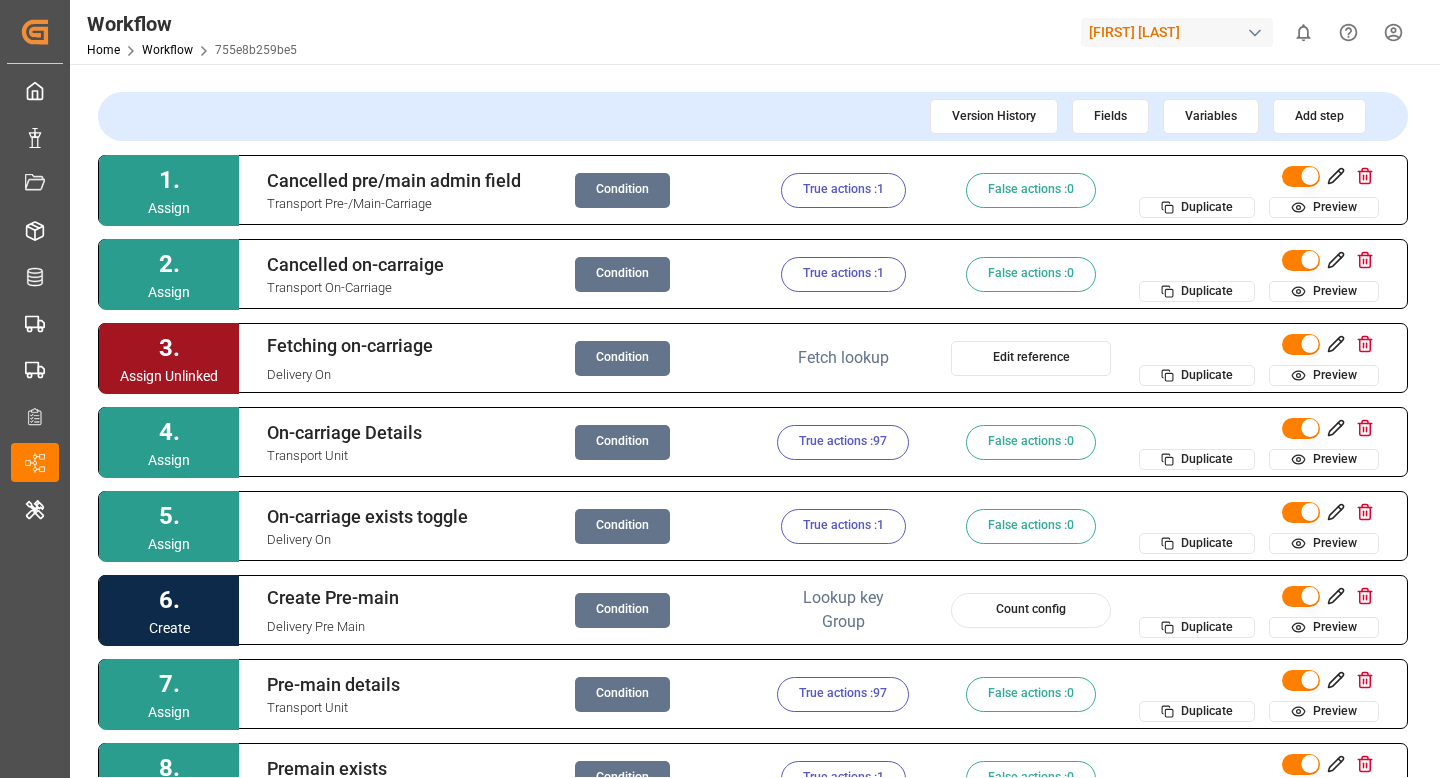 scroll, scrollTop: 0, scrollLeft: 0, axis: both 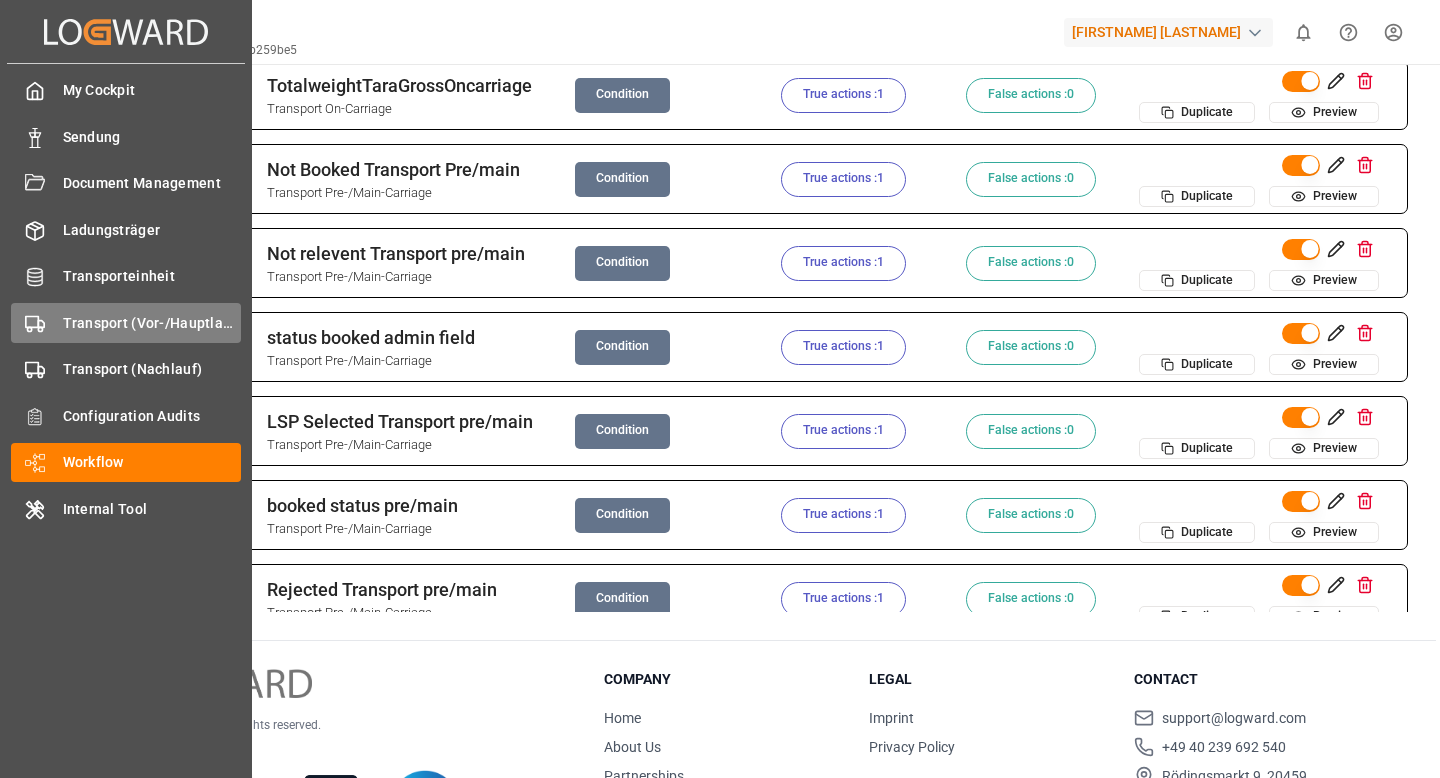 click on "Transport (Vor-/Hauptlauf) Transport (Vor-/Hauptlauf)" at bounding box center [126, 322] 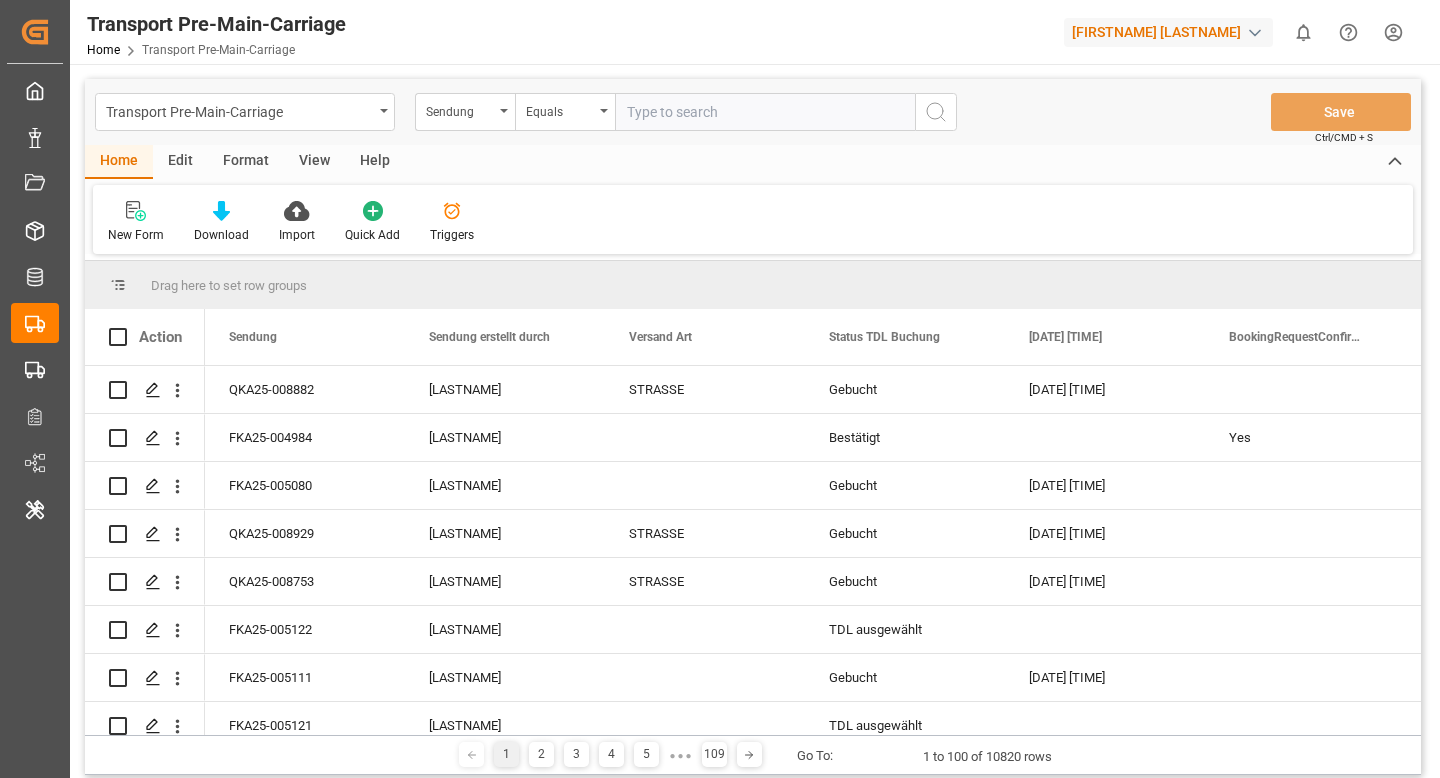 click on "Edit" at bounding box center [180, 162] 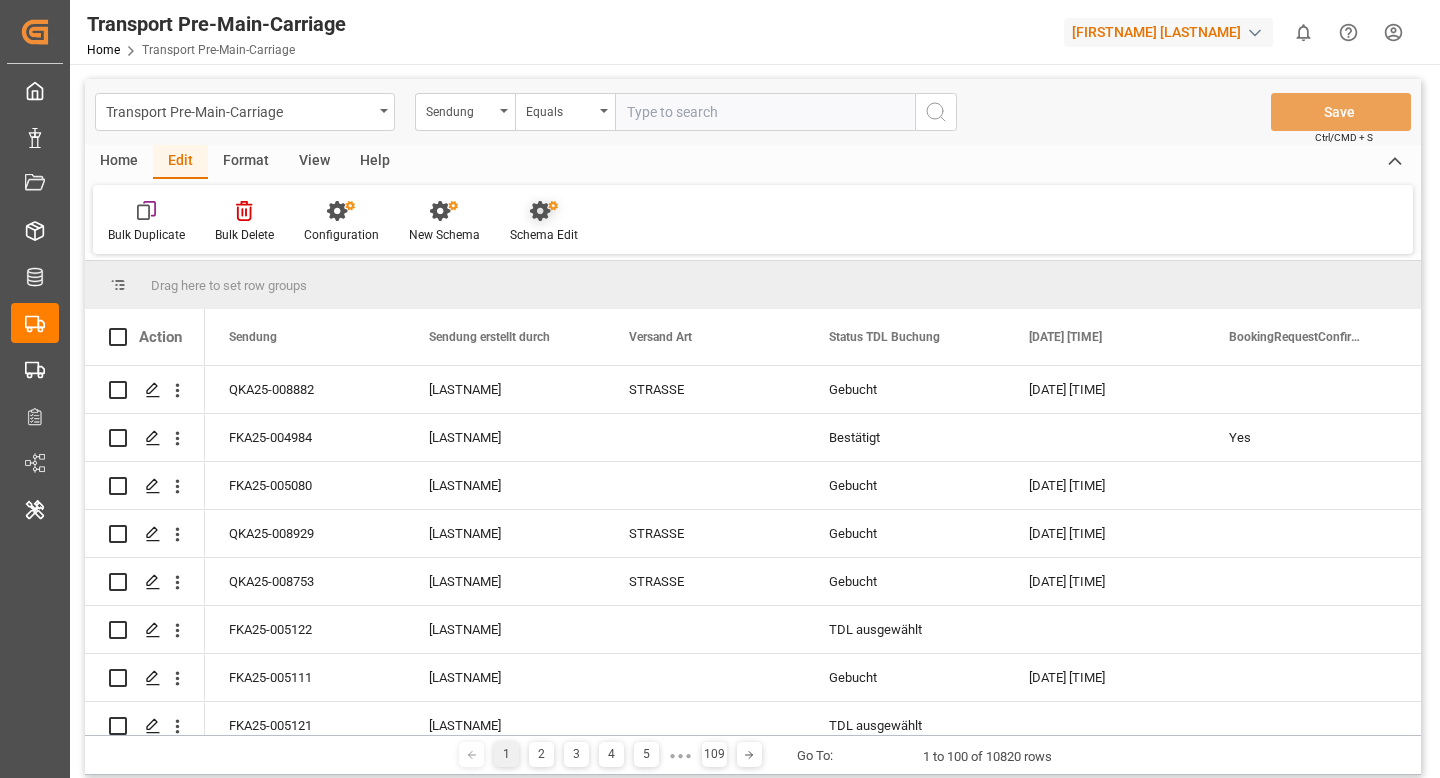 click on "Schema Edit" at bounding box center [544, 235] 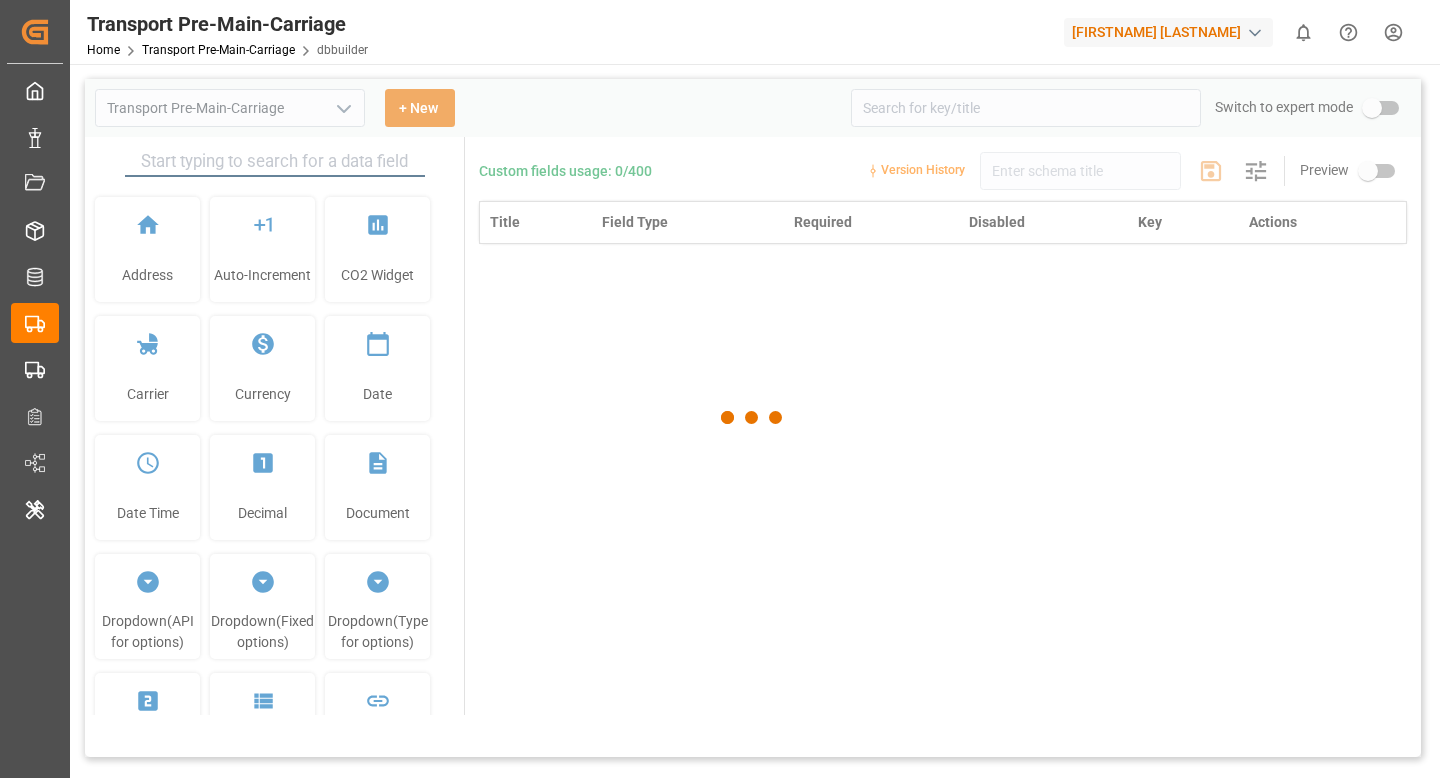 type on "Transport Pre-Main-Carriage" 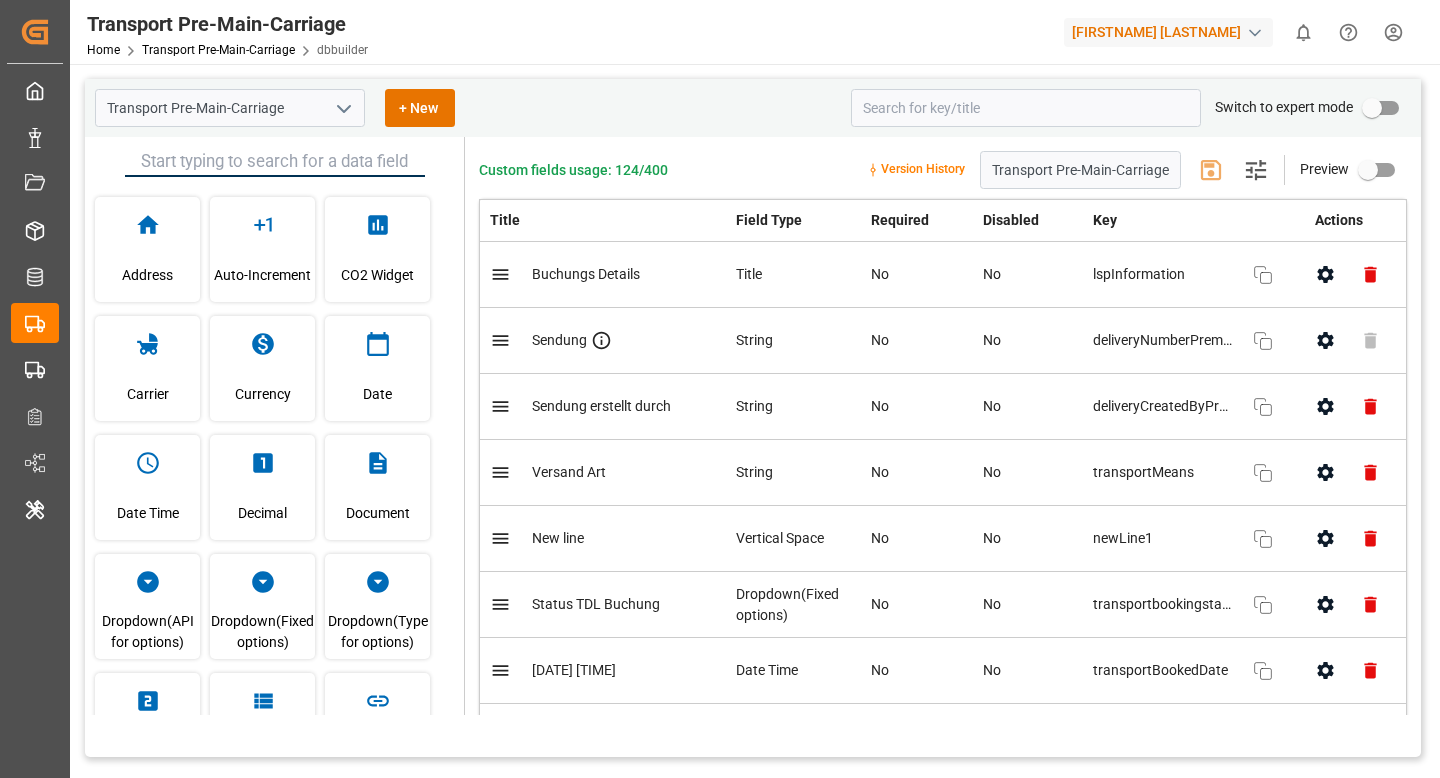 scroll, scrollTop: 376, scrollLeft: 0, axis: vertical 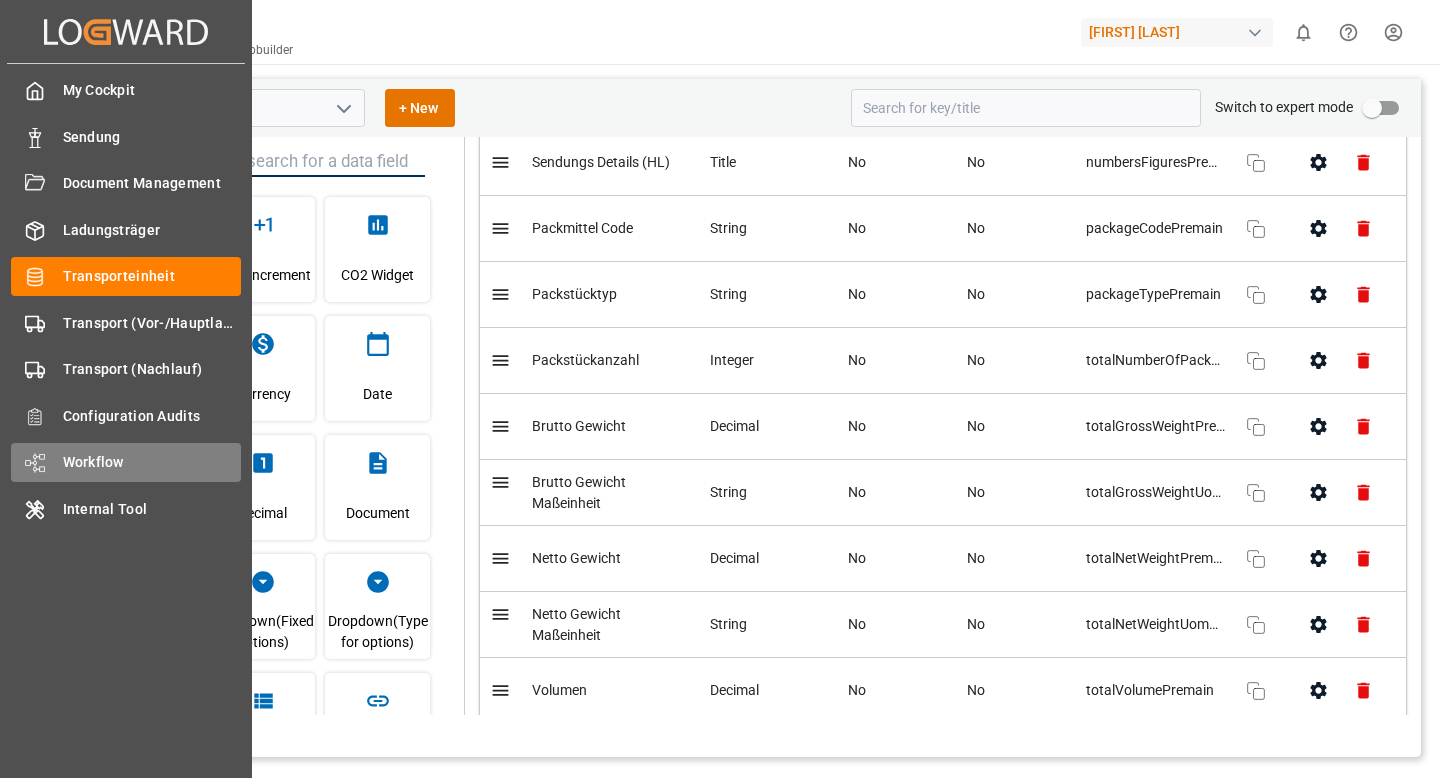 click on "Workflow Workflow" at bounding box center (126, 462) 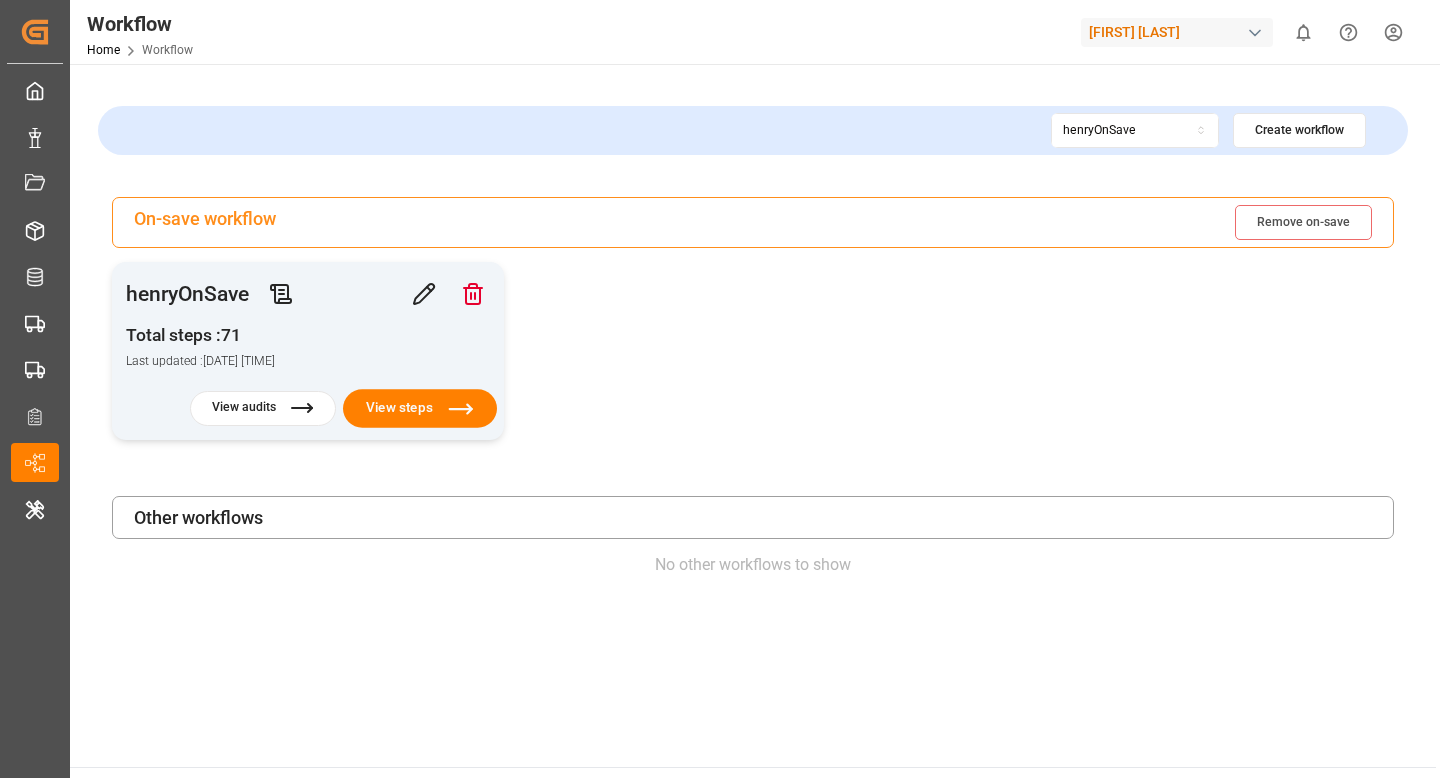 click on "View steps" at bounding box center (420, 408) 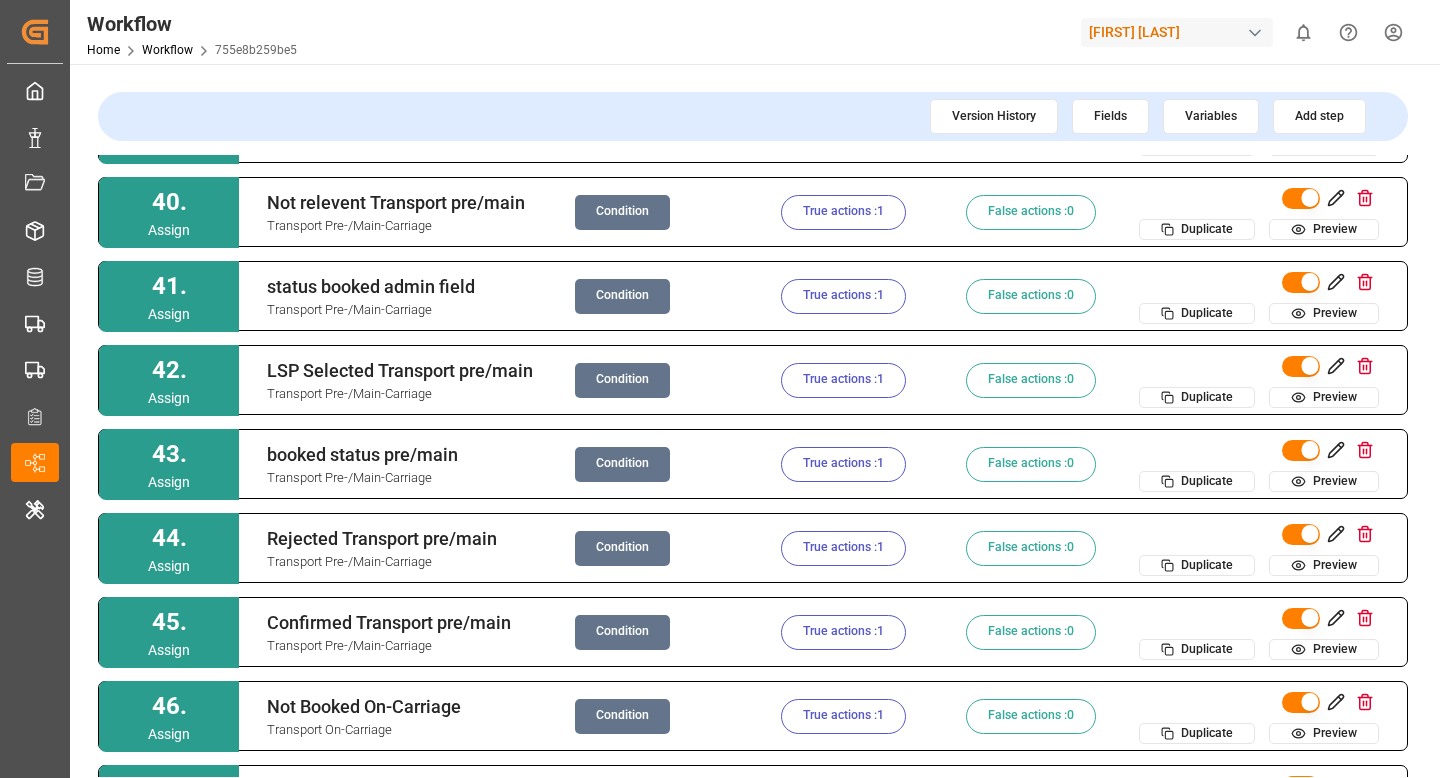 scroll, scrollTop: 3257, scrollLeft: 0, axis: vertical 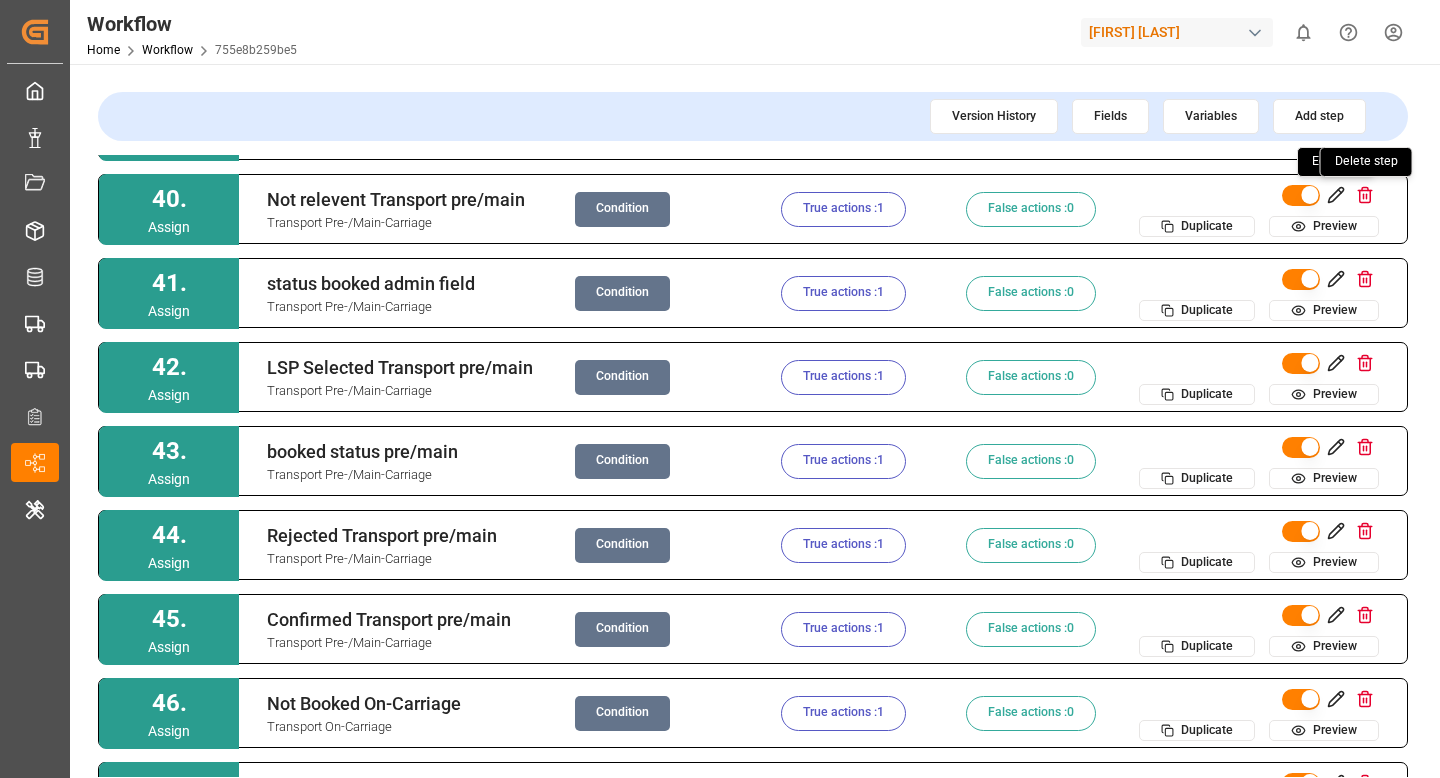 click 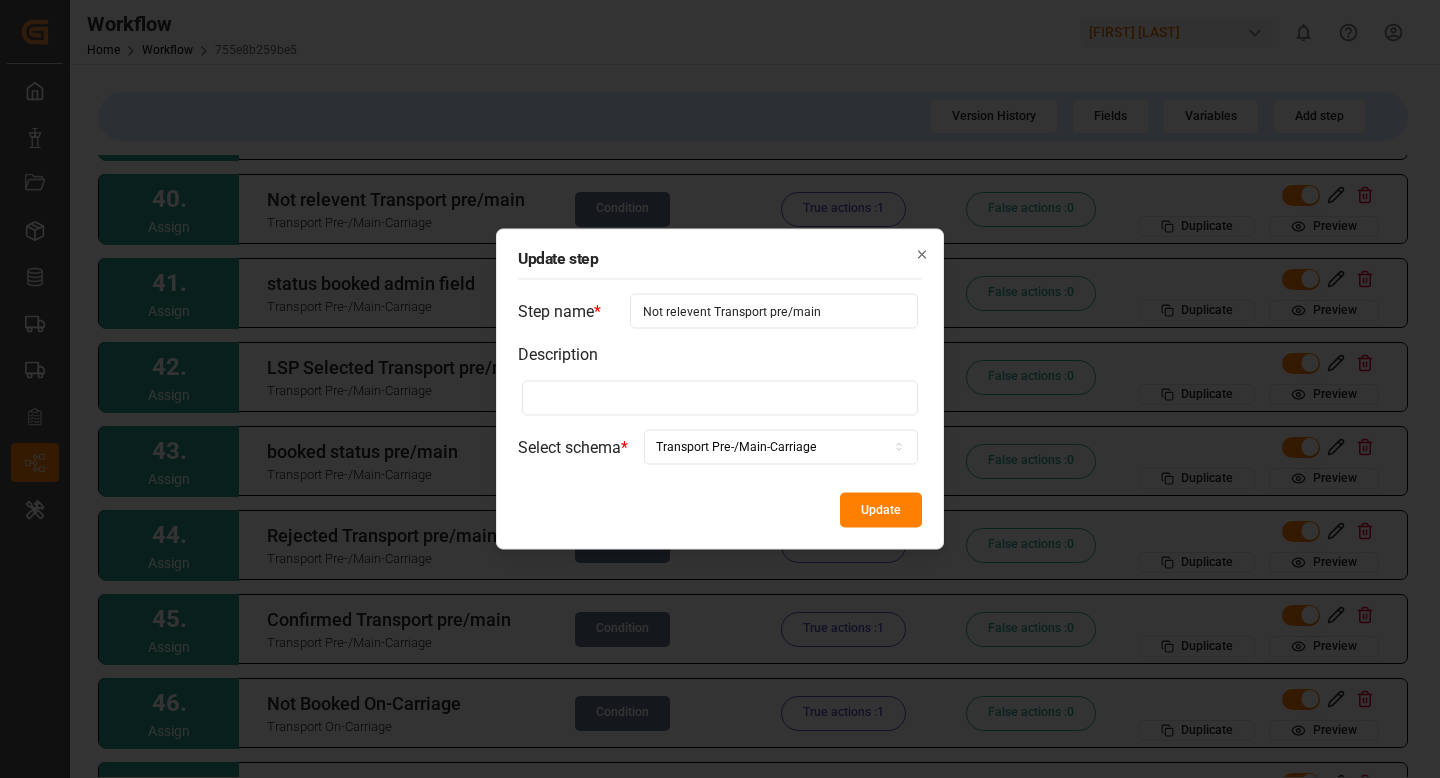 click on "Not relevent Transport pre/main" at bounding box center [774, 311] 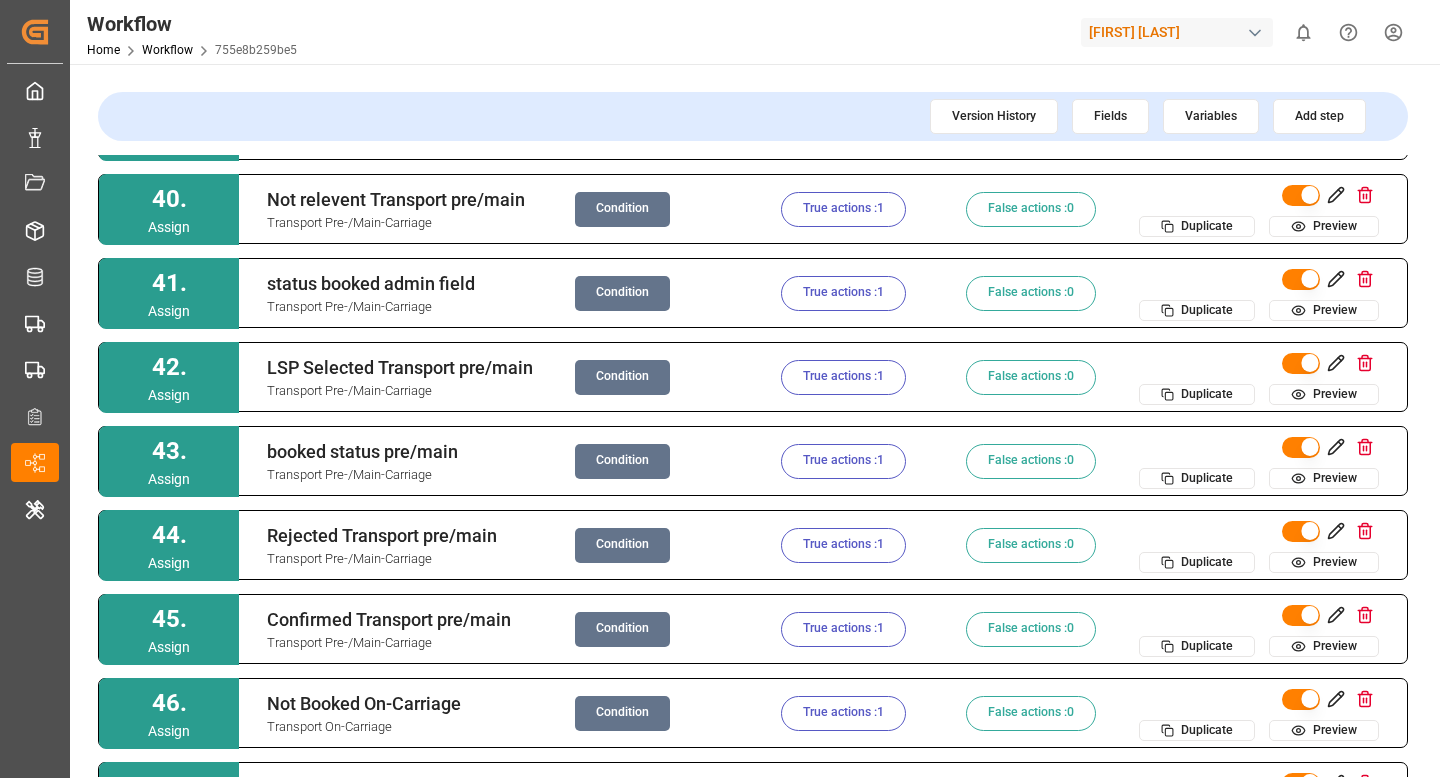click on "Condition" at bounding box center (622, 209) 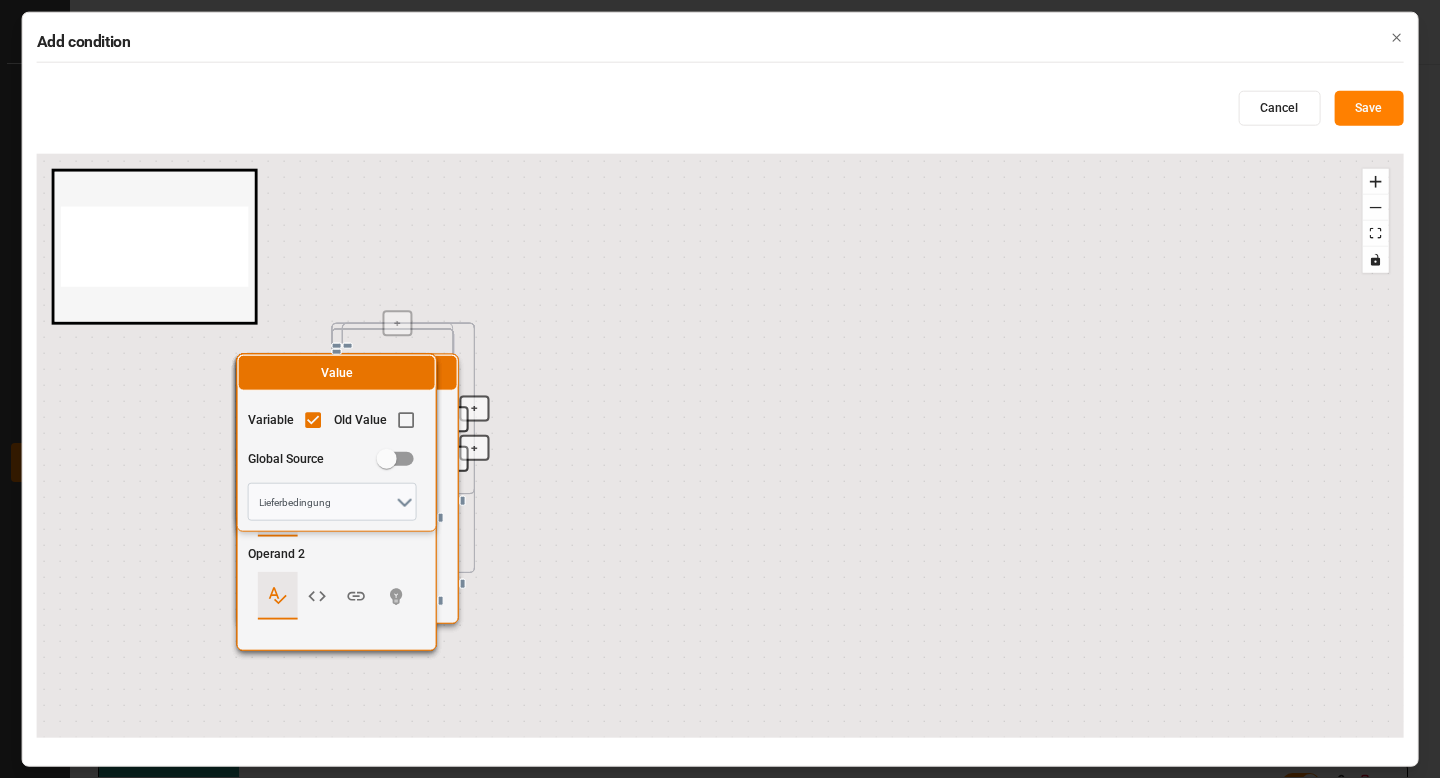 radio on "false" 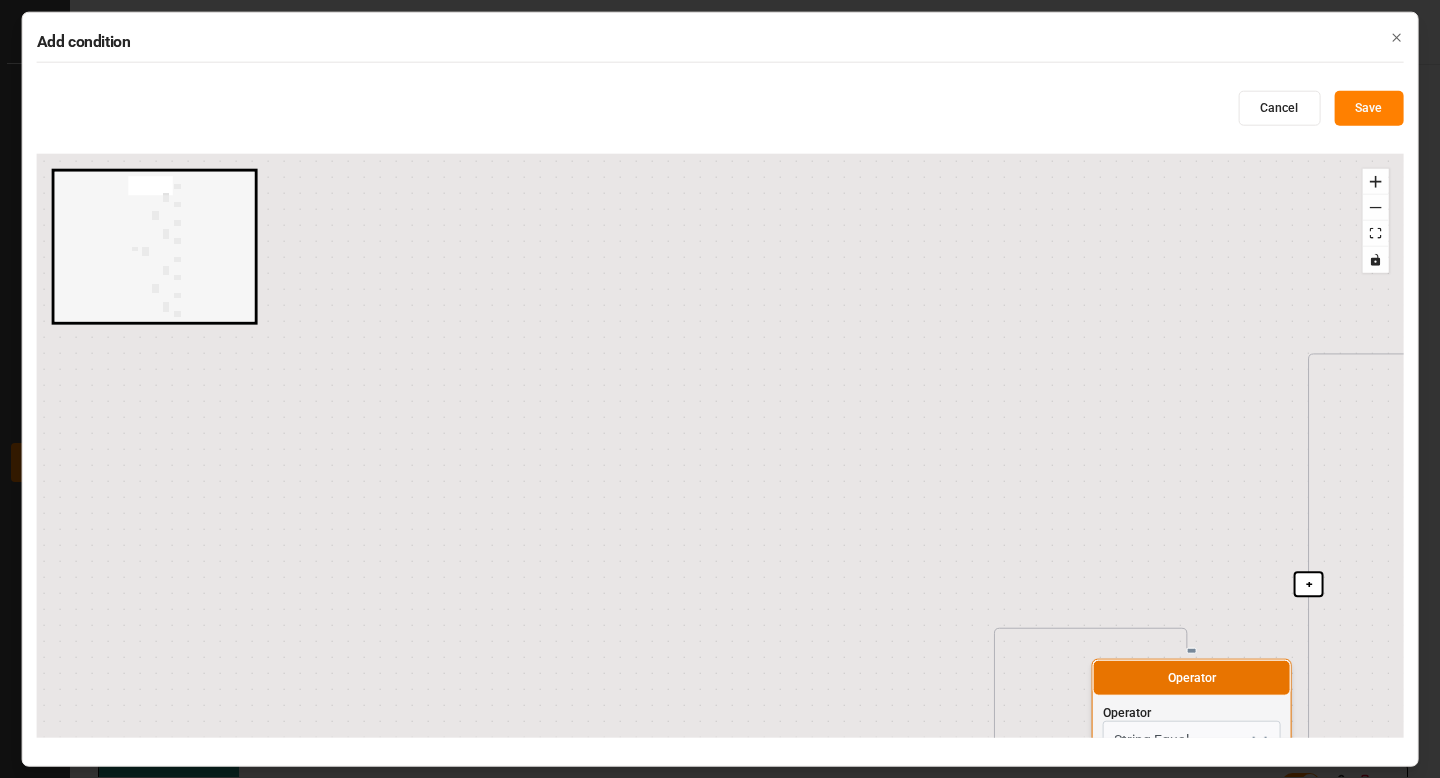 radio on "false" 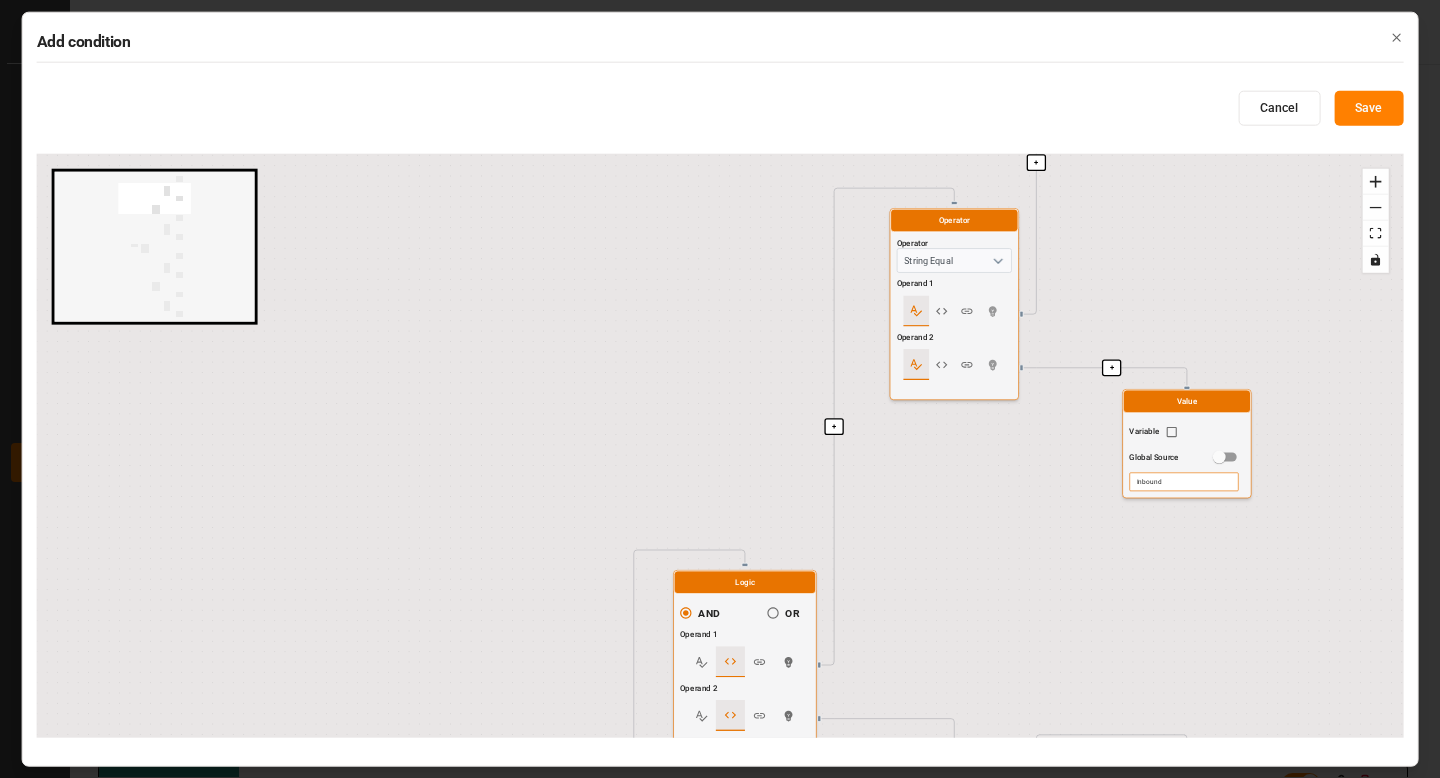 drag, startPoint x: 603, startPoint y: 531, endPoint x: 618, endPoint y: 18, distance: 513.21924 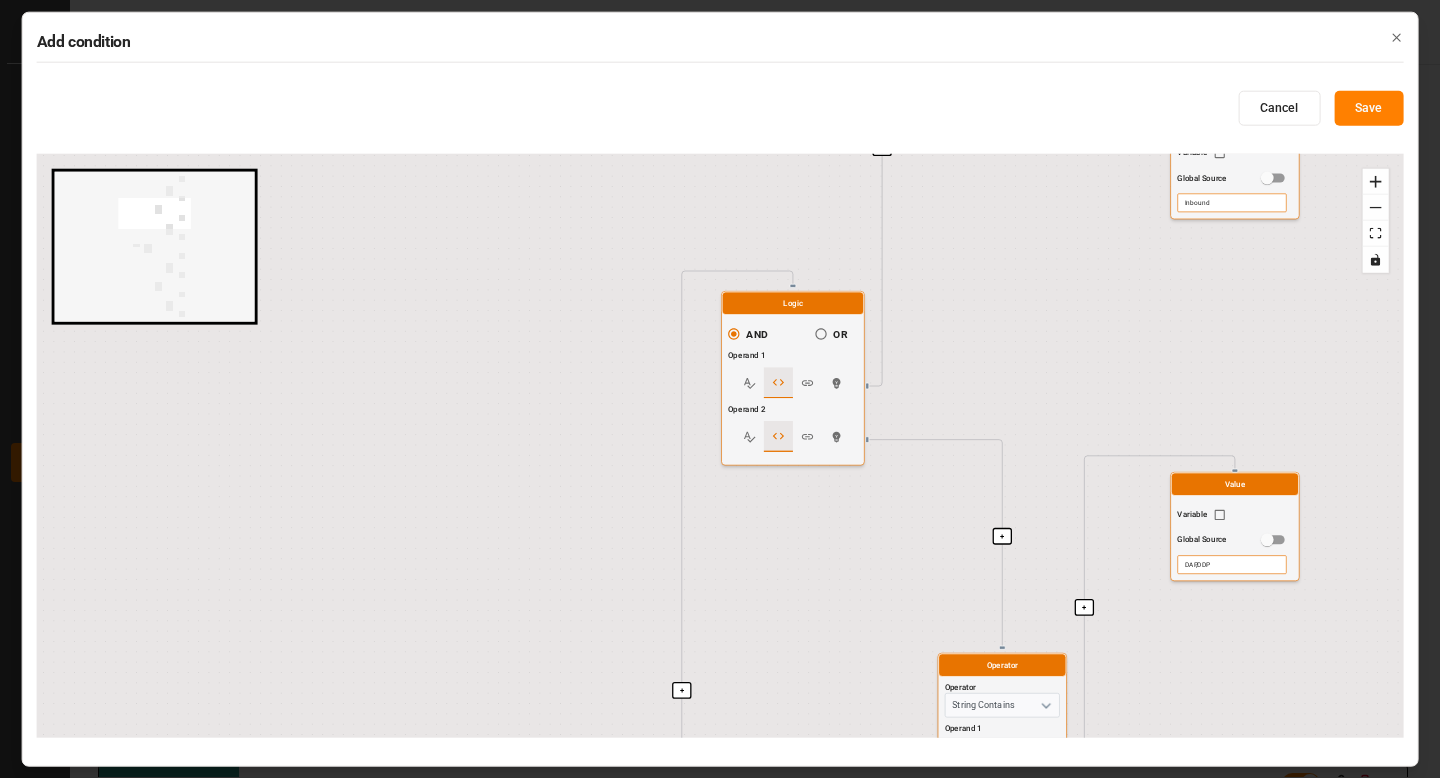 drag, startPoint x: 506, startPoint y: 529, endPoint x: 539, endPoint y: -91, distance: 620.8776 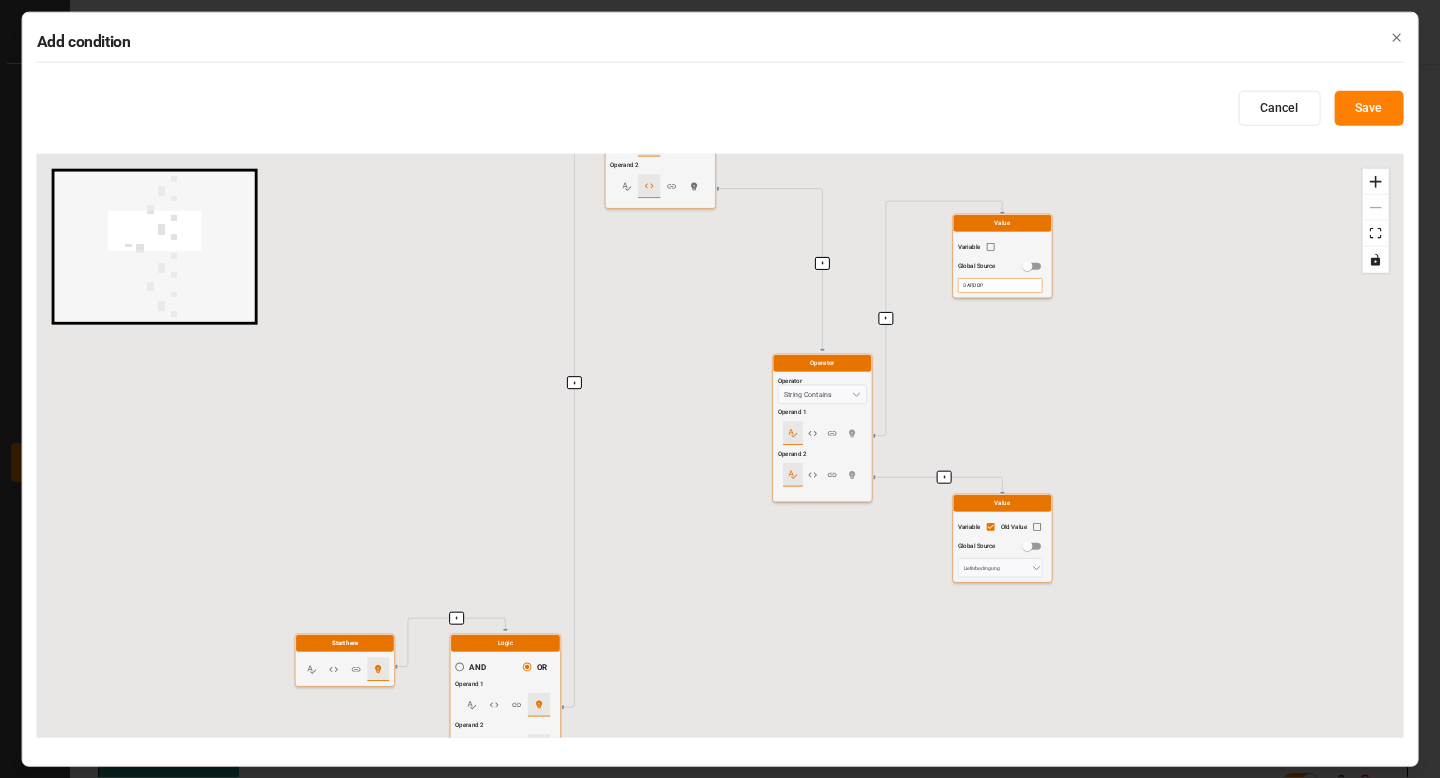 drag, startPoint x: 747, startPoint y: 402, endPoint x: 664, endPoint y: 563, distance: 181.13531 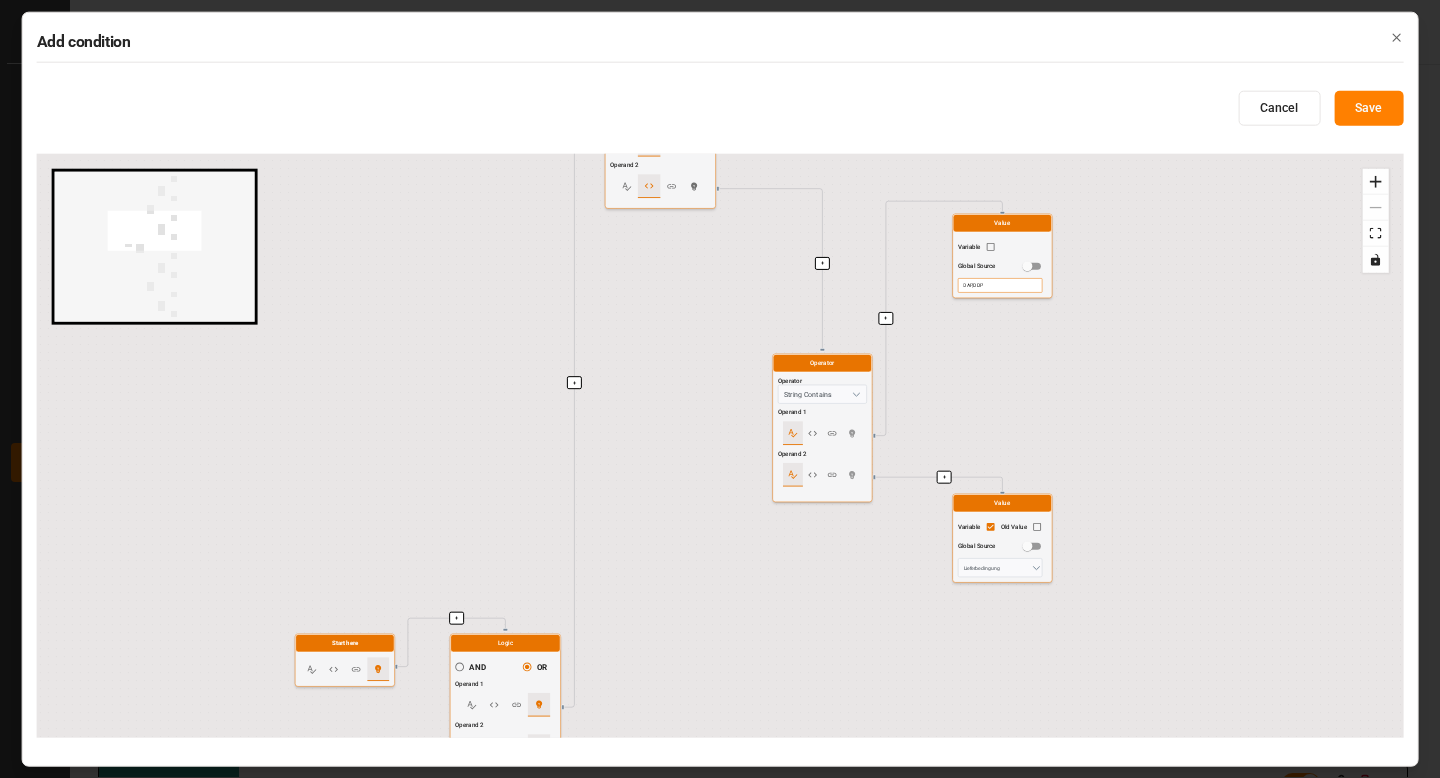 click on "+ + + + + + + + + + + + + + + Start here Logic AND OR Operand 1 Operand 2 Logic AND OR Operand 1 Operand 2 Operator Operator String Equal Operand 1 Operand 2 Value Variable Old Value Global Source Prozess Art Value Variable Global Source Inbound Operator Operator String Contains Operand 1 Operand 2 Value Variable Global Source DAP,DDP Value Variable Old Value Global Source Lieferbedingung Logic AND OR Operand 1 Operand 2 Operator Operator String Equal Operand 1 Operand 2 Value Variable Old Value Global Source Prozess Art Value Variable Global Source Outbound Operator Operator String Contains Operand 1 Operand 2 Value Variable Global Source EXW,FCA Value Variable Old Value Global Source Lieferbedingung" at bounding box center (720, 446) 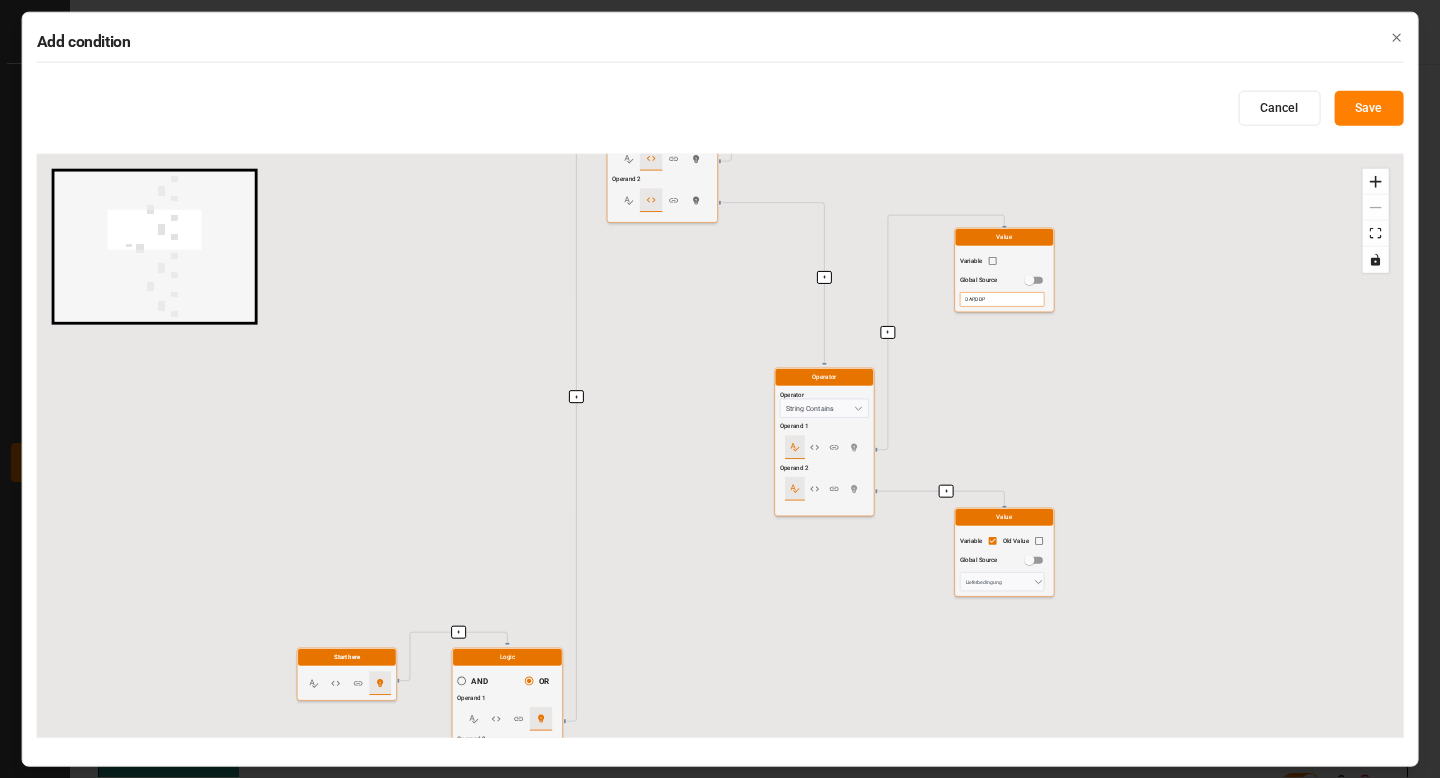 drag, startPoint x: 667, startPoint y: 519, endPoint x: 668, endPoint y: 539, distance: 20.024984 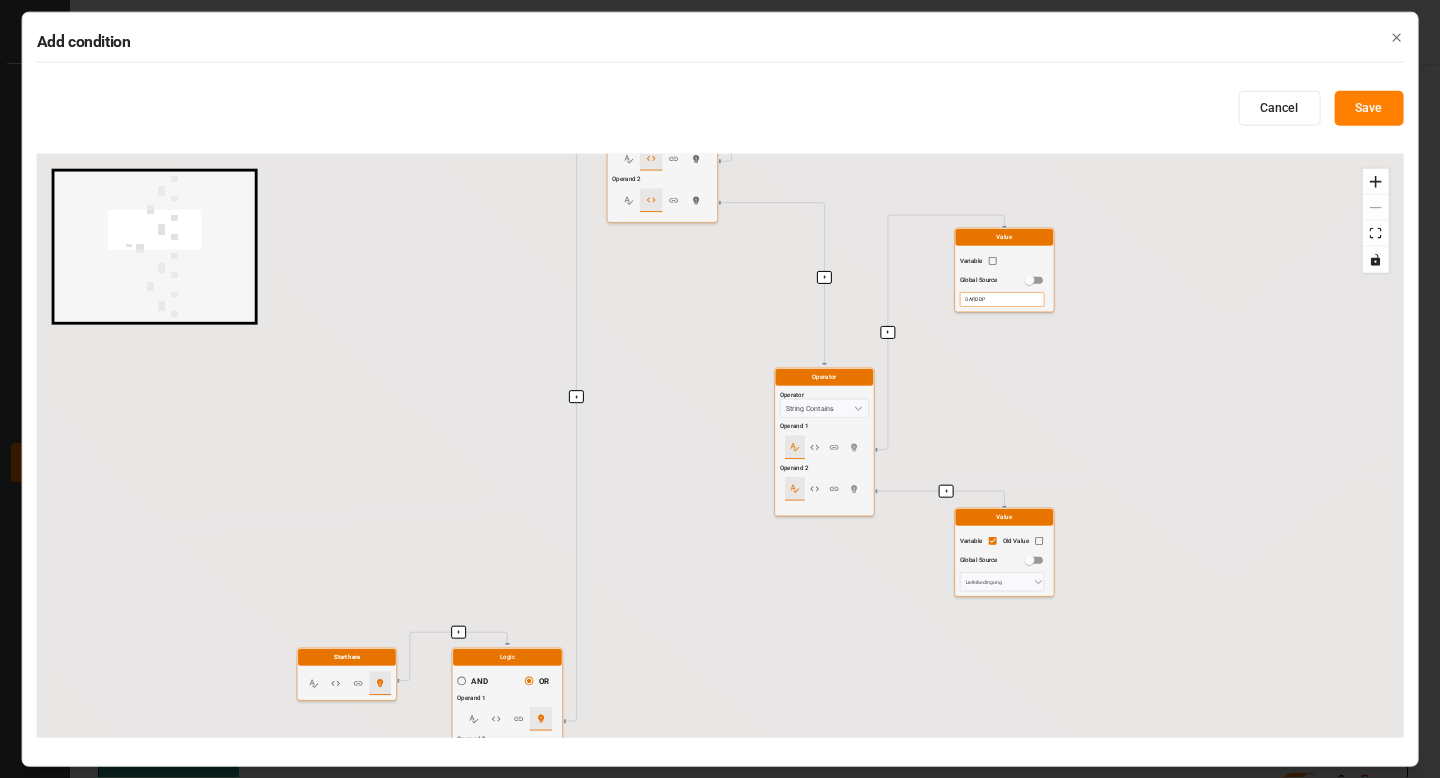 click on "+ + + + + + + + + + + + + + + Start here Logic AND OR Operand 1 Operand 2 Logic AND OR Operand 1 Operand 2 Operator Operator String Equal Operand 1 Operand 2 Value Variable Old Value Global Source Prozess Art Value Variable Global Source Inbound Operator Operator String Contains Operand 1 Operand 2 Value Variable Global Source DAP,DDP Value Variable Old Value Global Source Lieferbedingung Logic AND OR Operand 1 Operand 2 Operator Operator String Equal Operand 1 Operand 2 Value Variable Old Value Global Source Prozess Art Value Variable Global Source Outbound Operator Operator String Contains Operand 1 Operand 2 Value Variable Global Source EXW,FCA Value Variable Old Value Global Source Lieferbedingung" at bounding box center [720, 446] 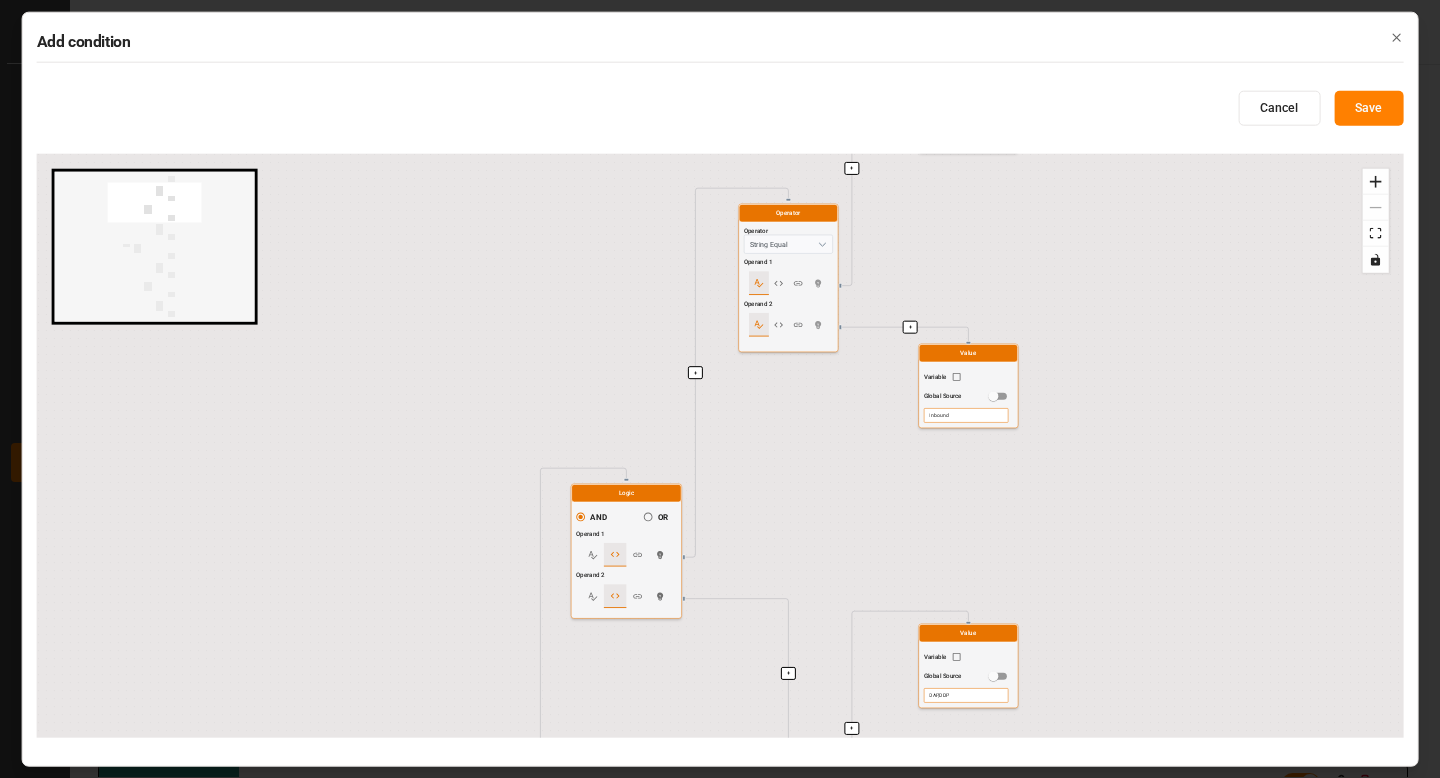 drag, startPoint x: 643, startPoint y: 349, endPoint x: 607, endPoint y: 742, distance: 394.64542 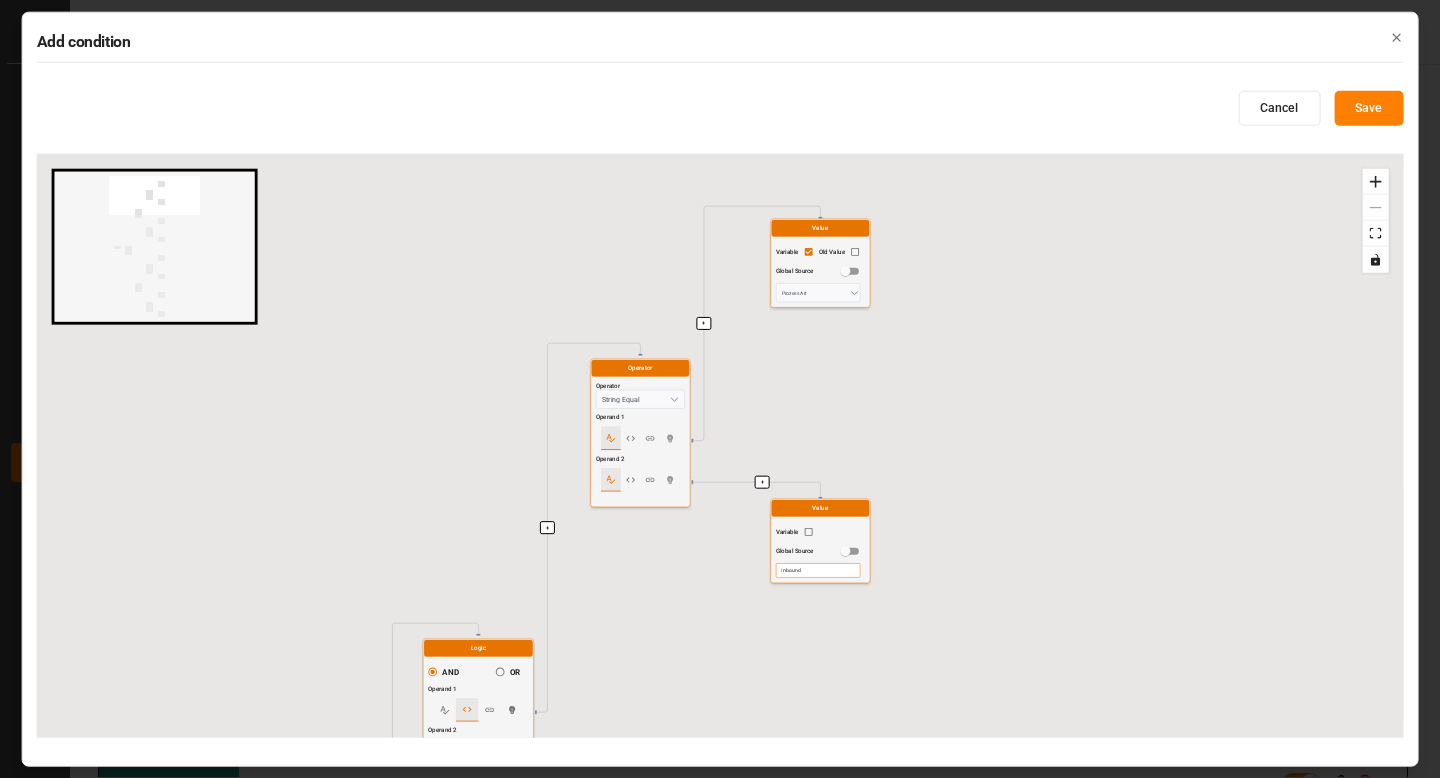 drag, startPoint x: 510, startPoint y: 296, endPoint x: 379, endPoint y: 418, distance: 179.01117 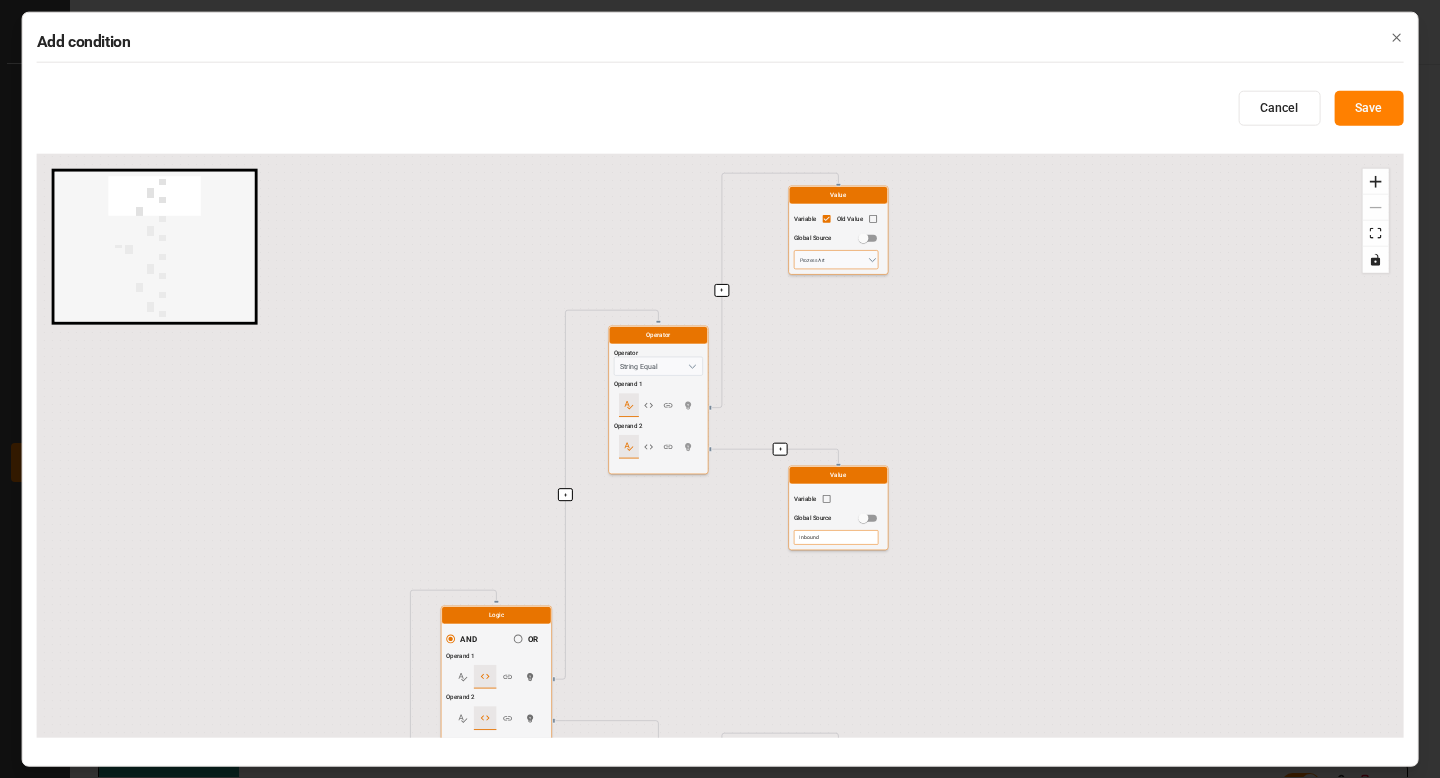 click on "Prozess Art" at bounding box center [836, 259] 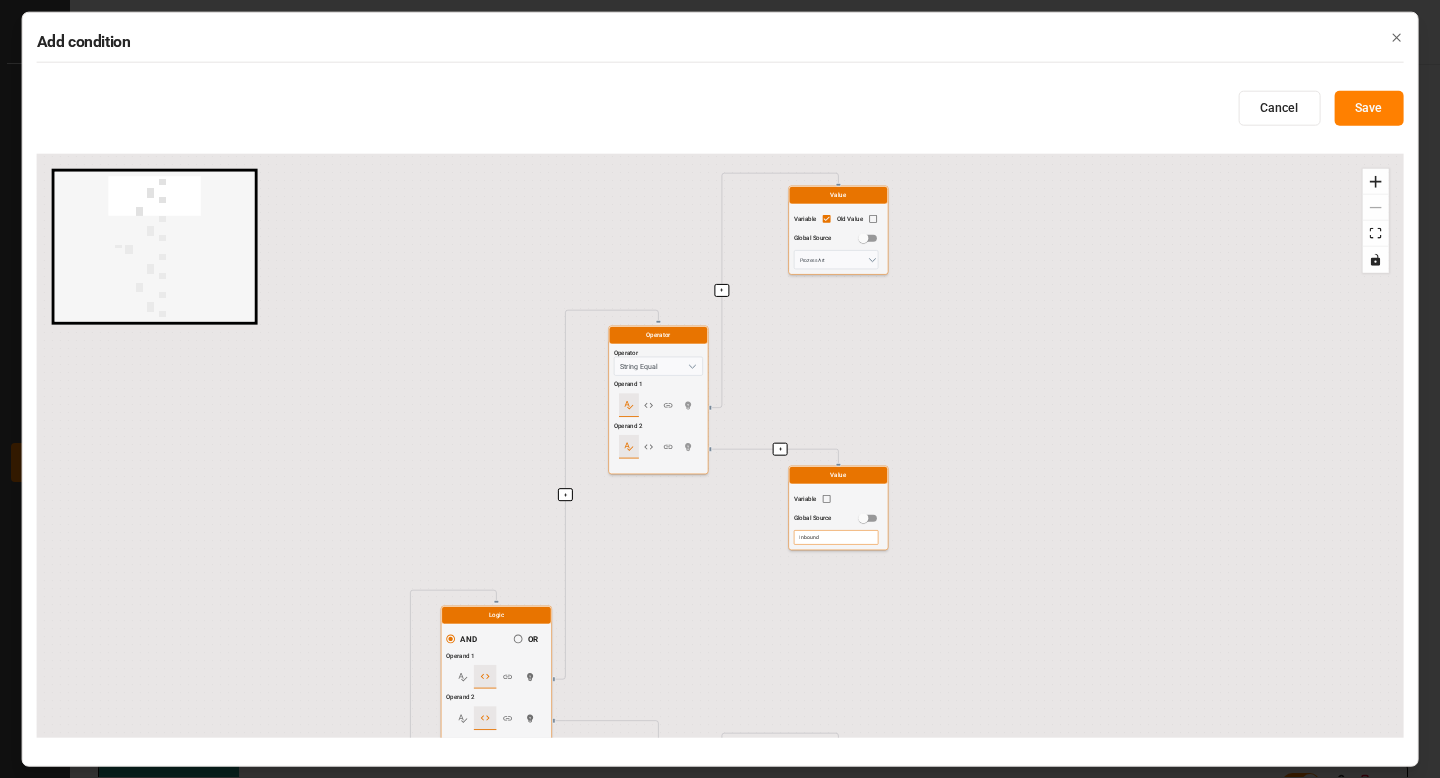 click on "Inbound" at bounding box center (838, 536) 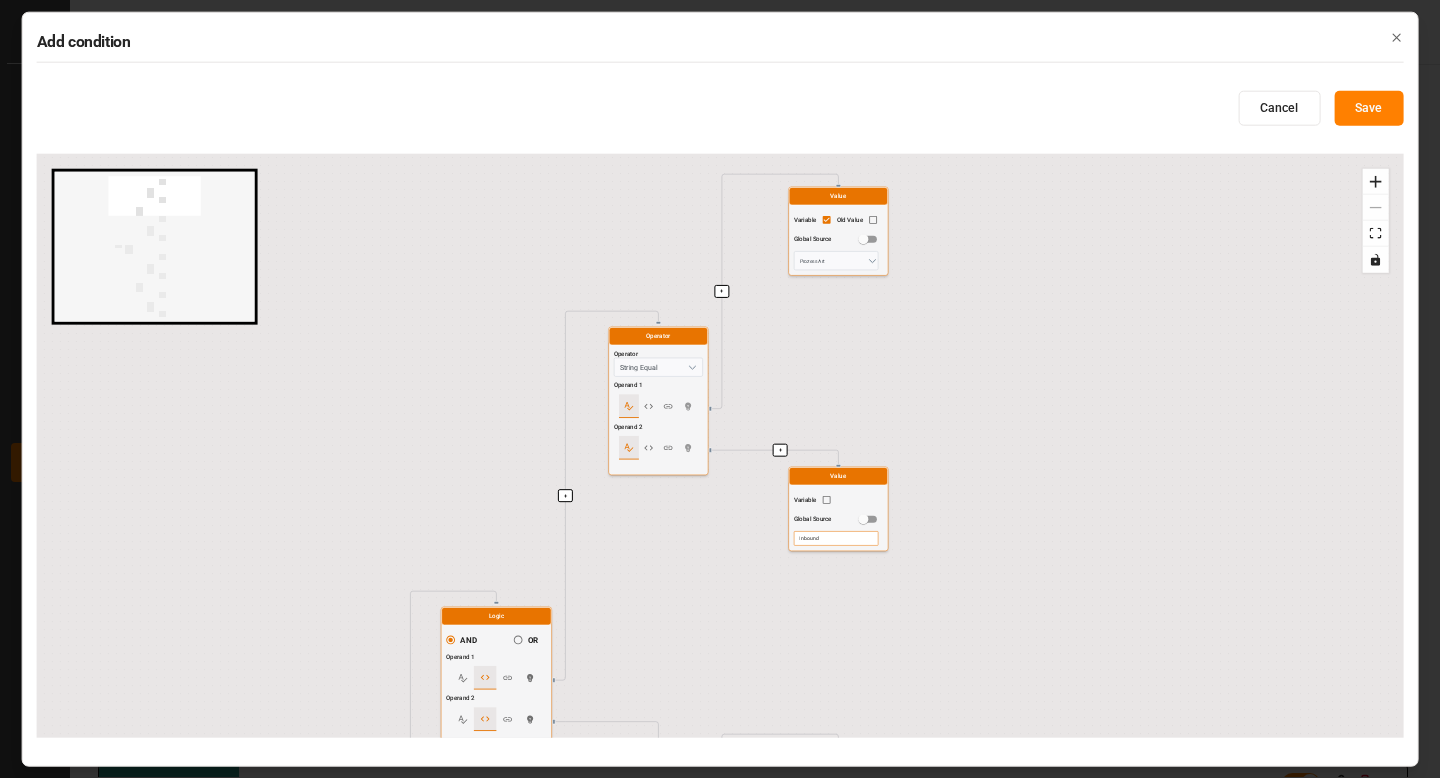 click on "+ + + + + + + + + + + + + + + Start here Logic AND OR Operand 1 Operand 2 Logic AND OR Operand 1 Operand 2 Operator Operator String Equal Operand 1 Operand 2 Value Variable Old Value Global Source Prozess Art Value Variable Global Source Inbound Operator Operator String Contains Operand 1 Operand 2 Value Variable Global Source DAP,DDP Value Variable Old Value Global Source Lieferbedingung Logic AND OR Operand 1 Operand 2 Operator Operator String Equal Operand 1 Operand 2 Value Variable Old Value Global Source Prozess Art Value Variable Global Source Outbound Operator Operator String Contains Operand 1 Operand 2 Value Variable Global Source EXW,FCA Value Variable Old Value Global Source Lieferbedingung" at bounding box center (720, 446) 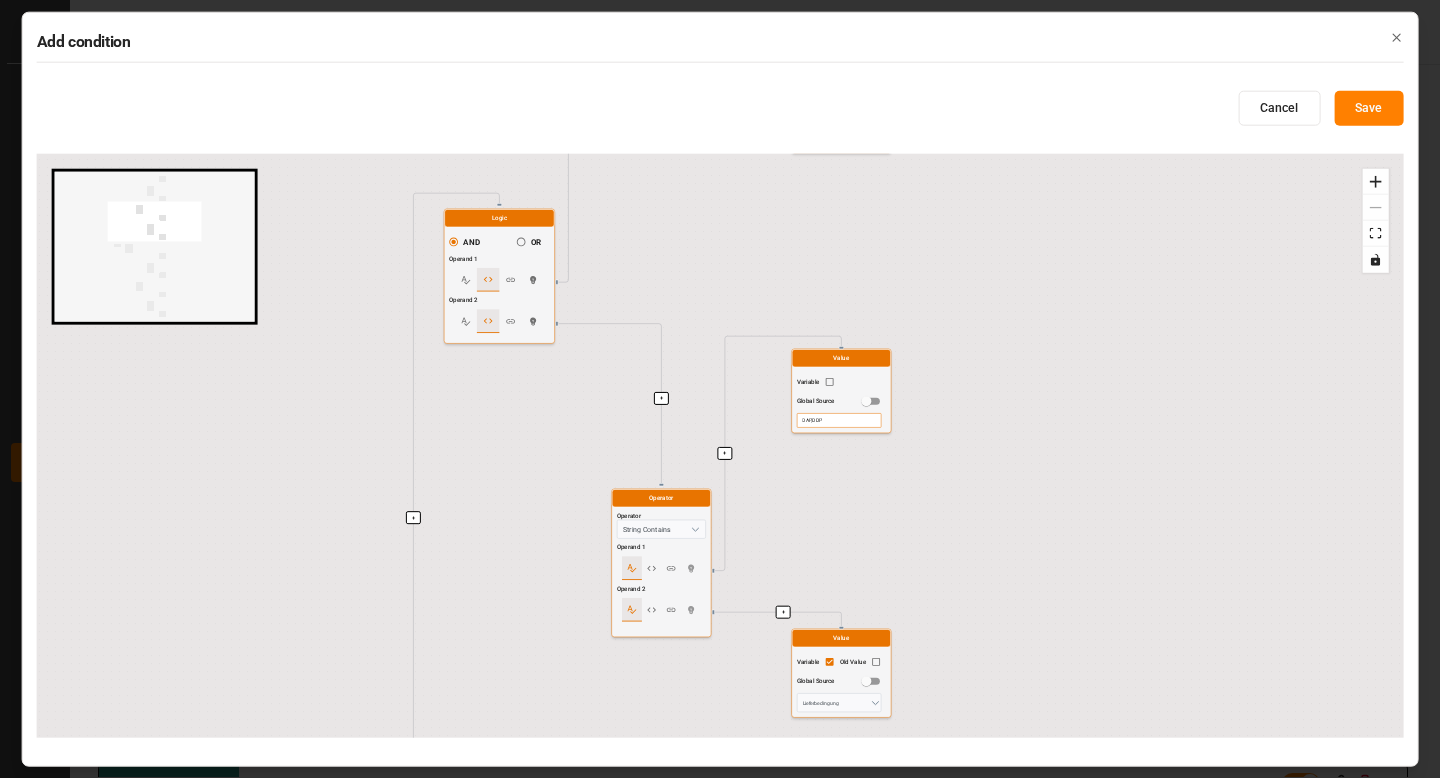 drag, startPoint x: 984, startPoint y: 611, endPoint x: 986, endPoint y: 208, distance: 403.00497 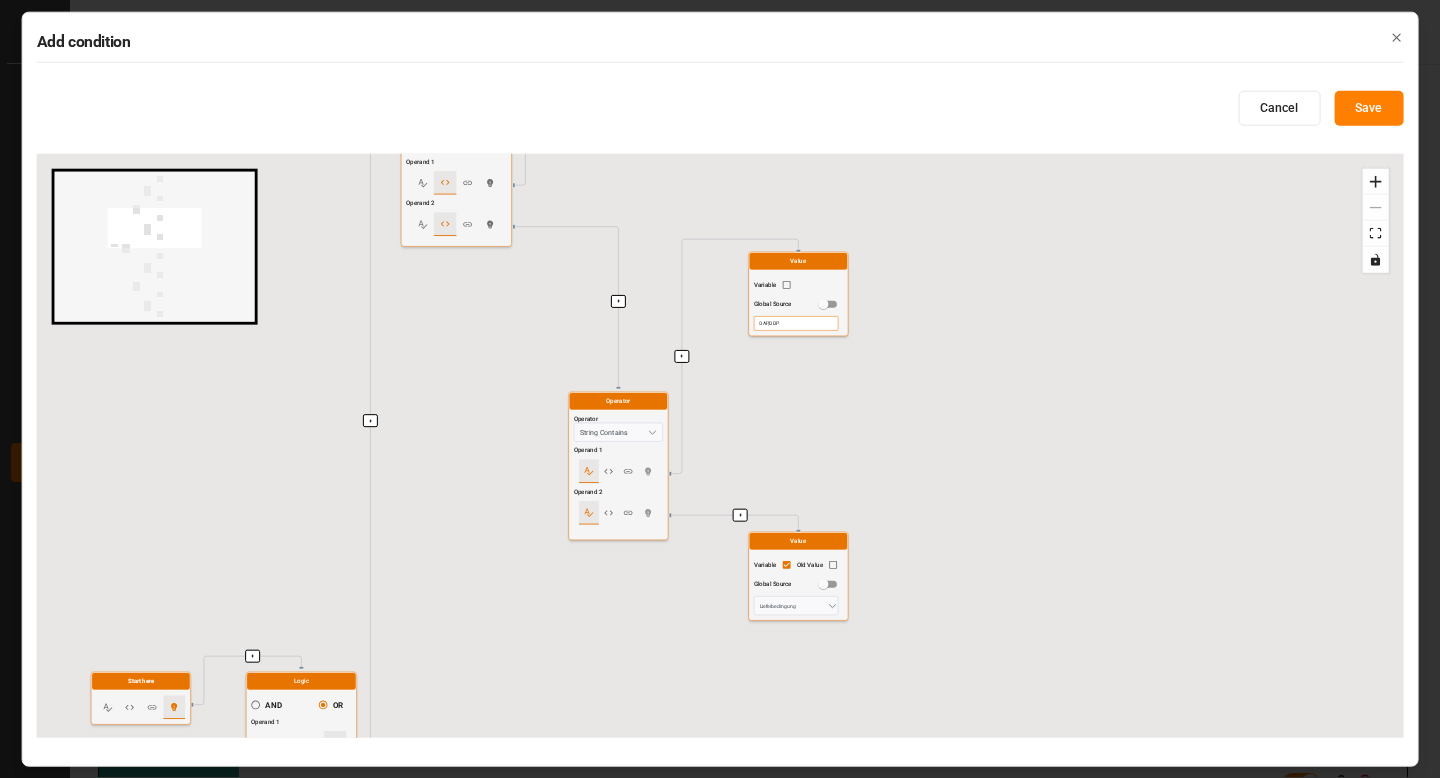 drag, startPoint x: 977, startPoint y: 284, endPoint x: 935, endPoint y: 192, distance: 101.133575 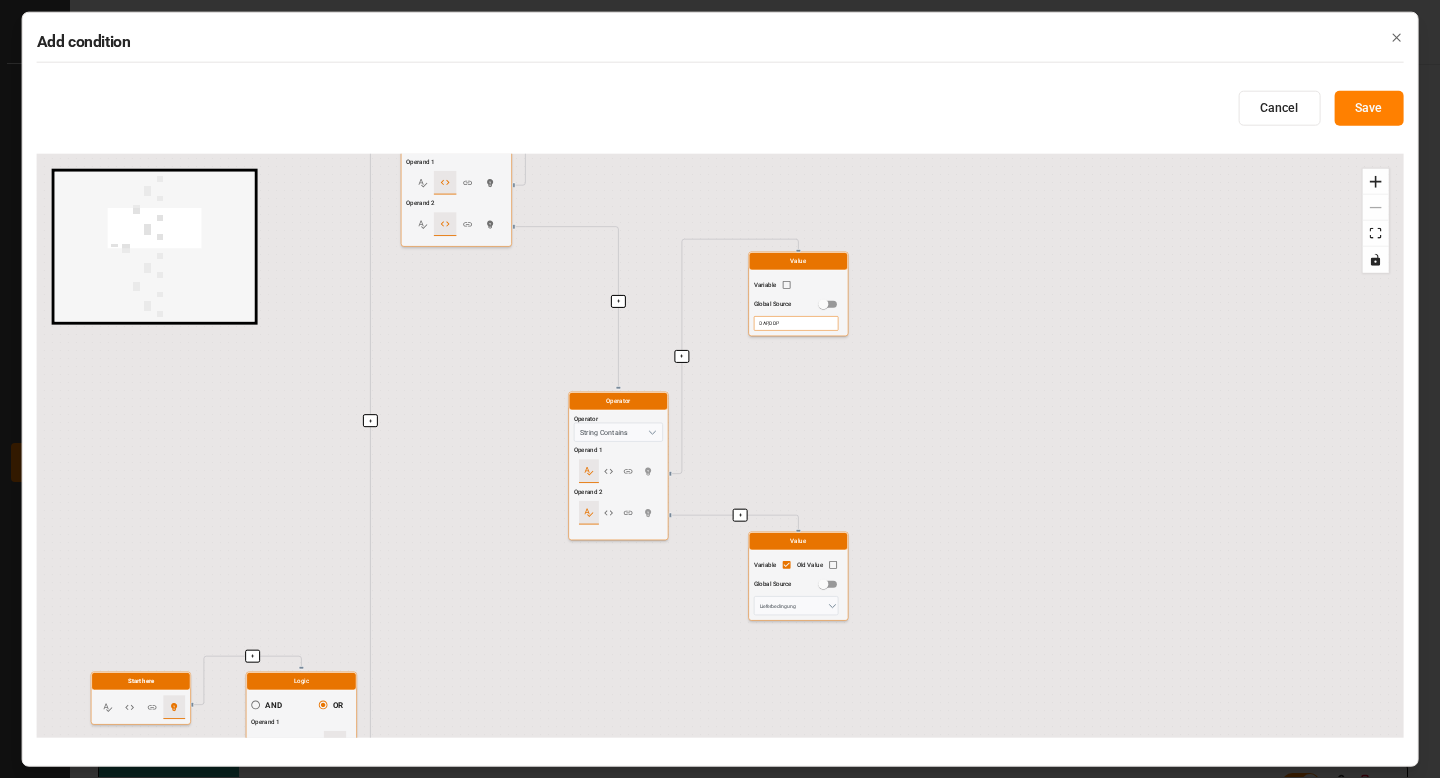 click on "+ + + + + + + + + + + + + + + Start here Logic AND OR Operand 1 Operand 2 Logic AND OR Operand 1 Operand 2 Operator Operator String Equal Operand 1 Operand 2 Value Variable Old Value Global Source Prozess Art Value Variable Global Source Inbound Operator Operator String Contains Operand 1 Operand 2 Value Variable Global Source DAP,DDP Value Variable Old Value Global Source Lieferbedingung Logic AND OR Operand 1 Operand 2 Operator Operator String Equal Operand 1 Operand 2 Value Variable Old Value Global Source Prozess Art Value Variable Global Source Outbound Operator Operator String Contains Operand 1 Operand 2 Value Variable Global Source EXW,FCA Value Variable Old Value Global Source Lieferbedingung" at bounding box center (720, 446) 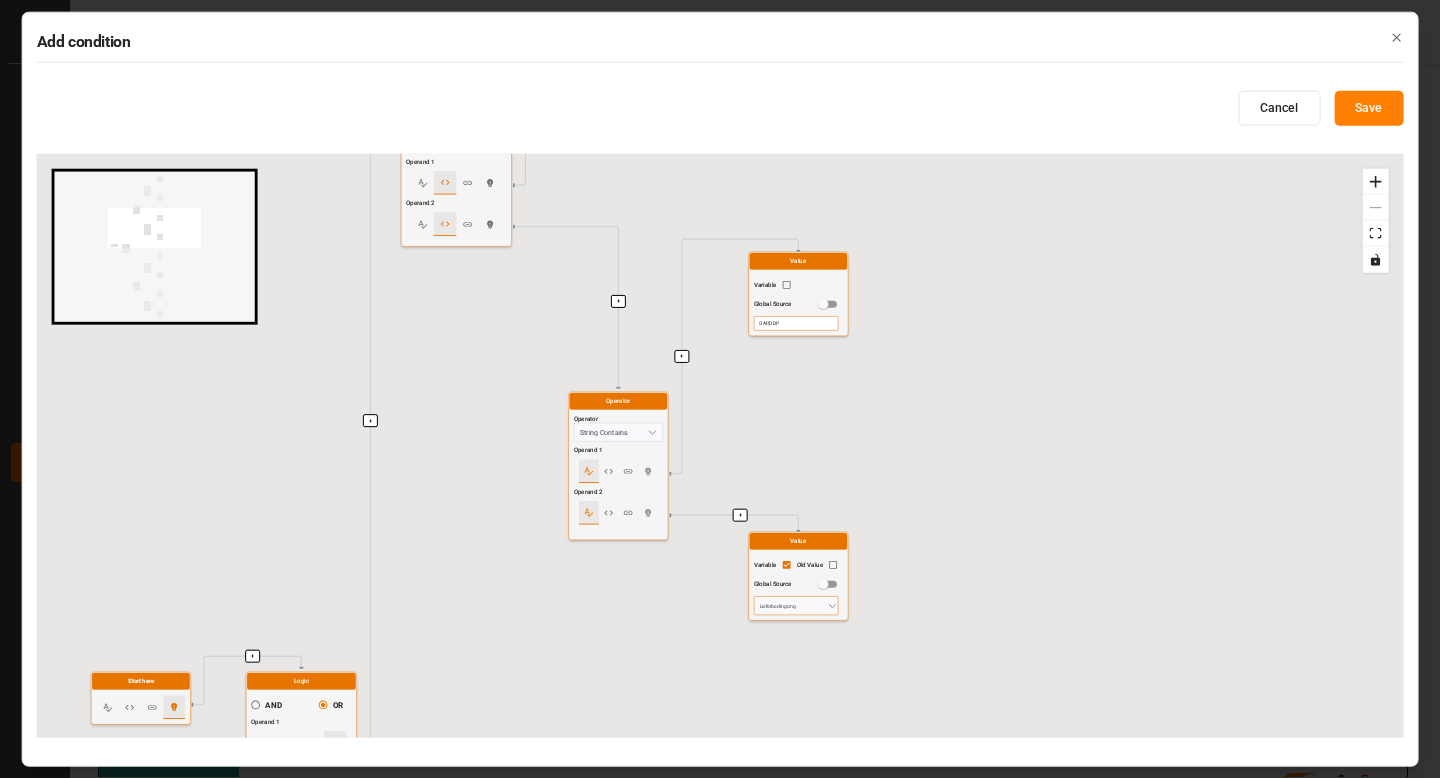 click on "Lieferbedingung" at bounding box center [796, 605] 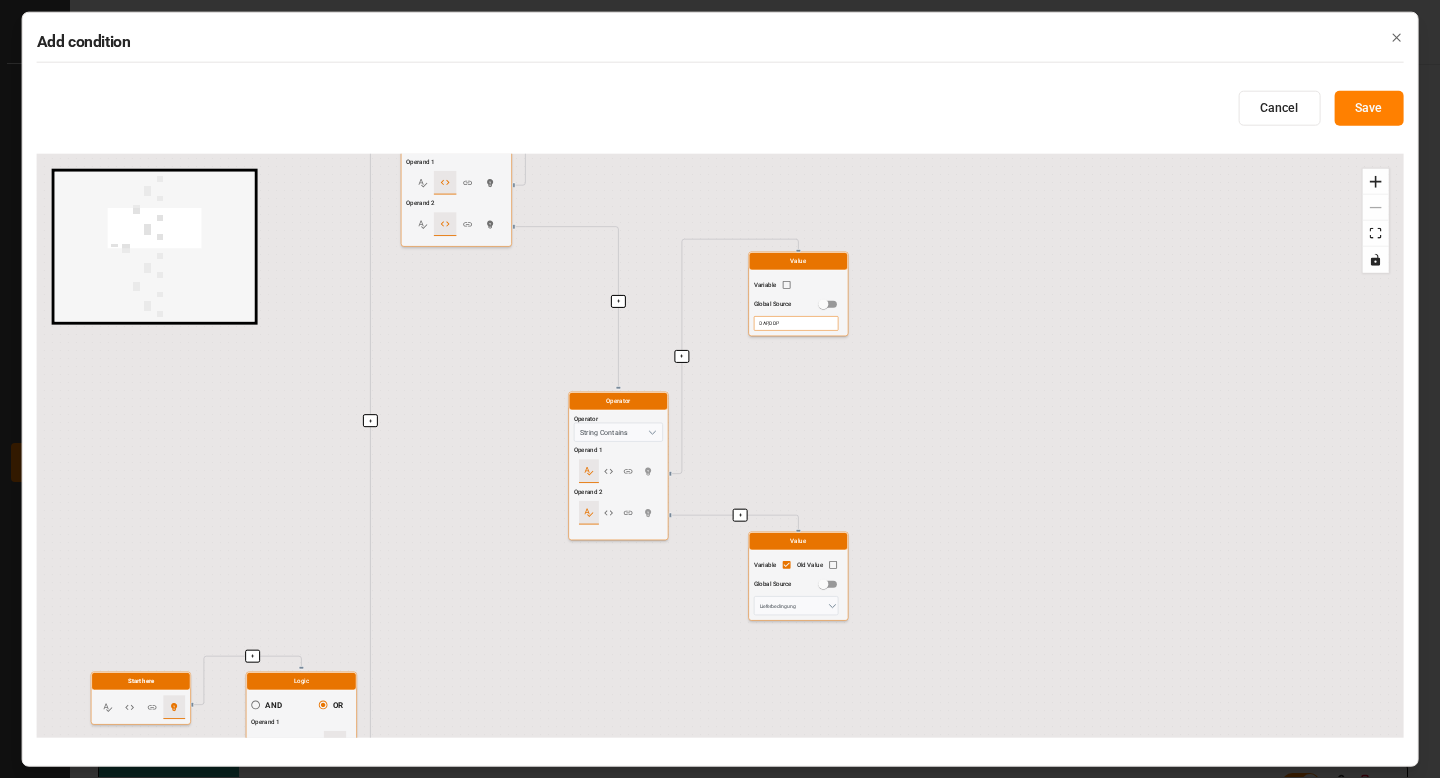 click on "+ + + + + + + + + + + + + + + Start here Logic AND OR Operand 1 Operand 2 Logic AND OR Operand 1 Operand 2 Operator Operator String Equal Operand 1 Operand 2 Value Variable Old Value Global Source Prozess Art Value Variable Global Source Inbound Operator Operator String Contains Operand 1 Operand 2 Value Variable Global Source DAP,DDP Value Variable Old Value Global Source Lieferbedingung Logic AND OR Operand 1 Operand 2 Operator Operator String Equal Operand 1 Operand 2 Value Variable Old Value Global Source Prozess Art Value Variable Global Source Outbound Operator Operator String Contains Operand 1 Operand 2 Value Variable Global Source EXW,FCA Value Variable Old Value Global Source Lieferbedingung" at bounding box center [720, 446] 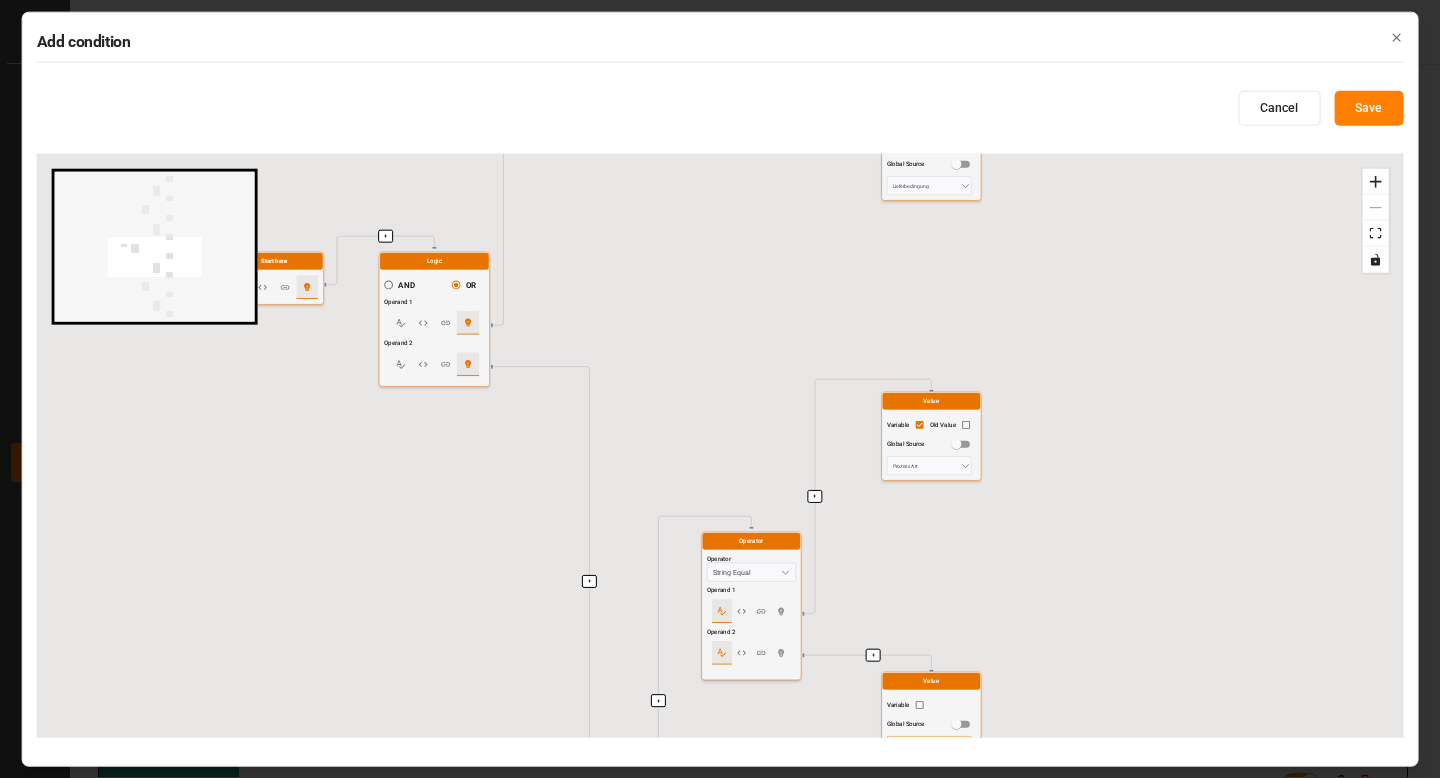 drag, startPoint x: 517, startPoint y: 603, endPoint x: 650, endPoint y: 181, distance: 442.46243 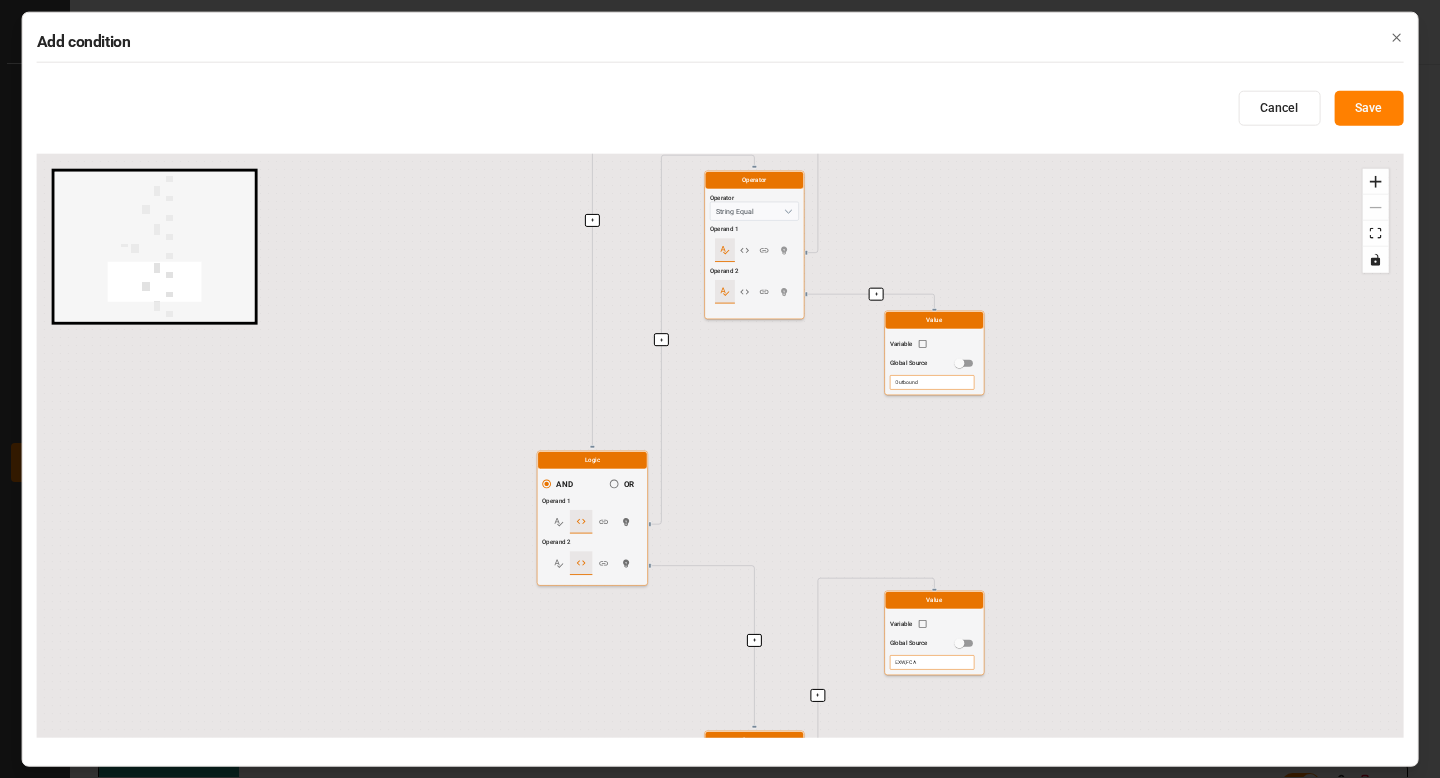 drag, startPoint x: 645, startPoint y: 415, endPoint x: 648, endPoint y: 56, distance: 359.01254 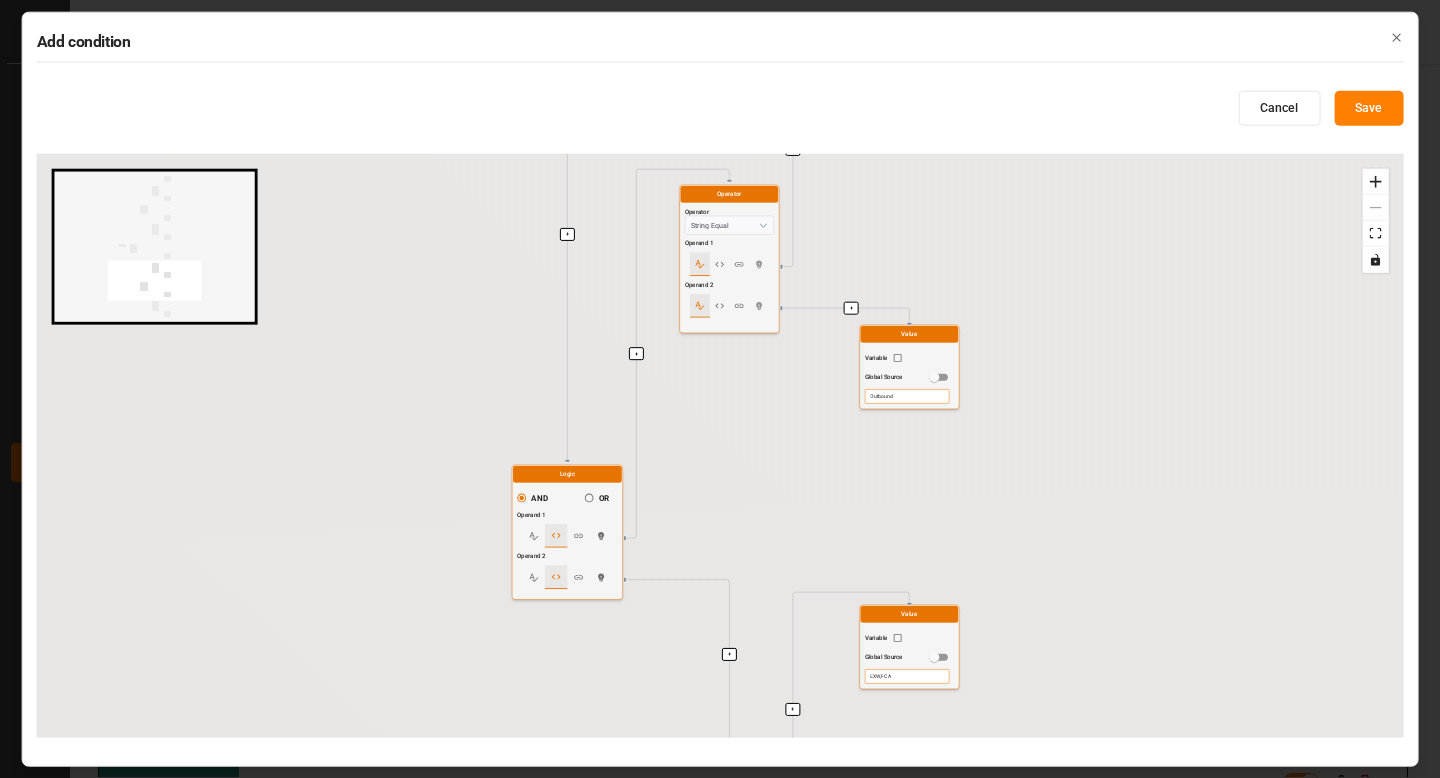 drag, startPoint x: 729, startPoint y: 458, endPoint x: 688, endPoint y: 484, distance: 48.548943 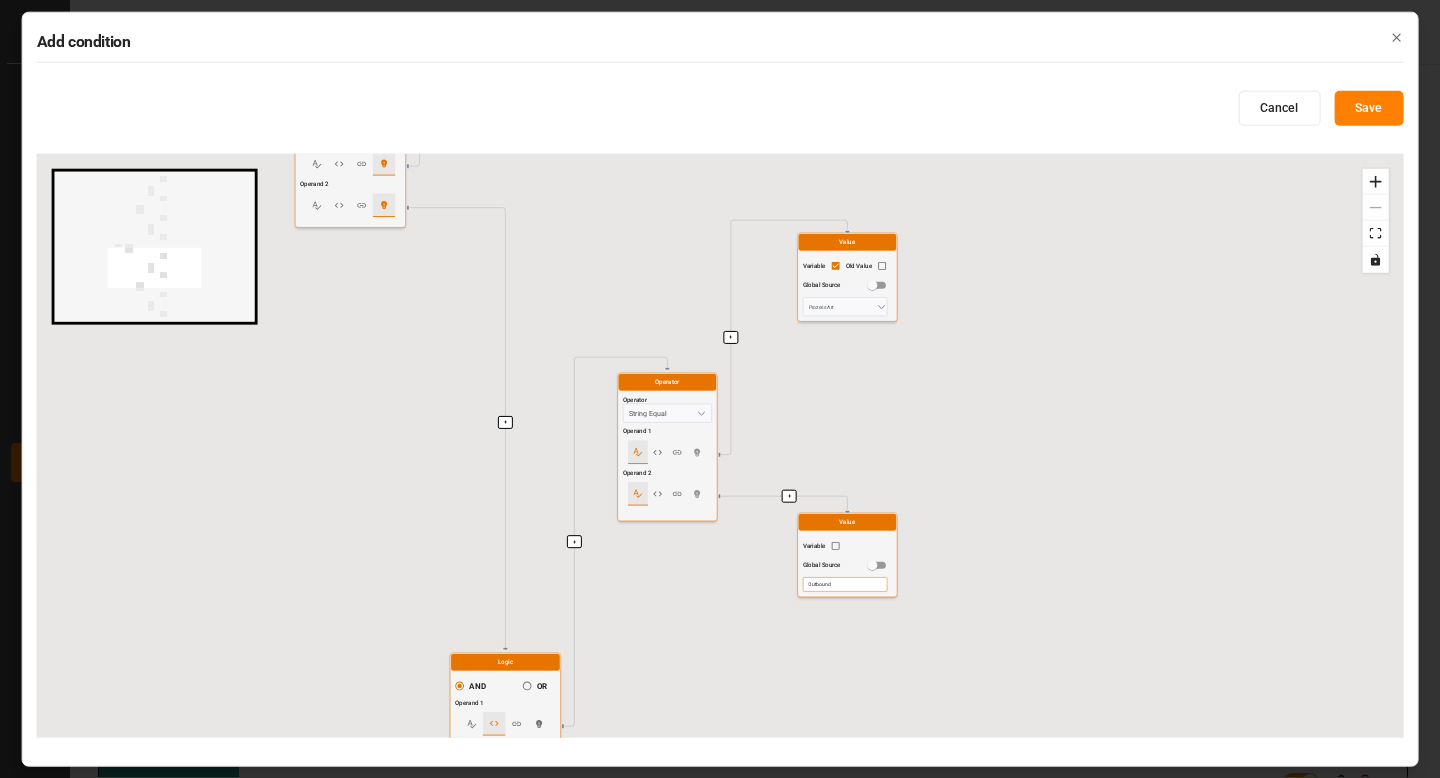 drag, startPoint x: 1057, startPoint y: 334, endPoint x: 1000, endPoint y: 539, distance: 212.77689 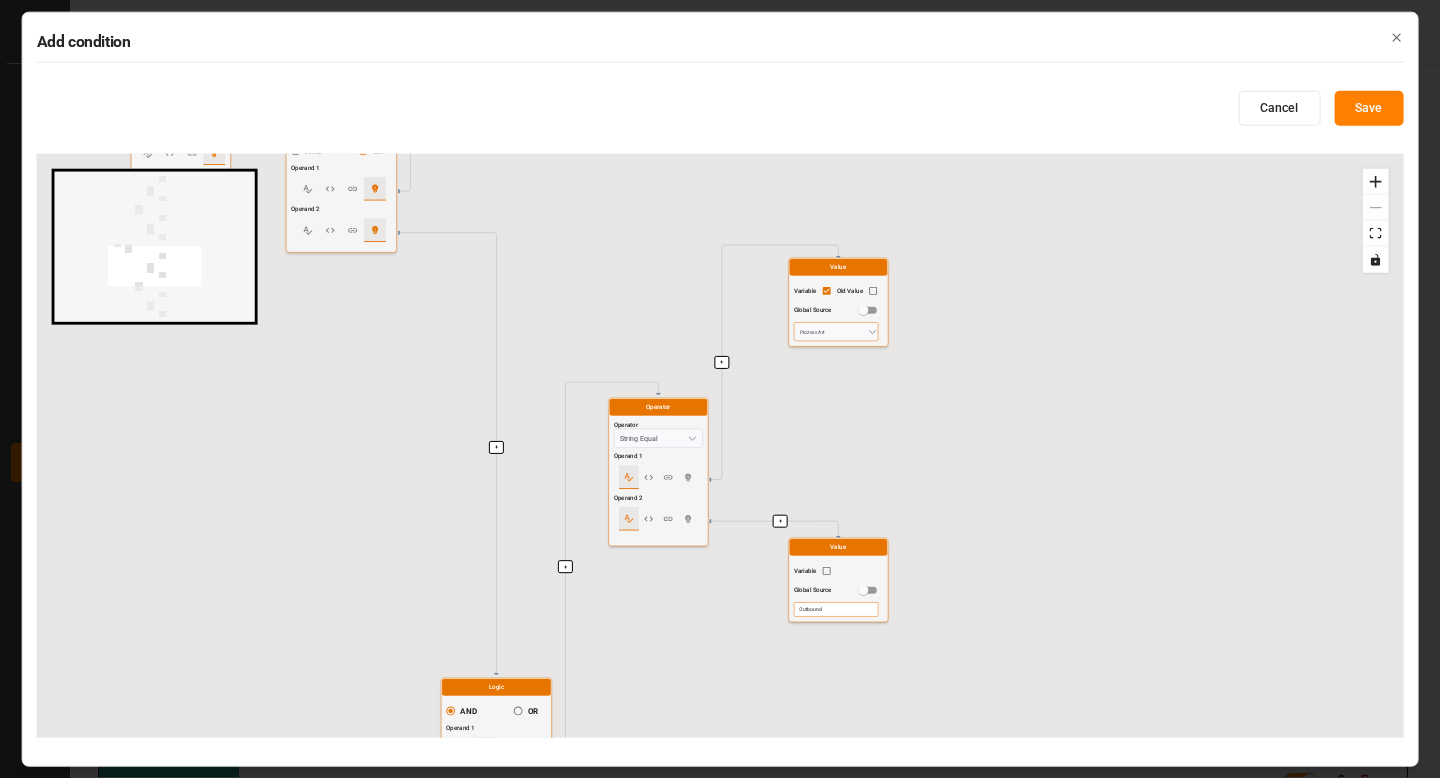 click on "Prozess Art" at bounding box center (836, 331) 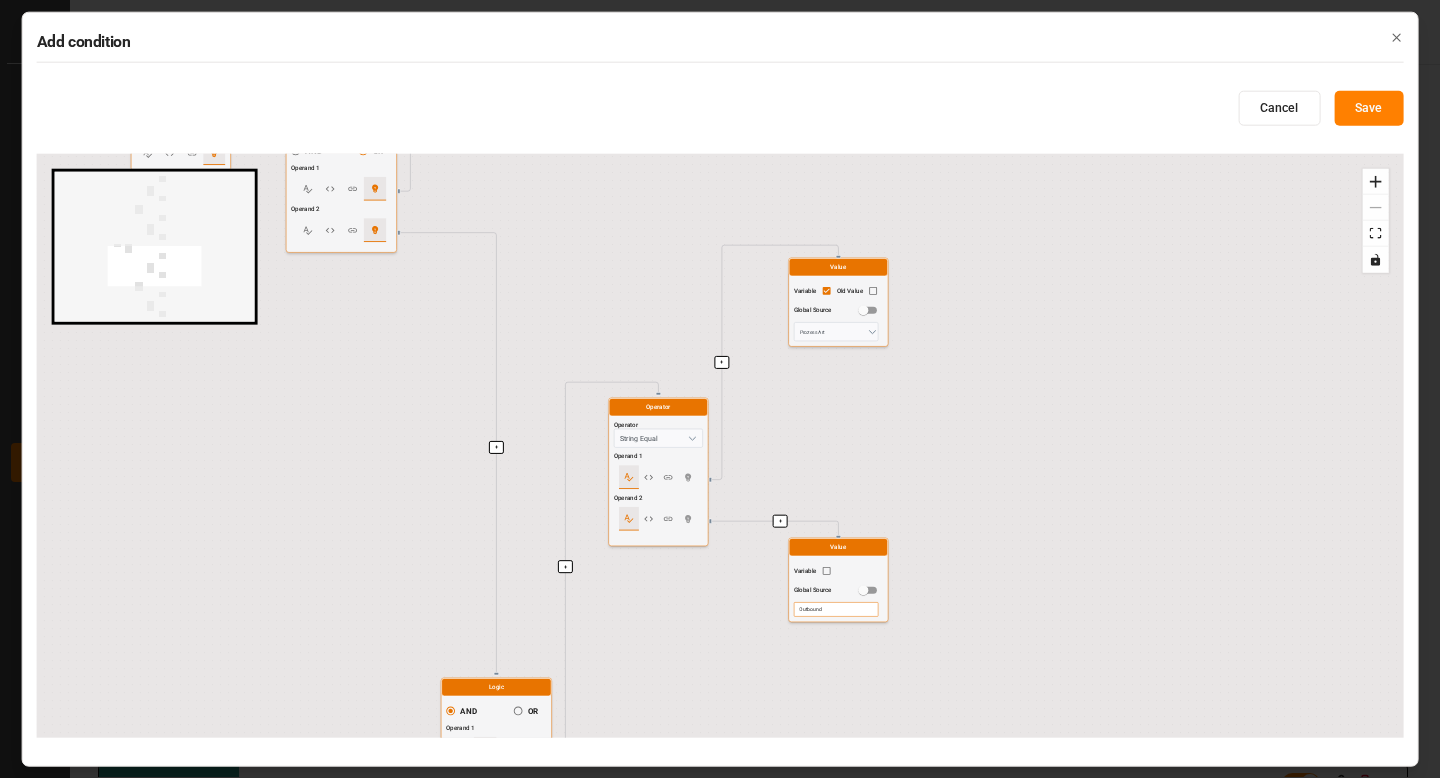 click on "Outbound" at bounding box center [836, 609] 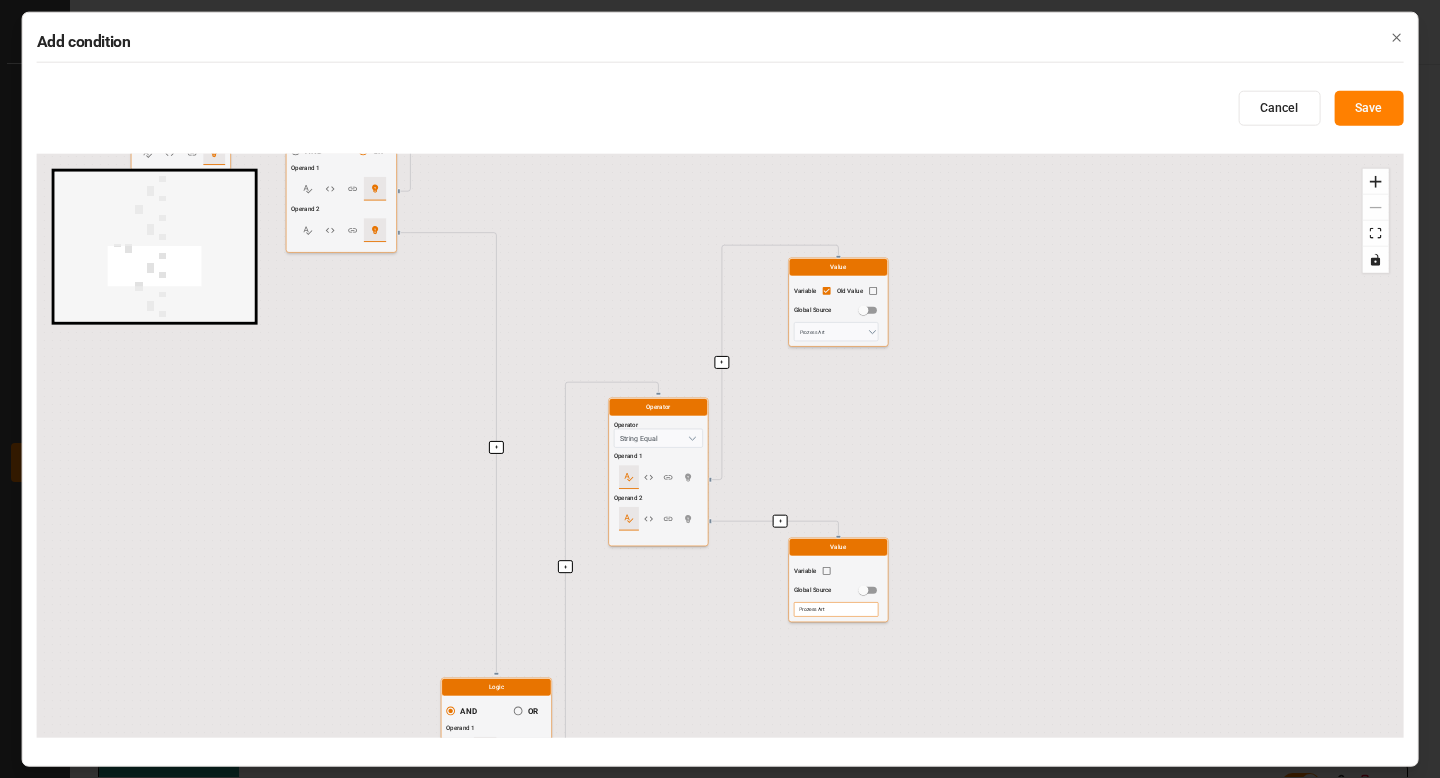 radio on "false" 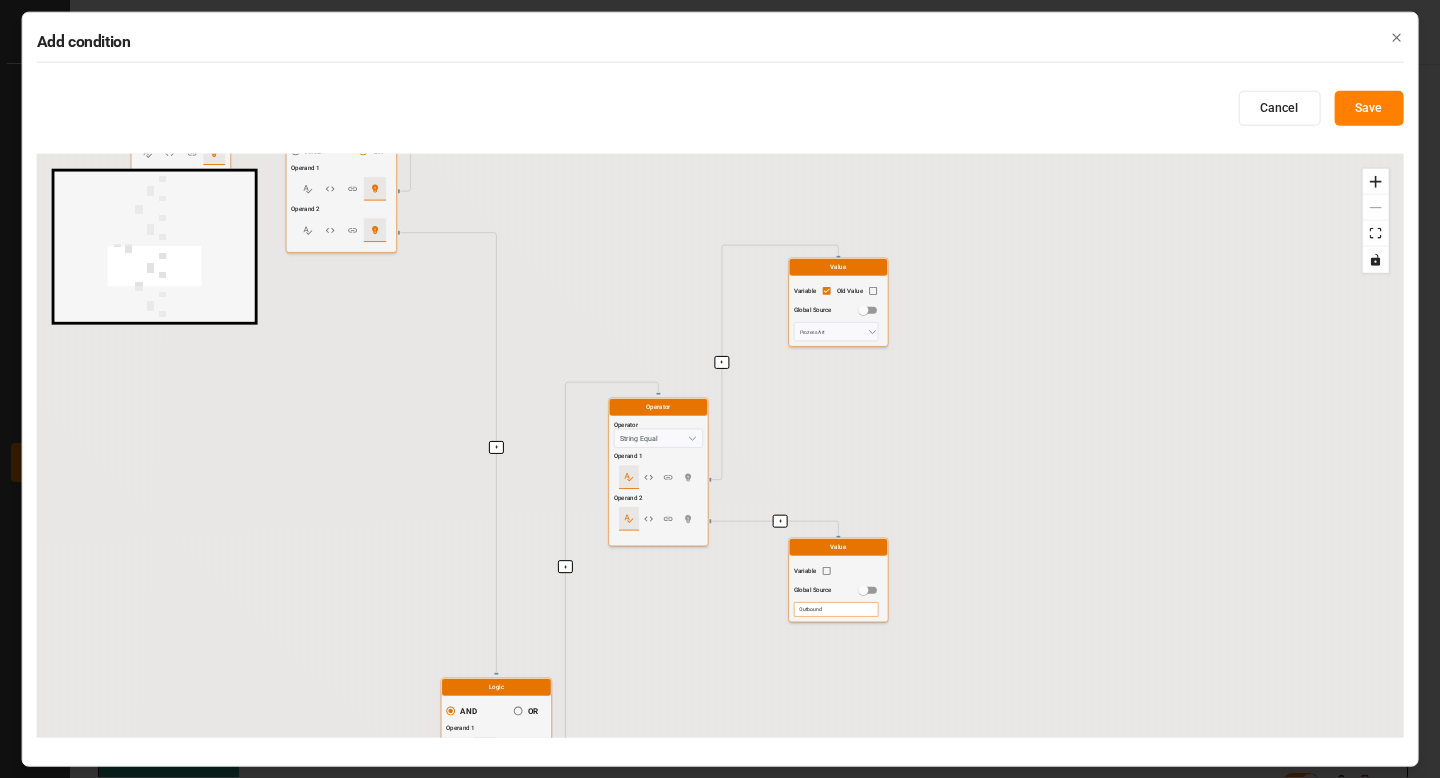 click on "Outbound" at bounding box center [836, 609] 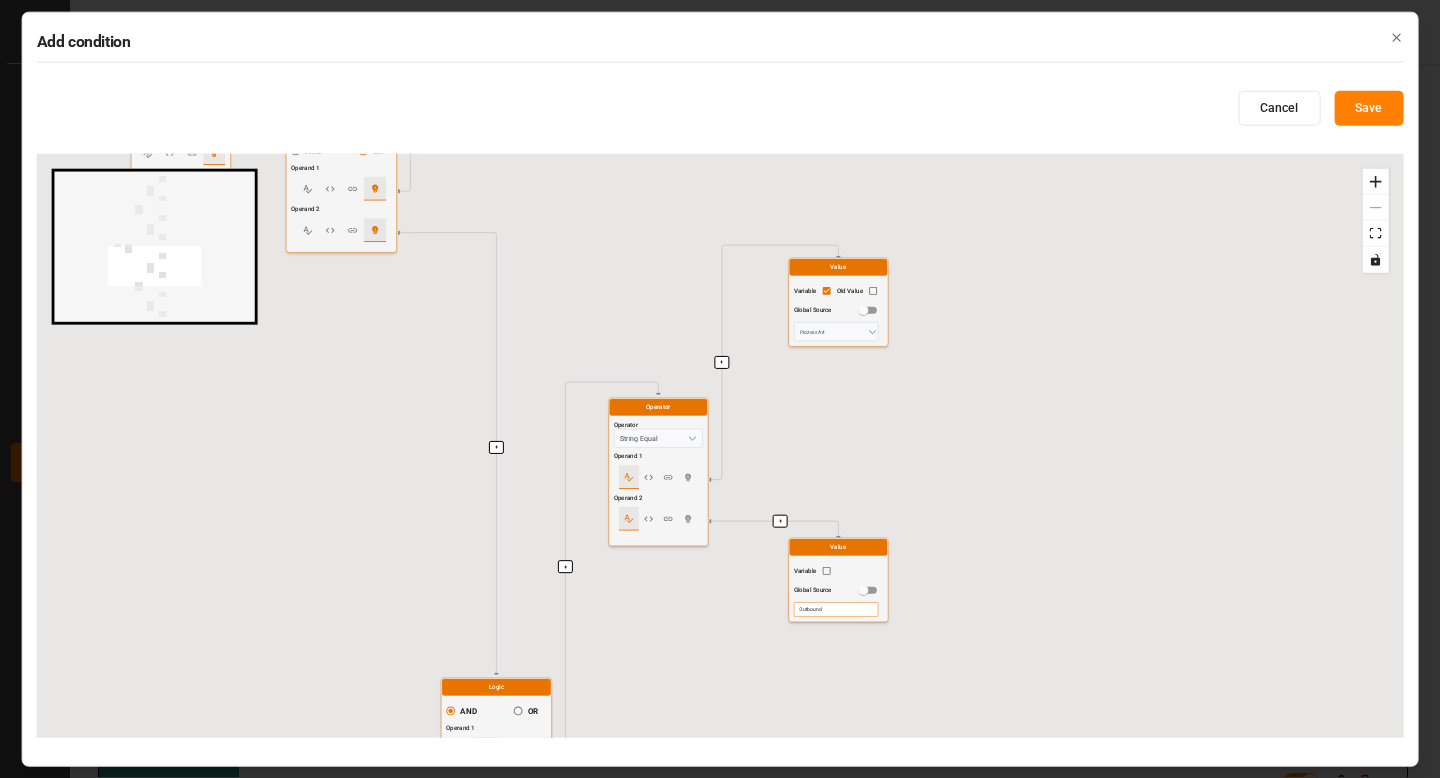 click on "+ + + + + + + + + + + + + + + Start here Logic AND OR Operand 1 Operand 2 Logic AND OR Operand 1 Operand 2 Operator Operator String Equal Operand 1 Operand 2 Value Variable Old Value Global Source Prozess Art Value Variable Global Source Inbound Operator Operator String Contains Operand 1 Operand 2 Value Variable Global Source DAP,DDP Value Variable Old Value Global Source Lieferbedingung Logic AND OR Operand 1 Operand 2 Operator Operator String Equal Operand 1 Operand 2 Value Variable Old Value Global Source Prozess Art Value Variable Global Source Outbound Operator Operator String Contains Operand 1 Operand 2 Value Variable Global Source EXW,FCA Value Variable Old Value Global Source Lieferbedingung" at bounding box center (720, 446) 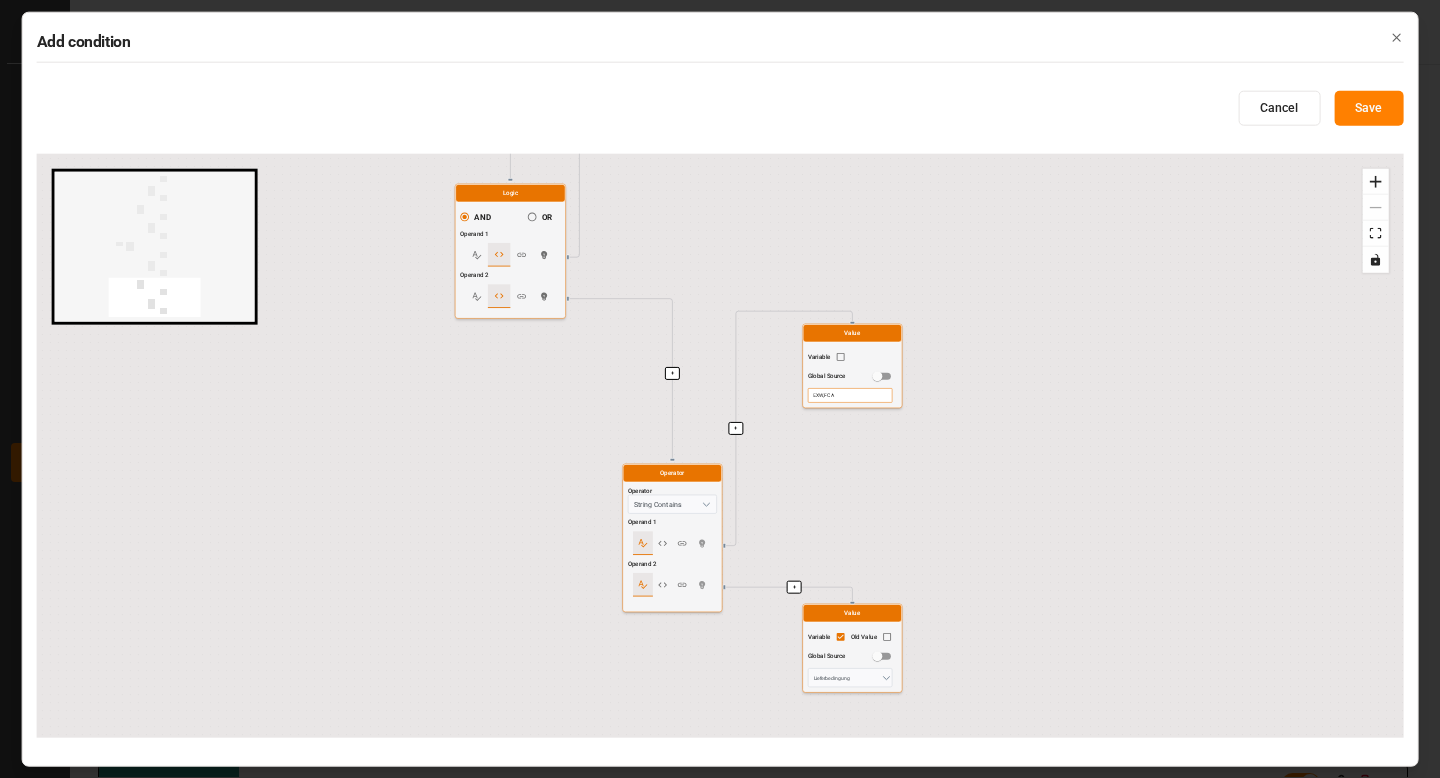 drag, startPoint x: 942, startPoint y: 543, endPoint x: 952, endPoint y: 14, distance: 529.0945 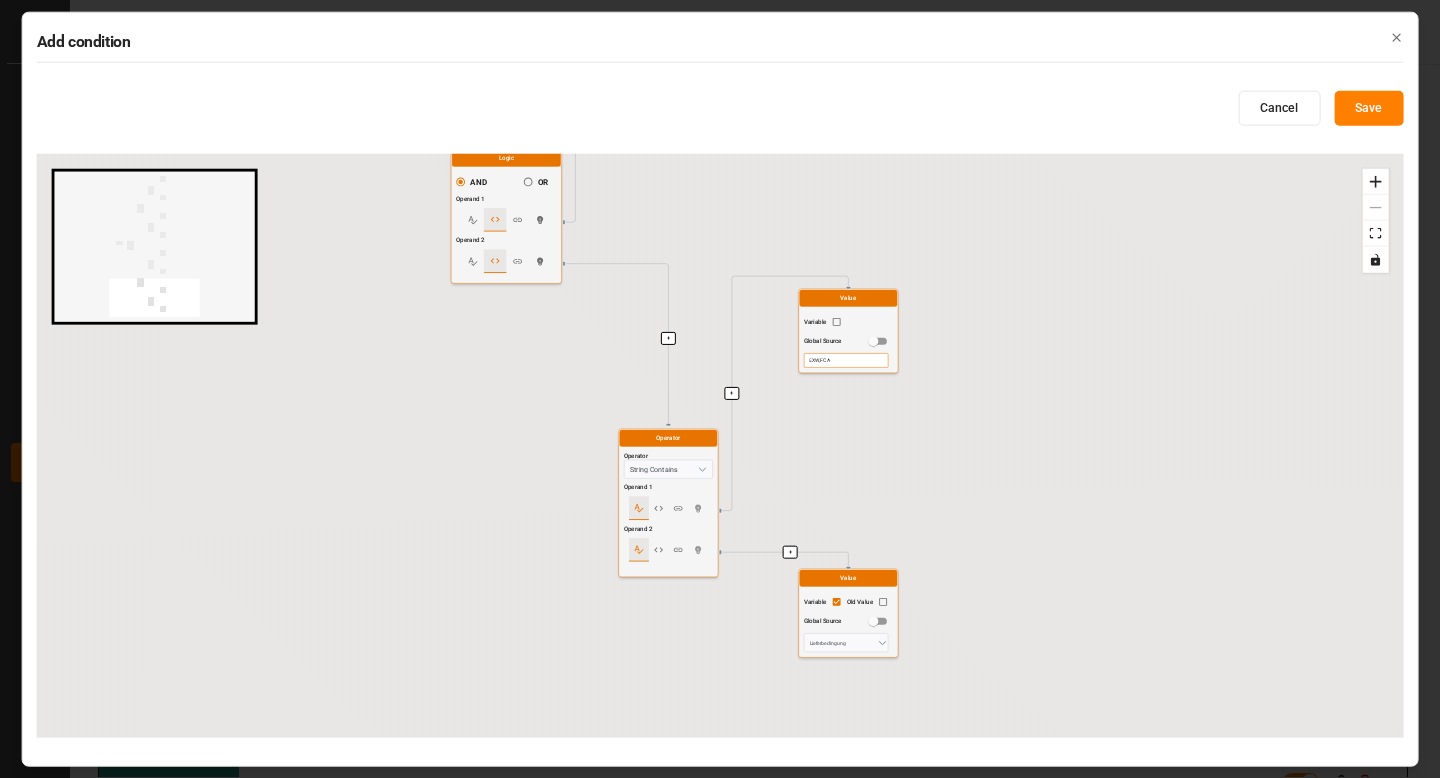 click on "Operand 1" at bounding box center (638, 487) 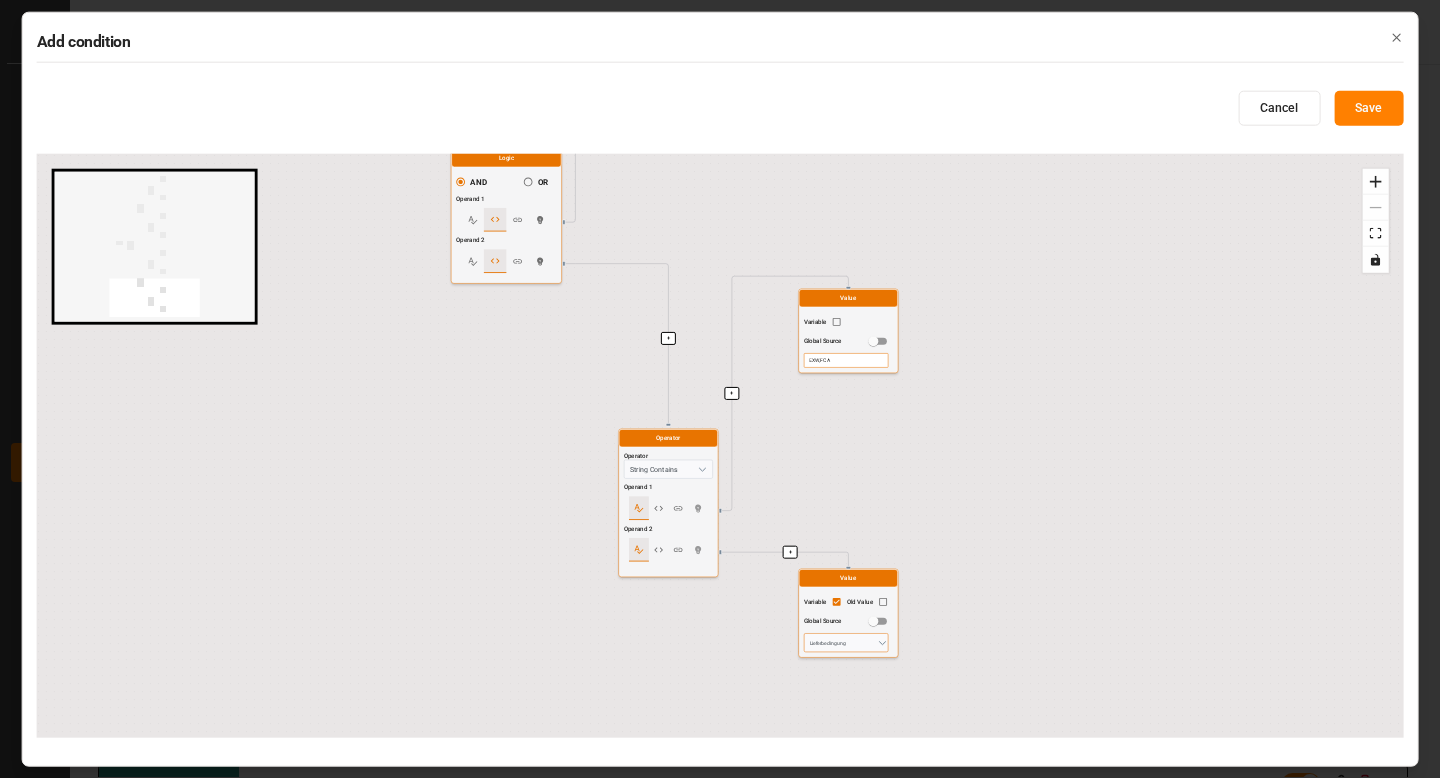 click on "Lieferbedingung" at bounding box center [846, 642] 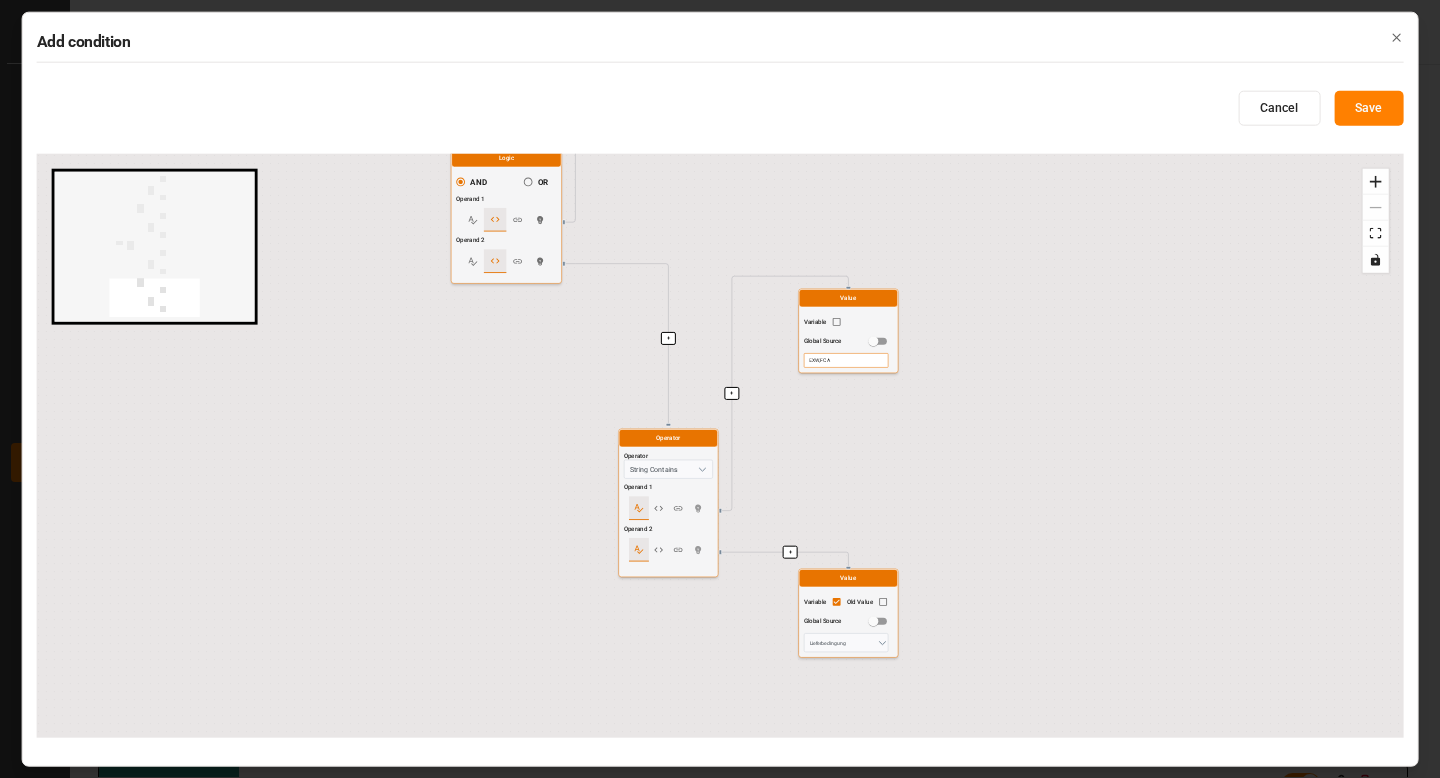 click 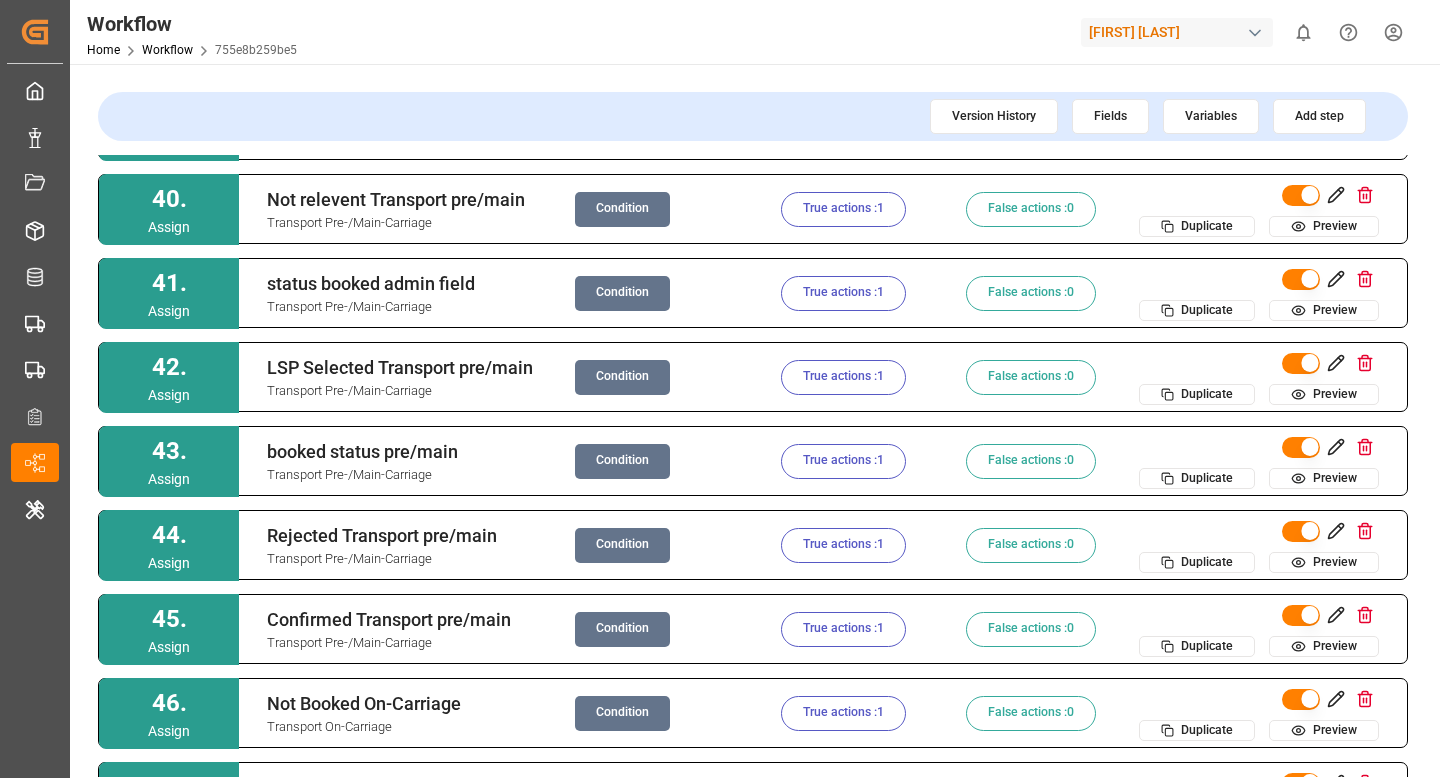 click on "True actions :  1" at bounding box center [843, 209] 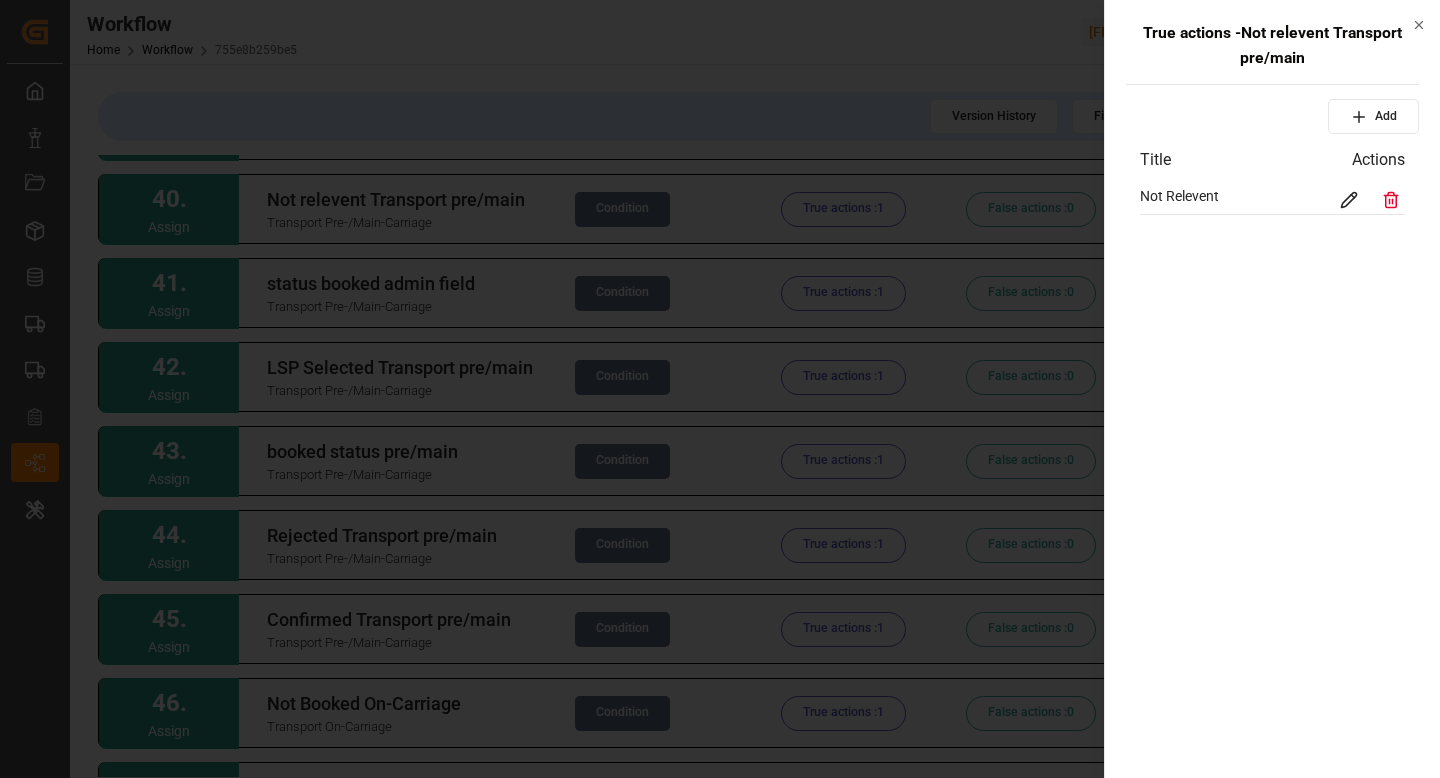 click 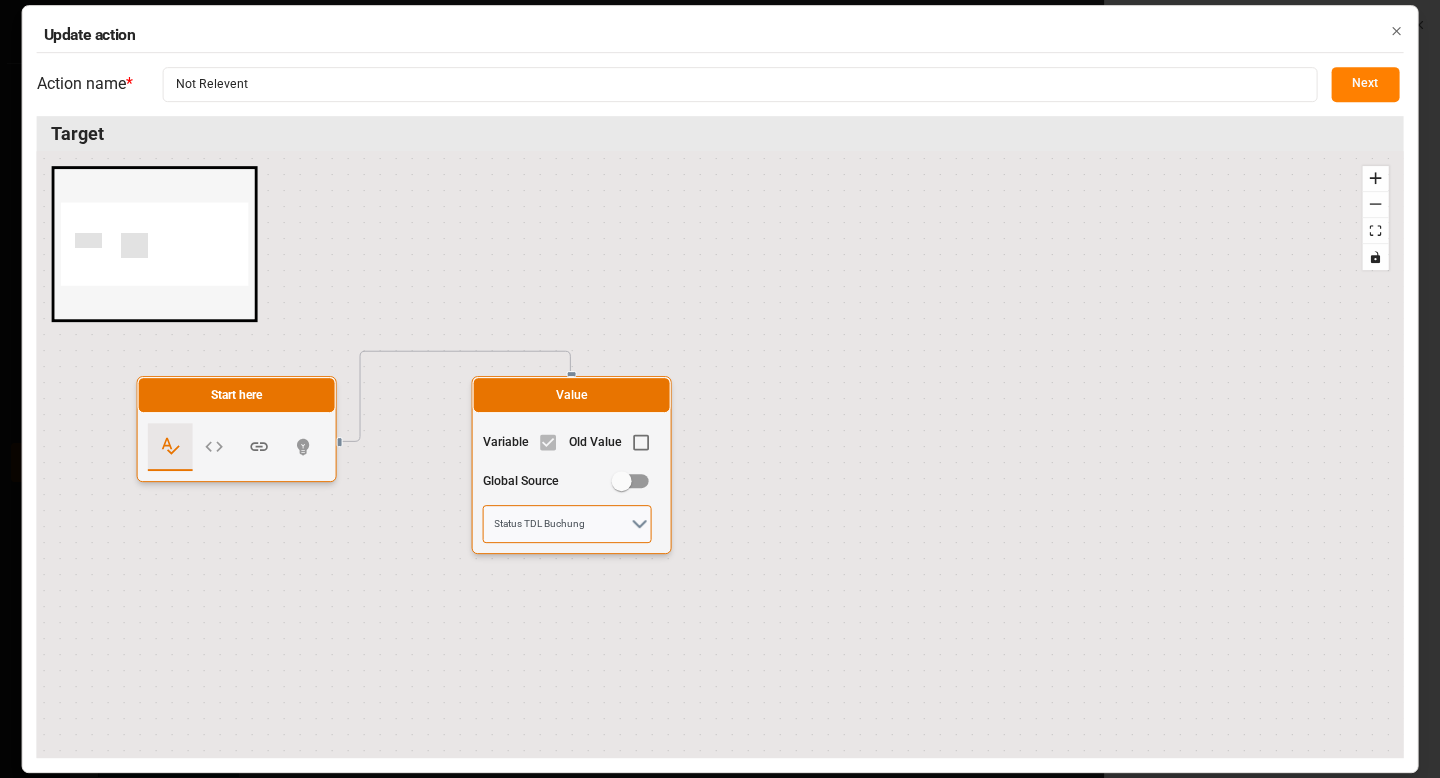 click on "Status TDL Buchung" at bounding box center [567, 524] 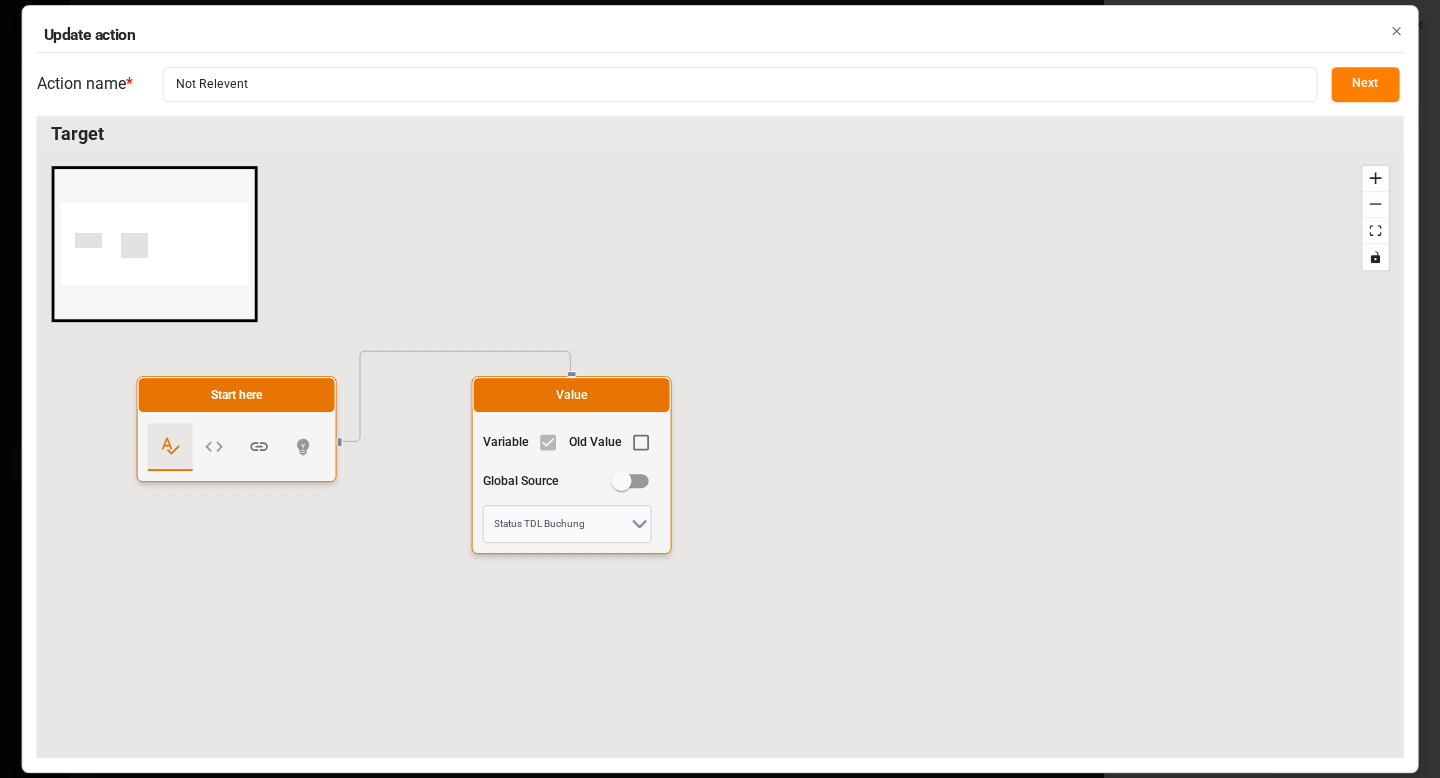click on "Next" at bounding box center [1365, 84] 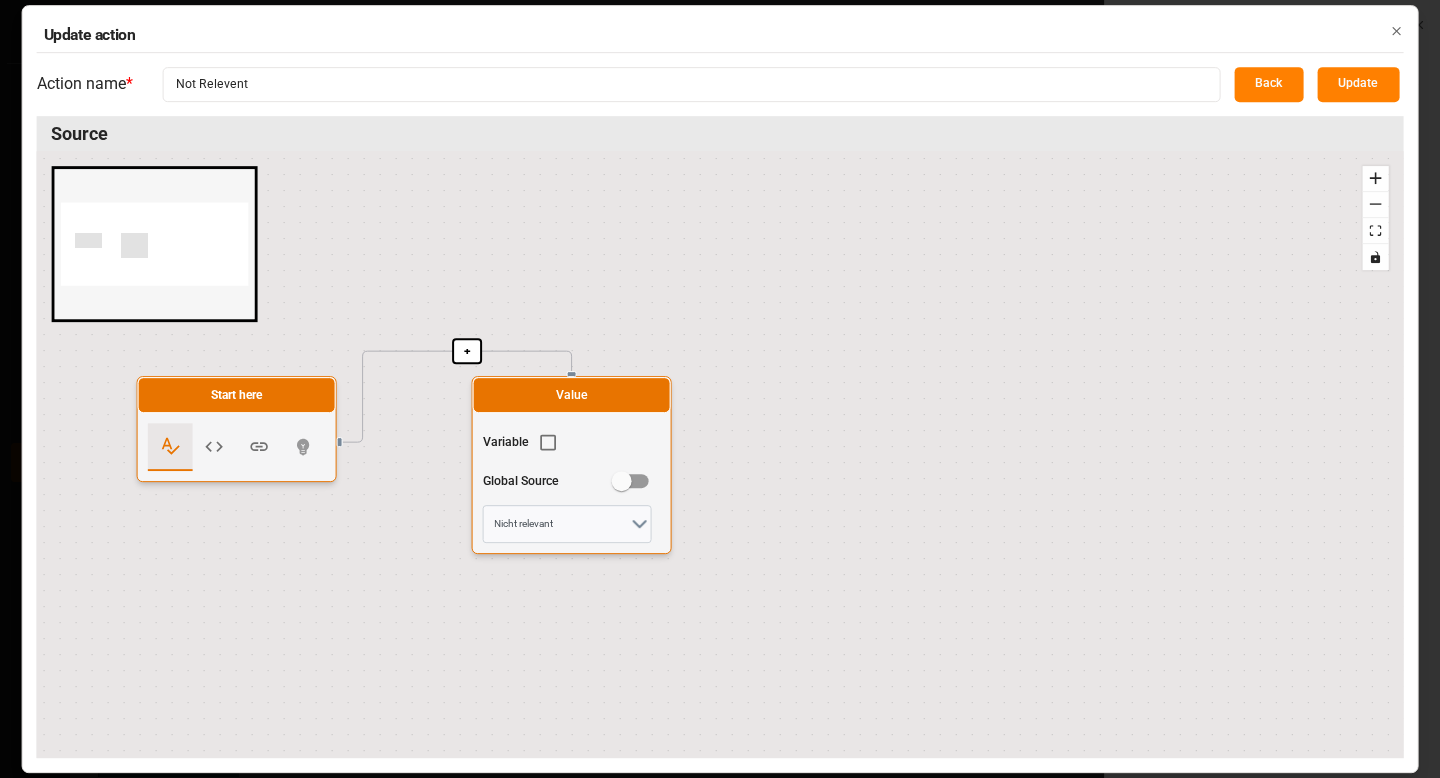 click 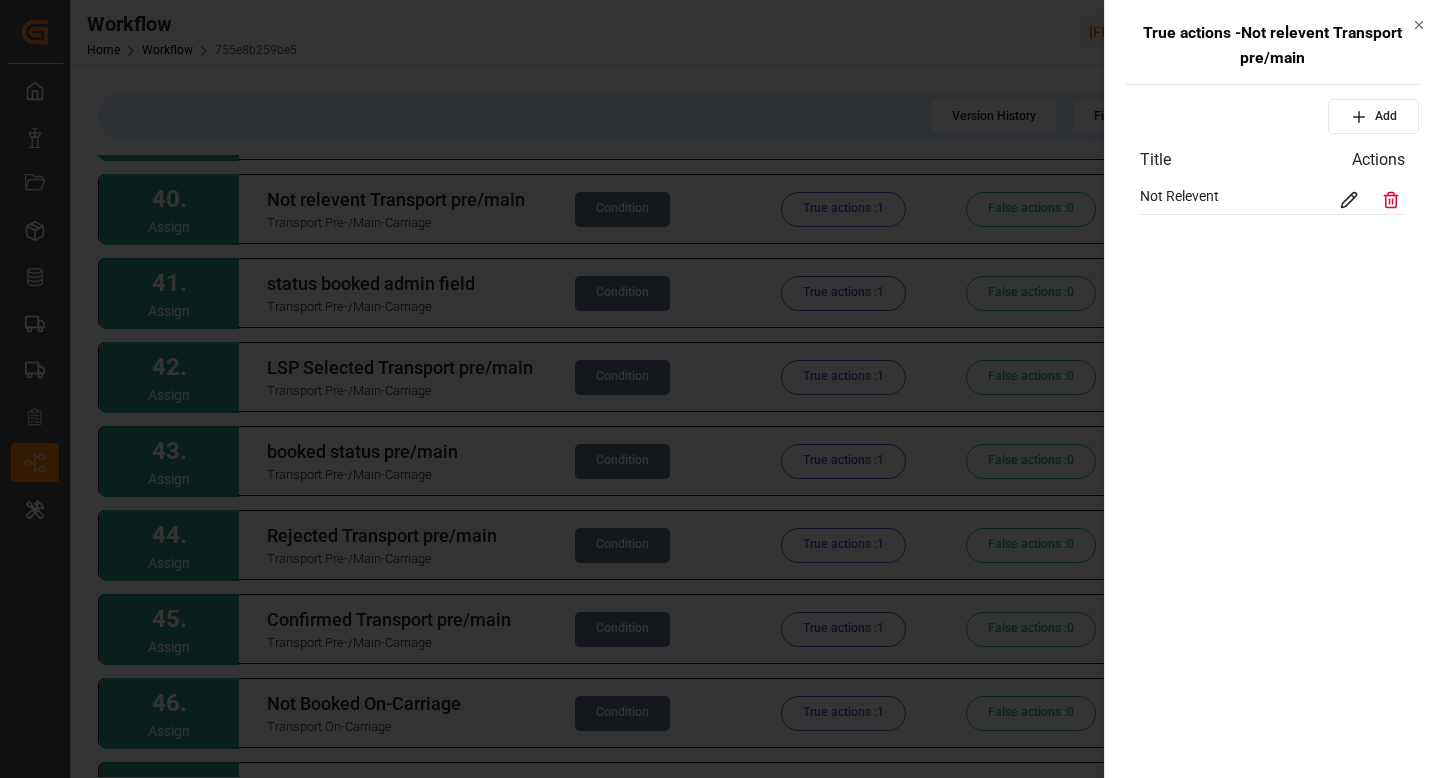 click at bounding box center (720, 389) 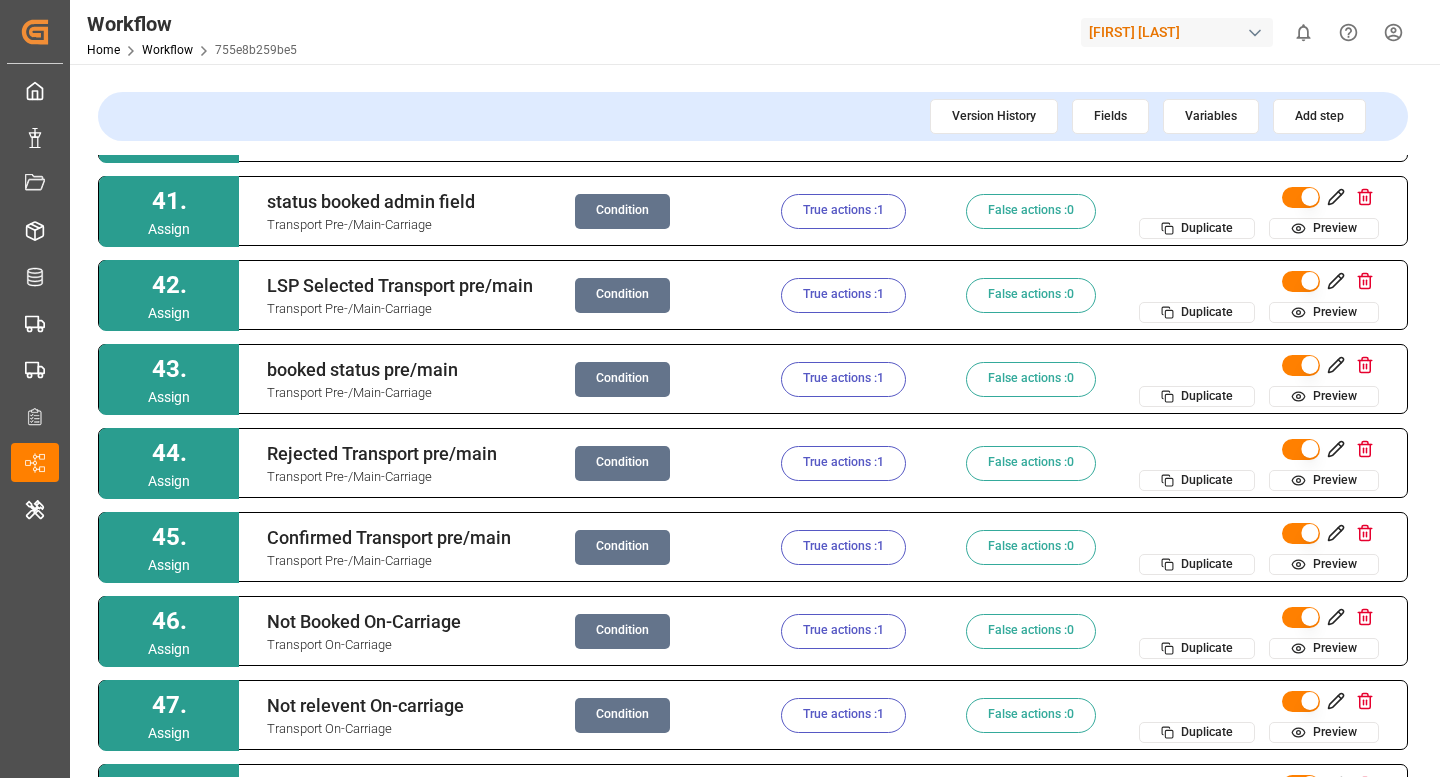 scroll, scrollTop: 3341, scrollLeft: 0, axis: vertical 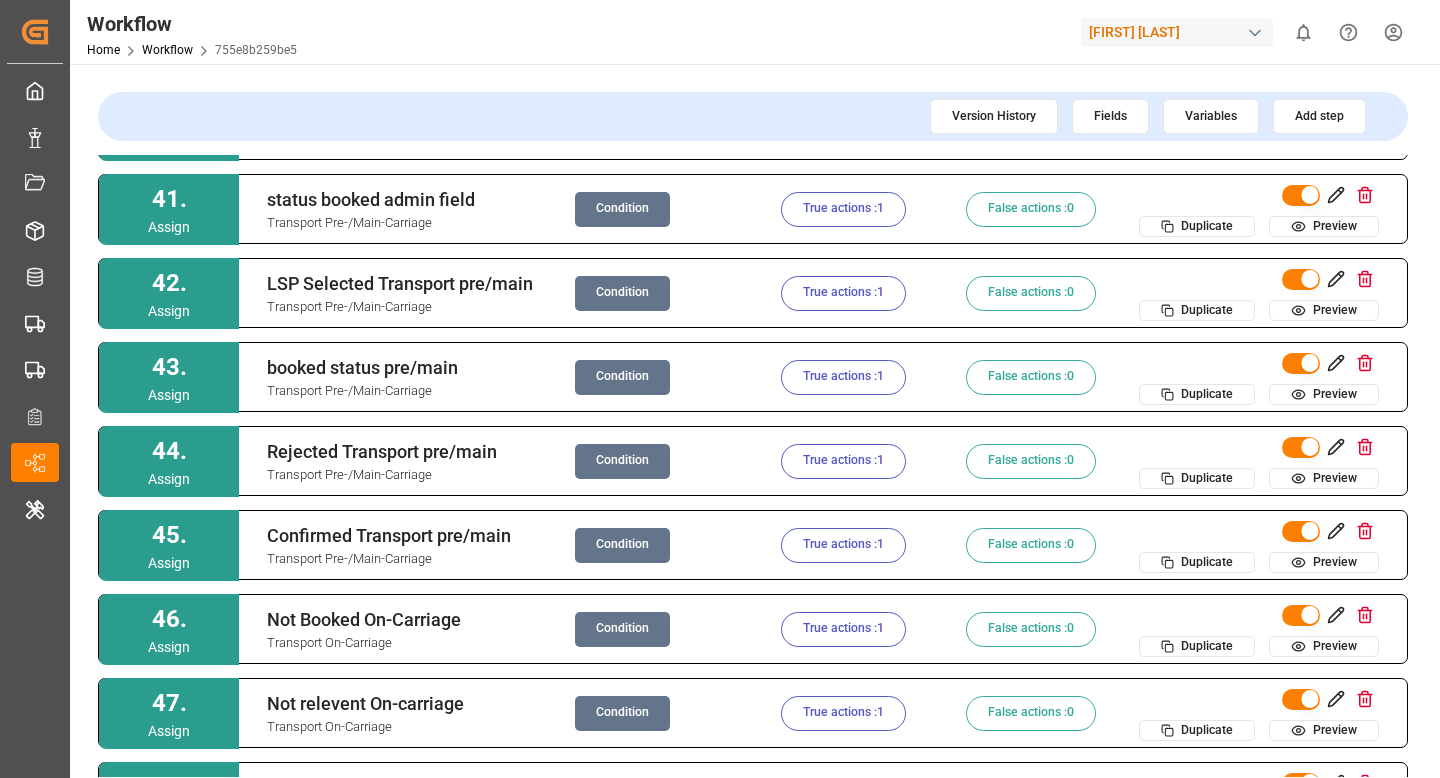 click on "Condition" at bounding box center (622, 209) 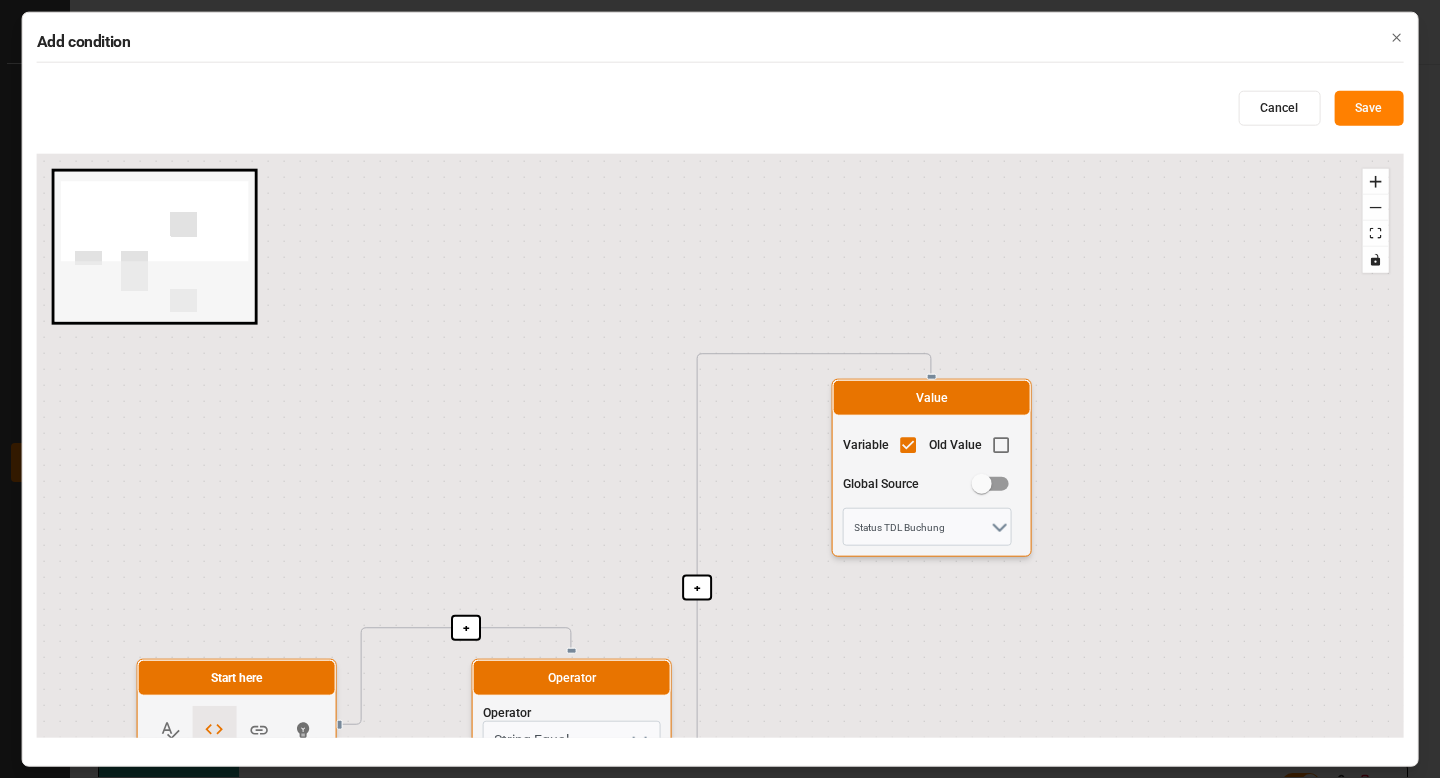 click on "+ + + Start here Operator Operator String Equal Operand 1 Operand 2 Value Variable Old Value Global Source Status TDL Buchung Value Variable Global Source Booked" at bounding box center [720, 446] 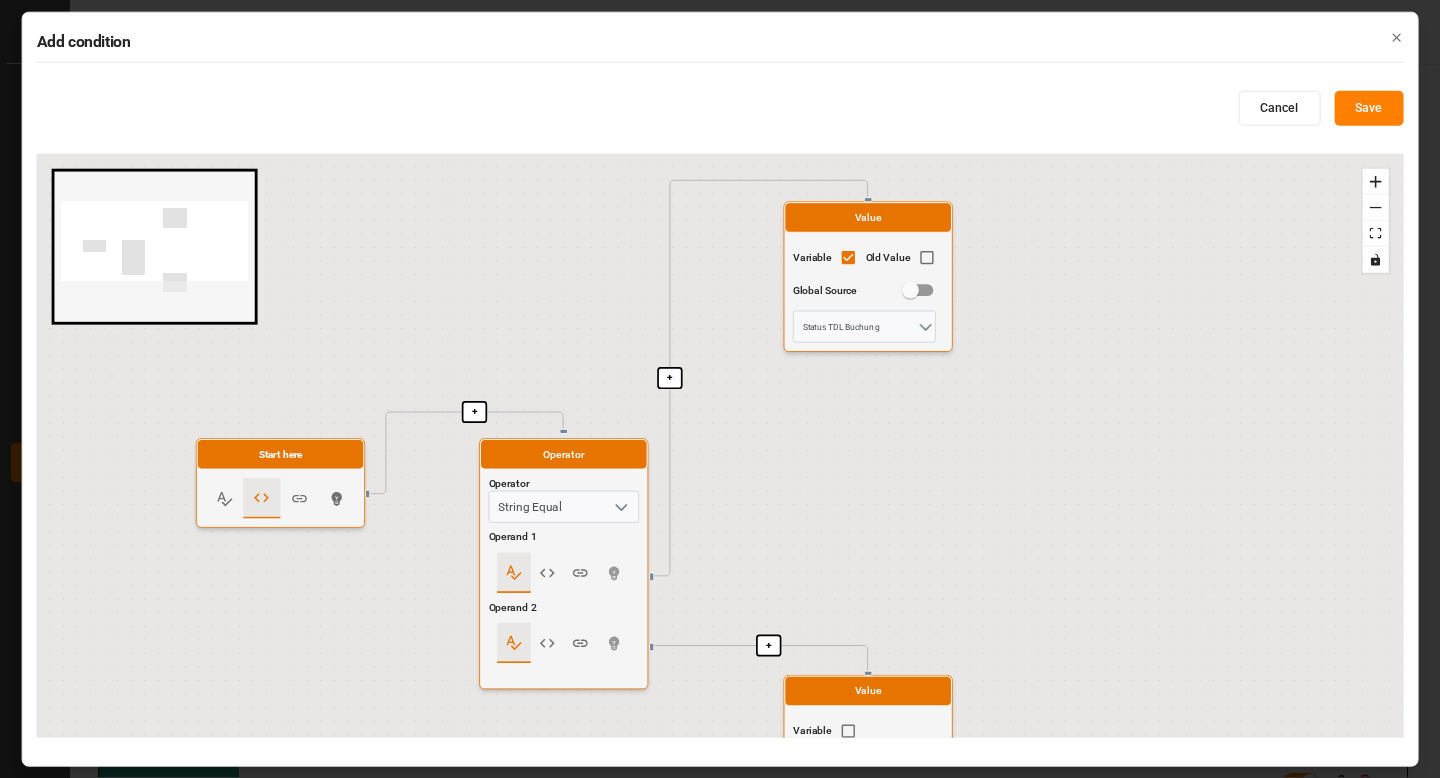 drag, startPoint x: 820, startPoint y: 607, endPoint x: 806, endPoint y: 440, distance: 167.5858 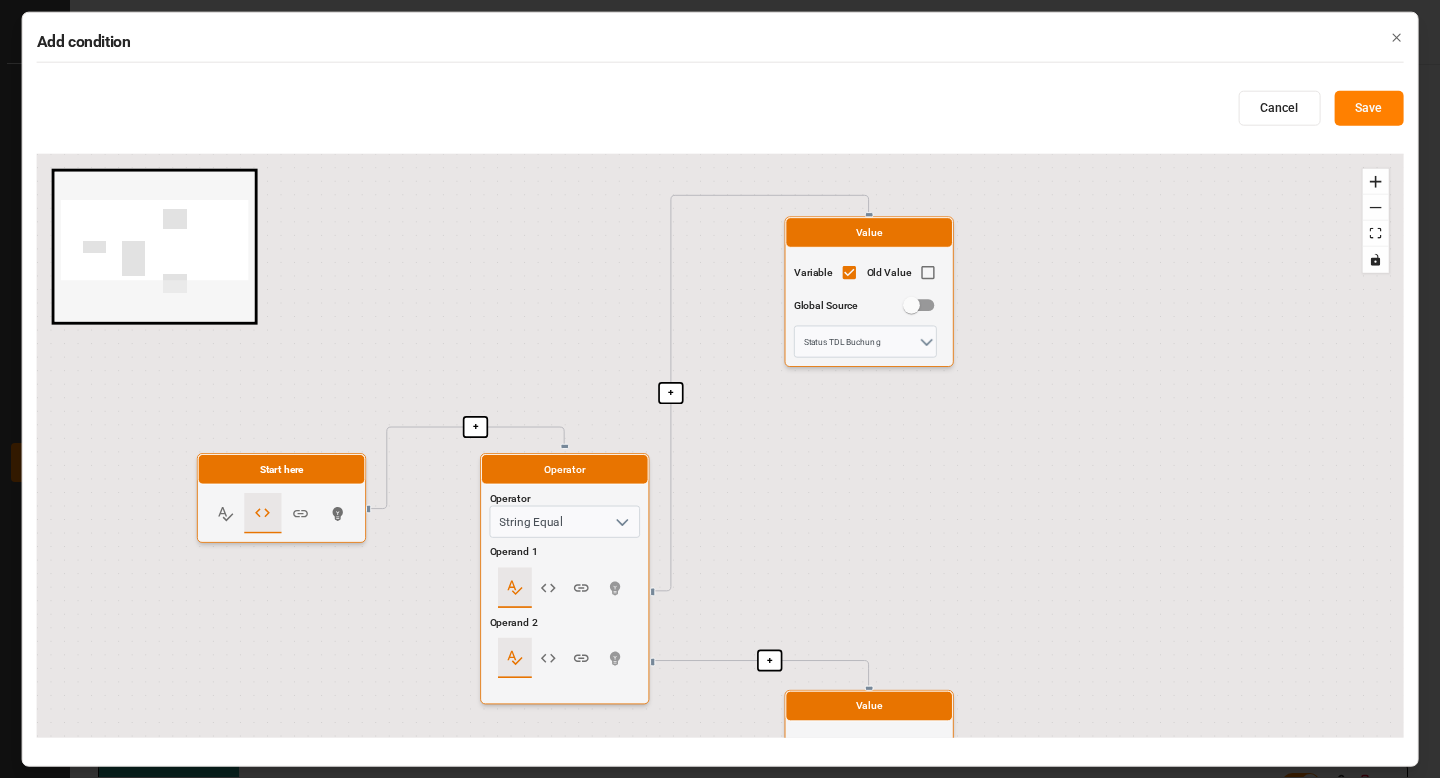 click 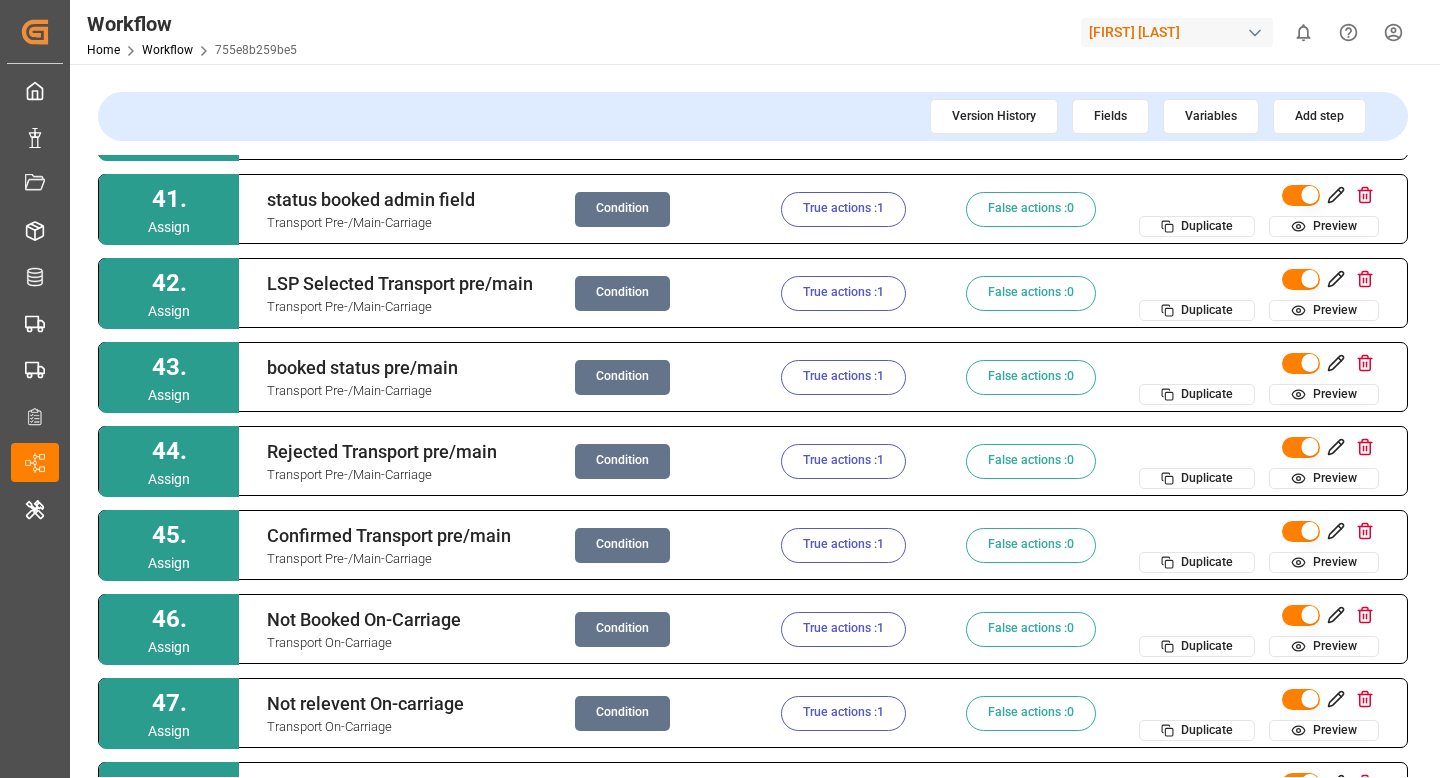 scroll, scrollTop: 3362, scrollLeft: 0, axis: vertical 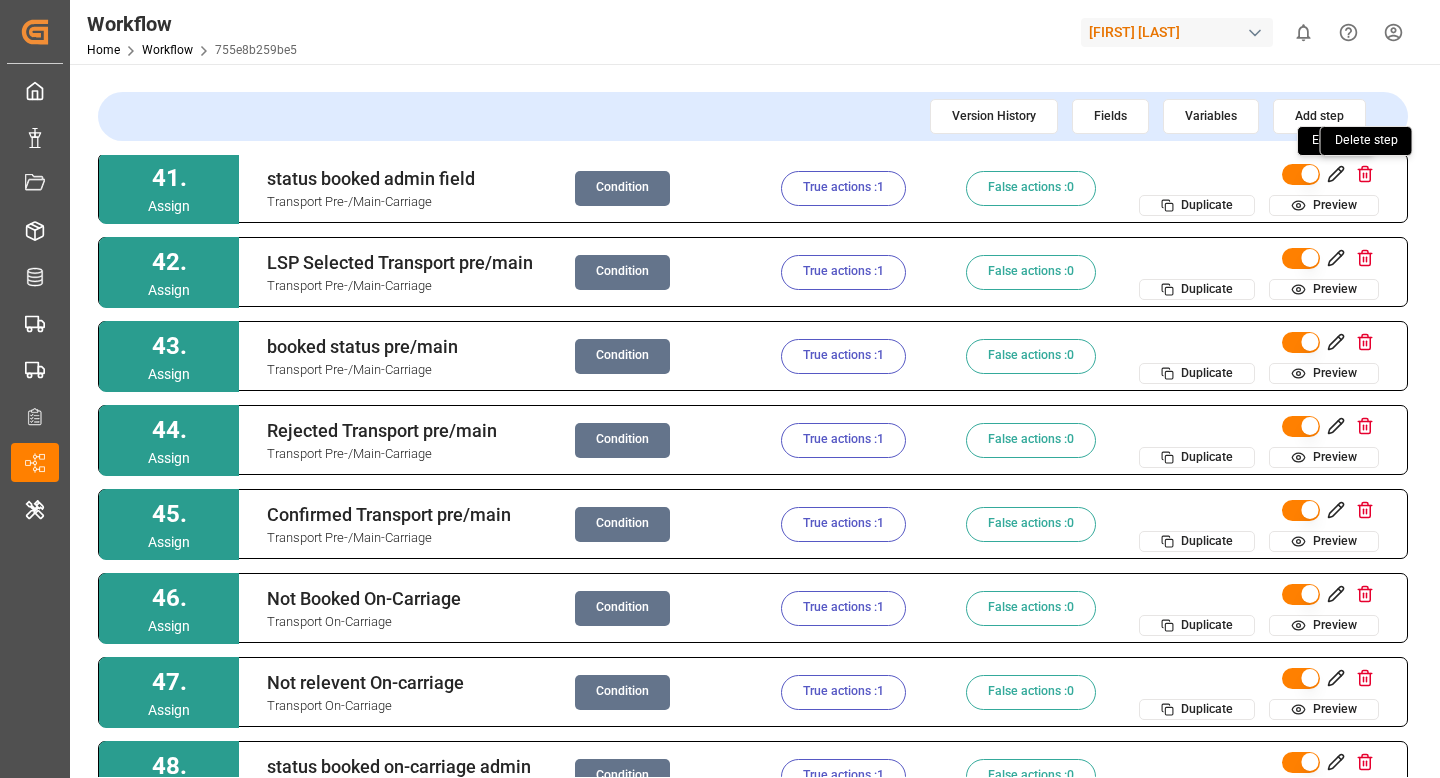 click 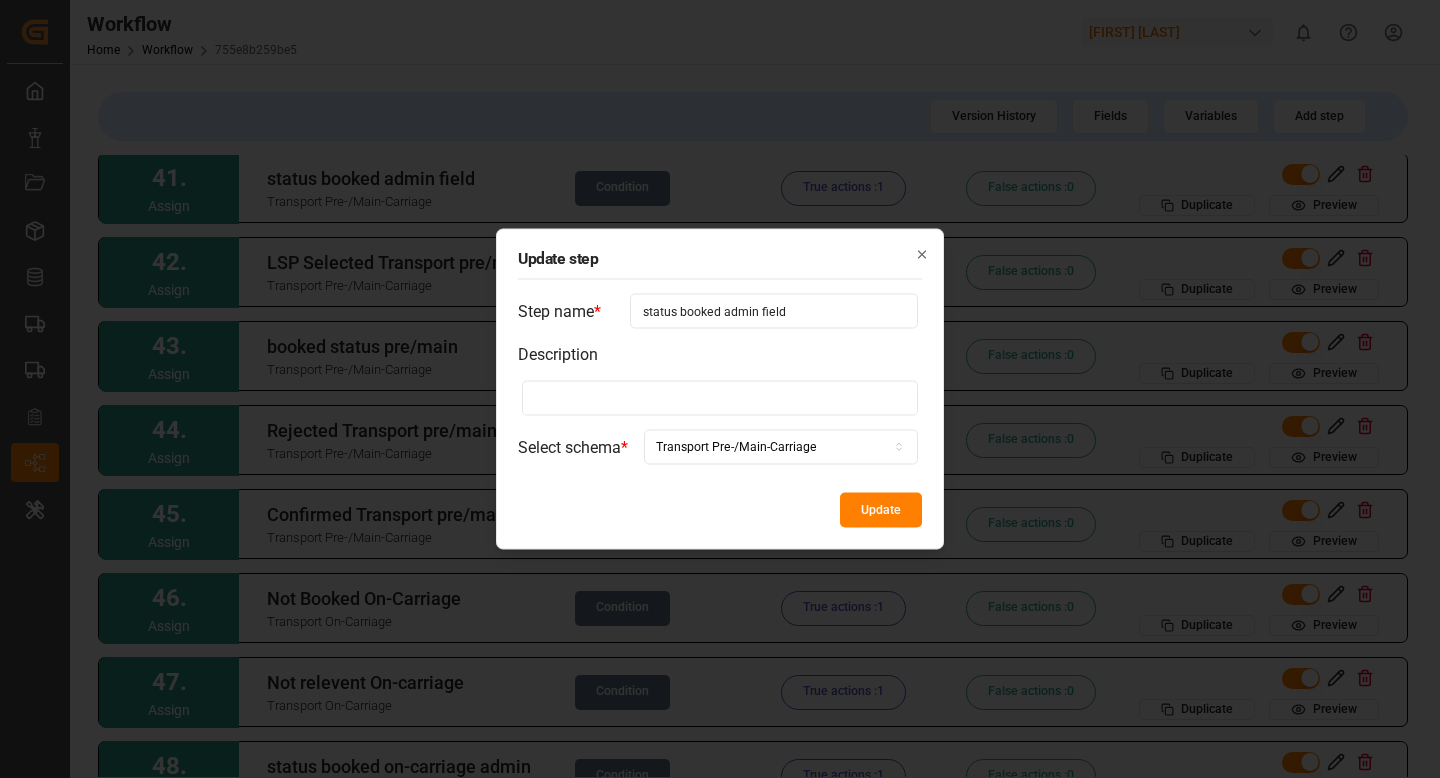 click on "status booked admin field" at bounding box center (774, 311) 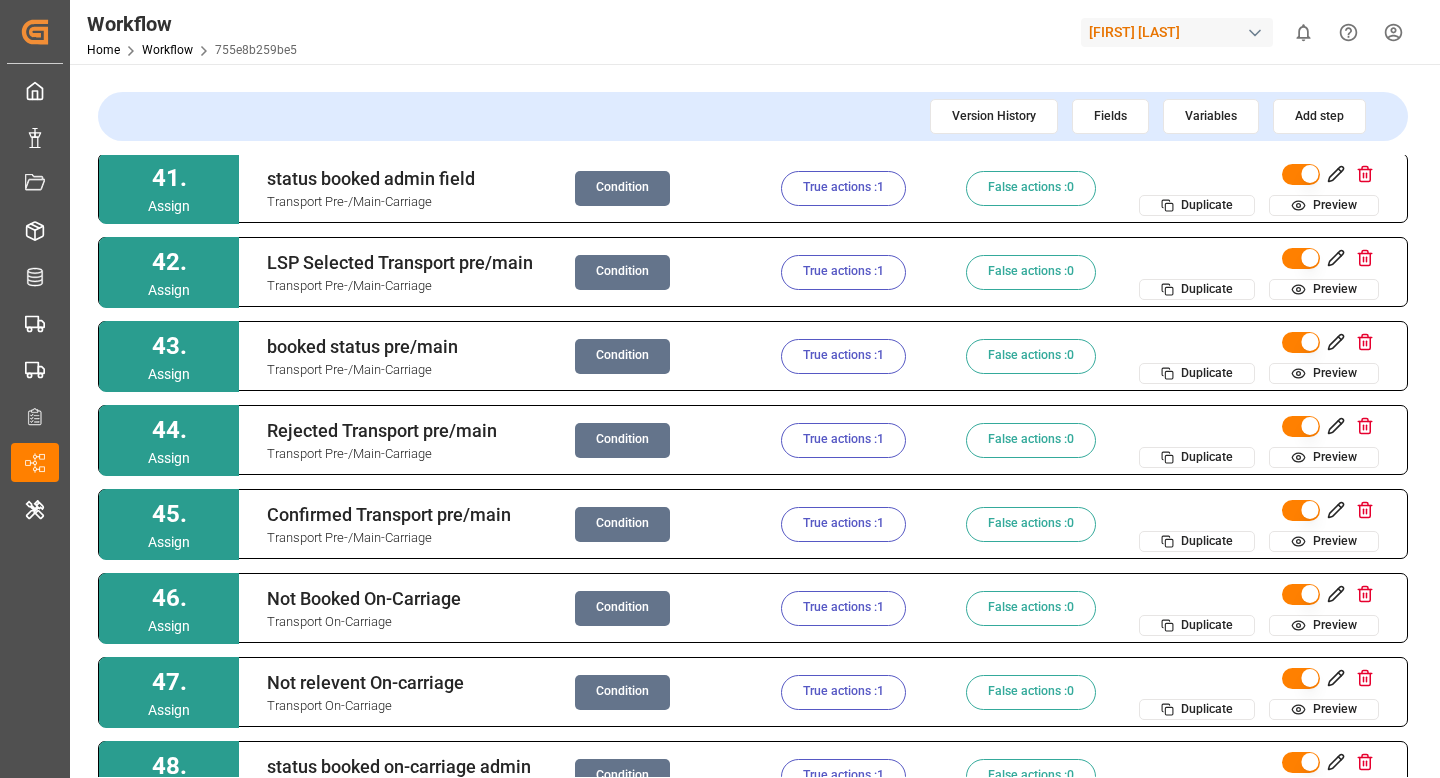 click on "Condition" at bounding box center [622, 188] 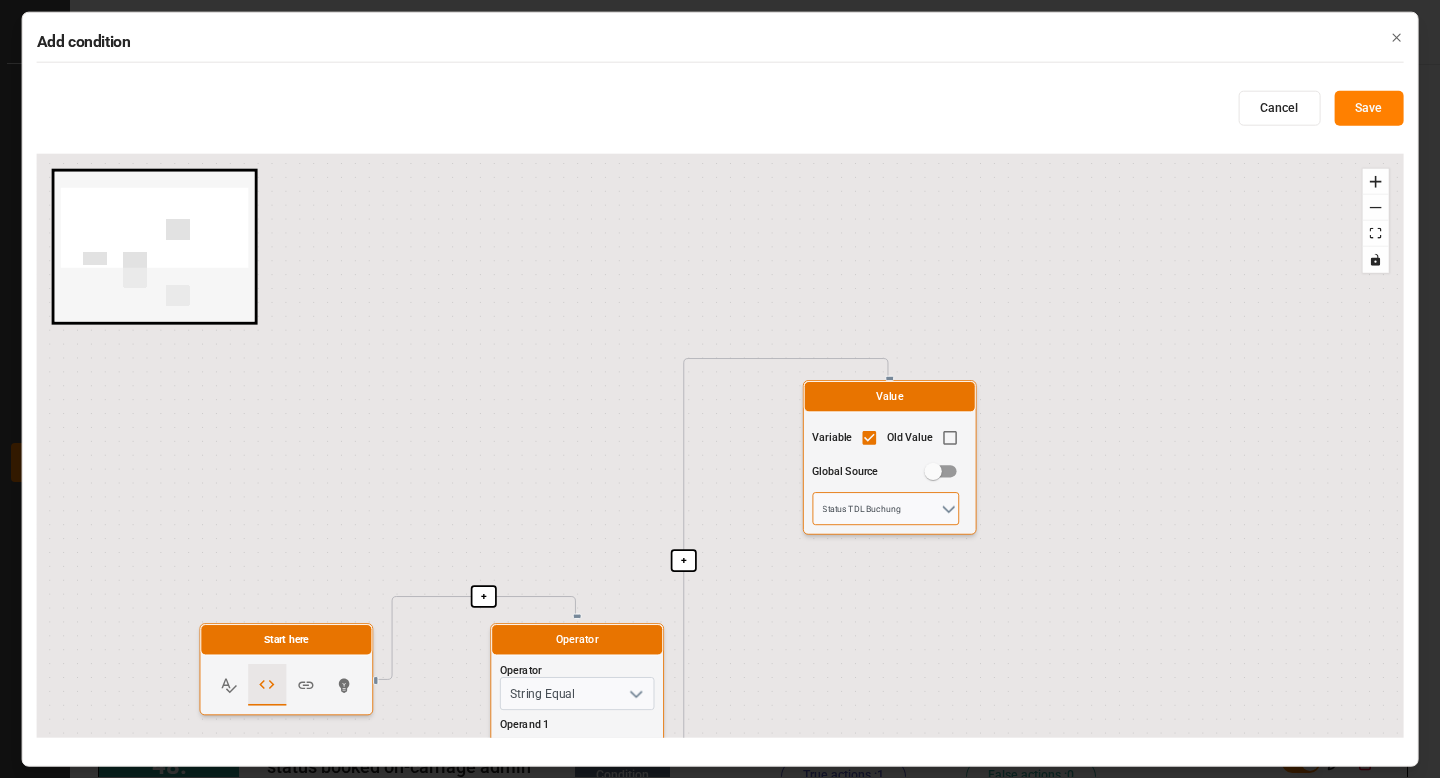 click on "Status TDL Buchung" at bounding box center (885, 508) 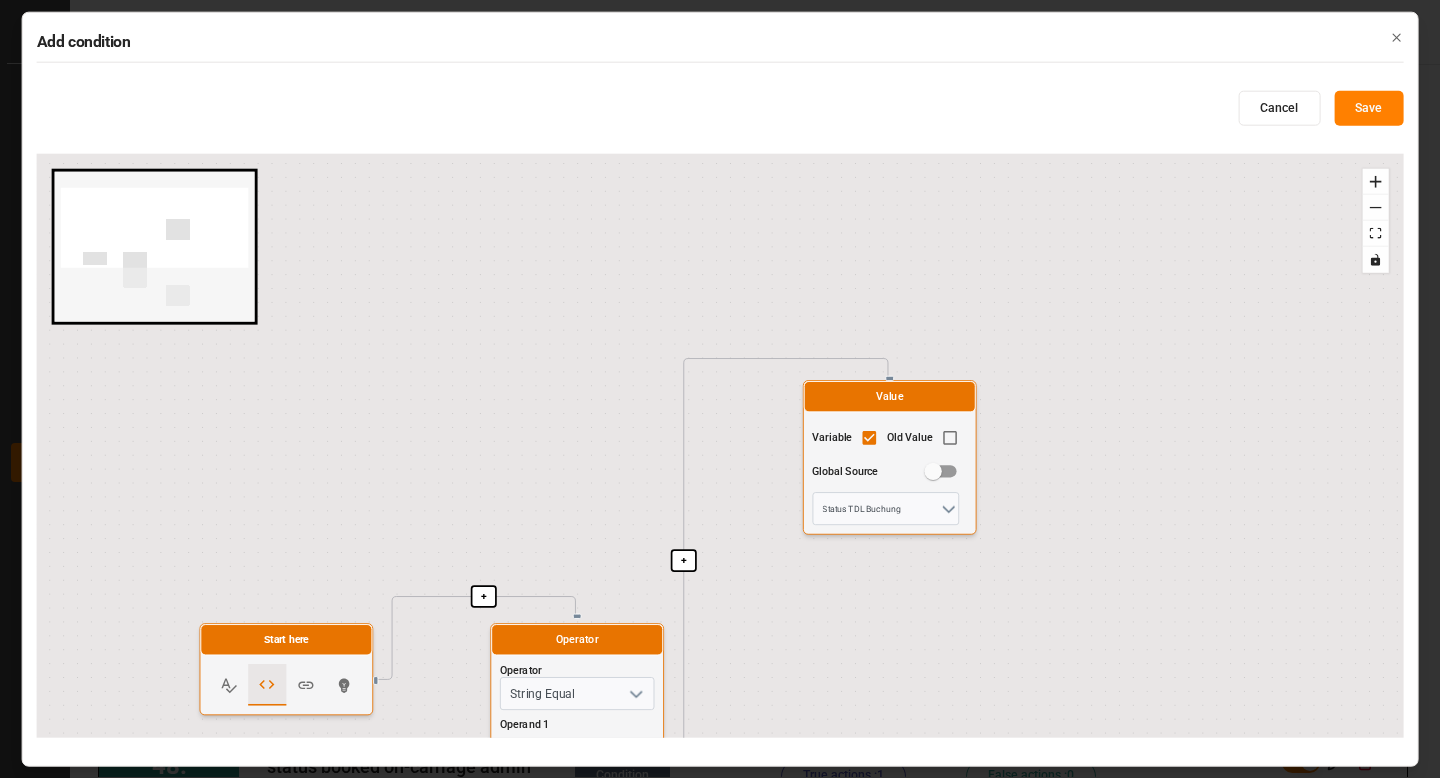click on "+ + + Start here Operator Operator String Equal Operand 1 Operand 2 Value Variable Old Value Global Source Status TDL Buchung Value Variable Global Source Booked" at bounding box center (720, 446) 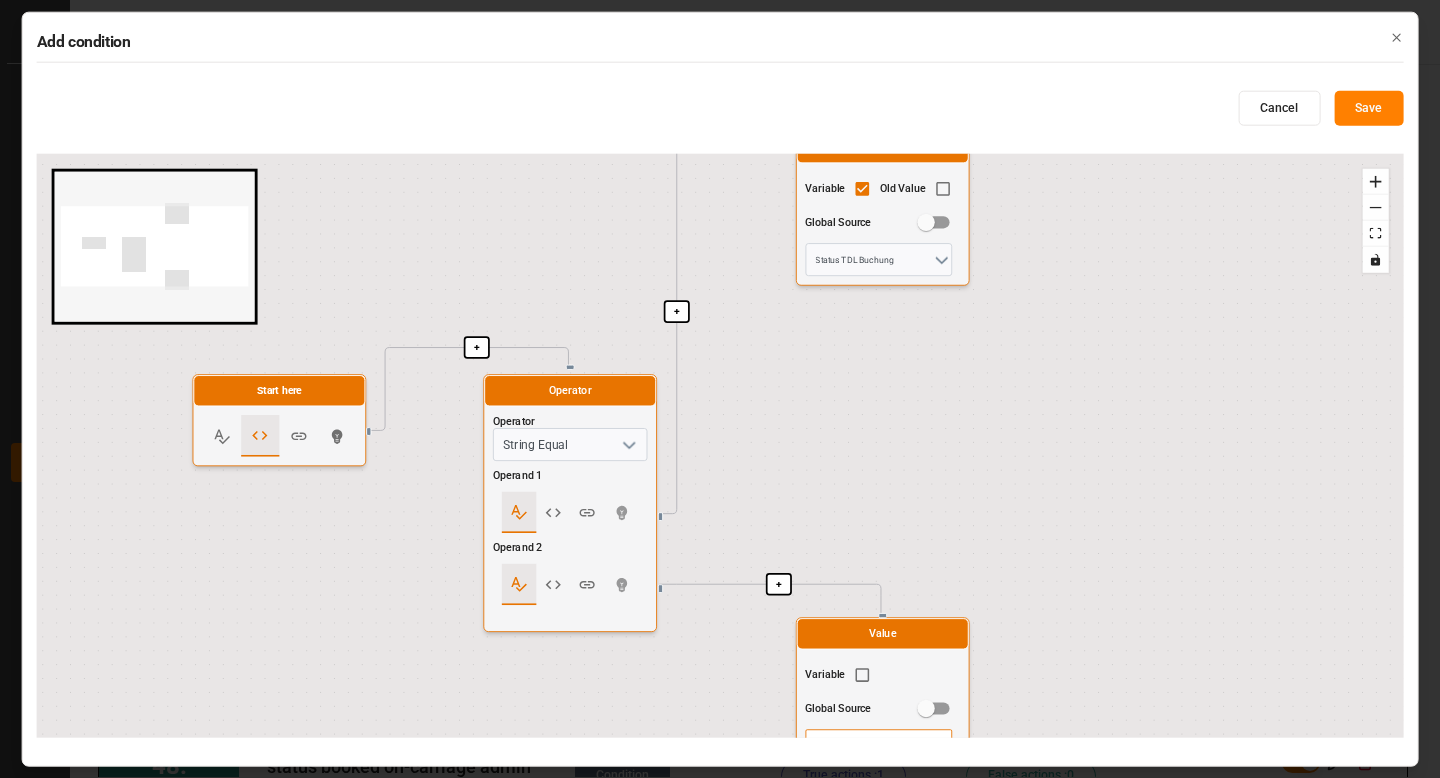 drag, startPoint x: 991, startPoint y: 582, endPoint x: 929, endPoint y: 23, distance: 562.4278 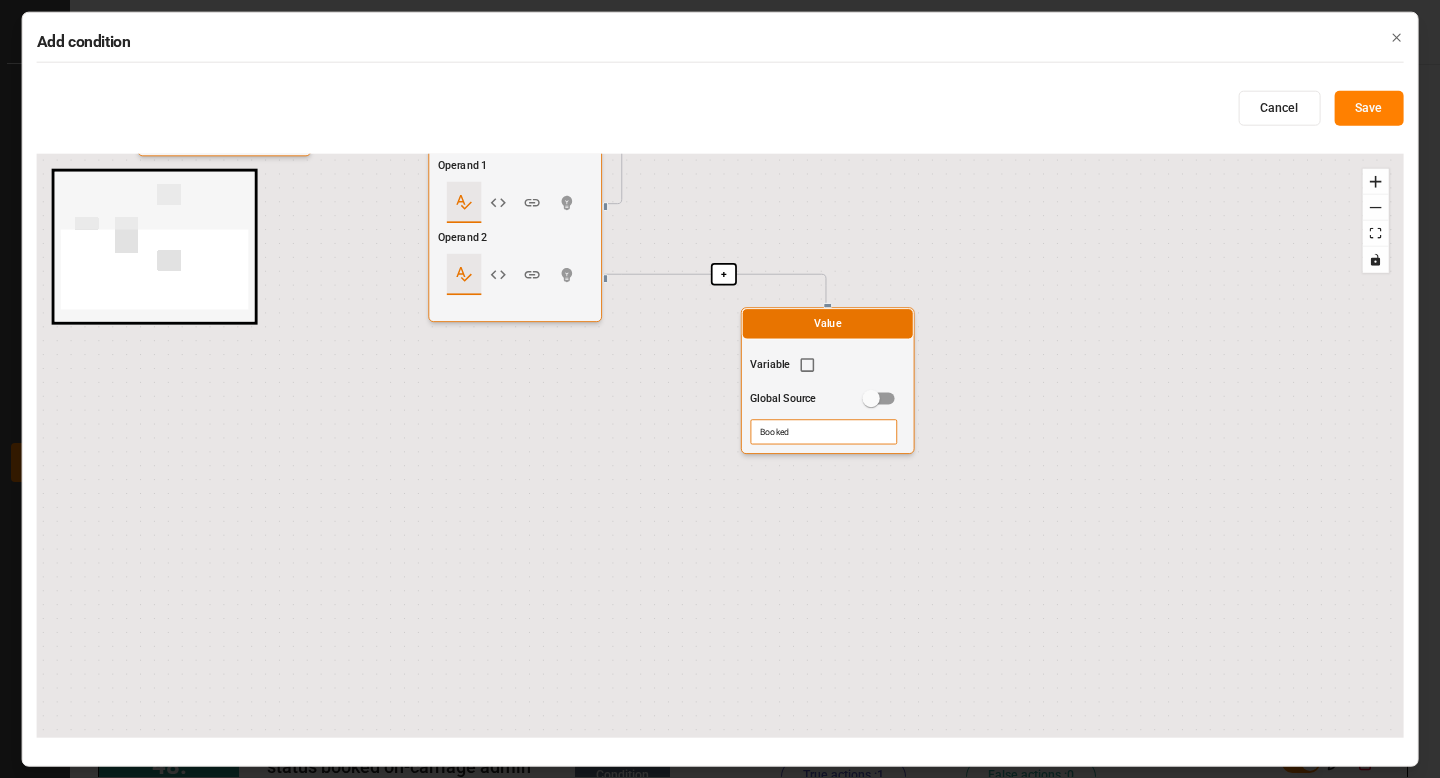 click on "Booked" at bounding box center (823, 431) 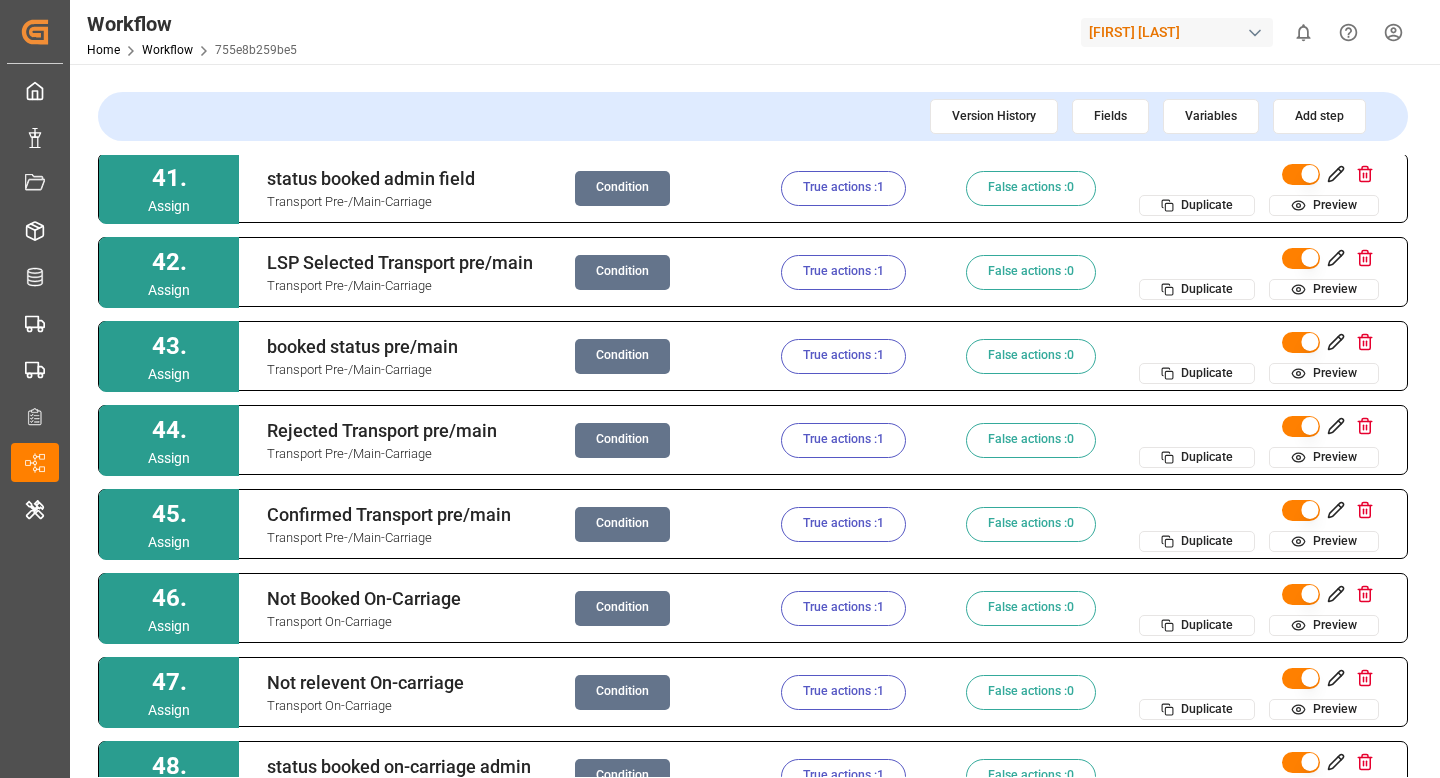click on "True actions :  1" at bounding box center (843, 188) 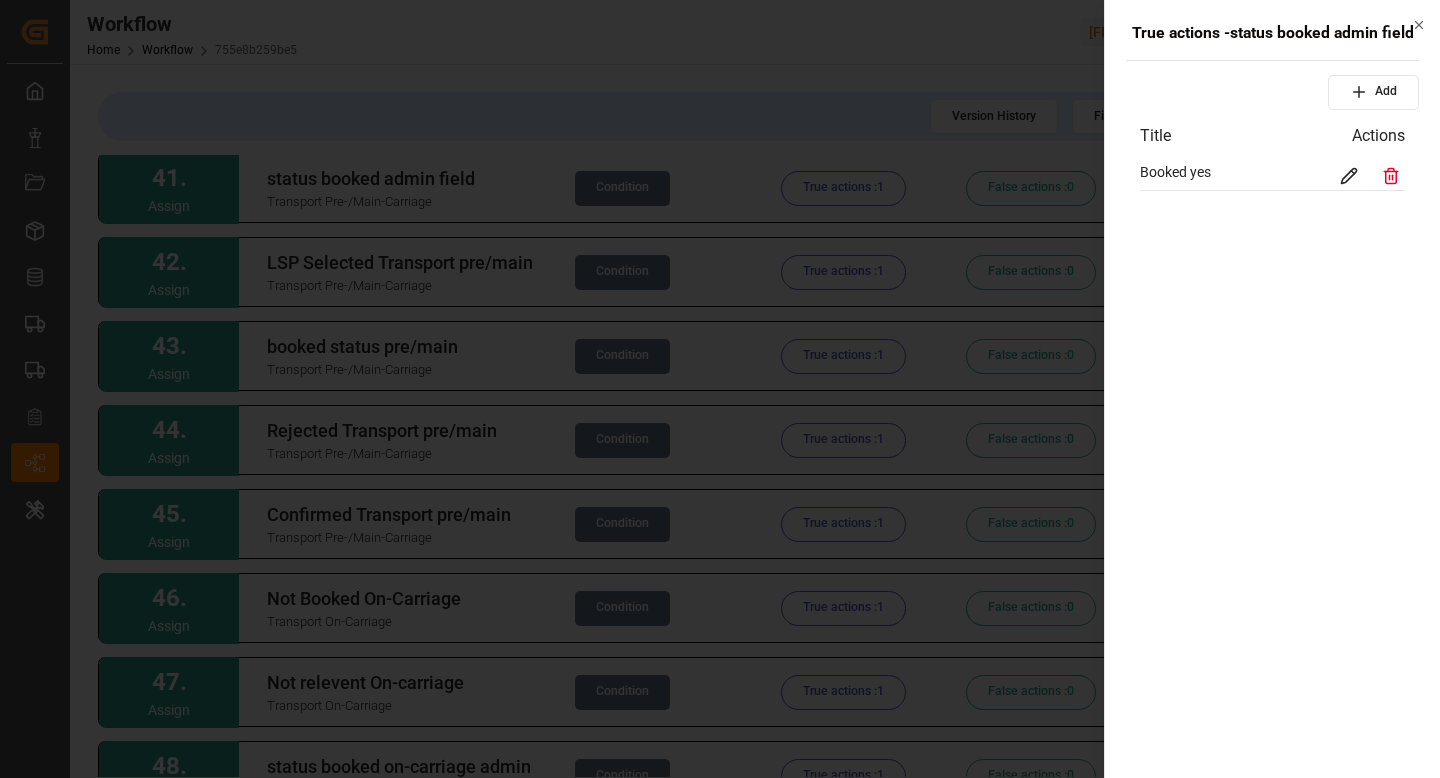 click on "Booked yes" at bounding box center [1272, 176] 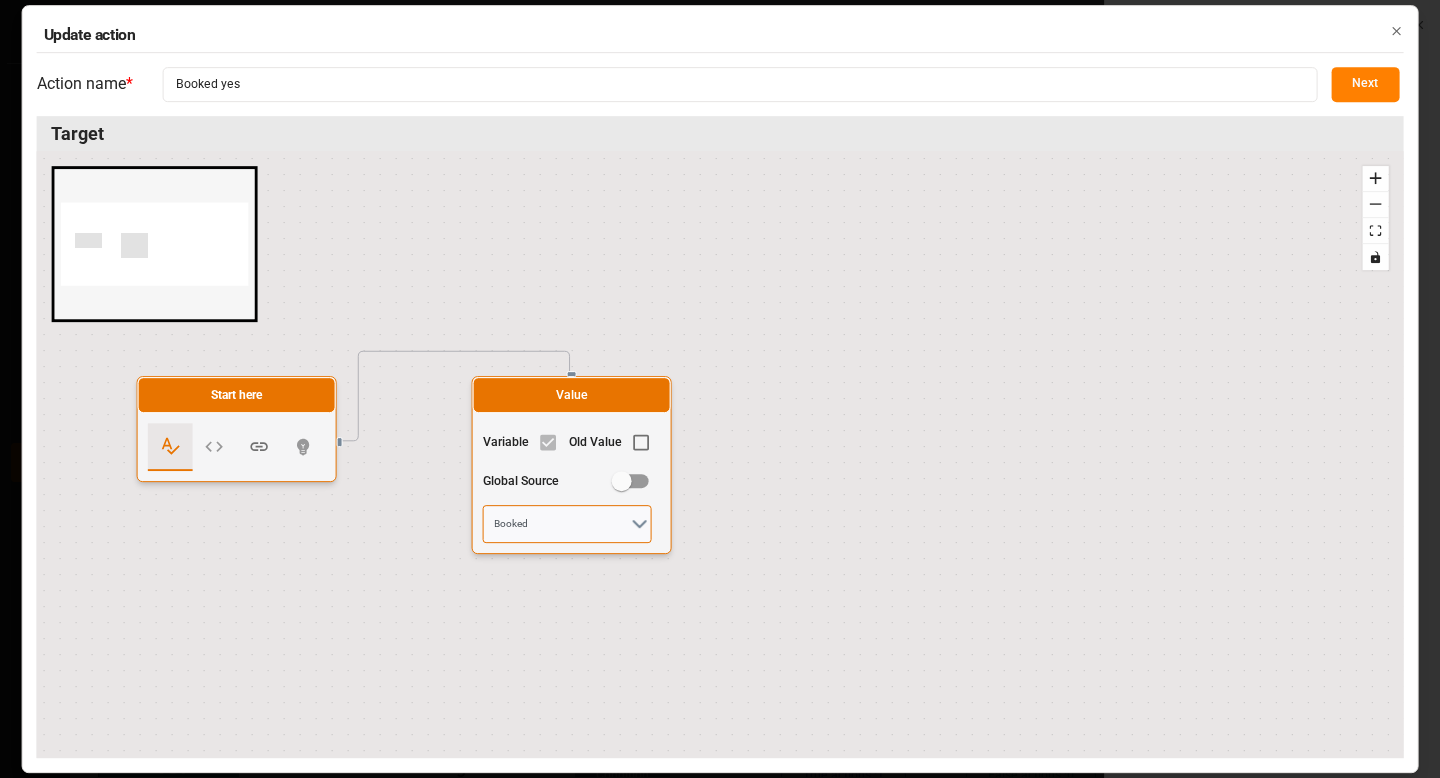 click on "Booked" at bounding box center [567, 524] 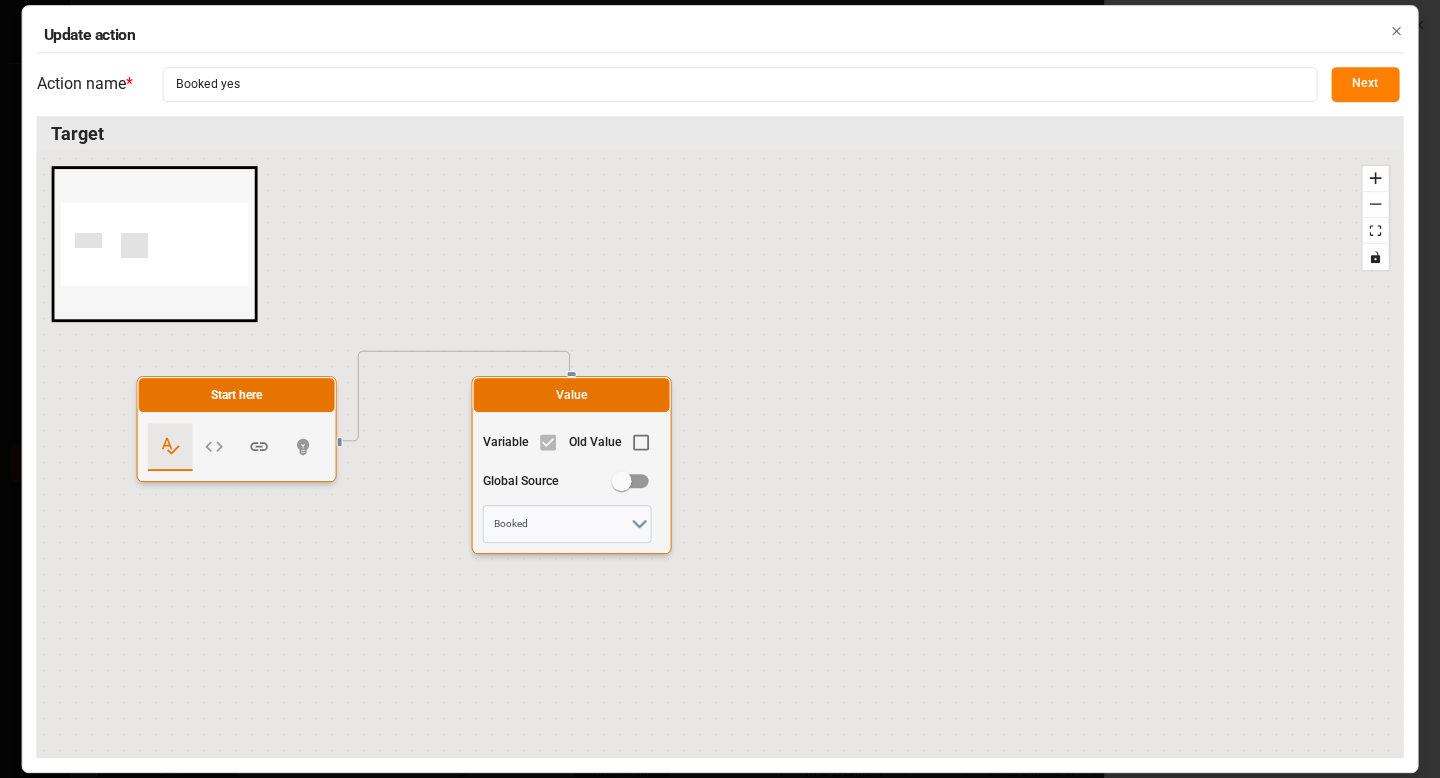 click on "Next" at bounding box center [1365, 84] 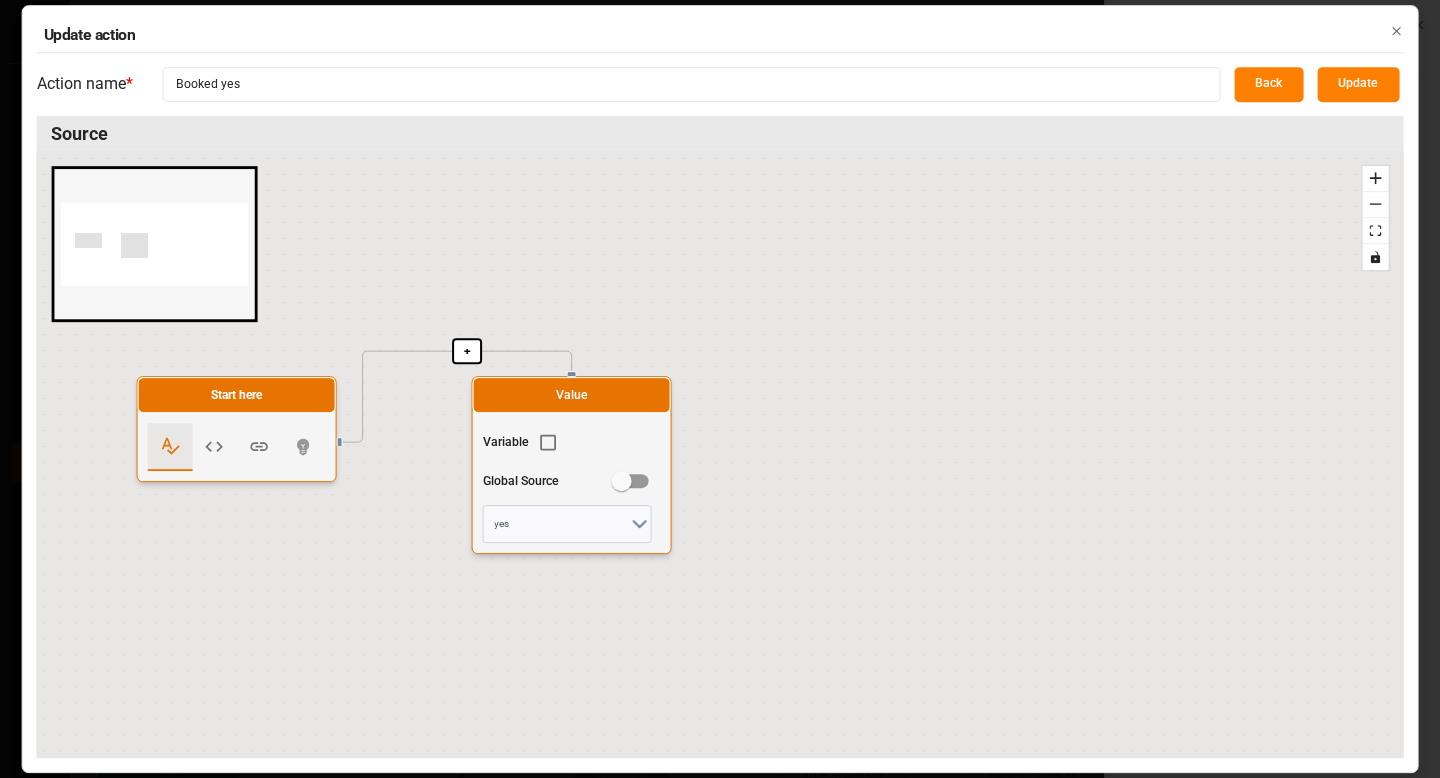 click on "Update action" at bounding box center [720, 35] 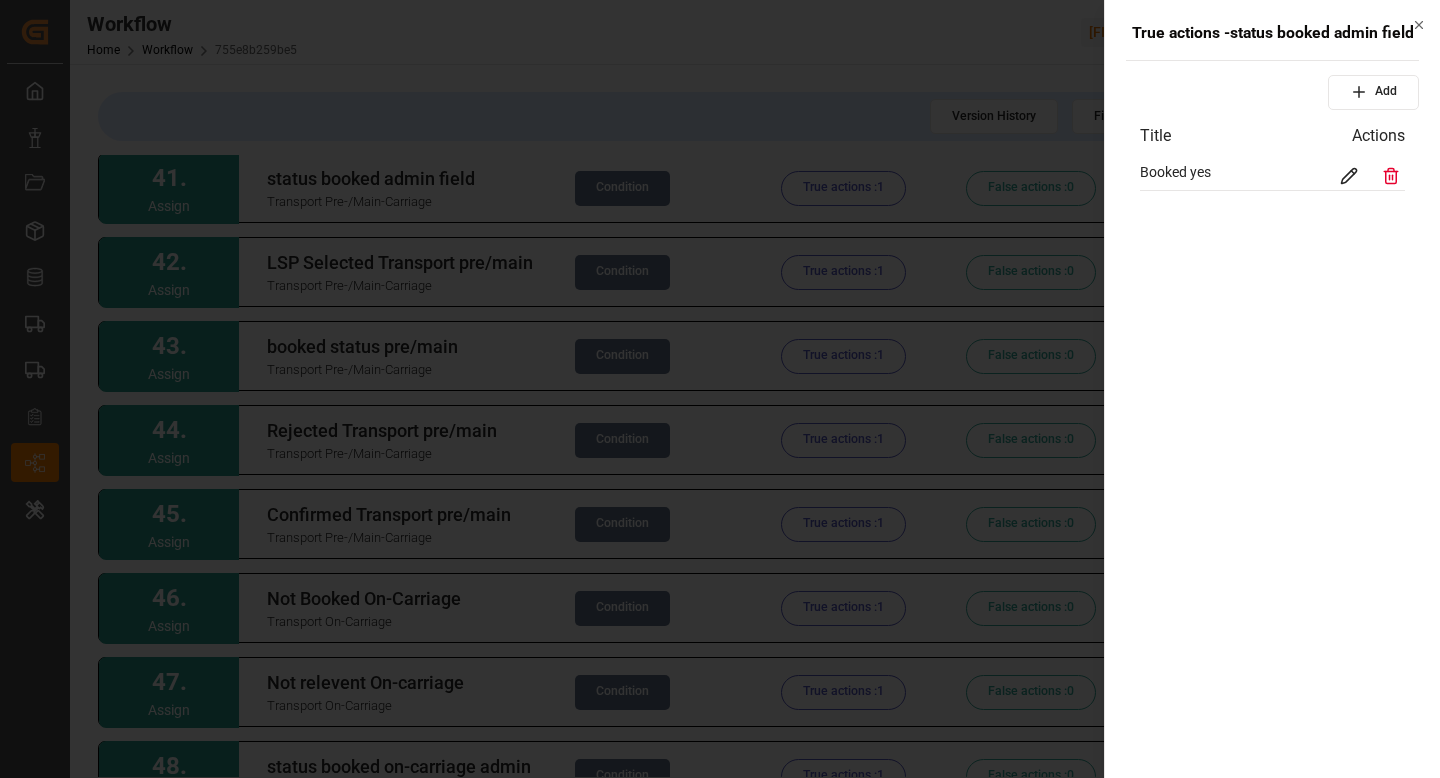 click at bounding box center (720, 389) 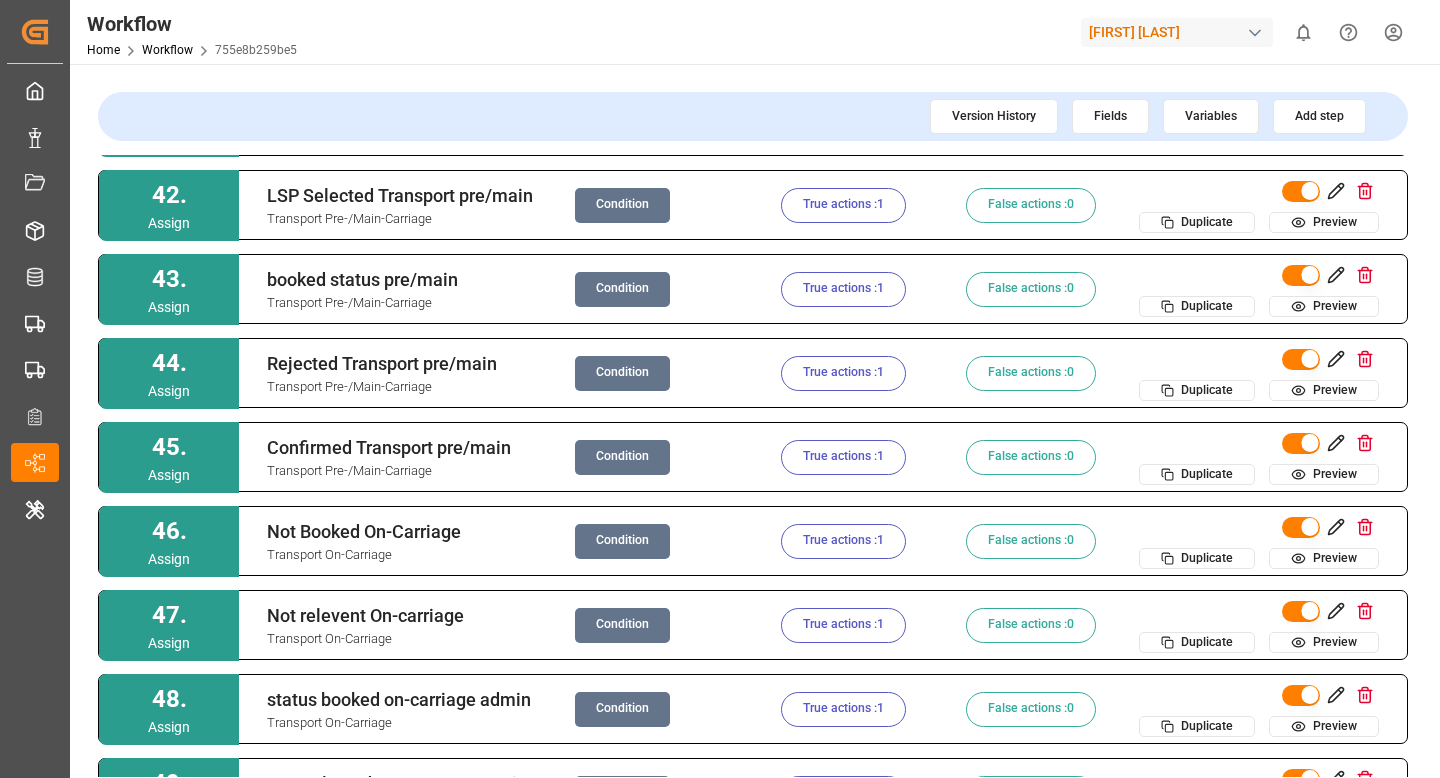 scroll, scrollTop: 3433, scrollLeft: 0, axis: vertical 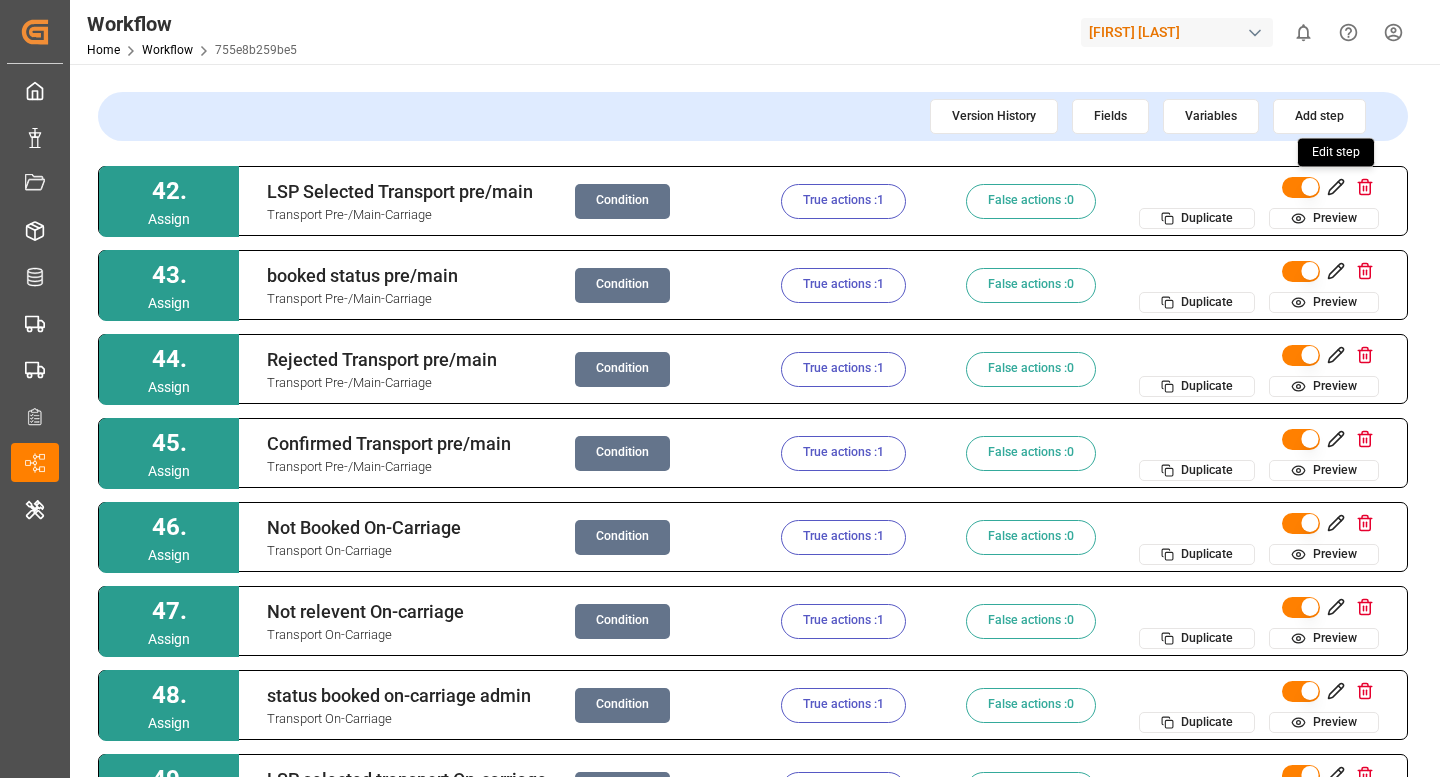 click 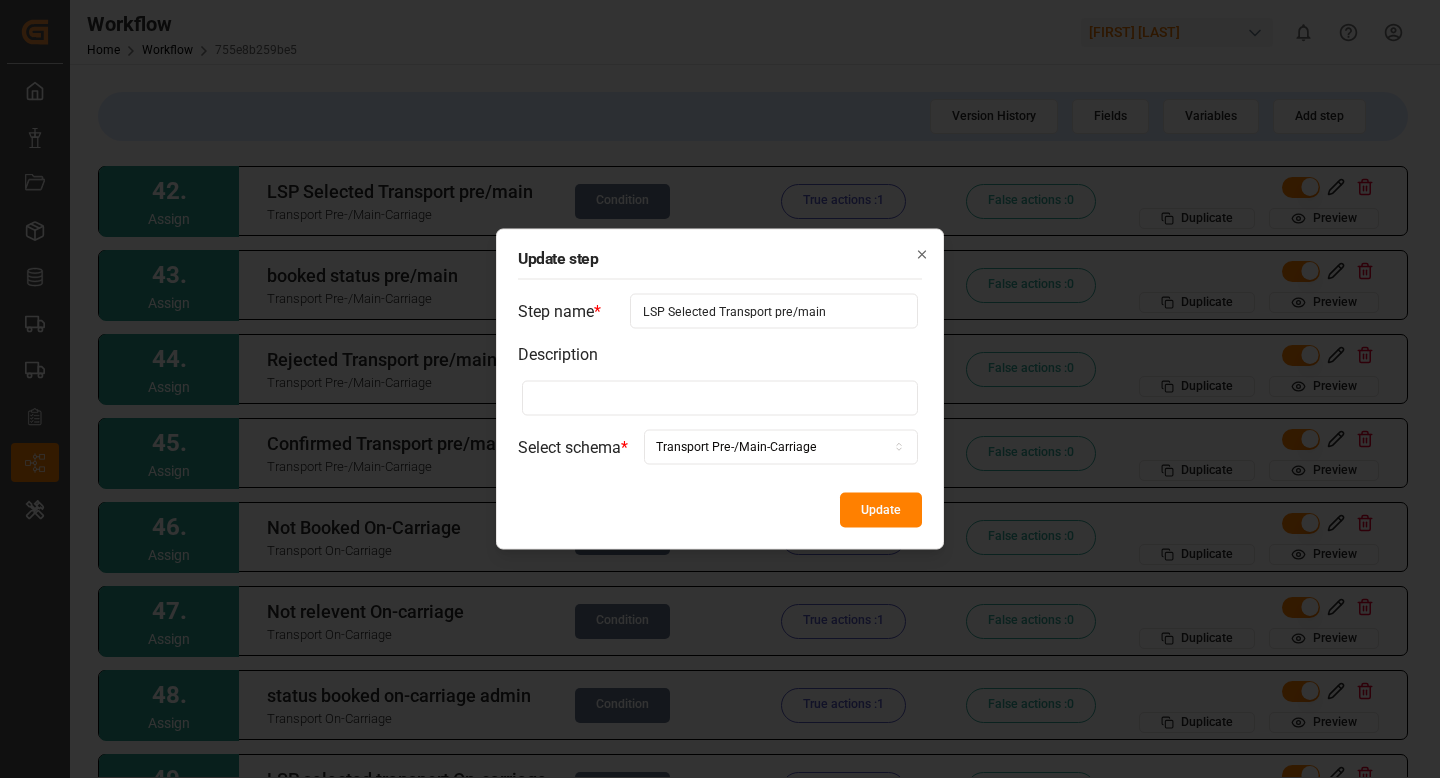 click on "LSP Selected Transport pre/main" at bounding box center (774, 311) 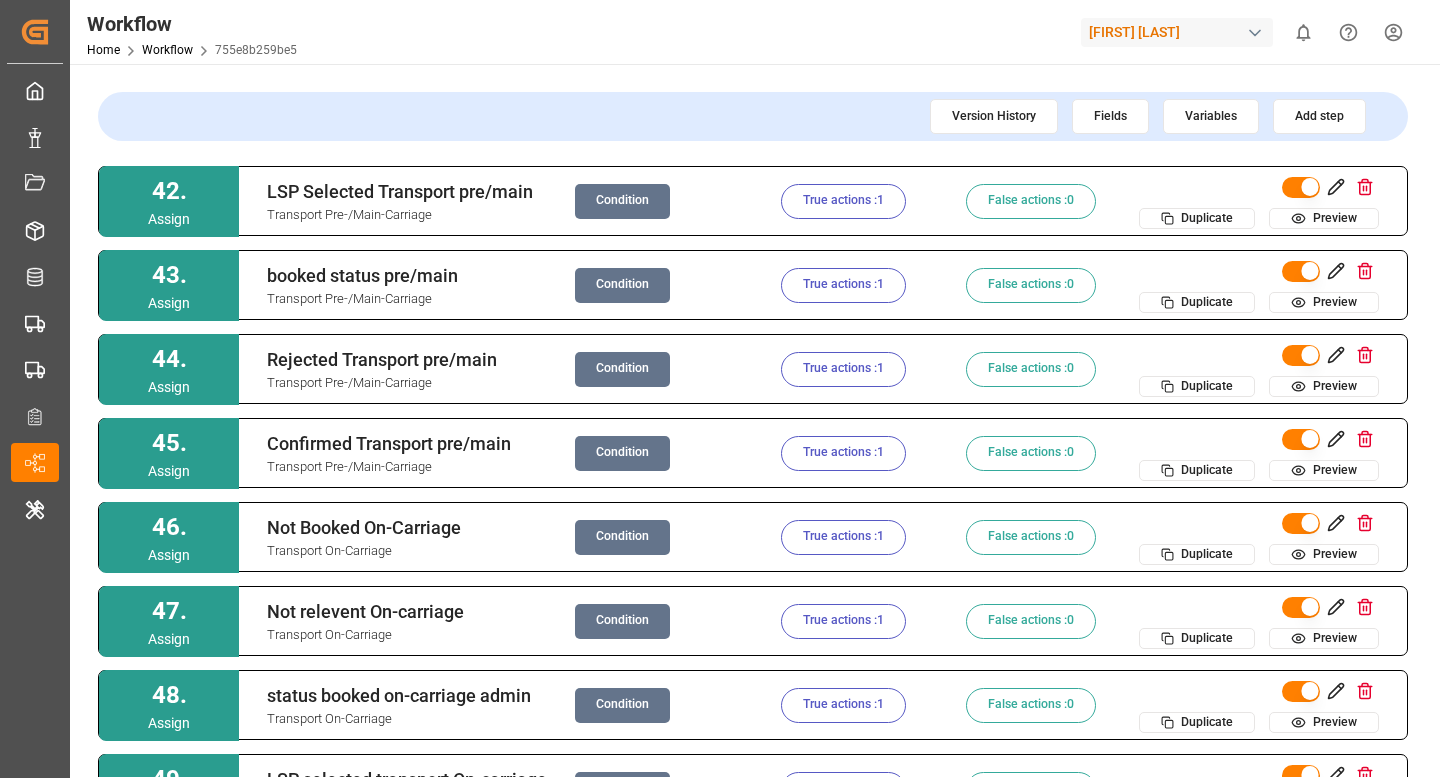 click on "Condition" at bounding box center (622, 201) 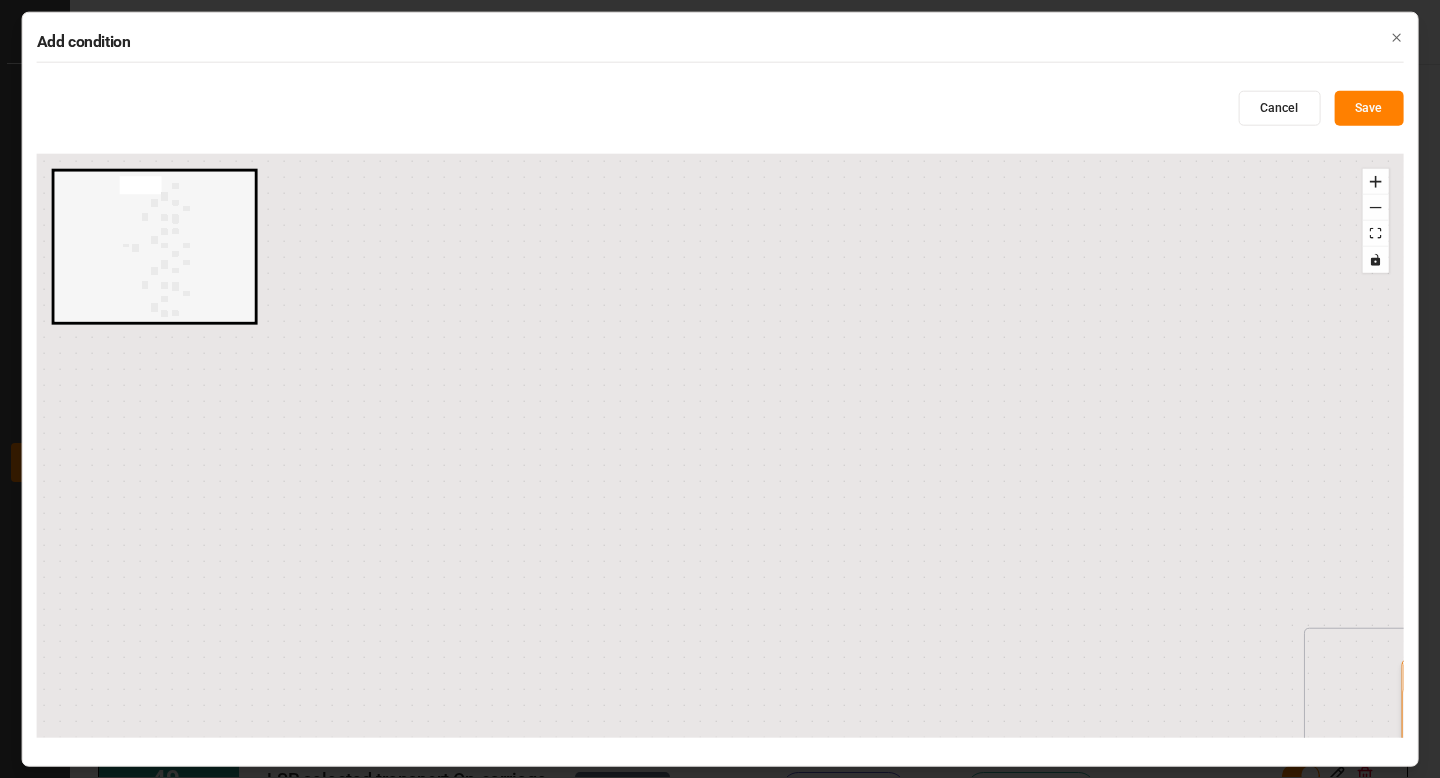 radio on "false" 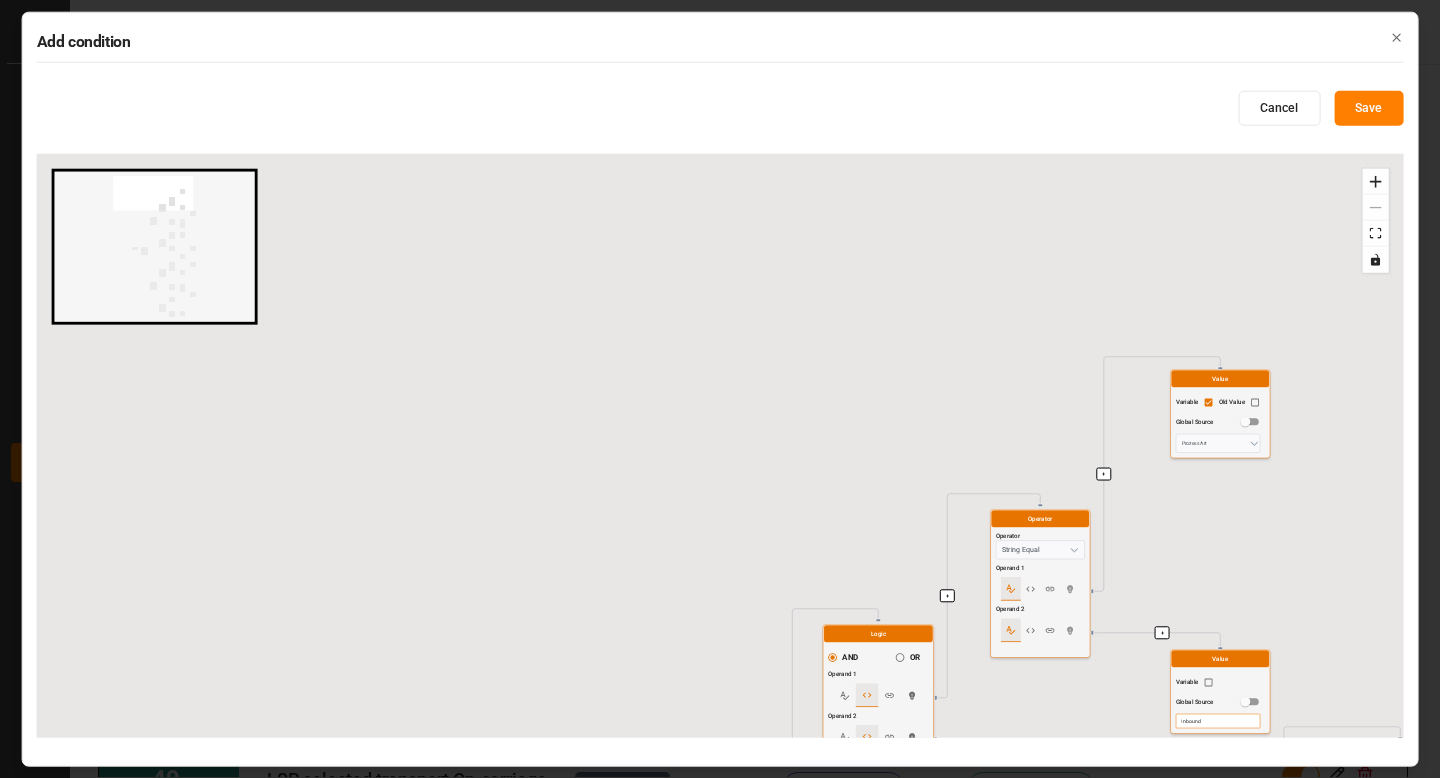 click at bounding box center [1375, 234] 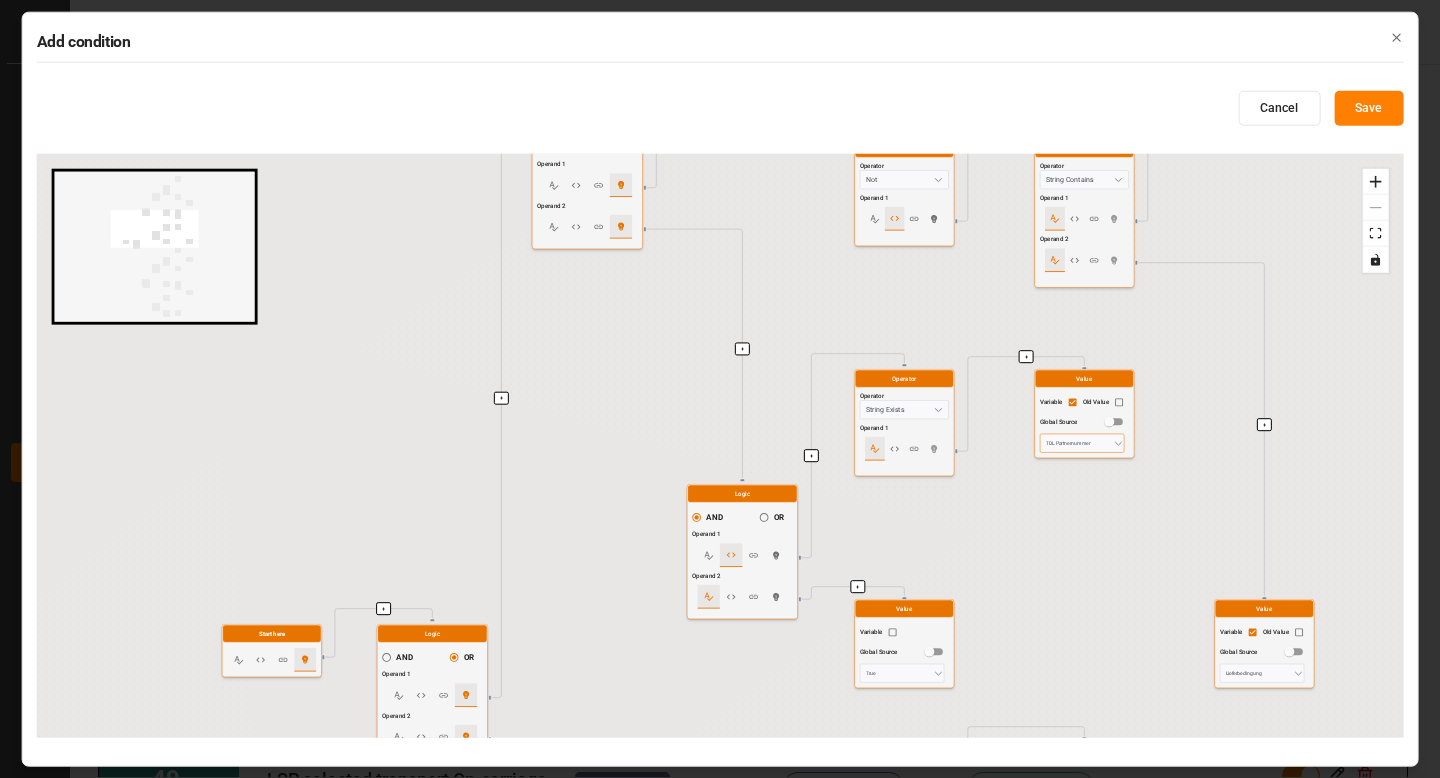 drag, startPoint x: 1096, startPoint y: 397, endPoint x: 1151, endPoint y: 700, distance: 307.9513 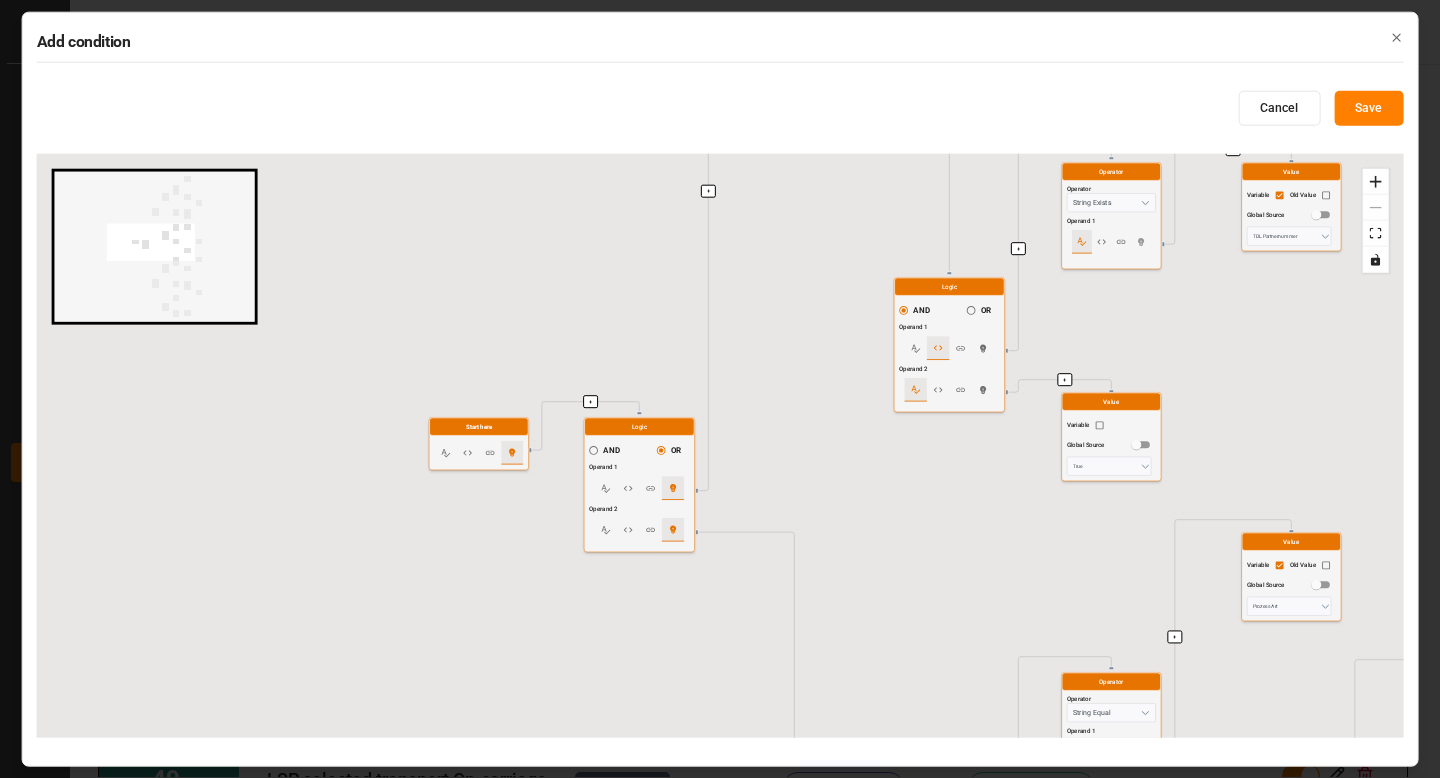 drag, startPoint x: 1088, startPoint y: 594, endPoint x: 1289, endPoint y: 359, distance: 309.23453 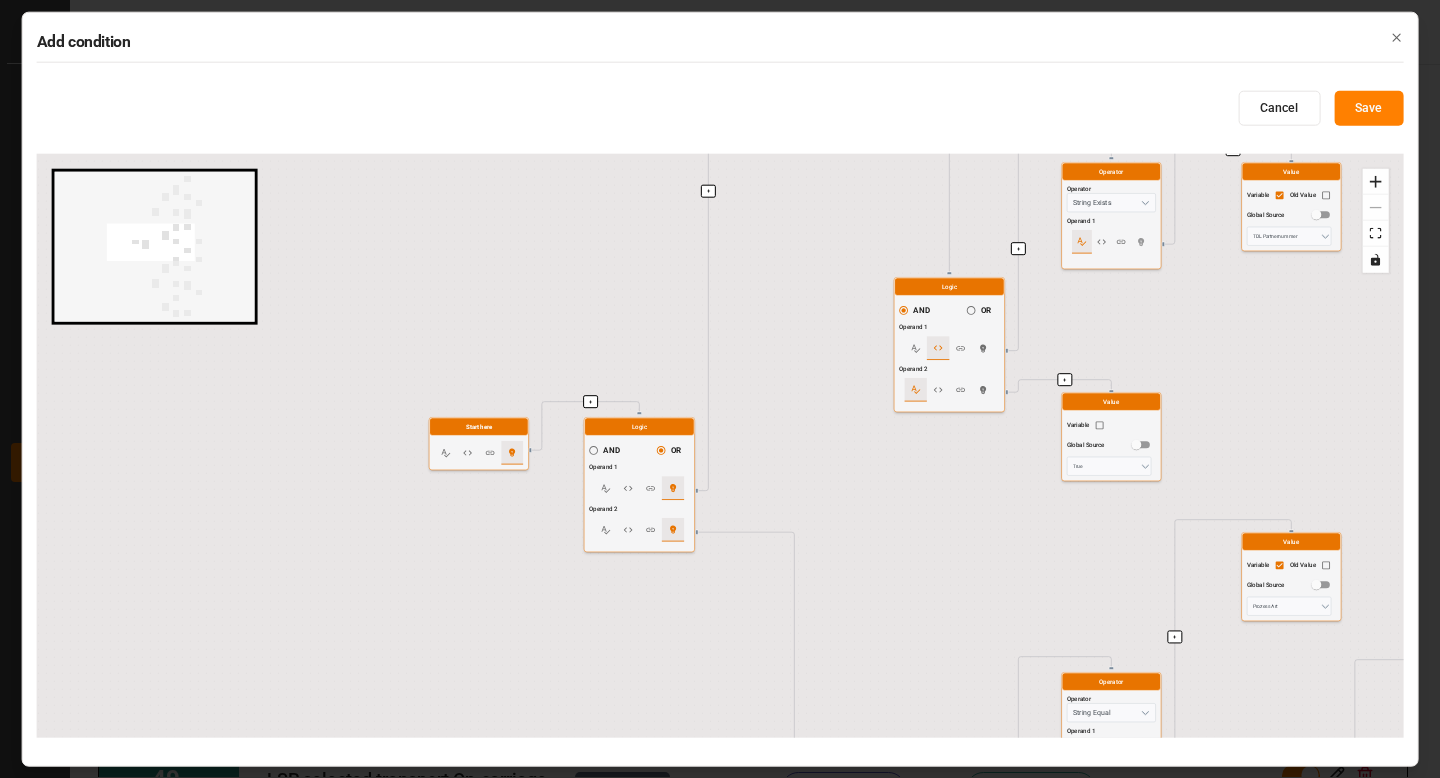 click on "+ + + + + + + + + + + + + + + + + + + + + + + + + + + Start here Logic AND OR Operand 1 Operand 2 Logic AND OR Operand 1 Operand 2 Logic AND OR Operand 1 Operand 2 Operator Operator String Equal Operand 1 Operand 2 Value Variable Old Value Global Source Prozess Art Value Variable Global Source Inbound Operator Operator Not Operand 1 Operator Operator String Contains Operand 1 Operand 2 Value Variable Global Source DAP,DDP Value Variable Old Value Global Source Lieferbedingung Logic AND OR Operand 1 Operand 2 Operator Operator String Exists Operand 1 Value Variable Old Value Global Source TDL Partnernummer Value Variable Global Source True Logic AND OR Operand 1 Operand 2 Logic AND OR Operand 1 Operand 2 Operator Operator String Equal Operand 1 Operand 2 Value Variable Old Value Global Source Prozess Art Value Variable Global Source Outbound Operator Operator Not Operand 1 Operator Operator String Contains Operand 1 Operand 2 Value Variable Global Source EXW,FCA Value Variable Old Value Global Source Logic AND" at bounding box center [720, 446] 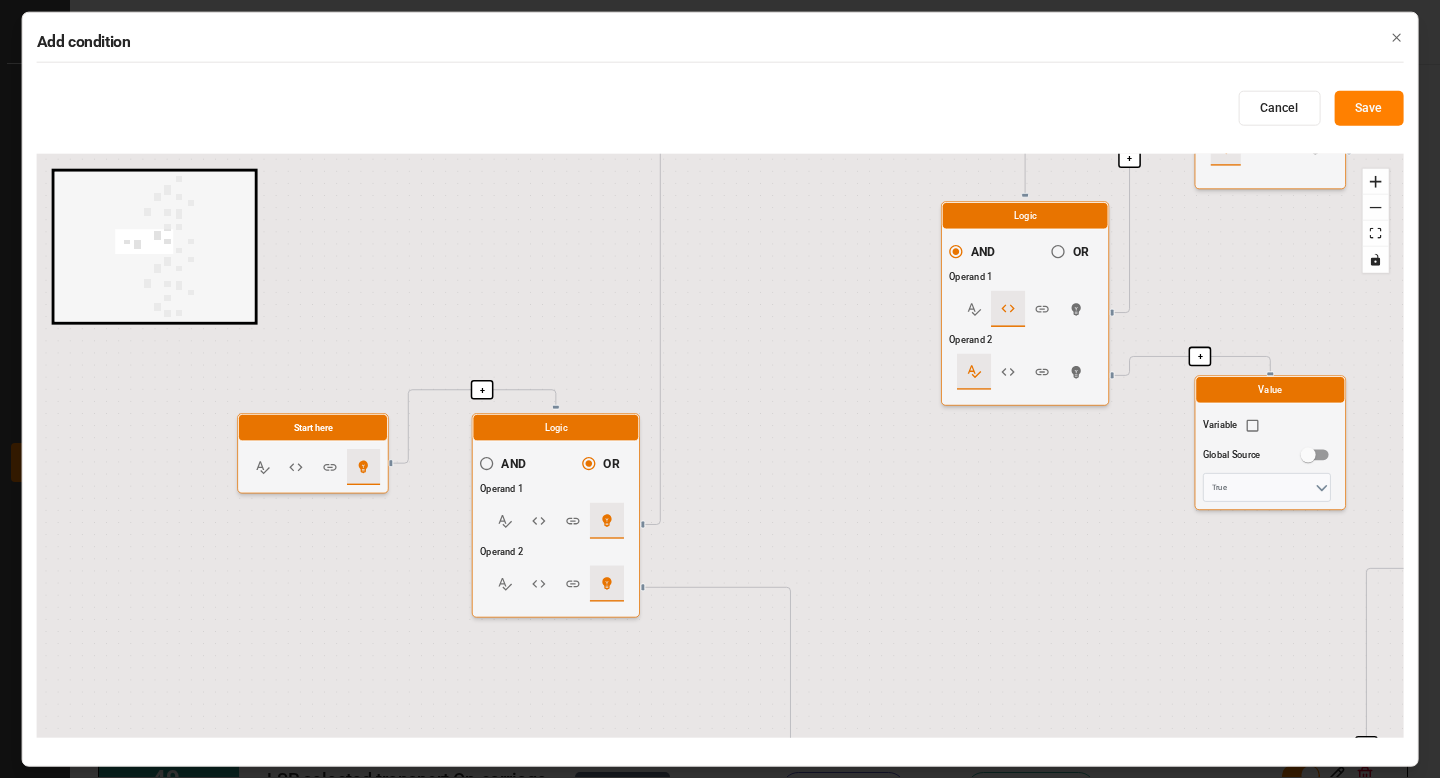 drag, startPoint x: 711, startPoint y: 478, endPoint x: 807, endPoint y: 500, distance: 98.48858 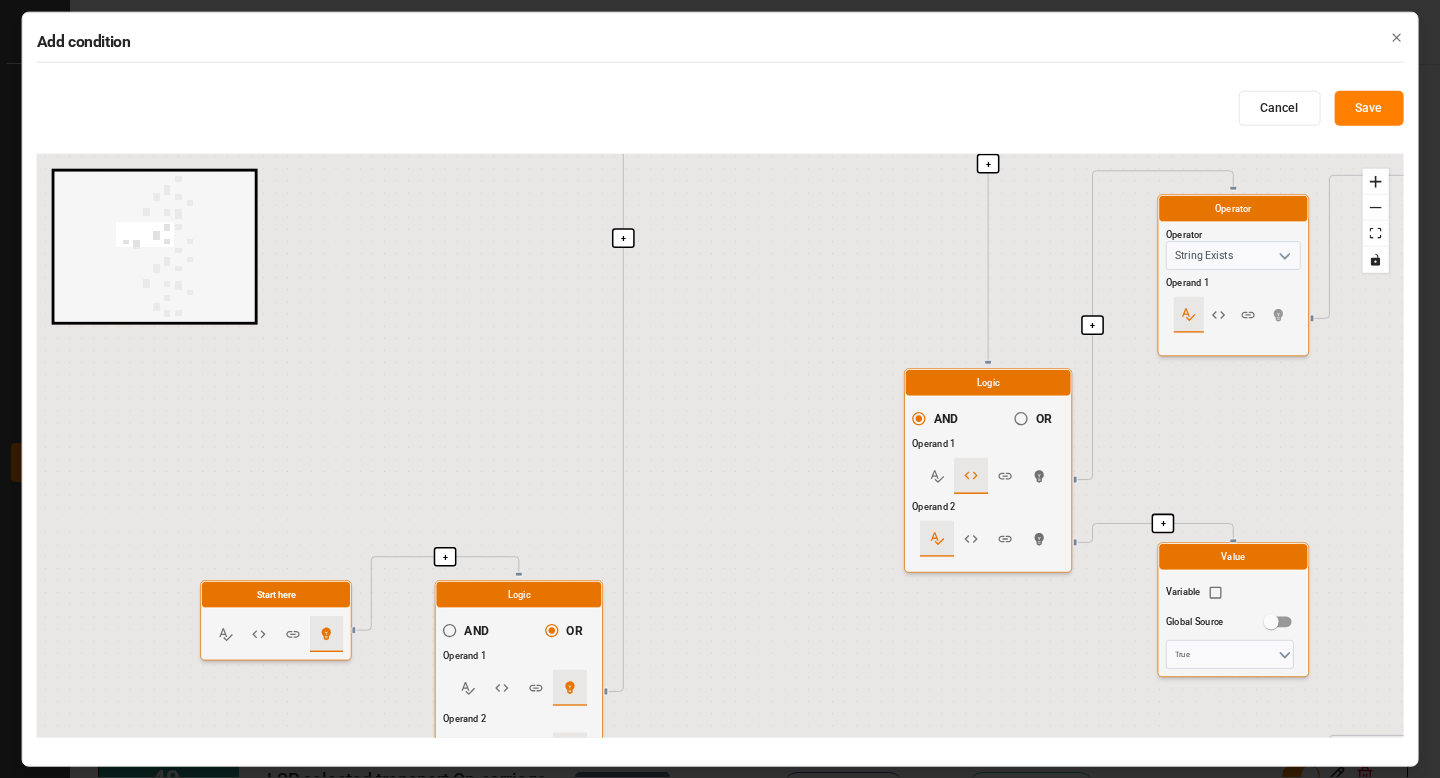 drag, startPoint x: 810, startPoint y: 309, endPoint x: 724, endPoint y: 651, distance: 352.64713 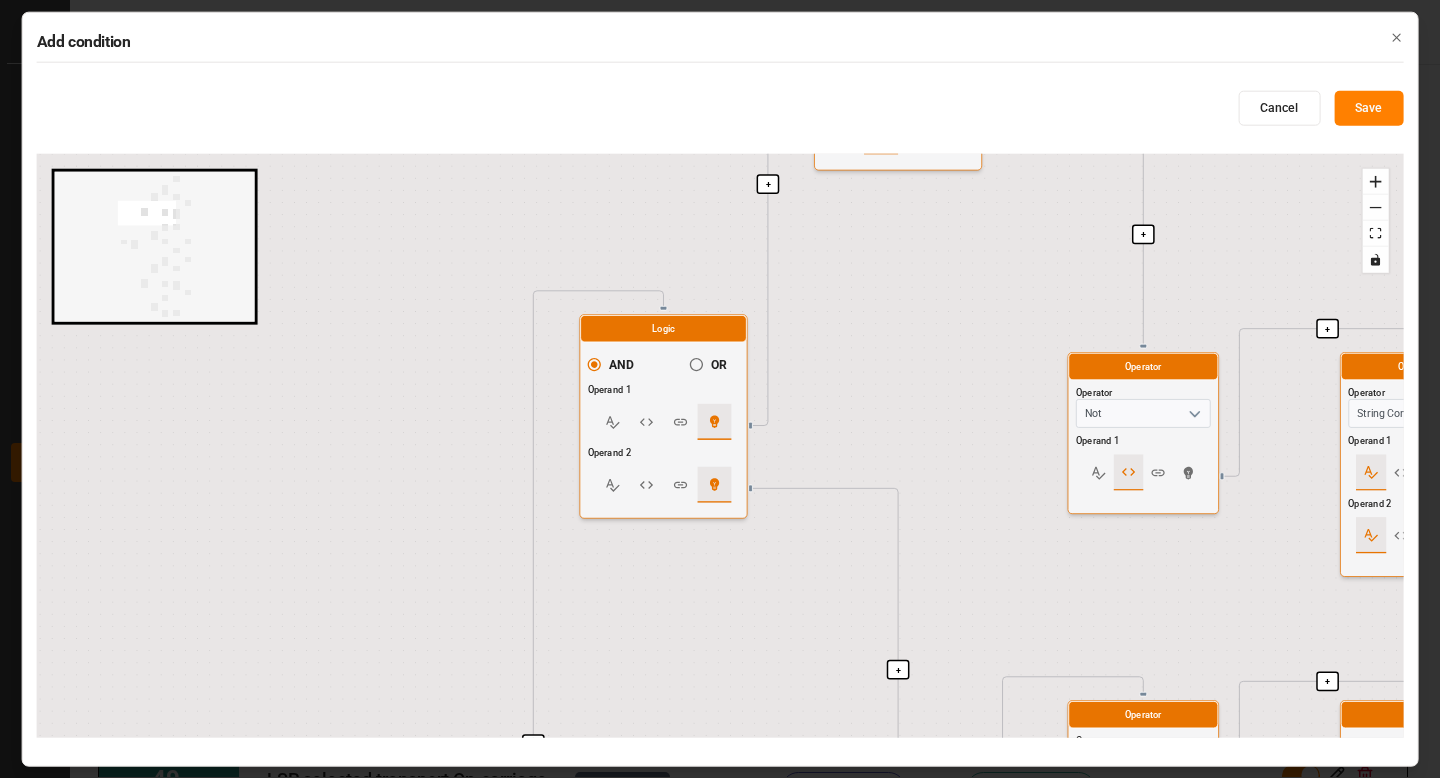 drag, startPoint x: 778, startPoint y: 385, endPoint x: 723, endPoint y: 705, distance: 324.69217 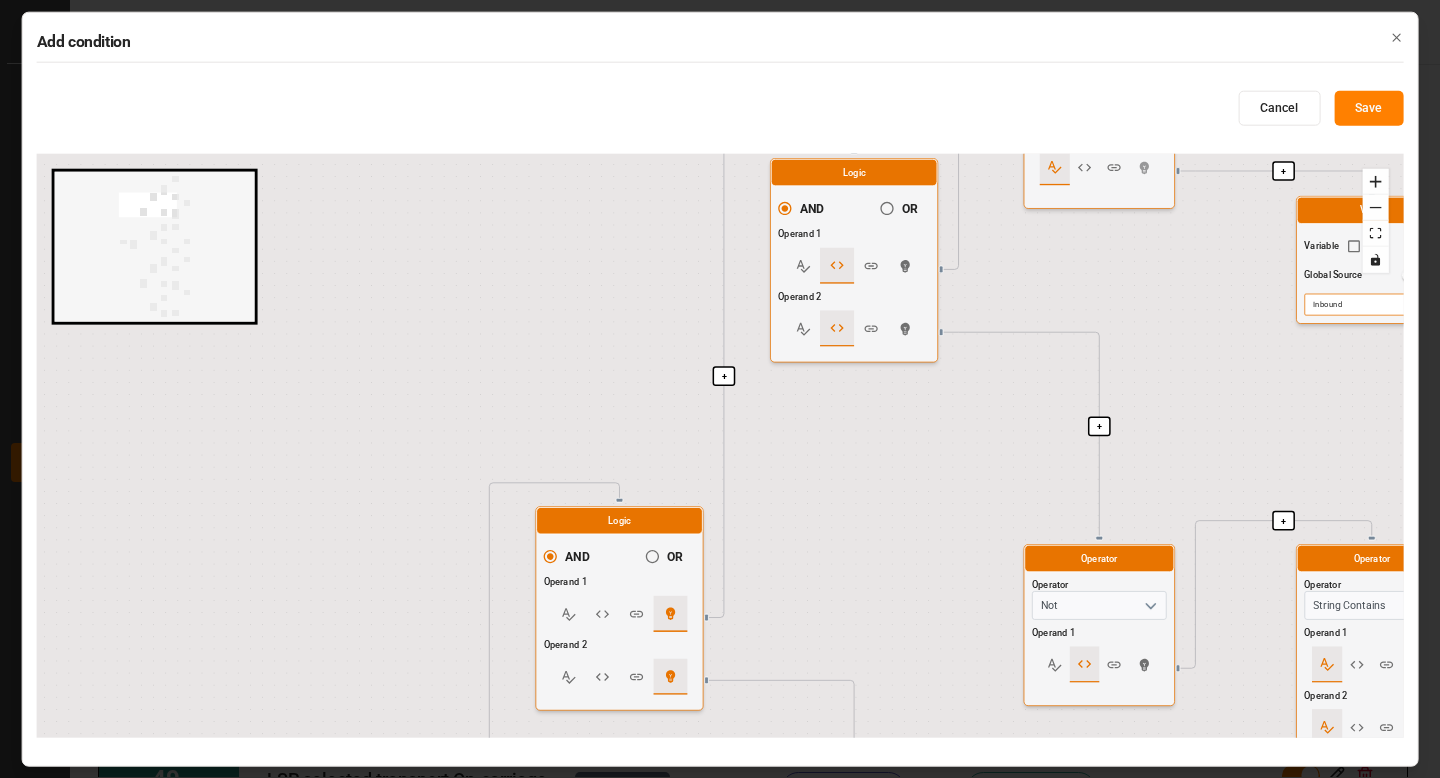 drag, startPoint x: 897, startPoint y: 345, endPoint x: 822, endPoint y: 662, distance: 325.75143 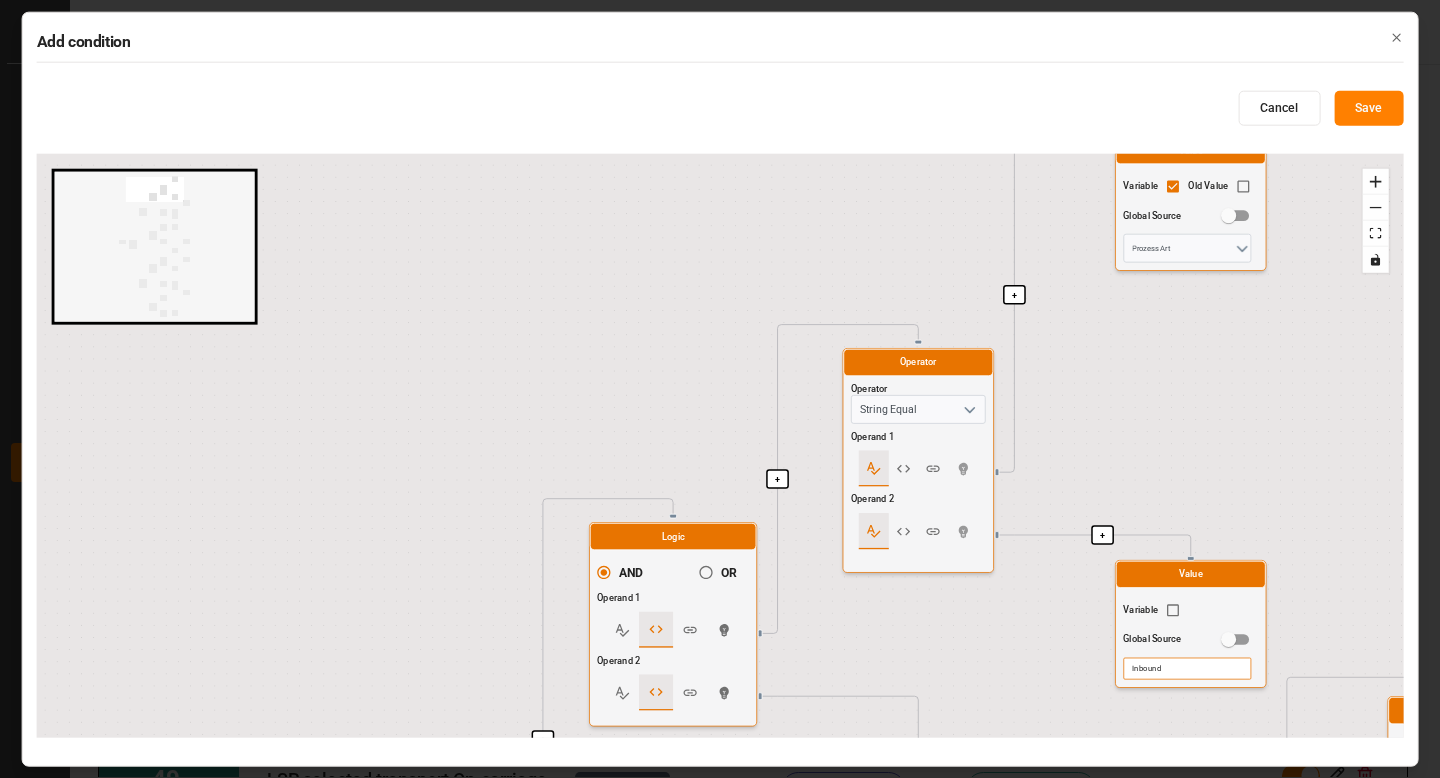 drag, startPoint x: 1007, startPoint y: 388, endPoint x: 867, endPoint y: 621, distance: 271.82532 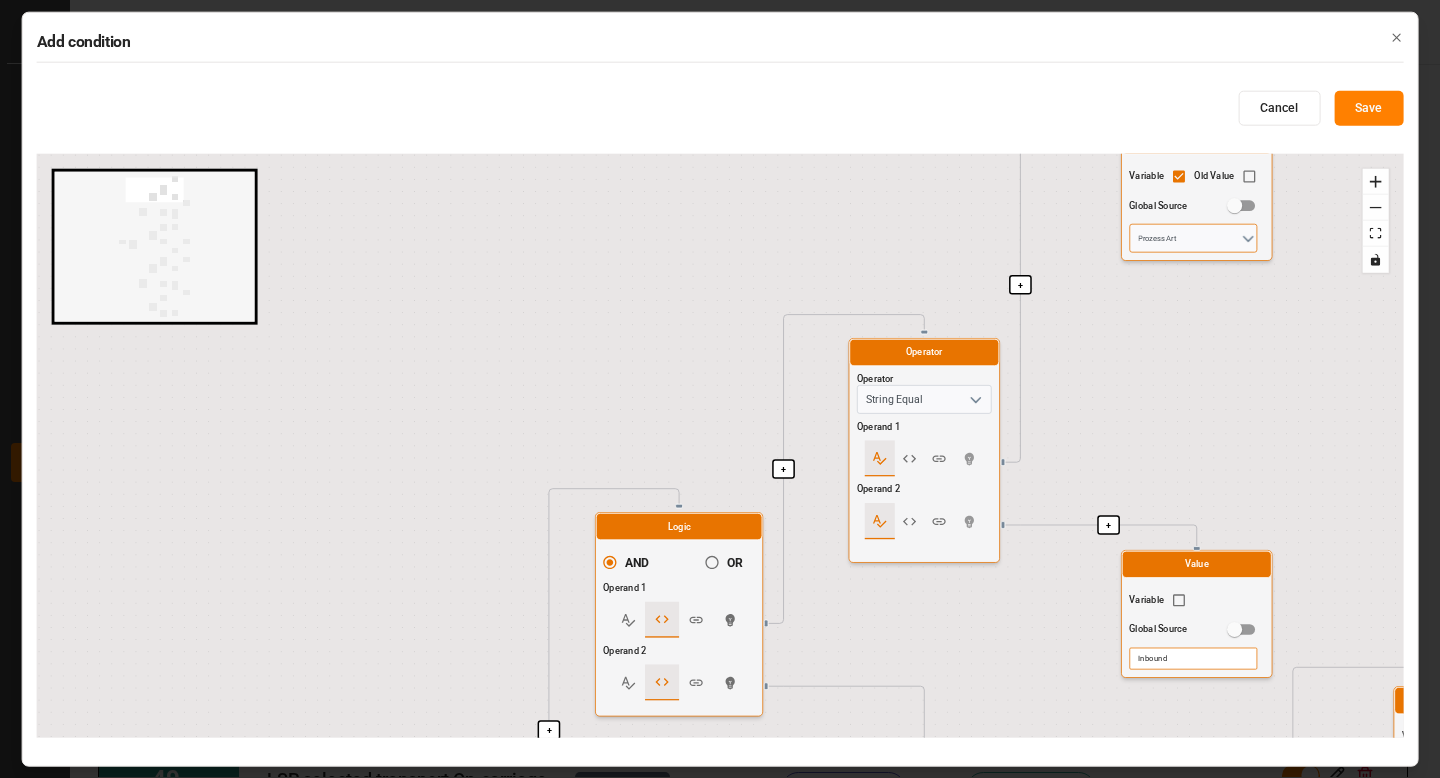 click on "Prozess Art" at bounding box center [1193, 238] 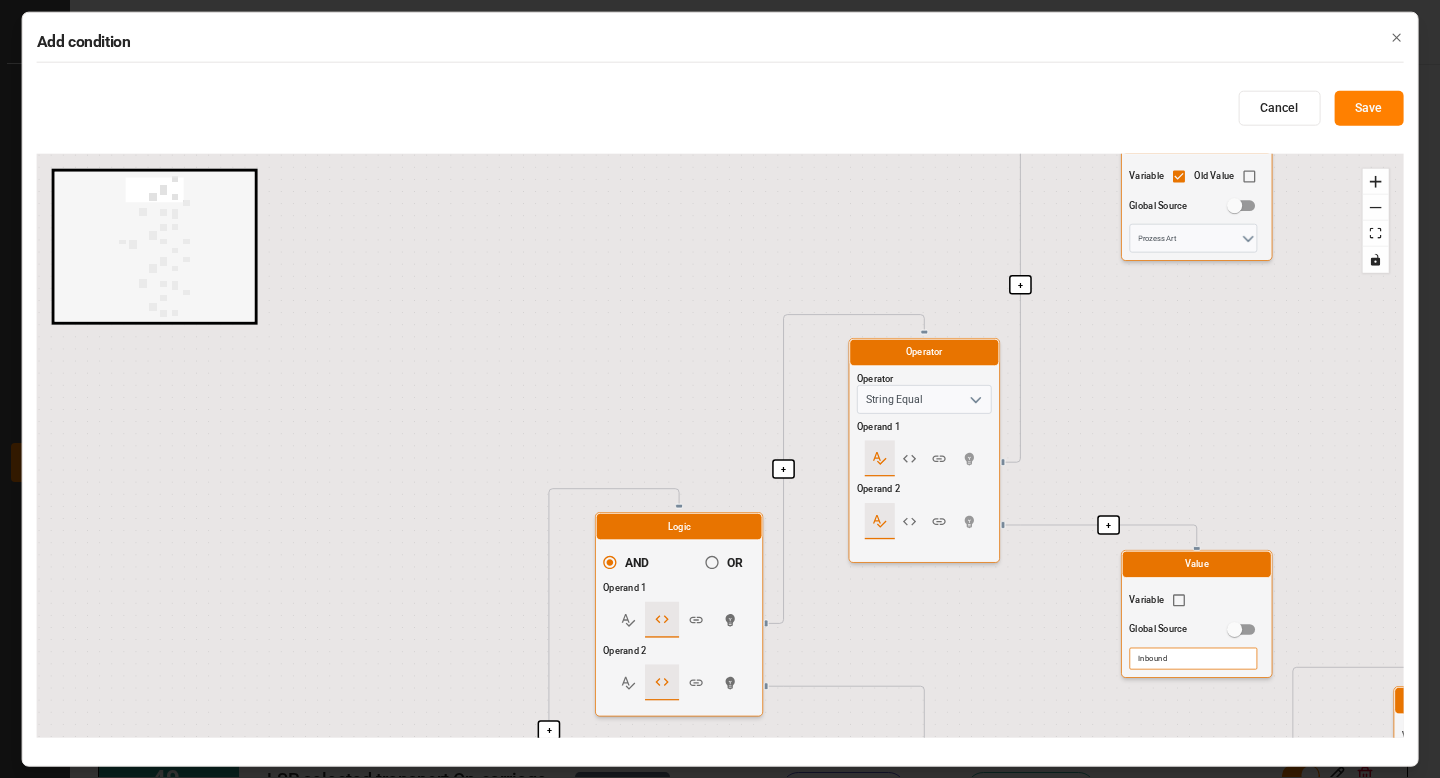 click on "Inbound" at bounding box center (1193, 659) 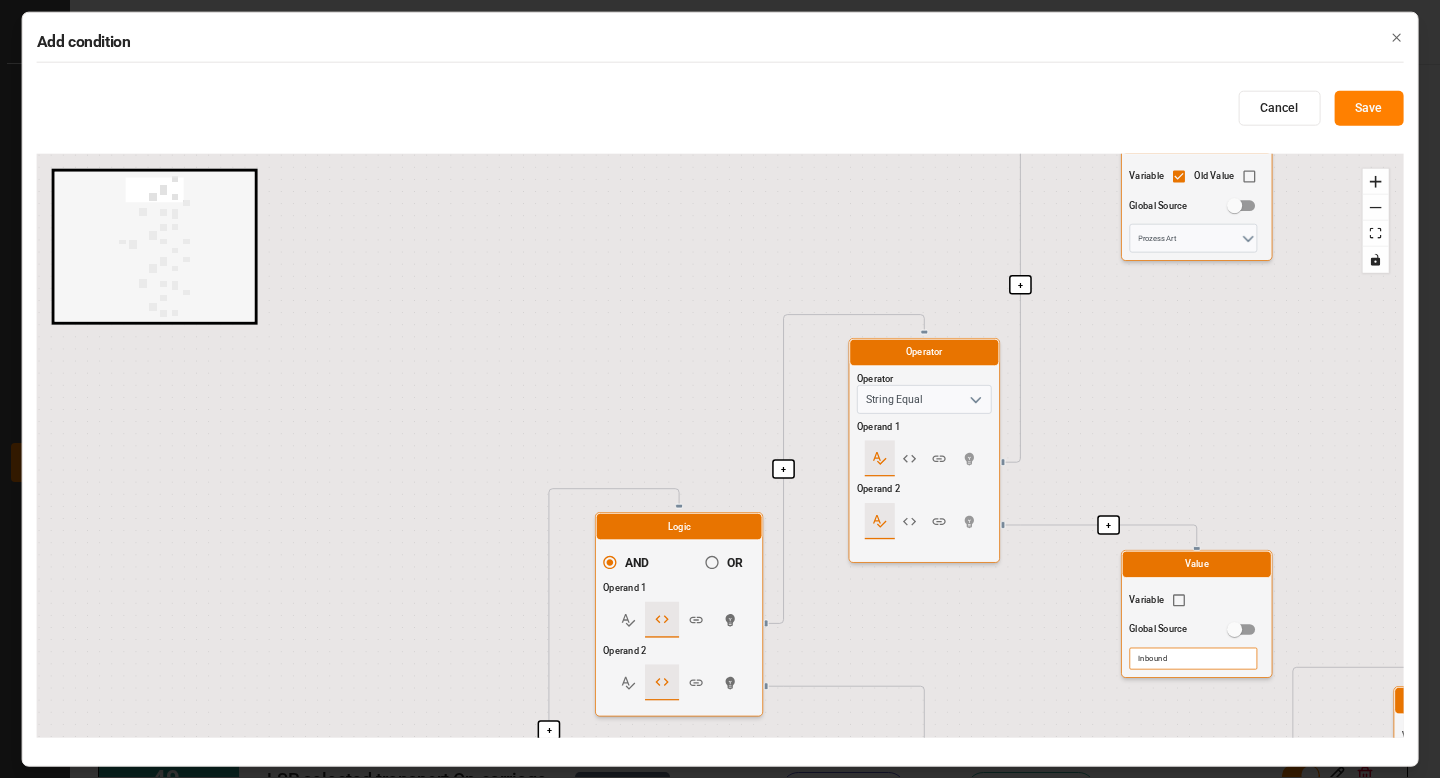 click on "+ + + + + + + + + + + + + + + + + + + + + + + + + + + Start here Logic AND OR Operand 1 Operand 2 Logic AND OR Operand 1 Operand 2 Logic AND OR Operand 1 Operand 2 Operator Operator String Equal Operand 1 Operand 2 Value Variable Old Value Global Source Prozess Art Value Variable Global Source Inbound Operator Operator Not Operand 1 Operator Operator String Contains Operand 1 Operand 2 Value Variable Global Source DAP,DDP Value Variable Old Value Global Source Lieferbedingung Logic AND OR Operand 1 Operand 2 Operator Operator String Exists Operand 1 Value Variable Old Value Global Source TDL Partnernummer Value Variable Global Source True Logic AND OR Operand 1 Operand 2 Logic AND OR Operand 1 Operand 2 Operator Operator String Equal Operand 1 Operand 2 Value Variable Old Value Global Source Prozess Art Value Variable Global Source Outbound Operator Operator Not Operand 1 Operator Operator String Contains Operand 1 Operand 2 Value Variable Global Source EXW,FCA Value Variable Old Value Global Source Logic AND" at bounding box center (720, 446) 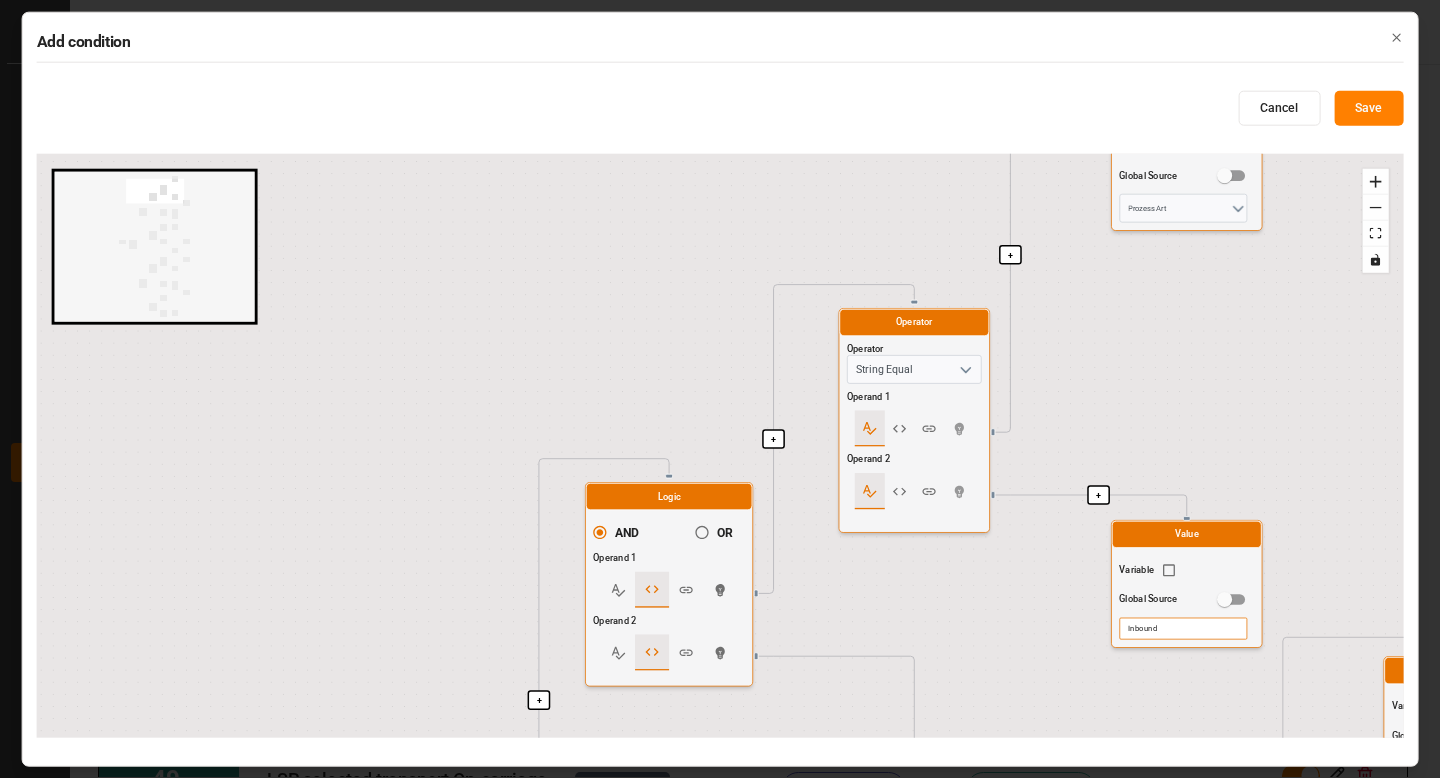 drag, startPoint x: 673, startPoint y: 373, endPoint x: 517, endPoint y: -76, distance: 475.3283 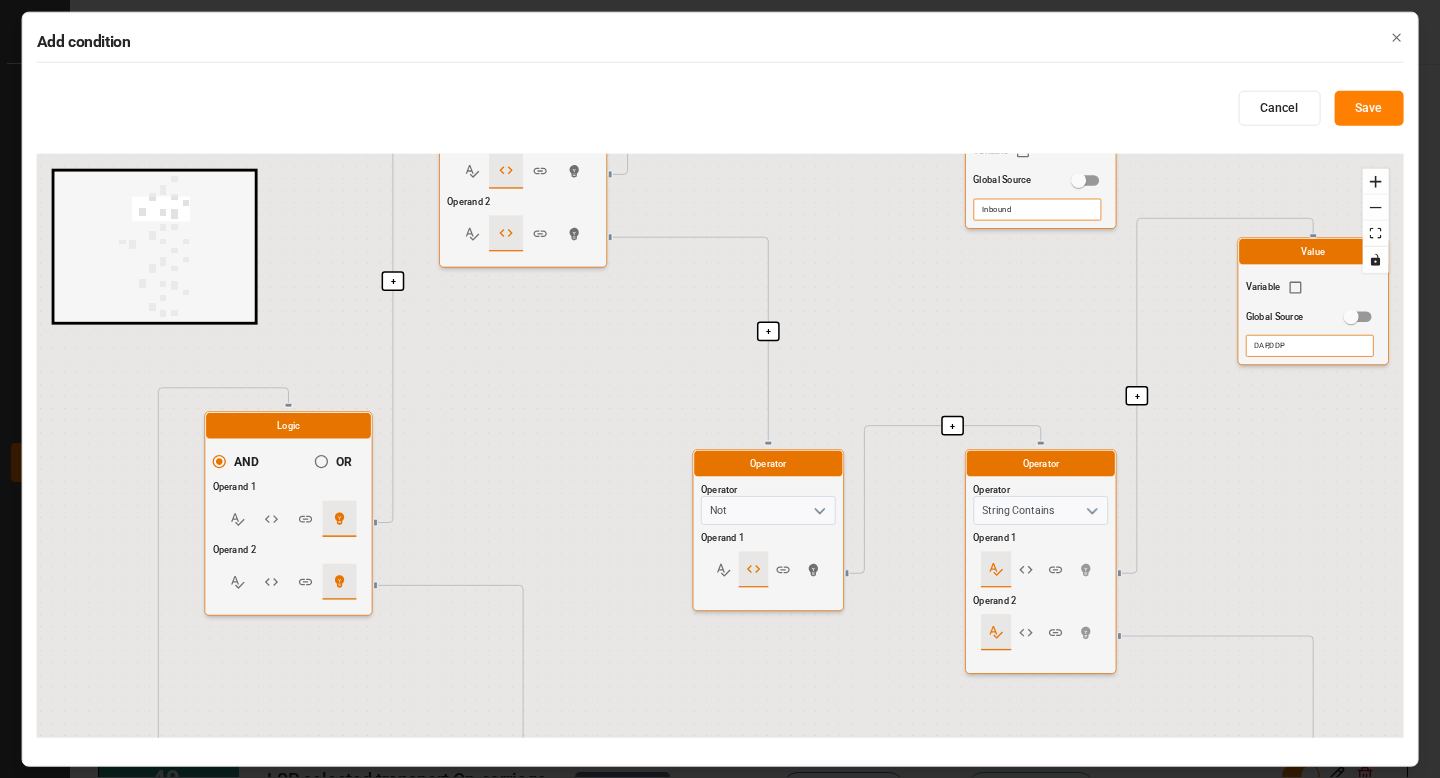 click on "DAP,DDP" at bounding box center (1310, 346) 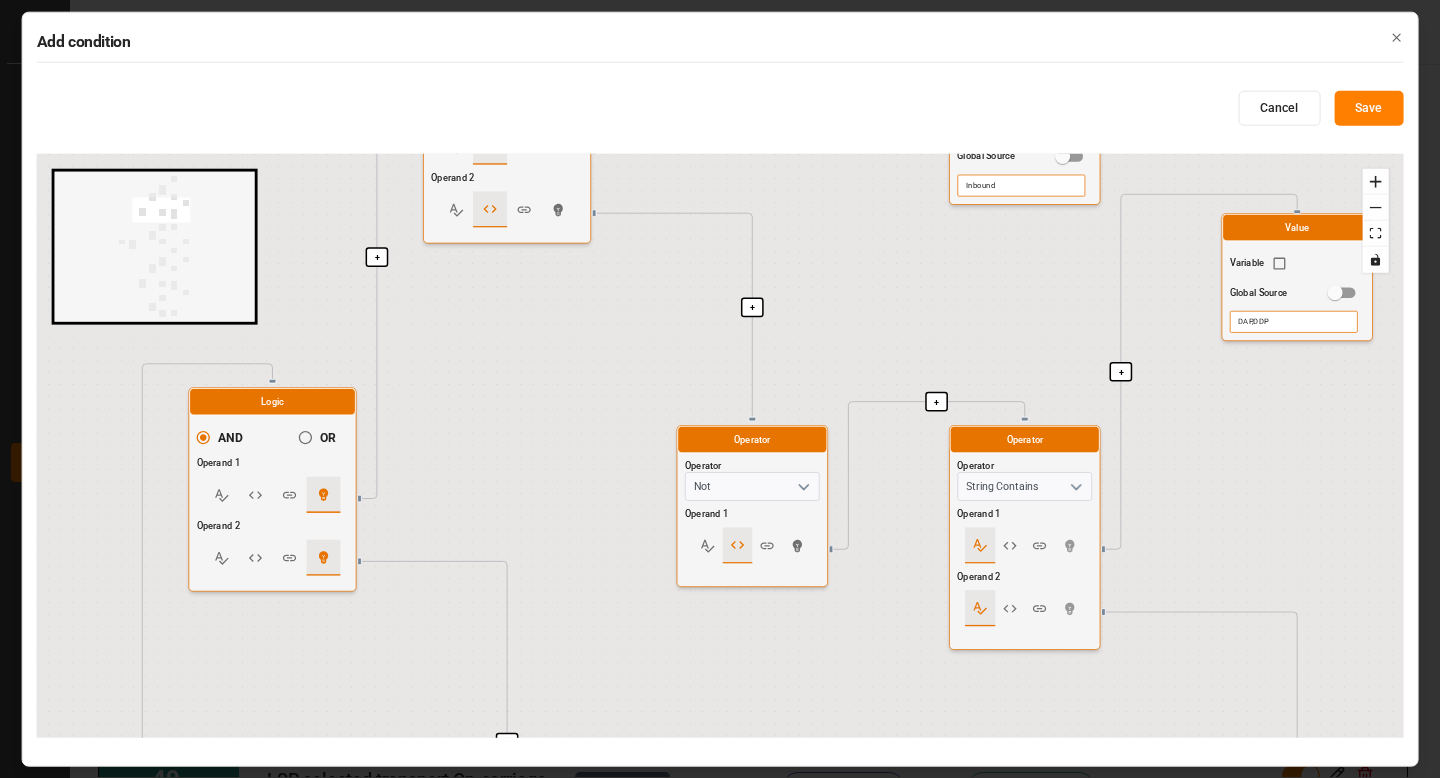 drag, startPoint x: 1257, startPoint y: 434, endPoint x: 946, endPoint y: -122, distance: 637.0691 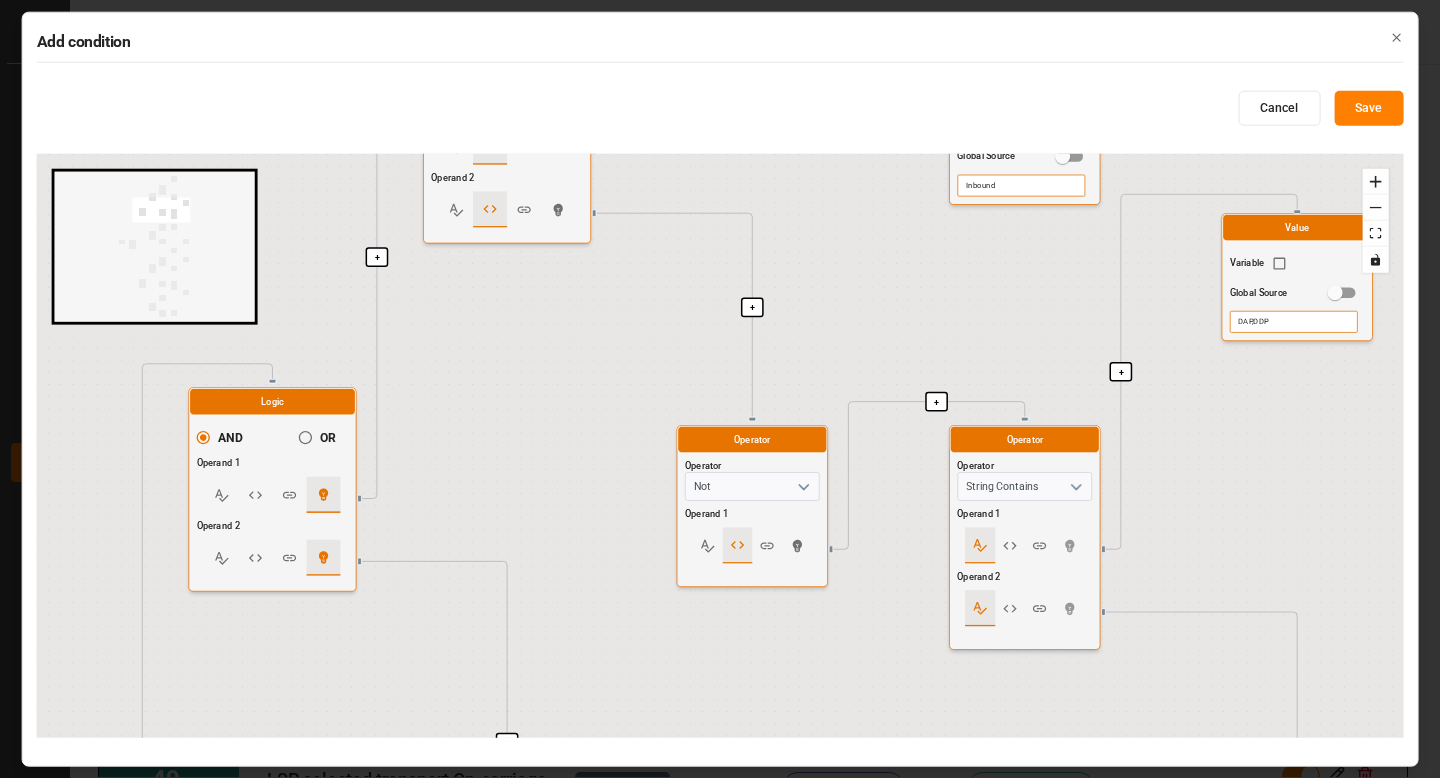 click on "Created by potrace 1.15, written by Peter Selinger 2001-2017 Created by potrace 1.15, written by Peter Selinger 2001-2017 My Cockpit My Cockpit Sendung Sendung Document Management Document Management Ladungsträger Ladungsträger Transporteinheit Transporteinheit Transport (Vor-/Hauptlauf) Transport (Vor-/Hauptlauf) Transport (Nachlauf) Transport (Nachlauf) Configuration Audits Configuration Audits Workflow Workflow Internal Tool Internal Tool Back to main menu Workflow Home Workflow 755e8b259be5 Henry Lamotte 0 Notifications Only show unread All Mark all categories read No notifications Version History Fields Variables Add step 1 . Assign Cancelled pre/main admin field Transport Pre-/Main-Carriage Condition True actions :  1 False actions :  0 Duplicate Preview 2 . Assign Cancelled on-carraige Transport On-Carriage Condition True actions :  1 False actions :  0 Duplicate Preview 3 . Assign Unlinked Fetching on-carriage Delivery On Condition Fetch lookup Edit reference Duplicate Preview 4 . Assign Condition 0" at bounding box center [720, 389] 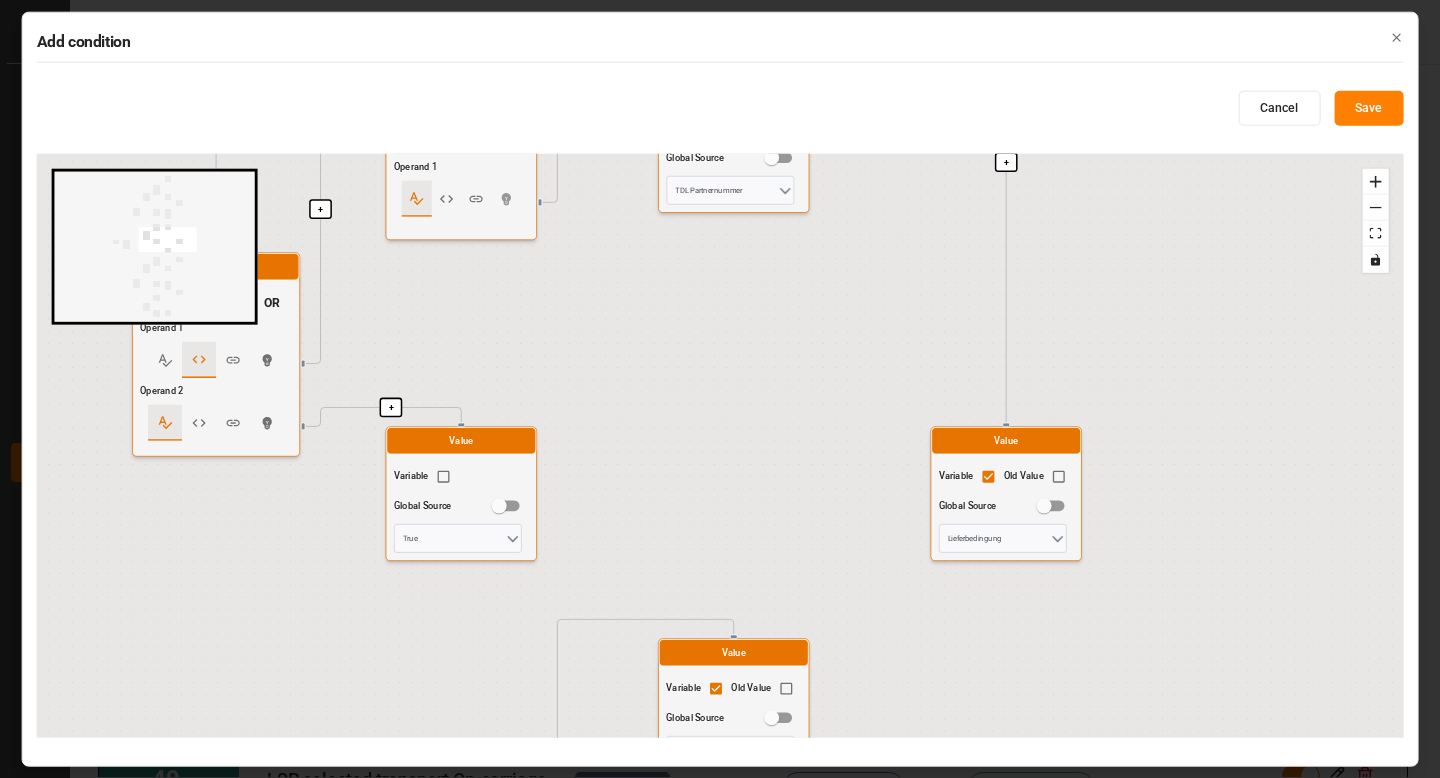 drag, startPoint x: 1047, startPoint y: 486, endPoint x: 1051, endPoint y: 323, distance: 163.04907 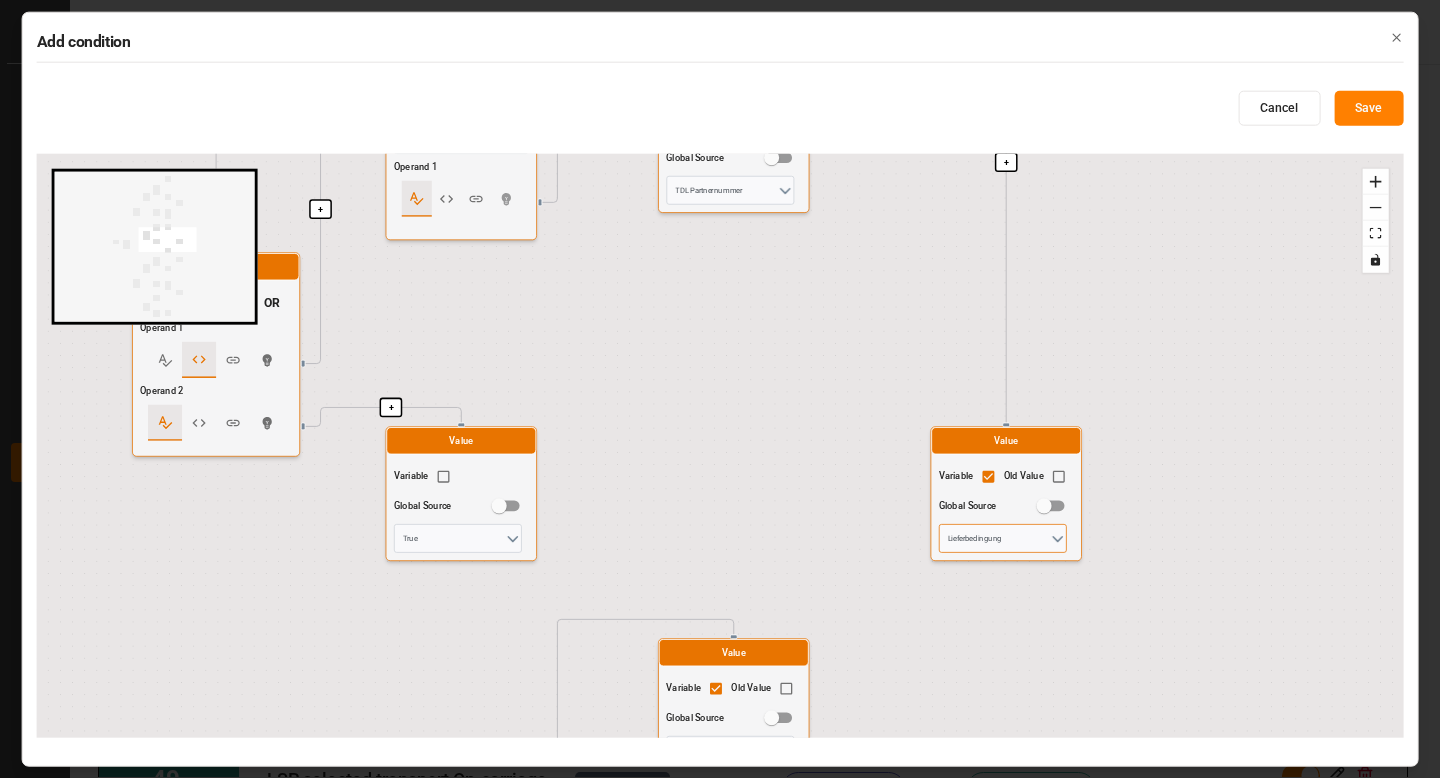click on "Lieferbedingung" at bounding box center [1003, 538] 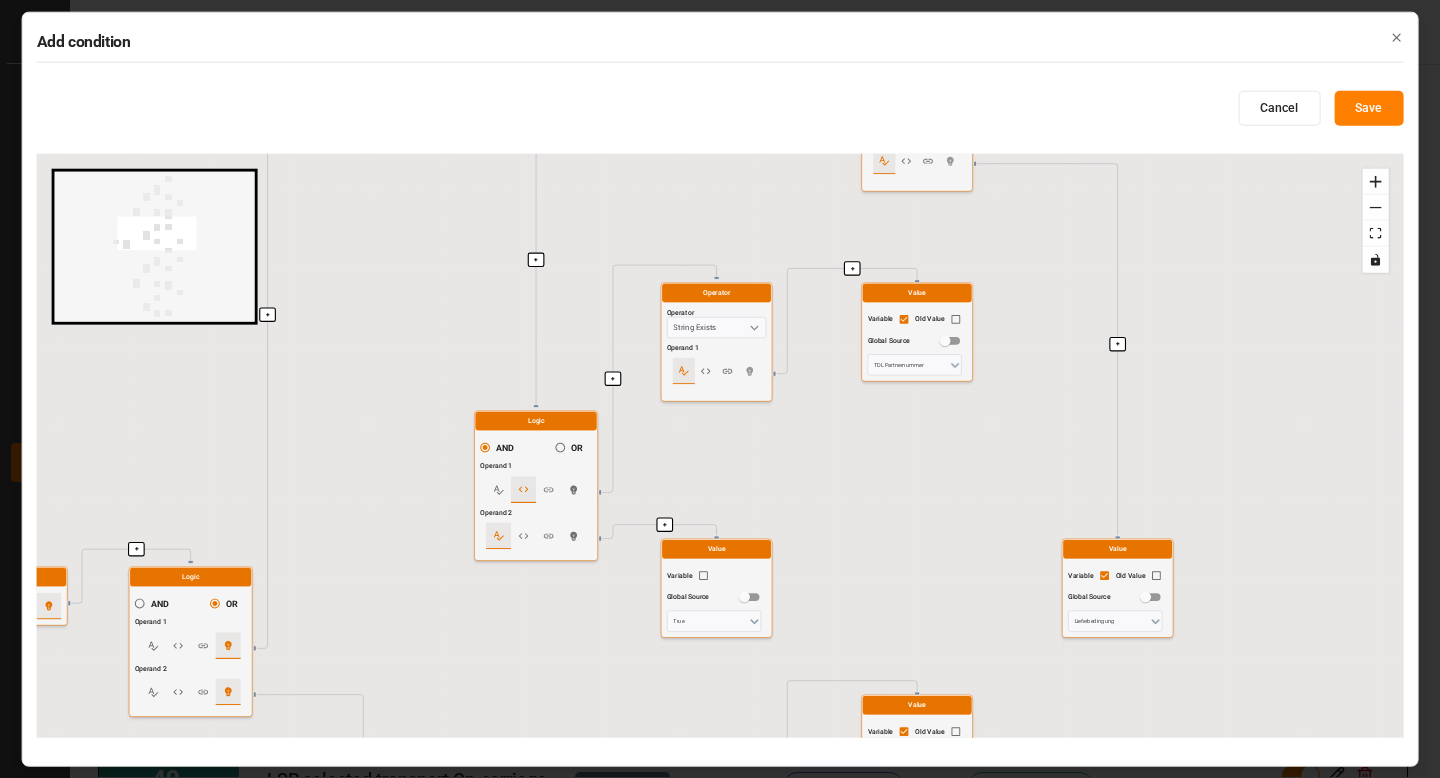 drag, startPoint x: 643, startPoint y: 393, endPoint x: 830, endPoint y: 527, distance: 230.05434 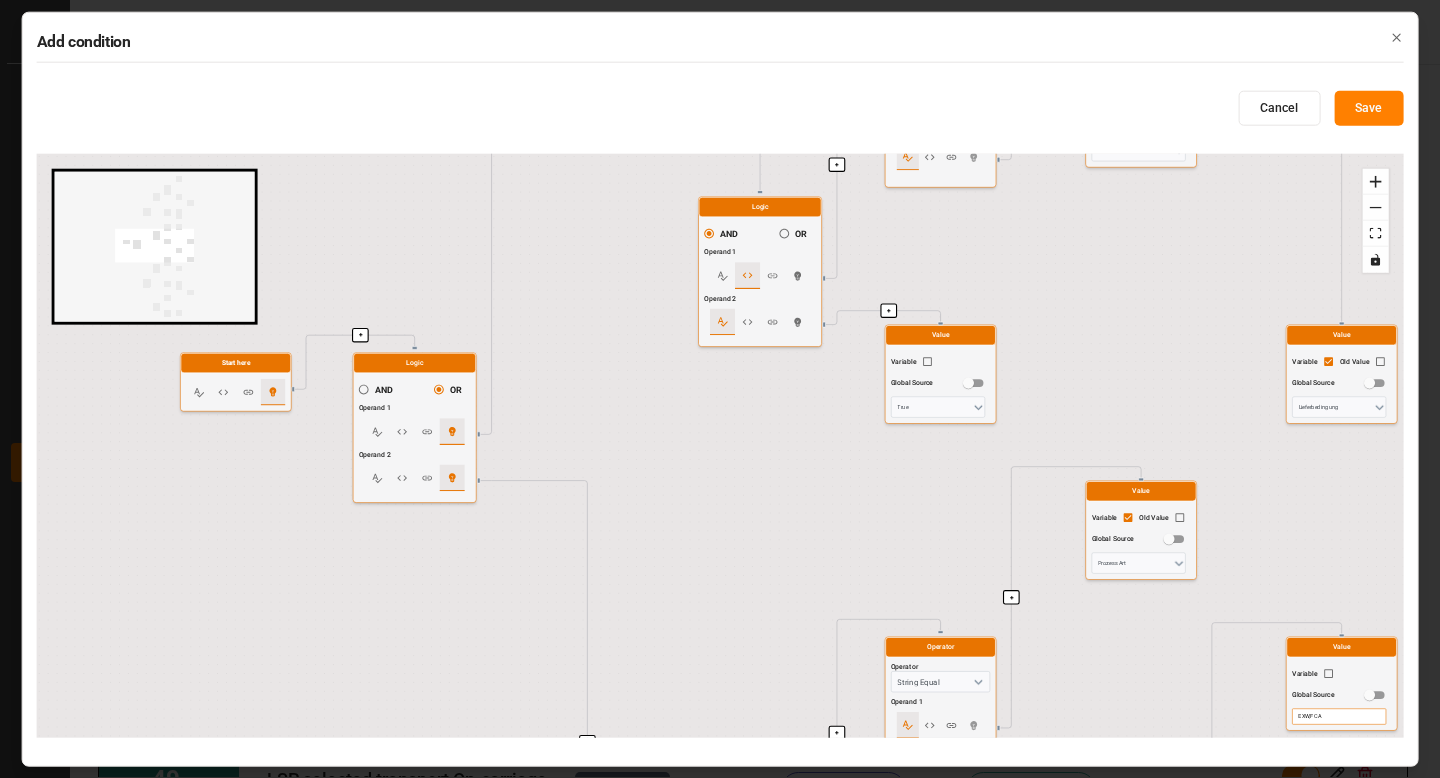 drag, startPoint x: 801, startPoint y: 505, endPoint x: 1107, endPoint y: 176, distance: 449.30725 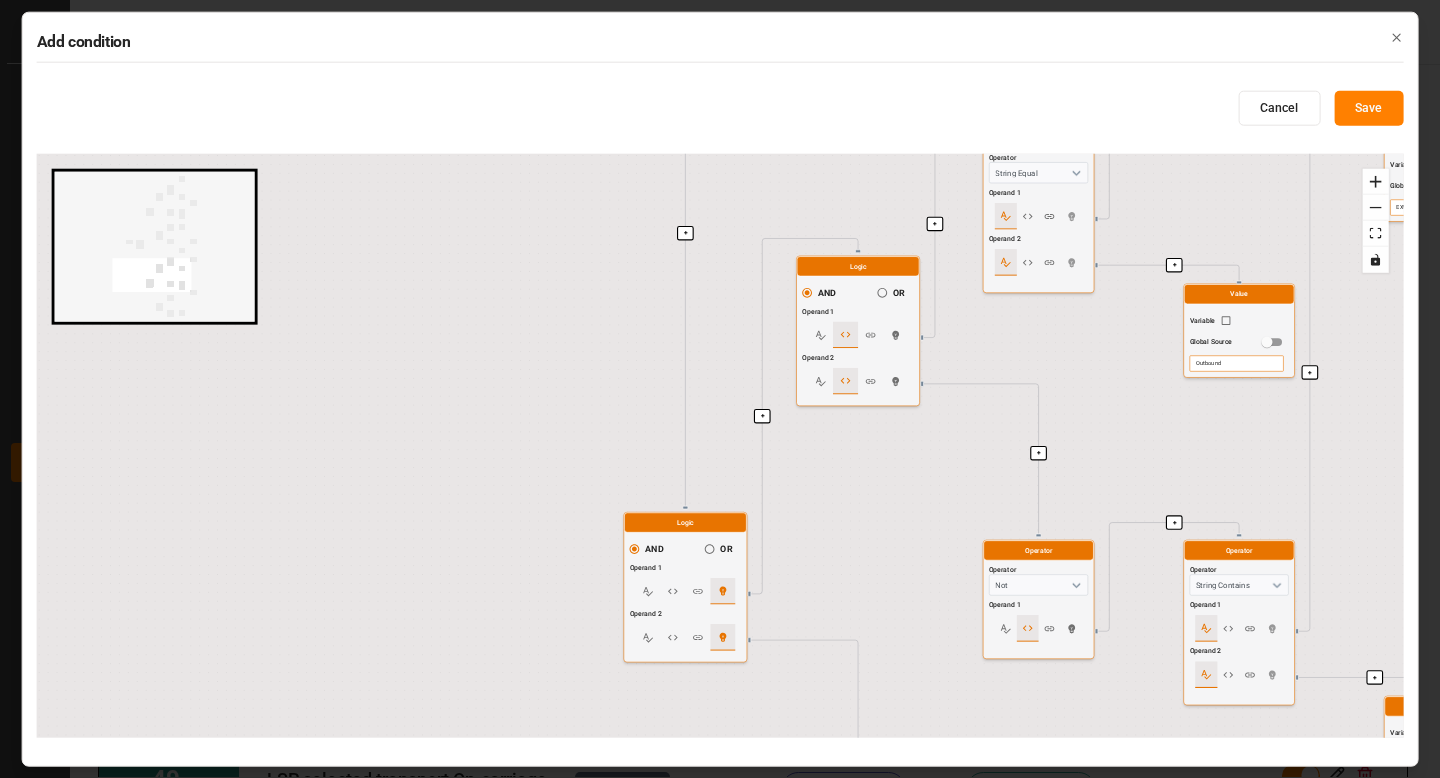 drag, startPoint x: 802, startPoint y: 437, endPoint x: 827, endPoint y: -6, distance: 443.70486 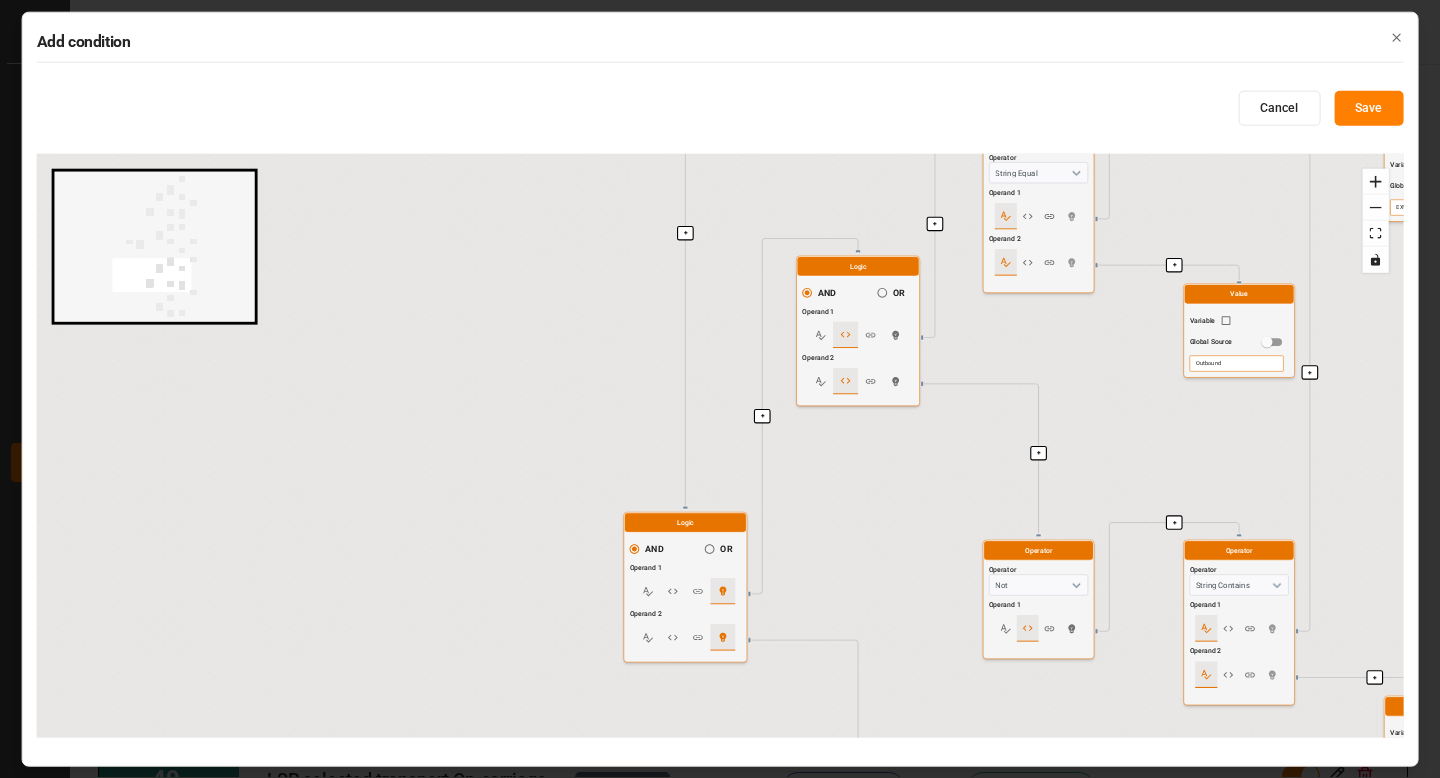 click on "Created by potrace 1.15, written by Peter Selinger 2001-2017 Created by potrace 1.15, written by Peter Selinger 2001-2017 My Cockpit My Cockpit Sendung Sendung Document Management Document Management Ladungsträger Ladungsträger Transporteinheit Transporteinheit Transport (Vor-/Hauptlauf) Transport (Vor-/Hauptlauf) Transport (Nachlauf) Transport (Nachlauf) Configuration Audits Configuration Audits Workflow Workflow Internal Tool Internal Tool Back to main menu Workflow Home Workflow 755e8b259be5 Henry Lamotte 0 Notifications Only show unread All Mark all categories read No notifications Version History Fields Variables Add step 1 . Assign Cancelled pre/main admin field Transport Pre-/Main-Carriage Condition True actions :  1 False actions :  0 Duplicate Preview 2 . Assign Cancelled on-carraige Transport On-Carriage Condition True actions :  1 False actions :  0 Duplicate Preview 3 . Assign Unlinked Fetching on-carriage Delivery On Condition Fetch lookup Edit reference Duplicate Preview 4 . Assign Condition 0" at bounding box center (720, 389) 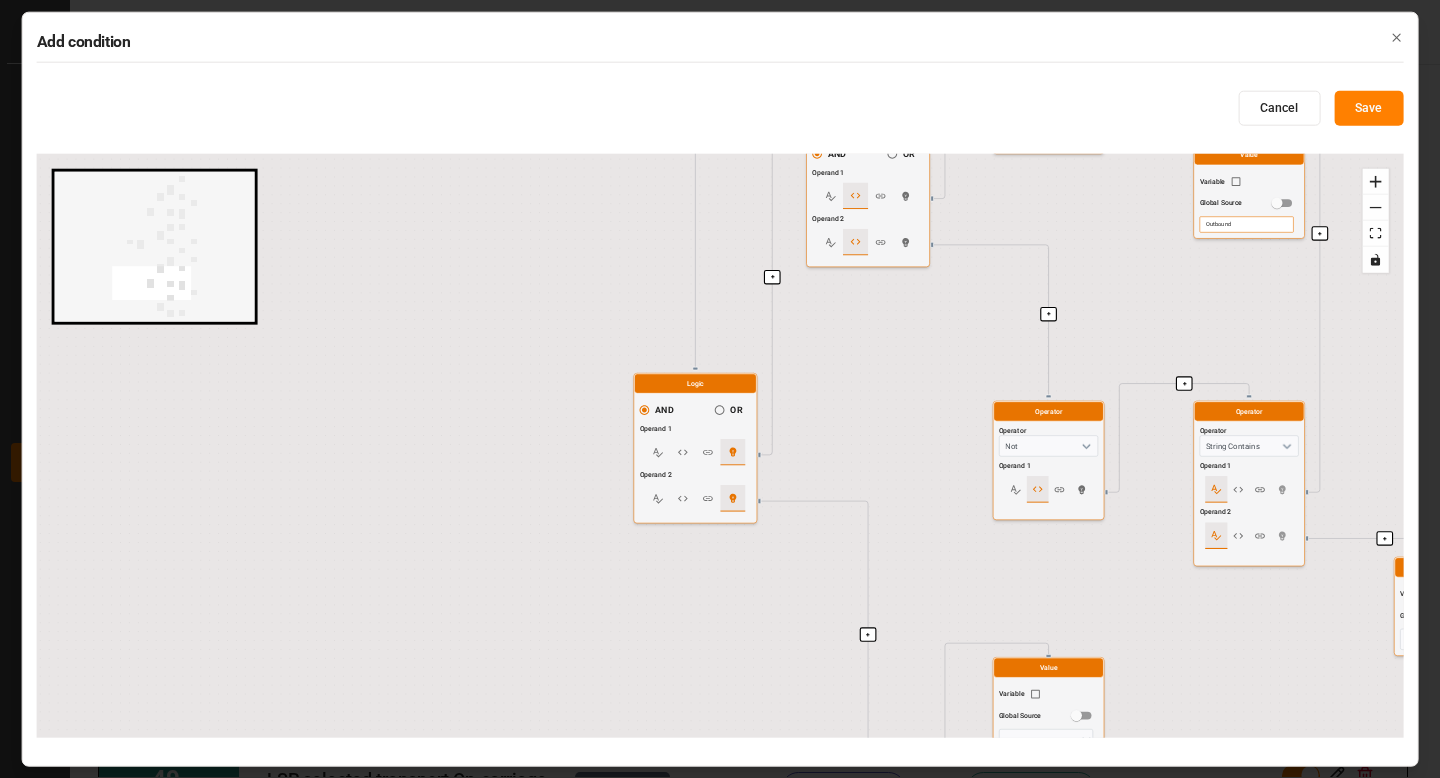 drag, startPoint x: 867, startPoint y: 392, endPoint x: 881, endPoint y: 194, distance: 198.49434 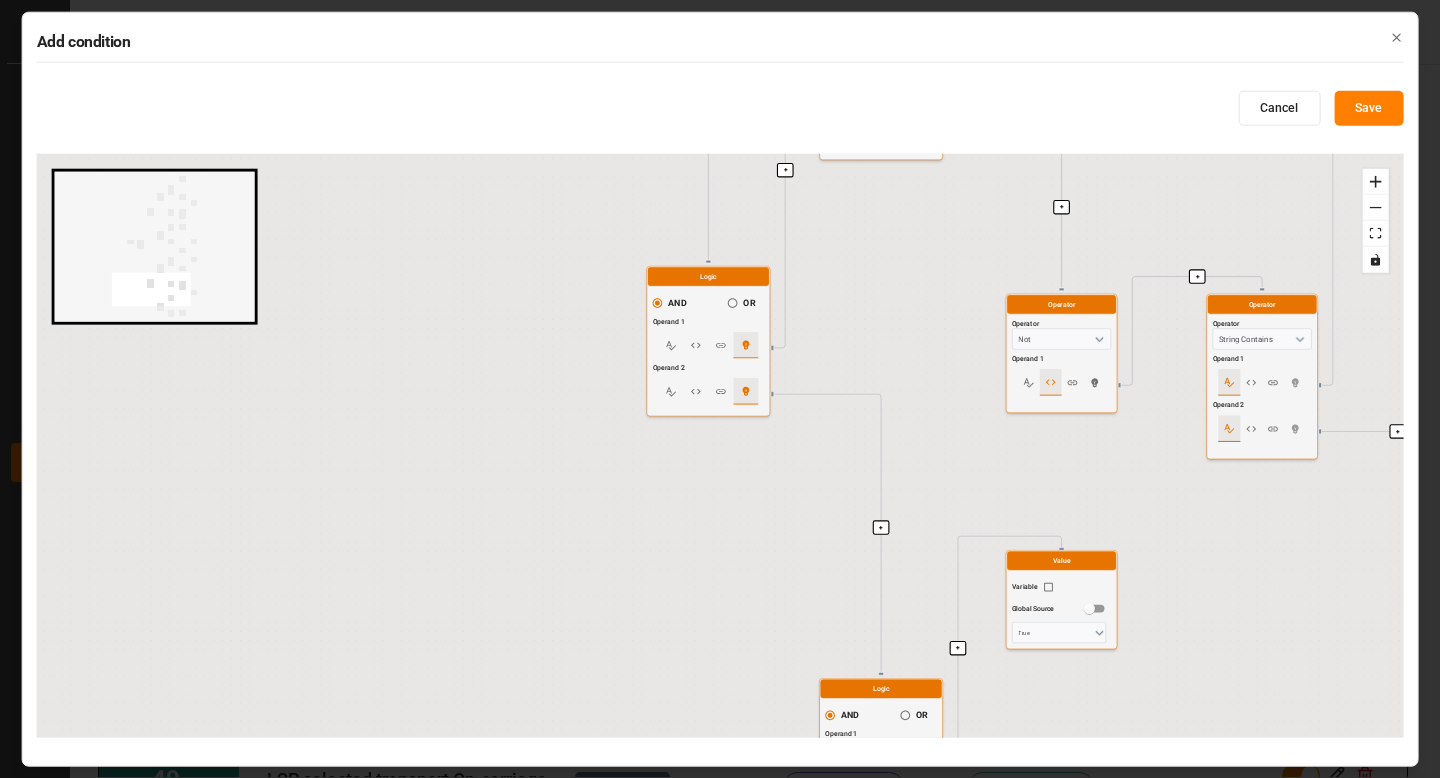 click 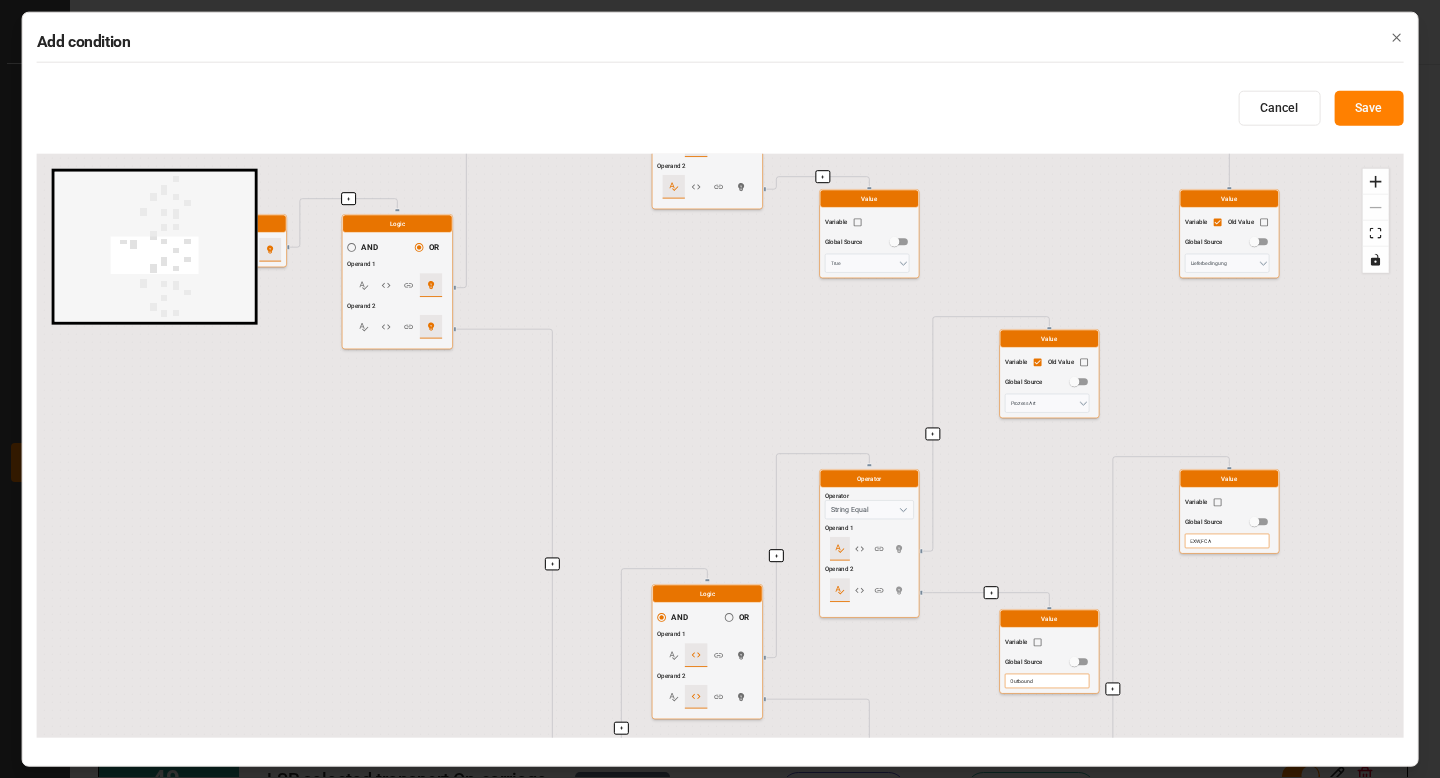 drag, startPoint x: 785, startPoint y: 482, endPoint x: 795, endPoint y: 225, distance: 257.1945 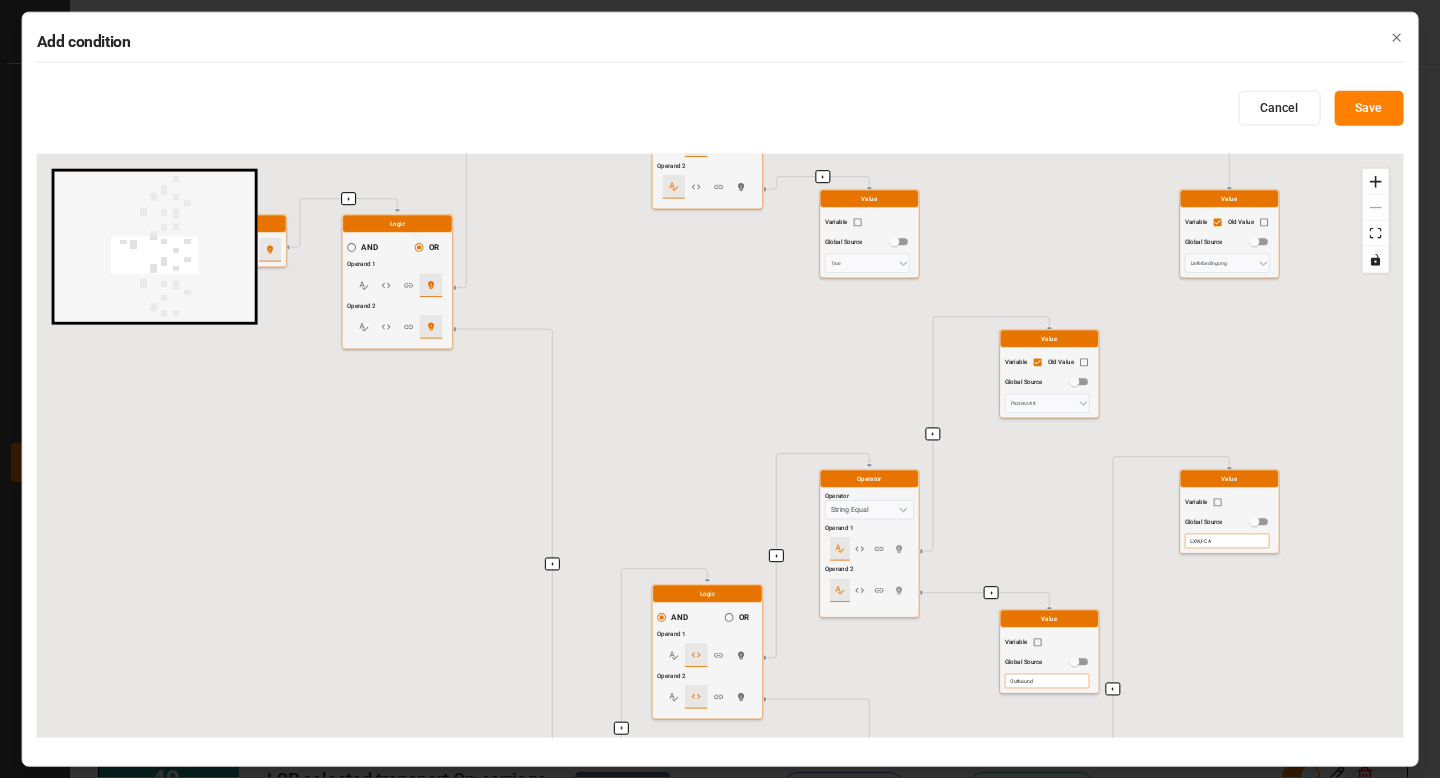 click on "+ + + + + + + + + + + + + + + + + + + + + + + + + + + Start here Logic AND OR Operand 1 Operand 2 Logic AND OR Operand 1 Operand 2 Logic AND OR Operand 1 Operand 2 Operator Operator String Equal Operand 1 Operand 2 Value Variable Old Value Global Source Prozess Art Value Variable Global Source Inbound Operator Operator Not Operand 1 Operator Operator String Contains Operand 1 Operand 2 Value Variable Global Source DAP,DDP Value Variable Old Value Global Source Lieferbedingung Logic AND OR Operand 1 Operand 2 Operator Operator String Exists Operand 1 Value Variable Old Value Global Source TDL Partnernummer Value Variable Global Source True Logic AND OR Operand 1 Operand 2 Logic AND OR Operand 1 Operand 2 Operator Operator String Equal Operand 1 Operand 2 Value Variable Old Value Global Source Prozess Art Value Variable Global Source Outbound Operator Operator Not Operand 1 Operator Operator String Contains Operand 1 Operand 2 Value Variable Global Source EXW,FCA Value Variable Old Value Global Source Logic AND" at bounding box center (720, 446) 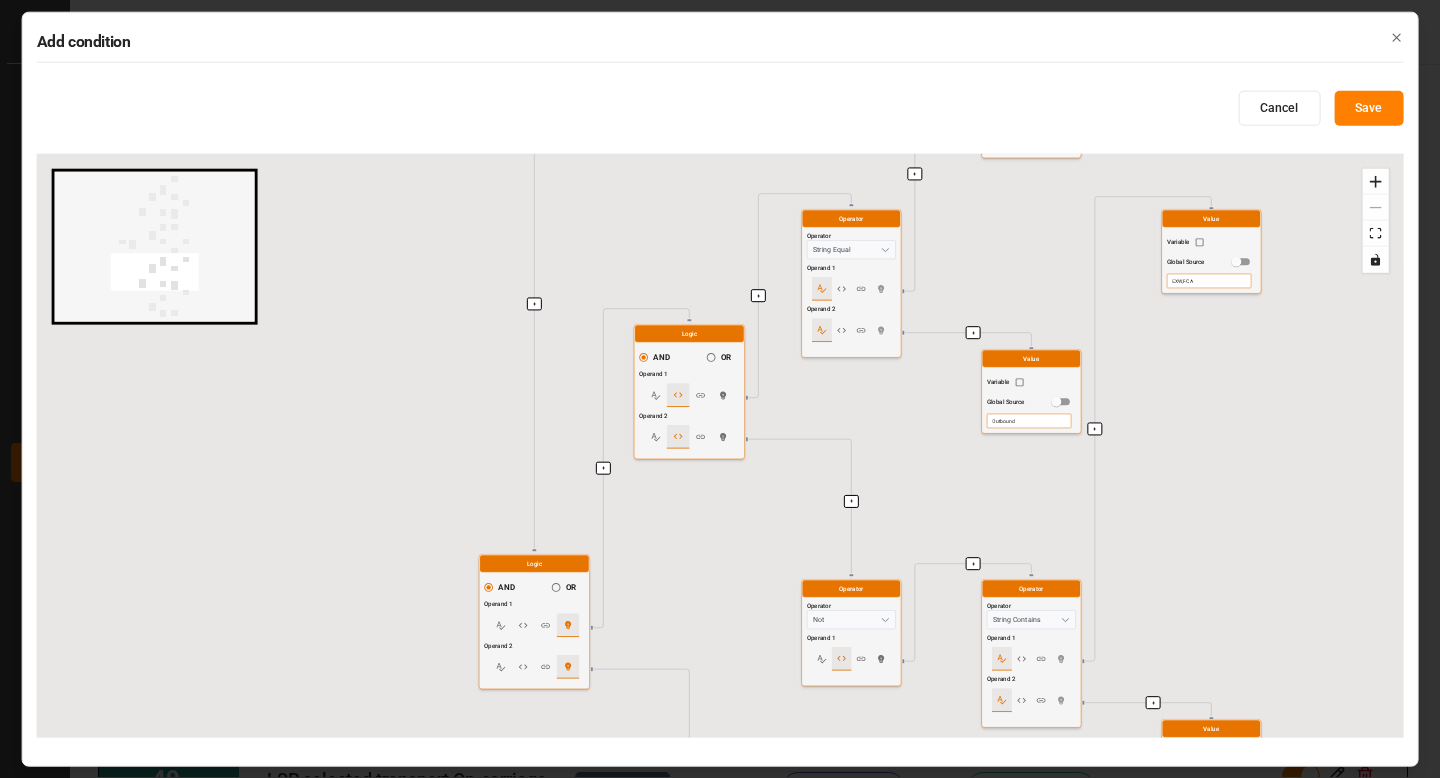 drag, startPoint x: 725, startPoint y: 328, endPoint x: 706, endPoint y: 176, distance: 153.18289 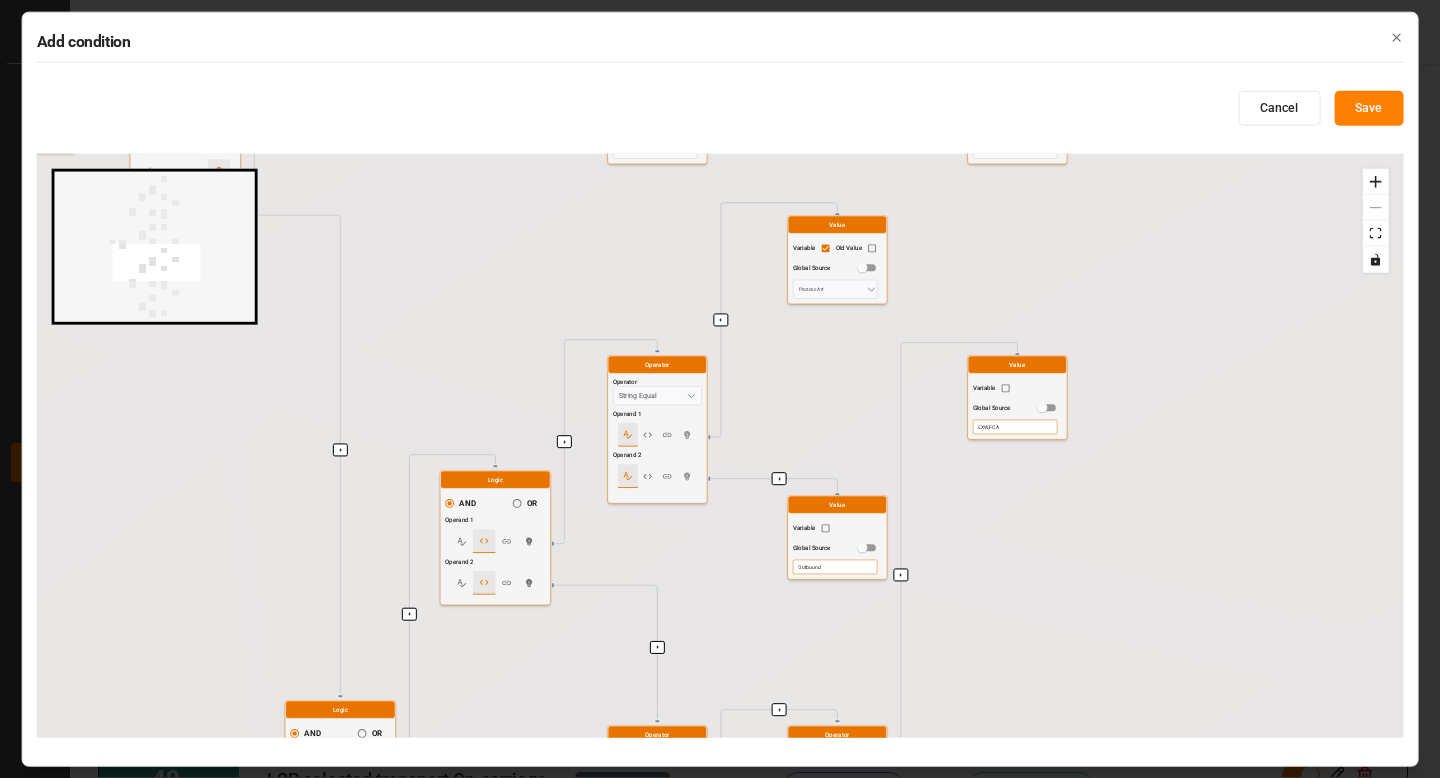 drag, startPoint x: 848, startPoint y: 372, endPoint x: 653, endPoint y: 542, distance: 258.69867 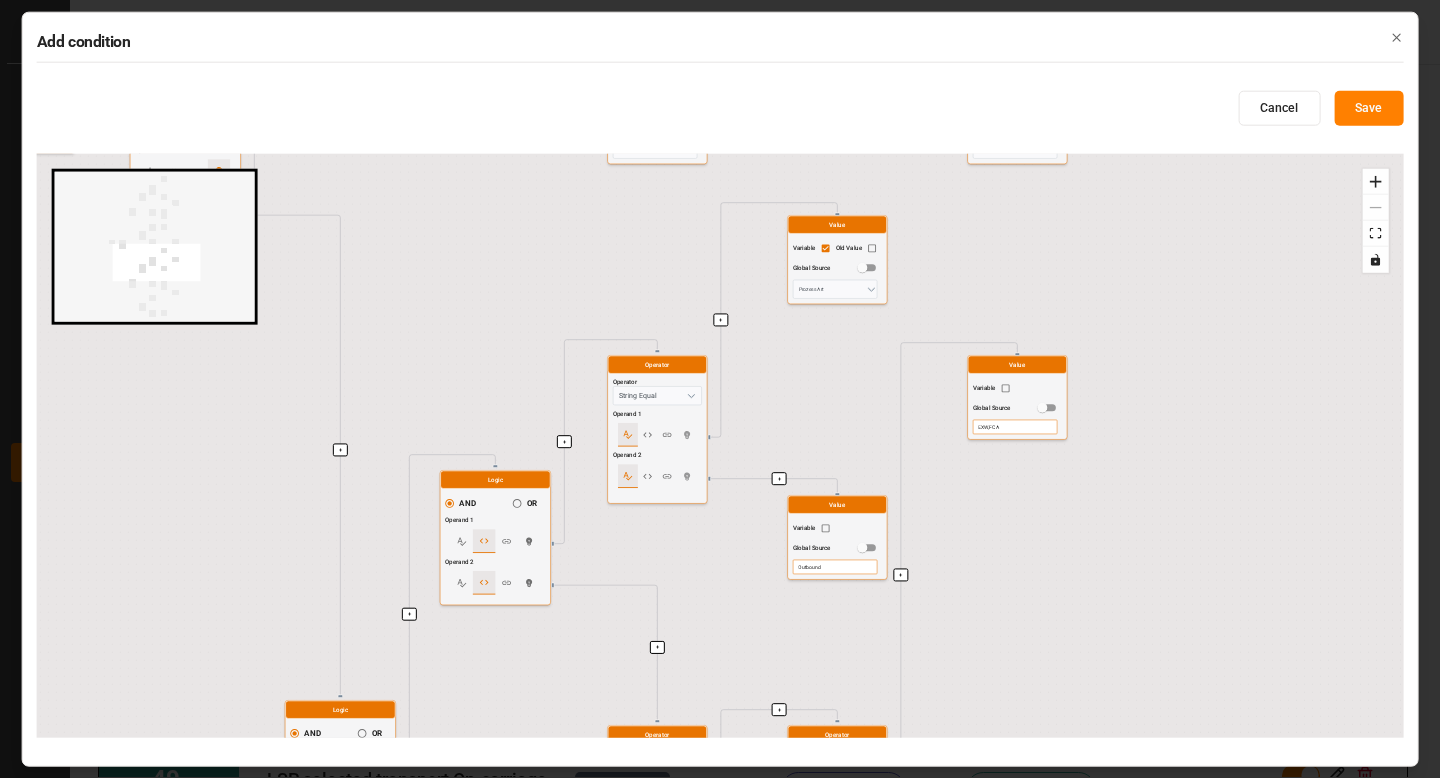 click on "+ + + + + + + + + + + + + + + + + + + + + + + + + + + Start here Logic AND OR Operand 1 Operand 2 Logic AND OR Operand 1 Operand 2 Logic AND OR Operand 1 Operand 2 Operator Operator String Equal Operand 1 Operand 2 Value Variable Old Value Global Source Prozess Art Value Variable Global Source Inbound Operator Operator Not Operand 1 Operator Operator String Contains Operand 1 Operand 2 Value Variable Global Source DAP,DDP Value Variable Old Value Global Source Lieferbedingung Logic AND OR Operand 1 Operand 2 Operator Operator String Exists Operand 1 Value Variable Old Value Global Source TDL Partnernummer Value Variable Global Source True Logic AND OR Operand 1 Operand 2 Logic AND OR Operand 1 Operand 2 Operator Operator String Equal Operand 1 Operand 2 Value Variable Old Value Global Source Prozess Art Value Variable Global Source Outbound Operator Operator Not Operand 1 Operator Operator String Contains Operand 1 Operand 2 Value Variable Global Source EXW,FCA Value Variable Old Value Global Source Logic AND" at bounding box center [720, 446] 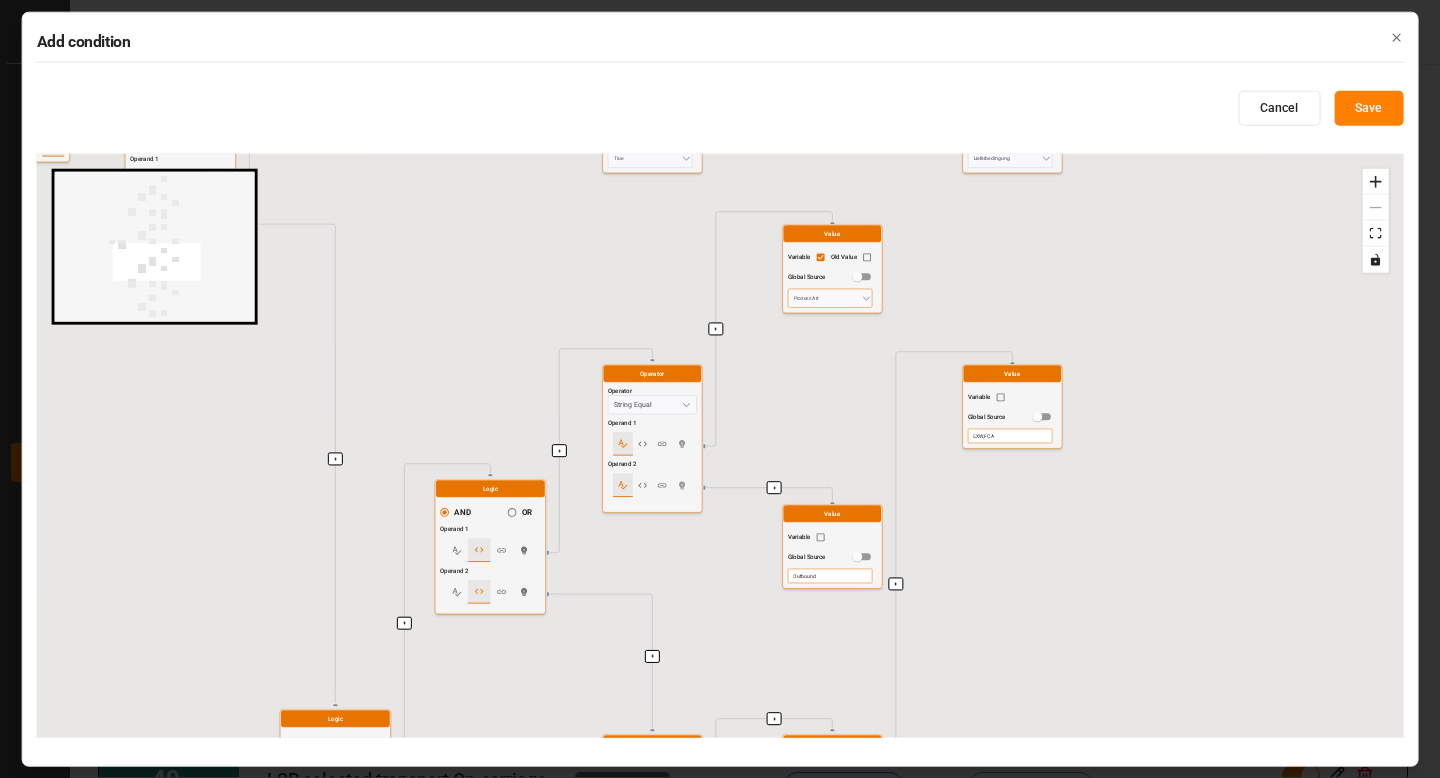 click on "Prozess Art" at bounding box center [830, 298] 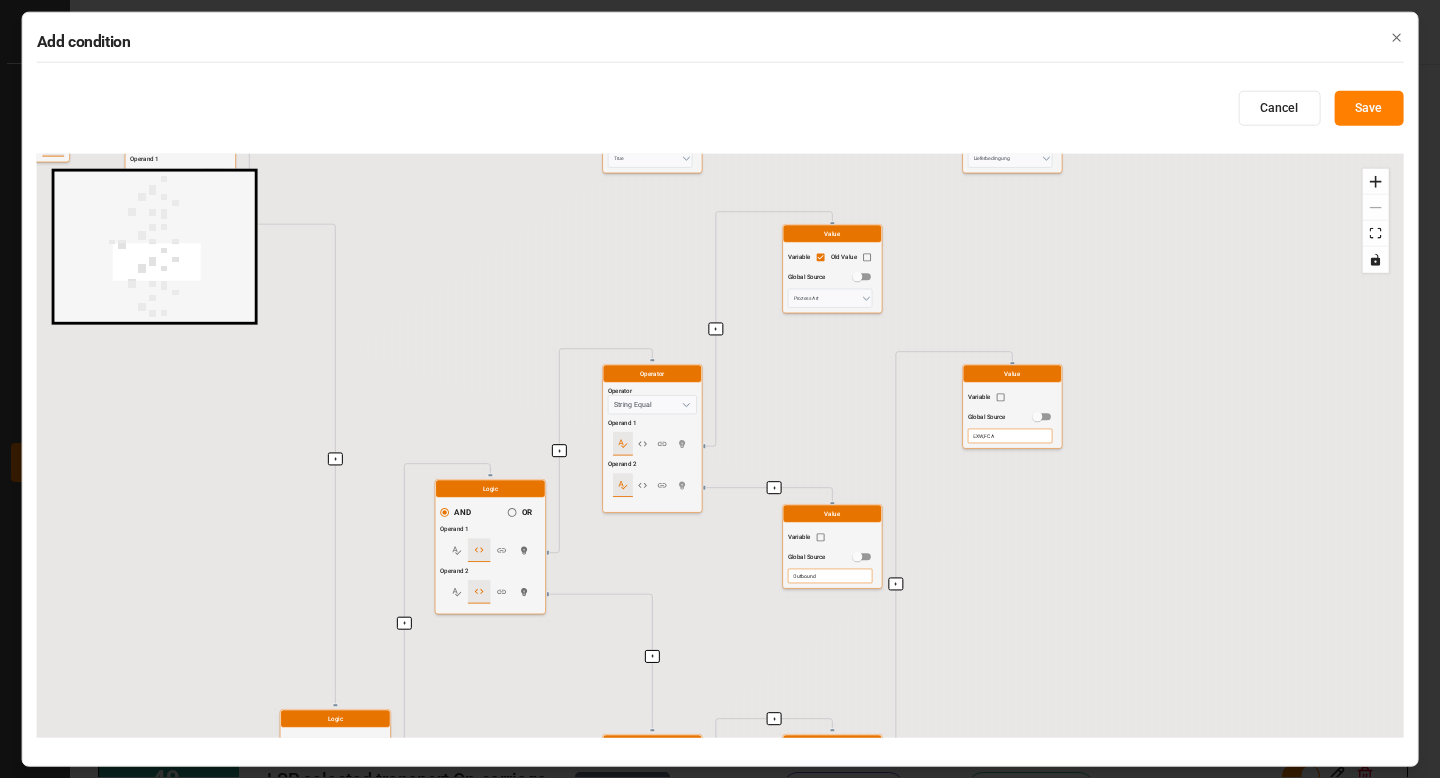 click on "Outbound" at bounding box center [830, 576] 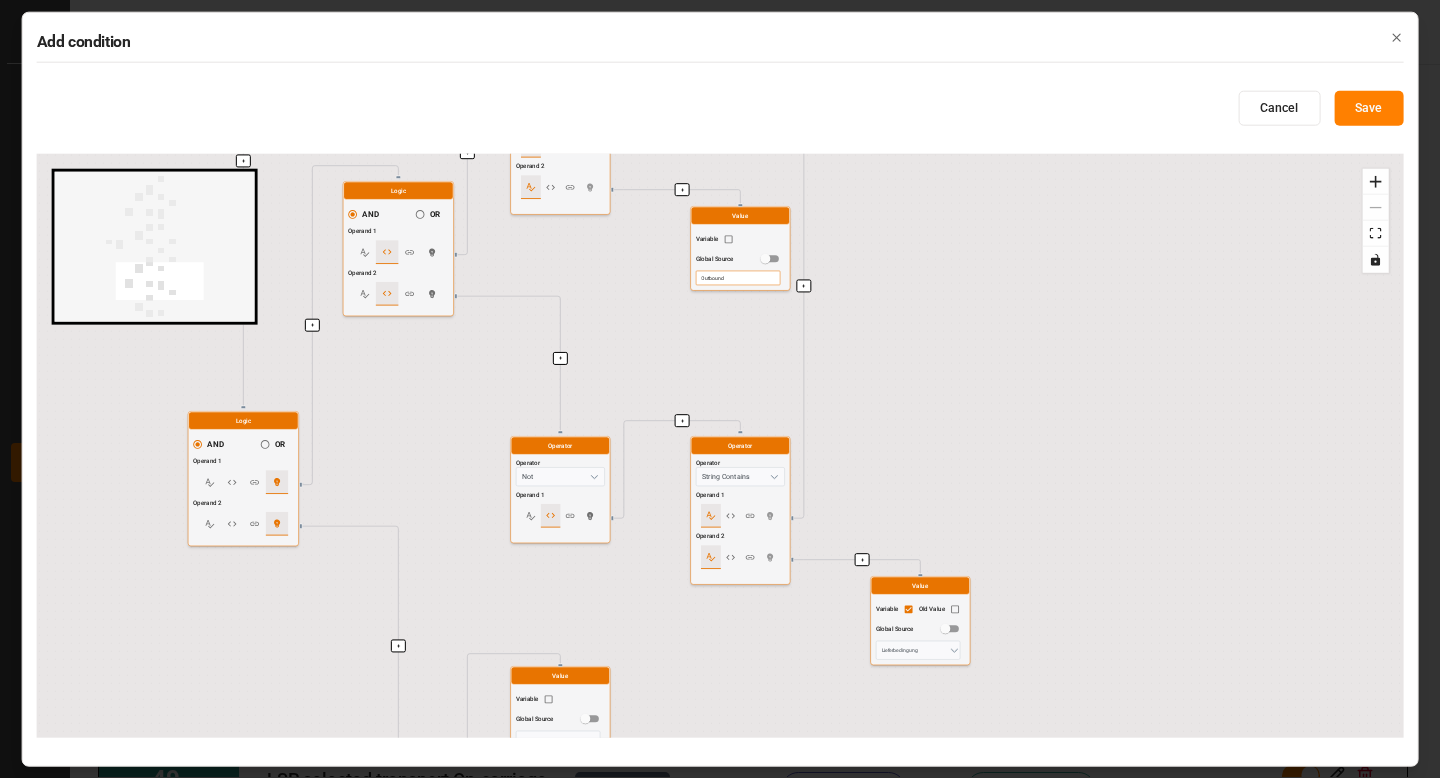 drag, startPoint x: 771, startPoint y: 461, endPoint x: 674, endPoint y: 152, distance: 323.86725 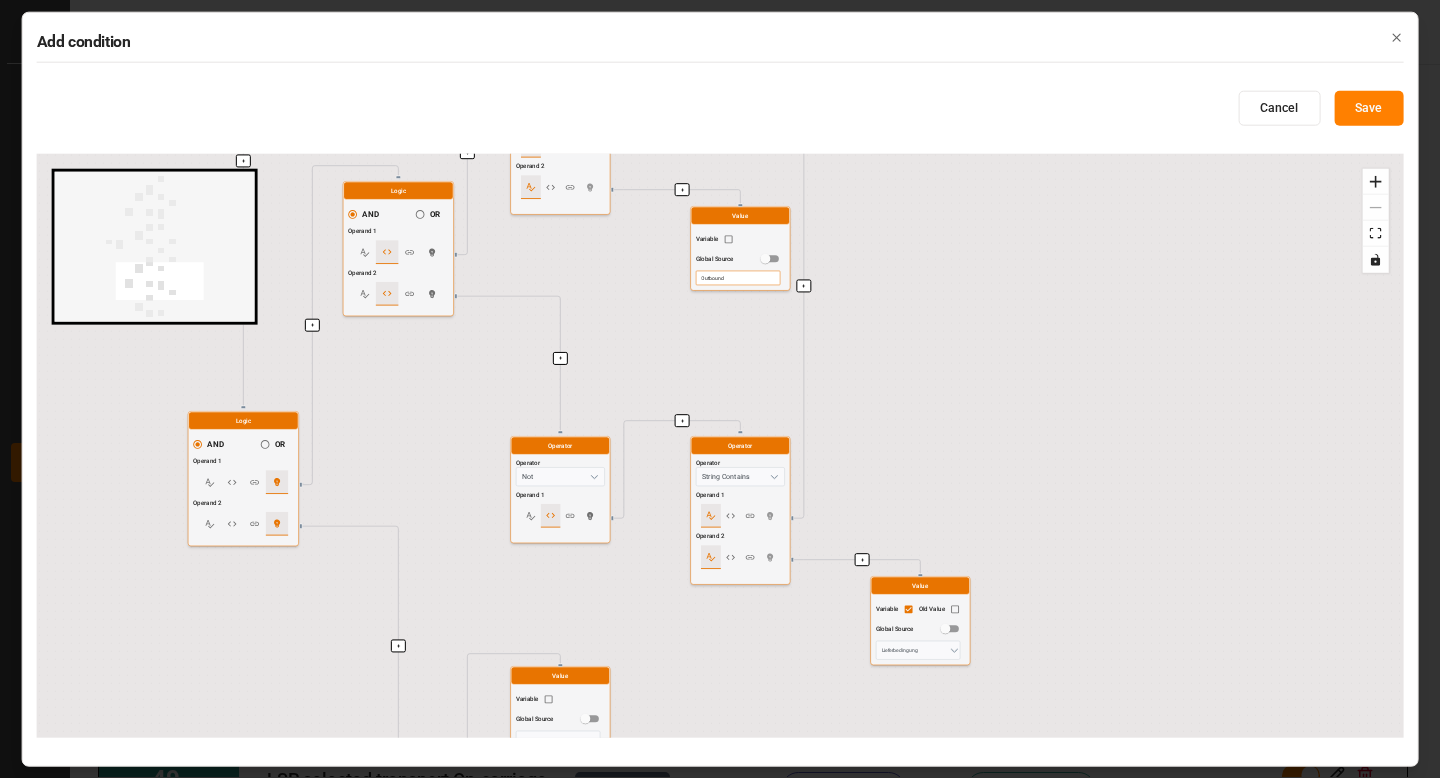 click on "Add condition Cancel Save + + + + + + + + + + + + + + + + + + + + + + + + + + + Start here Logic AND OR Operand 1 Operand 2 Logic AND OR Operand 1 Operand 2 Logic AND OR Operand 1 Operand 2 Operator Operator String Equal Operand 1 Operand 2 Value Variable Old Value Global Source Prozess Art Value Variable Global Source Inbound Operator Operator Not Operand 1 Operator Operator String Contains Operand 1 Operand 2 Value Variable Global Source DAP,DDP Value Variable Old Value Global Source Lieferbedingung Logic AND OR Operand 1 Operand 2 Operator Operator String Exists Operand 1 Value Variable Old Value Global Source TDL Partnernummer Value Variable Global Source True Logic AND OR Operand 1 Operand 2 Logic AND OR Operand 1 Operand 2 Operator Operator String Equal Operand 1 Operand 2 Value Variable Old Value Global Source Prozess Art Value Variable Global Source Outbound Operator Operator Not Operand 1 Operator Operator String Contains Operand 1 Operand 2 Value Variable Global Source EXW,FCA Value Variable Logic" at bounding box center (720, 389) 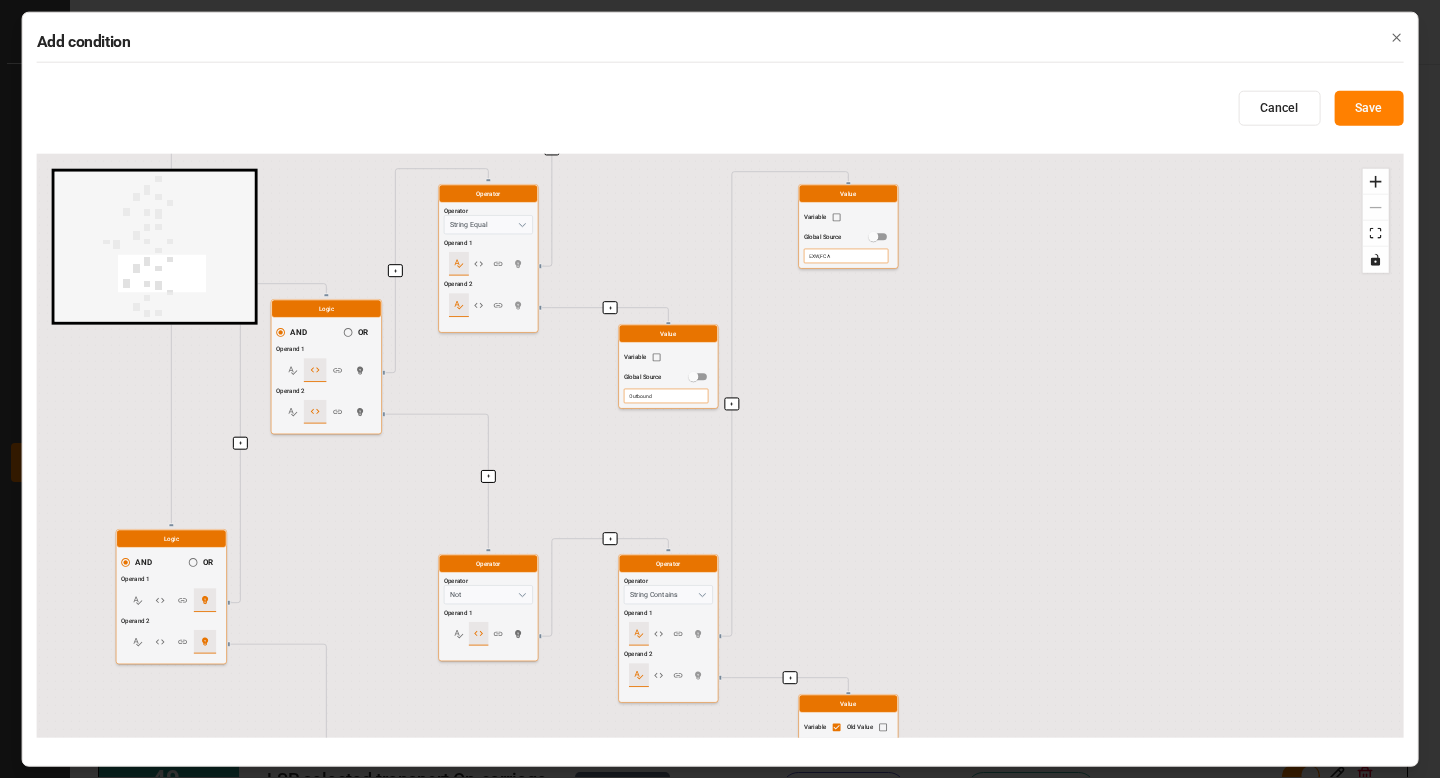 drag, startPoint x: 1008, startPoint y: 330, endPoint x: 924, endPoint y: 469, distance: 162.40997 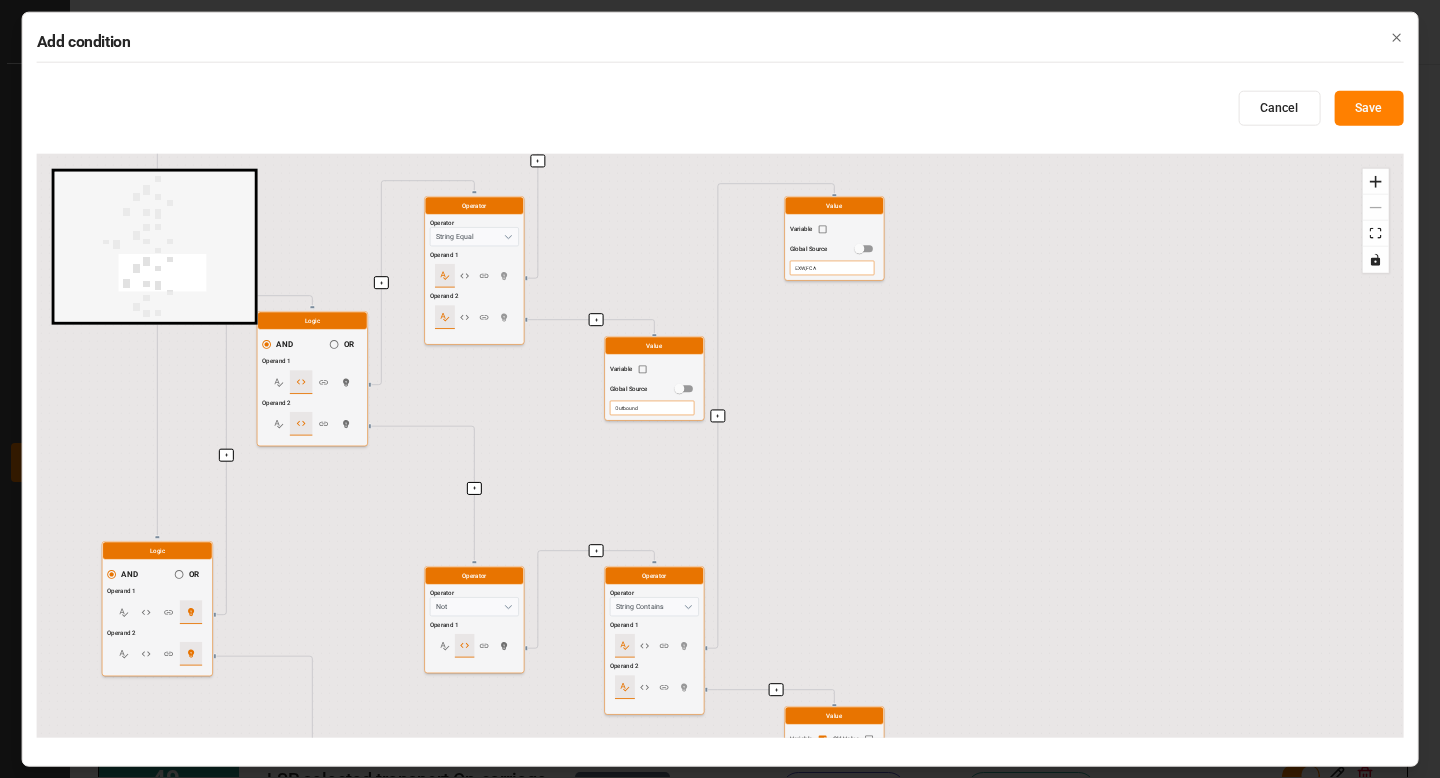 click on "EXW,FCA" at bounding box center [832, 268] 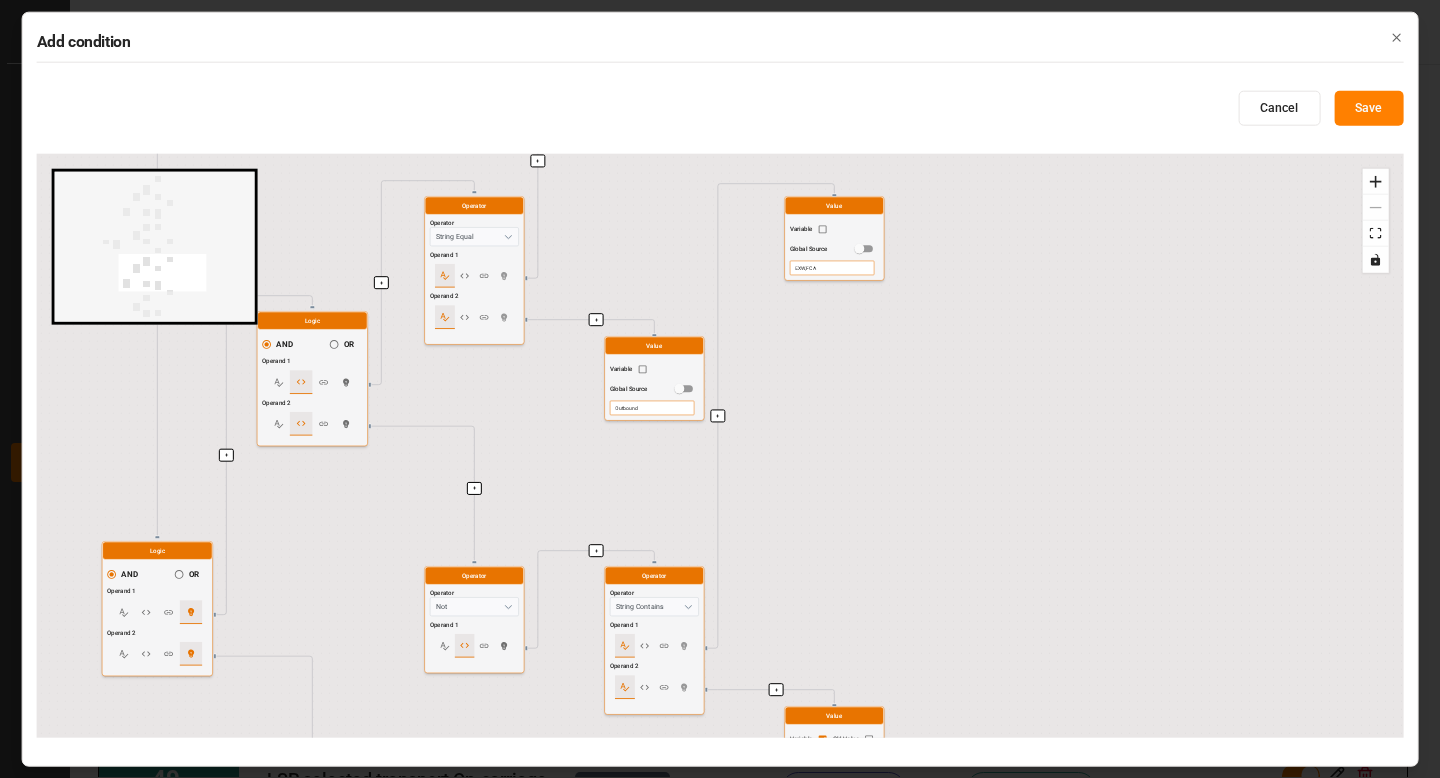 click on "+ + + + + + + + + + + + + + + + + + + + + + + + + + + Start here Logic AND OR Operand 1 Operand 2 Logic AND OR Operand 1 Operand 2 Logic AND OR Operand 1 Operand 2 Operator Operator String Equal Operand 1 Operand 2 Value Variable Old Value Global Source Prozess Art Value Variable Global Source Inbound Operator Operator Not Operand 1 Operator Operator String Contains Operand 1 Operand 2 Value Variable Global Source DAP,DDP Value Variable Old Value Global Source Lieferbedingung Logic AND OR Operand 1 Operand 2 Operator Operator String Exists Operand 1 Value Variable Old Value Global Source TDL Partnernummer Value Variable Global Source True Logic AND OR Operand 1 Operand 2 Logic AND OR Operand 1 Operand 2 Operator Operator String Equal Operand 1 Operand 2 Value Variable Old Value Global Source Prozess Art Value Variable Global Source Outbound Operator Operator Not Operand 1 Operator Operator String Contains Operand 1 Operand 2 Value Variable Global Source EXW,FCA Value Variable Old Value Global Source Logic AND" at bounding box center [720, 446] 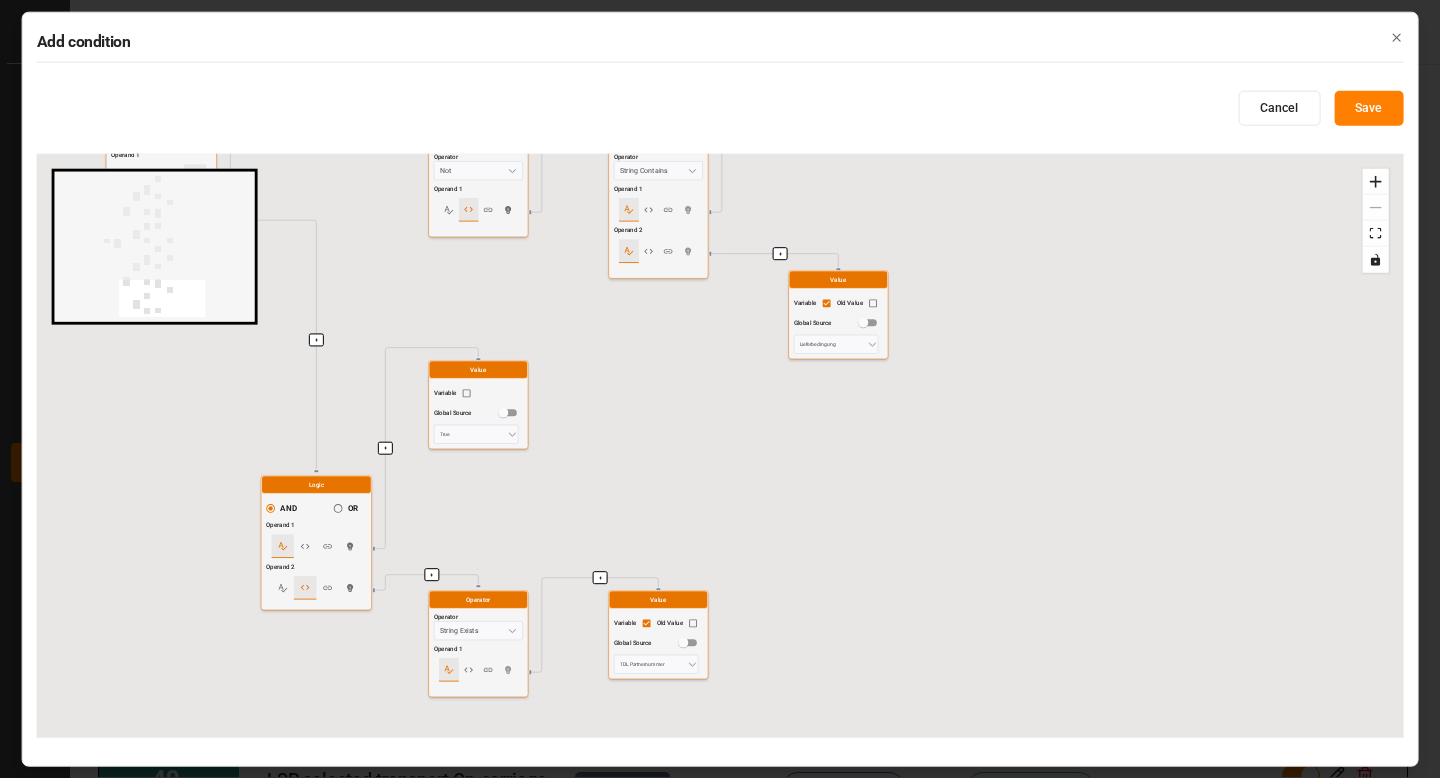 drag, startPoint x: 887, startPoint y: 459, endPoint x: 890, endPoint y: 16, distance: 443.01016 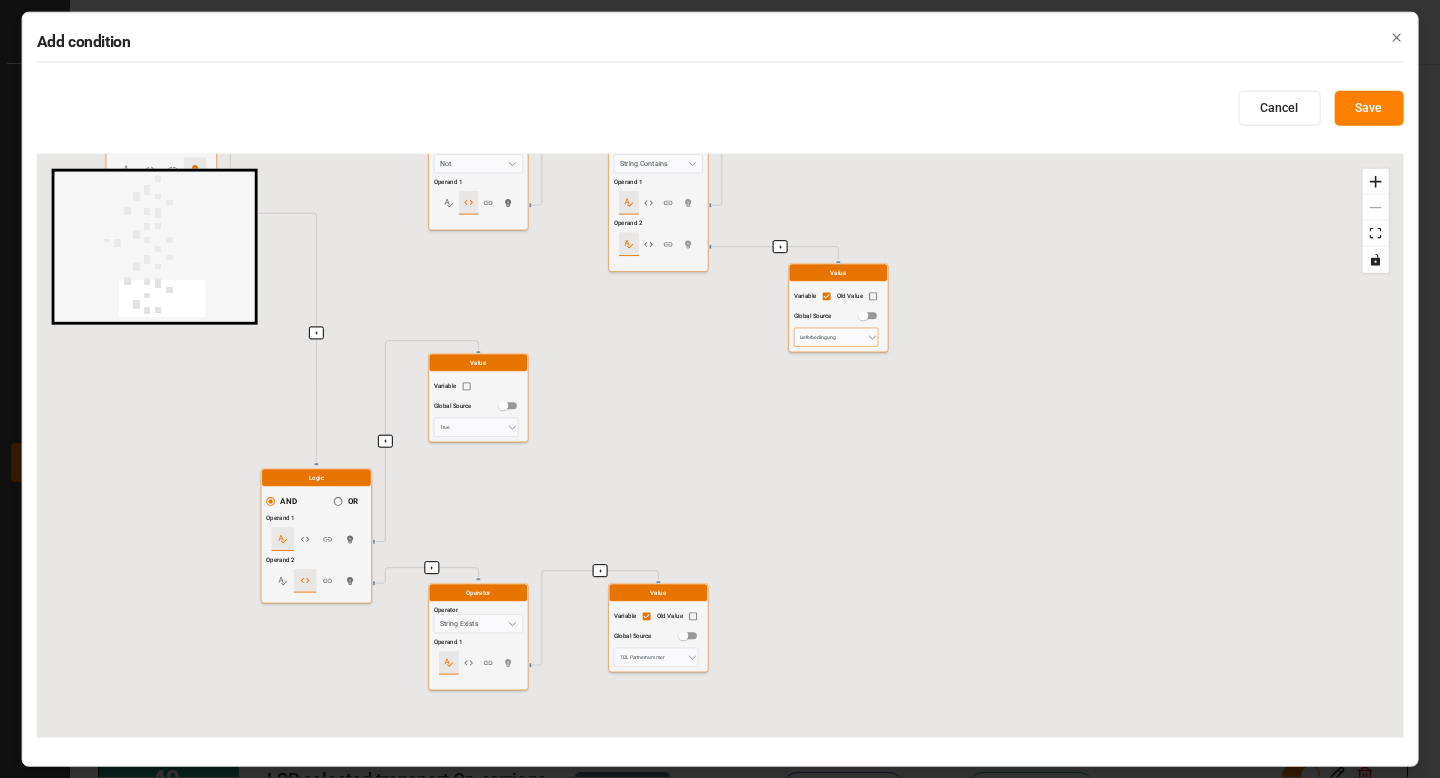 click on "Lieferbedingung" at bounding box center (836, 337) 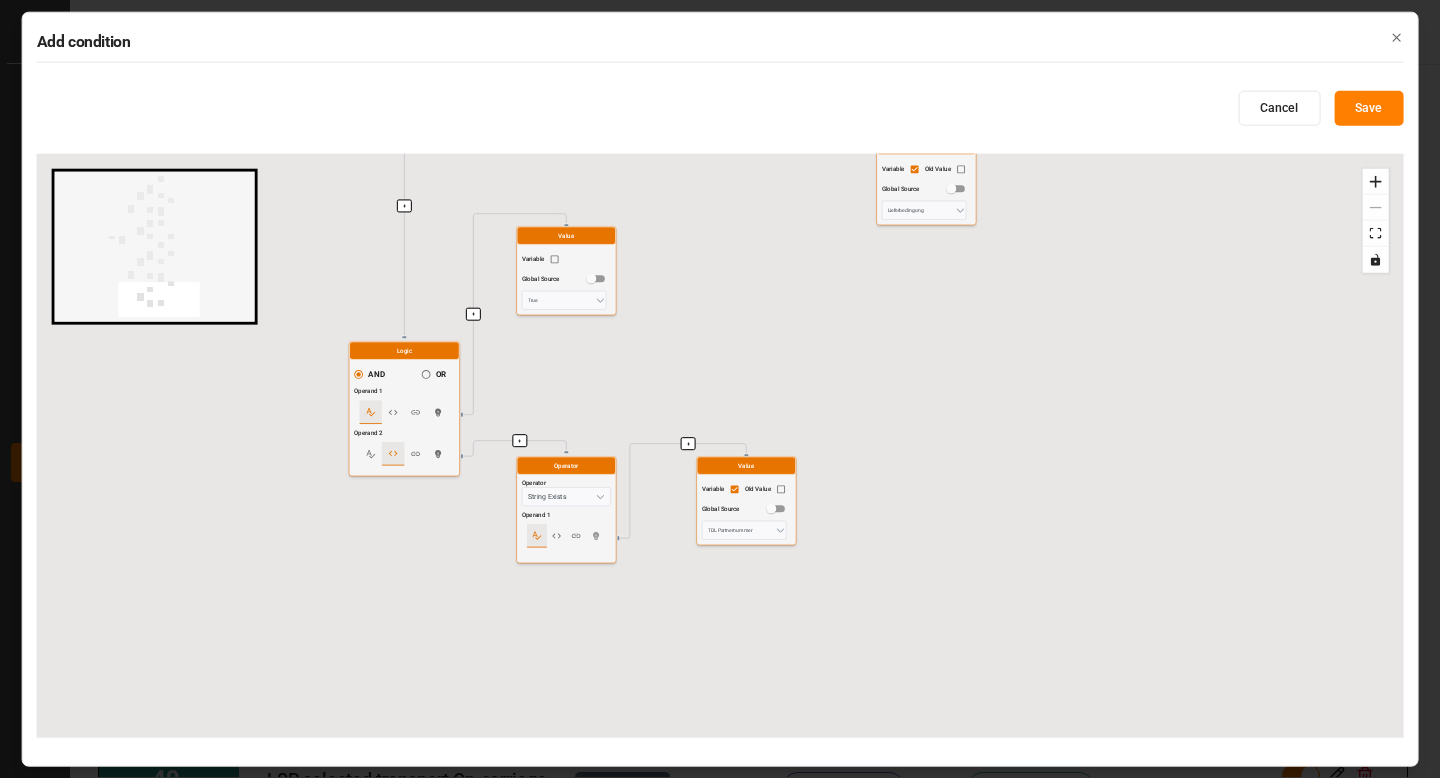 drag, startPoint x: 858, startPoint y: 502, endPoint x: 945, endPoint y: 373, distance: 155.59563 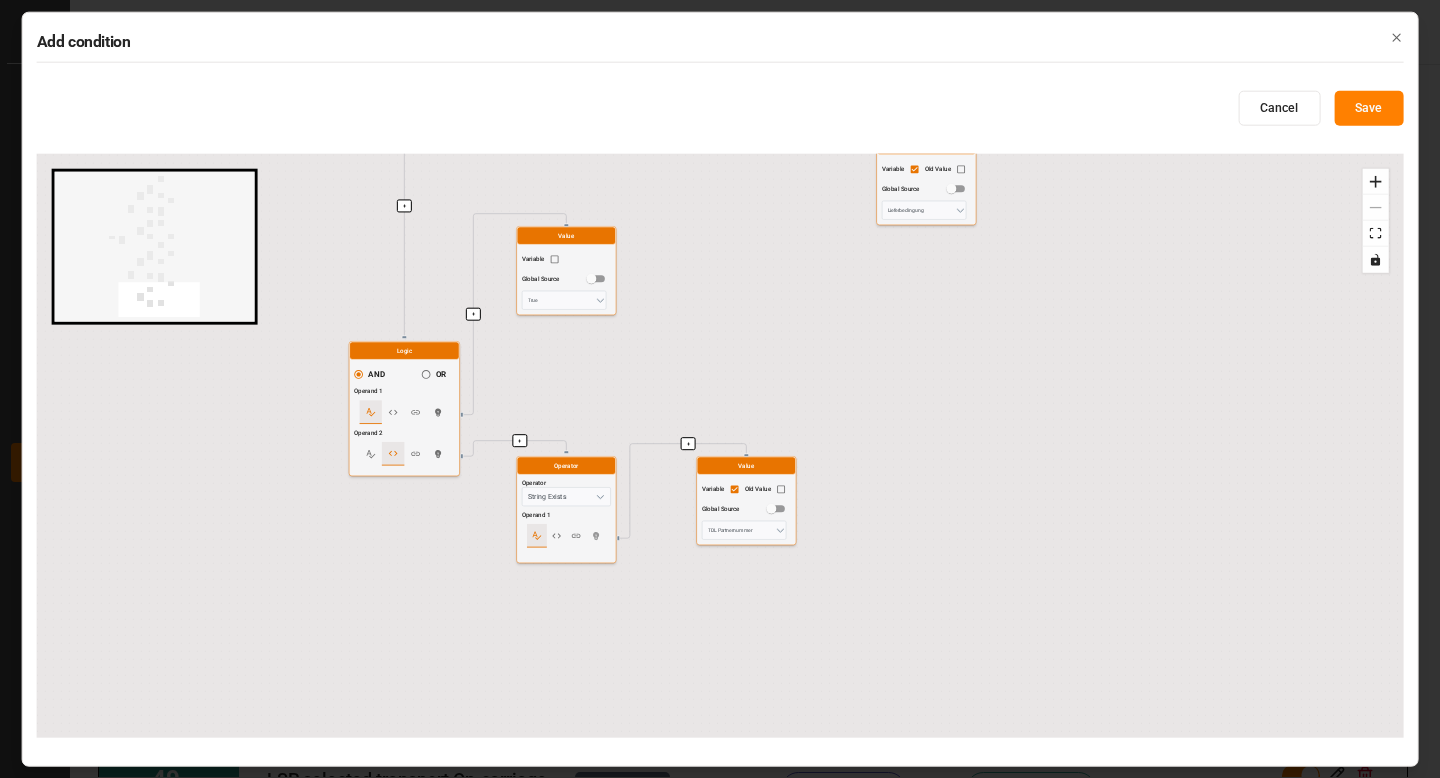 click on "+ + + + + + + + + + + + + + + + + + + + + + + + + + + Start here Logic AND OR Operand 1 Operand 2 Logic AND OR Operand 1 Operand 2 Logic AND OR Operand 1 Operand 2 Operator Operator String Equal Operand 1 Operand 2 Value Variable Old Value Global Source Prozess Art Value Variable Global Source Inbound Operator Operator Not Operand 1 Operator Operator String Contains Operand 1 Operand 2 Value Variable Global Source DAP,DDP Value Variable Old Value Global Source Lieferbedingung Logic AND OR Operand 1 Operand 2 Operator Operator String Exists Operand 1 Value Variable Old Value Global Source TDL Partnernummer Value Variable Global Source True Logic AND OR Operand 1 Operand 2 Logic AND OR Operand 1 Operand 2 Operator Operator String Equal Operand 1 Operand 2 Value Variable Old Value Global Source Prozess Art Value Variable Global Source Outbound Operator Operator Not Operand 1 Operator Operator String Contains Operand 1 Operand 2 Value Variable Global Source EXW,FCA Value Variable Old Value Global Source Logic AND" at bounding box center (720, 446) 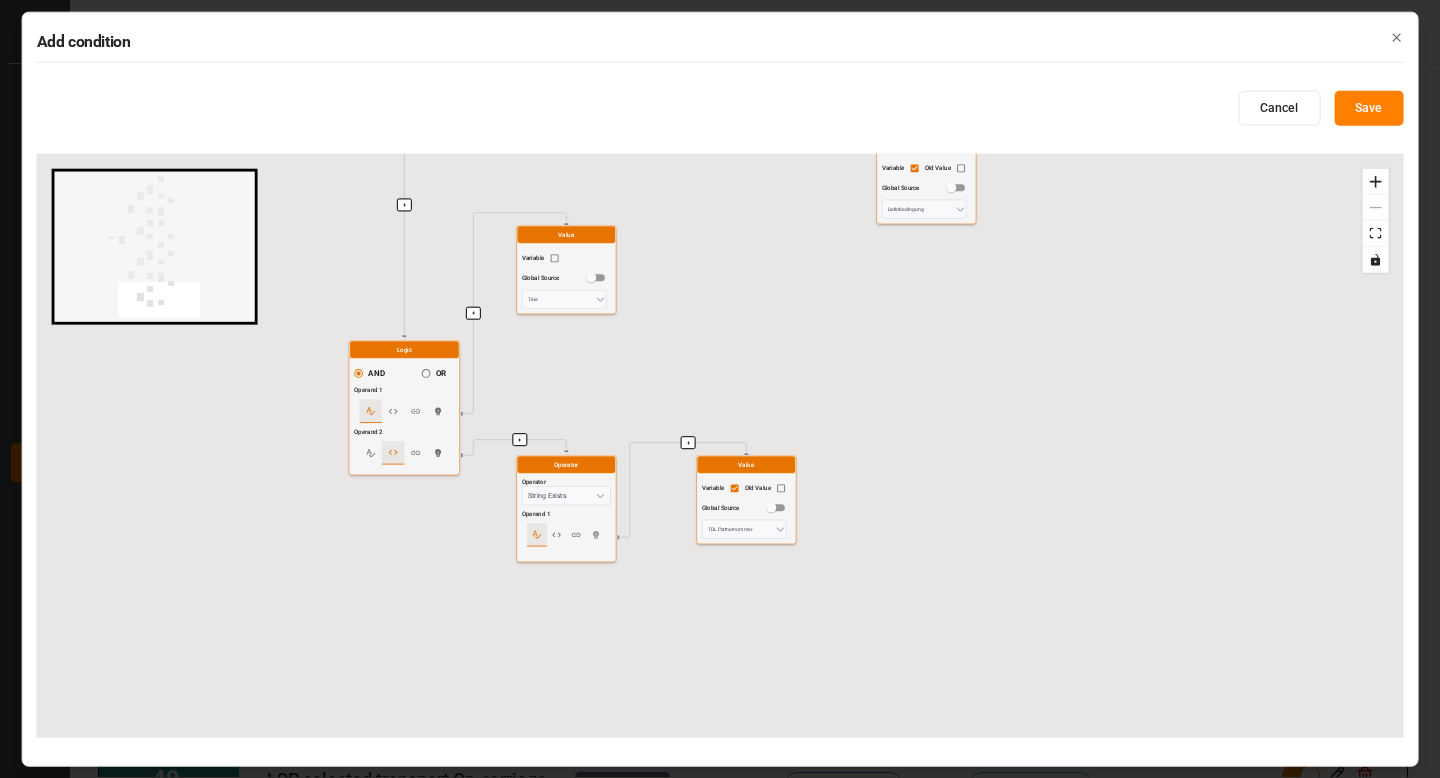 click 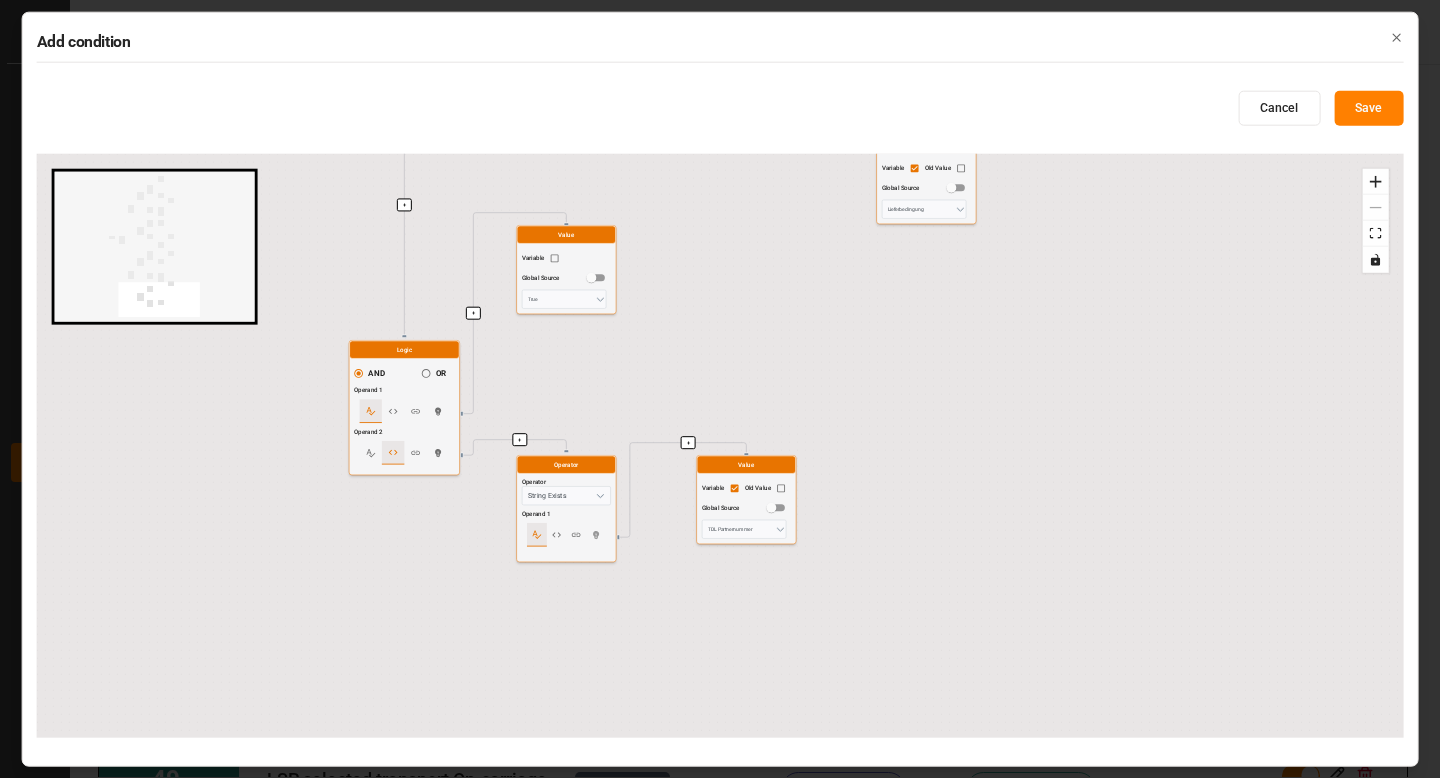 click on "Created by potrace 1.15, written by Peter Selinger 2001-2017 Created by potrace 1.15, written by Peter Selinger 2001-2017 My Cockpit My Cockpit Sendung Sendung Document Management Document Management Ladungsträger Ladungsträger Transporteinheit Transporteinheit Transport (Vor-/Hauptlauf) Transport (Vor-/Hauptlauf) Transport (Nachlauf) Transport (Nachlauf) Configuration Audits Configuration Audits Workflow Workflow Internal Tool Internal Tool Back to main menu Workflow Home Workflow 755e8b259be5 Henry Lamotte 0 Notifications Only show unread All Mark all categories read No notifications Version History Fields Variables Add step 1 . Assign Cancelled pre/main admin field Transport Pre-/Main-Carriage Condition True actions :  1 False actions :  0 Duplicate Preview 2 . Assign Cancelled on-carraige Transport On-Carriage Condition True actions :  1 False actions :  0 Duplicate Preview 3 . Assign Unlinked Fetching on-carriage Delivery On Condition Fetch lookup Edit reference Duplicate Preview 4 . Assign Condition 0" at bounding box center [720, 389] 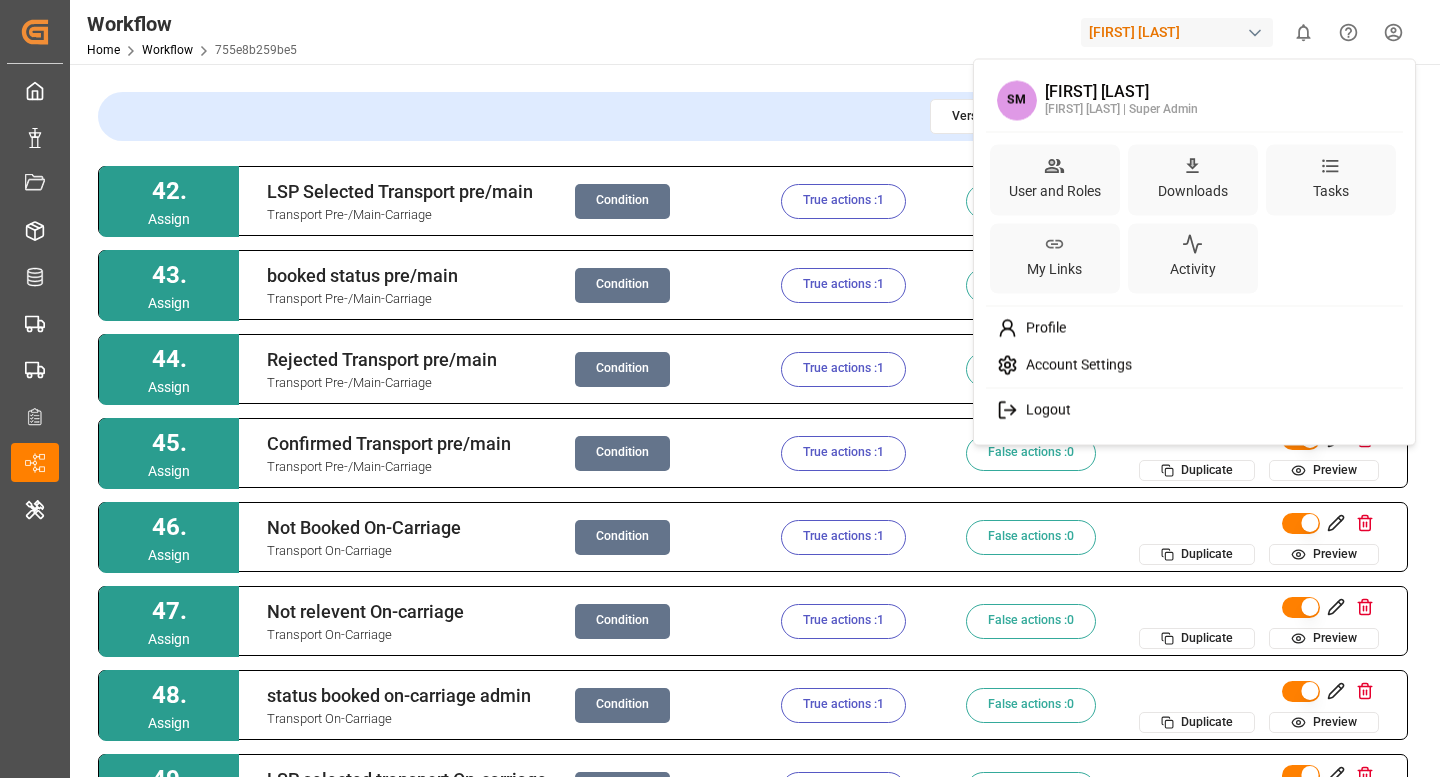 click on "Created by potrace 1.15, written by Peter Selinger 2001-2017 Created by potrace 1.15, written by Peter Selinger 2001-2017 My Cockpit My Cockpit Sendung Sendung Document Management Document Management Ladungsträger Ladungsträger Transporteinheit Transporteinheit Transport (Vor-/Hauptlauf) Transport (Vor-/Hauptlauf) Transport (Nachlauf) Transport (Nachlauf) Configuration Audits Configuration Audits Workflow Workflow Internal Tool Internal Tool Back to main menu Workflow Home Workflow 755e8b259be5 Henry Lamotte 0 Notifications Only show unread All Mark all categories read No notifications Version History Fields Variables Add step 1 . Assign Cancelled pre/main admin field Transport Pre-/Main-Carriage Condition True actions :  1 False actions :  0 Duplicate Preview 2 . Assign Cancelled on-carraige Transport On-Carriage Condition True actions :  1 False actions :  0 Duplicate Preview 3 . Assign Unlinked Fetching on-carriage Delivery On Condition Fetch lookup Edit reference Duplicate Preview 4 . Assign Condition 0" at bounding box center [720, 389] 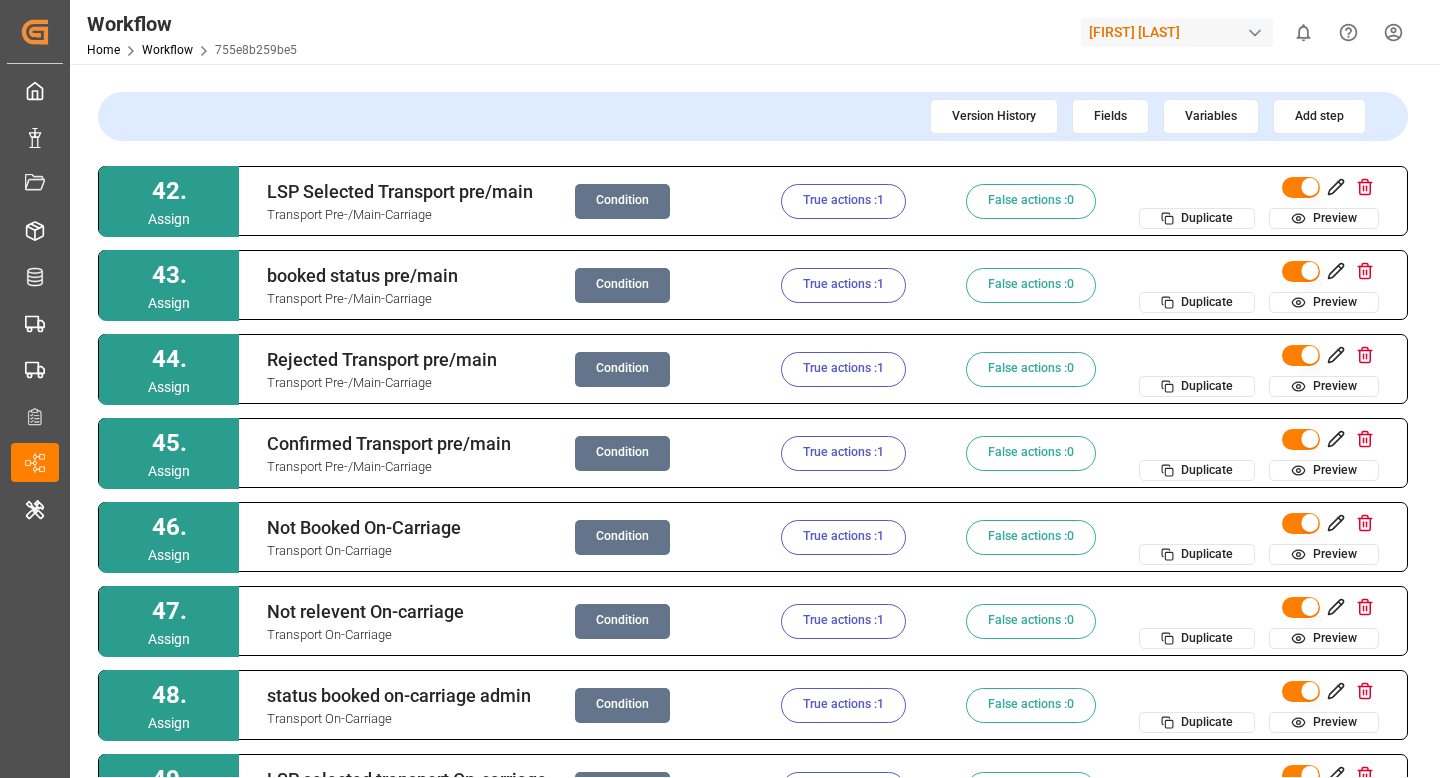 click on "True actions :  1" at bounding box center [843, 201] 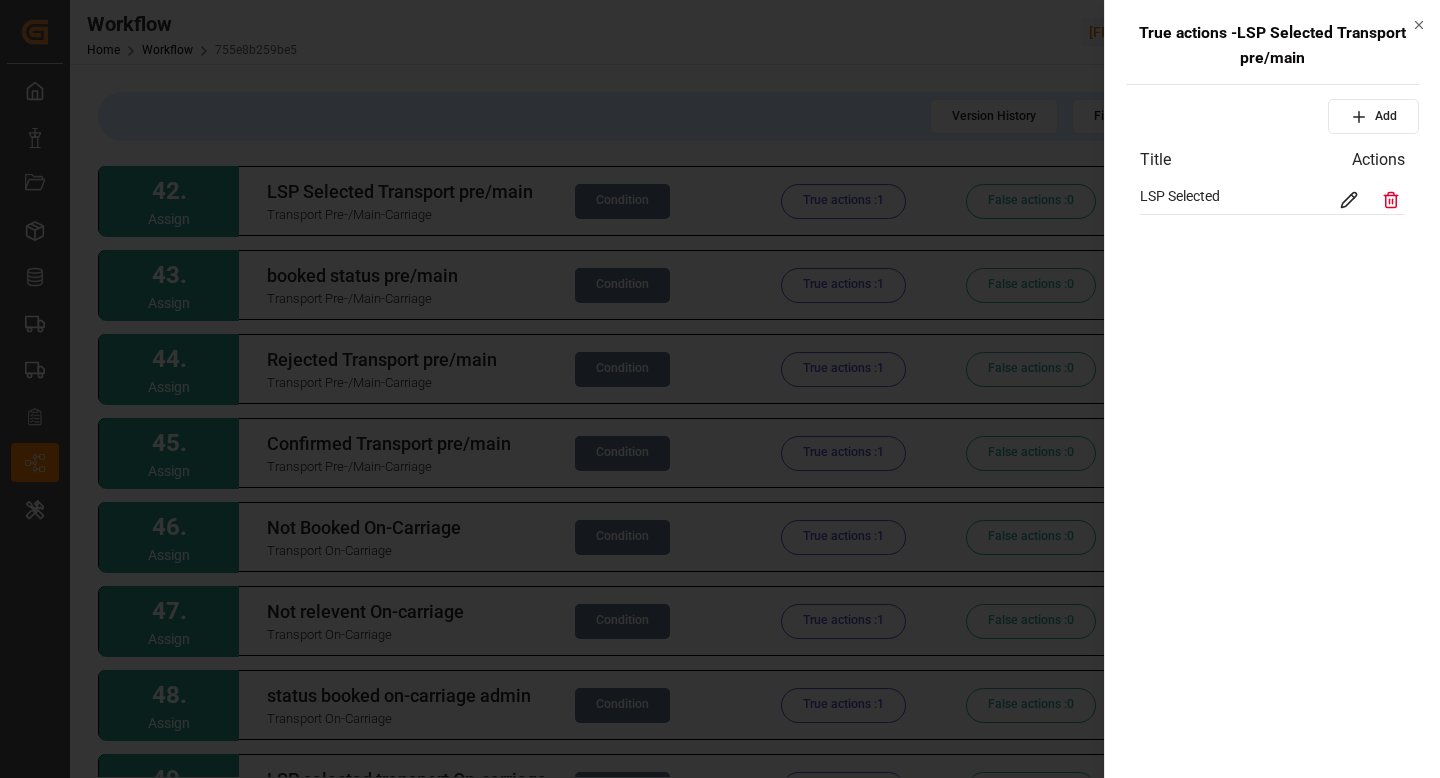 click 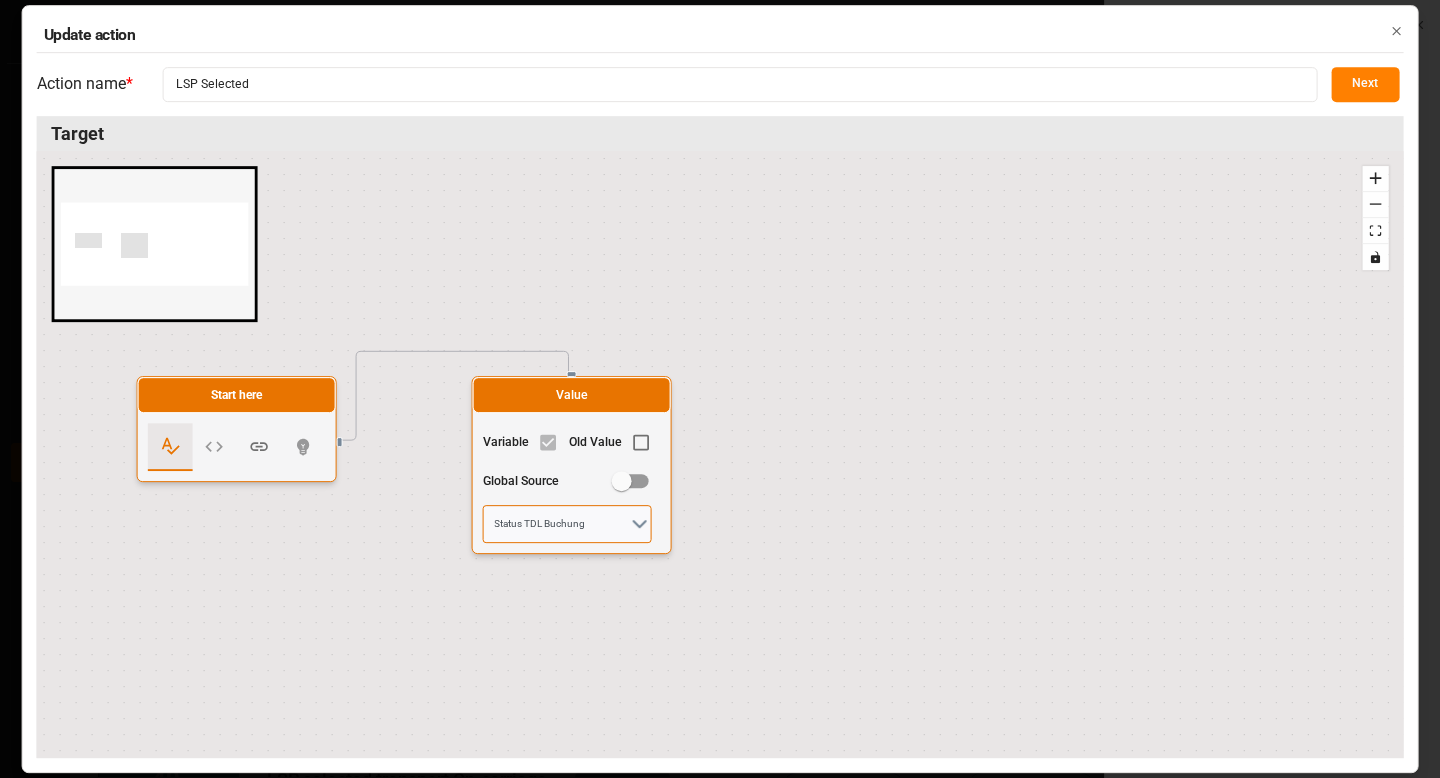 click on "Status TDL Buchung" at bounding box center [567, 524] 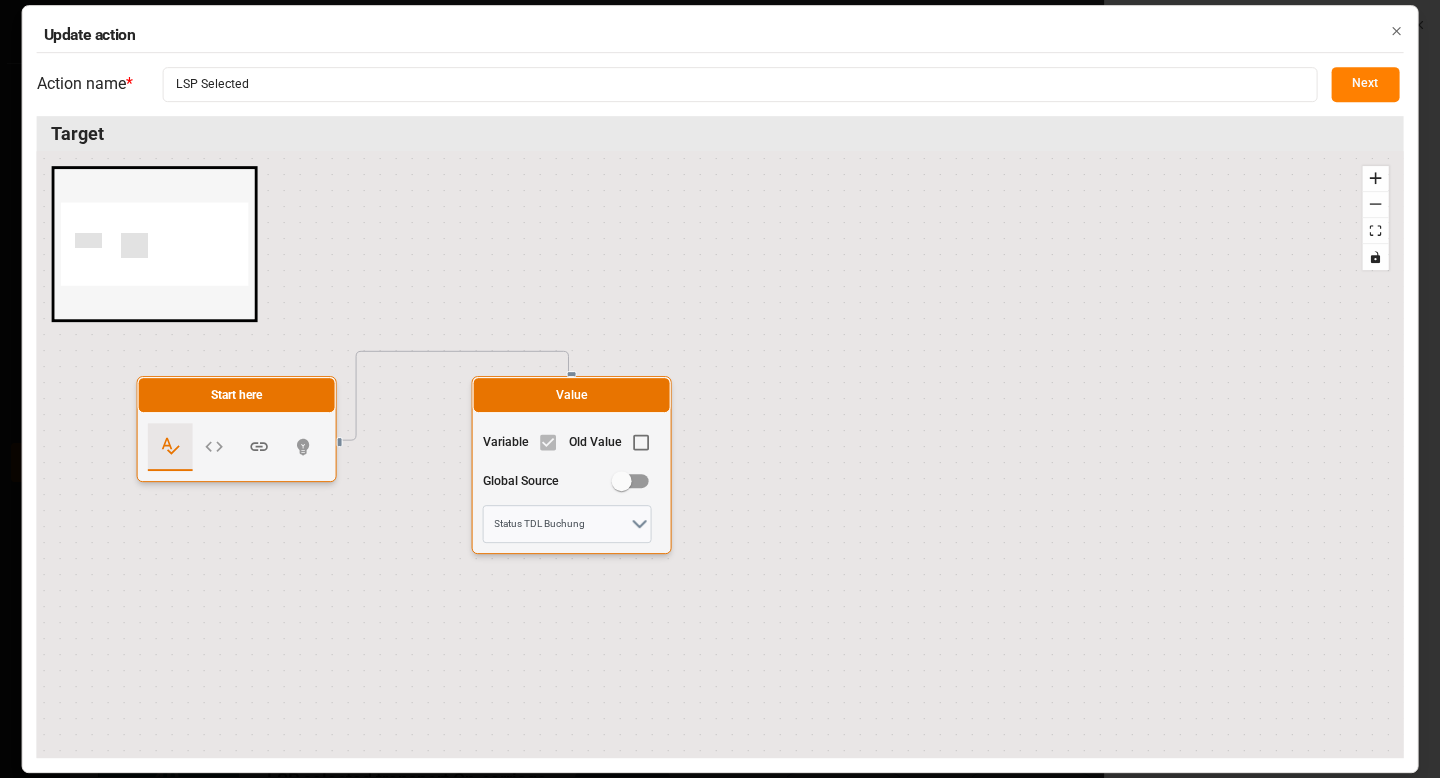 click on "Next" at bounding box center [1365, 84] 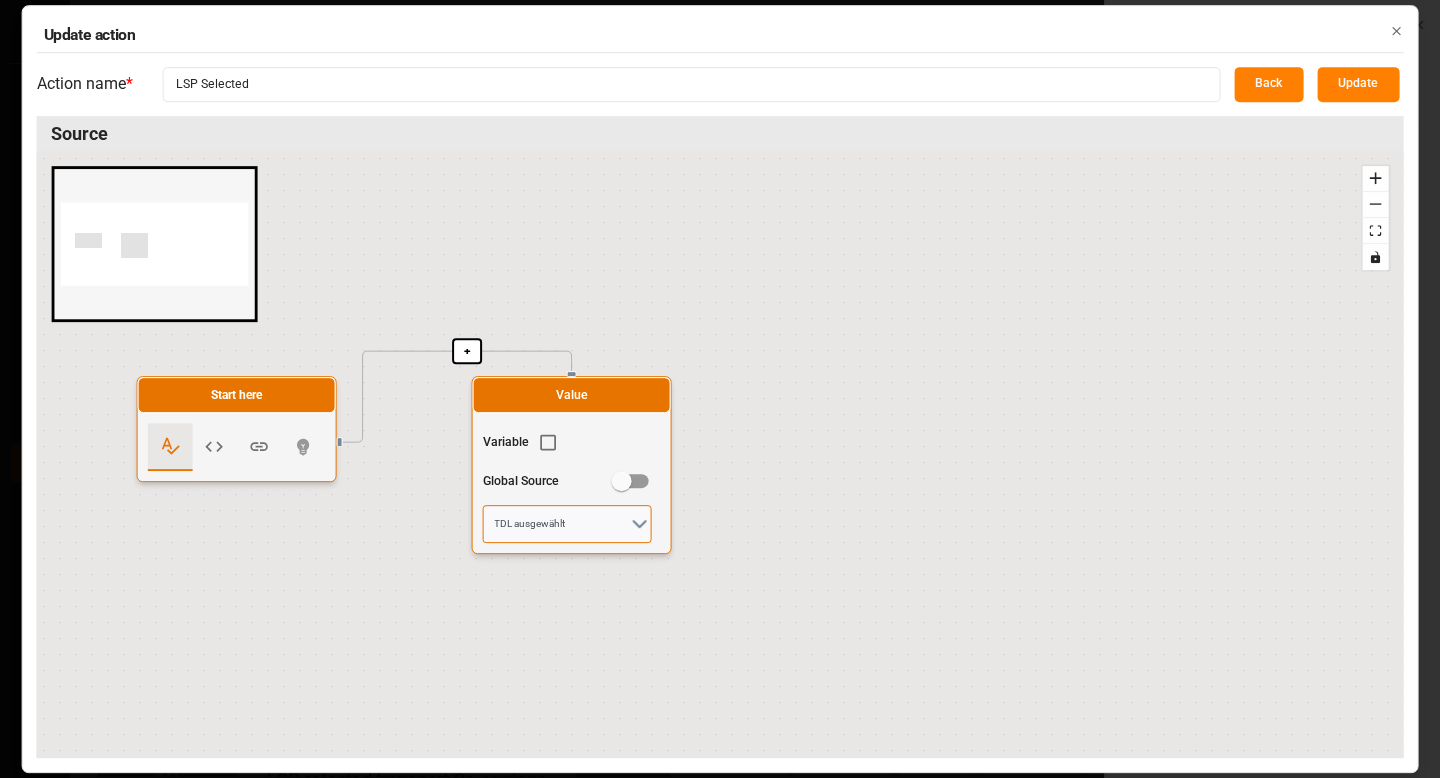 click on "TDL ausgewählt" at bounding box center (567, 524) 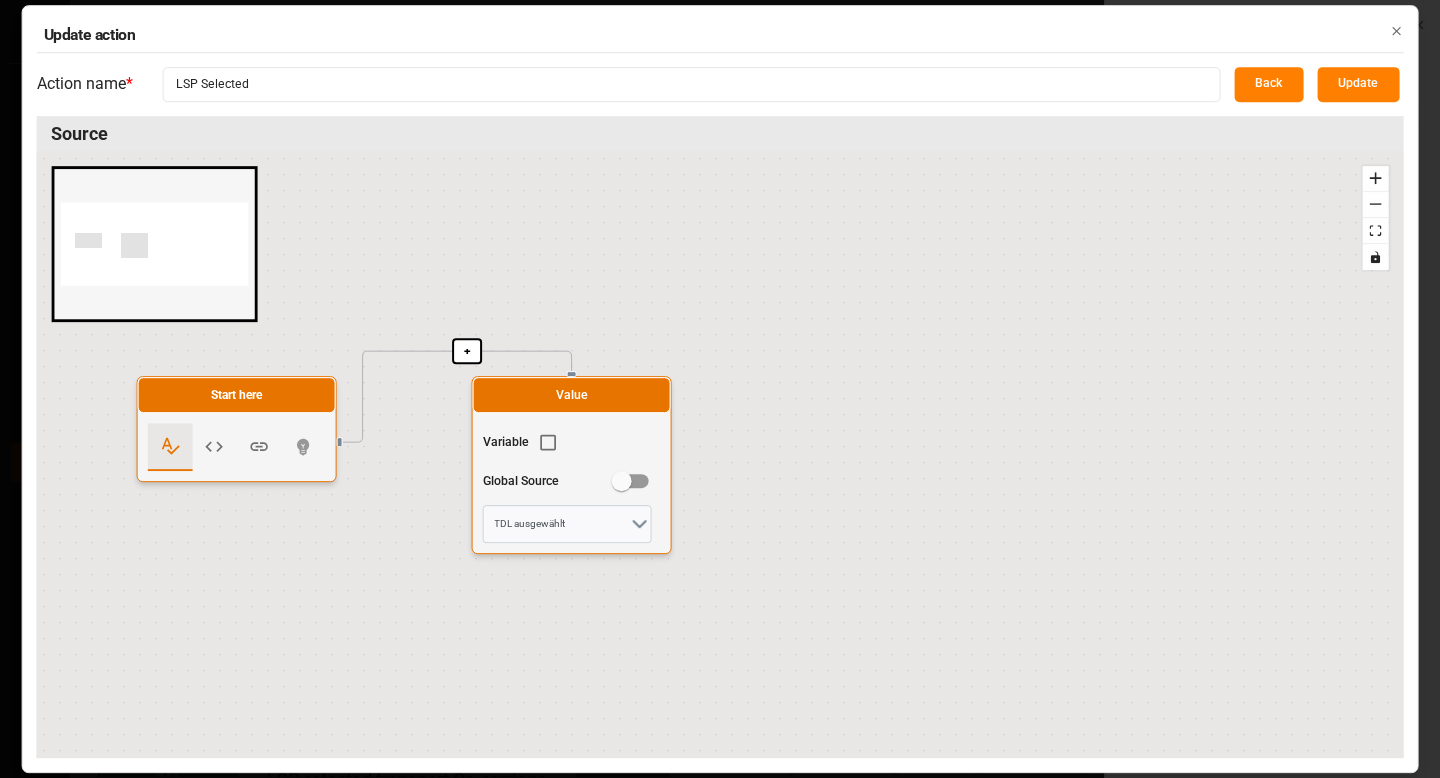 click 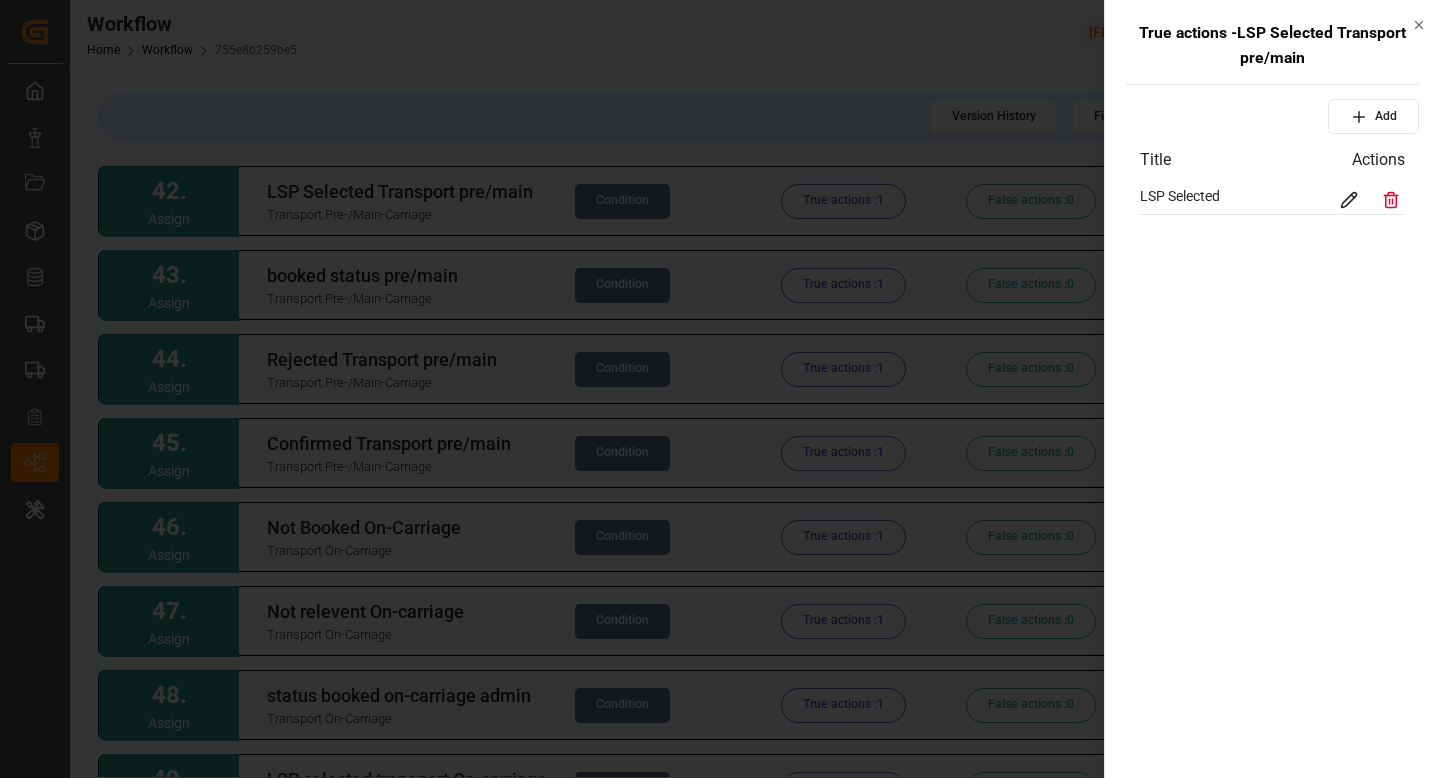 click at bounding box center (720, 389) 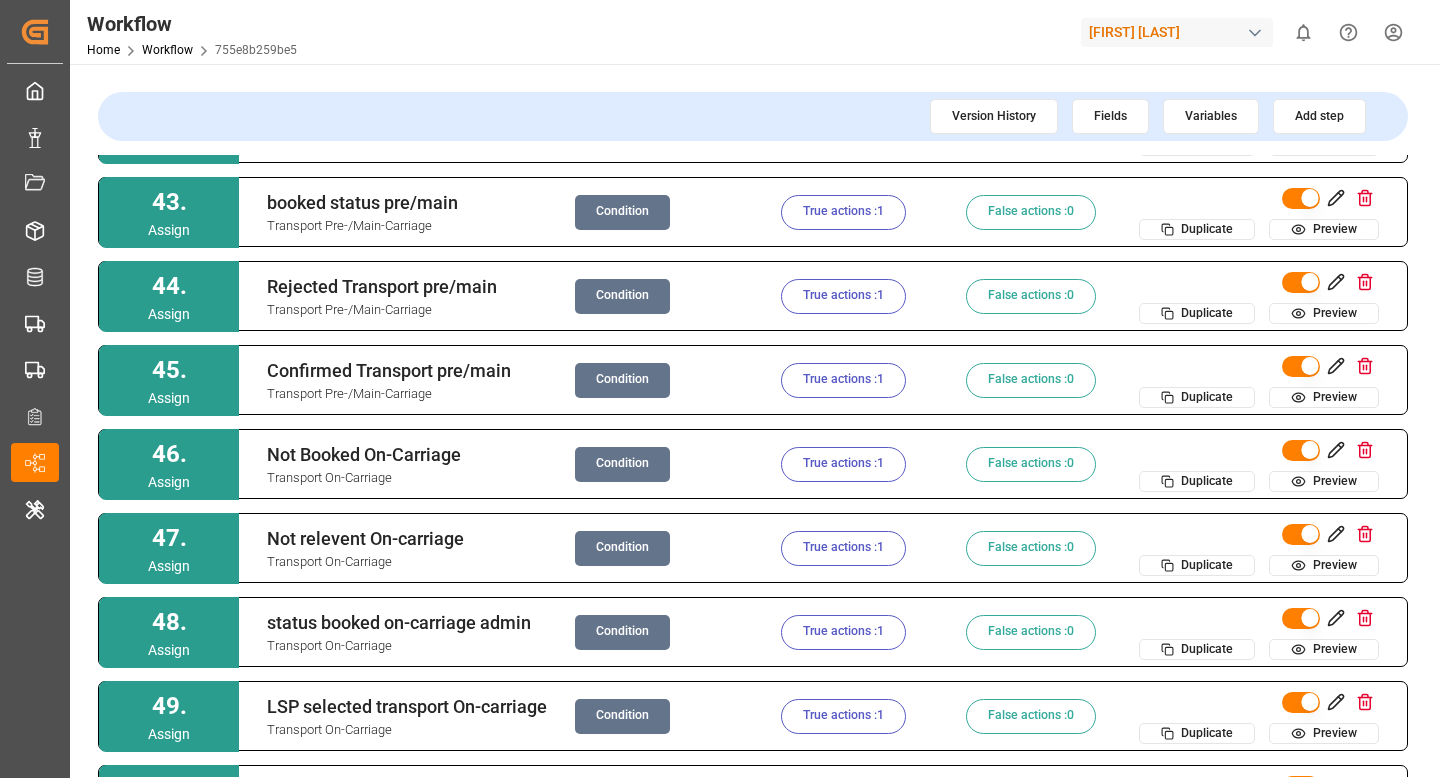 scroll, scrollTop: 3512, scrollLeft: 0, axis: vertical 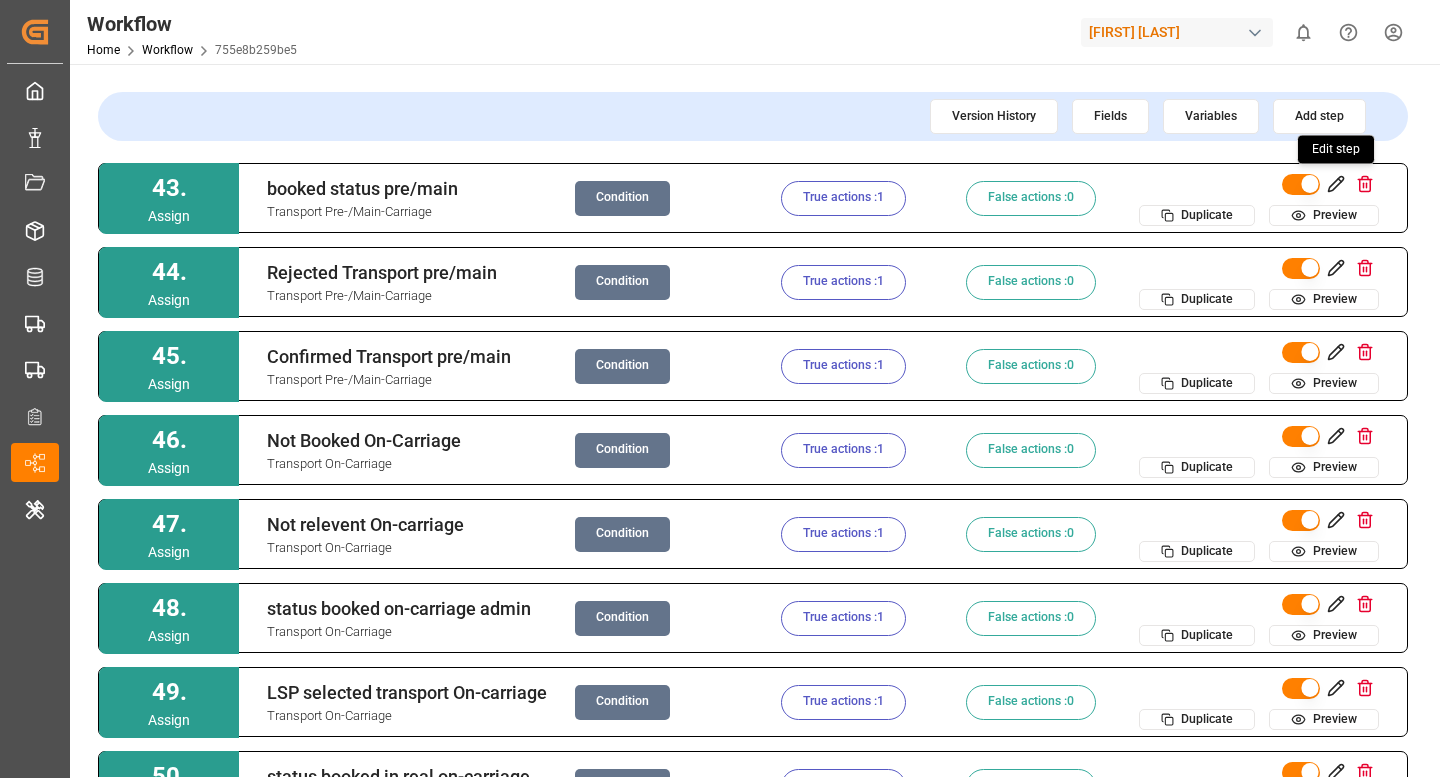 click 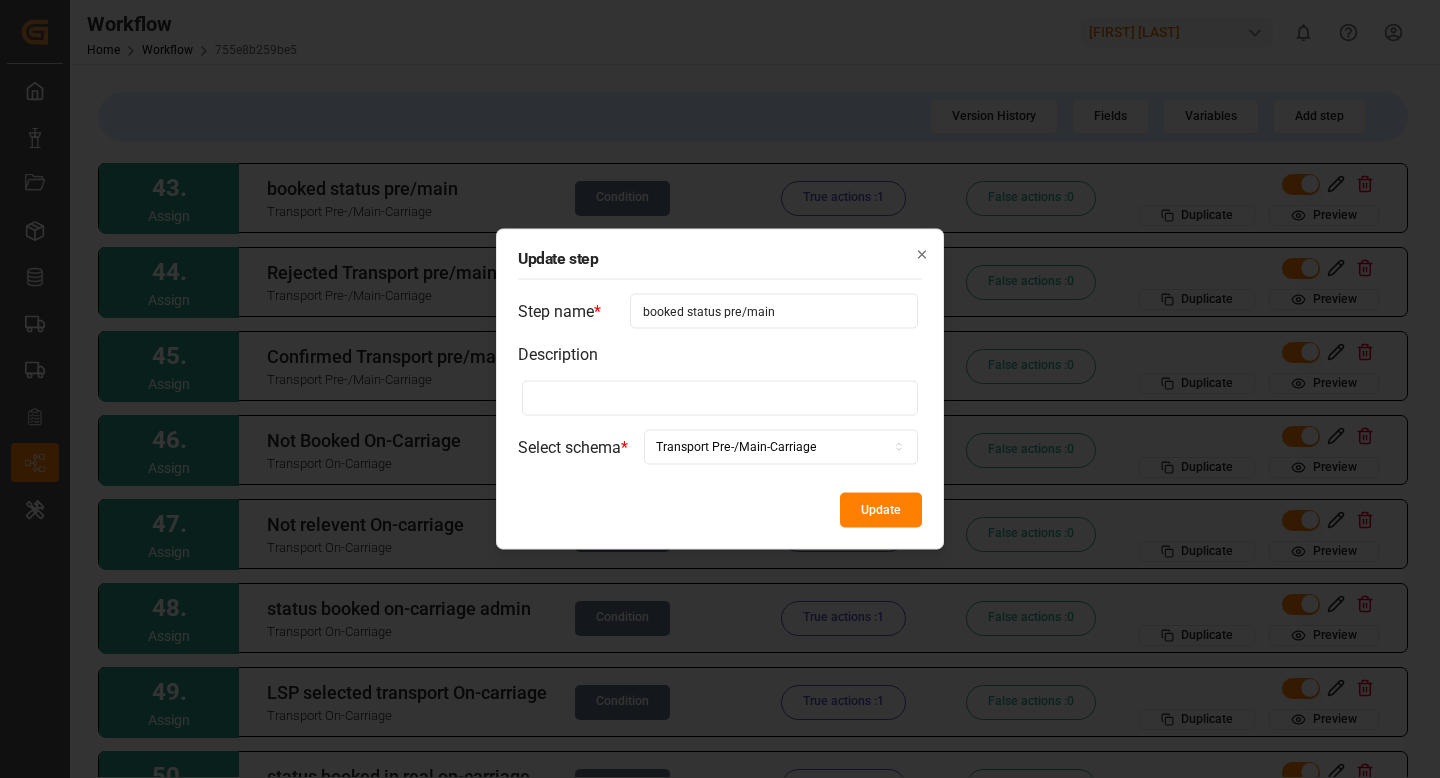 click 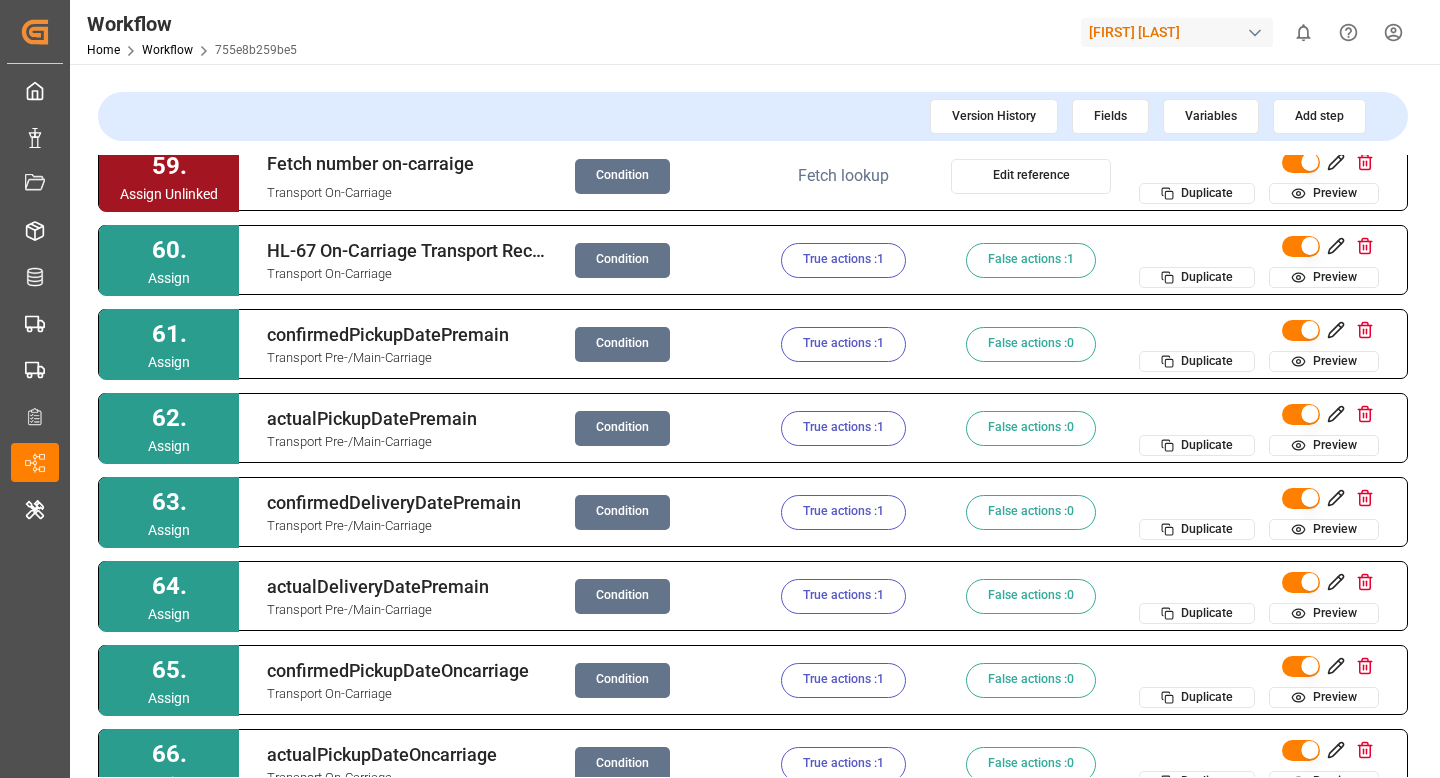 scroll, scrollTop: 5341, scrollLeft: 0, axis: vertical 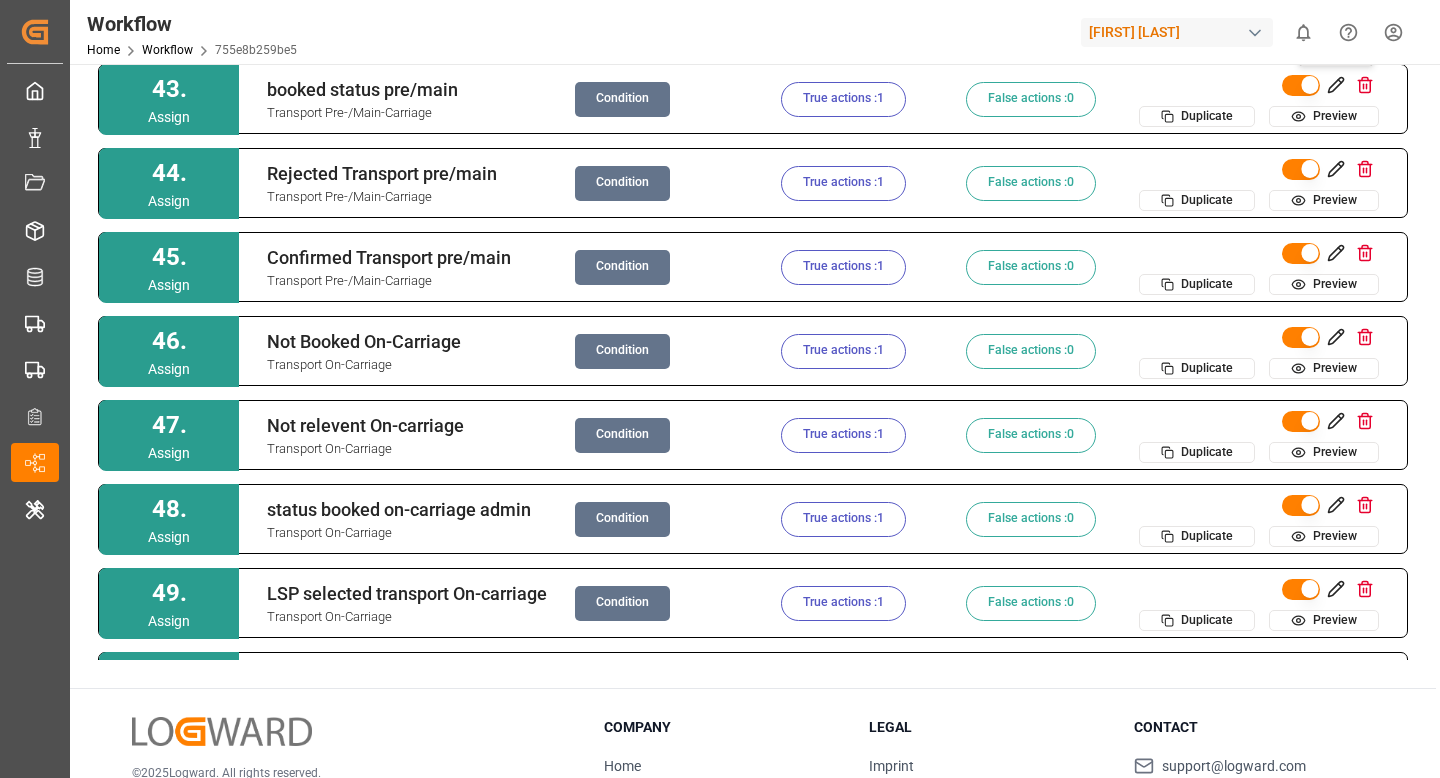 click 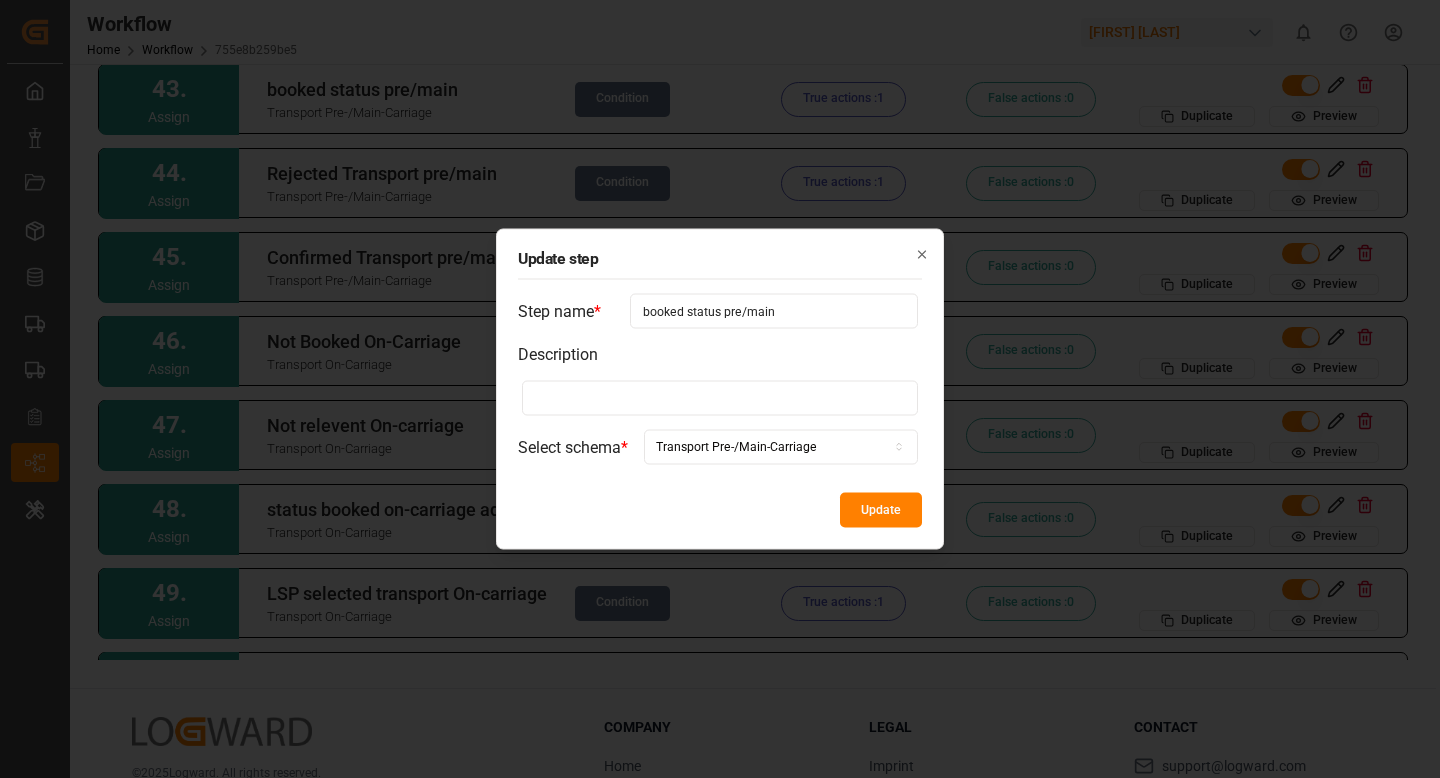 drag, startPoint x: 777, startPoint y: 292, endPoint x: 777, endPoint y: 308, distance: 16 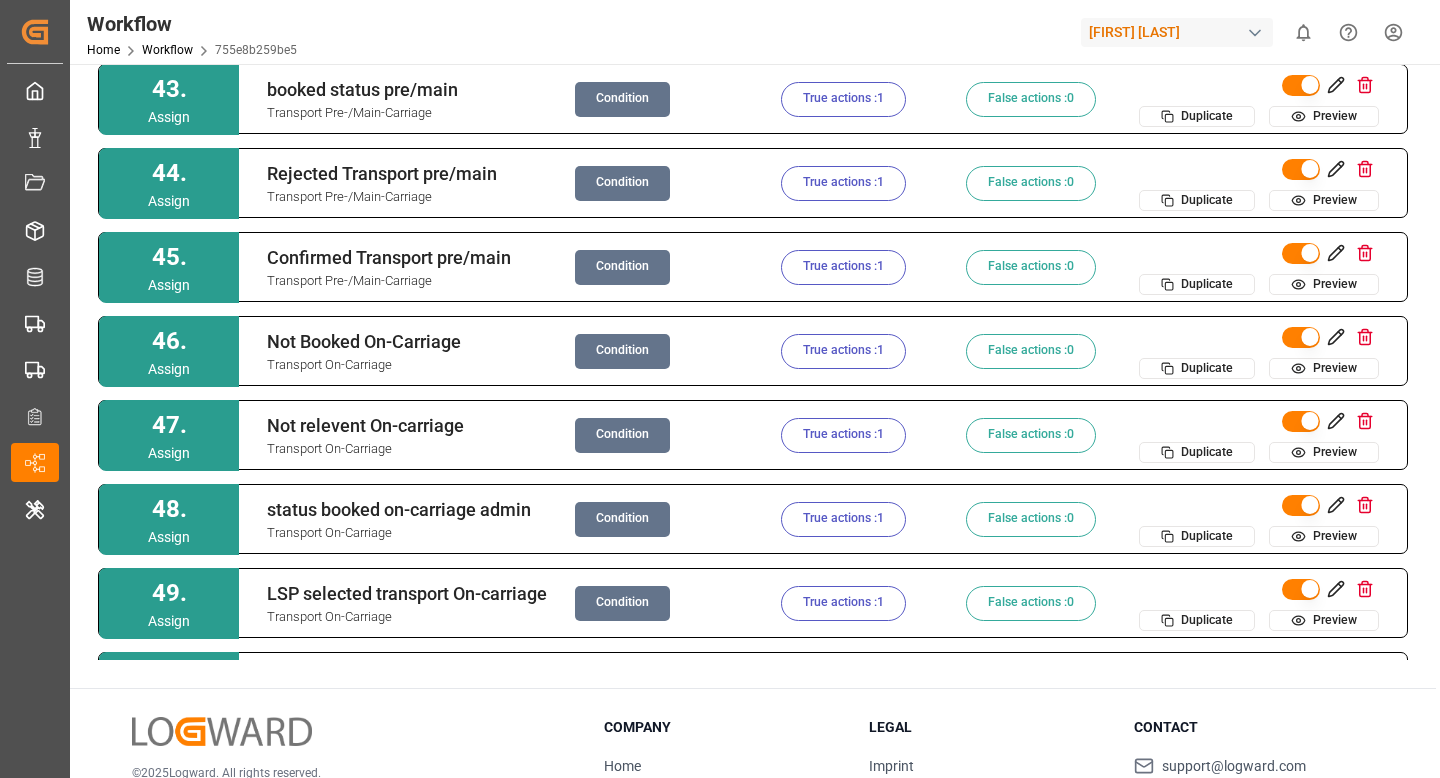 click on "Condition" at bounding box center (622, 99) 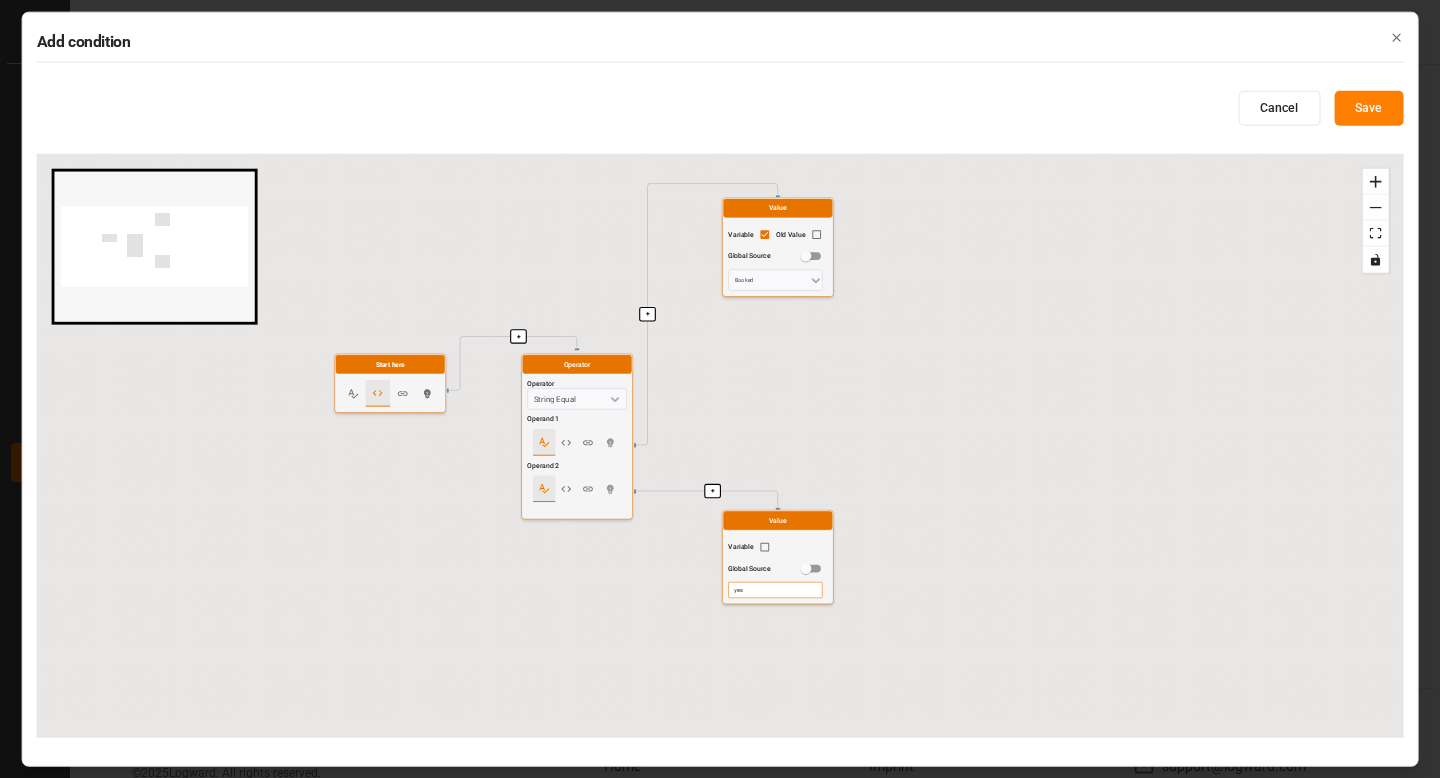 drag, startPoint x: 676, startPoint y: 494, endPoint x: 676, endPoint y: 371, distance: 123 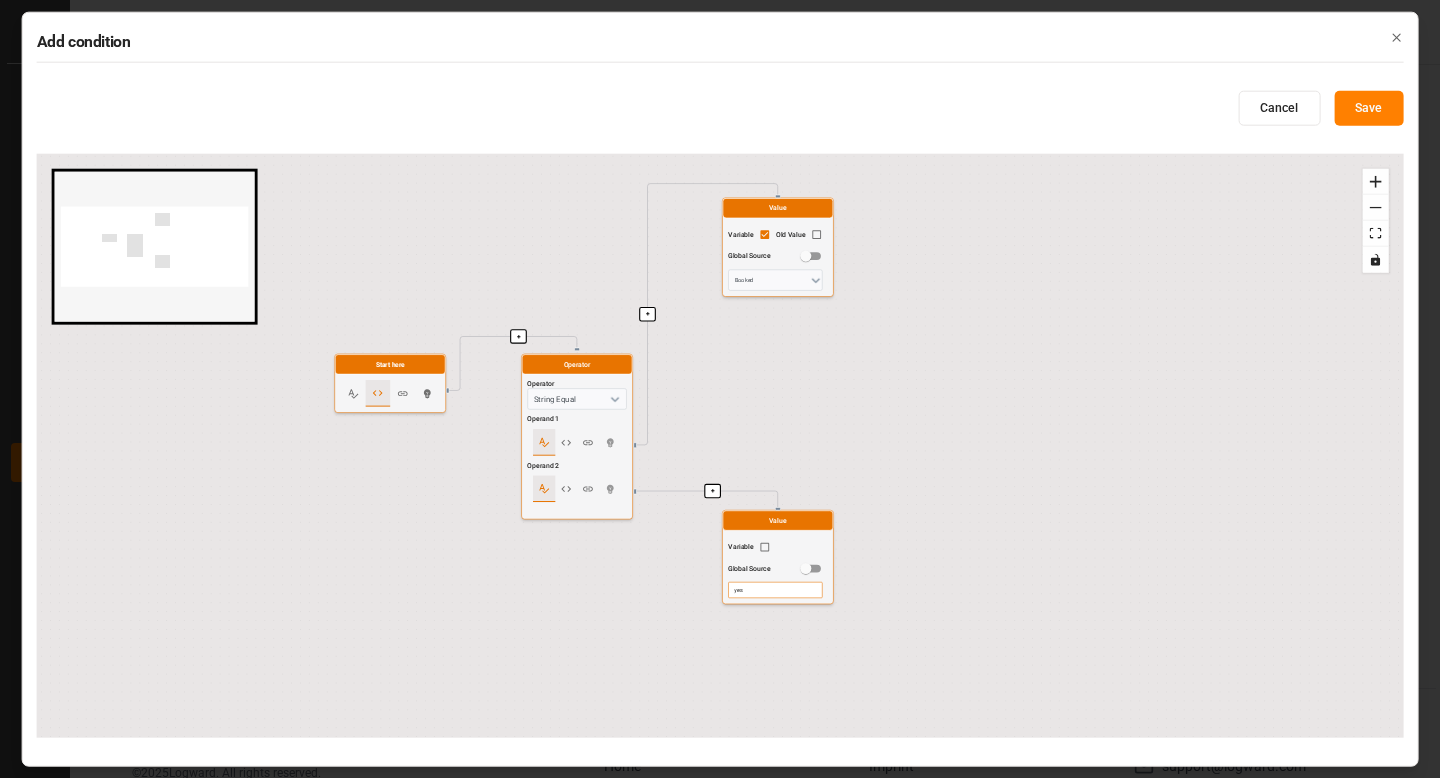 click on "+ + + Start here Operator Operator String Equal Operand 1 Operand 2 Value Variable Old Value Global Source Booked Value Variable Global Source yes" at bounding box center [720, 446] 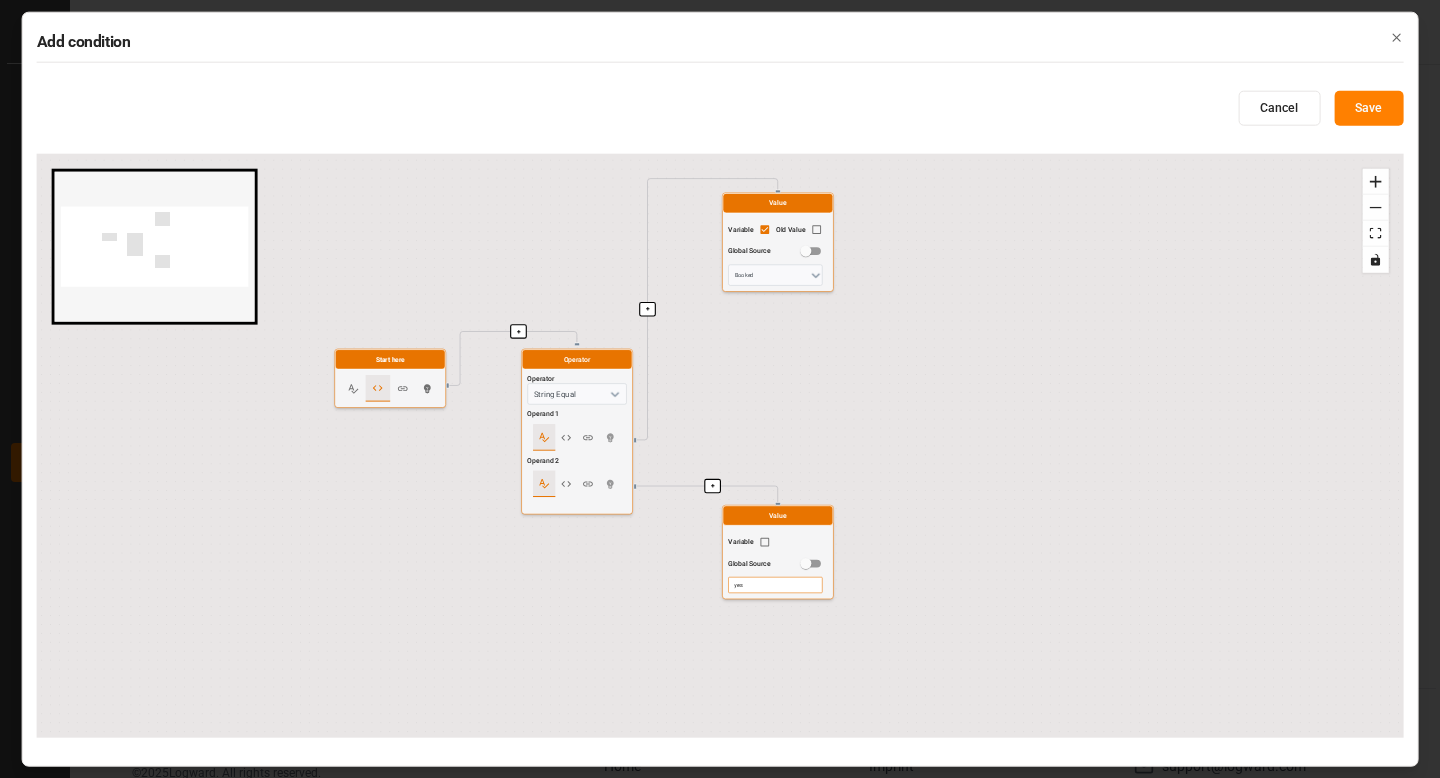 click on "Close" at bounding box center (1396, 37) 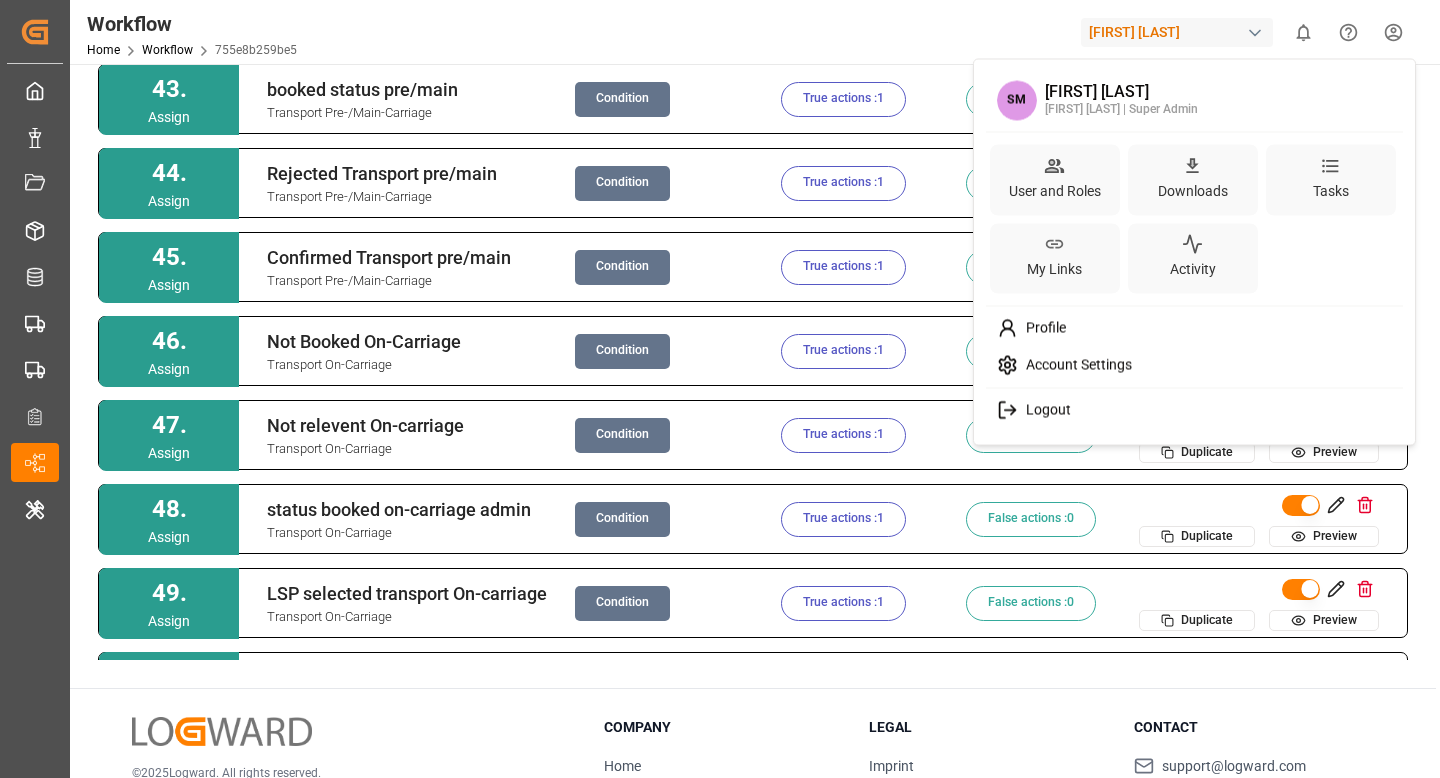 click on "Created by potrace 1.15, written by Peter Selinger 2001-2017 Created by potrace 1.15, written by Peter Selinger 2001-2017 My Cockpit My Cockpit Sendung Sendung Document Management Document Management Ladungsträger Ladungsträger Transporteinheit Transporteinheit Transport (Vor-/Hauptlauf) Transport (Vor-/Hauptlauf) Transport (Nachlauf) Transport (Nachlauf) Configuration Audits Configuration Audits Workflow Workflow Internal Tool Internal Tool Back to main menu Workflow Home Workflow 755e8b259be5 Henry Lamotte 0 Notifications Only show unread All Mark all categories read No notifications Version History Fields Variables Add step 1 . Assign Cancelled pre/main admin field Transport Pre-/Main-Carriage Condition True actions :  1 False actions :  0 Duplicate Preview 2 . Assign Cancelled on-carraige Transport On-Carriage Condition True actions :  1 False actions :  0 Duplicate Preview 3 . Assign Unlinked Fetching on-carriage Delivery On Condition Fetch lookup Edit reference Duplicate Preview 4 . Assign Condition 0" at bounding box center [720, 389] 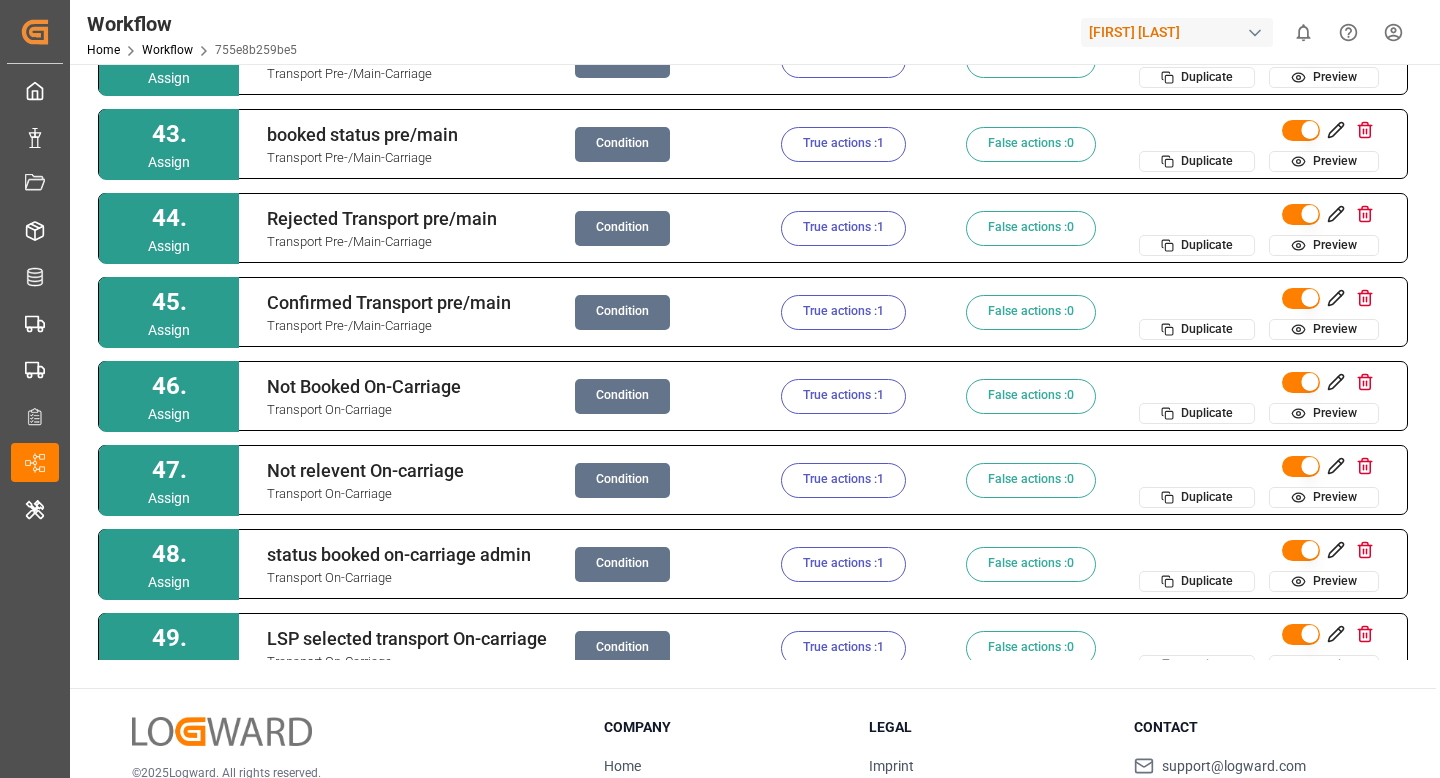 scroll, scrollTop: 3489, scrollLeft: 0, axis: vertical 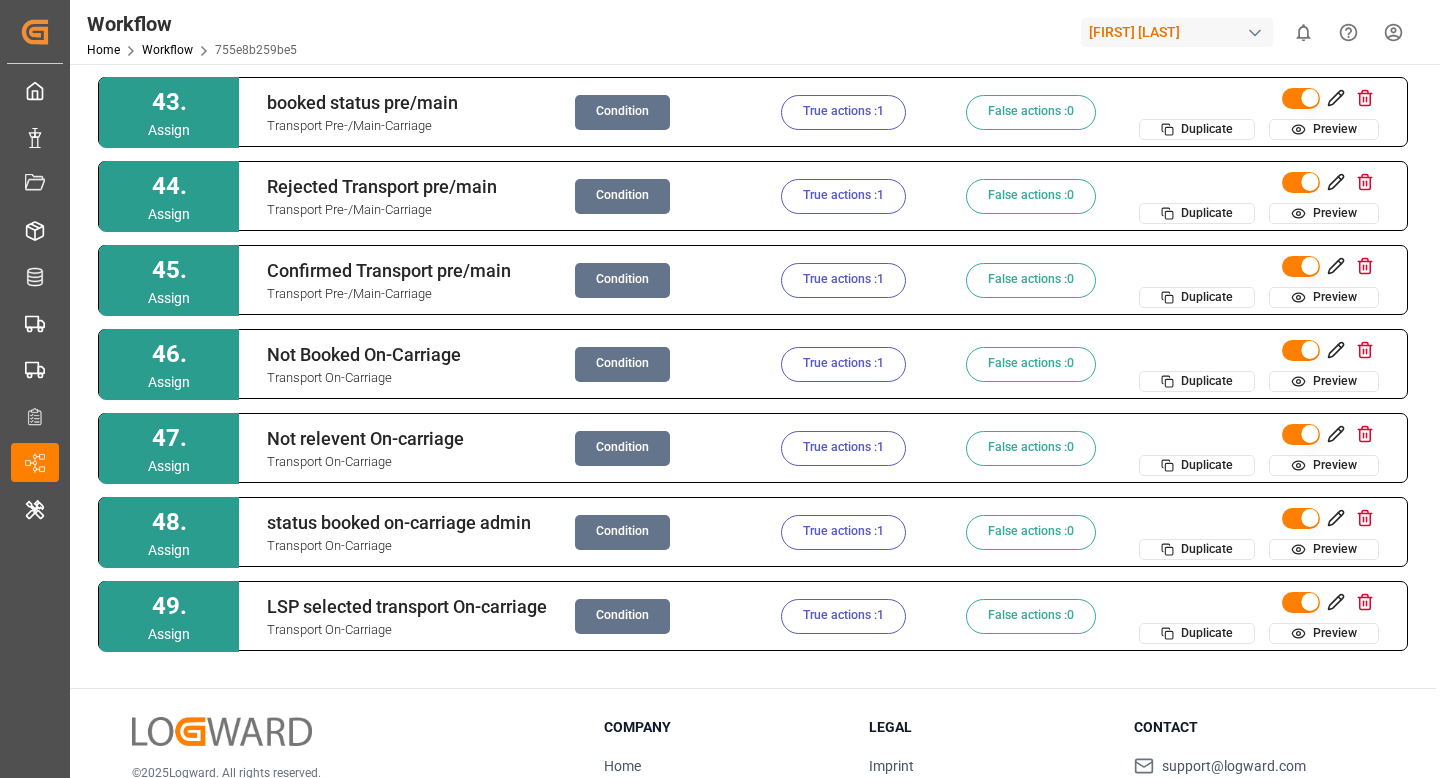 click on "True actions :  1" at bounding box center [843, 112] 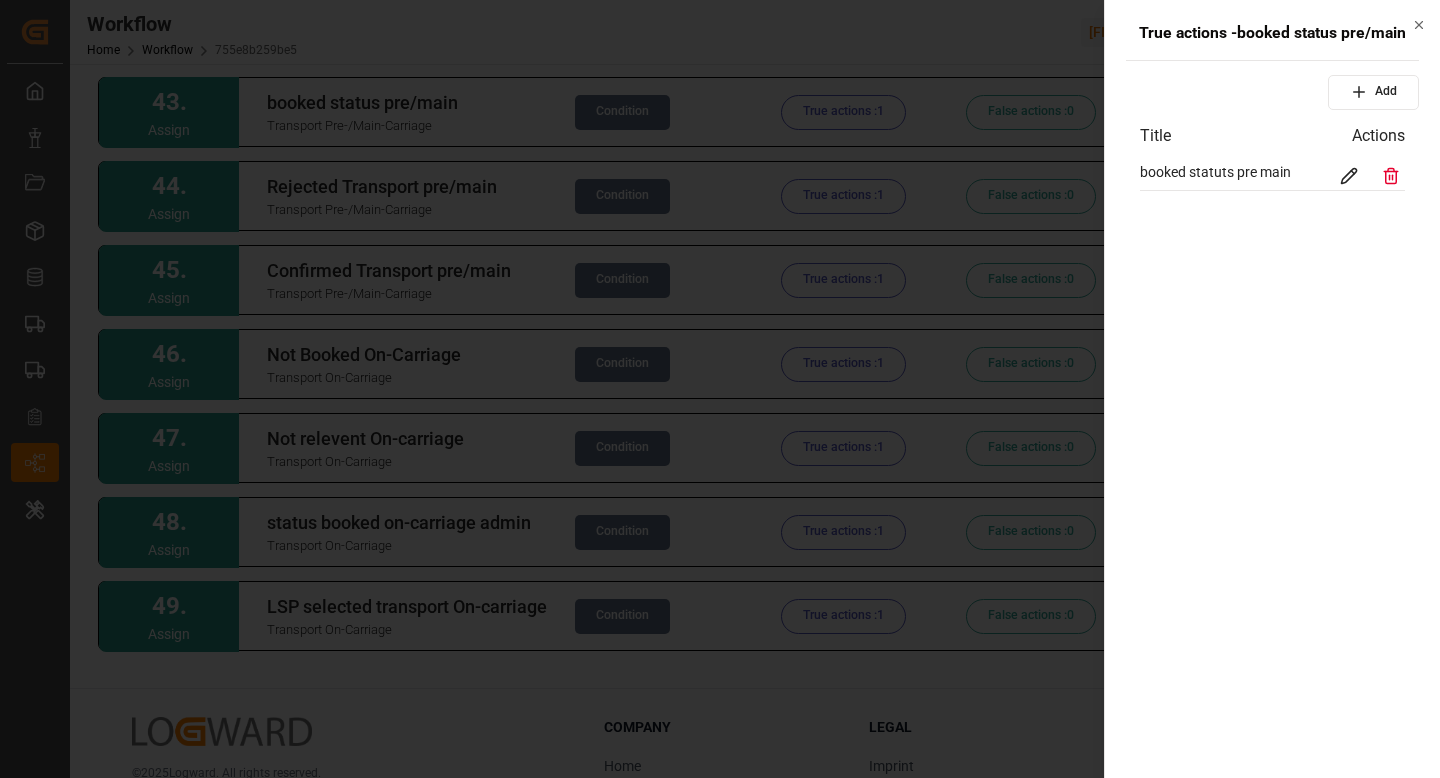 click on "booked statuts pre main" at bounding box center [1272, 176] 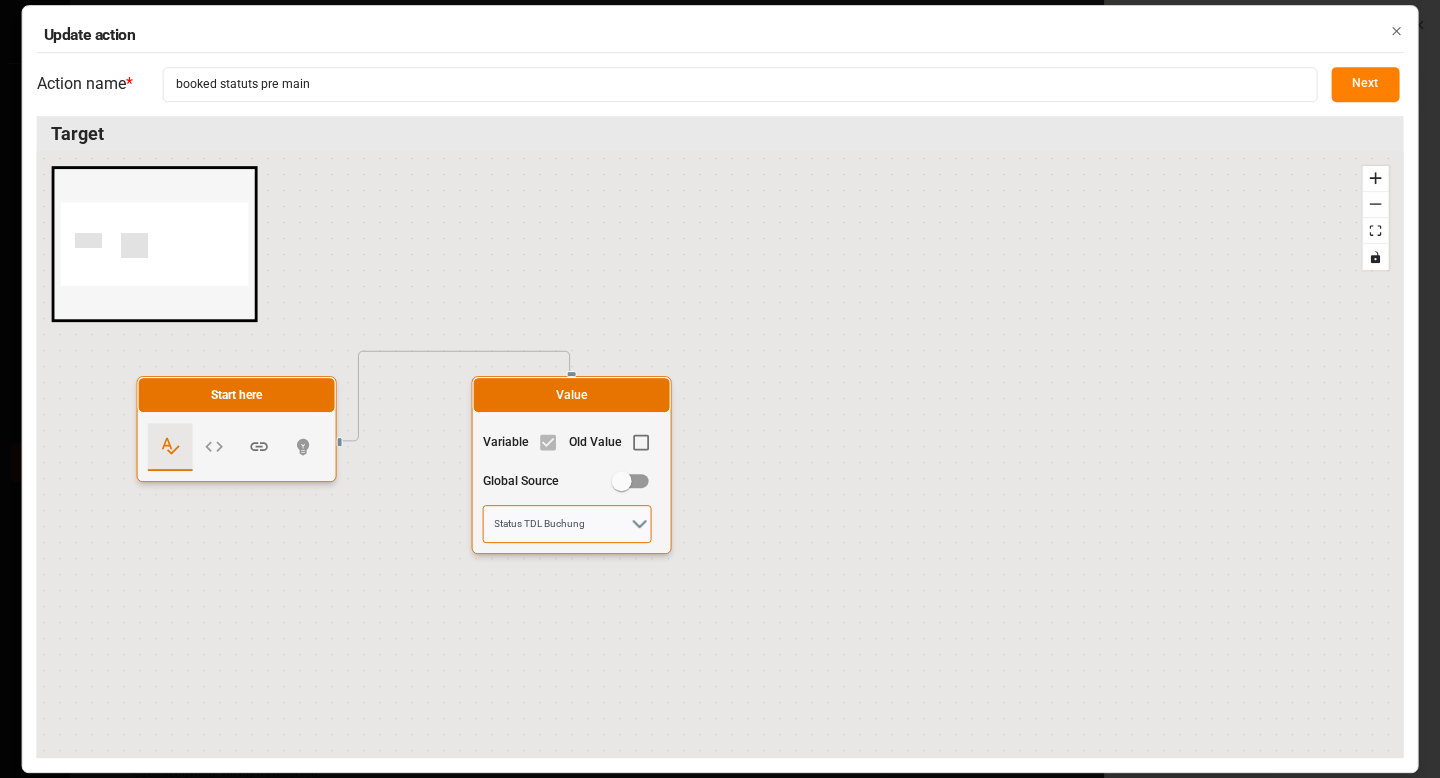 click on "Status TDL Buchung" at bounding box center (567, 524) 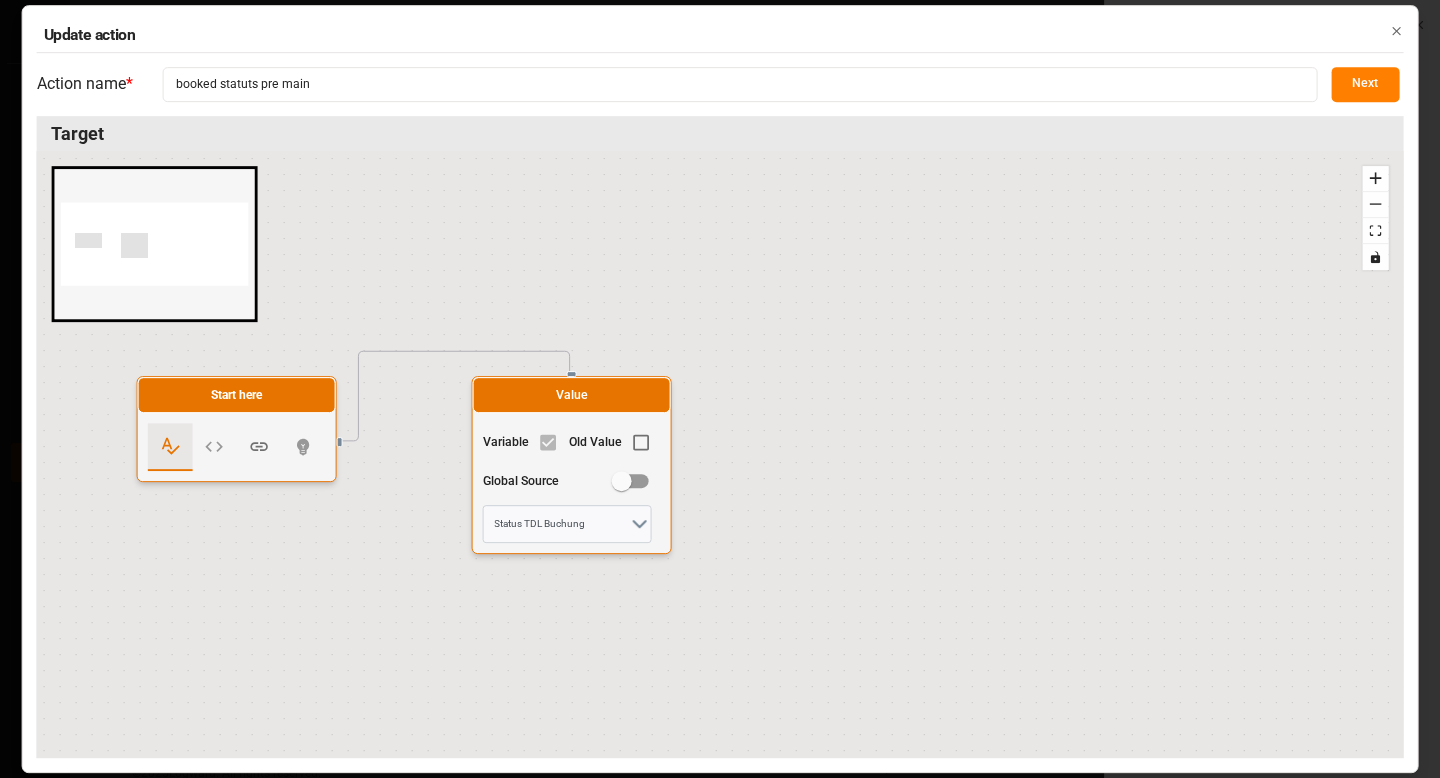 click on "Next" at bounding box center [1365, 84] 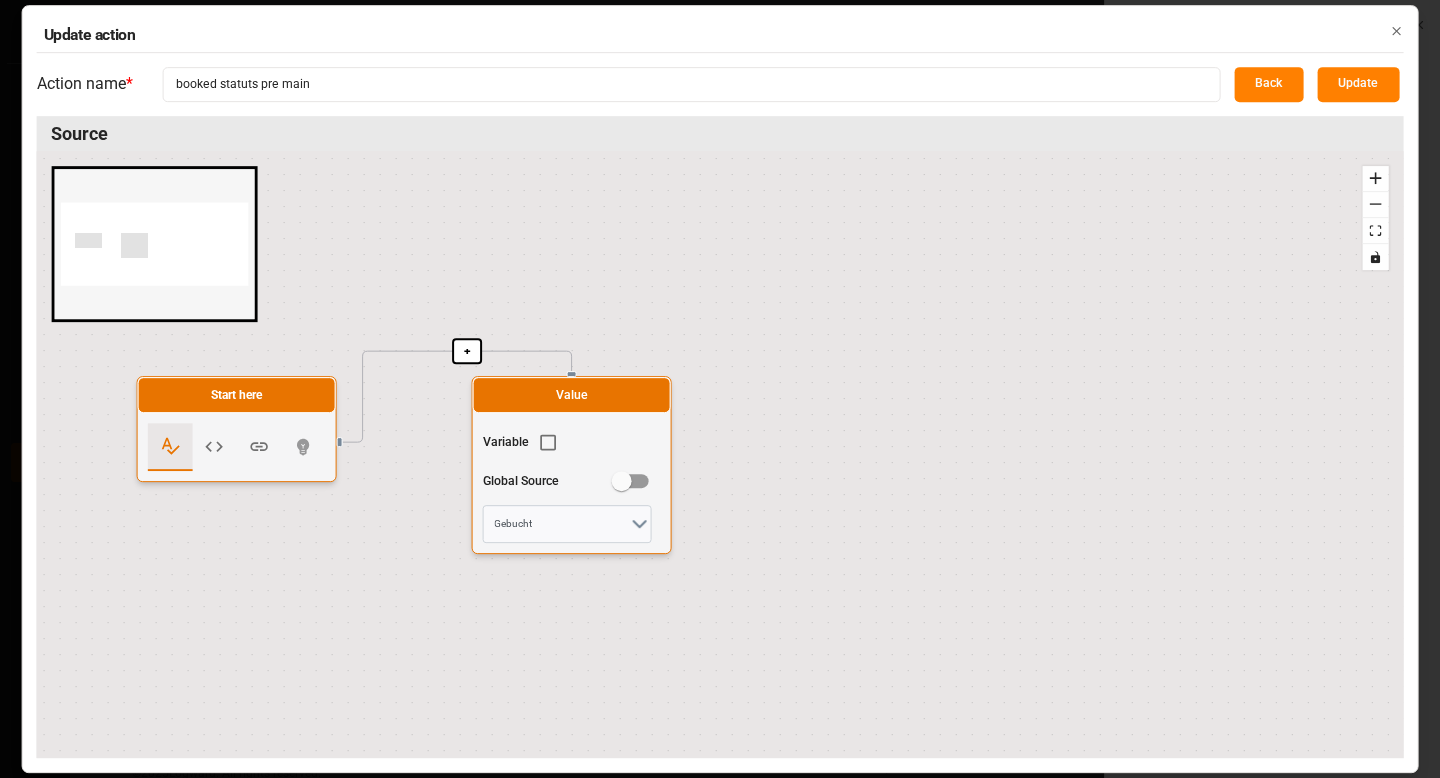 click on "Back" at bounding box center [1268, 84] 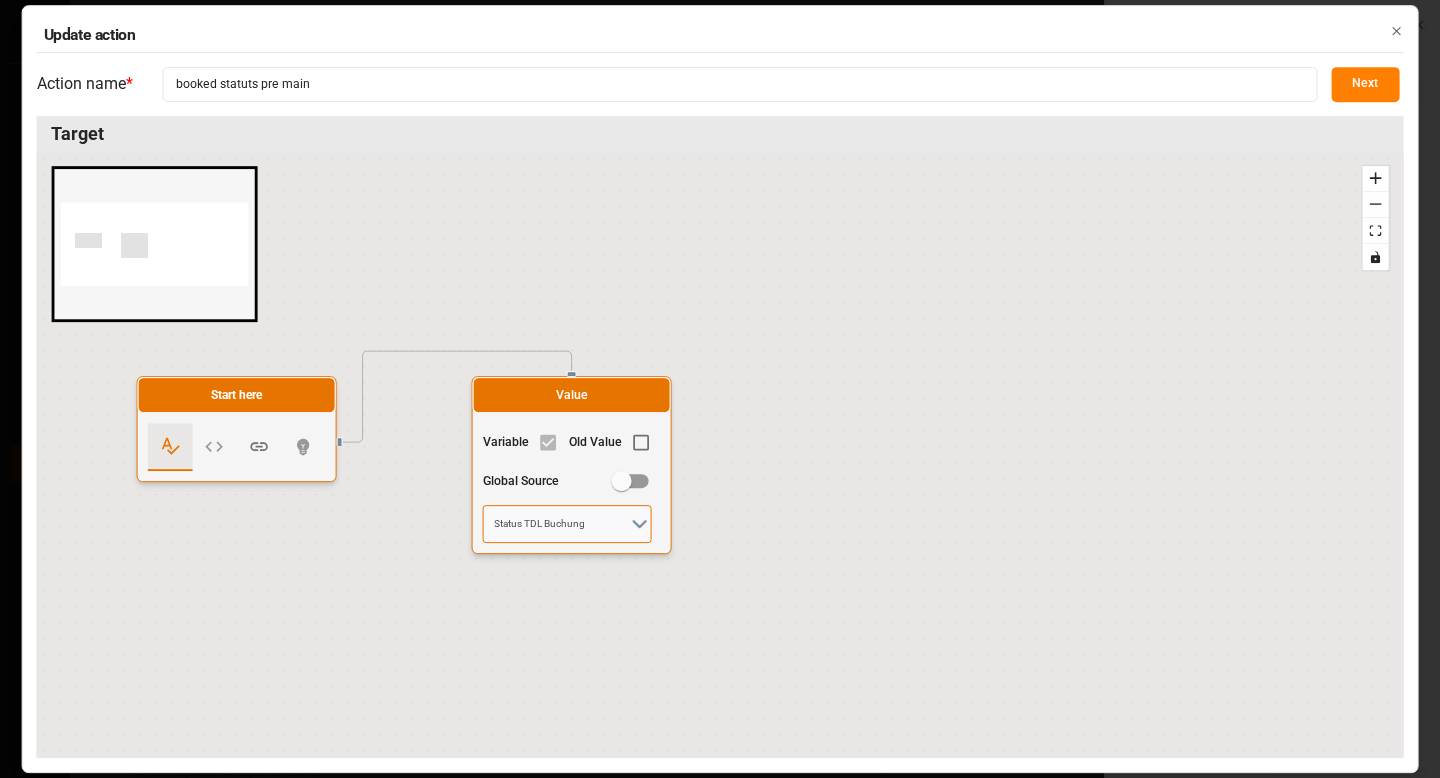 click on "Status TDL Buchung" at bounding box center (567, 524) 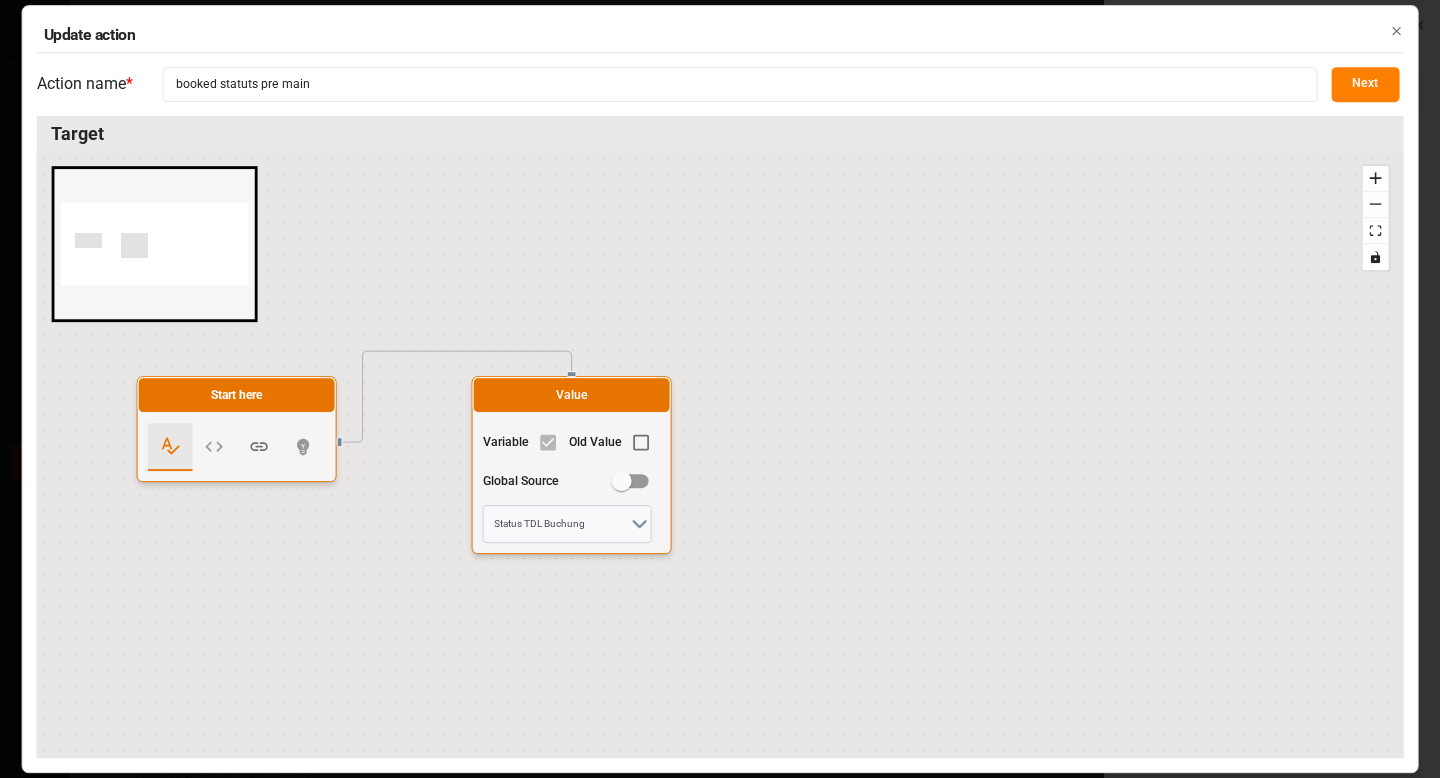 click 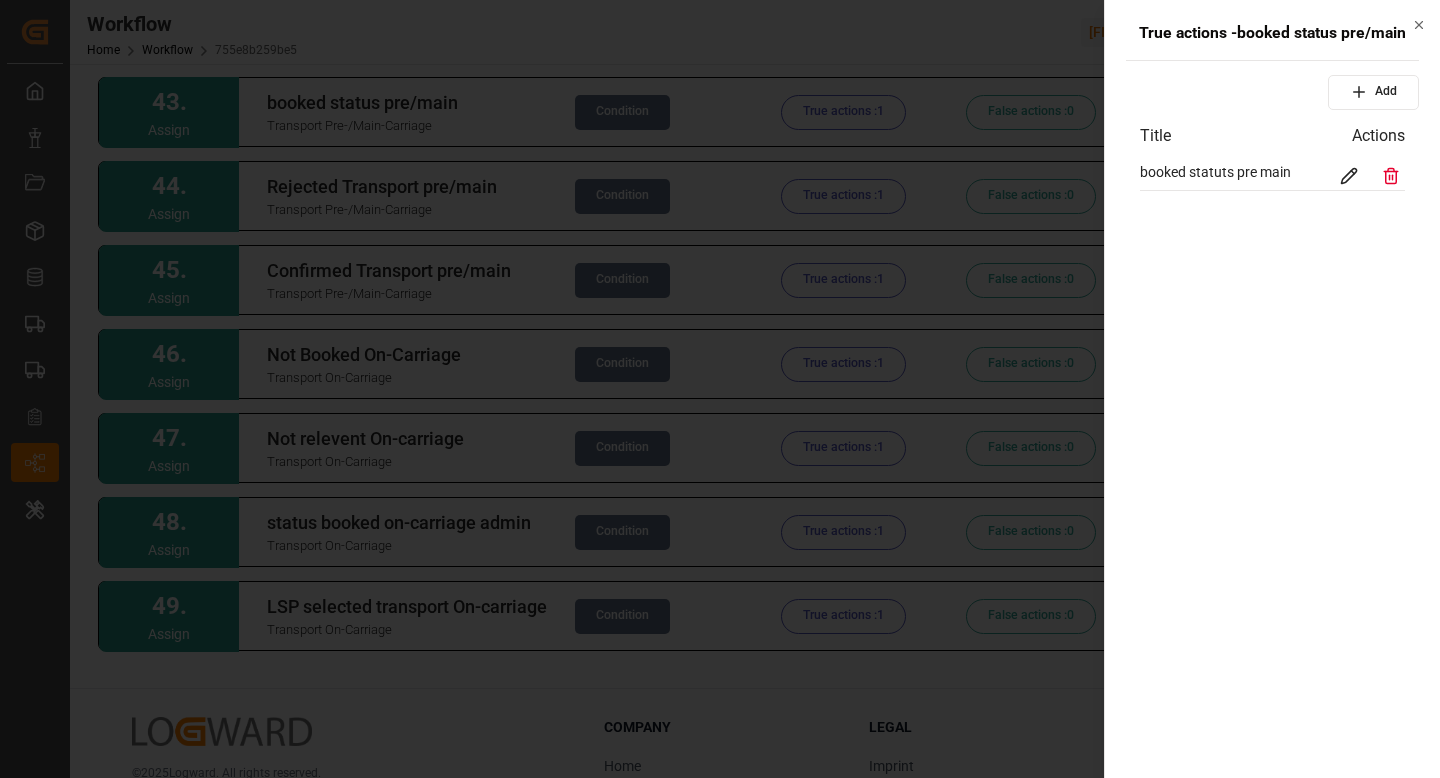 click on "Created by potrace 1.15, written by Peter Selinger 2001-2017 Created by potrace 1.15, written by Peter Selinger 2001-2017 My Cockpit My Cockpit Sendung Sendung Document Management Document Management Ladungsträger Ladungsträger Transporteinheit Transporteinheit Transport (Vor-/Hauptlauf) Transport (Vor-/Hauptlauf) Transport (Nachlauf) Transport (Nachlauf) Configuration Audits Configuration Audits Workflow Workflow Internal Tool Internal Tool Back to main menu Workflow Home Workflow 755e8b259be5 Henry Lamotte 0 Notifications Only show unread All Mark all categories read No notifications Version History Fields Variables Add step 1 . Assign Cancelled pre/main admin field Transport Pre-/Main-Carriage Condition True actions :  1 False actions :  0 Duplicate Preview 2 . Assign Cancelled on-carraige Transport On-Carriage Condition True actions :  1 False actions :  0 Duplicate Preview 3 . Assign Unlinked Fetching on-carriage Delivery On Condition Fetch lookup Edit reference Duplicate Preview 4 . Assign Condition 0" at bounding box center (720, 389) 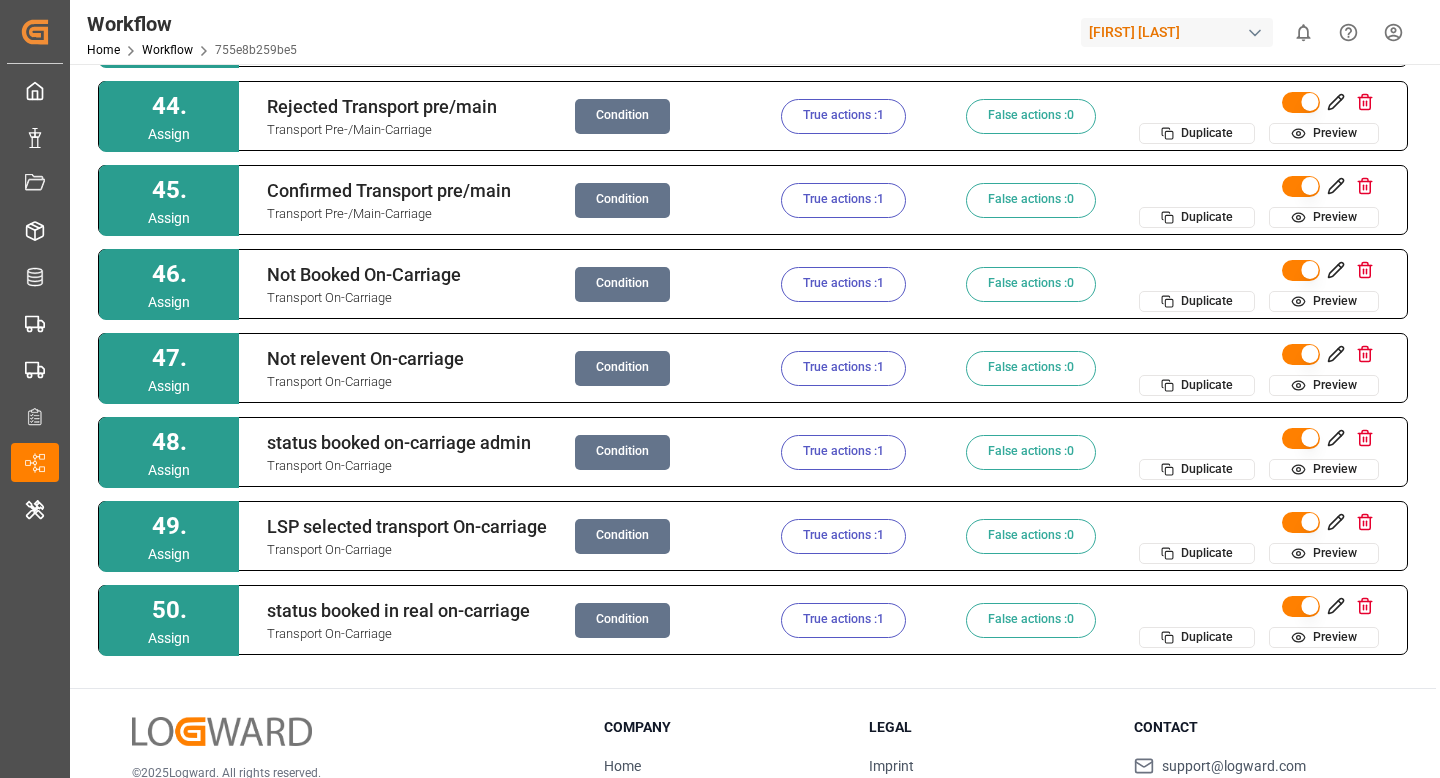 scroll, scrollTop: 3584, scrollLeft: 0, axis: vertical 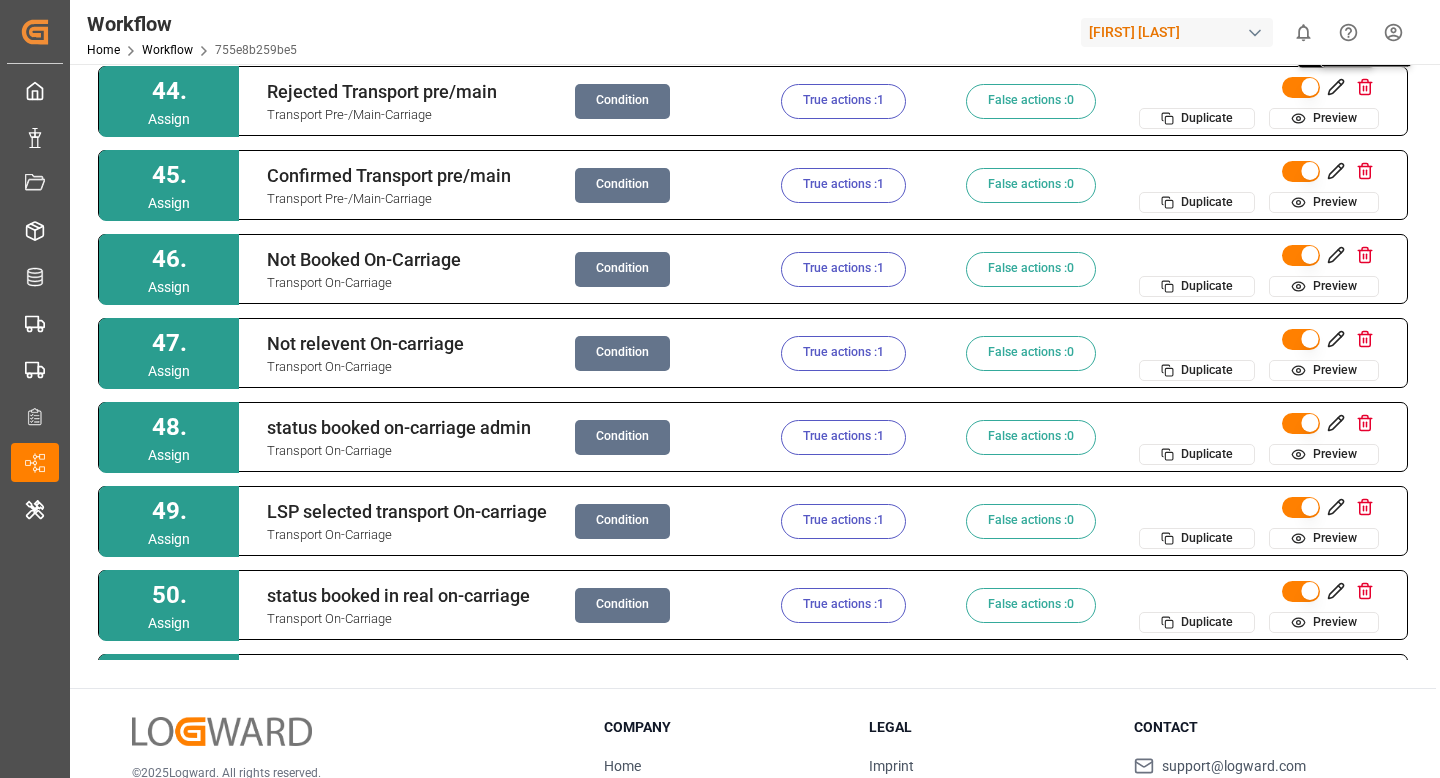 click at bounding box center [1336, 87] 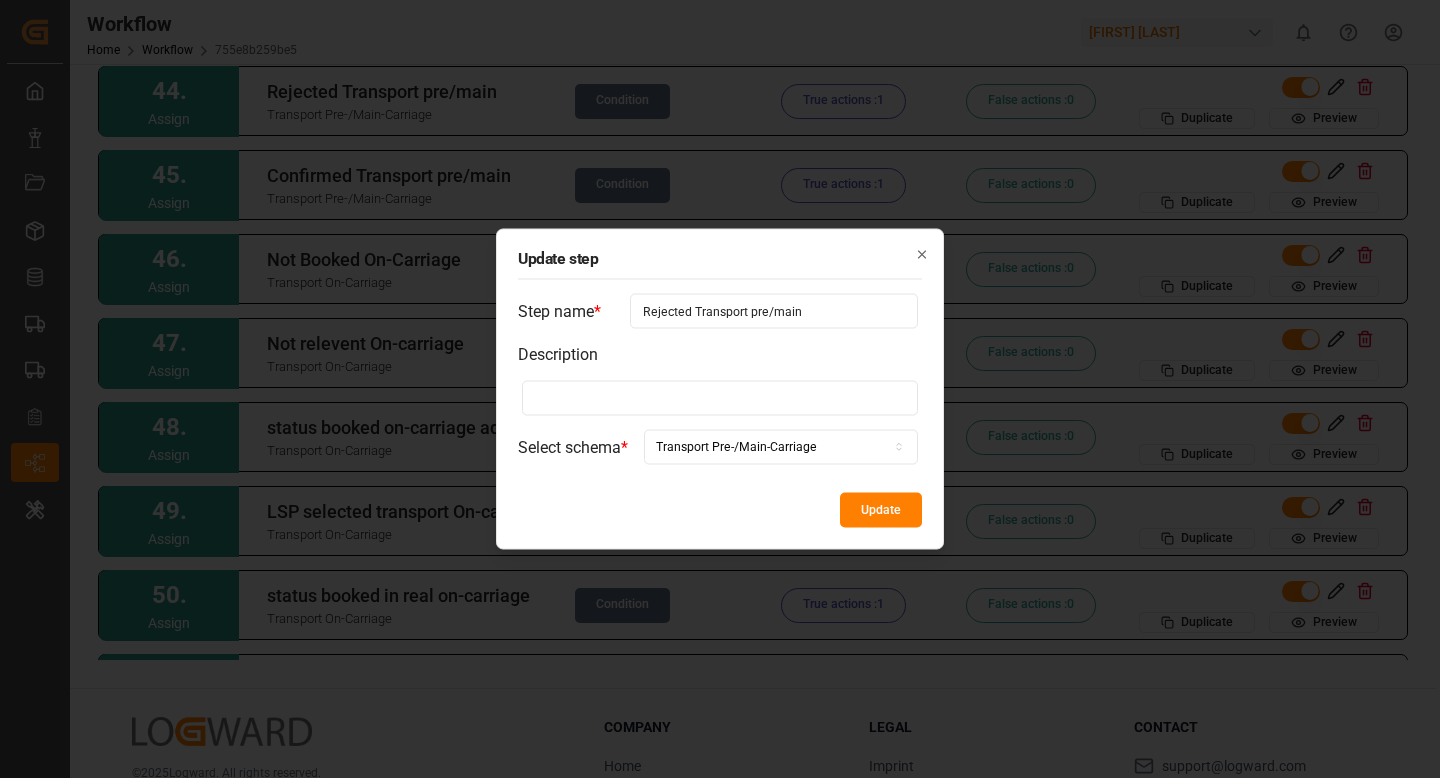 click on "Rejected Transport pre/main" at bounding box center (774, 311) 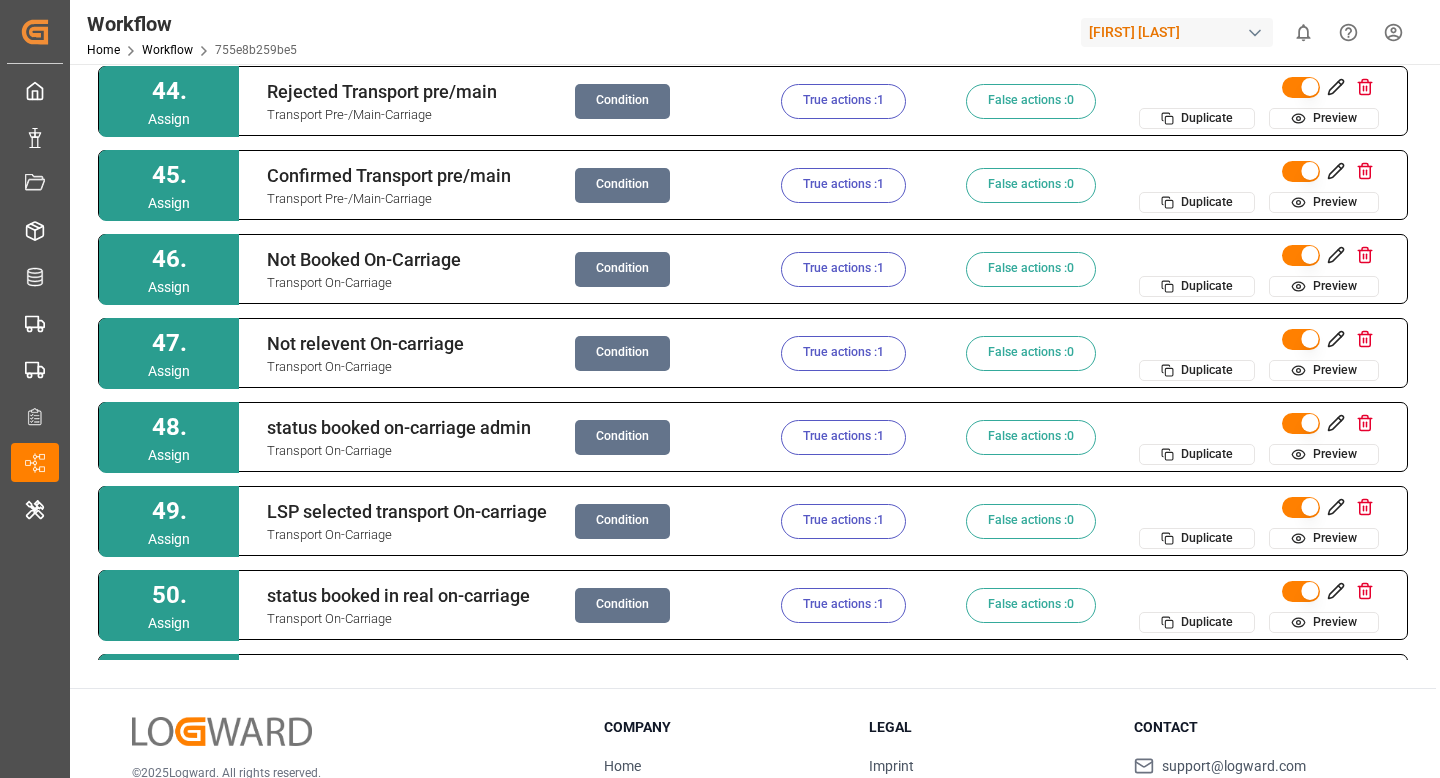 click on "Condition" at bounding box center (622, 101) 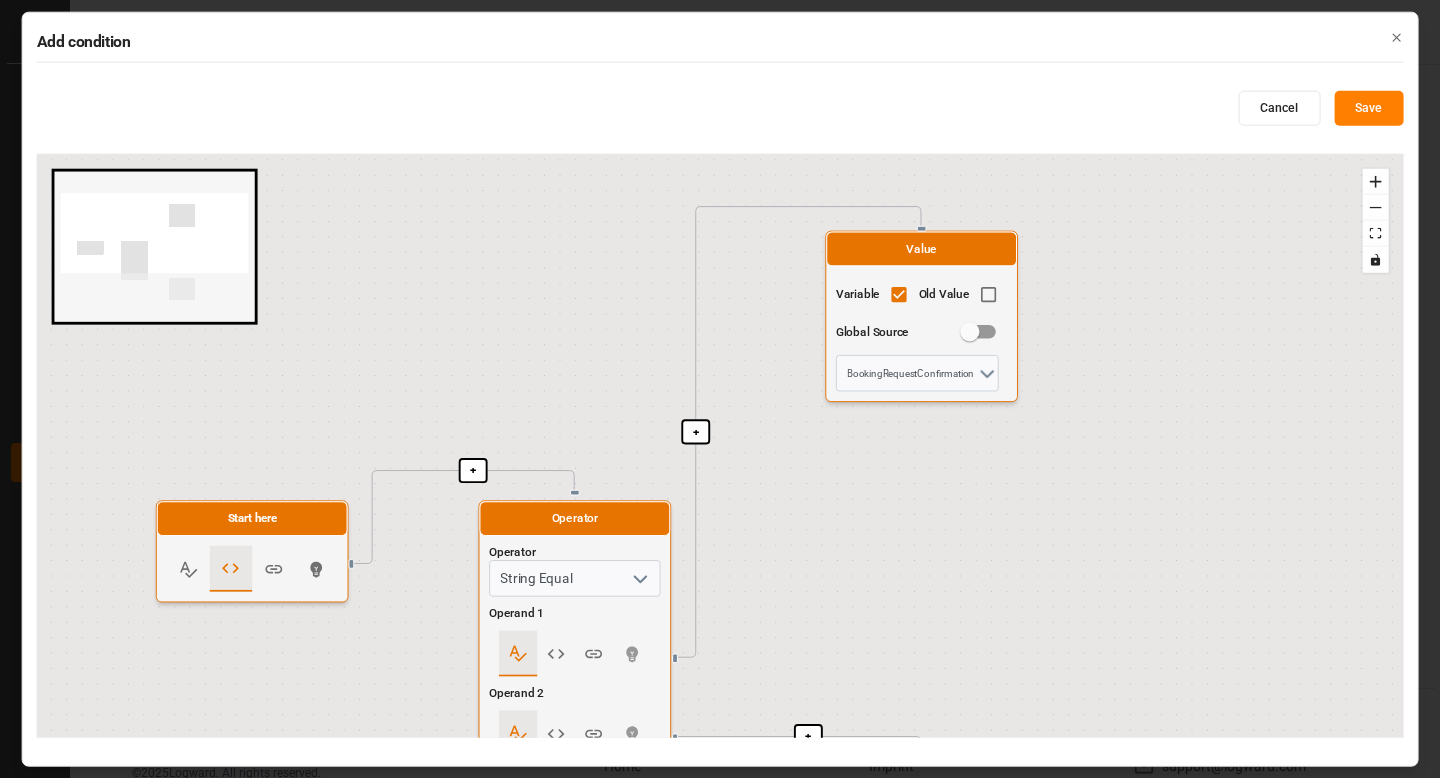 drag, startPoint x: 745, startPoint y: 574, endPoint x: 744, endPoint y: 329, distance: 245.00204 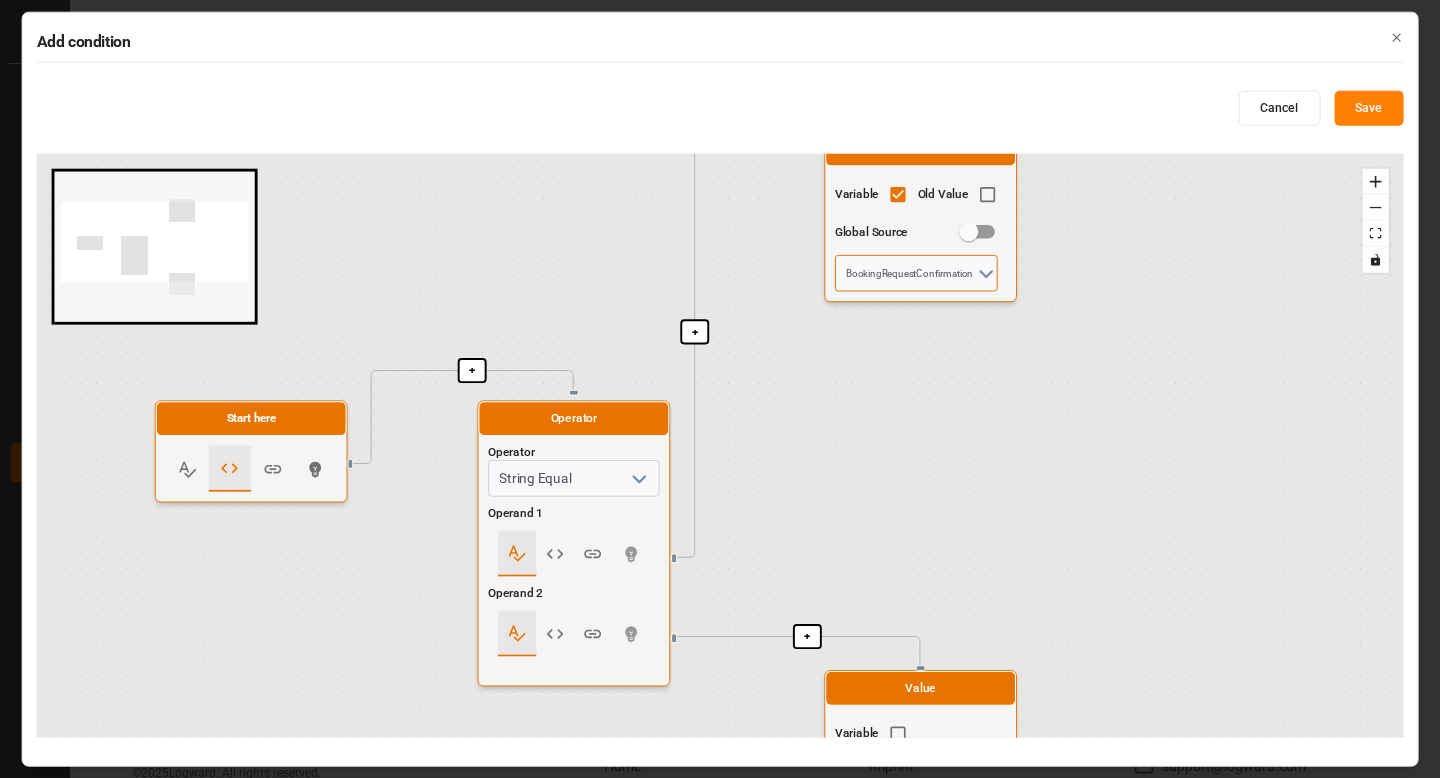 click on "BookingRequestConfirmation" at bounding box center (916, 273) 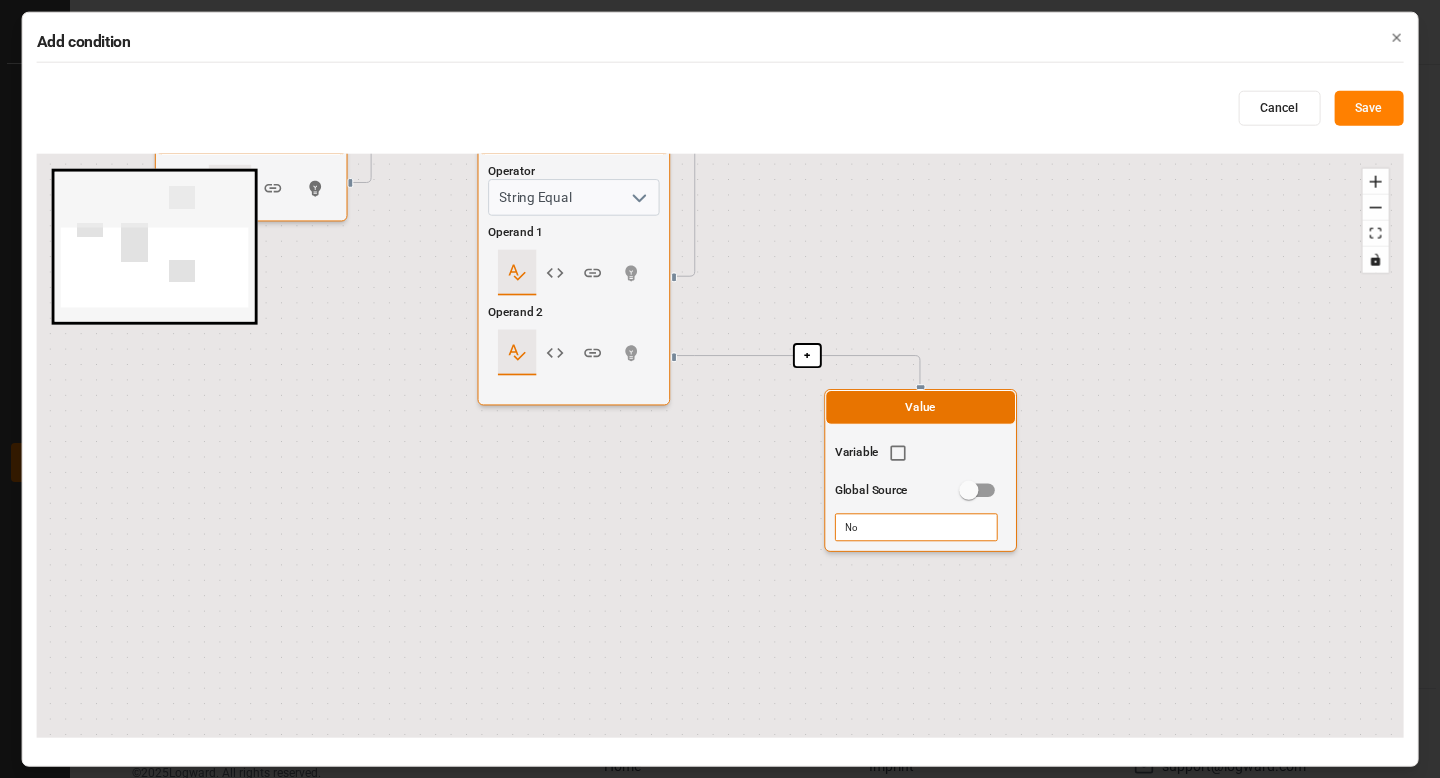 drag, startPoint x: 781, startPoint y: 455, endPoint x: 781, endPoint y: 173, distance: 282 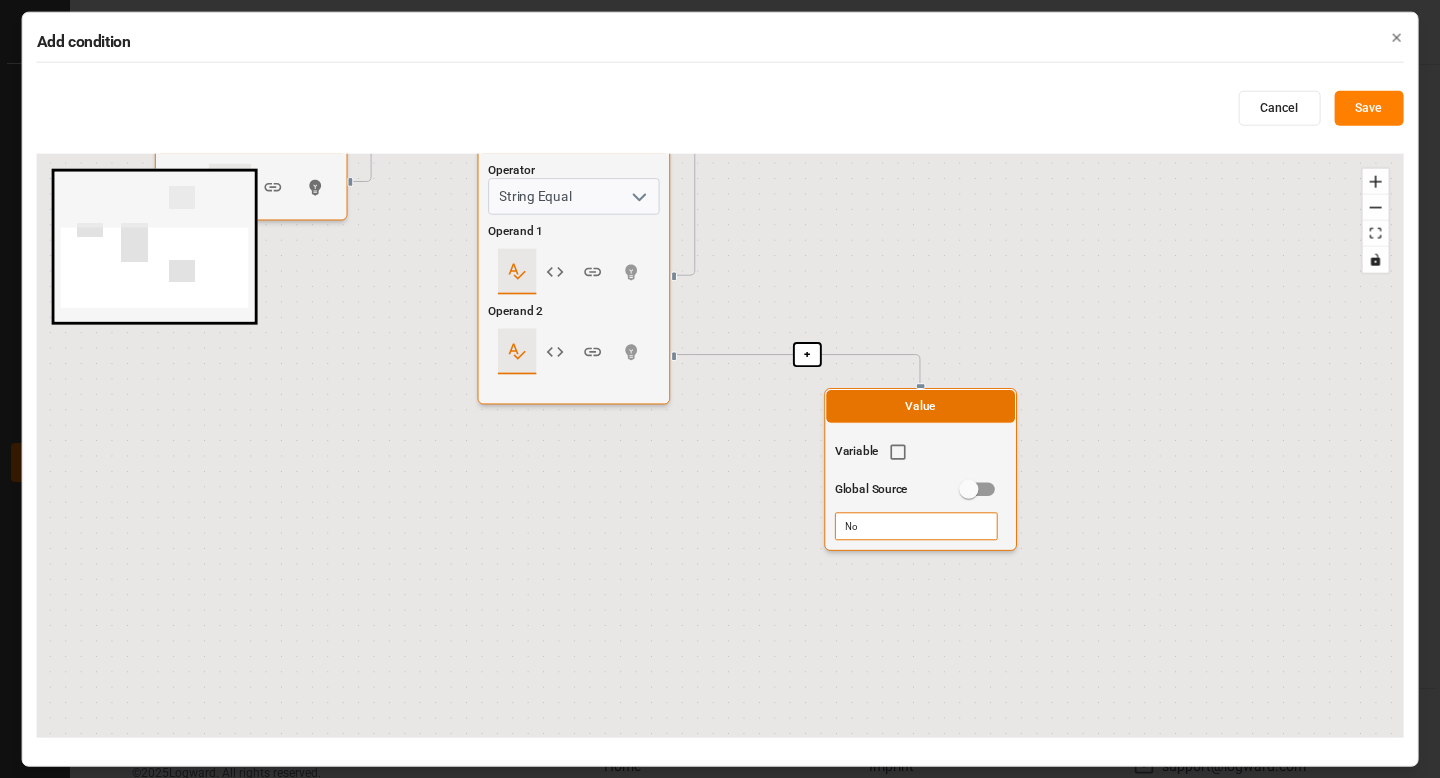 click 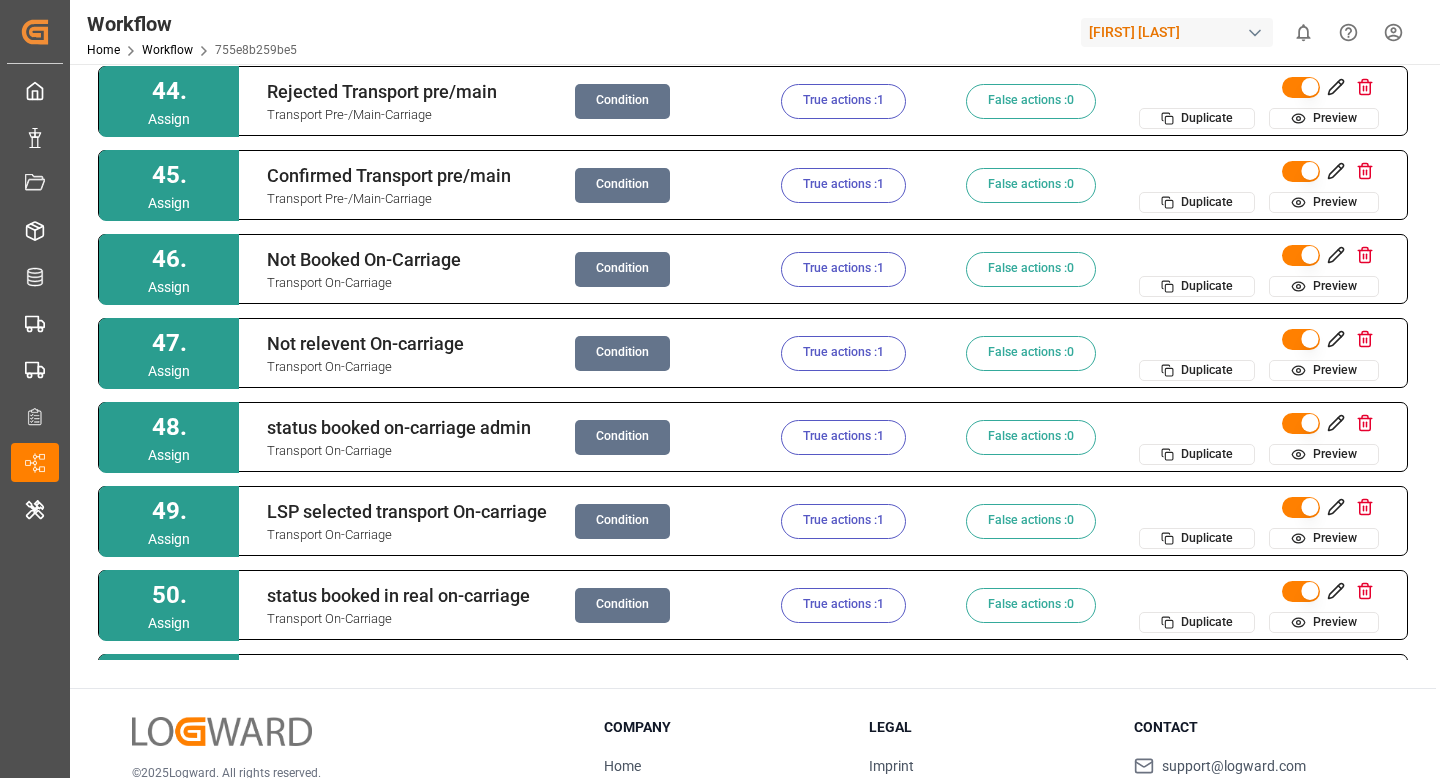 click on "True actions :  1" at bounding box center [843, 101] 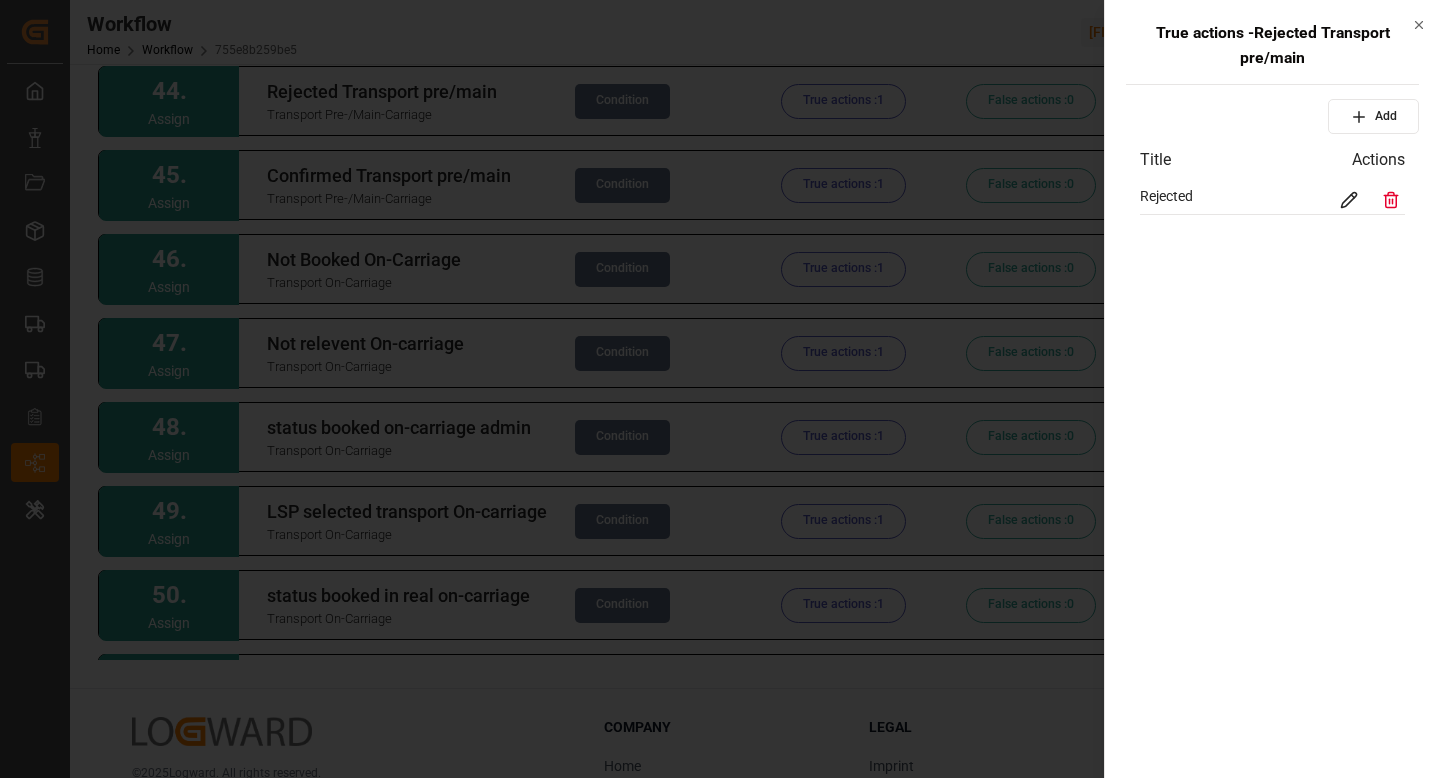 click 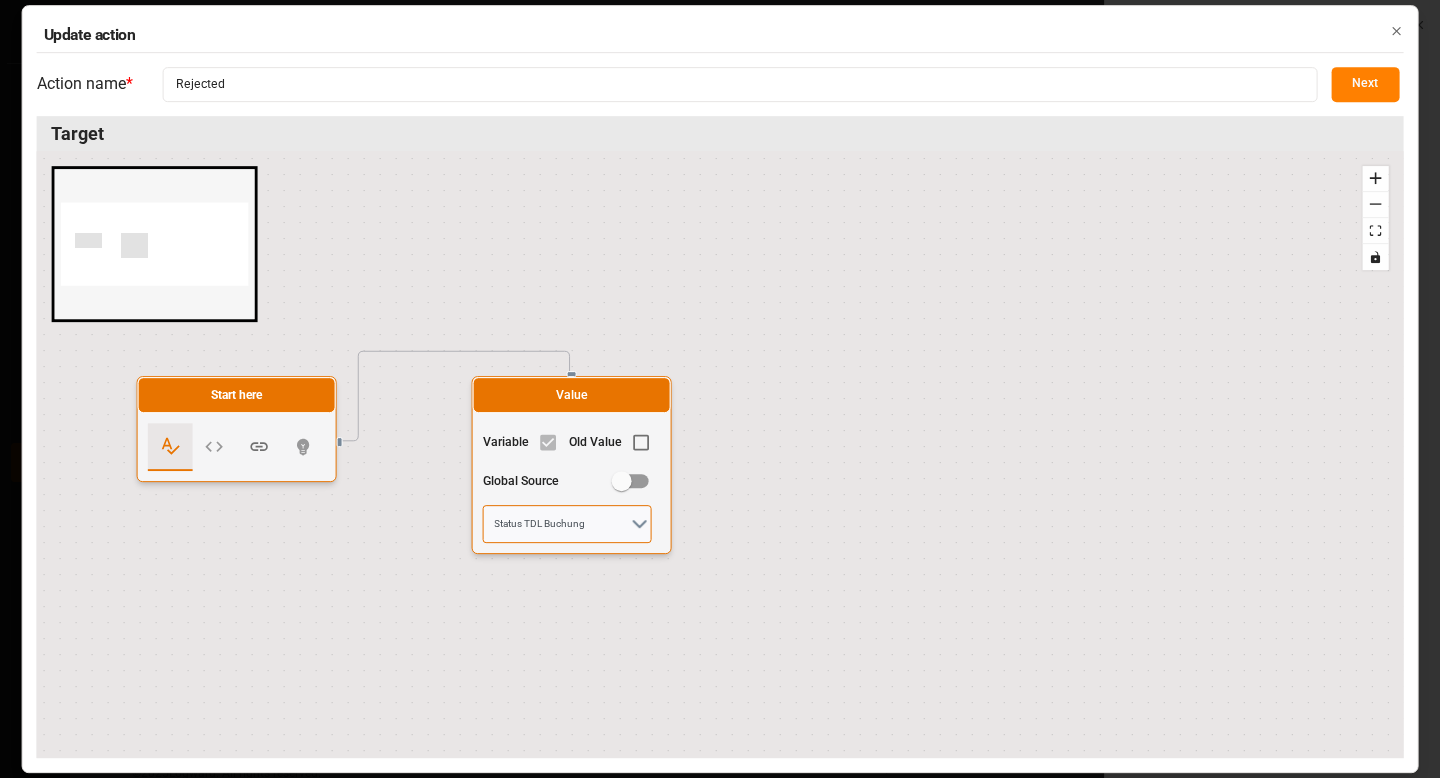 click on "Status TDL Buchung" at bounding box center [567, 524] 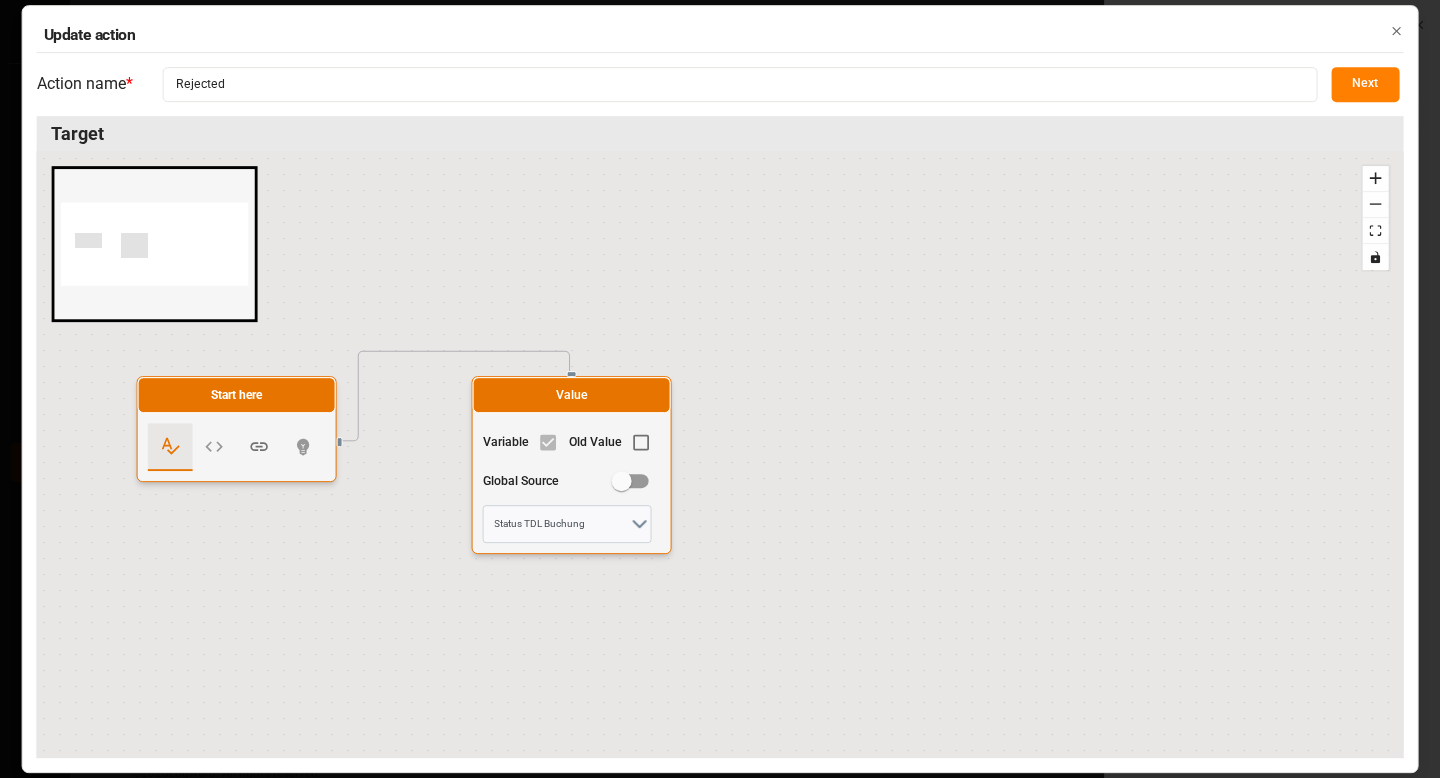 click on "Next" at bounding box center [1365, 84] 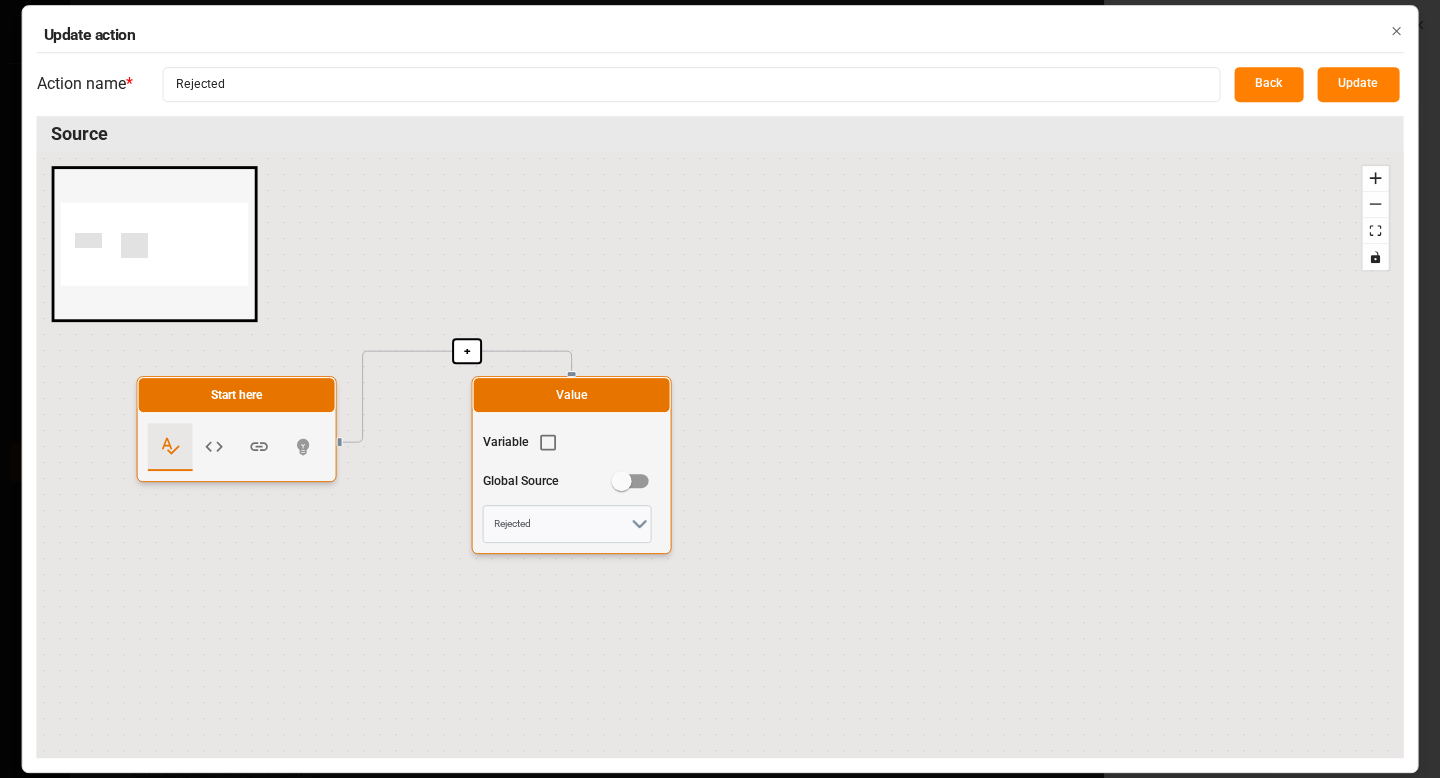click on "Close" at bounding box center (1396, 30) 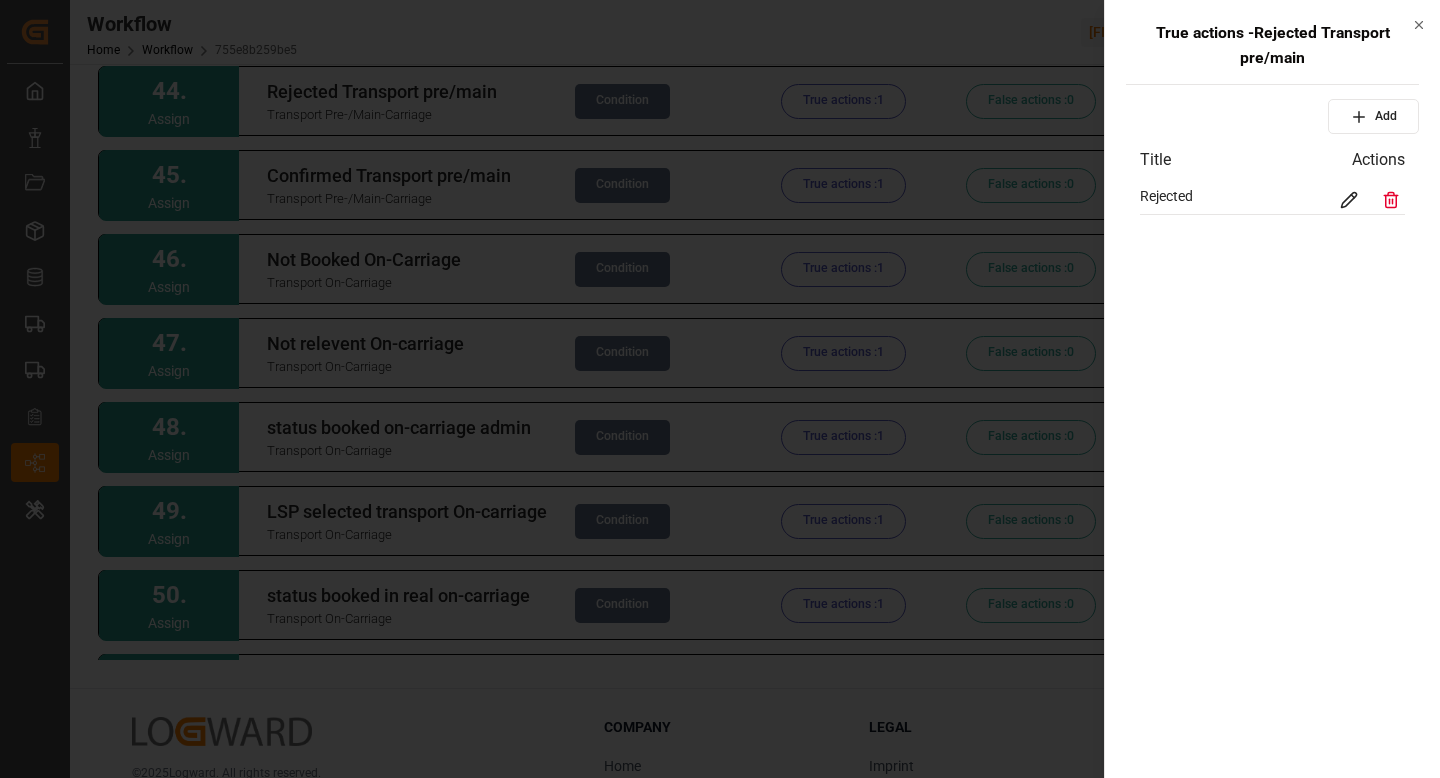 click on "Created by potrace 1.15, written by Peter Selinger 2001-2017 Created by potrace 1.15, written by Peter Selinger 2001-2017 My Cockpit My Cockpit Sendung Sendung Document Management Document Management Ladungsträger Ladungsträger Transporteinheit Transporteinheit Transport (Vor-/Hauptlauf) Transport (Vor-/Hauptlauf) Transport (Nachlauf) Transport (Nachlauf) Configuration Audits Configuration Audits Workflow Workflow Internal Tool Internal Tool Back to main menu Workflow Home Workflow 755e8b259be5 Henry Lamotte 0 Notifications Only show unread All Mark all categories read No notifications Version History Fields Variables Add step 1 . Assign Cancelled pre/main admin field Transport Pre-/Main-Carriage Condition True actions :  1 False actions :  0 Duplicate Preview 2 . Assign Cancelled on-carraige Transport On-Carriage Condition True actions :  1 False actions :  0 Duplicate Preview 3 . Assign Unlinked Fetching on-carriage Delivery On Condition Fetch lookup Edit reference Duplicate Preview 4 . Assign Condition 0" at bounding box center [720, 389] 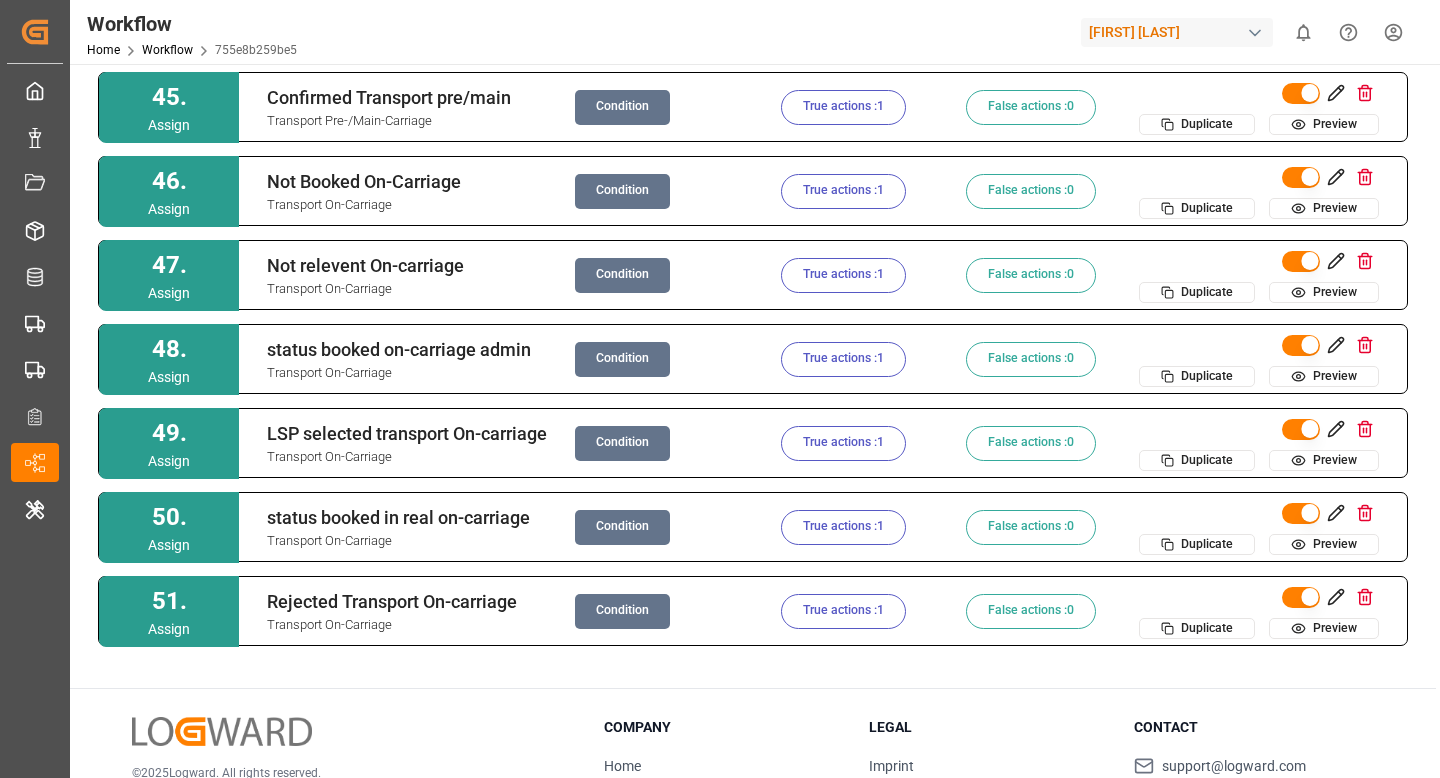 scroll, scrollTop: 3665, scrollLeft: 0, axis: vertical 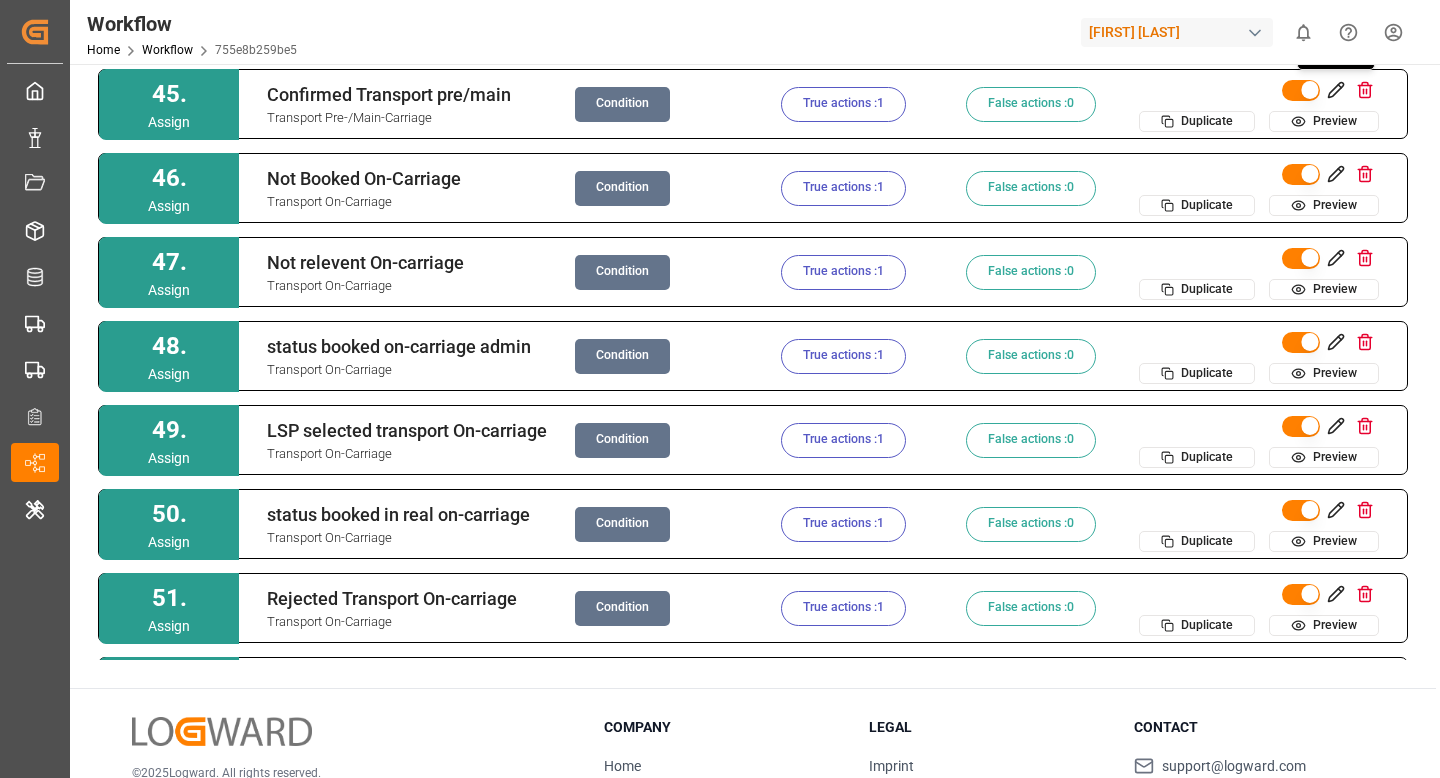click at bounding box center (1336, 90) 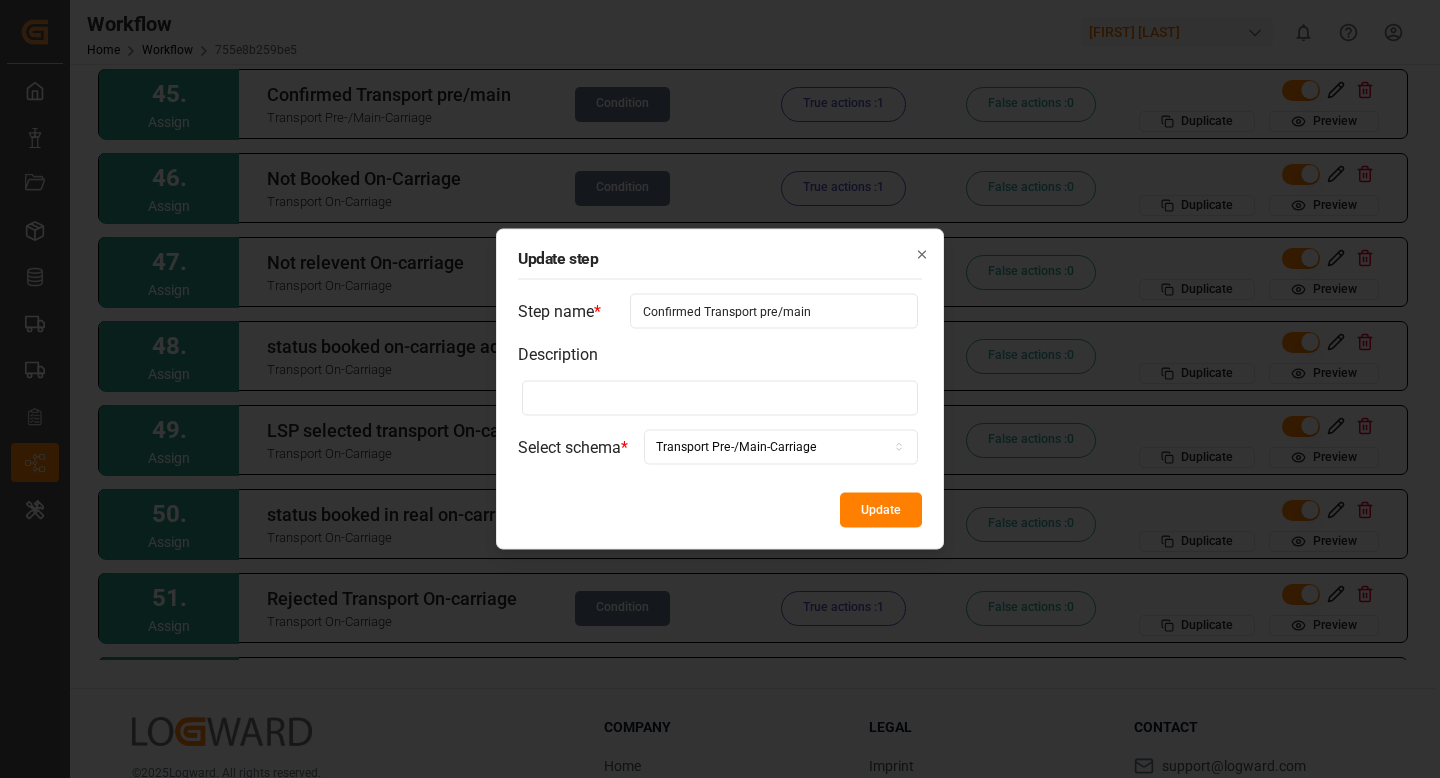 click on "Confirmed Transport pre/main" at bounding box center (774, 311) 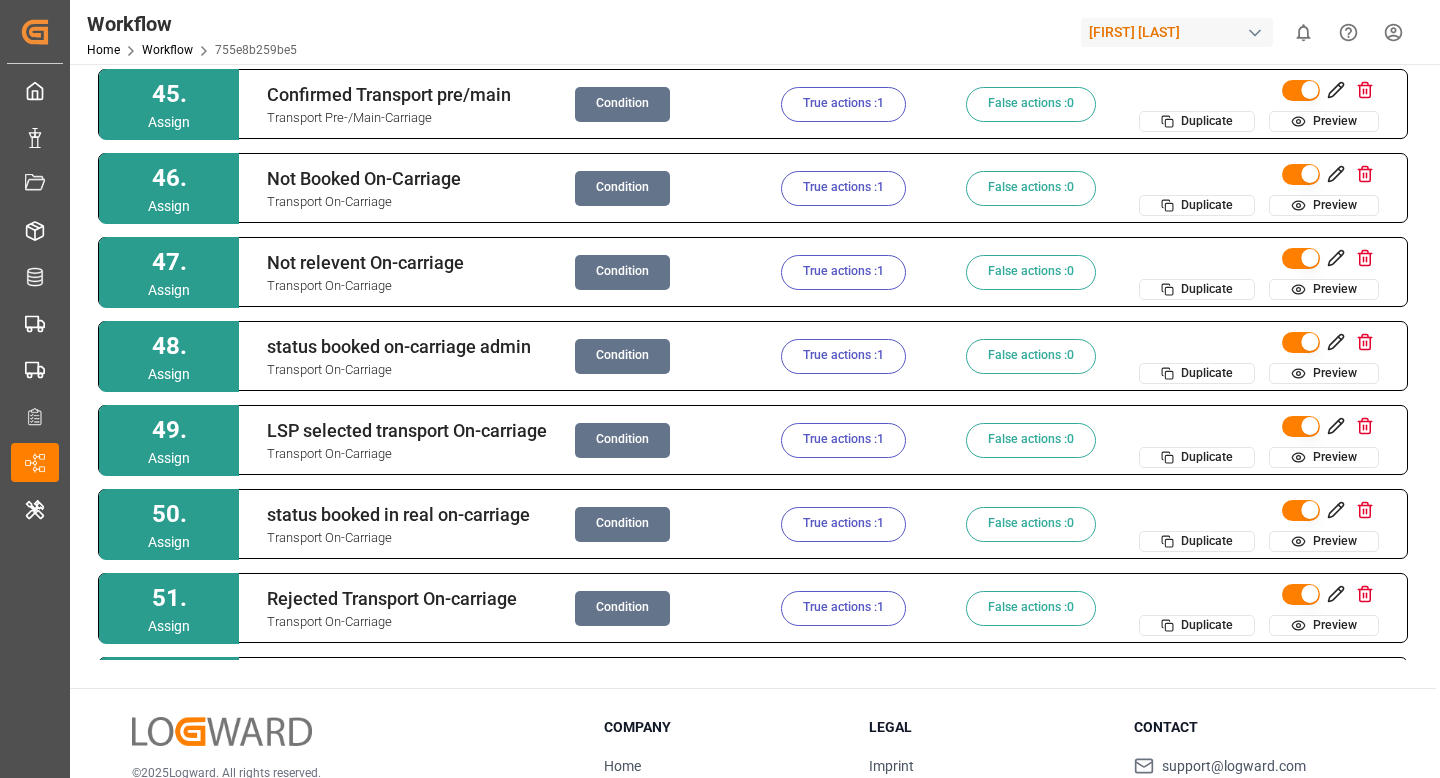 click on "Confirmed Transport pre/main Transport Pre-/Main-Carriage Condition True actions :  1 False actions :  0 Duplicate Preview" at bounding box center (823, 104) 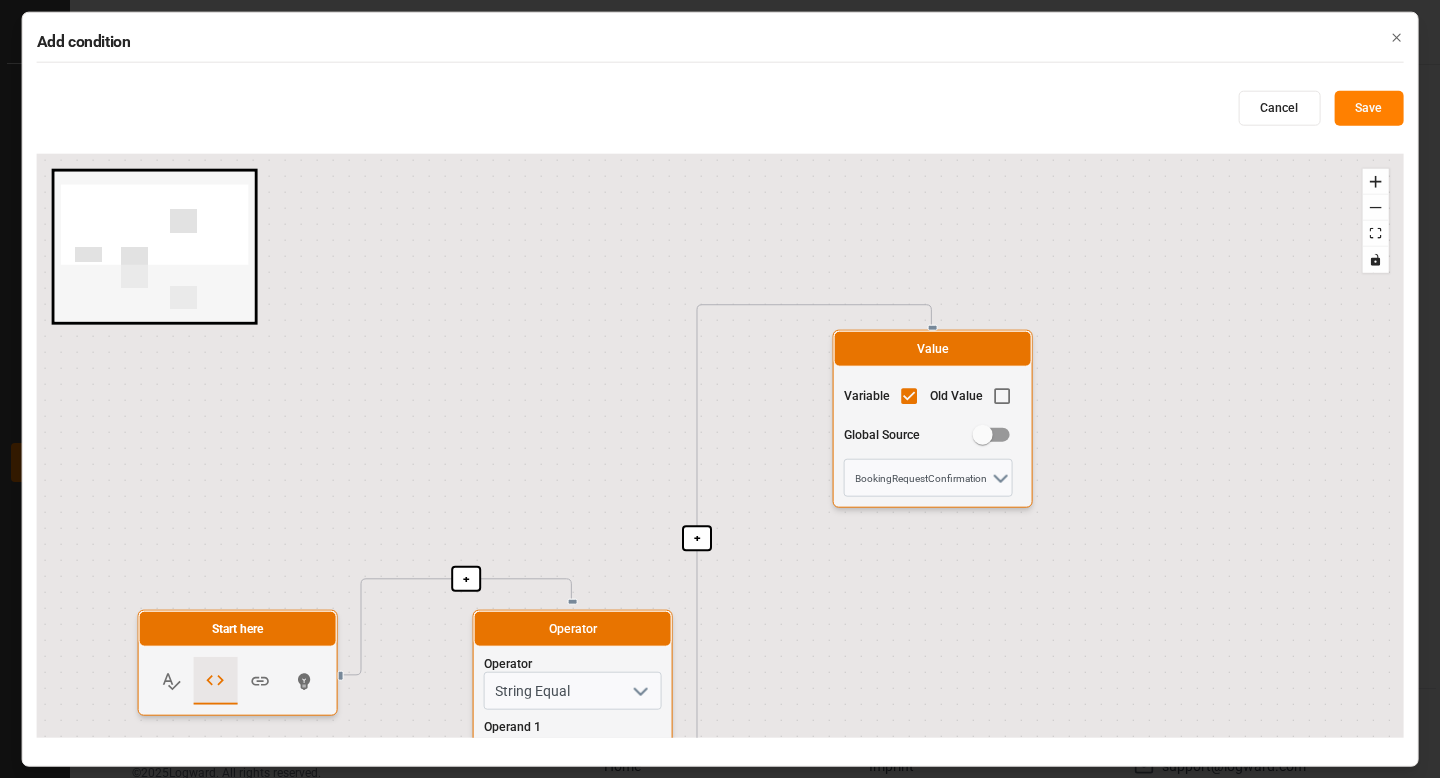 drag, startPoint x: 807, startPoint y: 647, endPoint x: 799, endPoint y: -85, distance: 732.0437 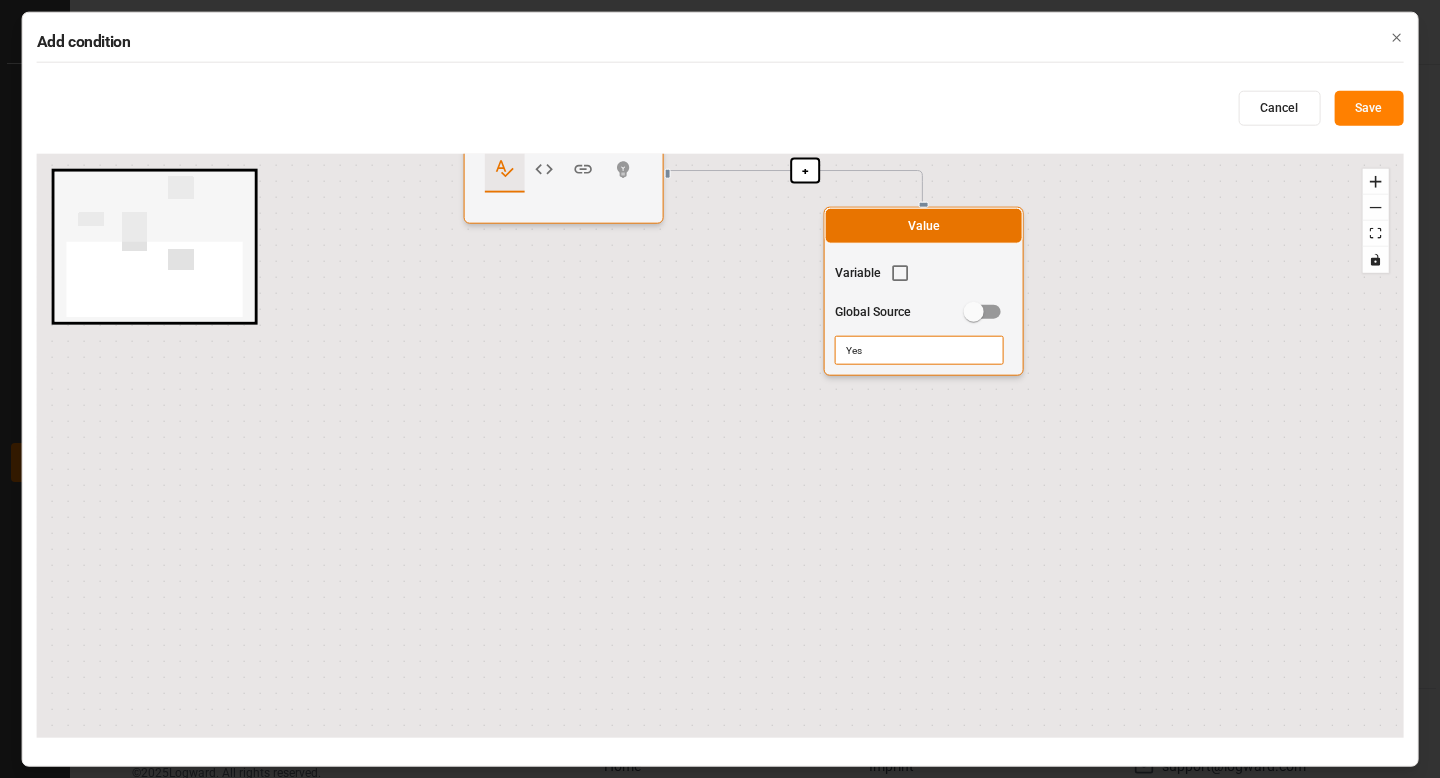 click on "Yes" at bounding box center (919, 350) 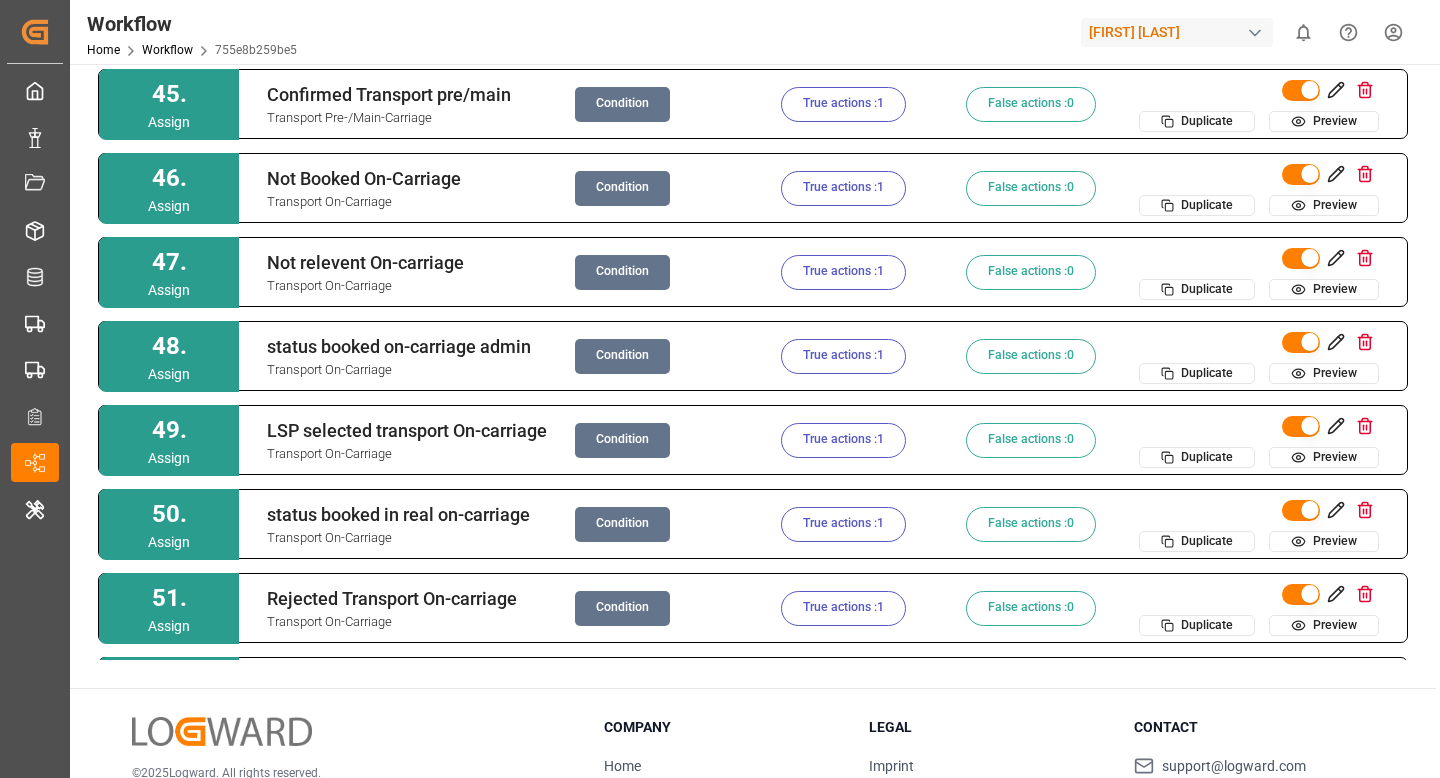 click on "Condition" at bounding box center [622, 104] 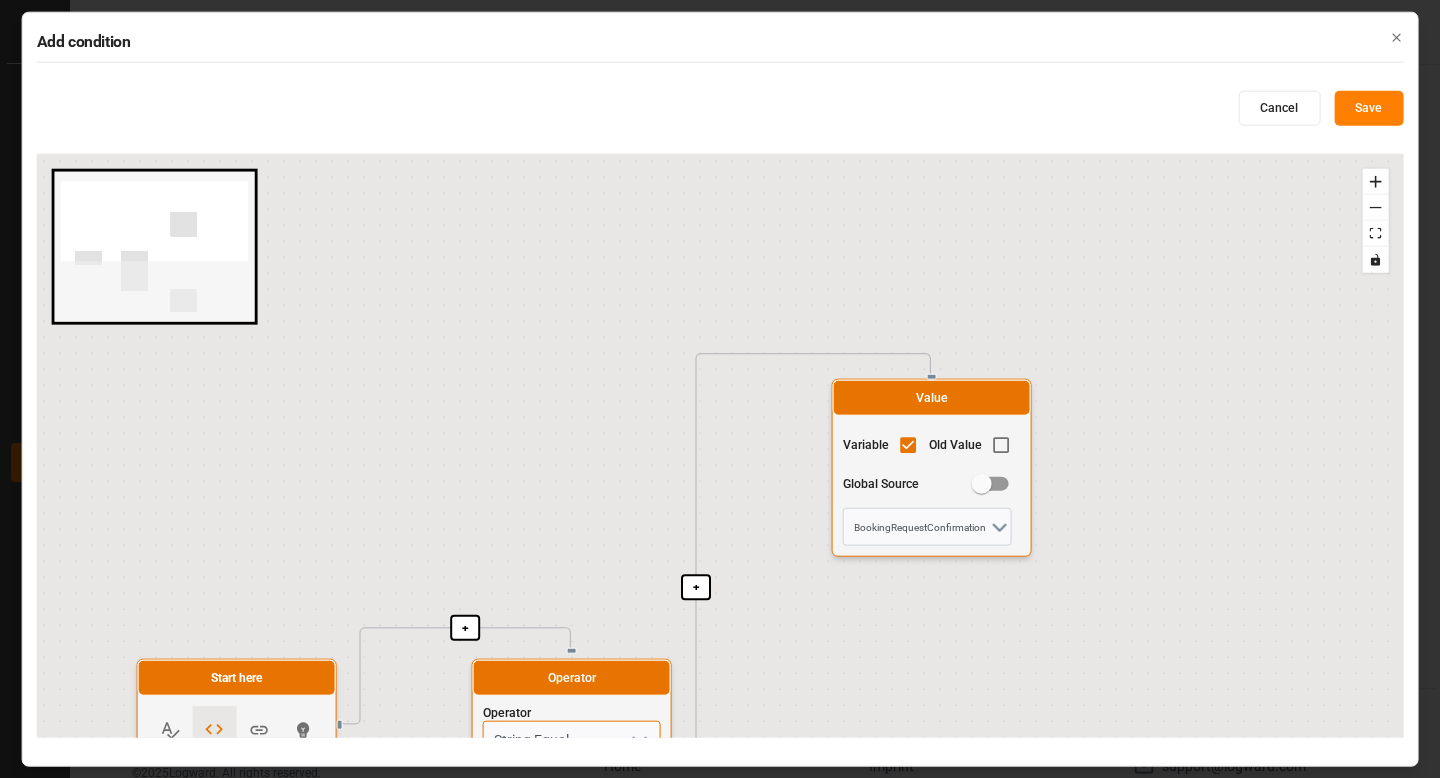 drag, startPoint x: 552, startPoint y: 433, endPoint x: 508, endPoint y: 16, distance: 419.3149 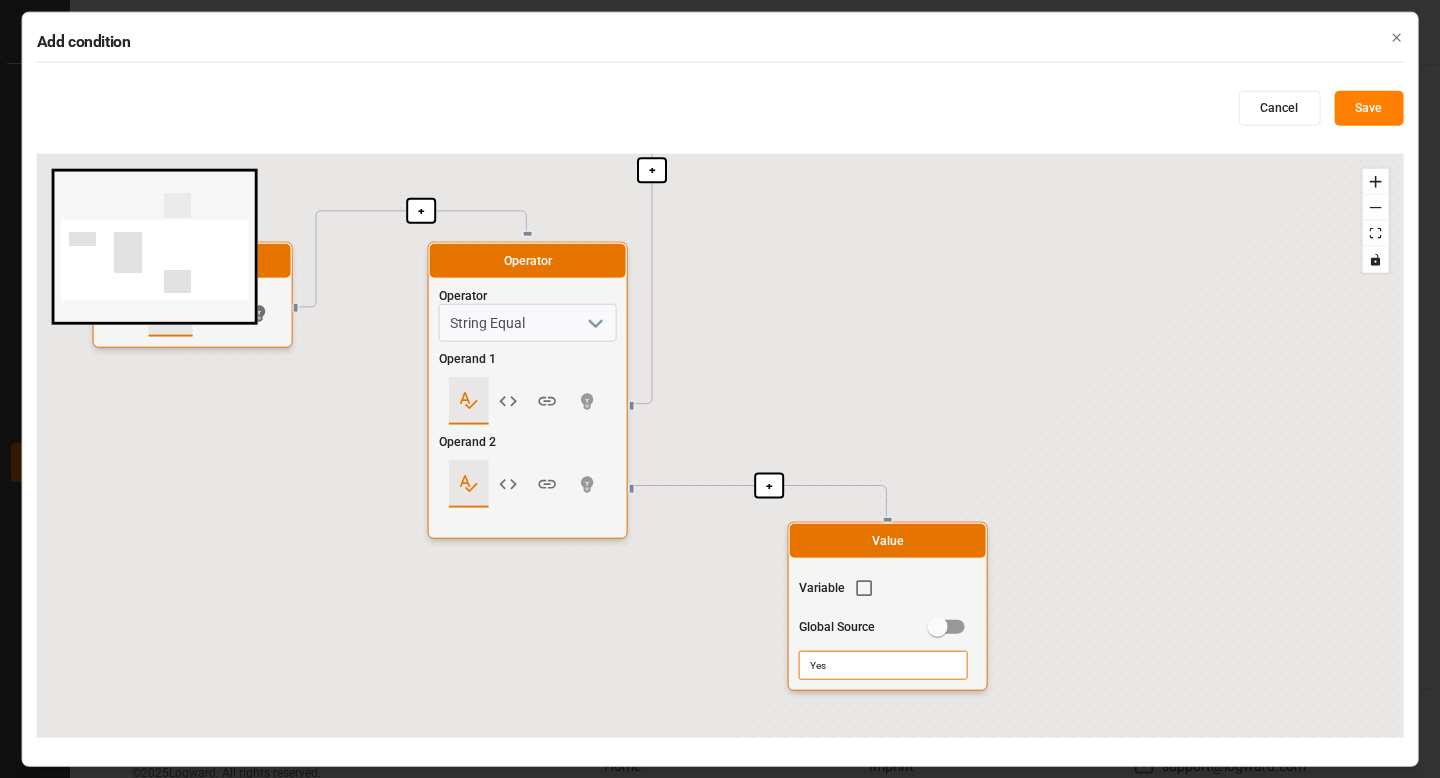 click on "Add condition Cancel Save + + + Start here Operator Operator String Equal Operand 1 Operand 2 Value Variable Old Value Global Source BookingRequestConfirmation Value Variable Global Source Yes React Flow mini map Press enter or space to select a node. You can then use the arrow keys to move the node around.  Press delete to remove it and escape to cancel.   Press enter or space to select an edge. You can then press delete to remove it or escape to cancel. Close" at bounding box center (720, 389) 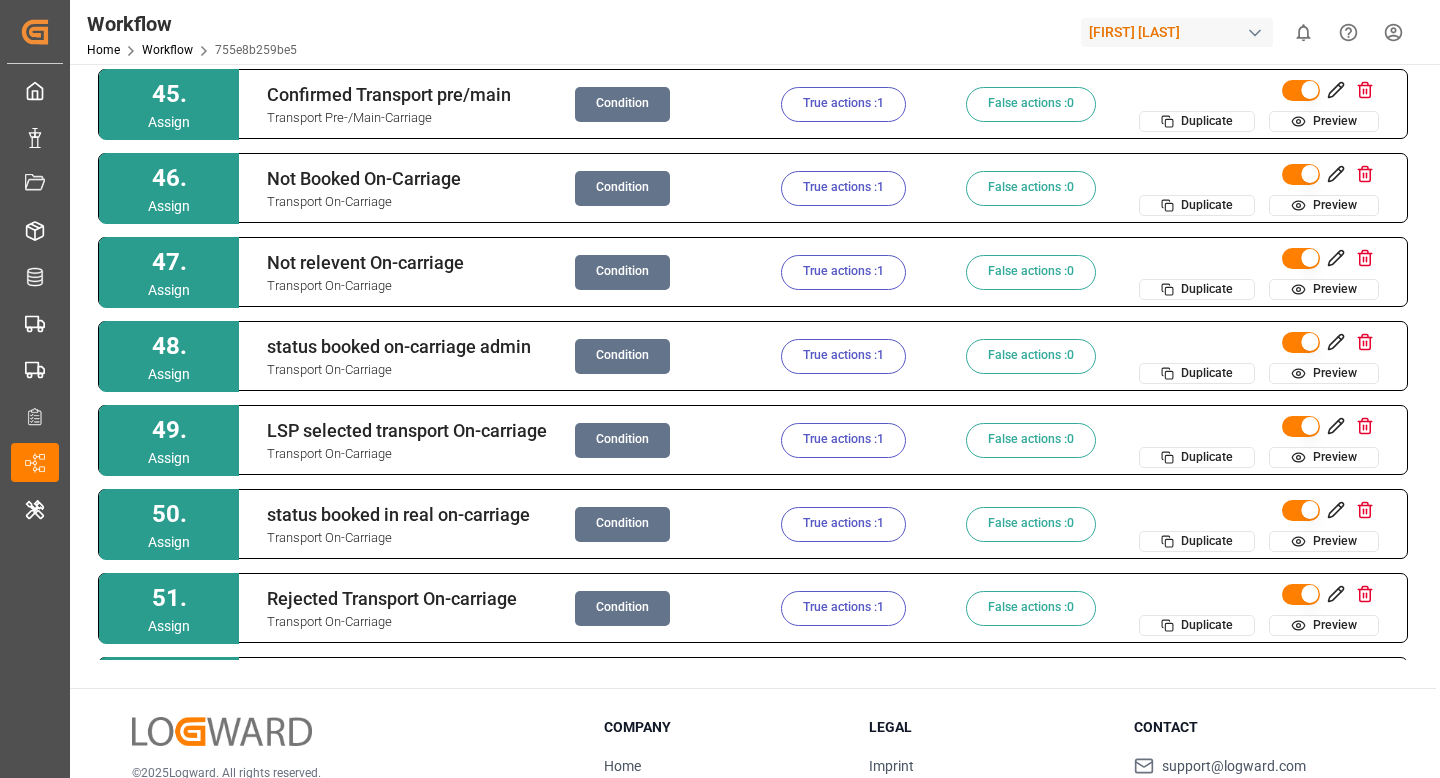 click on "True actions :  1" at bounding box center [843, 104] 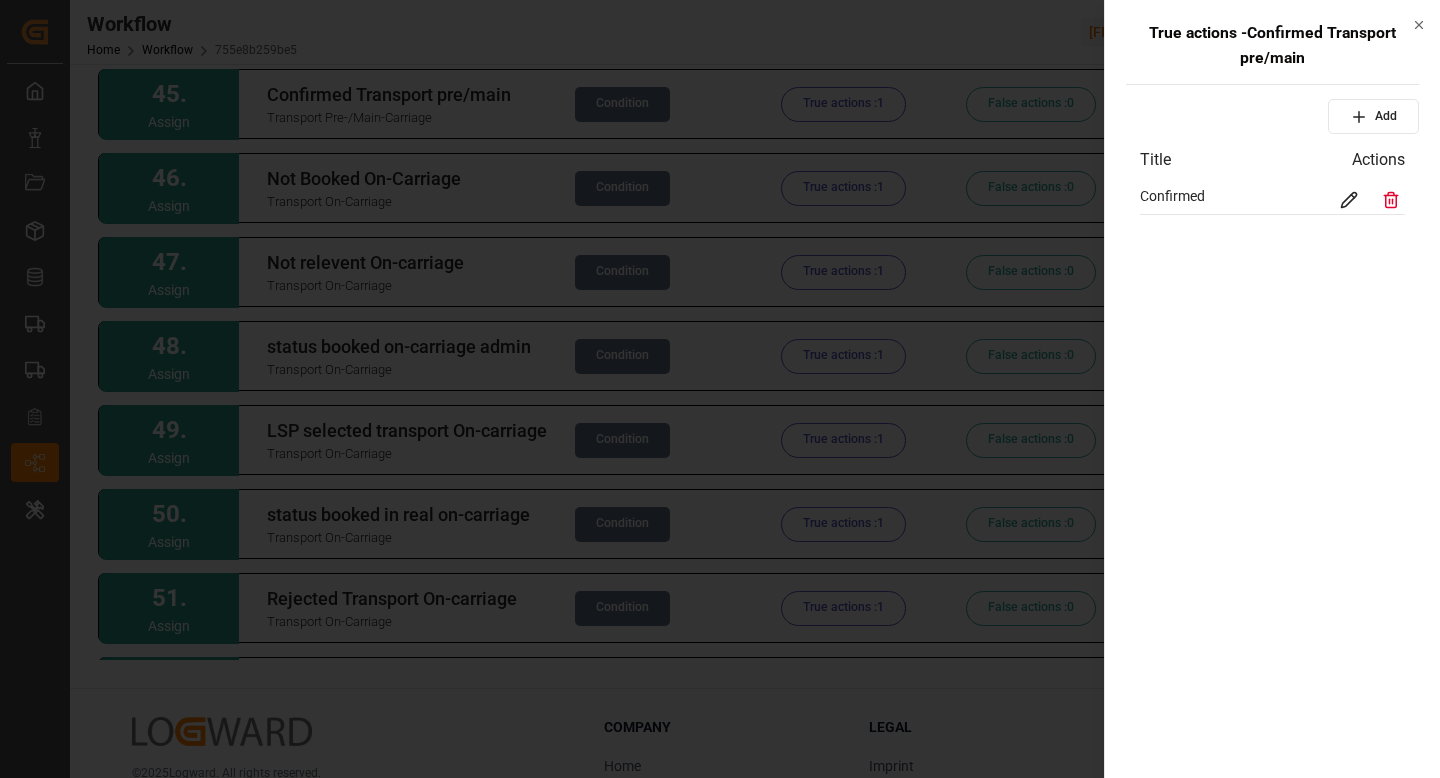 click at bounding box center [1349, 200] 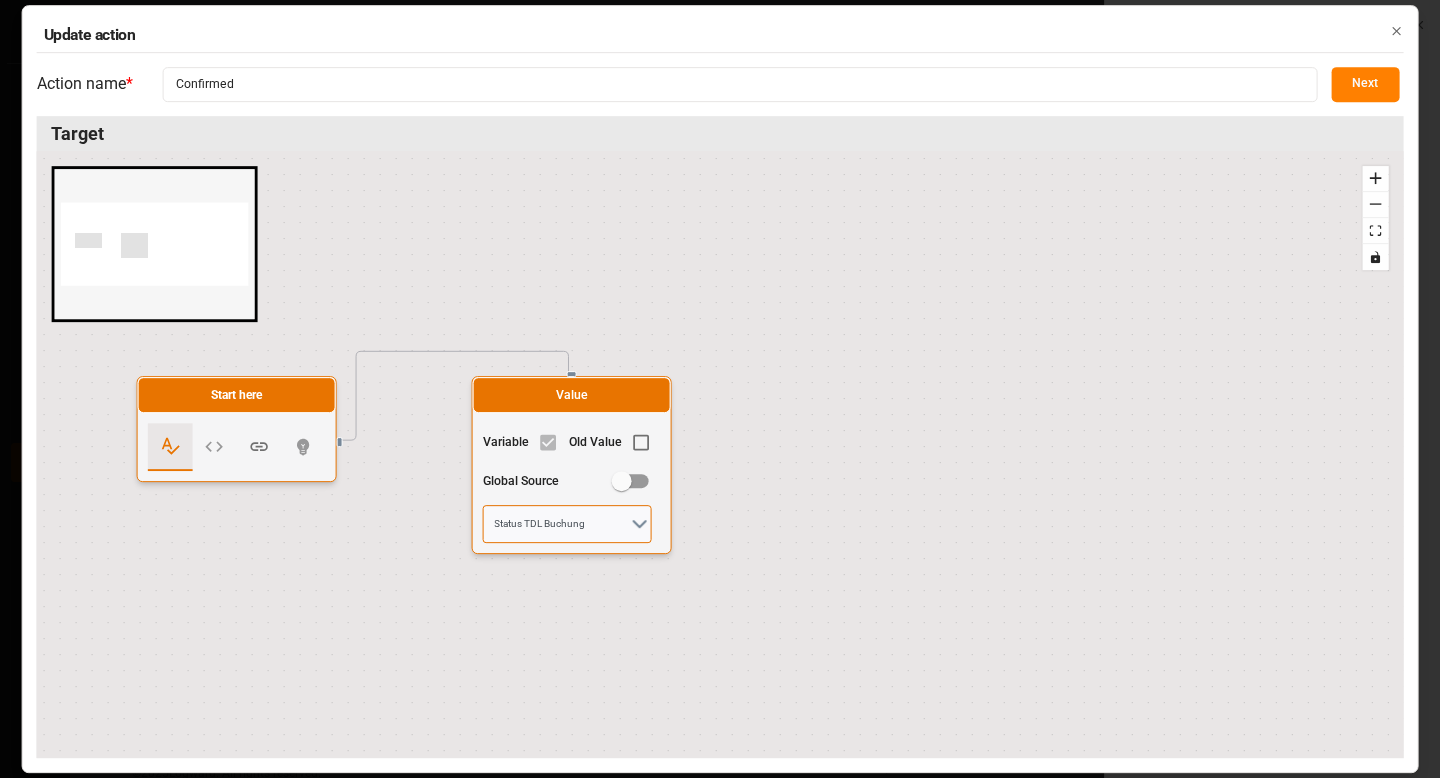 click on "Status TDL Buchung" at bounding box center [567, 524] 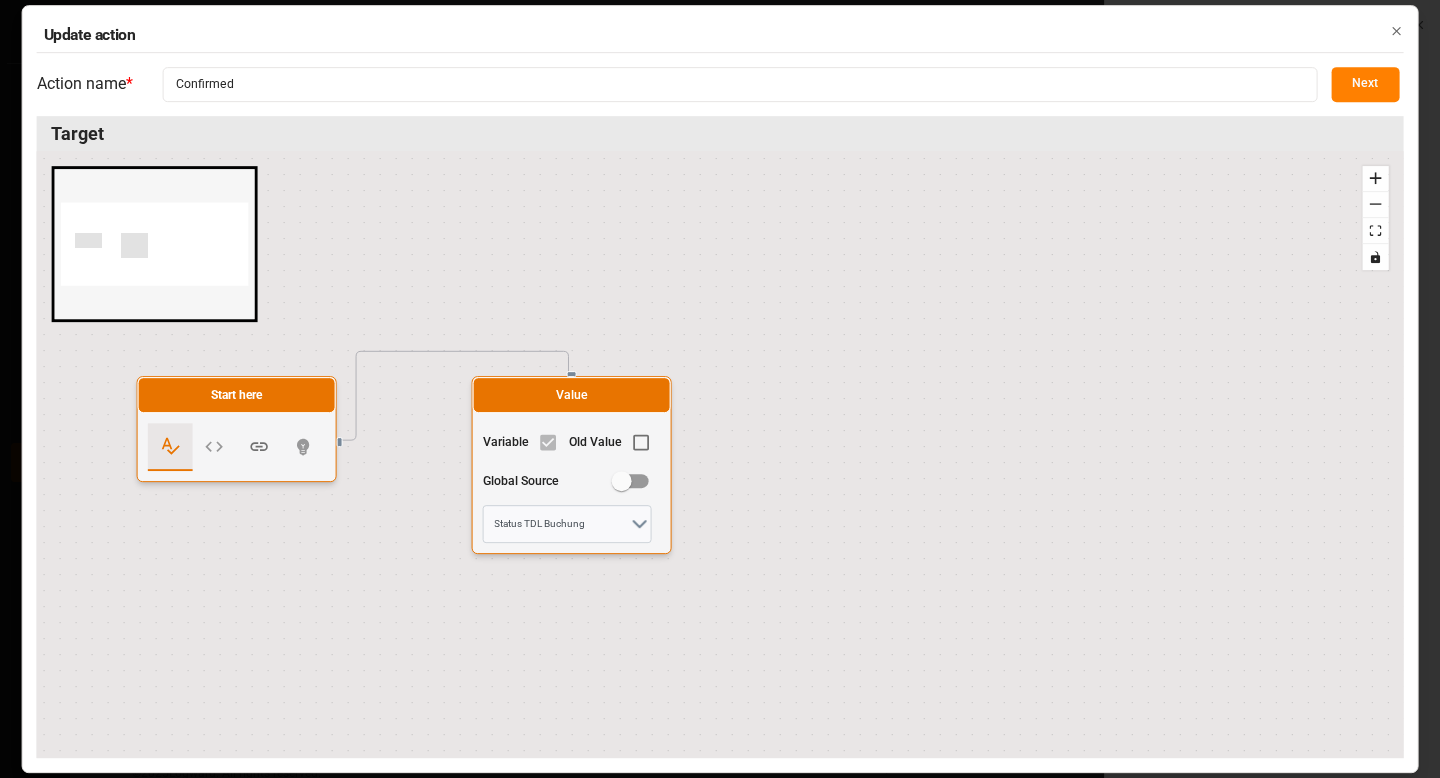 click on "Next" at bounding box center [1365, 84] 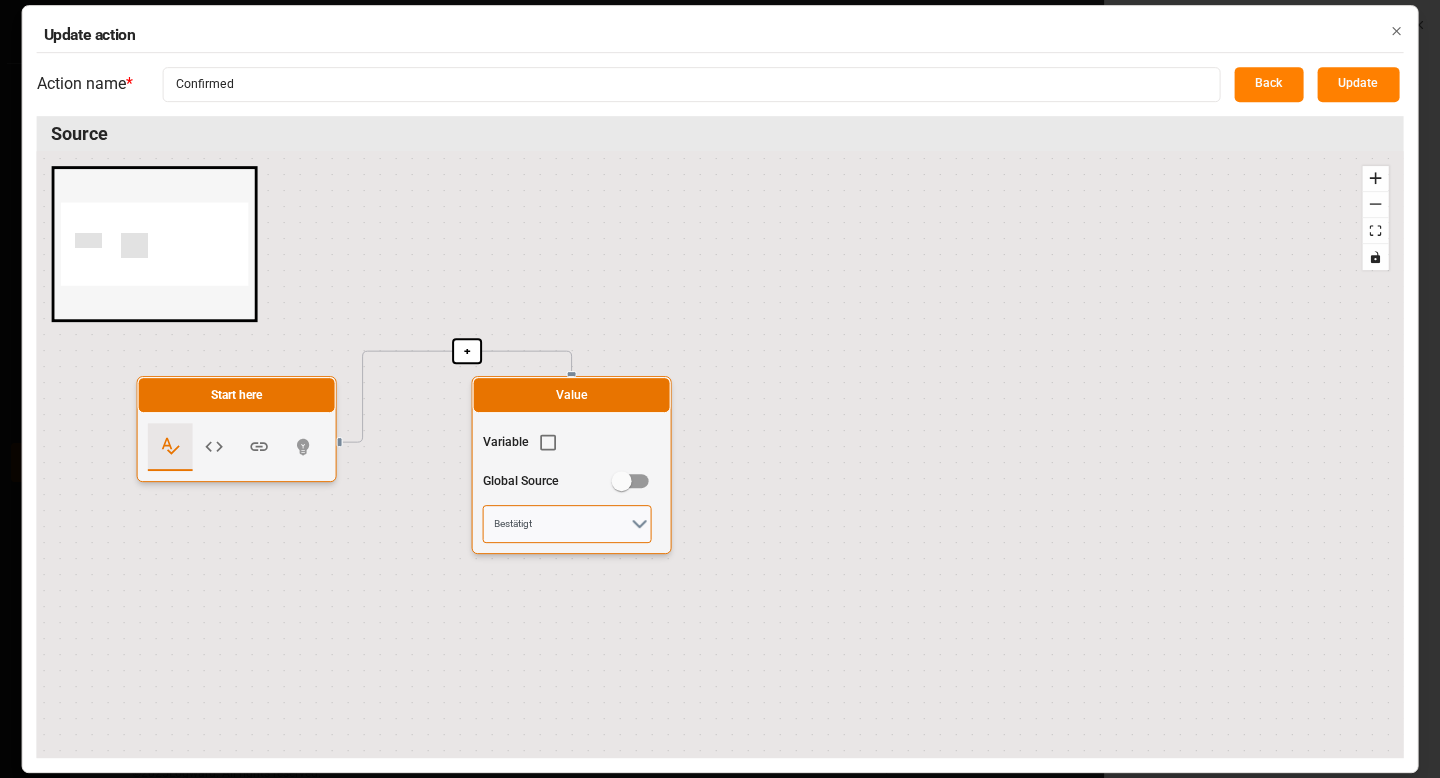 click on "Bestätigt" at bounding box center (567, 524) 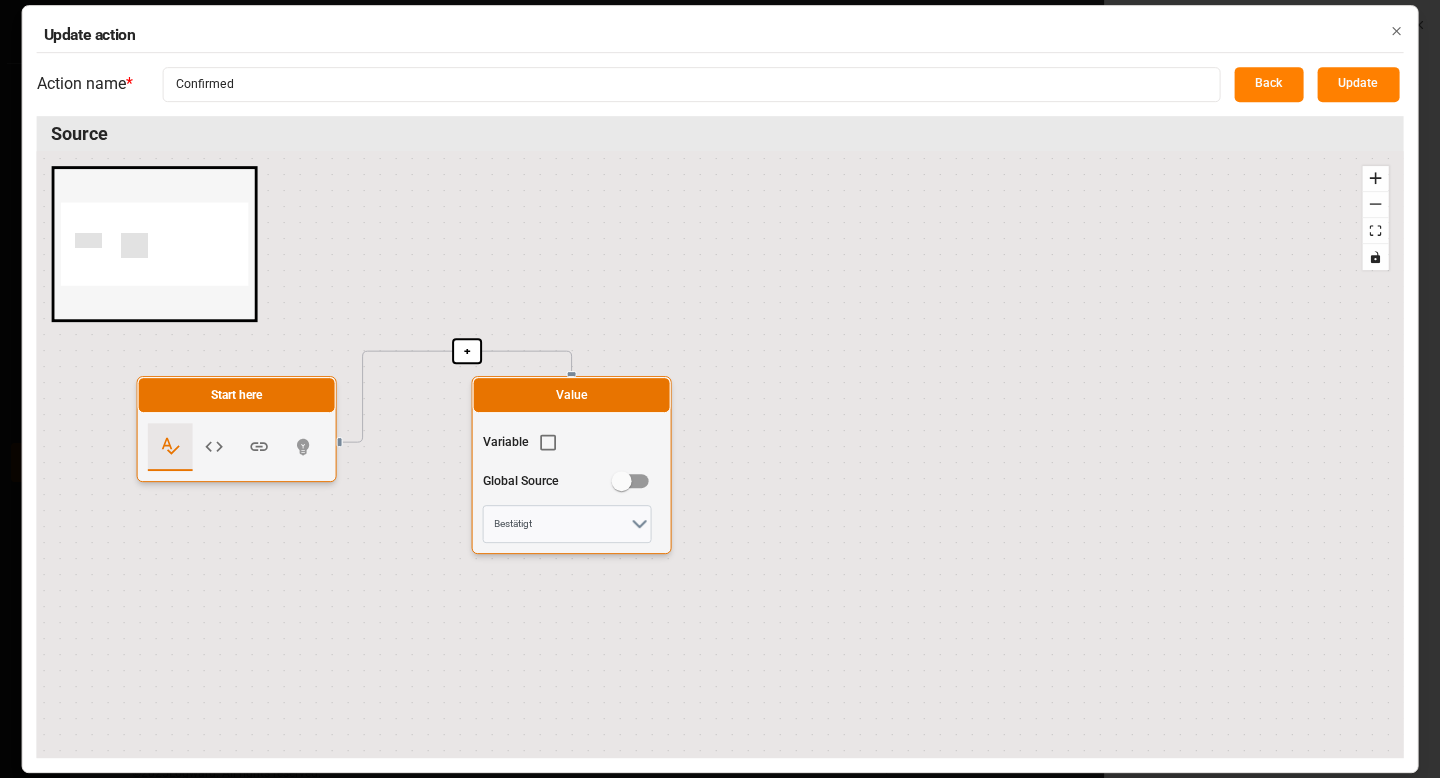 click 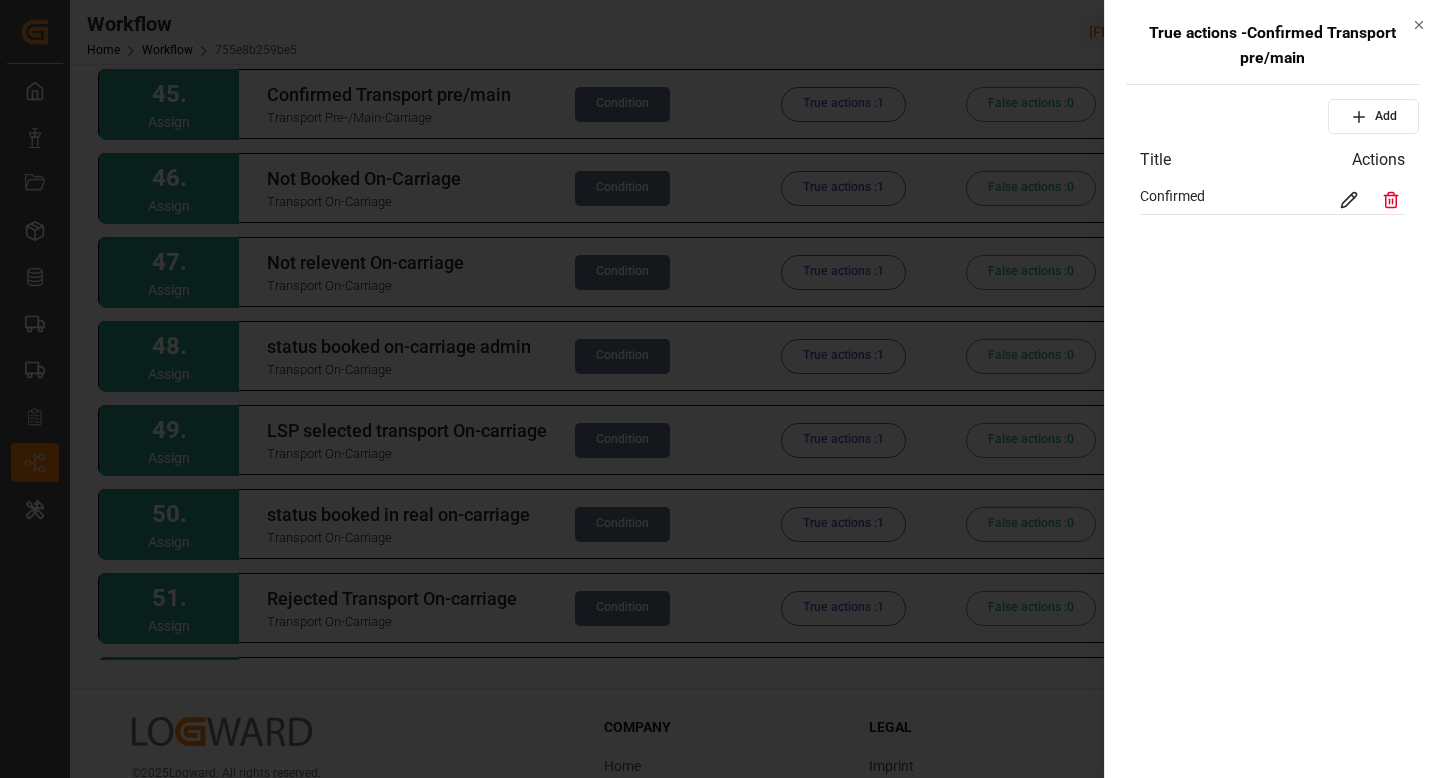 click at bounding box center (720, 389) 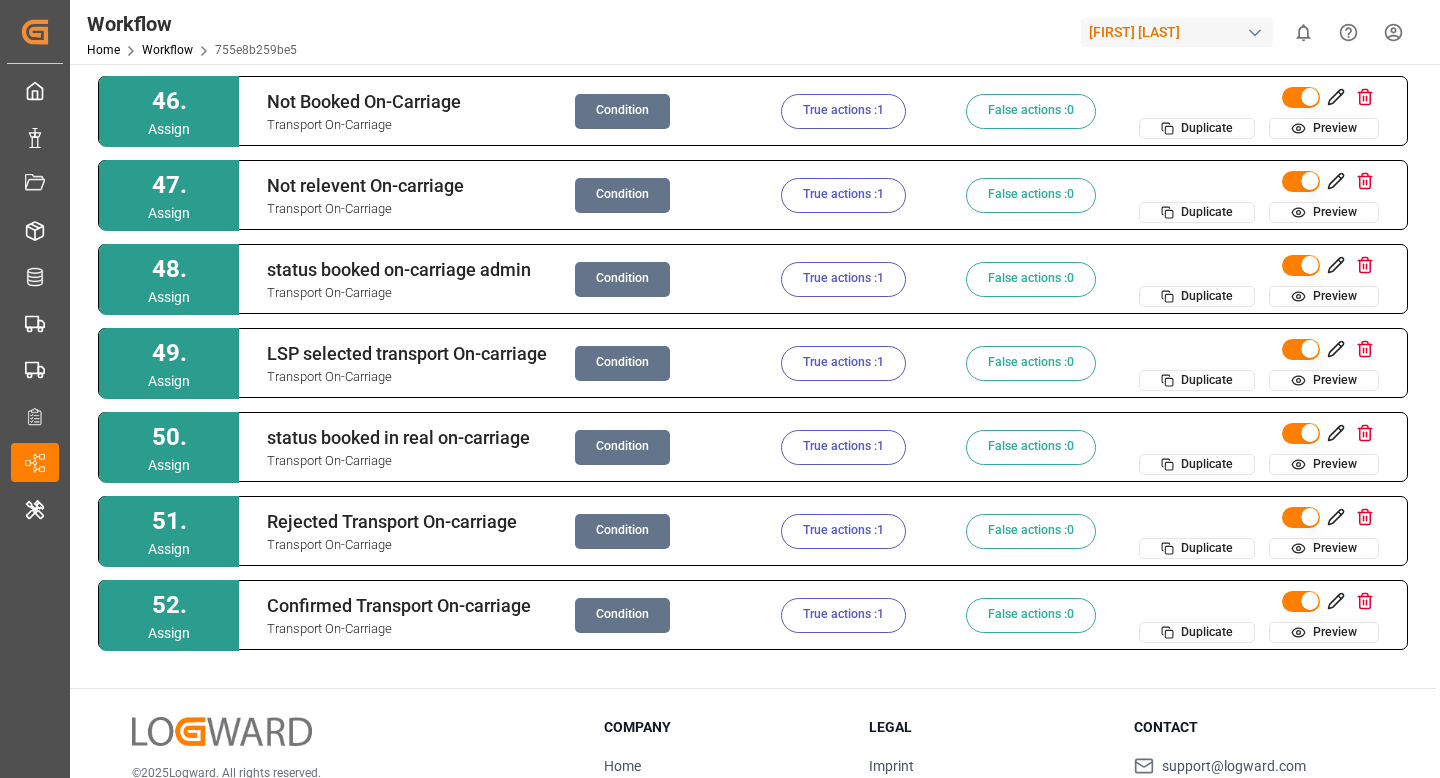 scroll, scrollTop: 3749, scrollLeft: 0, axis: vertical 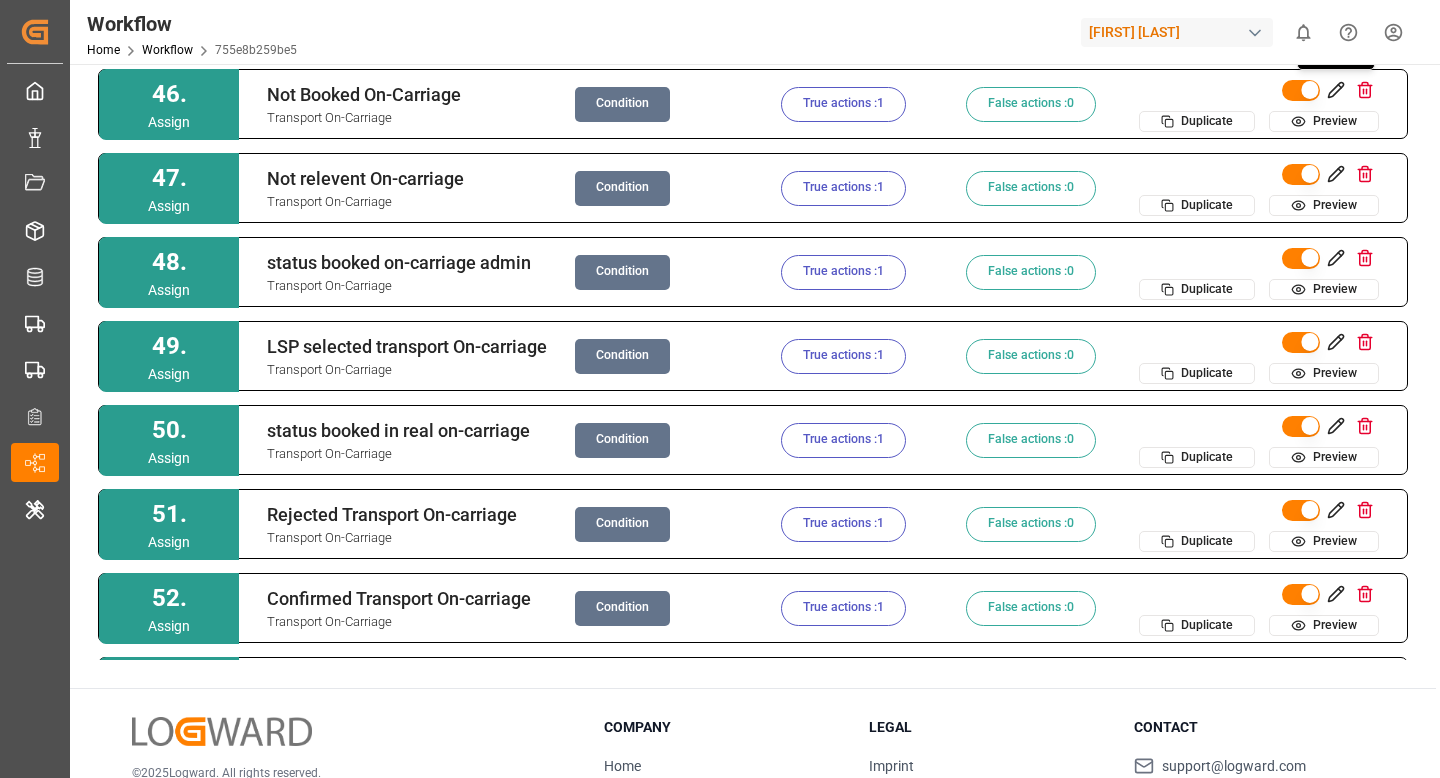 click 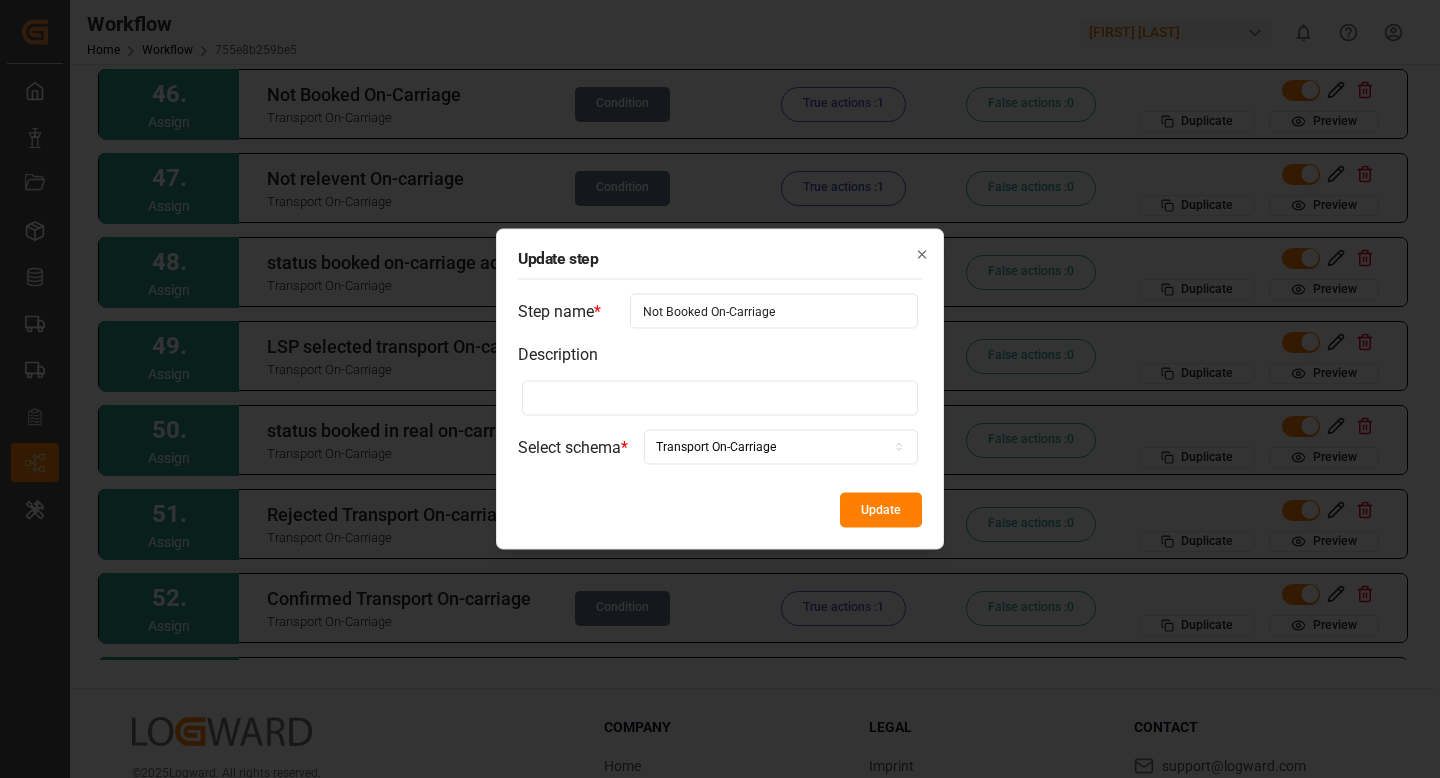 click on "Not Booked On-Carriage" at bounding box center [774, 311] 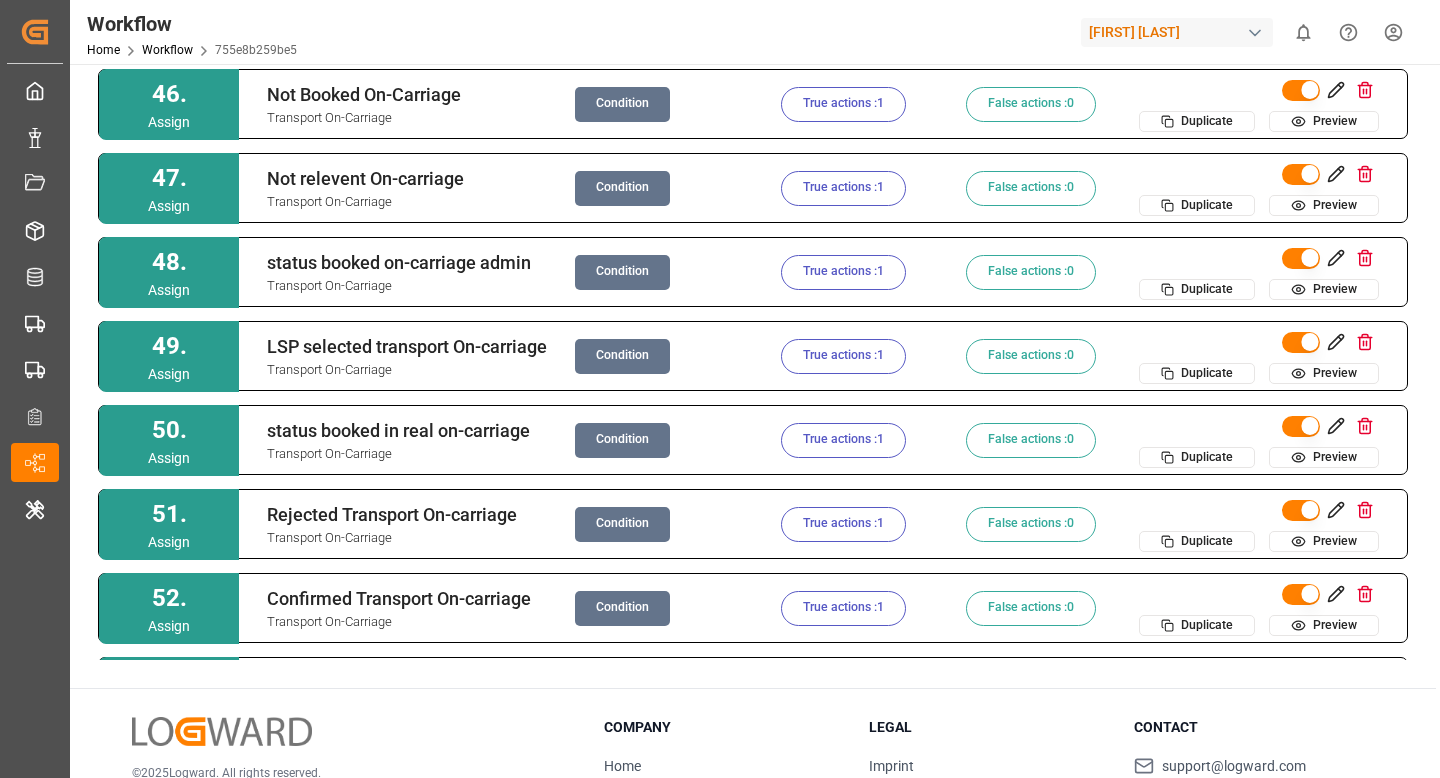 click on "Condition" at bounding box center (622, 104) 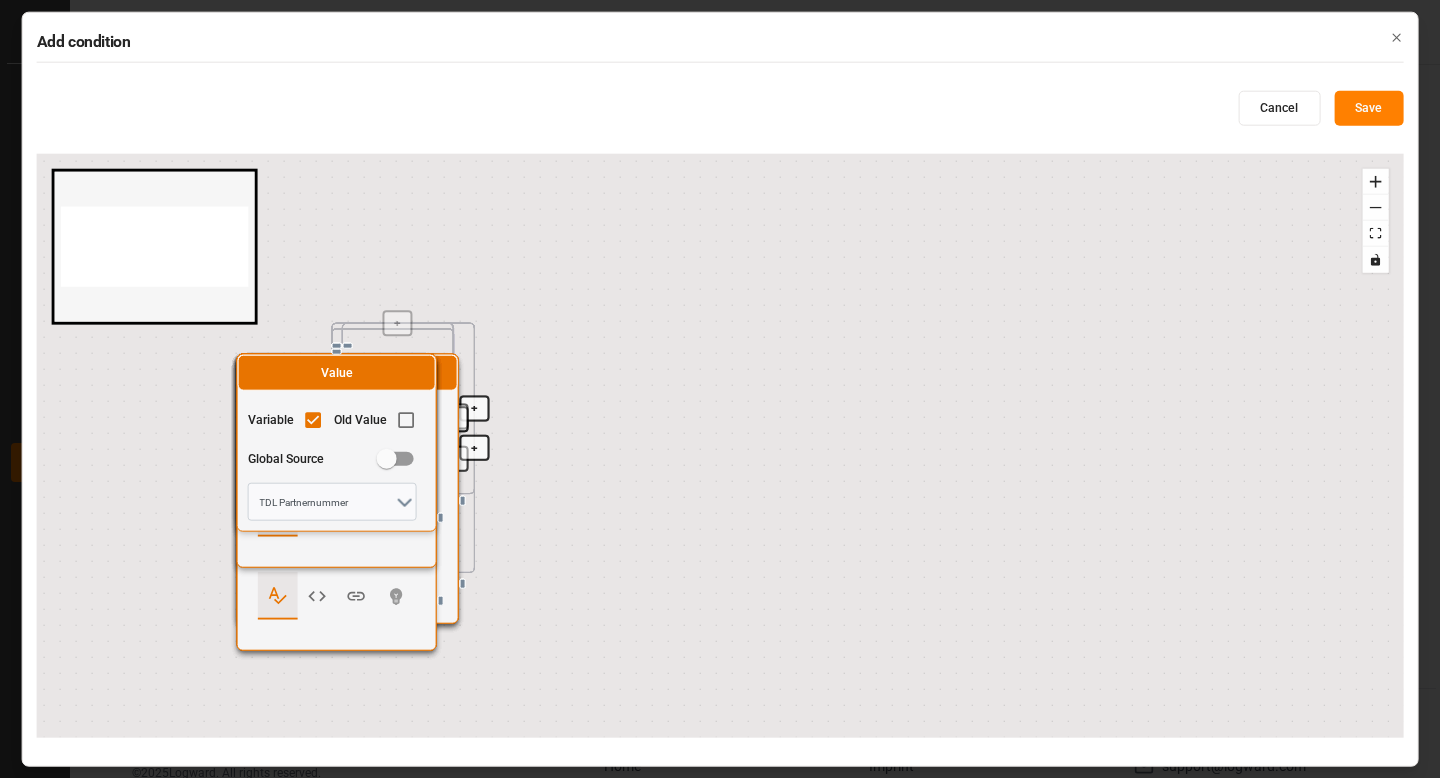 radio on "false" 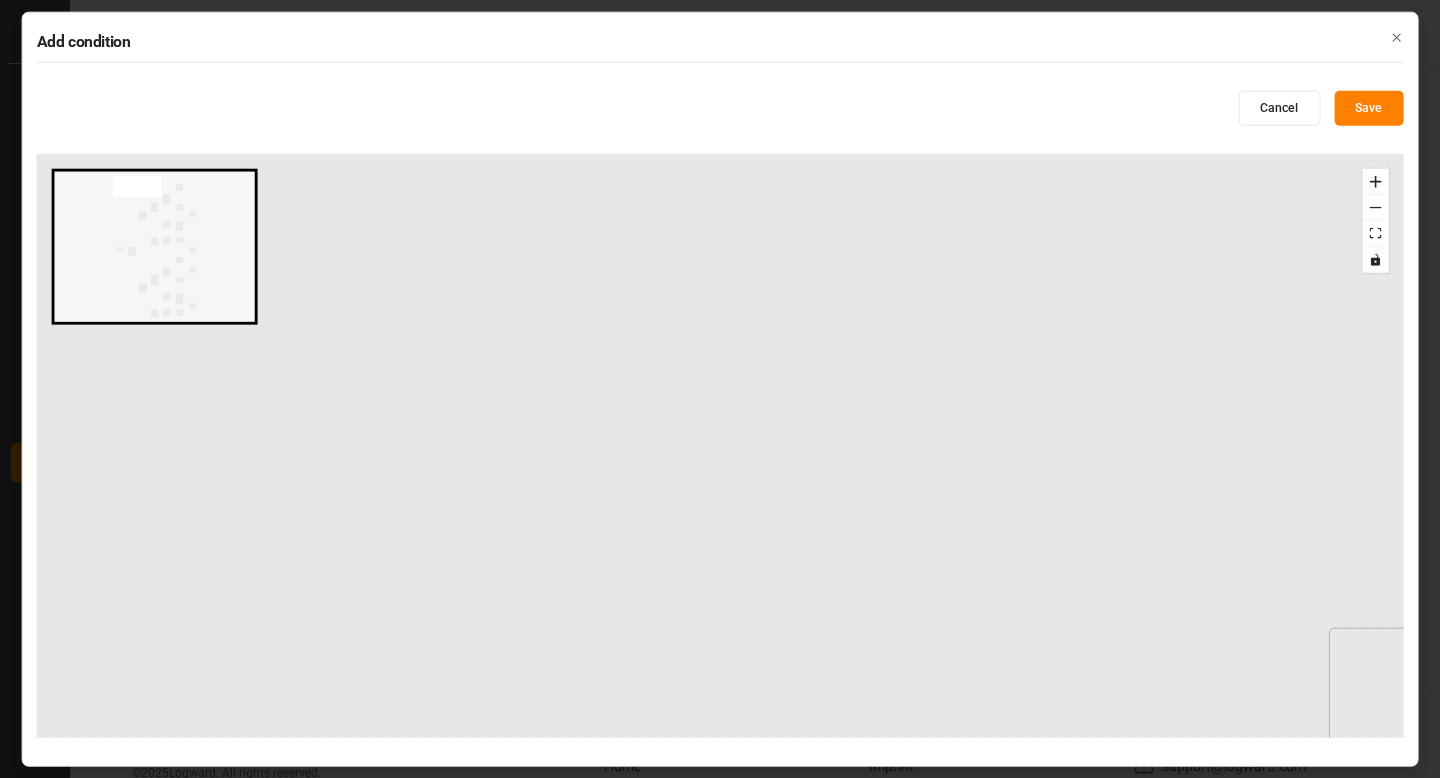 radio on "false" 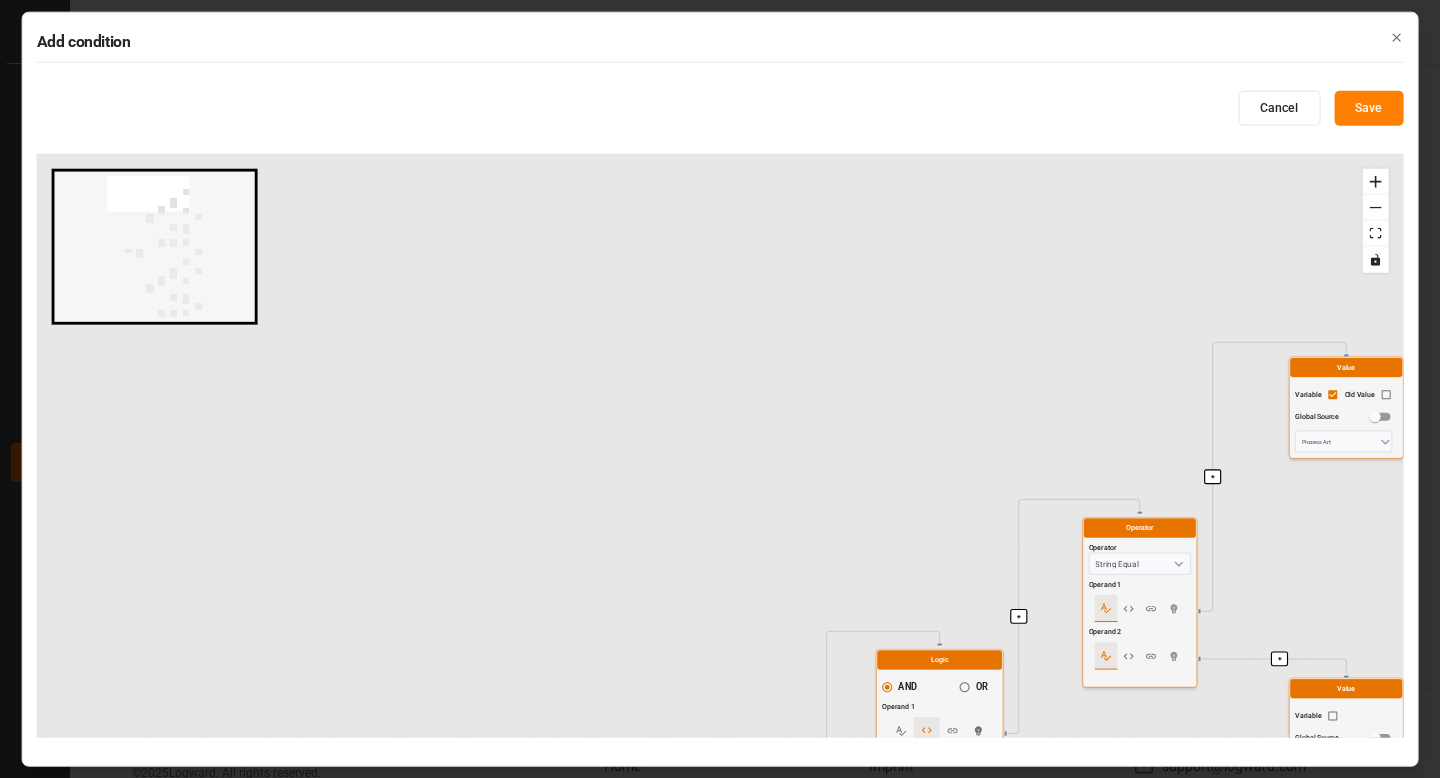 click 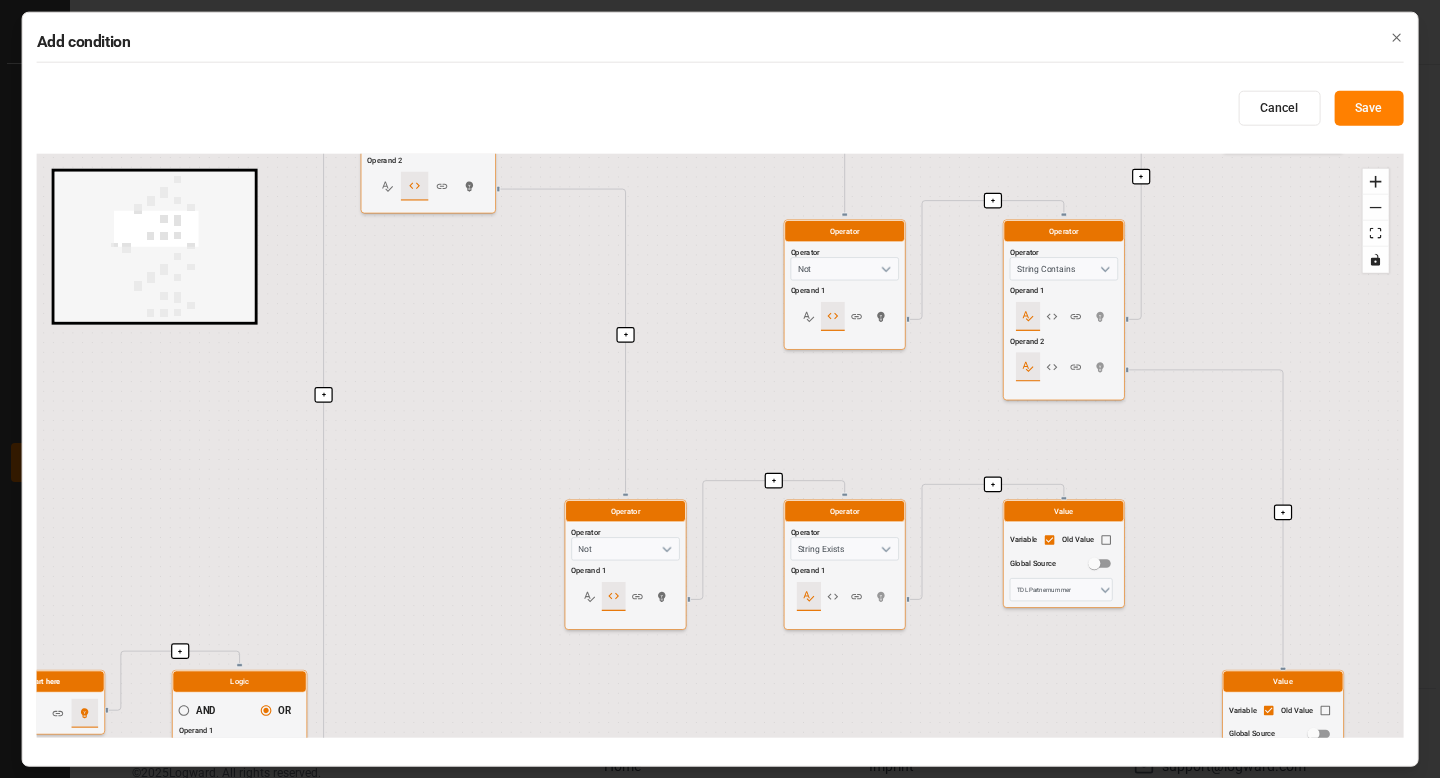 drag, startPoint x: 489, startPoint y: 456, endPoint x: 445, endPoint y: 777, distance: 324.00156 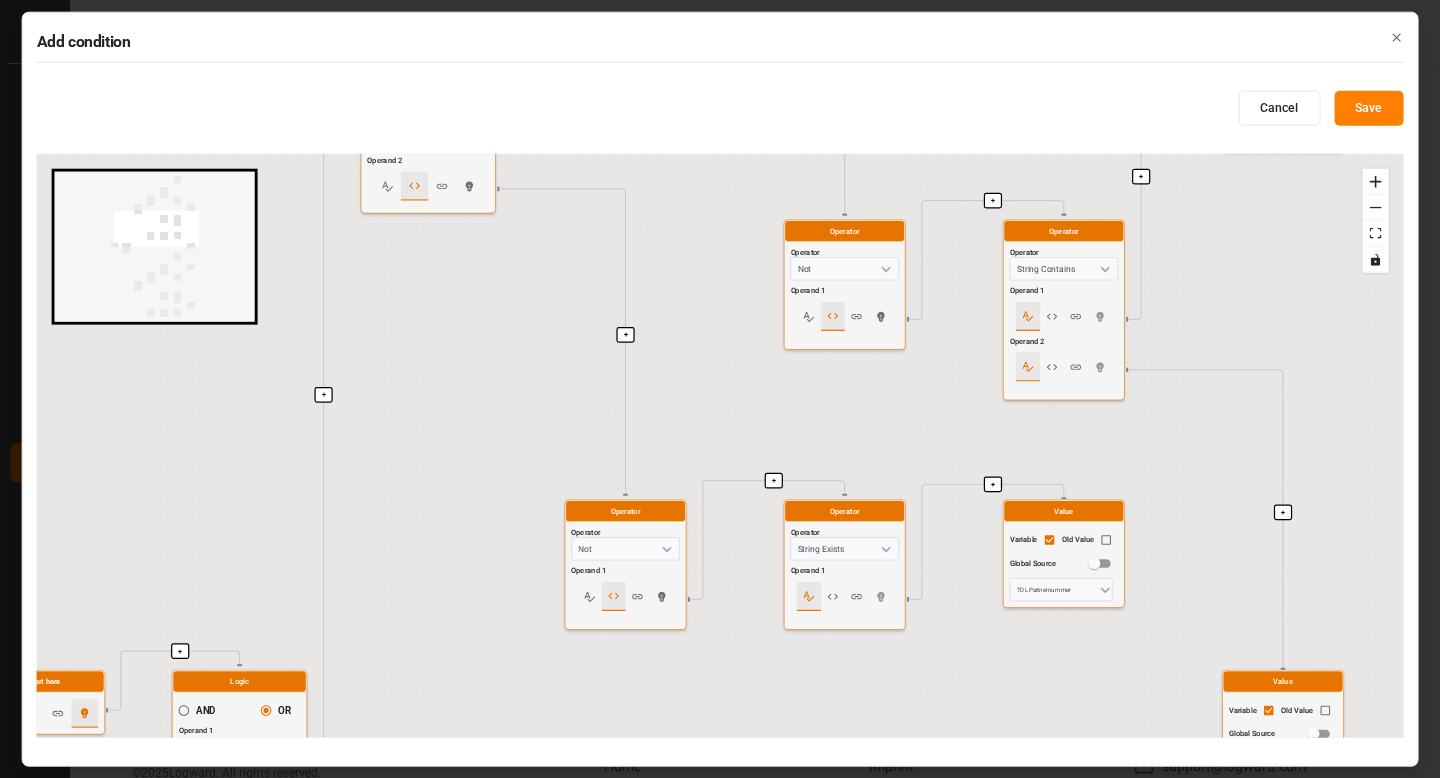 click on "Add condition Cancel Save + + + + + + + + + + + + + + + + + + + + + + + + + Start here Logic AND OR Operand 1 Operand 2 Logic AND OR Operand 1 Operand 2 Logic AND OR Operand 1 Operand 2 Operator Operator String Equal Operand 1 Operand 2 Value Variable Old Value Global Source Prozess Art Value Variable Global Source Inbound Operator Operator Not Operand 1 Operator Operator String Contains Operand 1 Operand 2 Value Variable Global Source DAP,DDP Value Variable Old Value Global Source Lieferbedingung Operator Operator Not Operand 1 Operator Operator String Exists Operand 1 Value Variable Old Value Global Source TDL Partnernummer Logic AND OR Operand 1 Operand 2 Logic AND OR Operand 1 Operand 2 Operator Operator String Equal Operand 1 Operand 2 Value Variable Old Value Global Source Prozess Art Value Variable Global Source Outbound Operator Operator Not Operand 1 Operator Operator String Contains Operand 1 Operand 2 Value Variable Global Source EXW,FCA Value Variable Old Value Global Source Lieferbedingung Not" at bounding box center (720, 389) 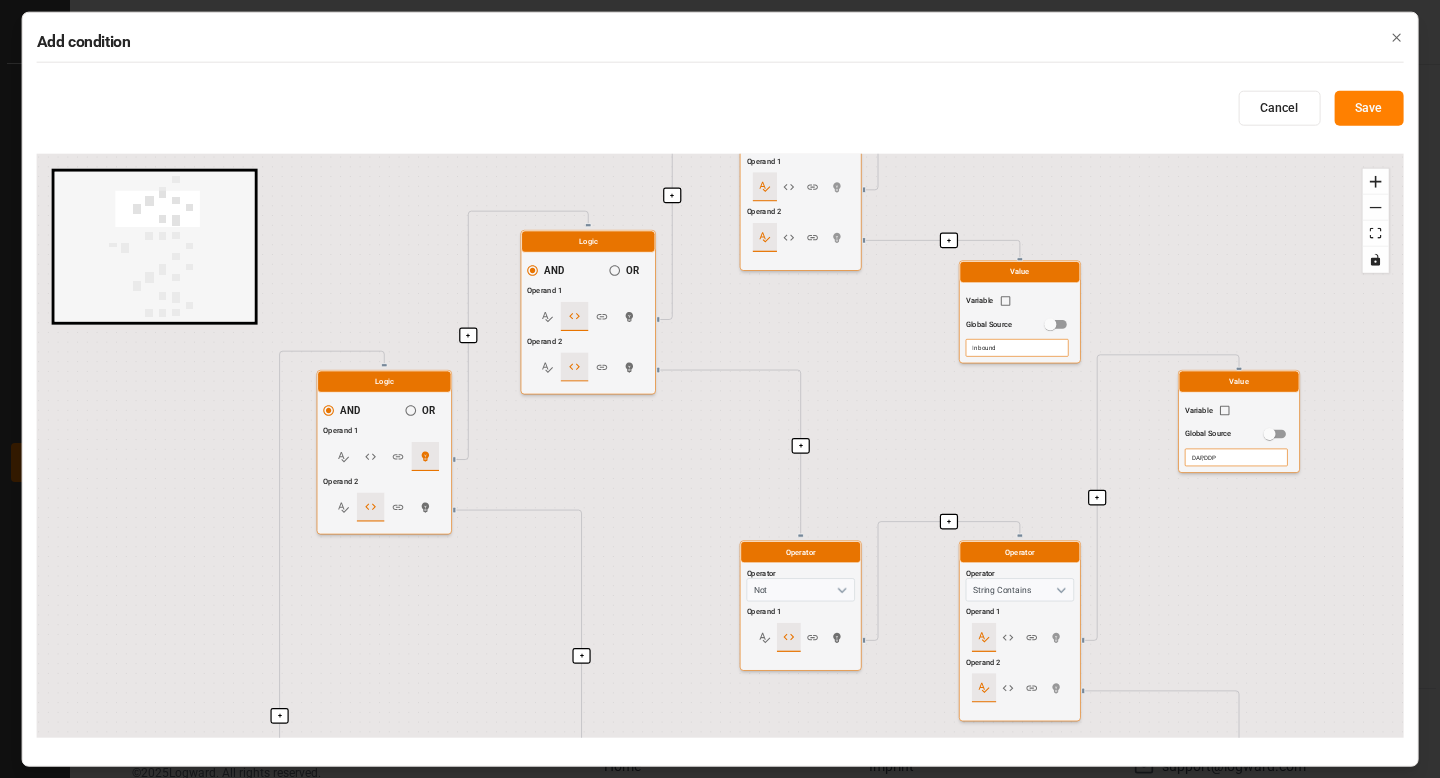 drag, startPoint x: 533, startPoint y: 384, endPoint x: 481, endPoint y: 638, distance: 259.2682 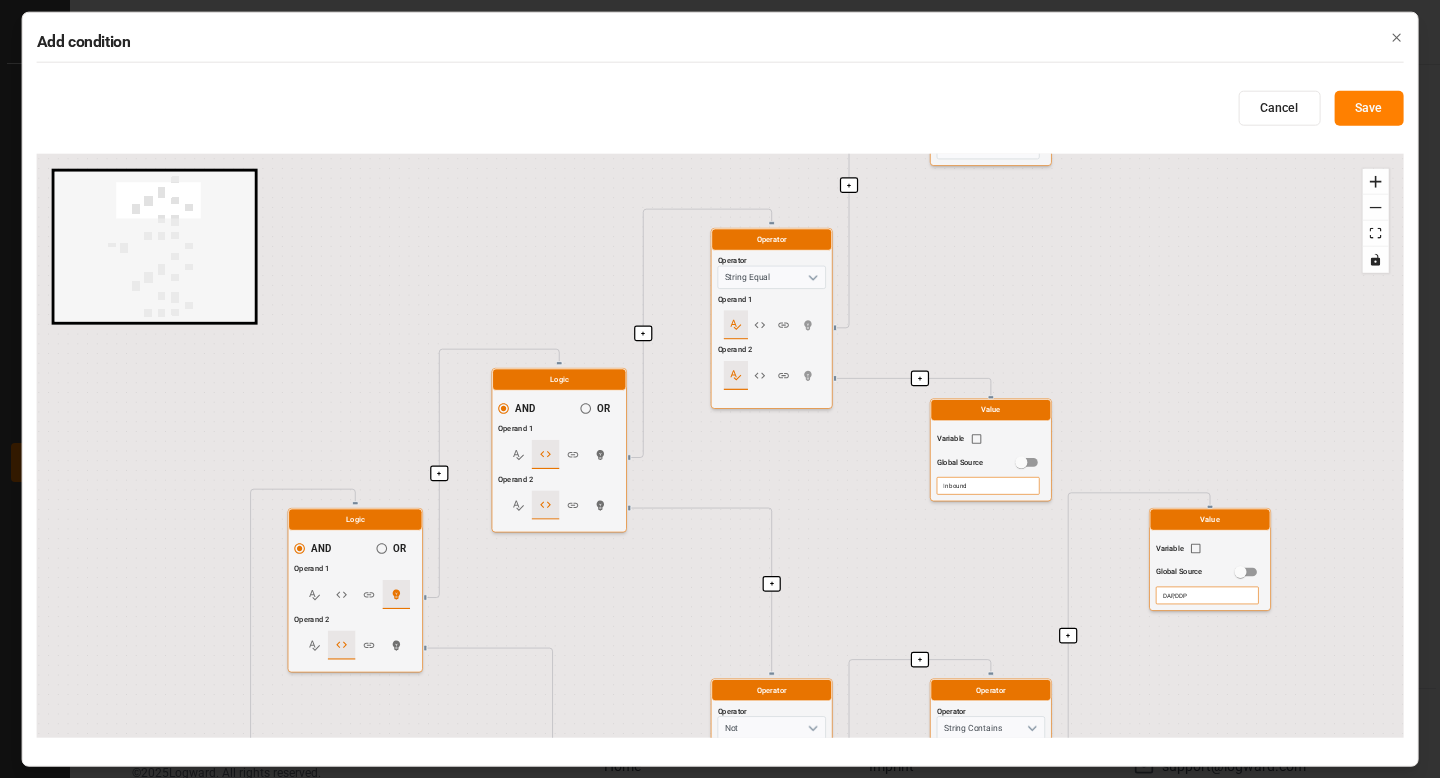 drag, startPoint x: 847, startPoint y: 356, endPoint x: 773, endPoint y: 700, distance: 351.8693 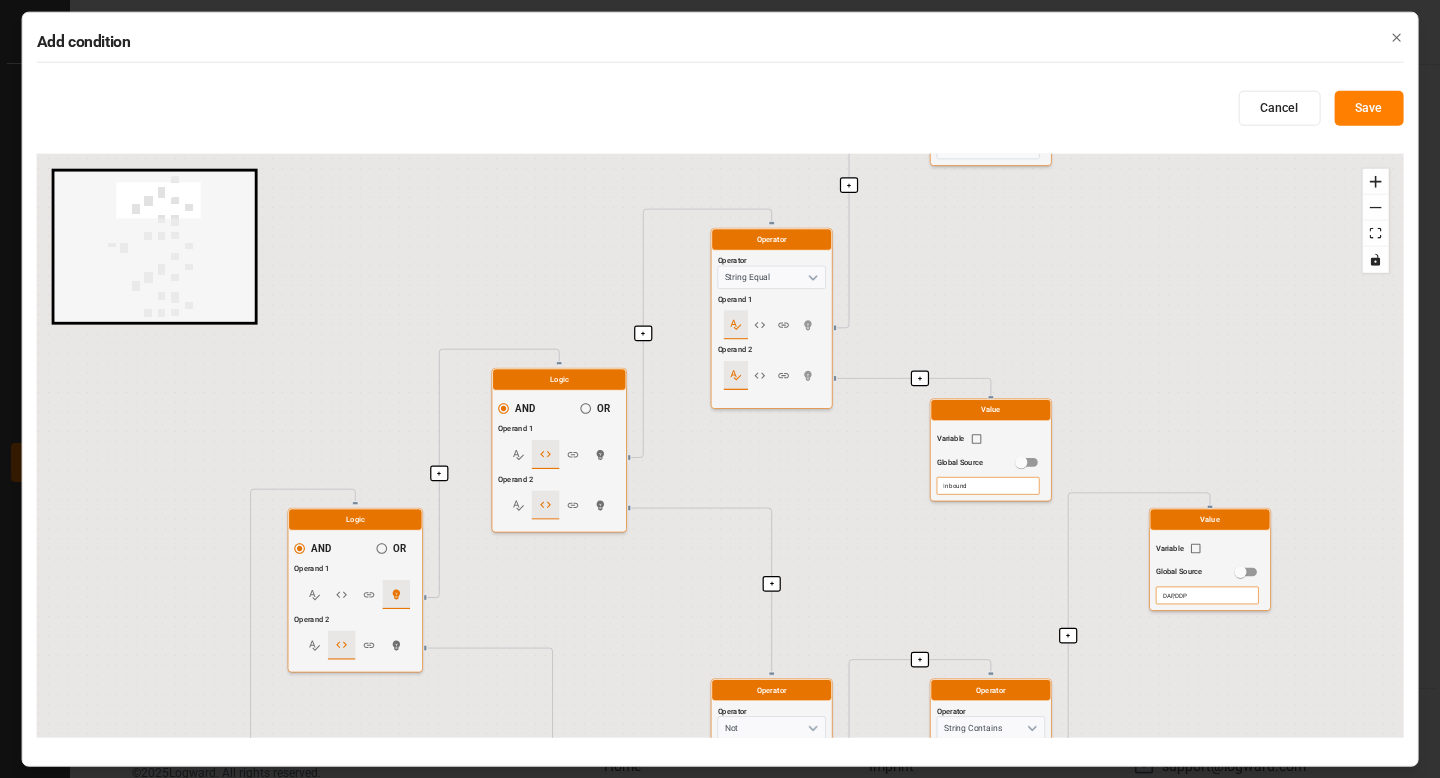 click on "+ + + + + + + + + + + + + + + + + + + + + + + + + Start here Logic AND OR Operand 1 Operand 2 Logic AND OR Operand 1 Operand 2 Logic AND OR Operand 1 Operand 2 Operator Operator String Equal Operand 1 Operand 2 Value Variable Old Value Global Source Prozess Art Value Variable Global Source Inbound Operator Operator Not Operand 1 Operator Operator String Contains Operand 1 Operand 2 Value Variable Global Source DAP,DDP Value Variable Old Value Global Source Lieferbedingung Operator Operator Not Operand 1 Operator Operator String Exists Operand 1 Value Variable Old Value Global Source TDL Partnernummer Logic AND OR Operand 1 Operand 2 Logic AND OR Operand 1 Operand 2 Operator Operator String Equal Operand 1 Operand 2 Value Variable Old Value Global Source Prozess Art Value Variable Global Source Outbound Operator Operator Not Operand 1 Operator Operator String Contains Operand 1 Operand 2 Value Variable Global Source EXW,FCA Value Variable Old Value Global Source Lieferbedingung Operator Operator Not Operand 1" at bounding box center (720, 446) 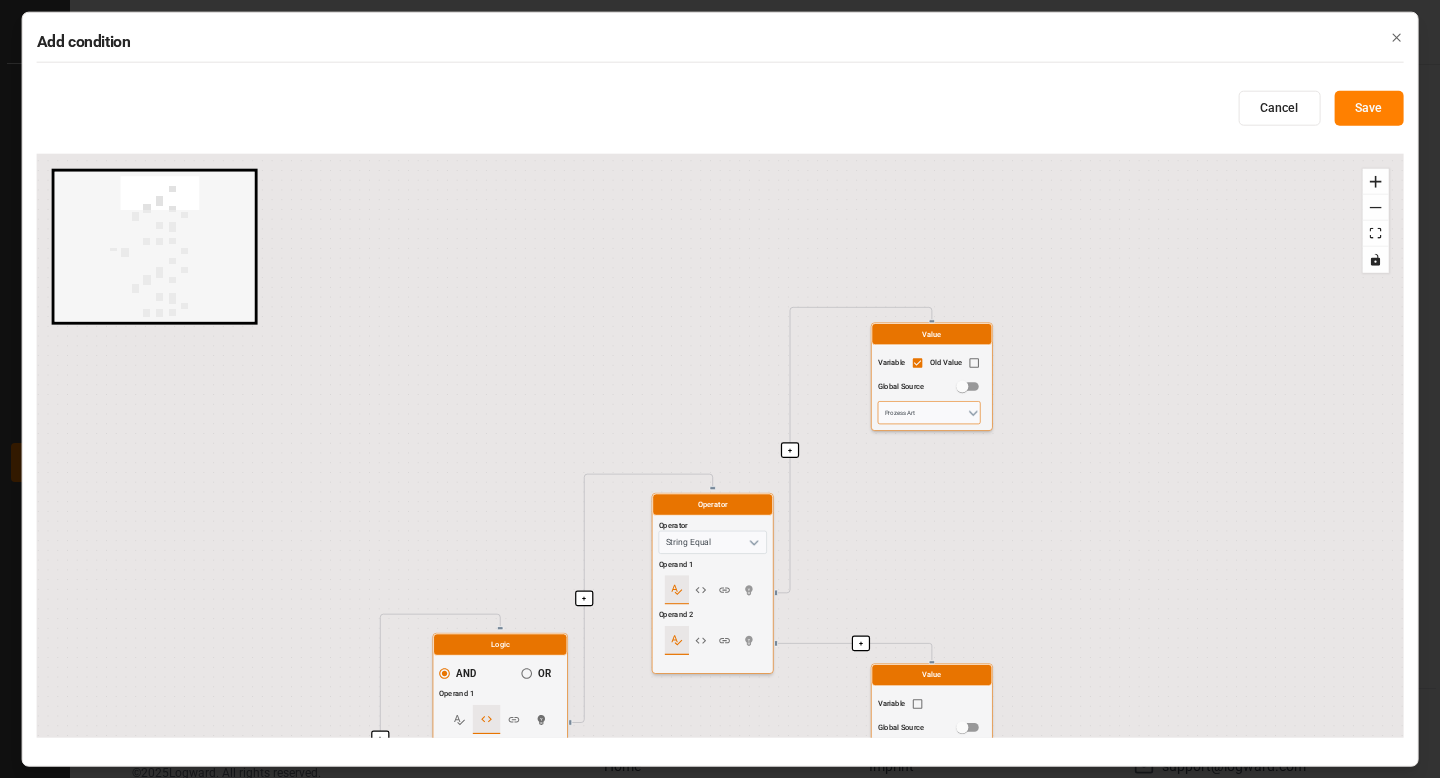 click on "Prozess Art" at bounding box center [929, 412] 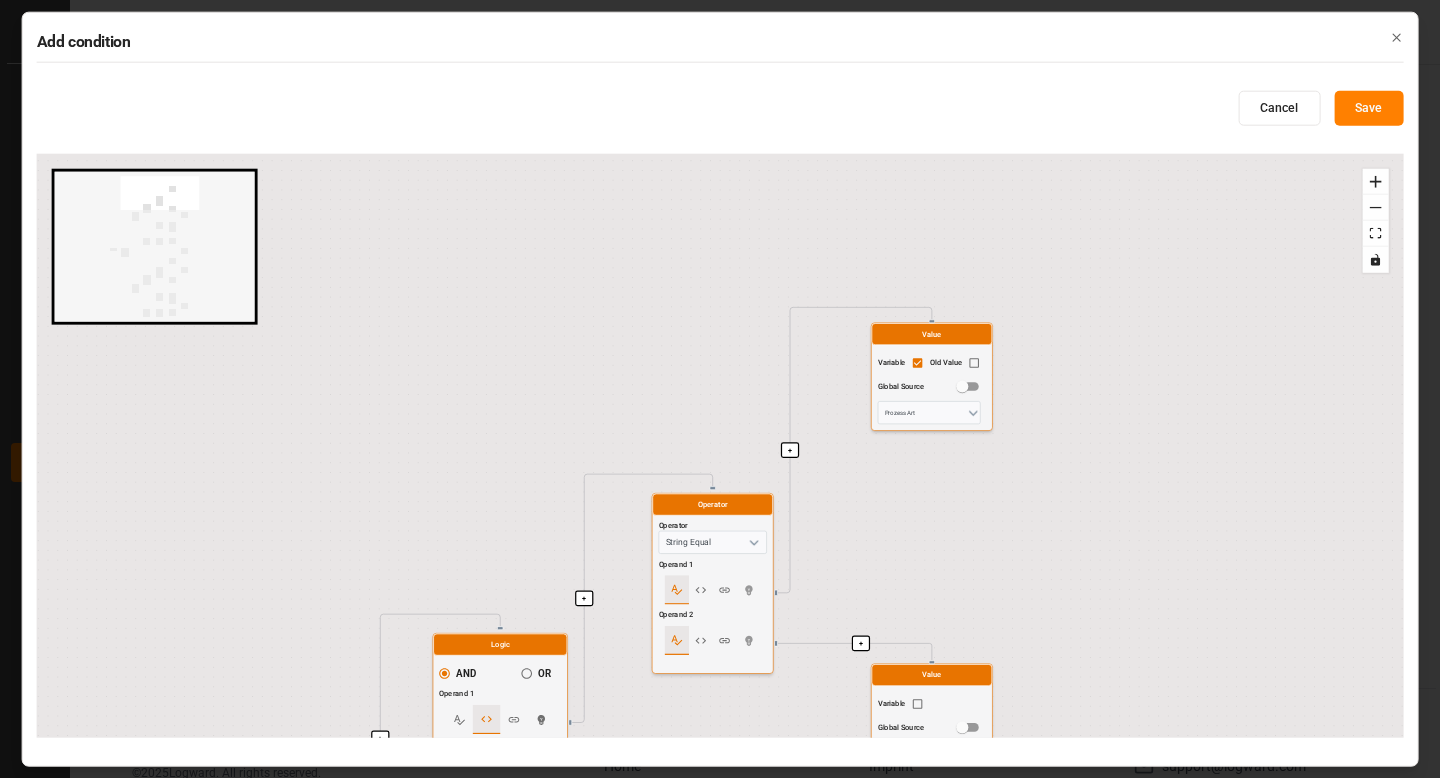 click on "+ + + + + + + + + + + + + + + + + + + + + + + + + Start here Logic AND OR Operand 1 Operand 2 Logic AND OR Operand 1 Operand 2 Logic AND OR Operand 1 Operand 2 Operator Operator String Equal Operand 1 Operand 2 Value Variable Old Value Global Source Prozess Art Value Variable Global Source Inbound Operator Operator Not Operand 1 Operator Operator String Contains Operand 1 Operand 2 Value Variable Global Source DAP,DDP Value Variable Old Value Global Source Lieferbedingung Operator Operator Not Operand 1 Operator Operator String Exists Operand 1 Value Variable Old Value Global Source TDL Partnernummer Logic AND OR Operand 1 Operand 2 Logic AND OR Operand 1 Operand 2 Operator Operator String Equal Operand 1 Operand 2 Value Variable Old Value Global Source Prozess Art Value Variable Global Source Outbound Operator Operator Not Operand 1 Operator Operator String Contains Operand 1 Operand 2 Value Variable Global Source EXW,FCA Value Variable Old Value Global Source Lieferbedingung Operator Operator Not Operand 1" at bounding box center (720, 446) 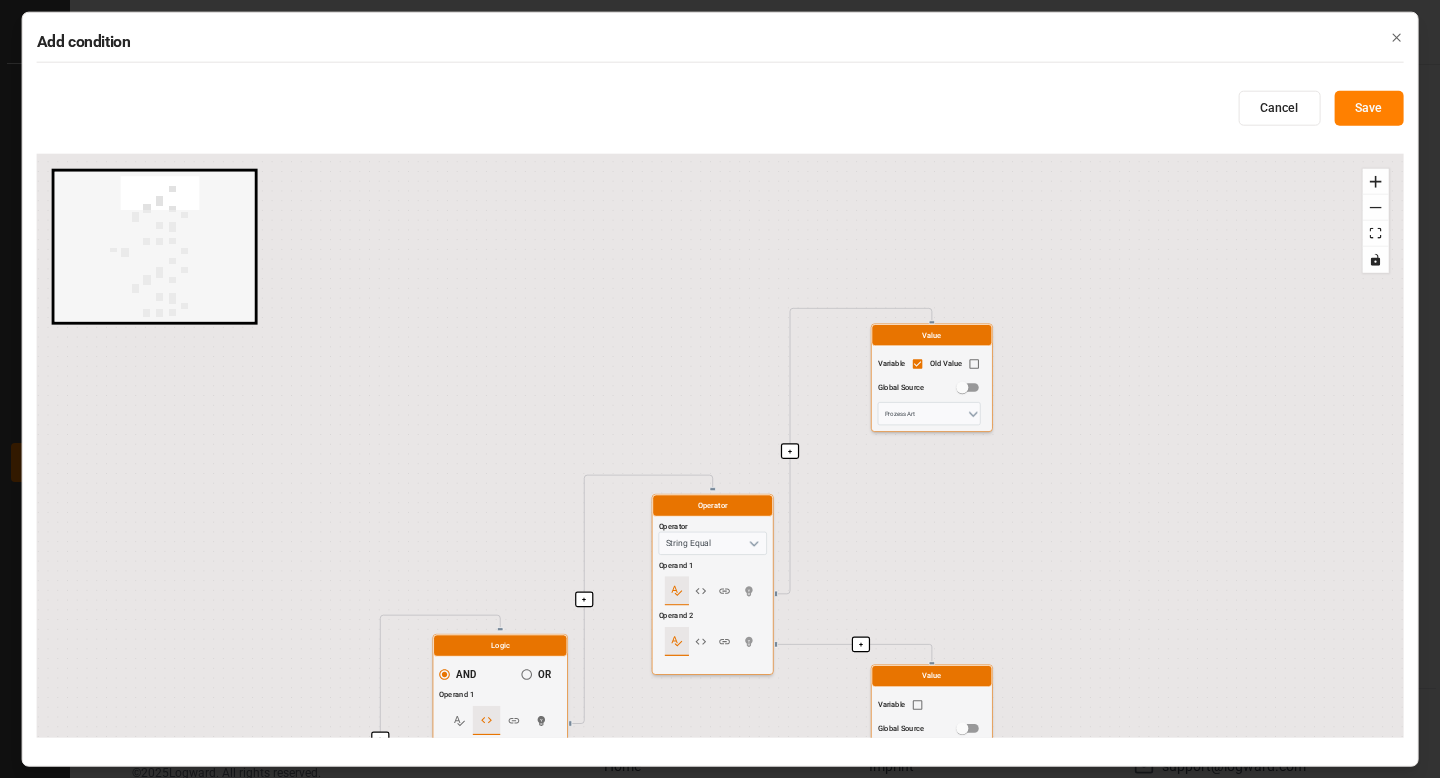 drag, startPoint x: 953, startPoint y: 536, endPoint x: 953, endPoint y: 180, distance: 356 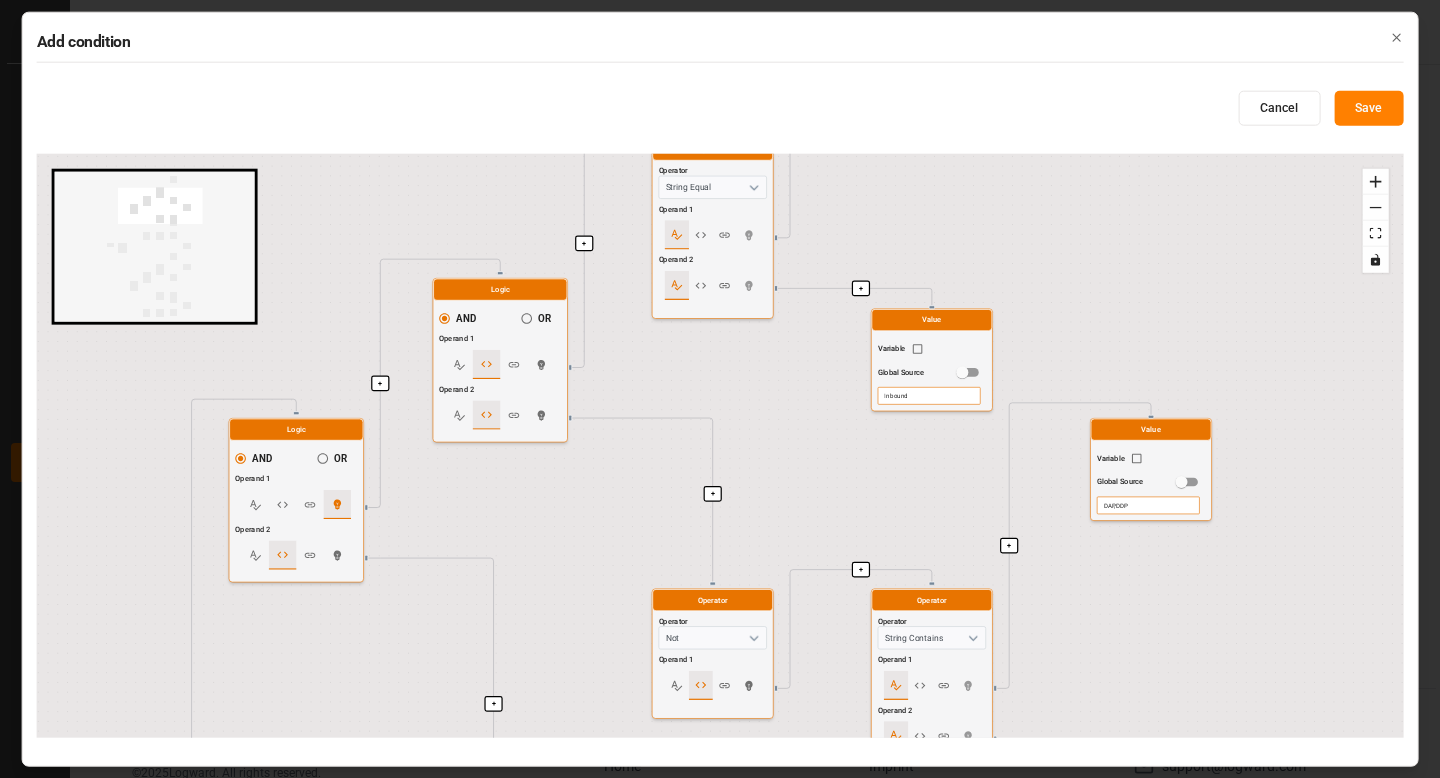 click on "Inbound" at bounding box center (929, 396) 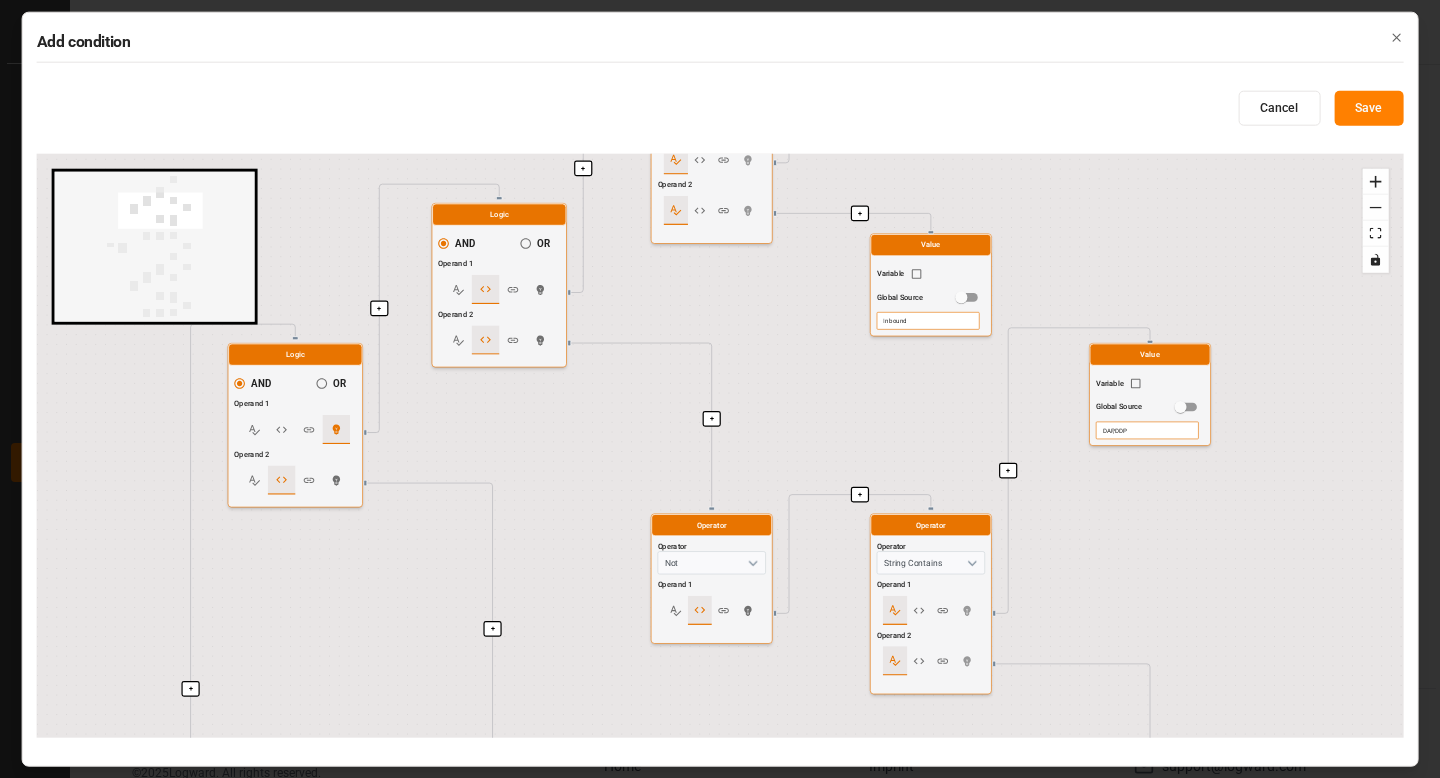 drag, startPoint x: 778, startPoint y: 473, endPoint x: 747, endPoint y: 236, distance: 239.01883 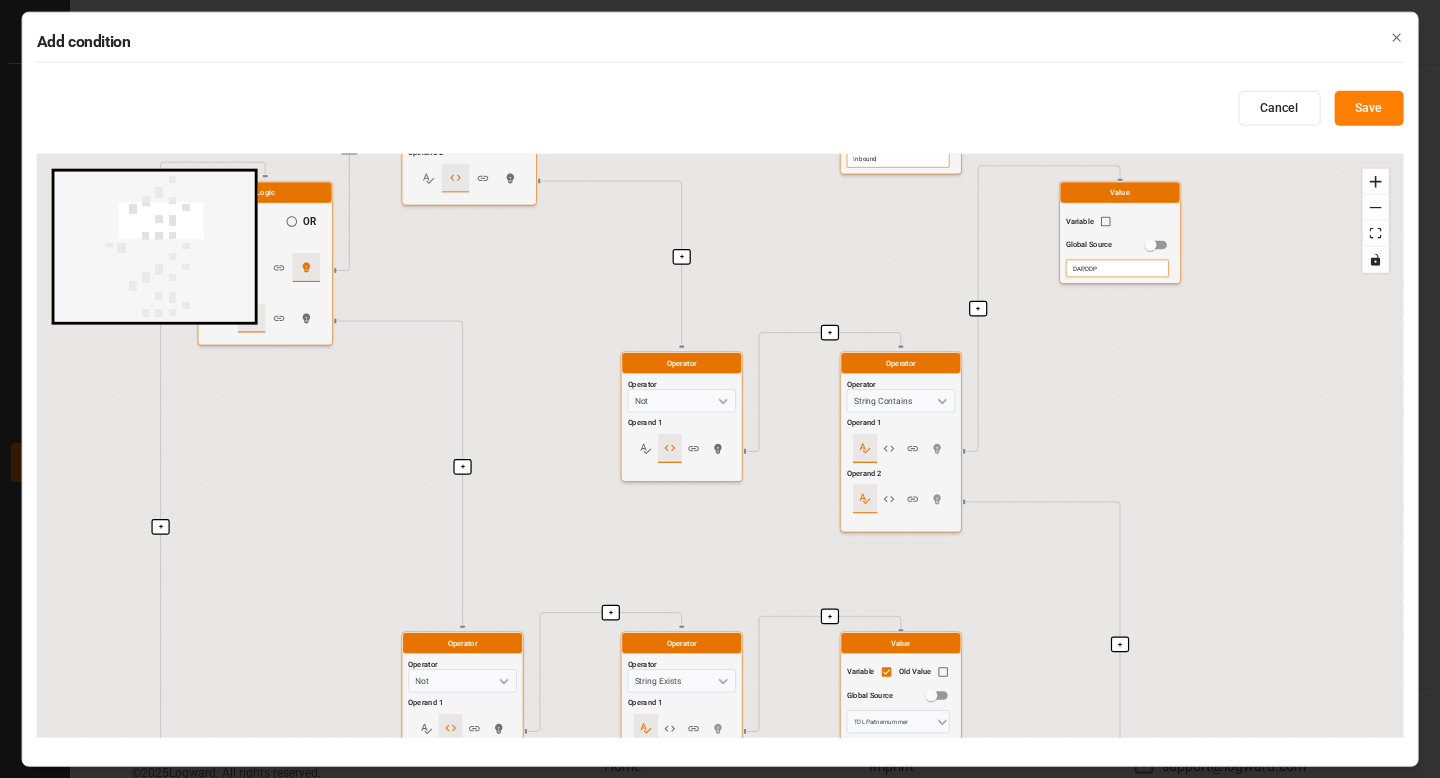 click on "DAP,DDP" at bounding box center (1117, 269) 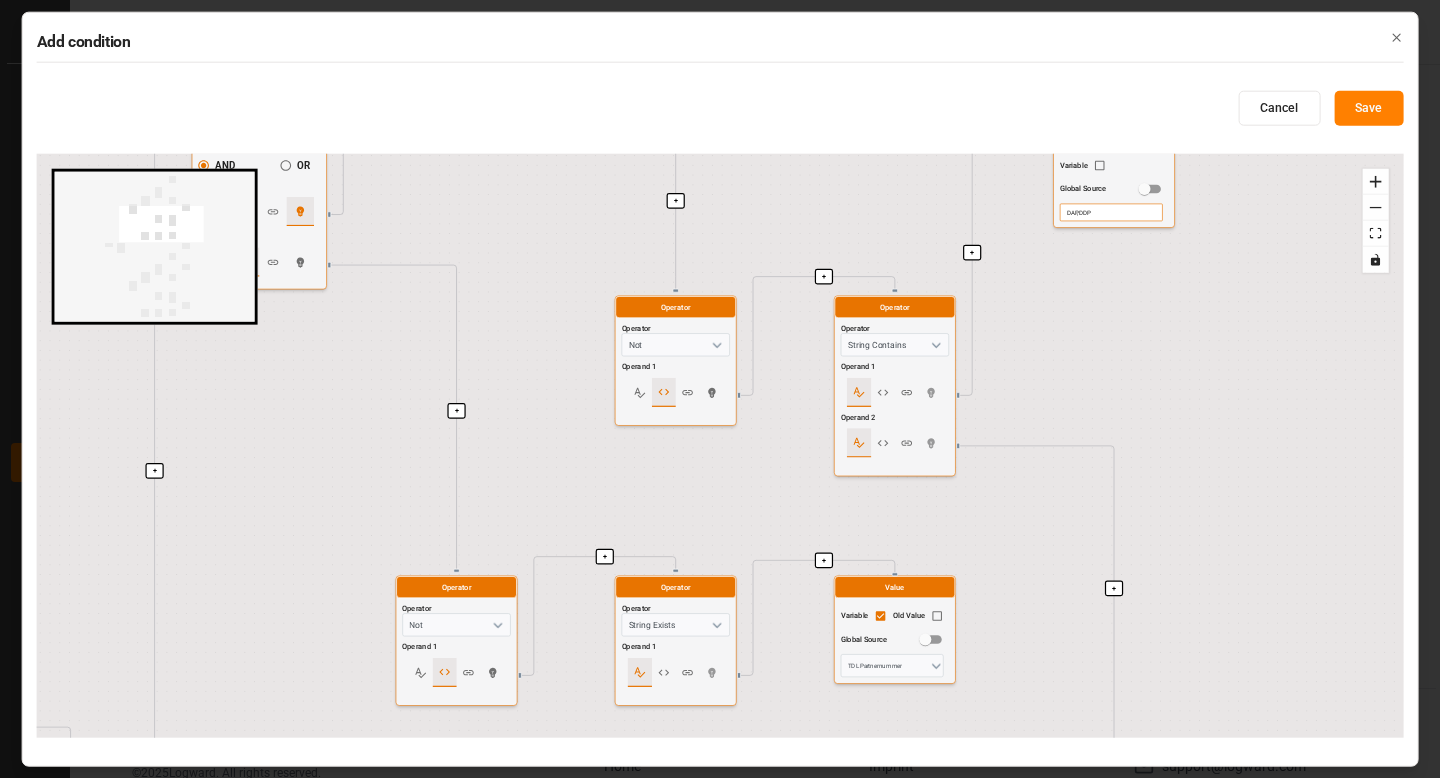 drag, startPoint x: 1109, startPoint y: 456, endPoint x: 1027, endPoint y: 67, distance: 397.54874 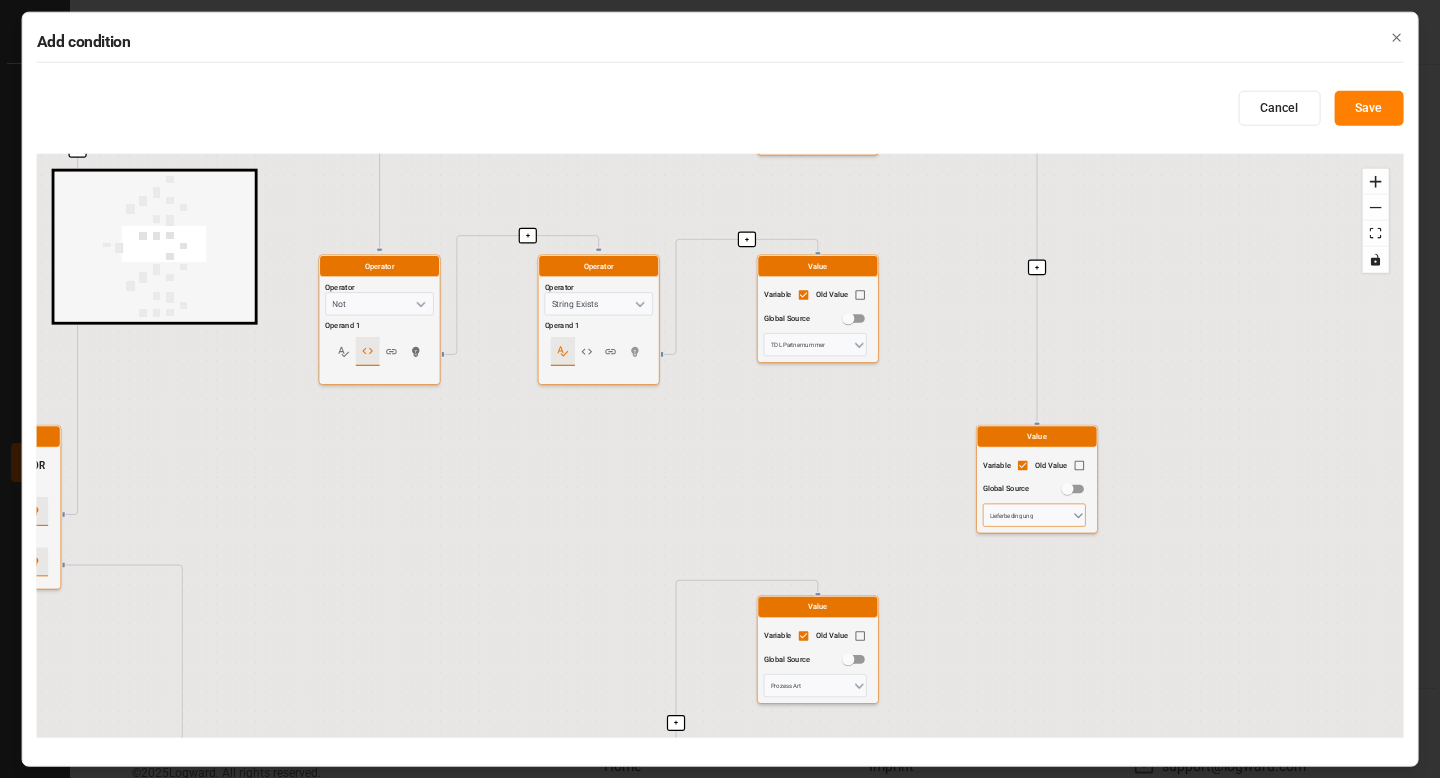 click on "Lieferbedingung" at bounding box center (1034, 515) 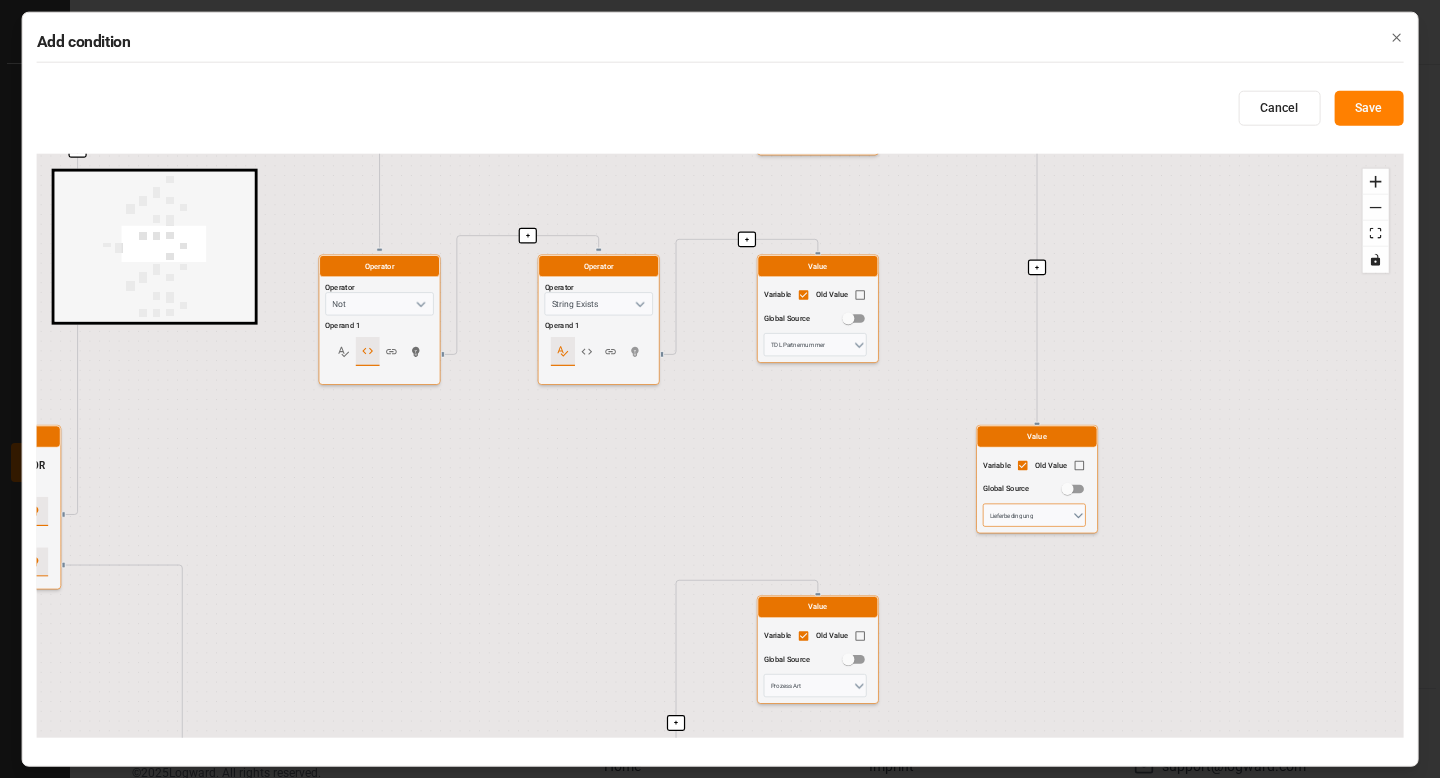 click on "Lieferbedingung" at bounding box center [1034, 515] 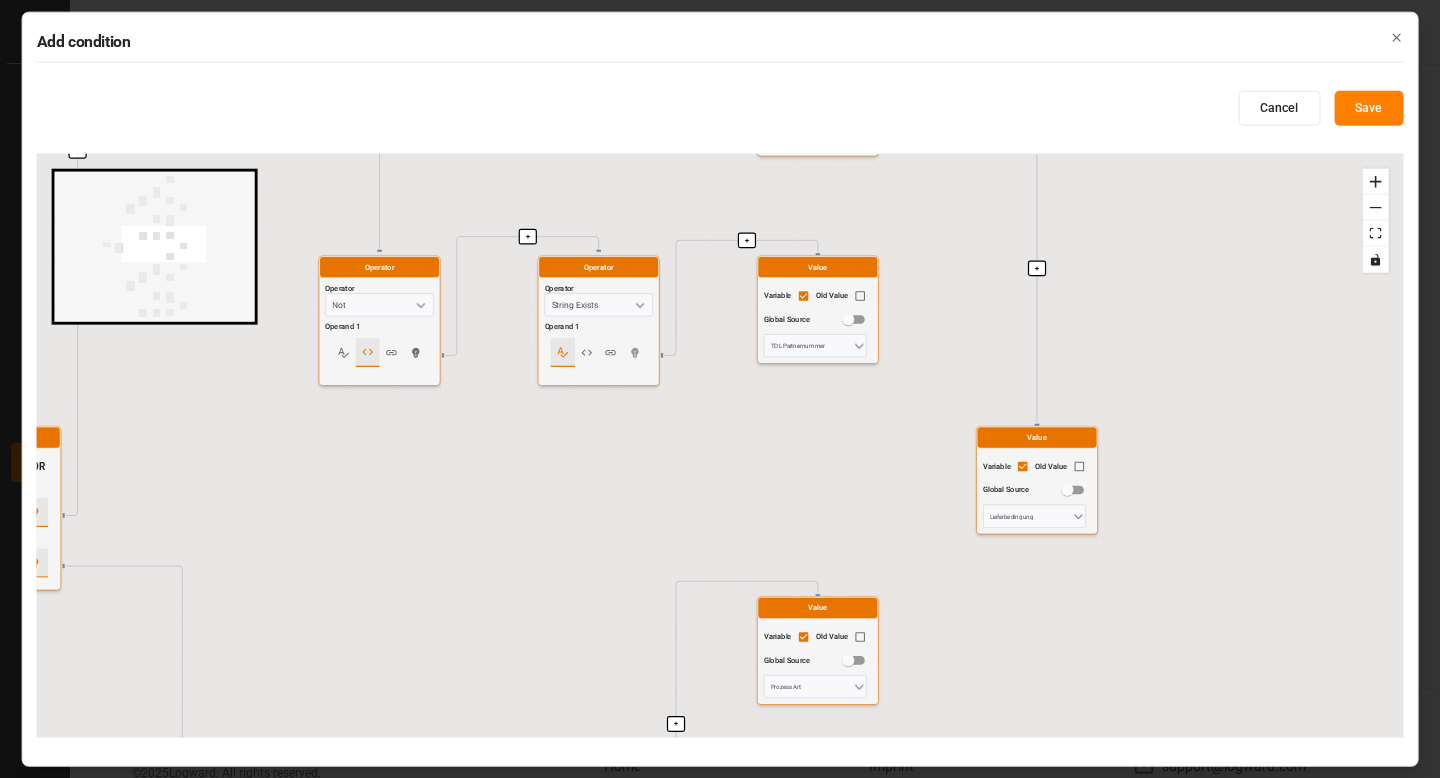 click on "+ + + + + + + + + + + + + + + + + + + + + + + + + Start here Logic AND OR Operand 1 Operand 2 Logic AND OR Operand 1 Operand 2 Logic AND OR Operand 1 Operand 2 Operator Operator String Equal Operand 1 Operand 2 Value Variable Old Value Global Source Prozess Art Value Variable Global Source Inbound Operator Operator Not Operand 1 Operator Operator String Contains Operand 1 Operand 2 Value Variable Global Source DAP,DDP Value Variable Old Value Global Source Lieferbedingung Operator Operator Not Operand 1 Operator Operator String Exists Operand 1 Value Variable Old Value Global Source TDL Partnernummer Logic AND OR Operand 1 Operand 2 Logic AND OR Operand 1 Operand 2 Operator Operator String Equal Operand 1 Operand 2 Value Variable Old Value Global Source Prozess Art Value Variable Global Source Outbound Operator Operator Not Operand 1 Operator Operator String Contains Operand 1 Operand 2 Value Variable Global Source EXW,FCA Value Variable Old Value Global Source Lieferbedingung Operator Operator Not Operand 1" at bounding box center [720, 446] 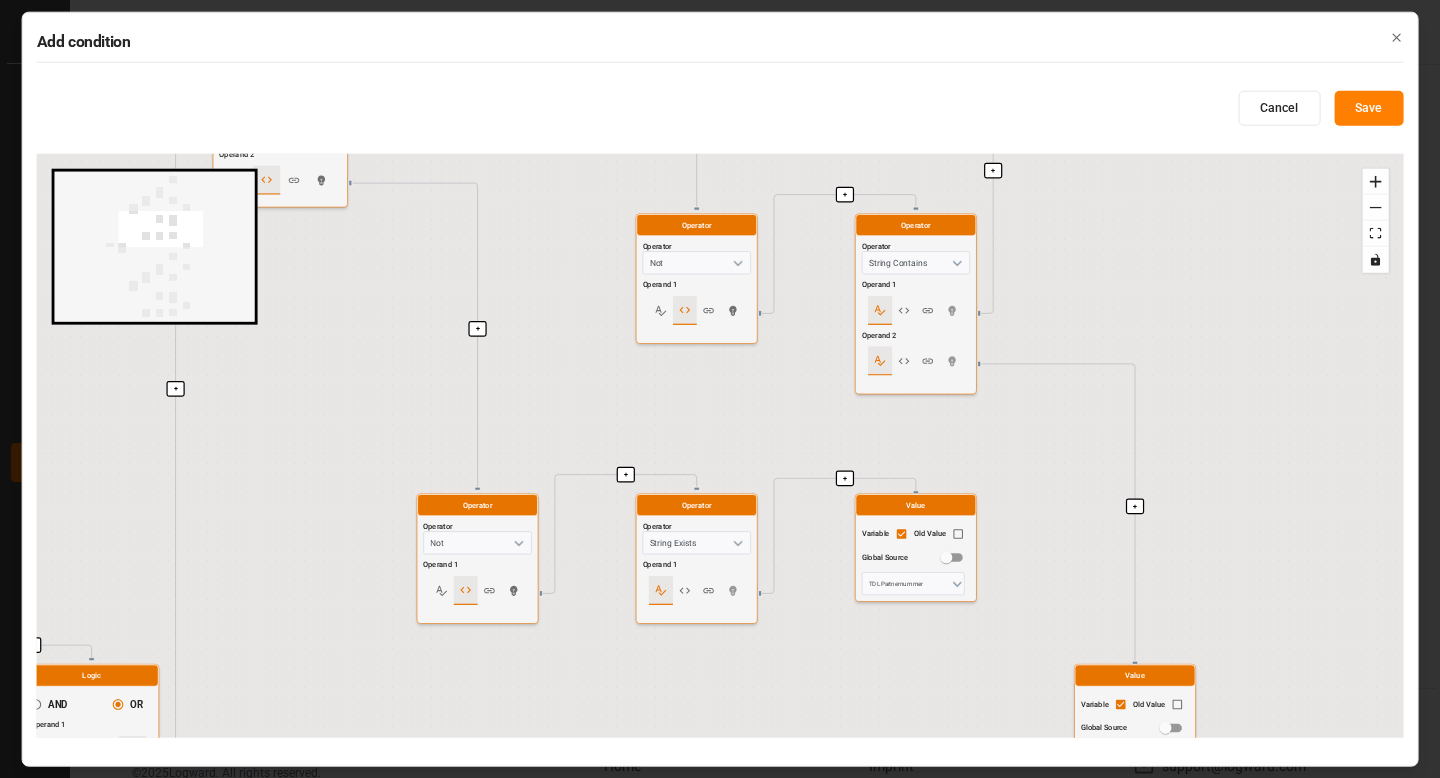 drag, startPoint x: 694, startPoint y: 453, endPoint x: 828, endPoint y: 689, distance: 271.389 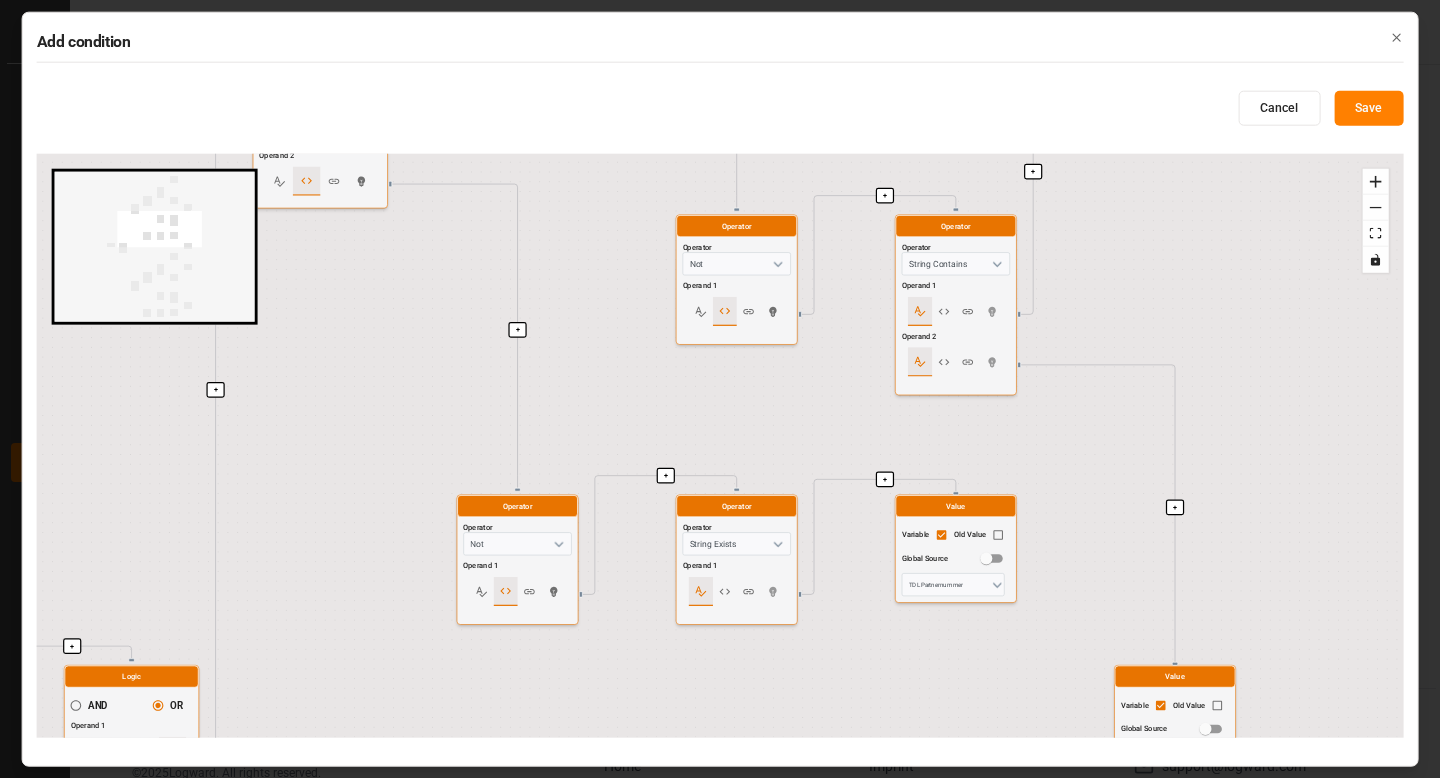 drag, startPoint x: 745, startPoint y: 428, endPoint x: 802, endPoint y: 432, distance: 57.14018 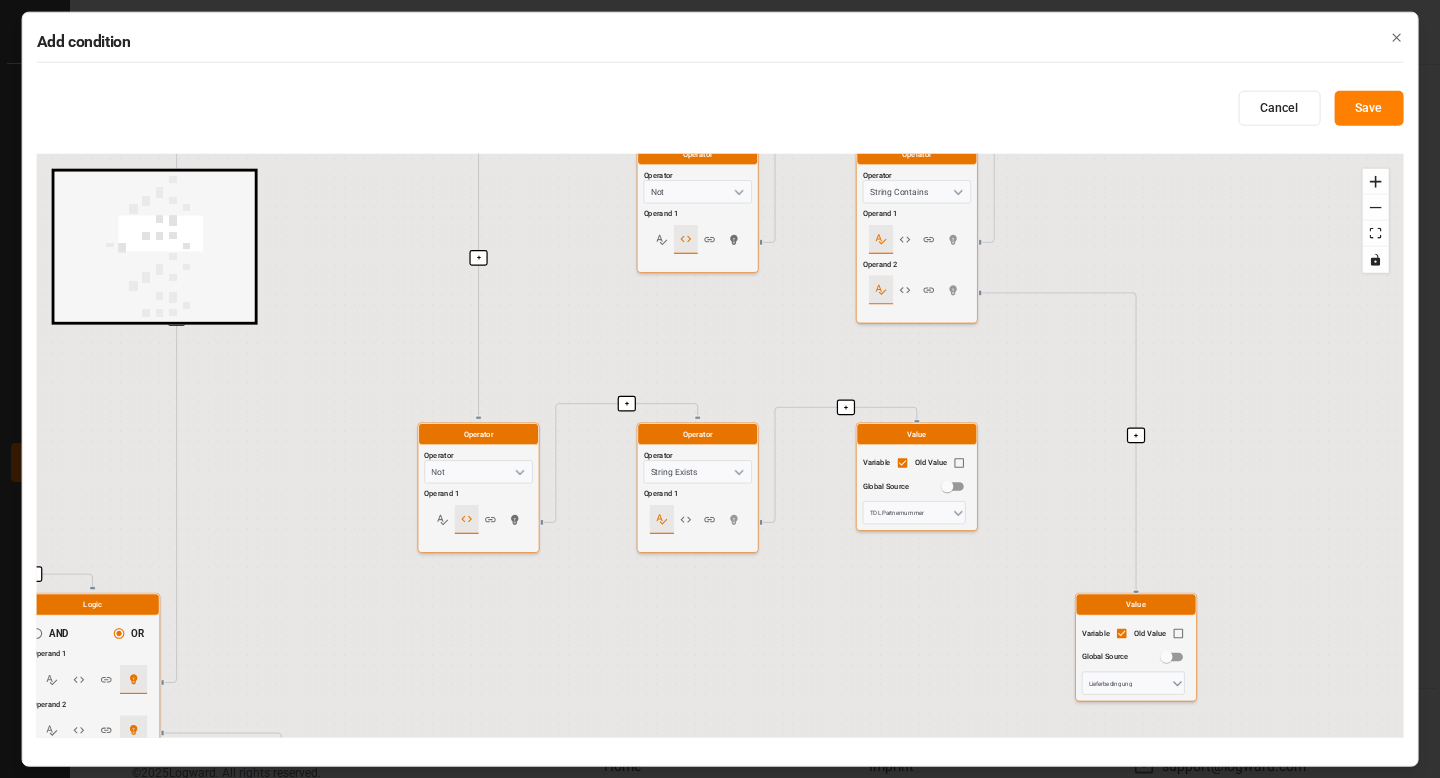 drag, startPoint x: 999, startPoint y: 425, endPoint x: 807, endPoint y: 191, distance: 302.68796 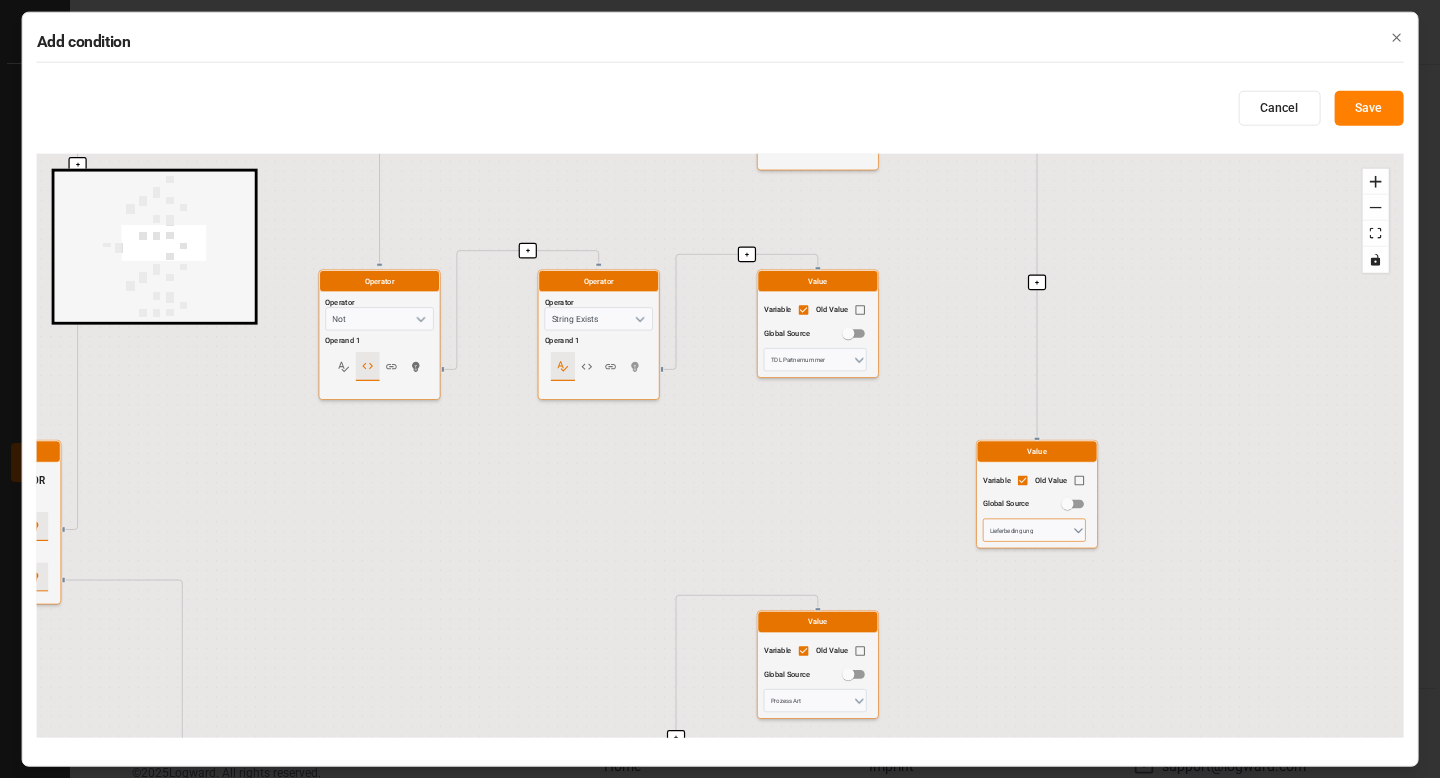 click on "Lieferbedingung" at bounding box center (1034, 530) 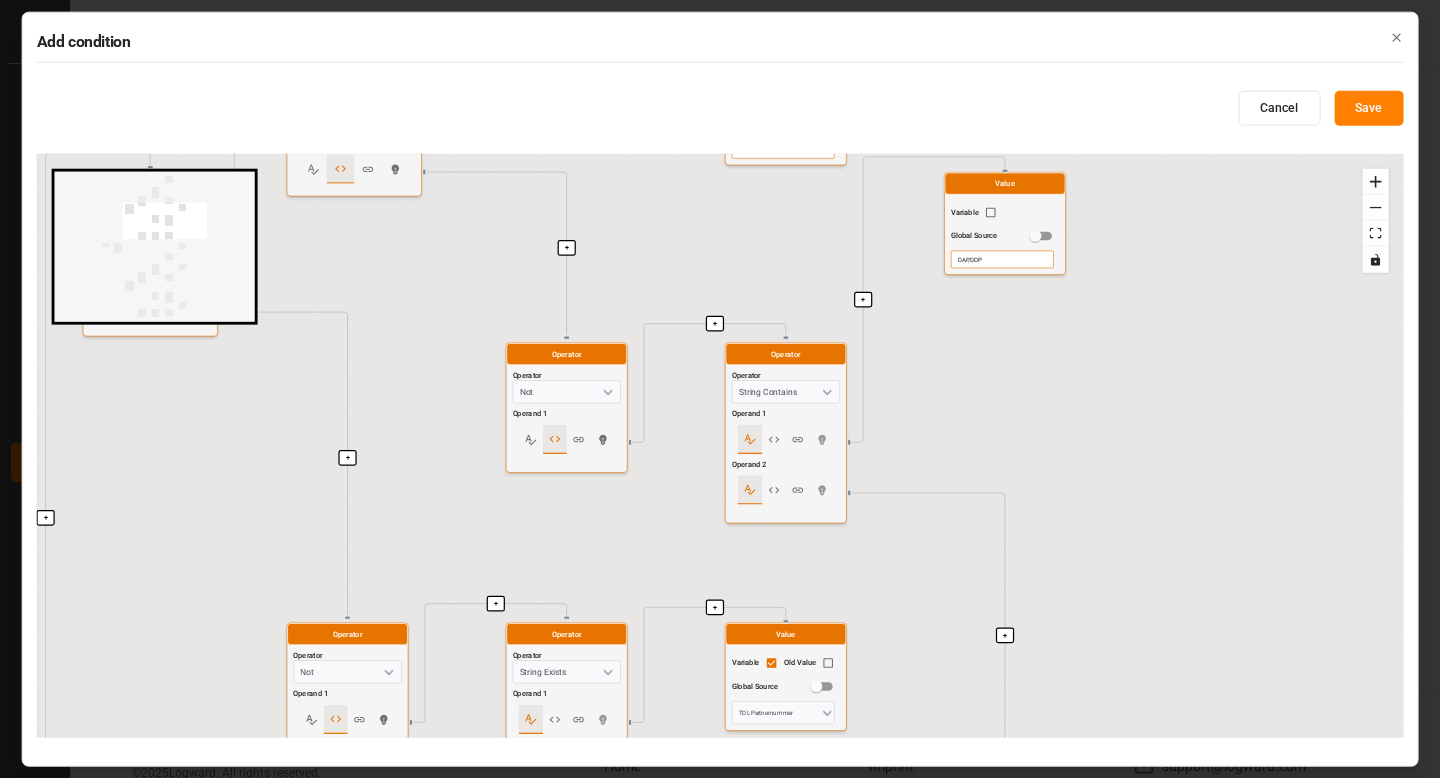 drag, startPoint x: 1113, startPoint y: 272, endPoint x: 1080, endPoint y: 630, distance: 359.51773 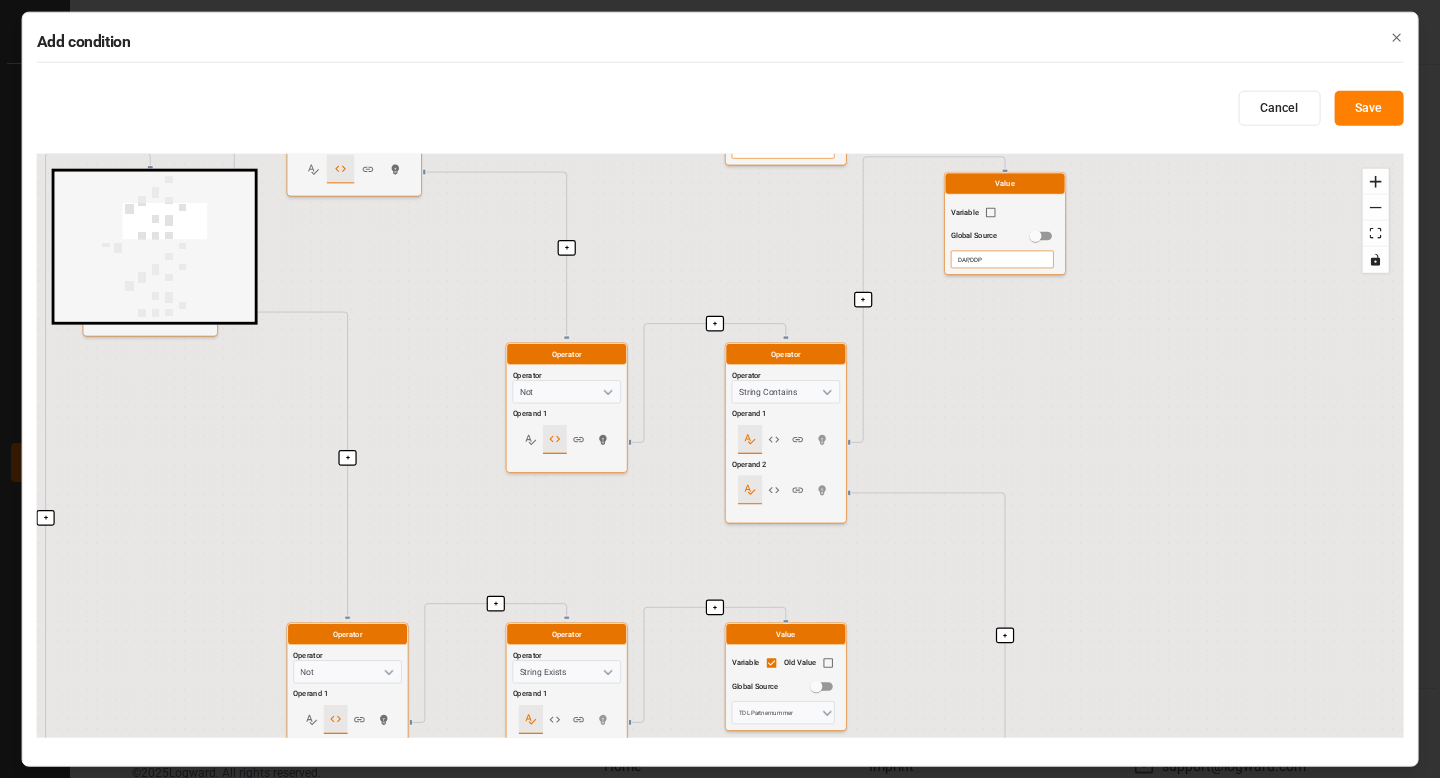 click on "+ + + + + + + + + + + + + + + + + + + + + + + + + Start here Logic AND OR Operand 1 Operand 2 Logic AND OR Operand 1 Operand 2 Logic AND OR Operand 1 Operand 2 Operator Operator String Equal Operand 1 Operand 2 Value Variable Old Value Global Source Prozess Art Value Variable Global Source Inbound Operator Operator Not Operand 1 Operator Operator String Contains Operand 1 Operand 2 Value Variable Global Source DAP,DDP Value Variable Old Value Global Source Lieferbedingung Operator Operator Not Operand 1 Operator Operator String Exists Operand 1 Value Variable Old Value Global Source TDL Partnernummer Logic AND OR Operand 1 Operand 2 Logic AND OR Operand 1 Operand 2 Operator Operator String Equal Operand 1 Operand 2 Value Variable Old Value Global Source Prozess Art Value Variable Global Source Outbound Operator Operator Not Operand 1 Operator Operator String Contains Operand 1 Operand 2 Value Variable Global Source EXW,FCA Value Variable Old Value Global Source Lieferbedingung Operator Operator Not Operand 1" at bounding box center [720, 446] 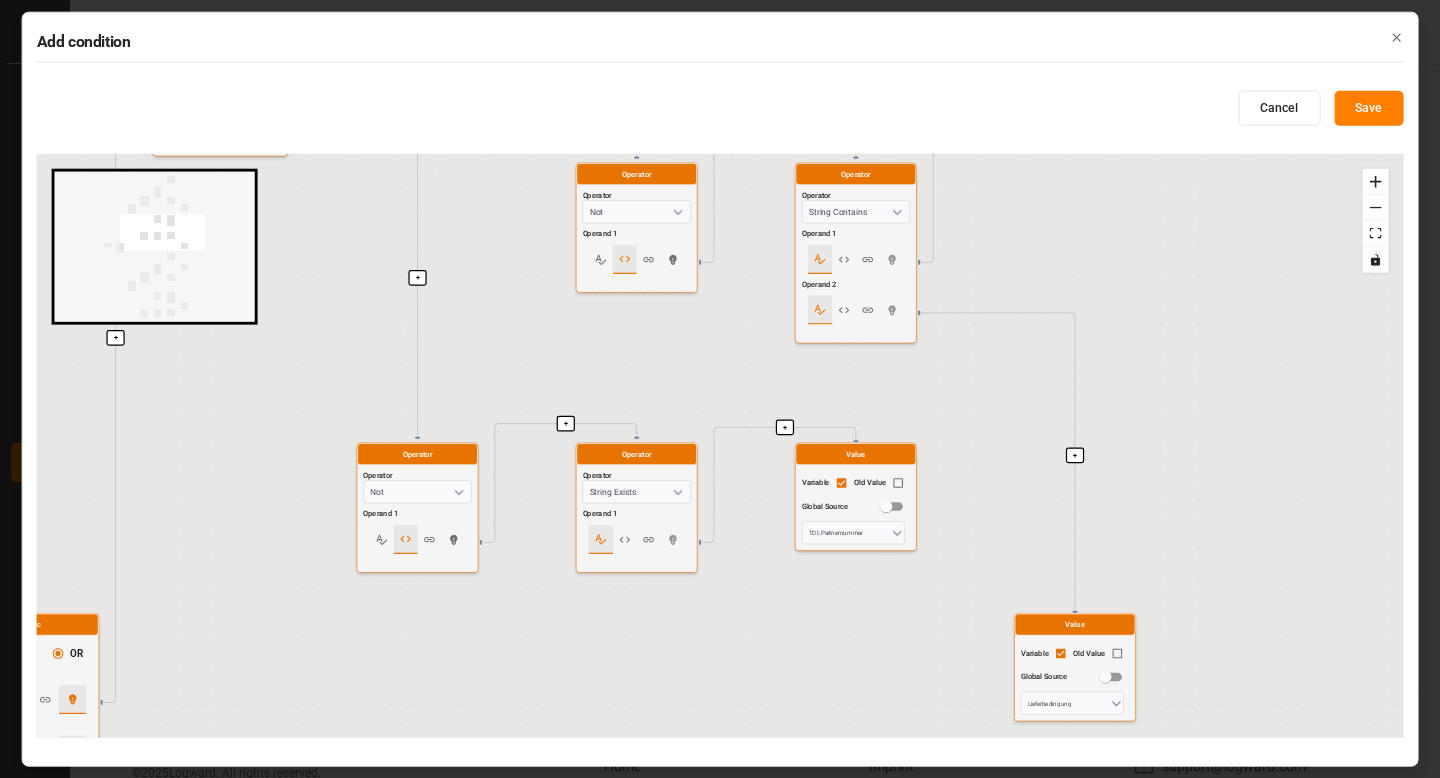 drag, startPoint x: 1087, startPoint y: 439, endPoint x: 1159, endPoint y: 221, distance: 229.58223 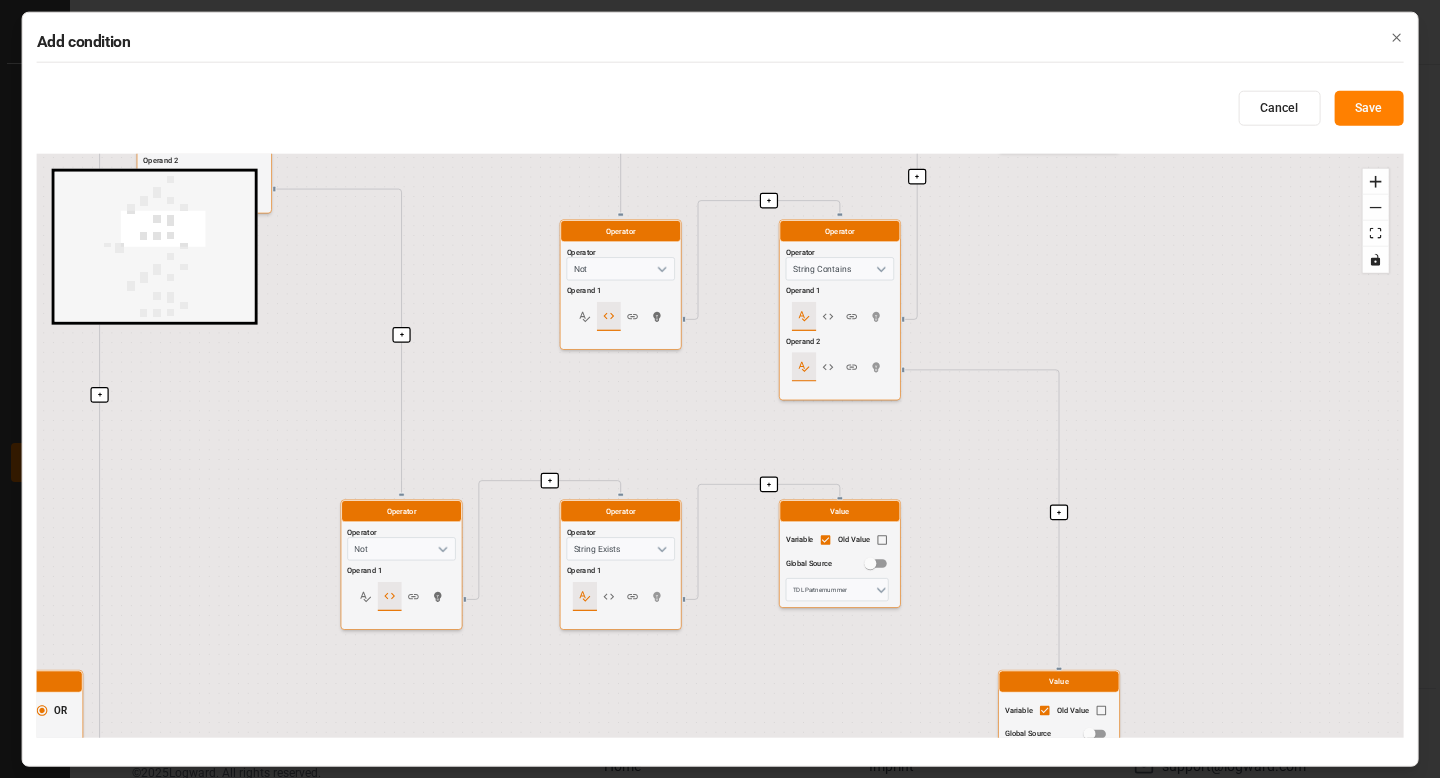 drag, startPoint x: 1158, startPoint y: 227, endPoint x: 1135, endPoint y: 314, distance: 89.98889 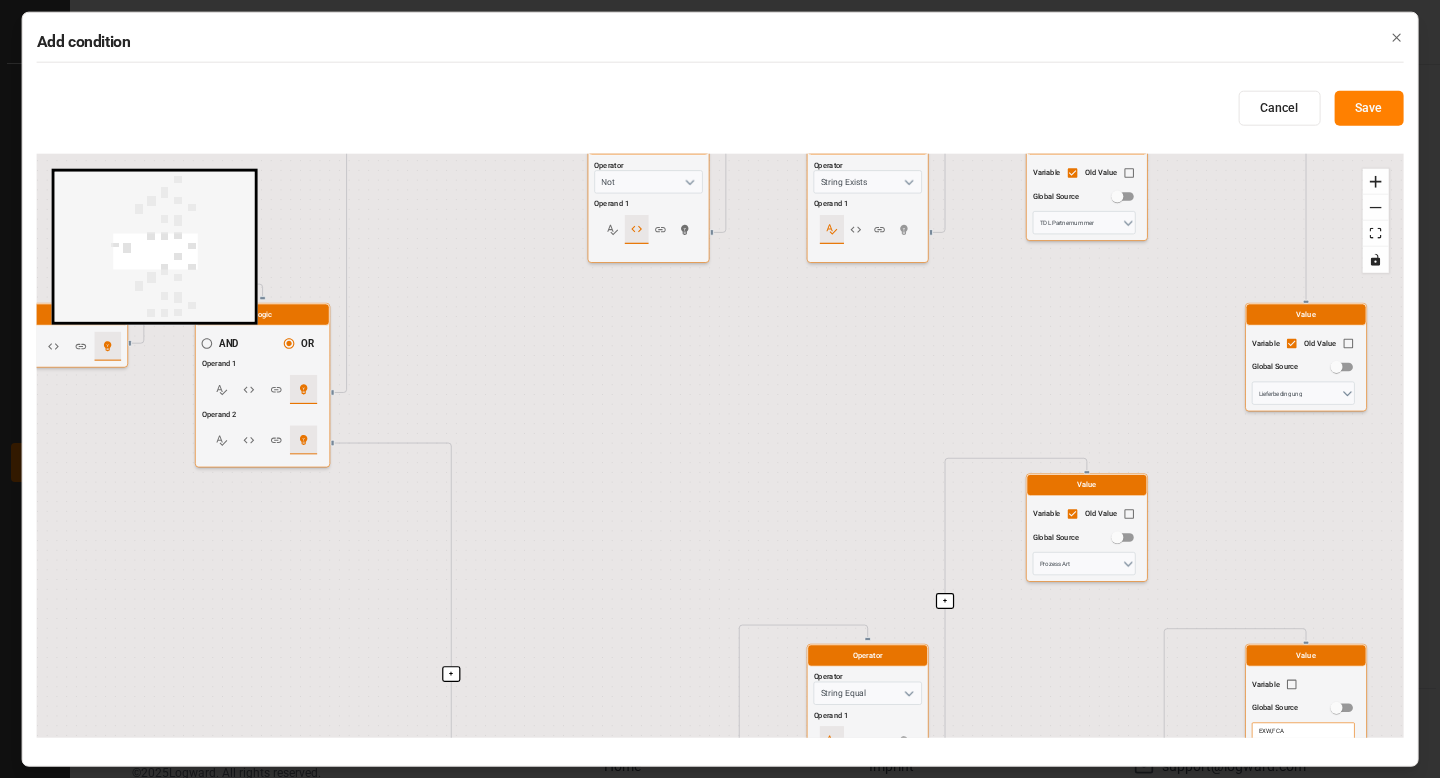 drag, startPoint x: 529, startPoint y: 709, endPoint x: 825, endPoint y: 218, distance: 573.32104 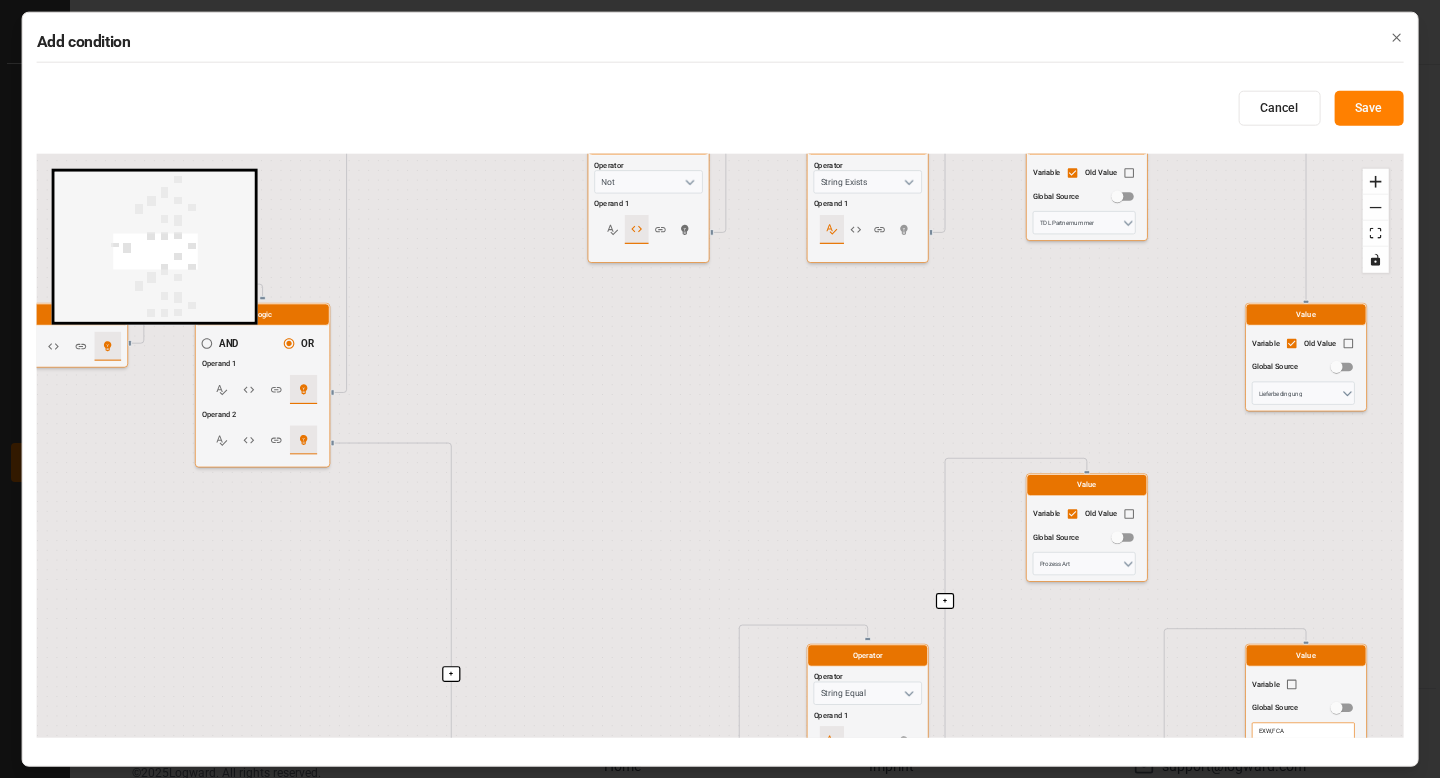 click on "+ + + + + + + + + + + + + + + + + + + + + + + + + Start here Logic AND OR Operand 1 Operand 2 Logic AND OR Operand 1 Operand 2 Logic AND OR Operand 1 Operand 2 Operator Operator String Equal Operand 1 Operand 2 Value Variable Old Value Global Source Prozess Art Value Variable Global Source Inbound Operator Operator Not Operand 1 Operator Operator String Contains Operand 1 Operand 2 Value Variable Global Source DAP,DDP Value Variable Old Value Global Source Lieferbedingung Operator Operator Not Operand 1 Operator Operator String Exists Operand 1 Value Variable Old Value Global Source TDL Partnernummer Logic AND OR Operand 1 Operand 2 Logic AND OR Operand 1 Operand 2 Operator Operator String Equal Operand 1 Operand 2 Value Variable Old Value Global Source Prozess Art Value Variable Global Source Outbound Operator Operator Not Operand 1 Operator Operator String Contains Operand 1 Operand 2 Value Variable Global Source EXW,FCA Value Variable Old Value Global Source Lieferbedingung Operator Operator Not Operand 1" at bounding box center (720, 446) 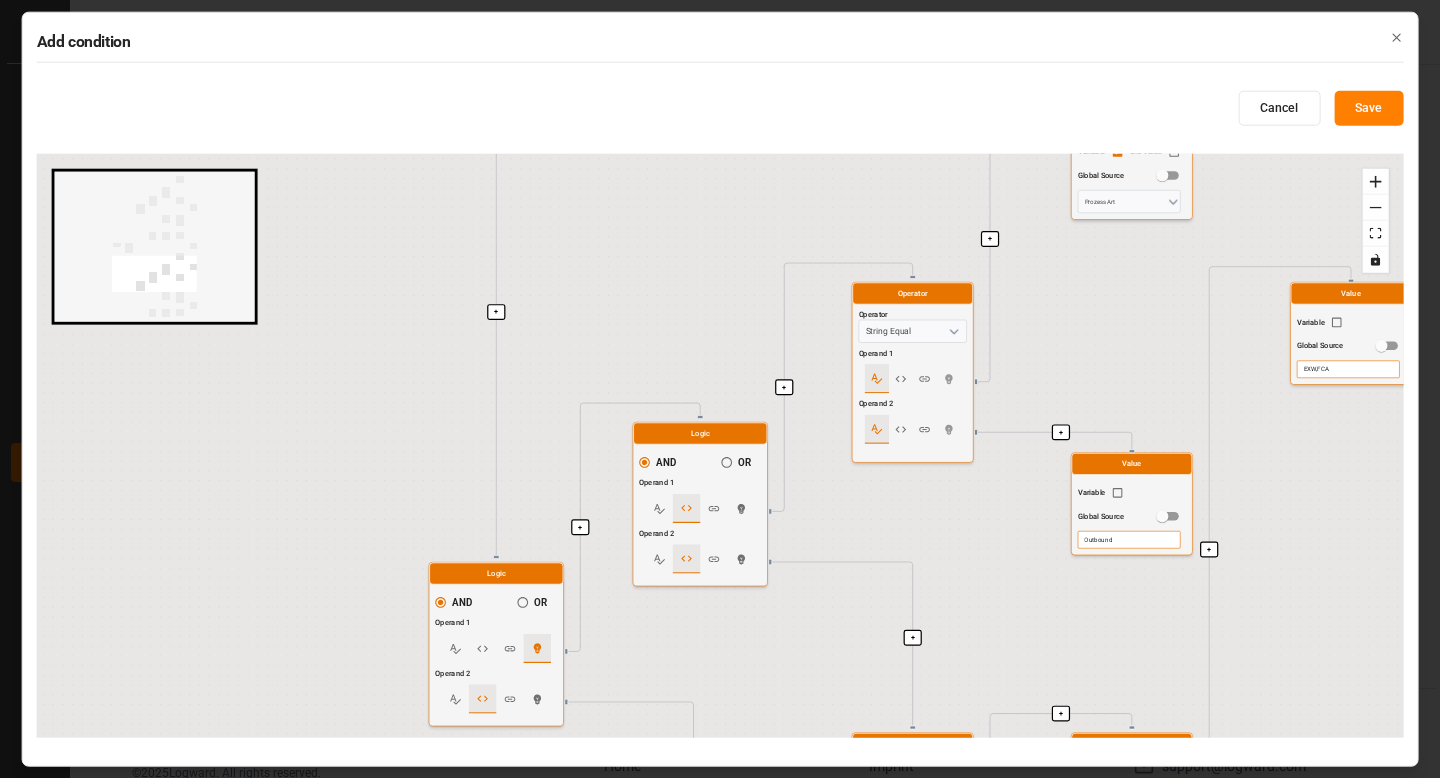 drag, startPoint x: 737, startPoint y: 446, endPoint x: 741, endPoint y: 0, distance: 446.01794 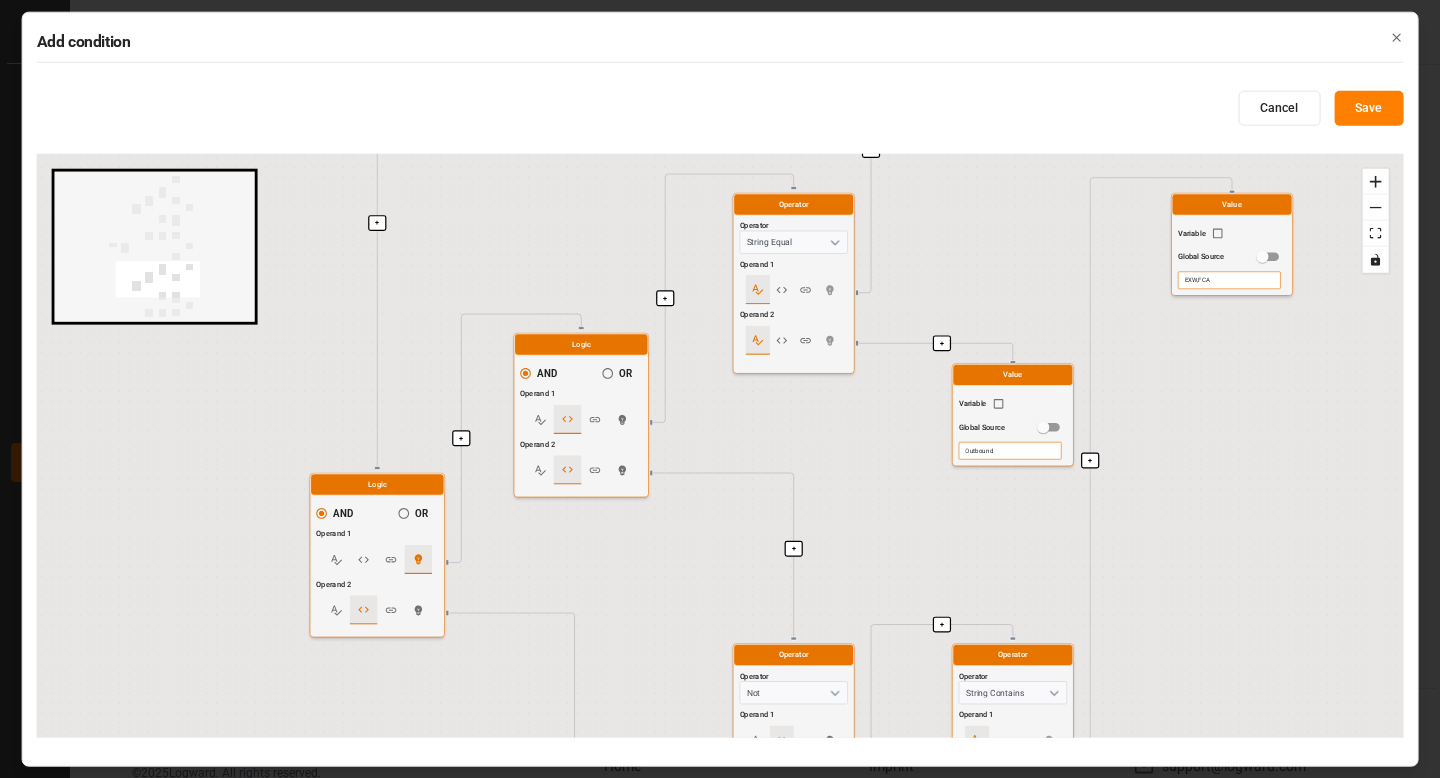 drag, startPoint x: 847, startPoint y: 300, endPoint x: 632, endPoint y: 466, distance: 271.6266 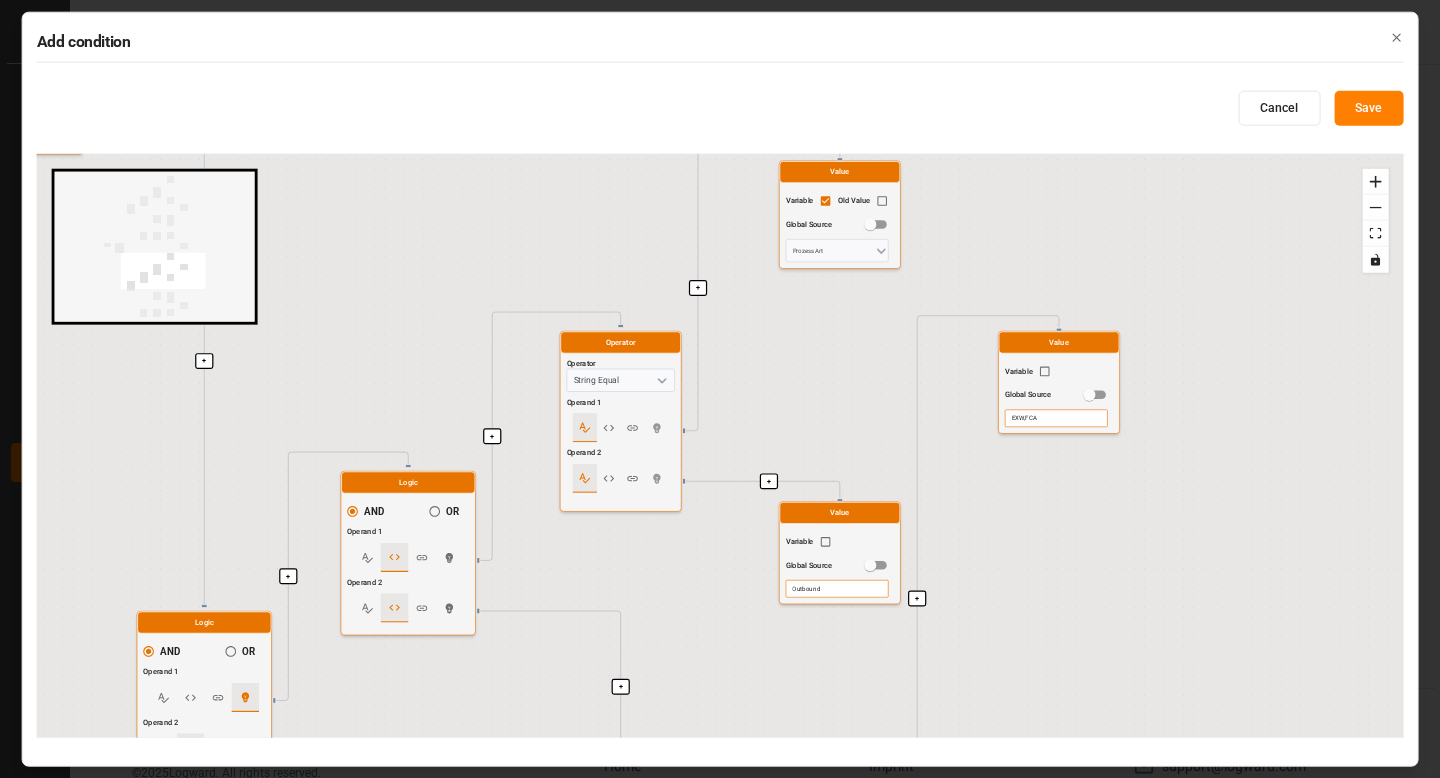 drag, startPoint x: 632, startPoint y: 466, endPoint x: 541, endPoint y: 569, distance: 137.4409 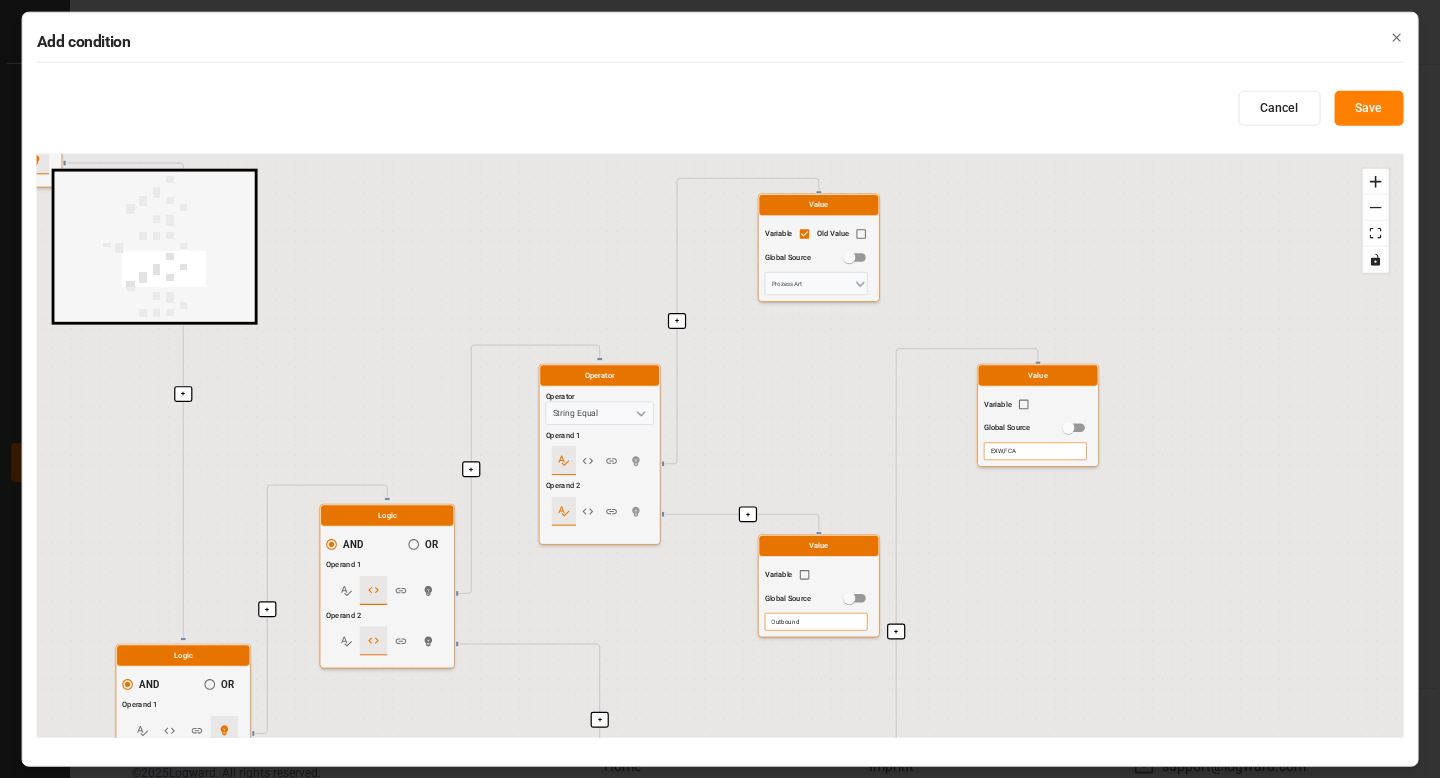 drag, startPoint x: 541, startPoint y: 569, endPoint x: 525, endPoint y: 585, distance: 22.627417 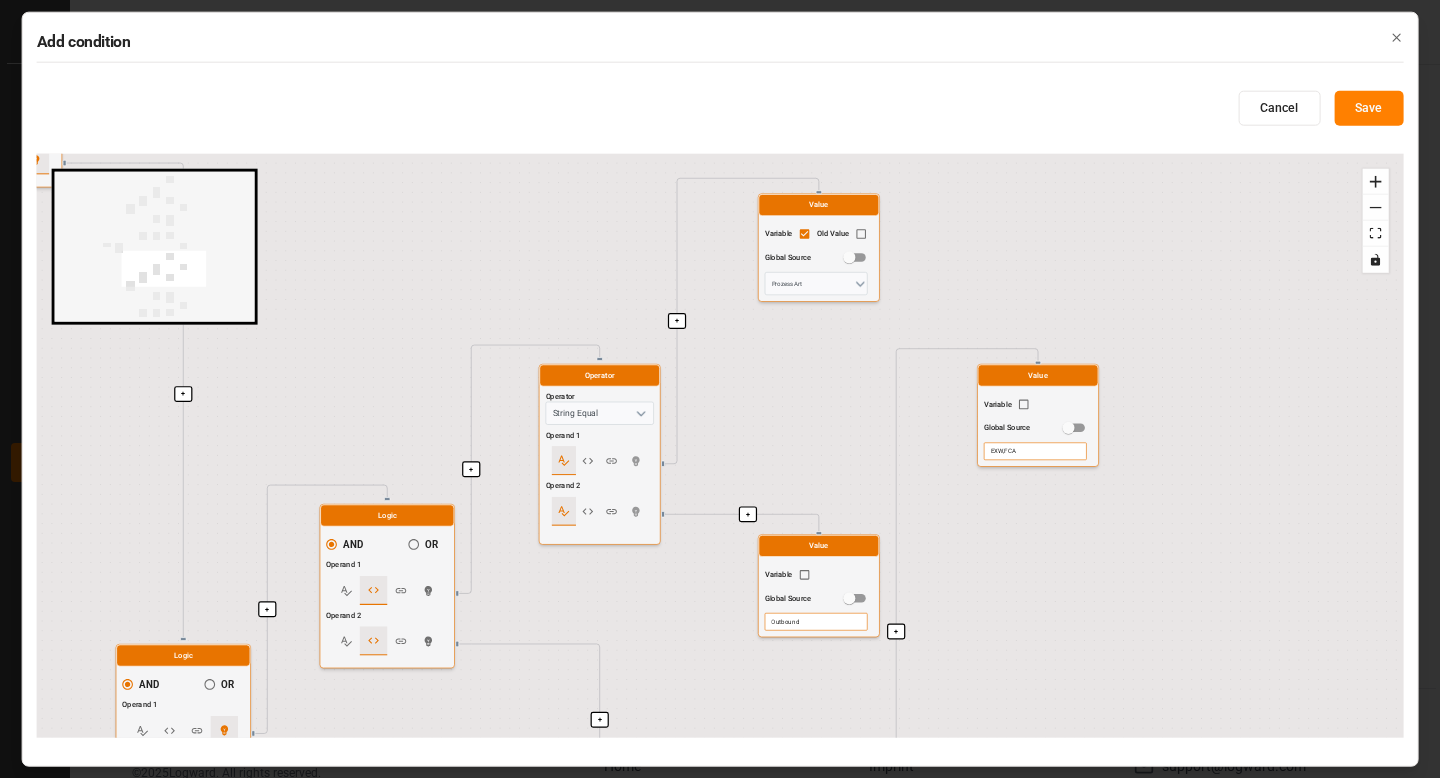click on "+ + + + + + + + + + + + + + + + + + + + + + + + + Start here Logic AND OR Operand 1 Operand 2 Logic AND OR Operand 1 Operand 2 Logic AND OR Operand 1 Operand 2 Operator Operator String Equal Operand 1 Operand 2 Value Variable Old Value Global Source Prozess Art Value Variable Global Source Inbound Operator Operator Not Operand 1 Operator Operator String Contains Operand 1 Operand 2 Value Variable Global Source DAP,DDP Value Variable Old Value Global Source Lieferbedingung Operator Operator Not Operand 1 Operator Operator String Exists Operand 1 Value Variable Old Value Global Source TDL Partnernummer Logic AND OR Operand 1 Operand 2 Logic AND OR Operand 1 Operand 2 Operator Operator String Equal Operand 1 Operand 2 Value Variable Old Value Global Source Prozess Art Value Variable Global Source Outbound Operator Operator Not Operand 1 Operator Operator String Contains Operand 1 Operand 2 Value Variable Global Source EXW,FCA Value Variable Old Value Global Source Lieferbedingung Operator Operator Not Operand 1" at bounding box center [720, 446] 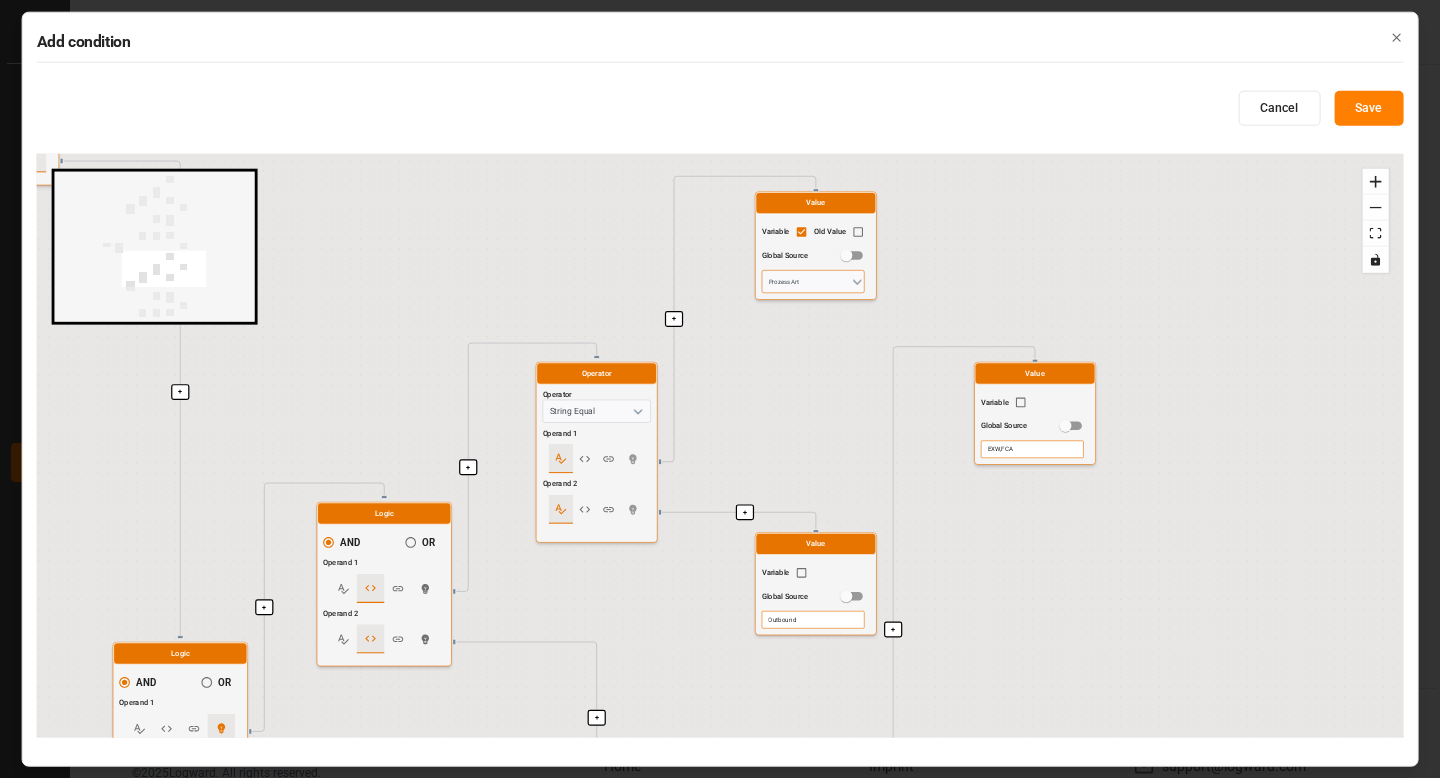 click on "Prozess Art" at bounding box center [813, 281] 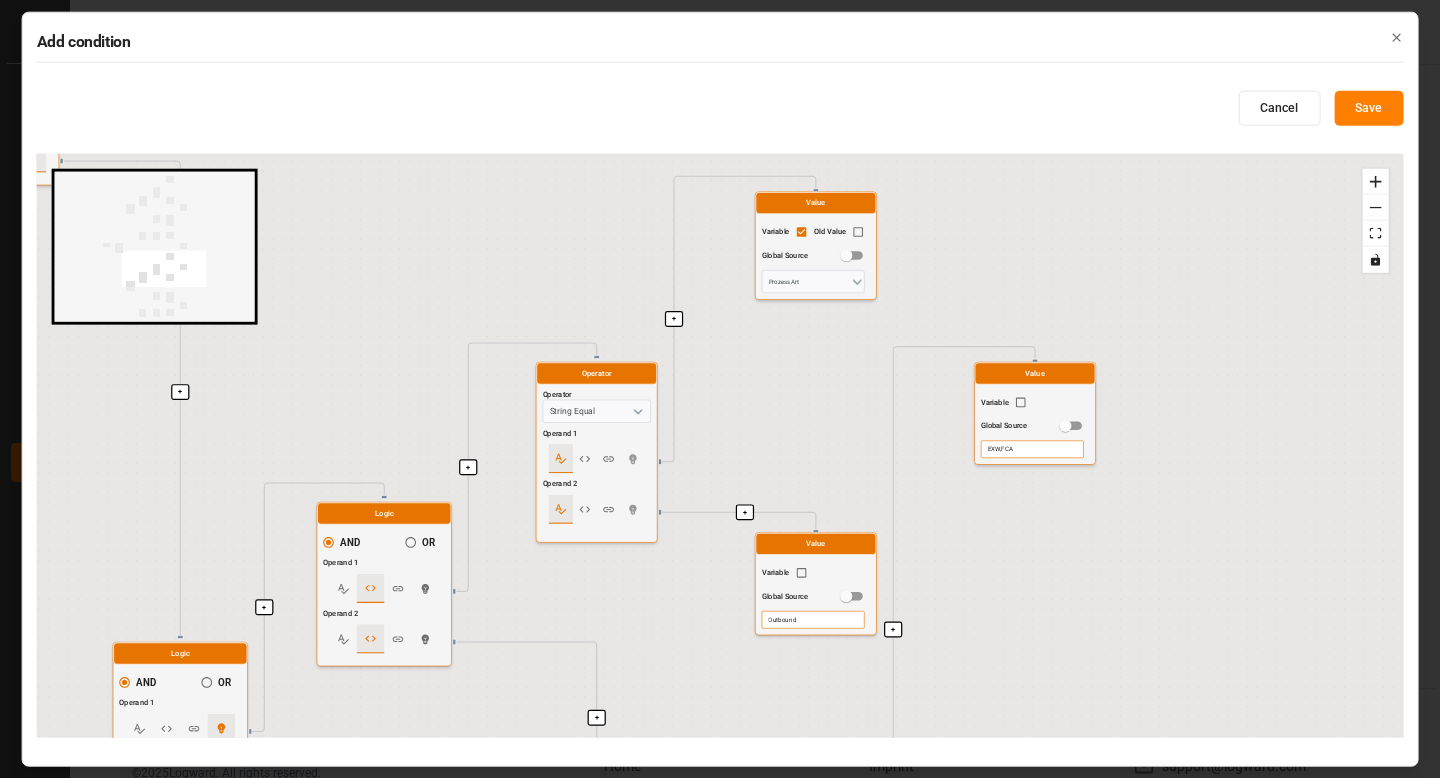click on "Outbound" at bounding box center [813, 620] 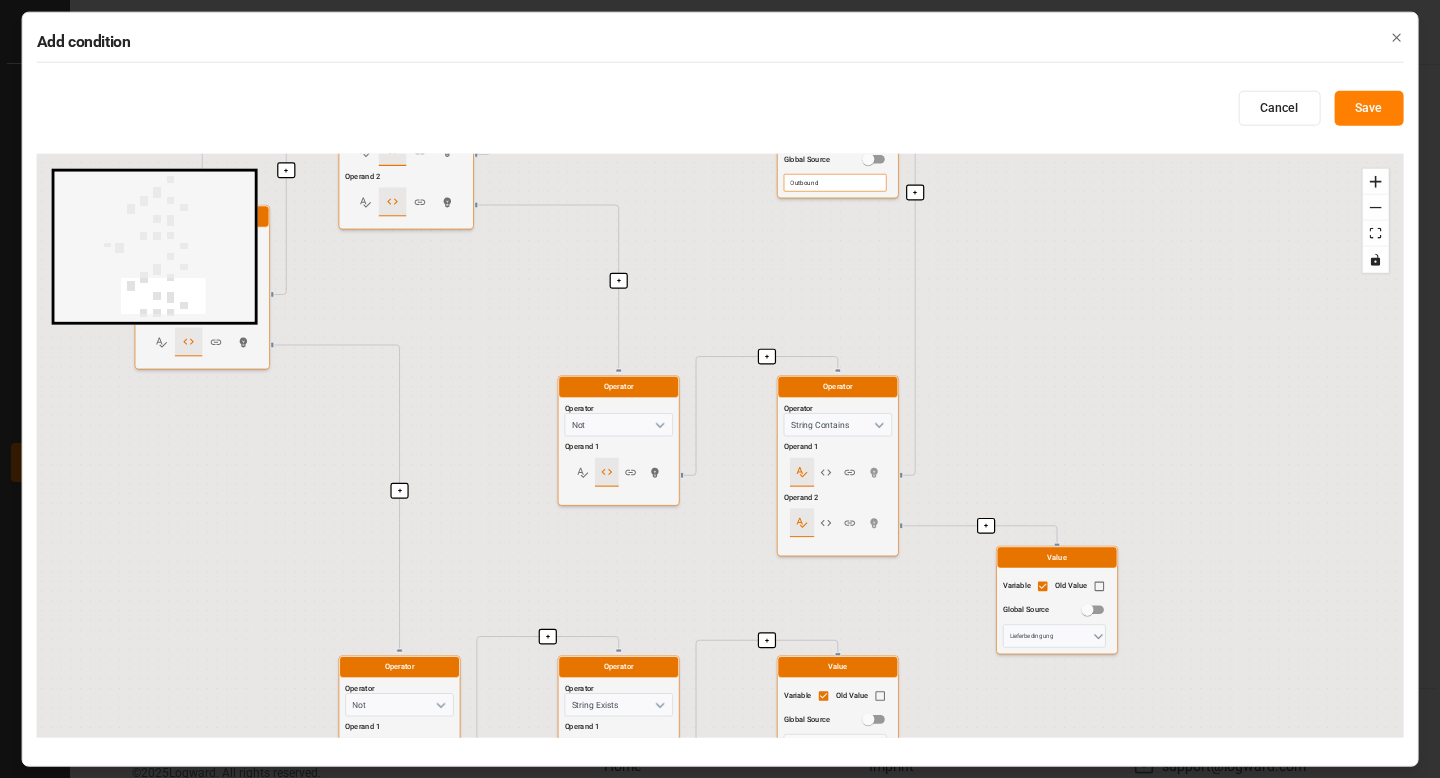 drag, startPoint x: 777, startPoint y: 493, endPoint x: 795, endPoint y: 53, distance: 440.36804 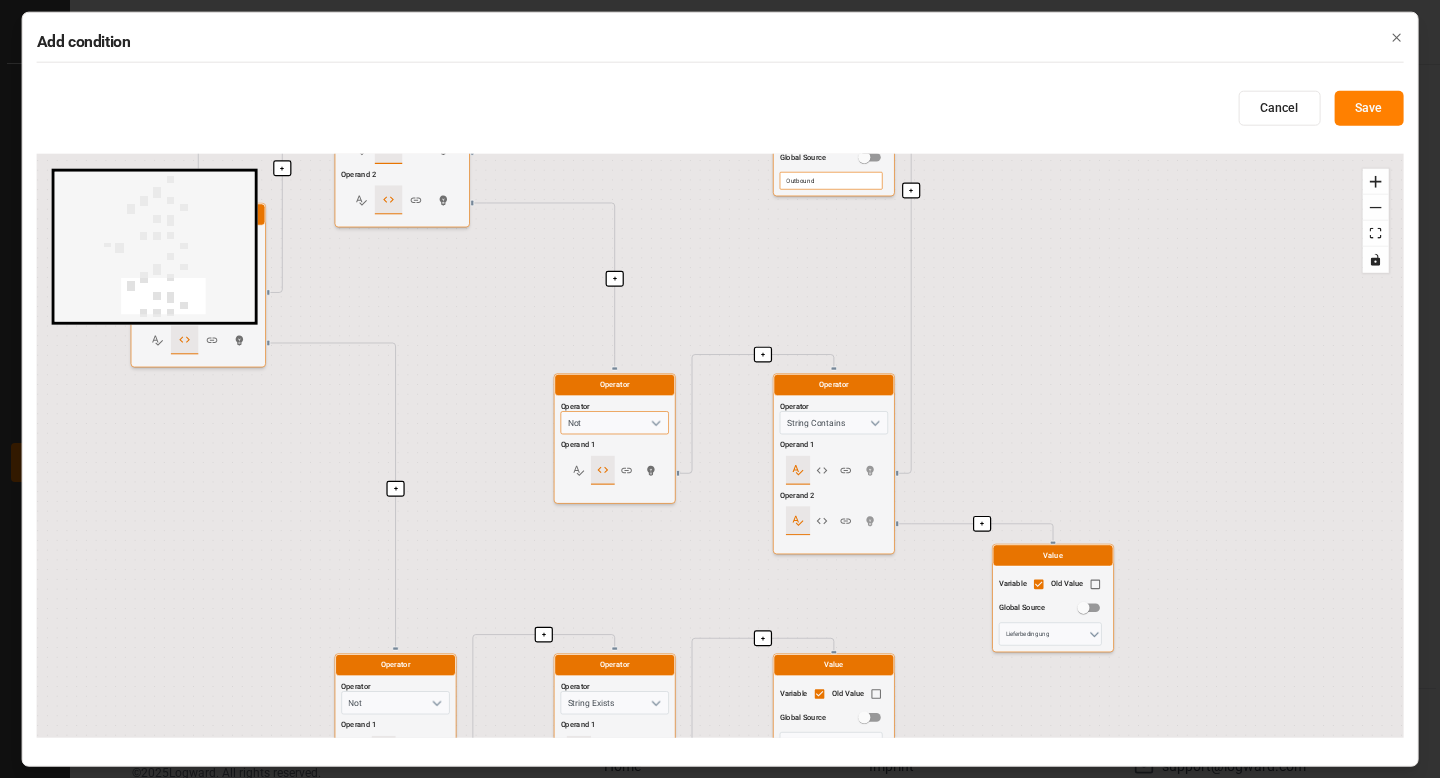 click on "Not" at bounding box center [615, 422] 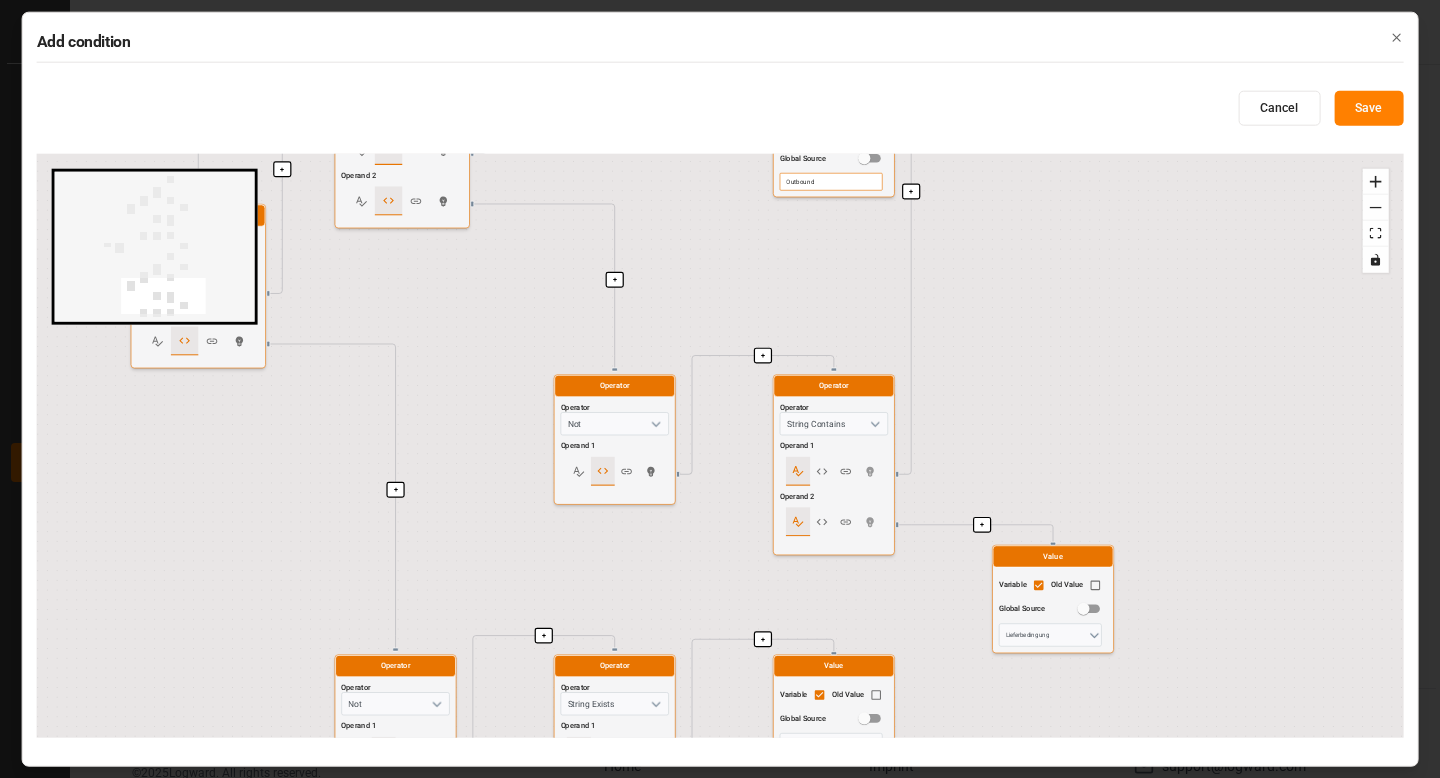 drag, startPoint x: 979, startPoint y: 373, endPoint x: 869, endPoint y: 589, distance: 242.39636 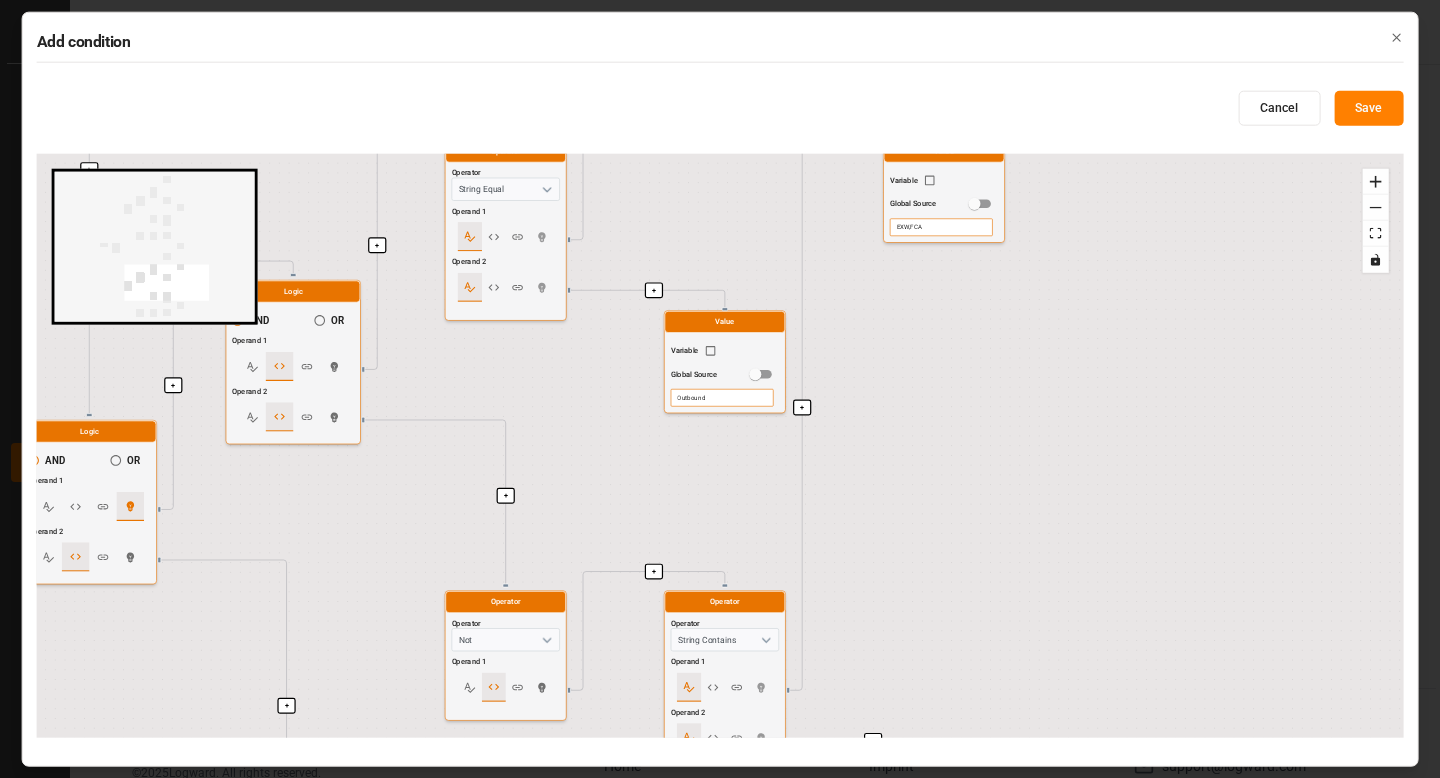 click on "EXW,FCA" at bounding box center [941, 228] 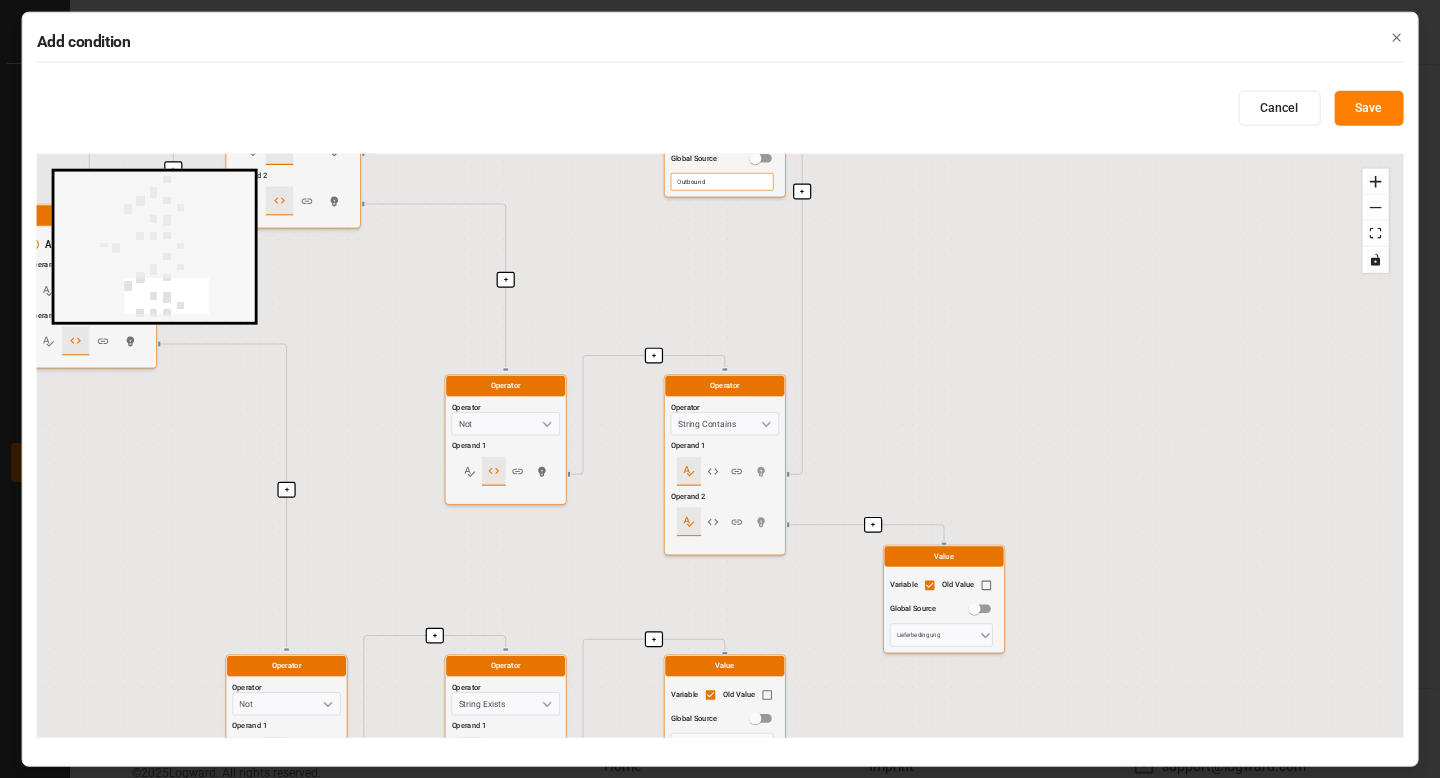 drag, startPoint x: 949, startPoint y: 359, endPoint x: 945, endPoint y: 55, distance: 304.0263 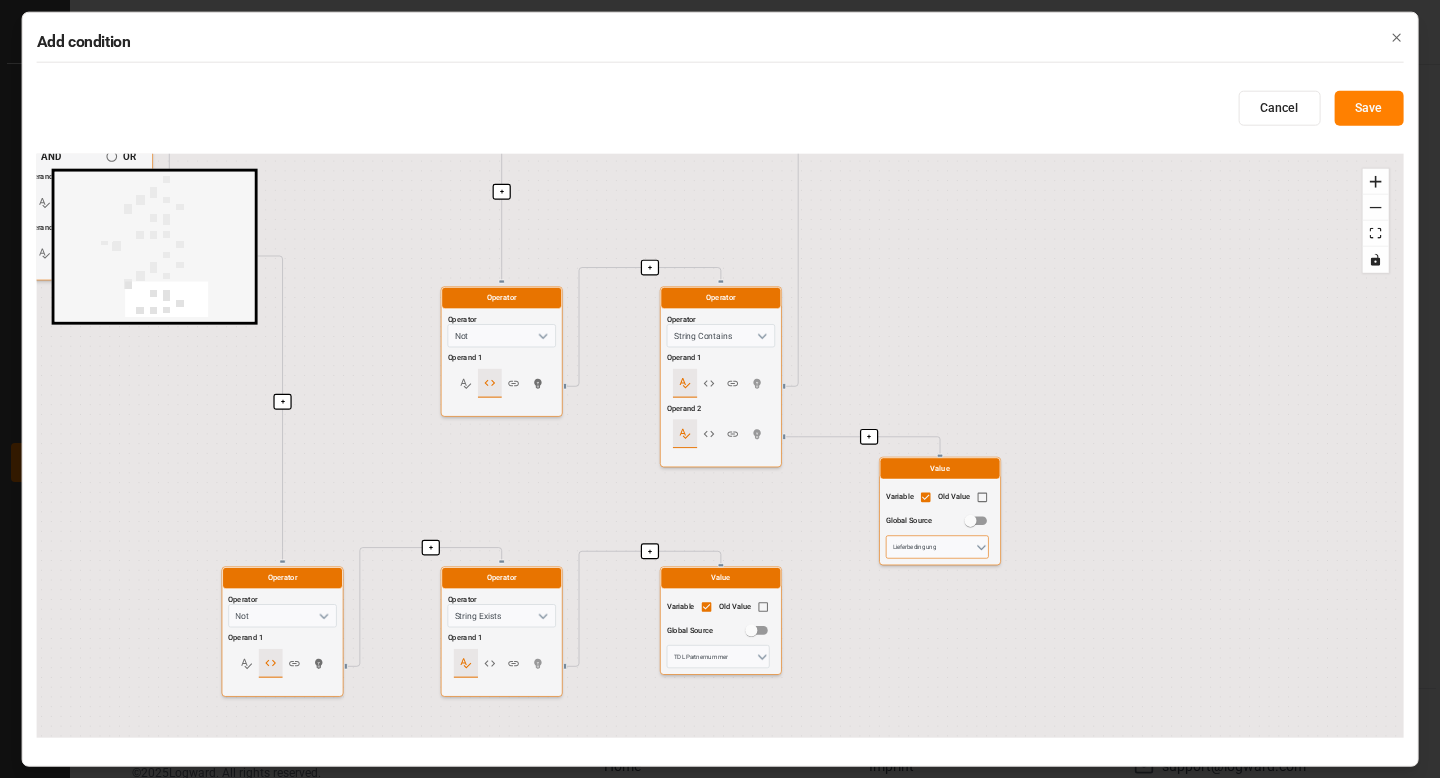 click on "Lieferbedingung" at bounding box center (937, 547) 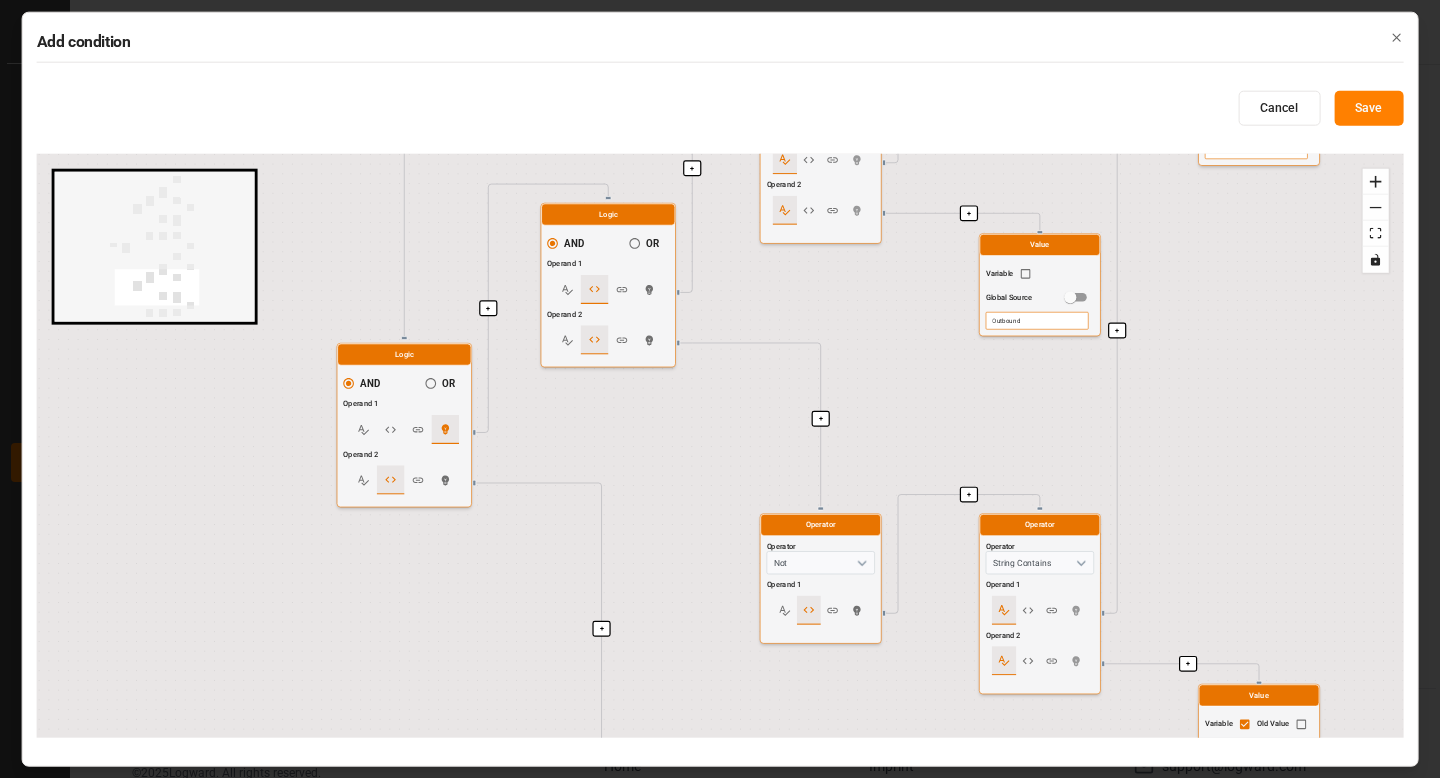 drag, startPoint x: 526, startPoint y: 497, endPoint x: 806, endPoint y: 646, distance: 317.1766 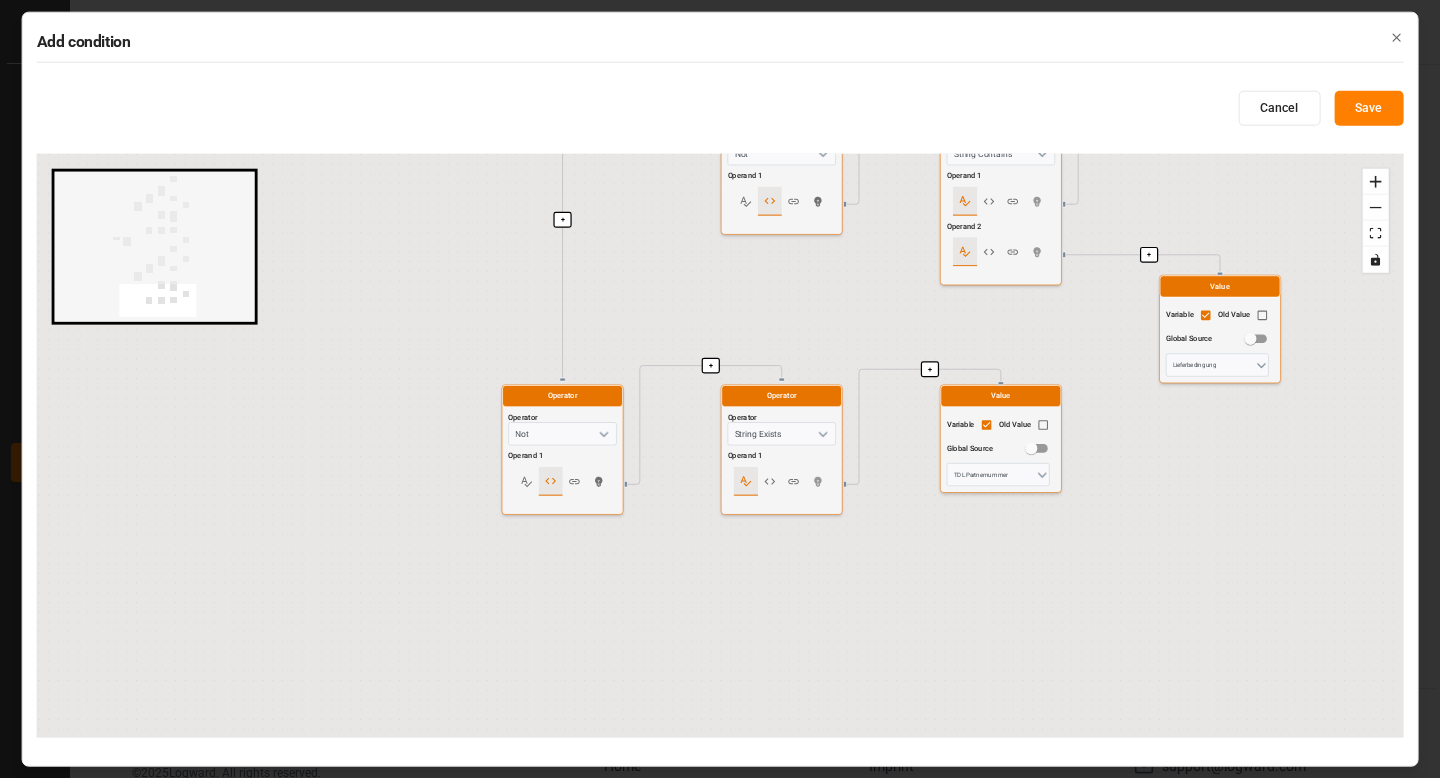 drag, startPoint x: 640, startPoint y: 516, endPoint x: 637, endPoint y: 180, distance: 336.0134 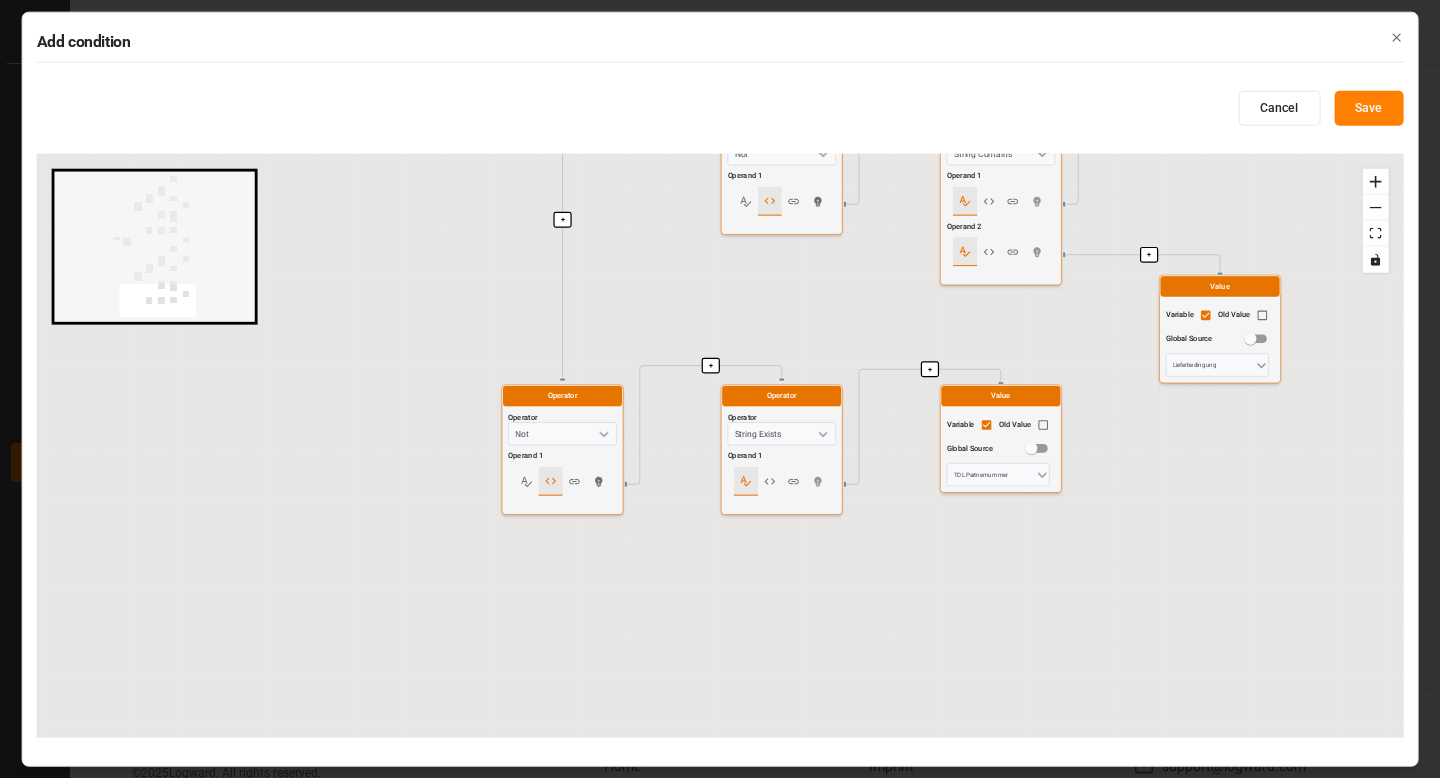click on "+ + + + + + + + + + + + + + + + + + + + + + + + + Start here Logic AND OR Operand 1 Operand 2 Logic AND OR Operand 1 Operand 2 Logic AND OR Operand 1 Operand 2 Operator Operator String Equal Operand 1 Operand 2 Value Variable Old Value Global Source Prozess Art Value Variable Global Source Inbound Operator Operator Not Operand 1 Operator Operator String Contains Operand 1 Operand 2 Value Variable Global Source DAP,DDP Value Variable Old Value Global Source Lieferbedingung Operator Operator Not Operand 1 Operator Operator String Exists Operand 1 Value Variable Old Value Global Source TDL Partnernummer Logic AND OR Operand 1 Operand 2 Logic AND OR Operand 1 Operand 2 Operator Operator String Equal Operand 1 Operand 2 Value Variable Old Value Global Source Prozess Art Value Variable Global Source Outbound Operator Operator Not Operand 1 Operator Operator String Contains Operand 1 Operand 2 Value Variable Global Source EXW,FCA Value Variable Old Value Global Source Lieferbedingung Operator Operator Not Operand 1" at bounding box center (720, 446) 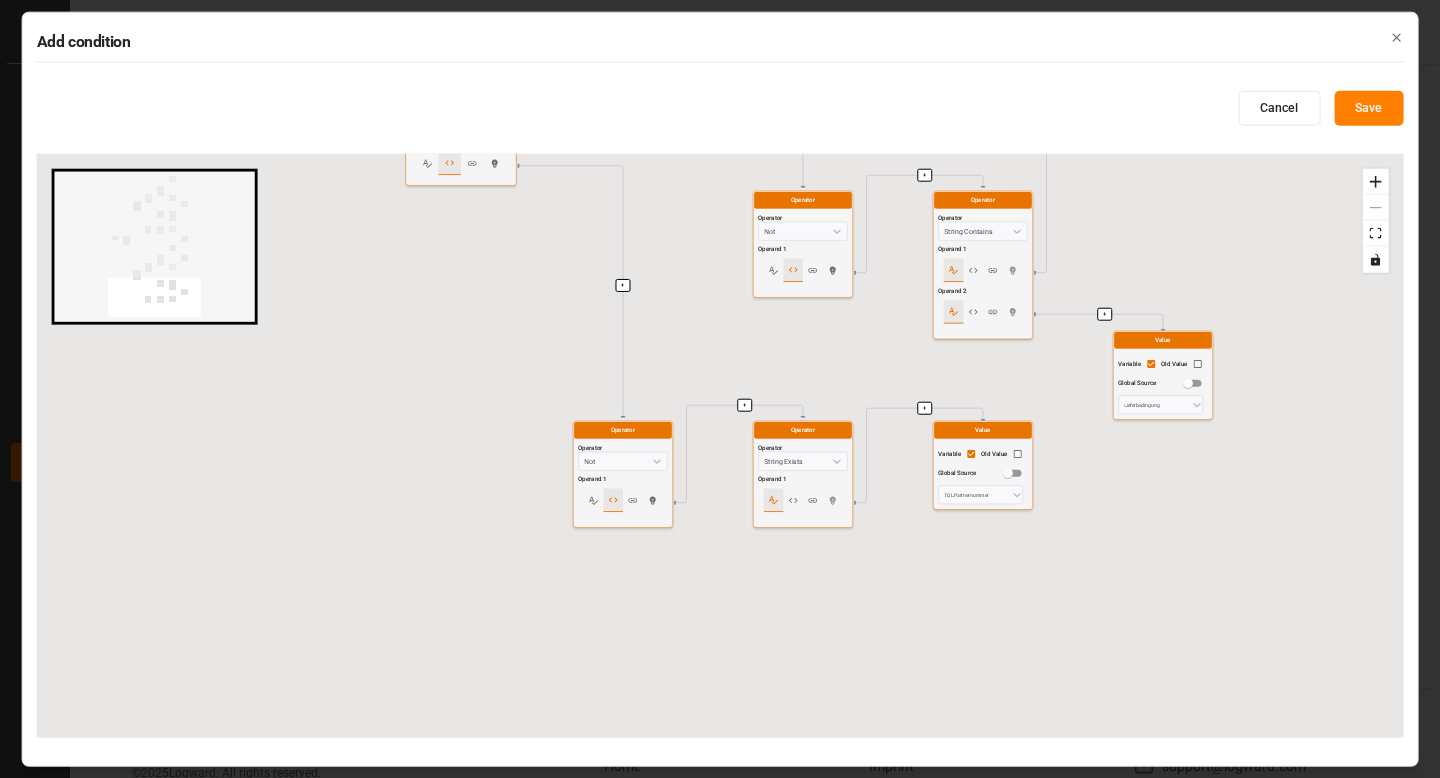 click 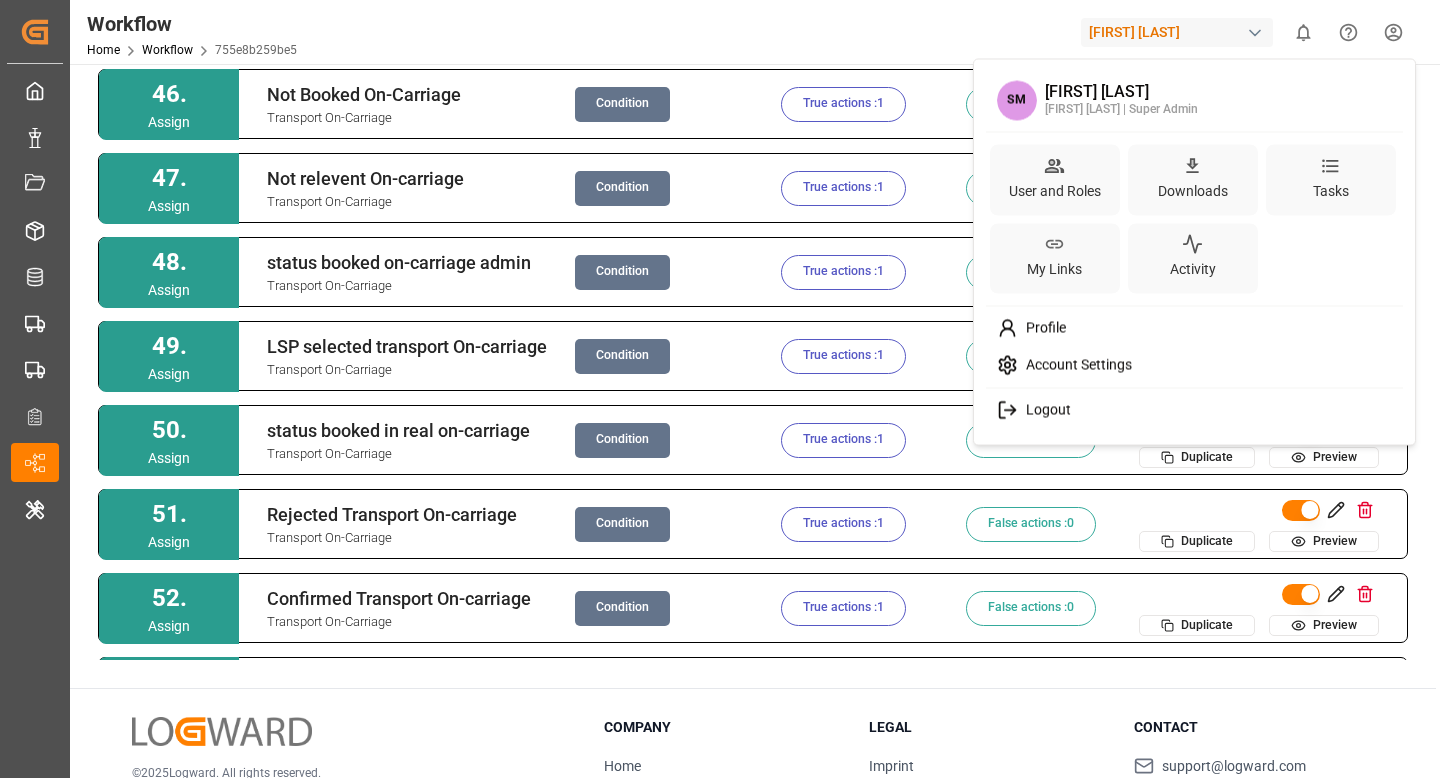 click on "Created by potrace 1.15, written by Peter Selinger 2001-2017 Created by potrace 1.15, written by Peter Selinger 2001-2017 My Cockpit My Cockpit Sendung Sendung Document Management Document Management Ladungsträger Ladungsträger Transporteinheit Transporteinheit Transport (Vor-/Hauptlauf) Transport (Vor-/Hauptlauf) Transport (Nachlauf) Transport (Nachlauf) Configuration Audits Configuration Audits Workflow Workflow Internal Tool Internal Tool Back to main menu Workflow Home Workflow 755e8b259be5 Henry Lamotte 0 Notifications Only show unread All Mark all categories read No notifications Version History Fields Variables Add step 1 . Assign Cancelled pre/main admin field Transport Pre-/Main-Carriage Condition True actions :  1 False actions :  0 Duplicate Preview 2 . Assign Cancelled on-carraige Transport On-Carriage Condition True actions :  1 False actions :  0 Duplicate Preview 3 . Assign Unlinked Fetching on-carriage Delivery On Condition Fetch lookup Edit reference Duplicate Preview 4 . Assign Condition 0" at bounding box center (720, 389) 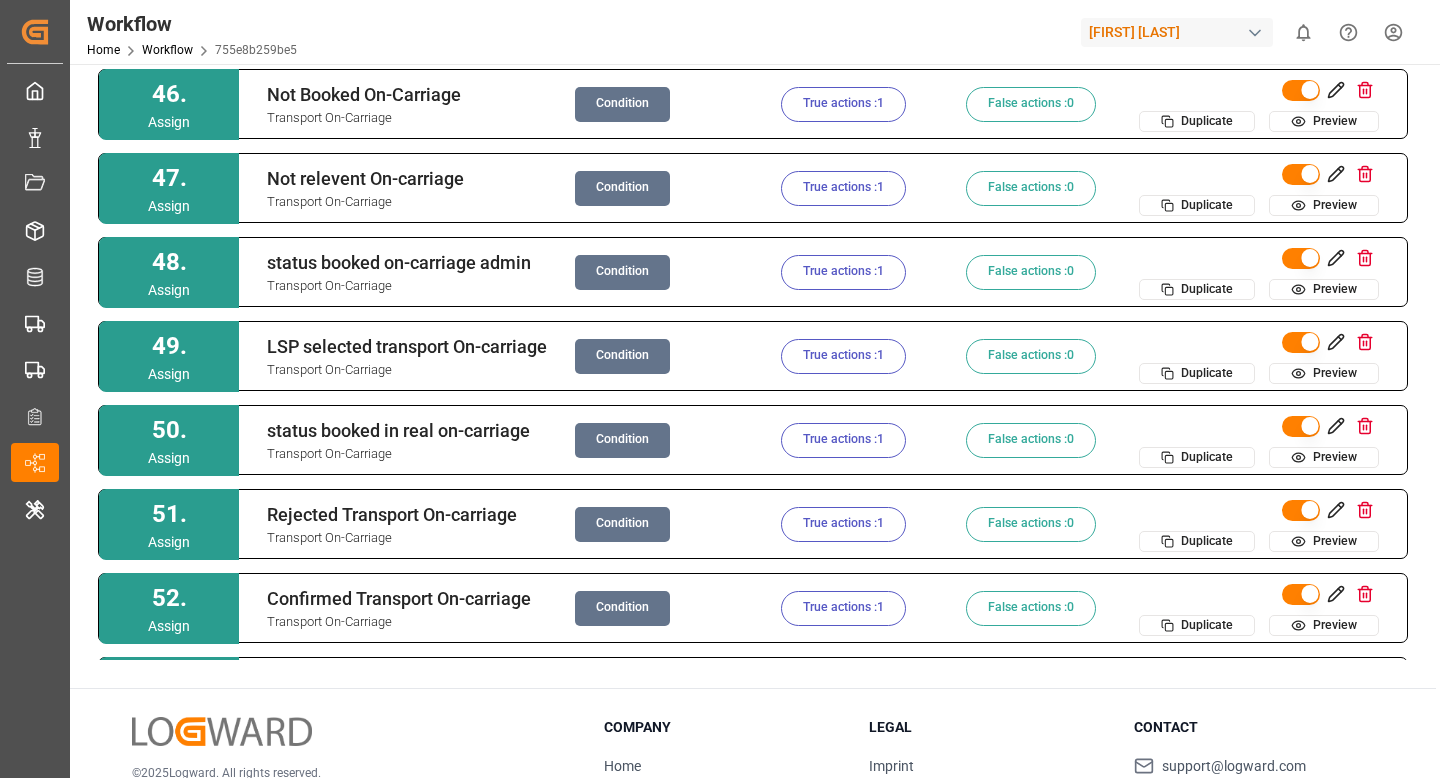 click on "True actions :  1" at bounding box center [843, 104] 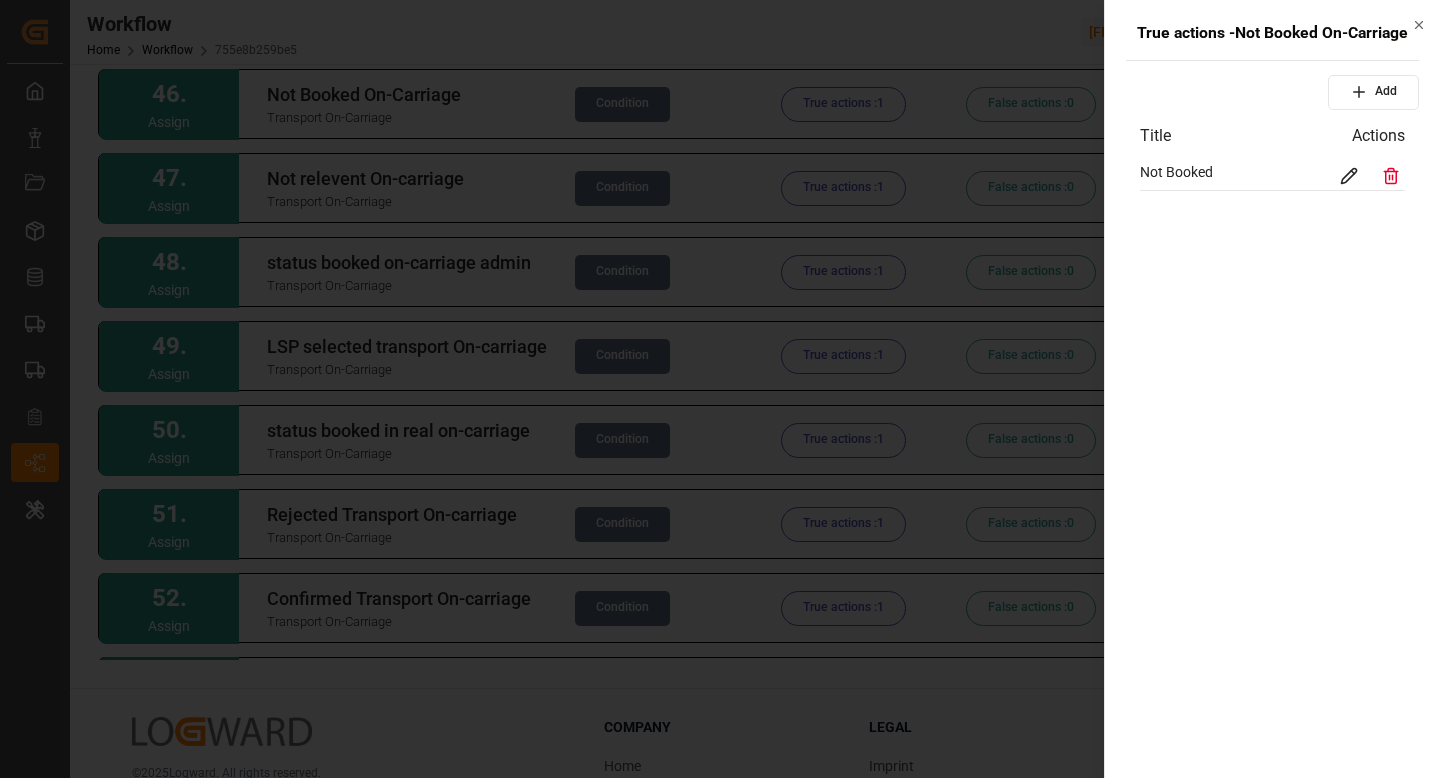 click 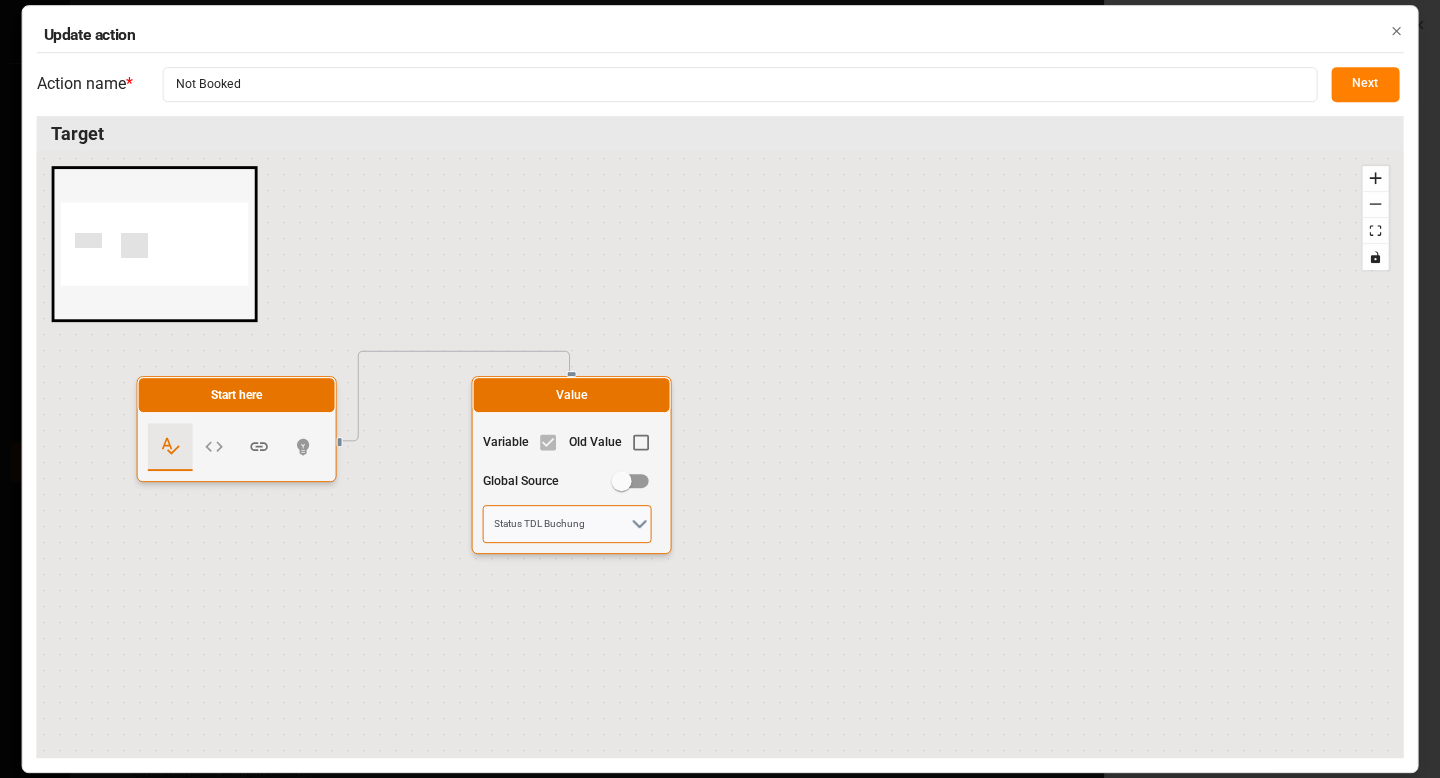 click on "Status TDL Buchung" at bounding box center [567, 524] 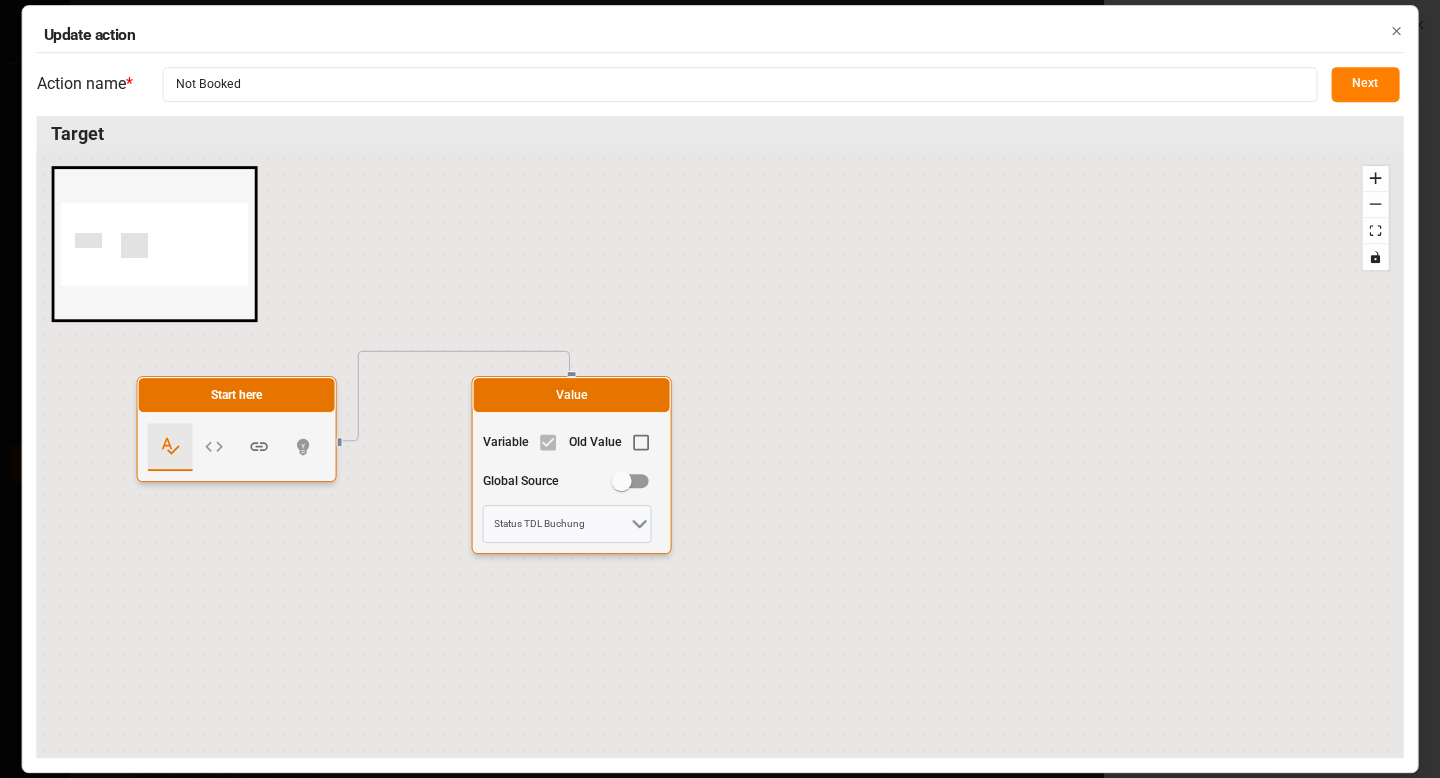 click on "Next" at bounding box center (1365, 84) 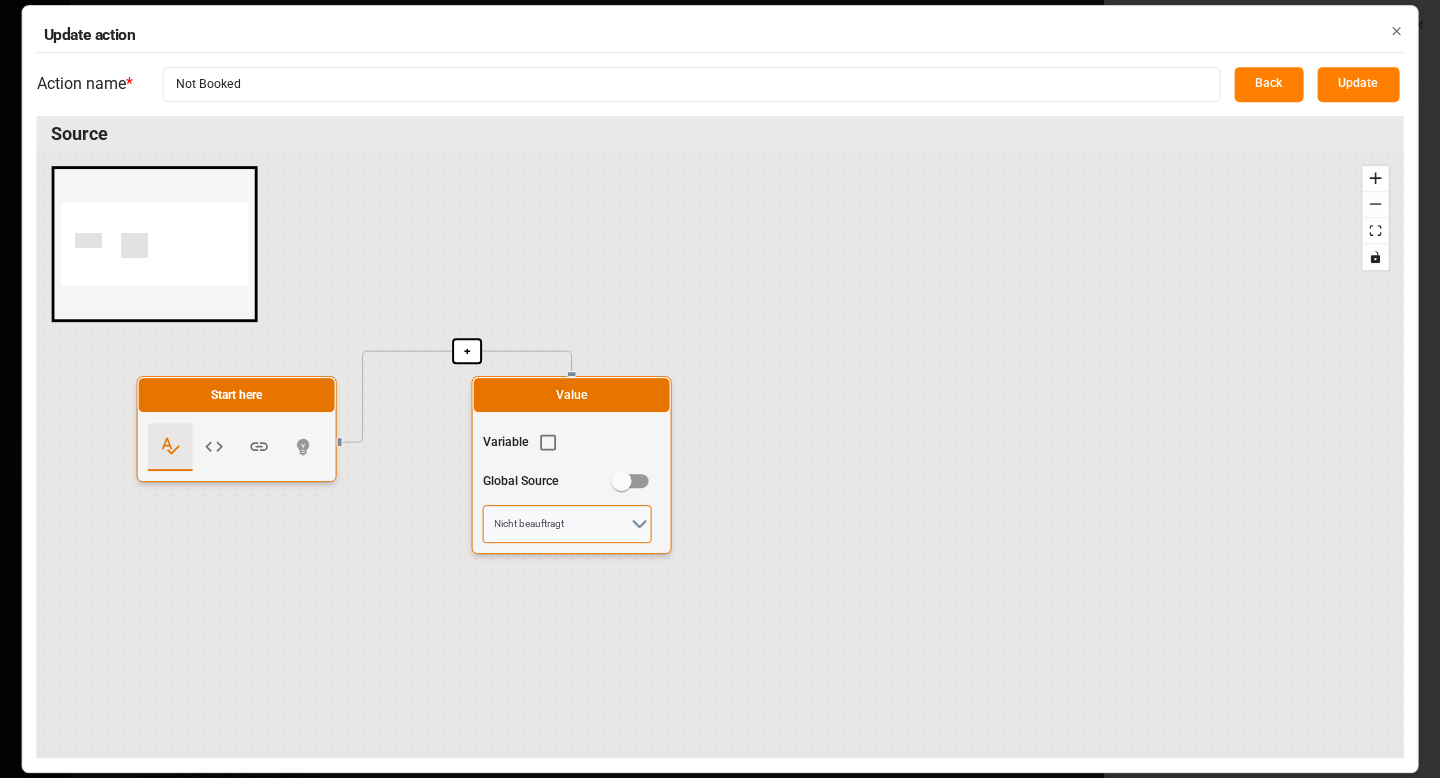 click on "Nicht beauftragt" at bounding box center (567, 524) 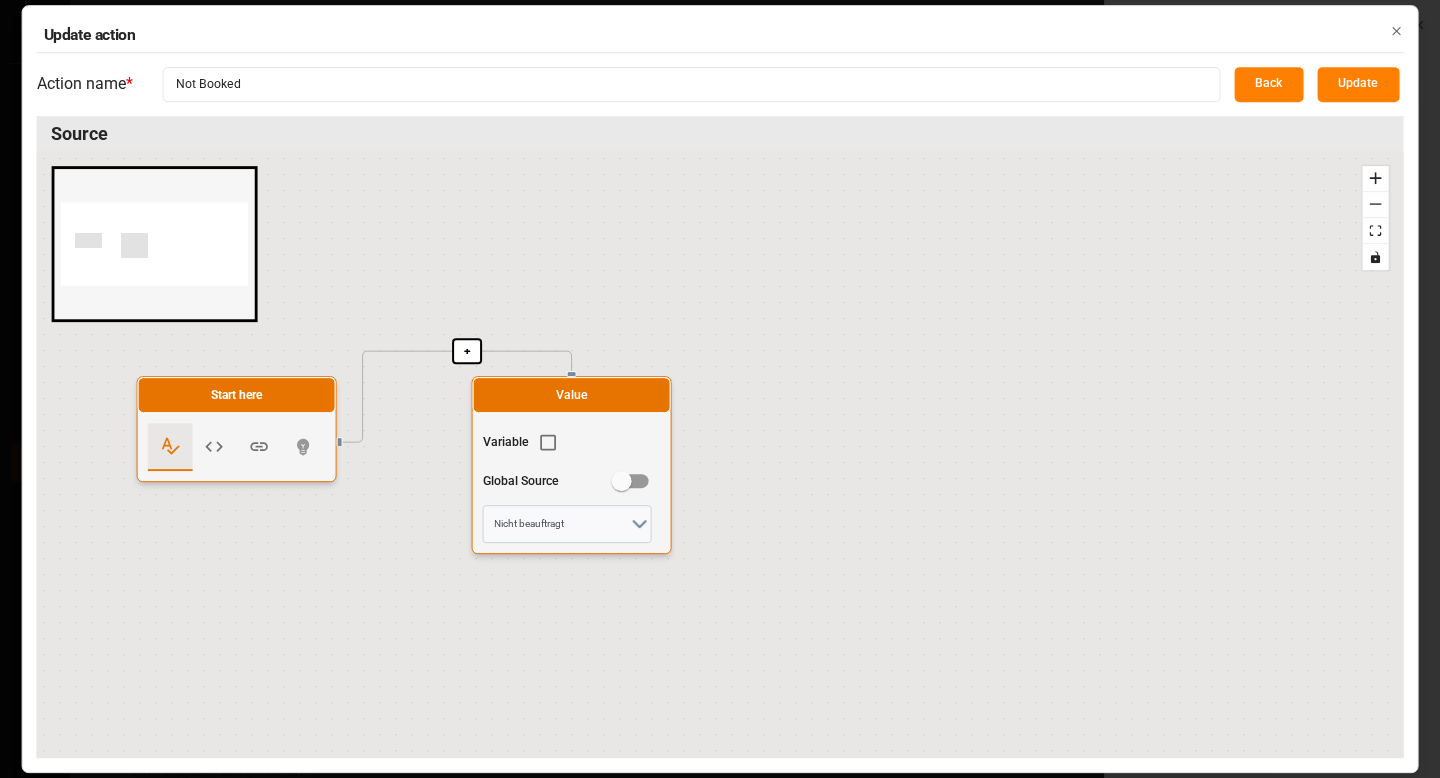 click 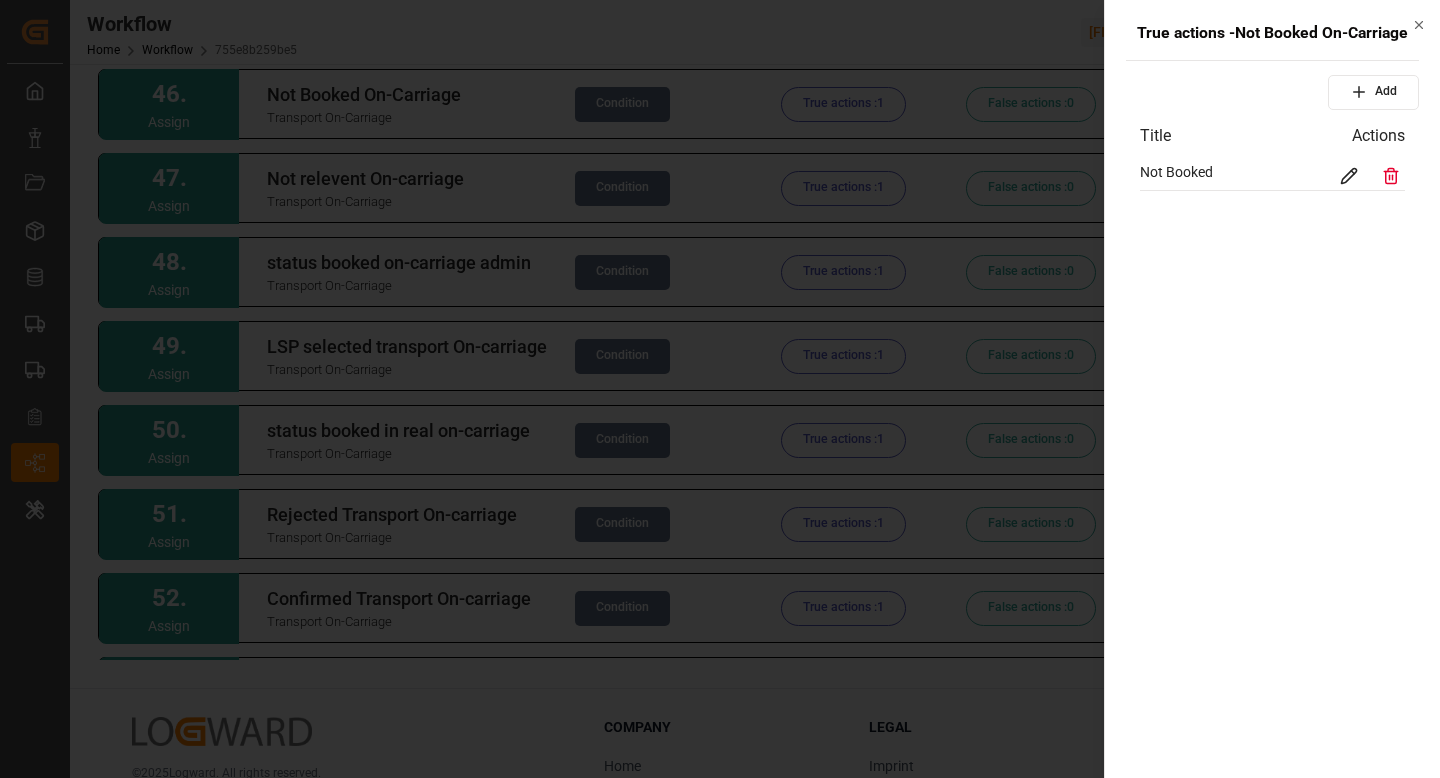 click on "Created by potrace 1.15, written by Peter Selinger 2001-2017 Created by potrace 1.15, written by Peter Selinger 2001-2017 My Cockpit My Cockpit Sendung Sendung Document Management Document Management Ladungsträger Ladungsträger Transporteinheit Transporteinheit Transport (Vor-/Hauptlauf) Transport (Vor-/Hauptlauf) Transport (Nachlauf) Transport (Nachlauf) Configuration Audits Configuration Audits Workflow Workflow Internal Tool Internal Tool Back to main menu Workflow Home Workflow 755e8b259be5 Henry Lamotte 0 Notifications Only show unread All Mark all categories read No notifications Version History Fields Variables Add step 1 . Assign Cancelled pre/main admin field Transport Pre-/Main-Carriage Condition True actions :  1 False actions :  0 Duplicate Preview 2 . Assign Cancelled on-carraige Transport On-Carriage Condition True actions :  1 False actions :  0 Duplicate Preview 3 . Assign Unlinked Fetching on-carriage Delivery On Condition Fetch lookup Edit reference Duplicate Preview 4 . Assign Condition 0" at bounding box center [720, 389] 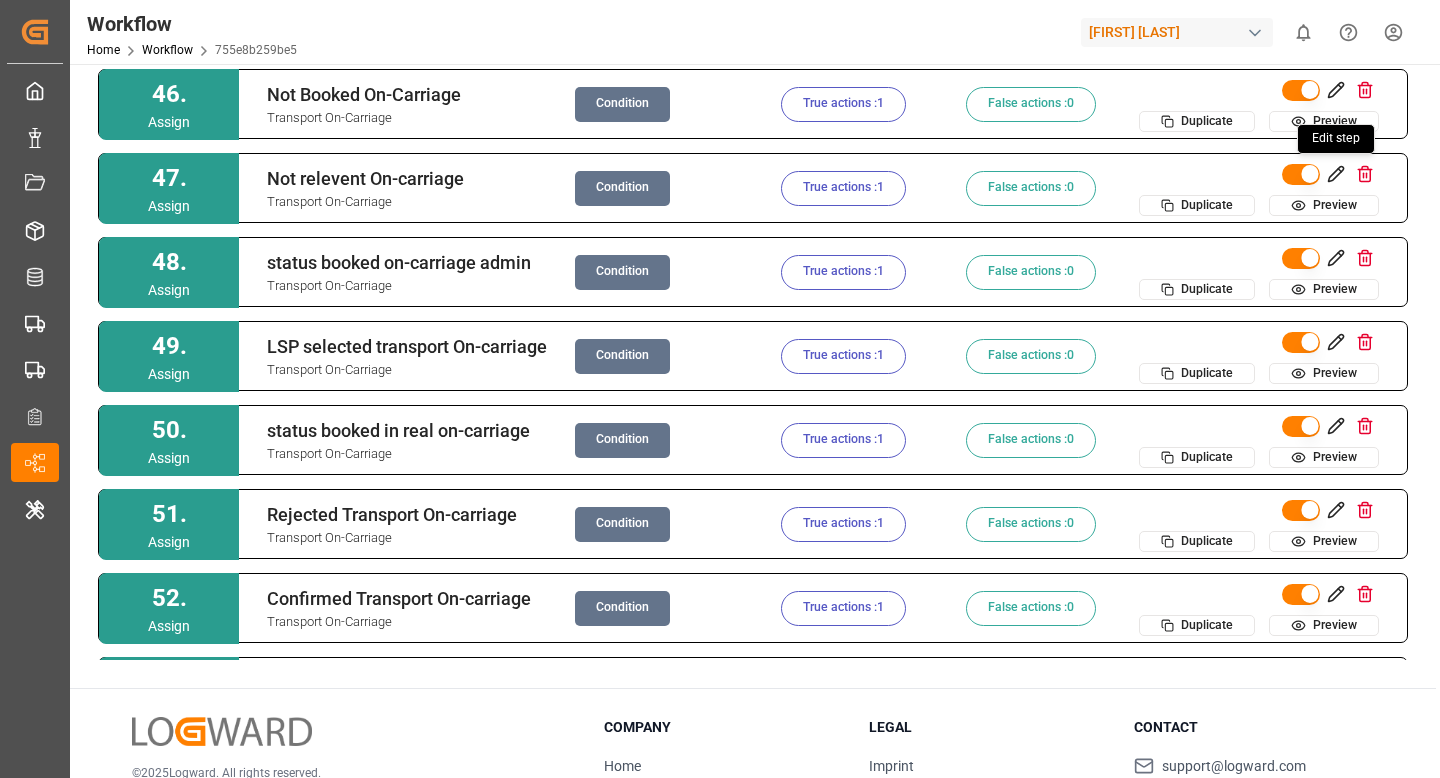 click 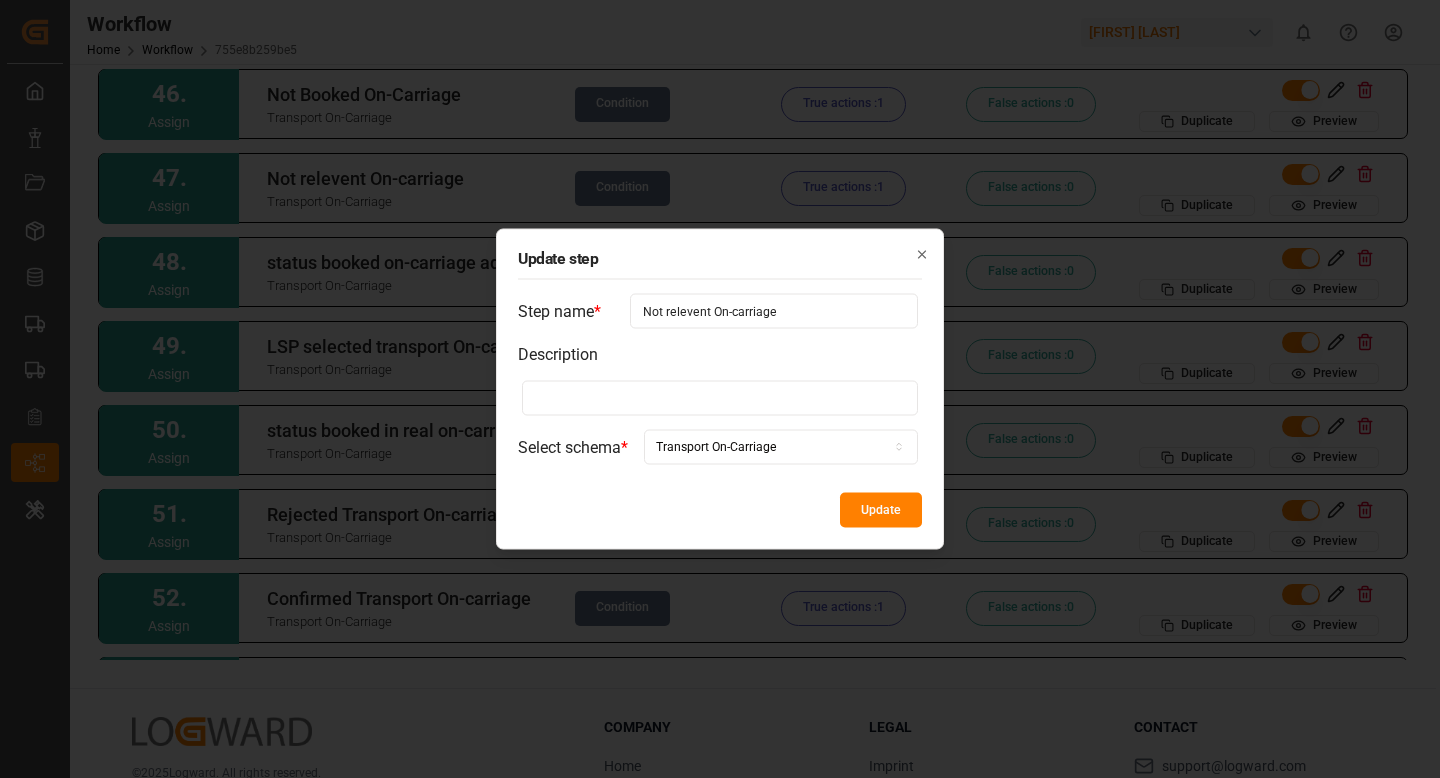 click on "Not relevent On-carriage" at bounding box center (774, 311) 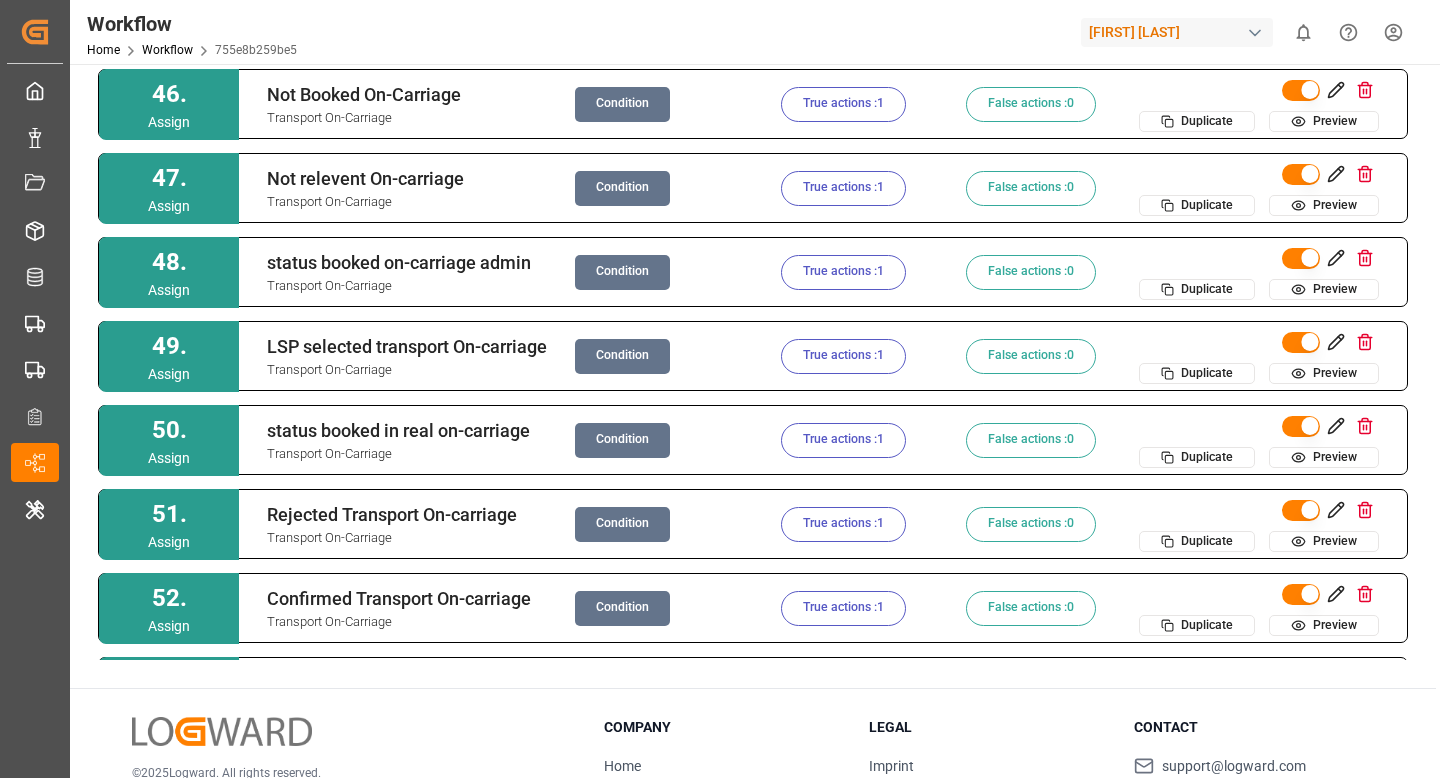 click on "Condition" at bounding box center [622, 188] 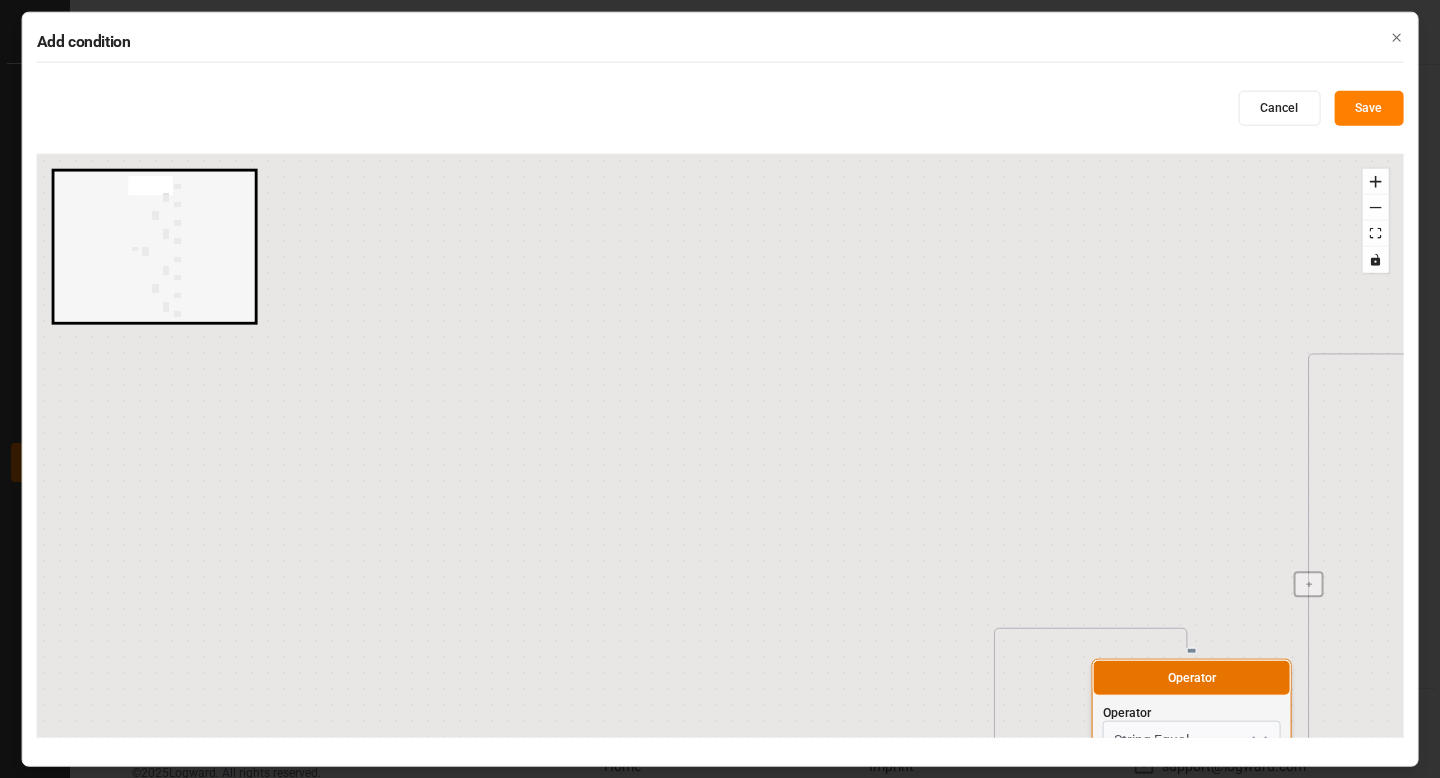 radio on "false" 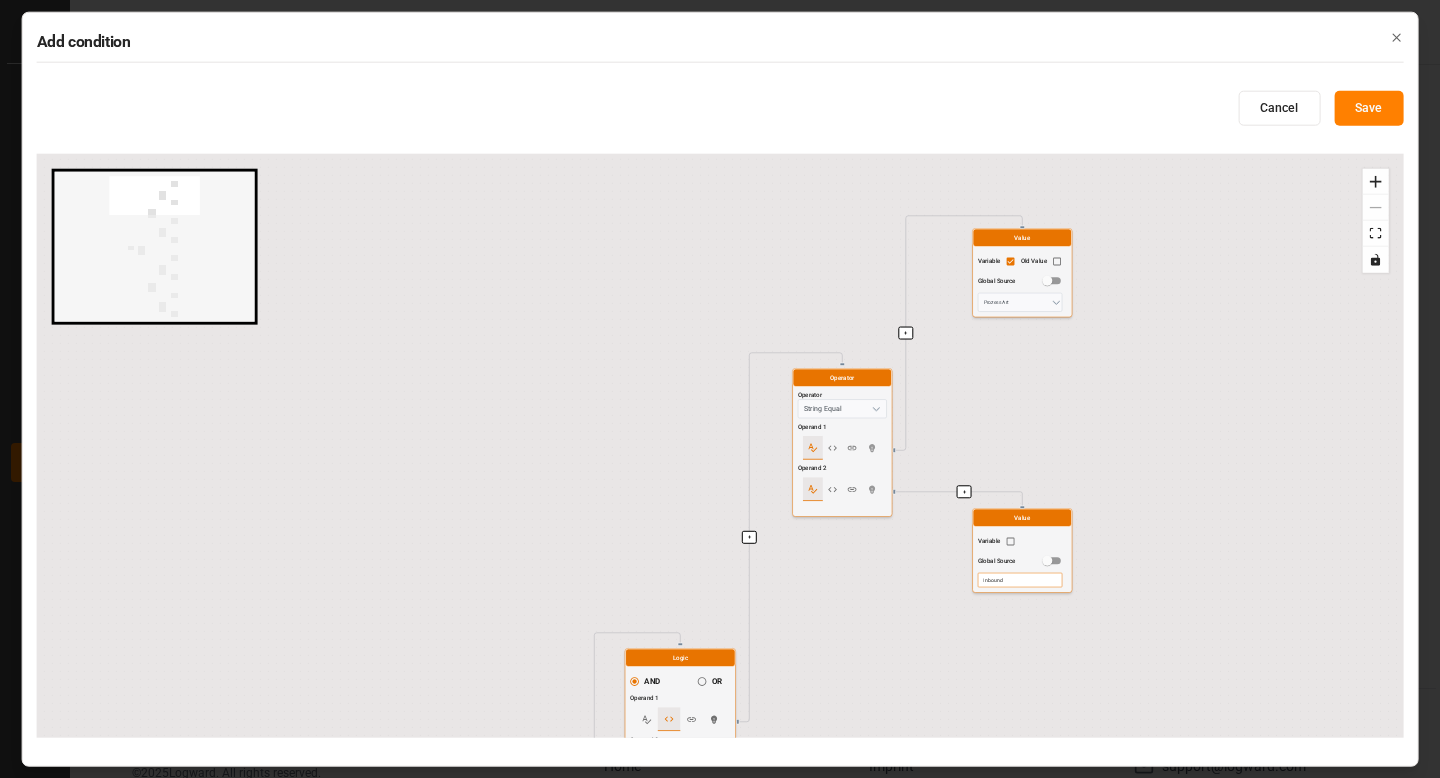 drag, startPoint x: 622, startPoint y: 468, endPoint x: 477, endPoint y: 66, distance: 427.35114 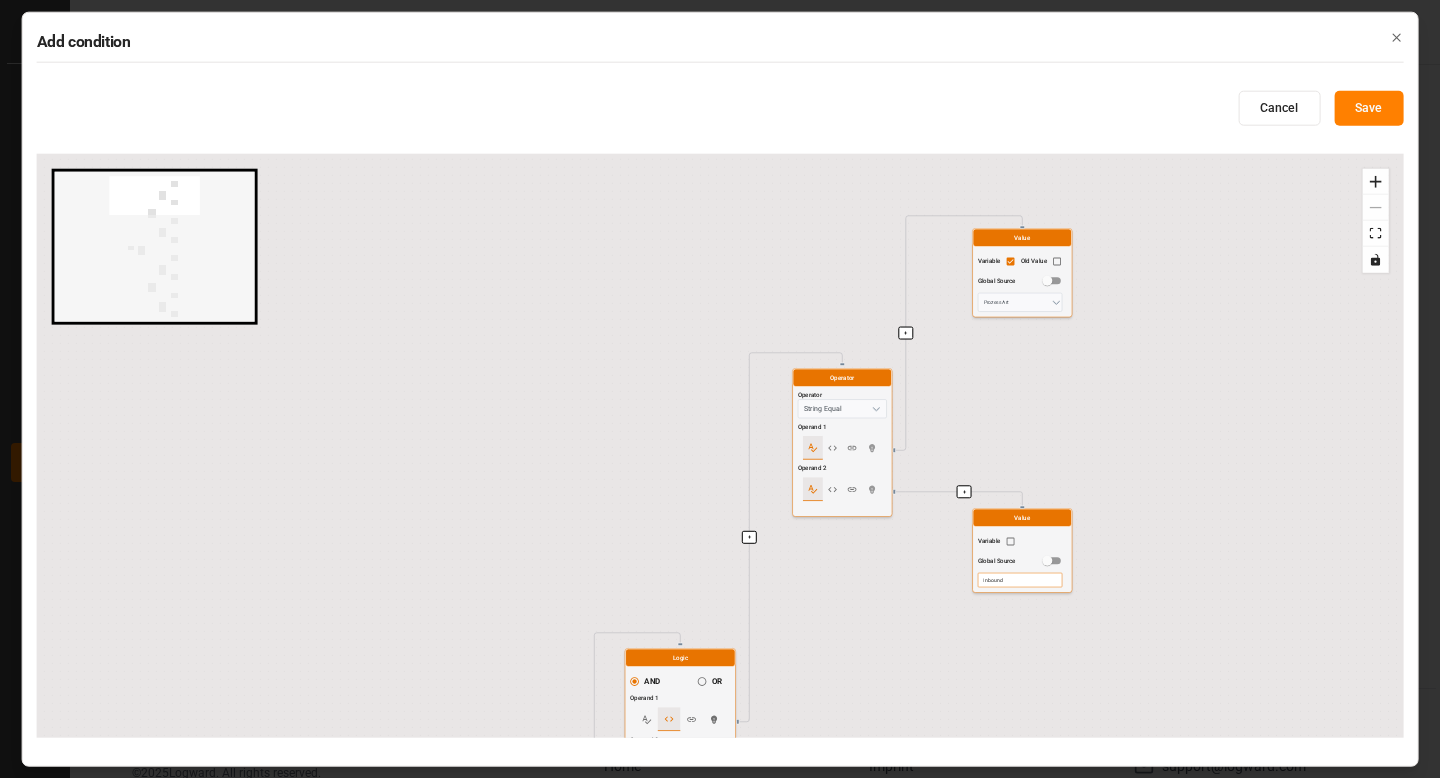 click on "Add condition Cancel Save + + + + + + + + + + + + + + + Start here Logic AND OR Operand 1 Operand 2 Logic AND OR Operand 1 Operand 2 Operator Operator String Equal Operand 1 Operand 2 Value Variable Old Value Global Source Prozess Art Value Variable Global Source Inbound Operator Operator String Contains Operand 1 Operand 2 Value Variable Global Source DAP,DDP Value Variable Old Value Global Source Lieferbedingung Logic AND OR Operand 1 Operand 2 Operator Operator String Equal Operand 1 Operand 2 Value Variable Old Value Global Source Prozess Art Value Variable Global Source Outbound Operator Operator String Contains Operand 1 Operand 2 Value Variable Global Source EXW,FCA Value Variable Old Value Global Source Lieferbedingung React Flow mini map Press enter or space to select a node. You can then use the arrow keys to move the node around.  Press delete to remove it and escape to cancel.   Press enter or space to select an edge. You can then press delete to remove it or escape to cancel. Close" at bounding box center [720, 389] 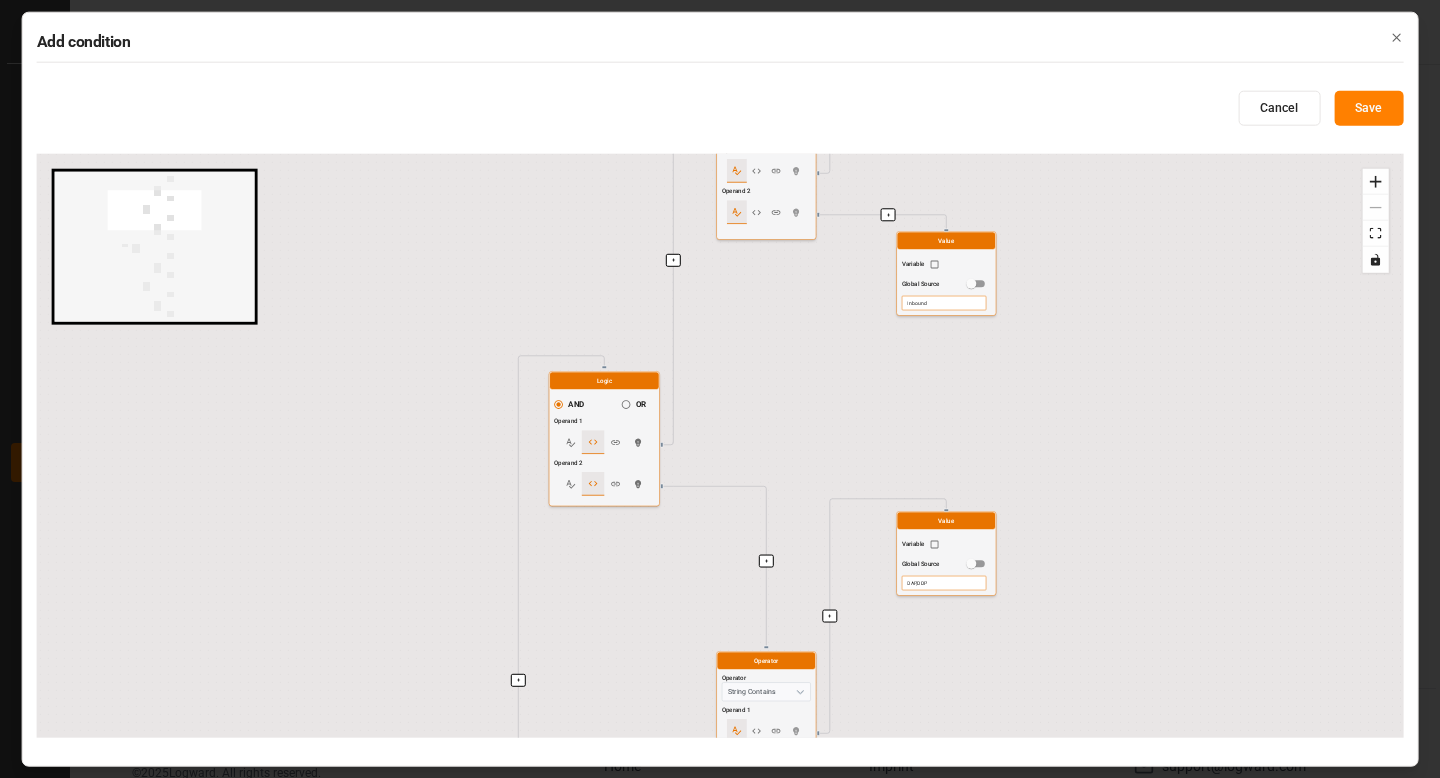 click 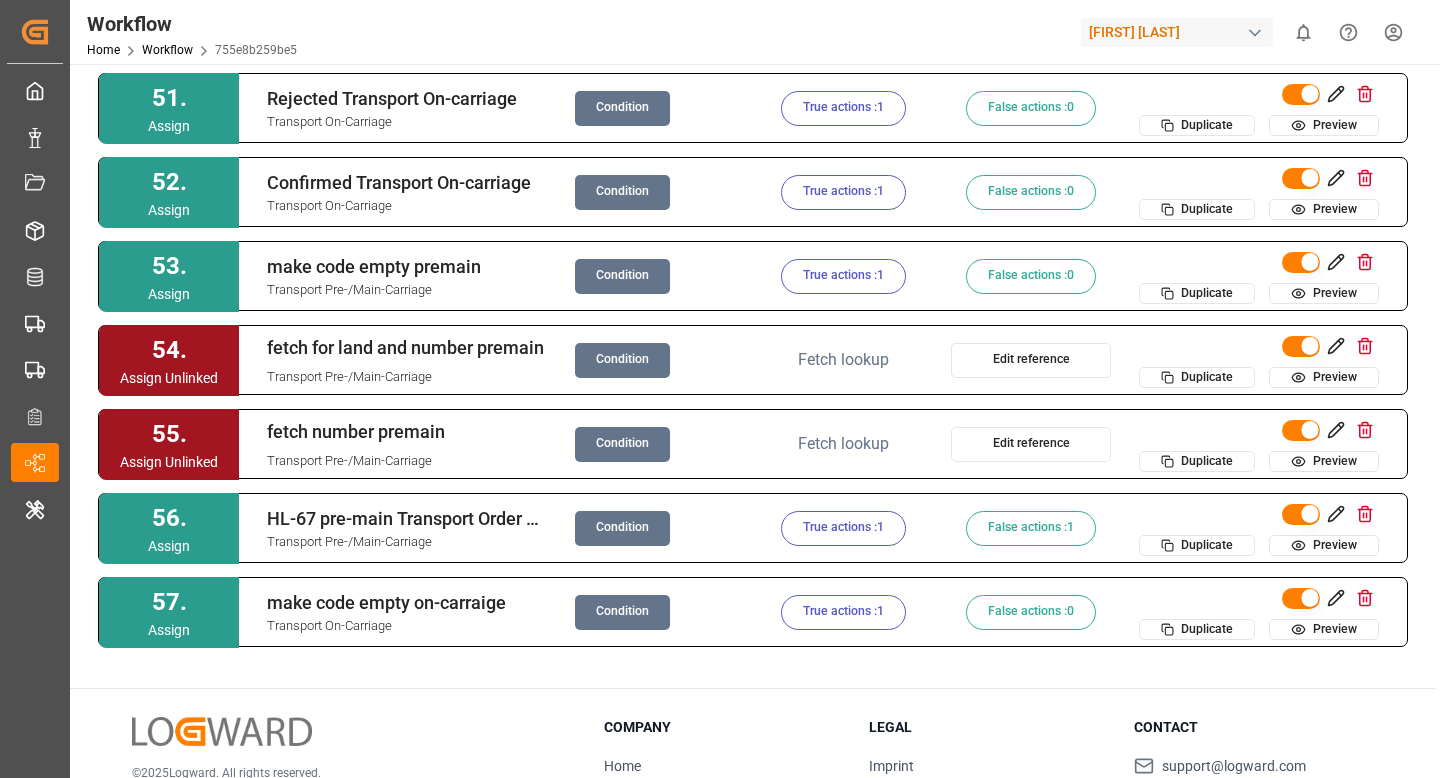 scroll, scrollTop: 5341, scrollLeft: 0, axis: vertical 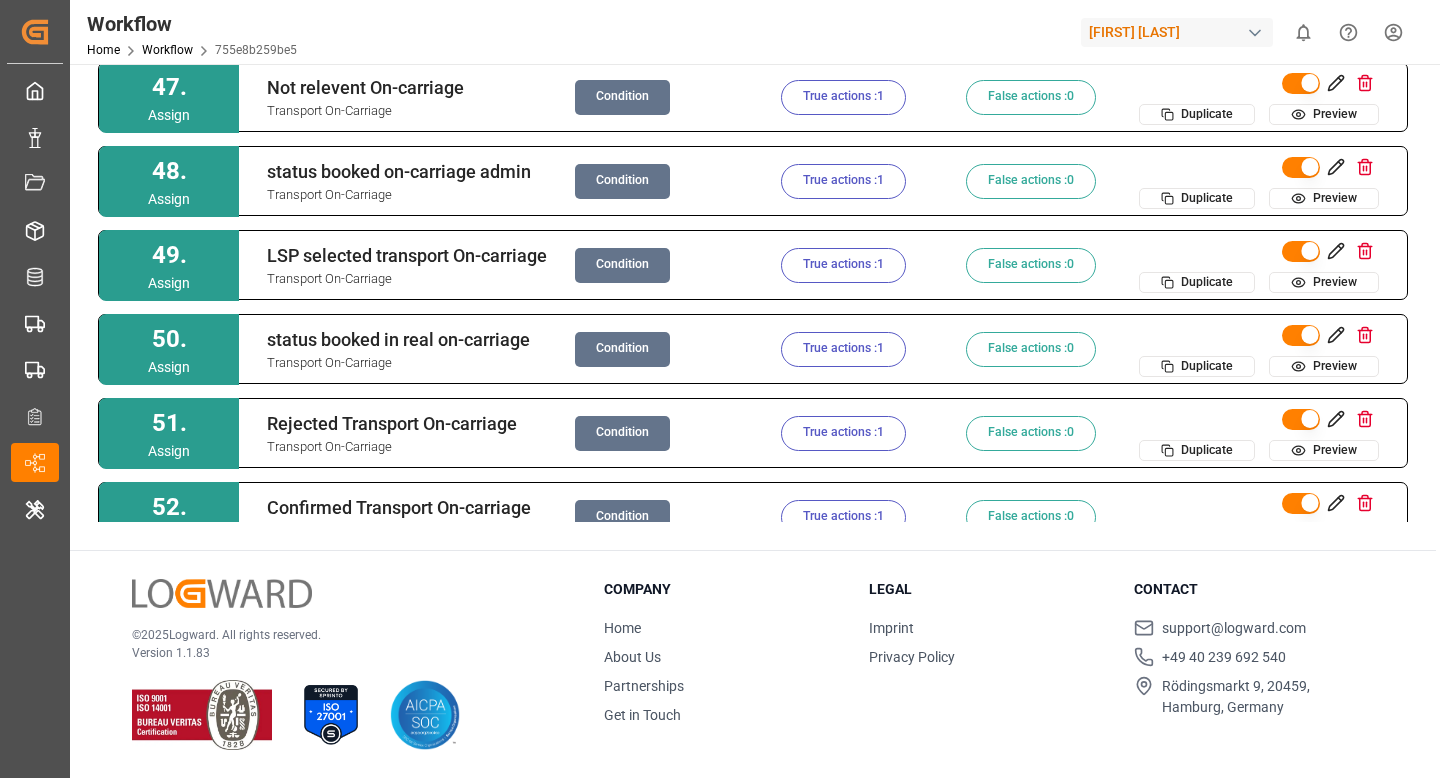 click on "Condition" at bounding box center (622, 97) 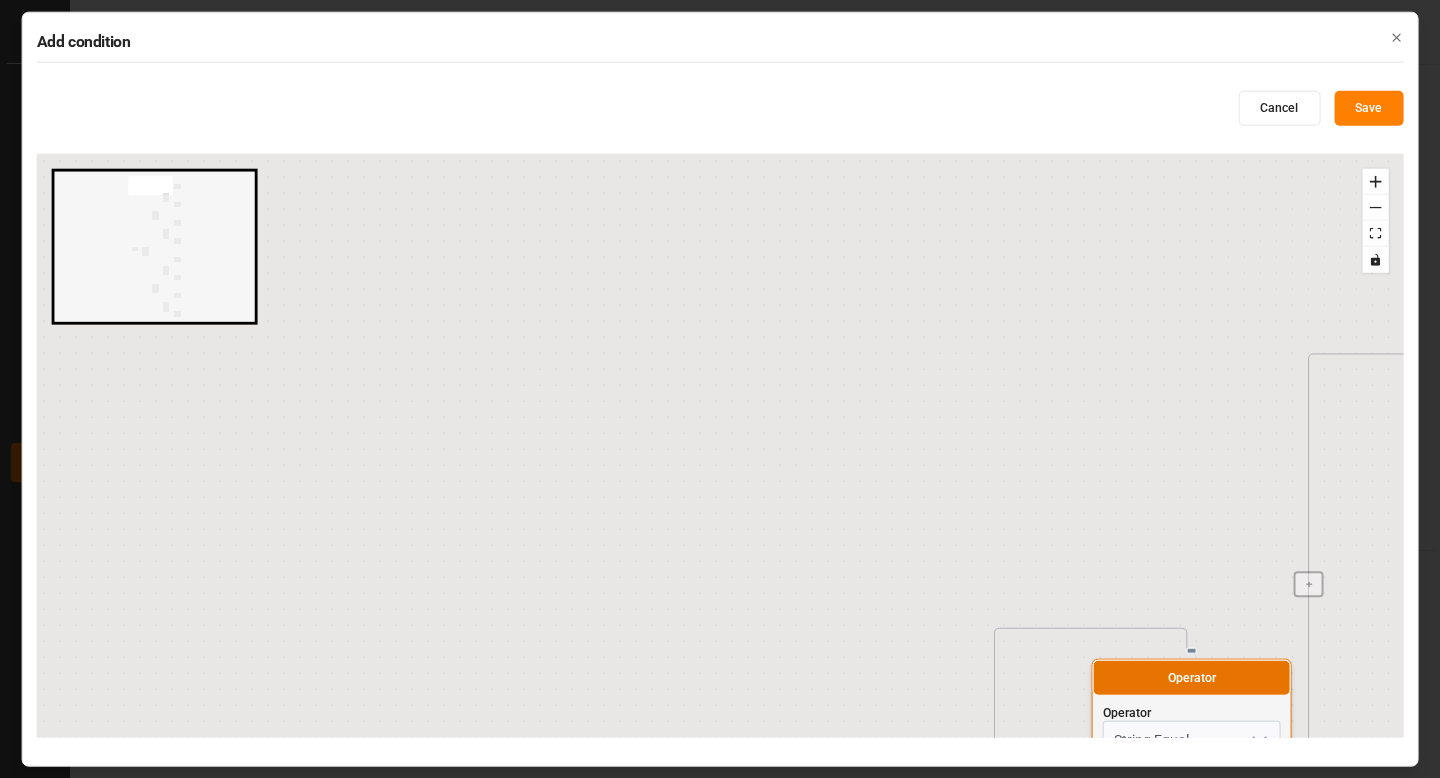 radio on "false" 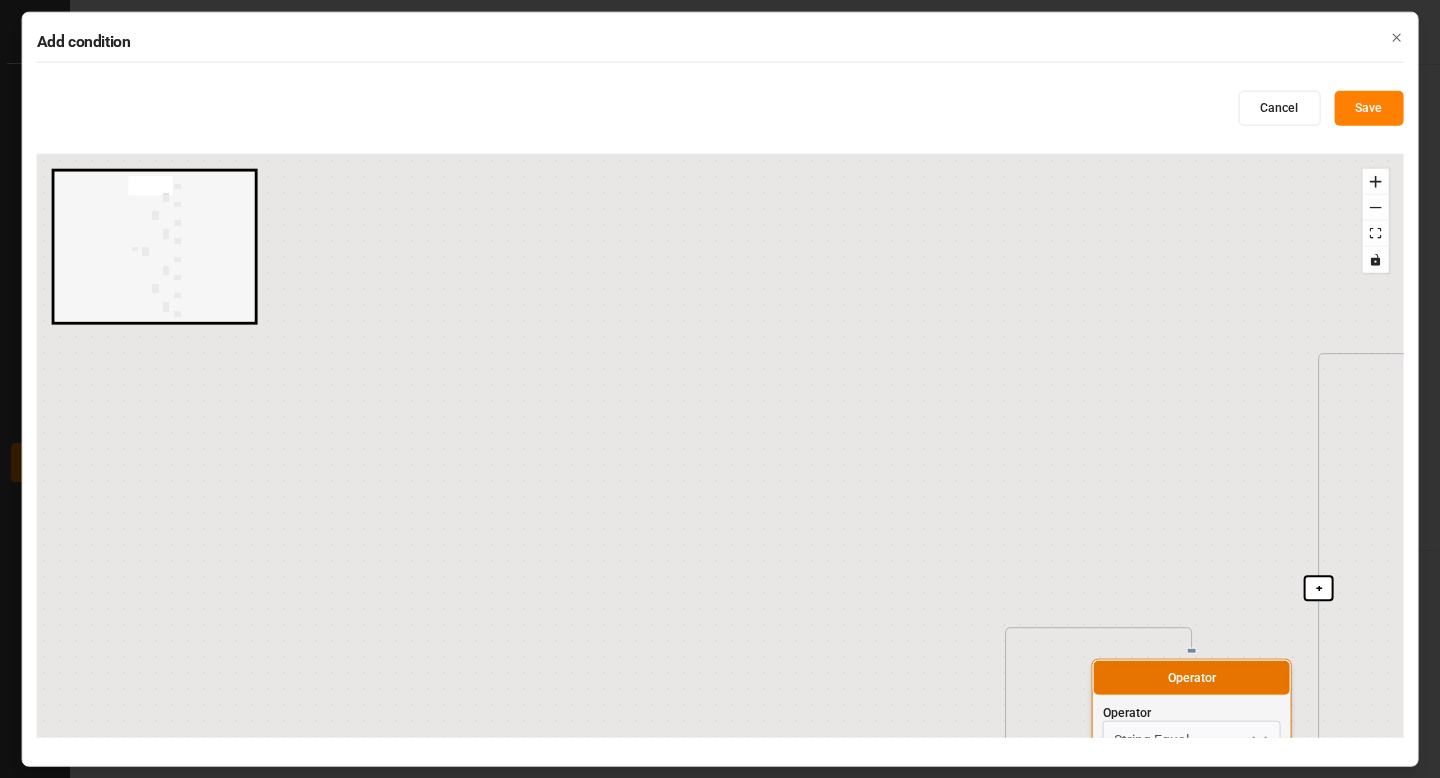 click 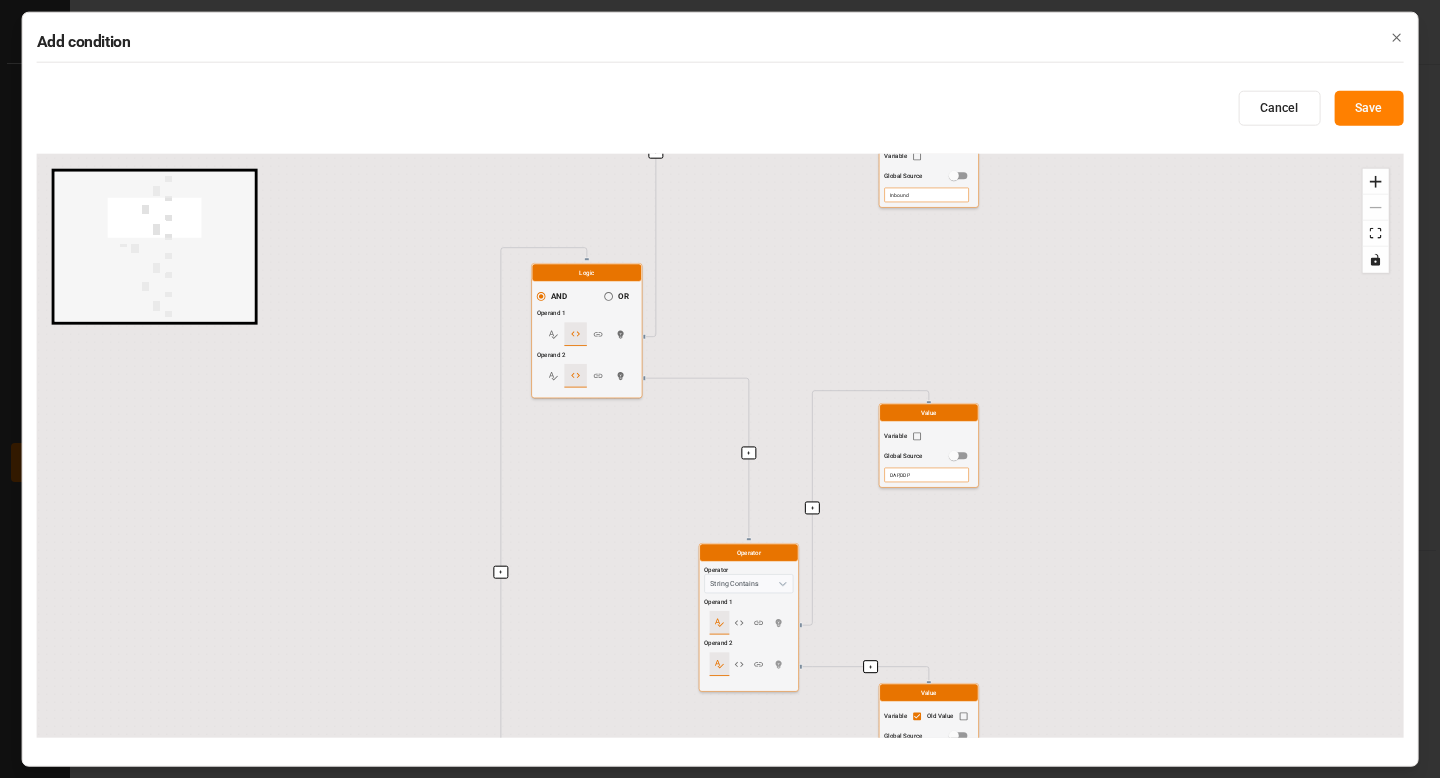 drag, startPoint x: 707, startPoint y: 290, endPoint x: 579, endPoint y: 717, distance: 445.77237 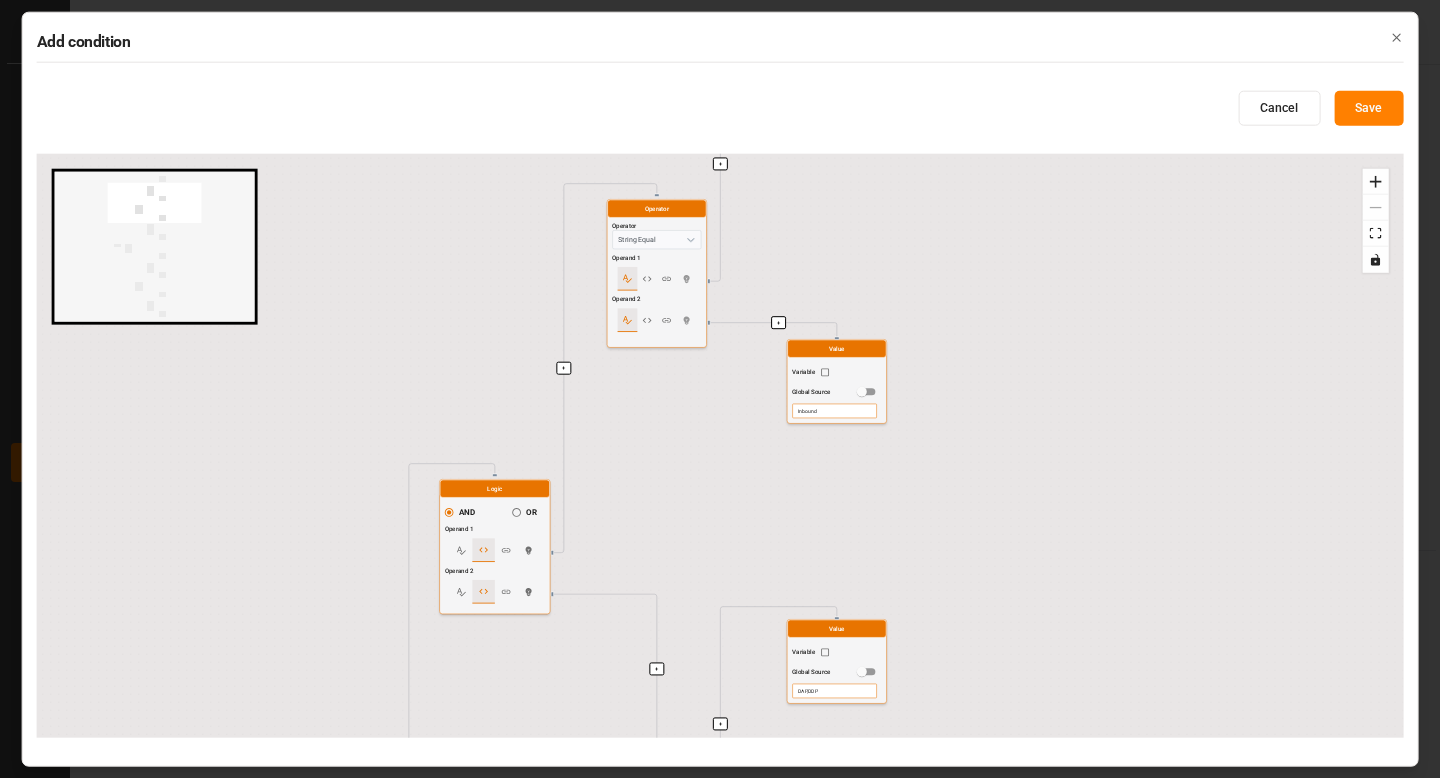 drag, startPoint x: 604, startPoint y: 568, endPoint x: 515, endPoint y: 773, distance: 223.48602 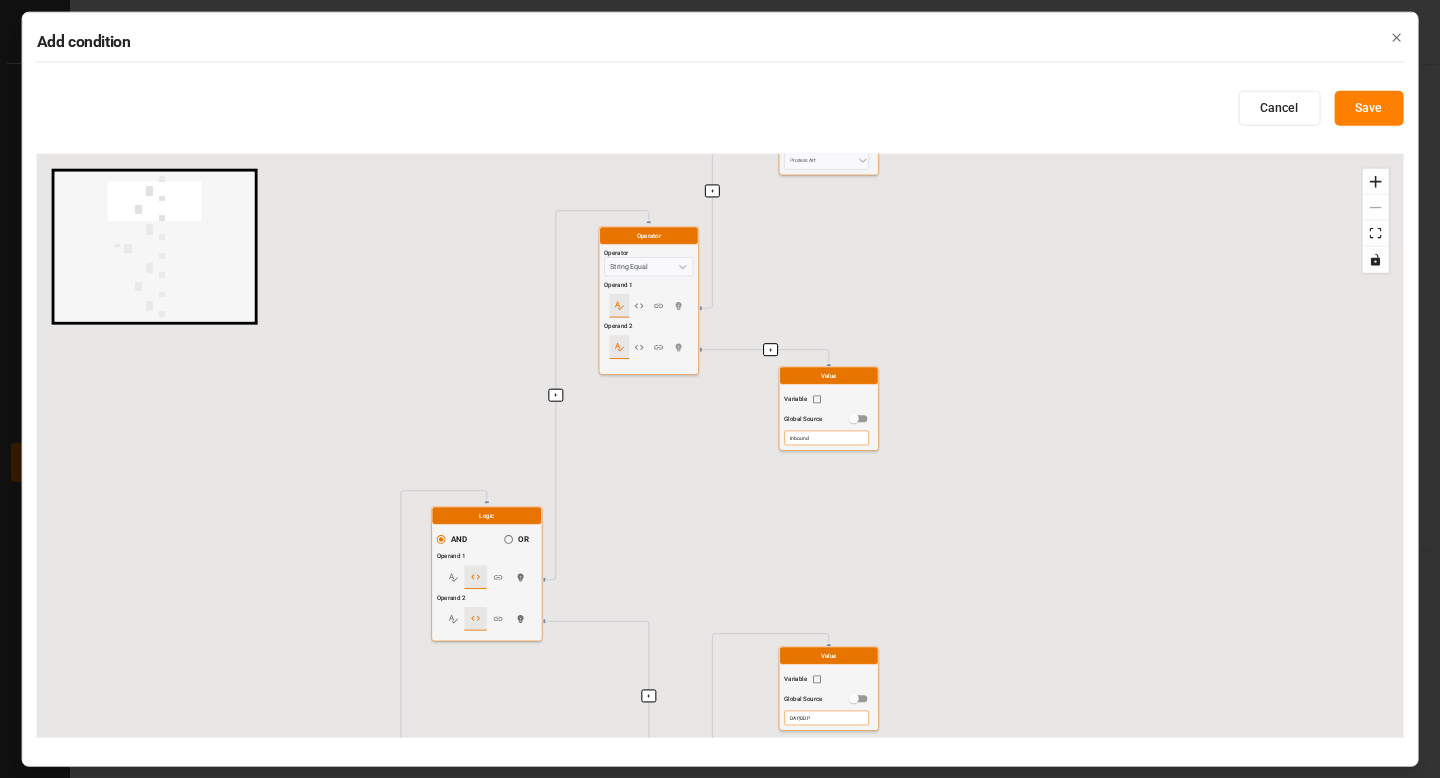 drag, startPoint x: 684, startPoint y: 528, endPoint x: 671, endPoint y: 554, distance: 29.068884 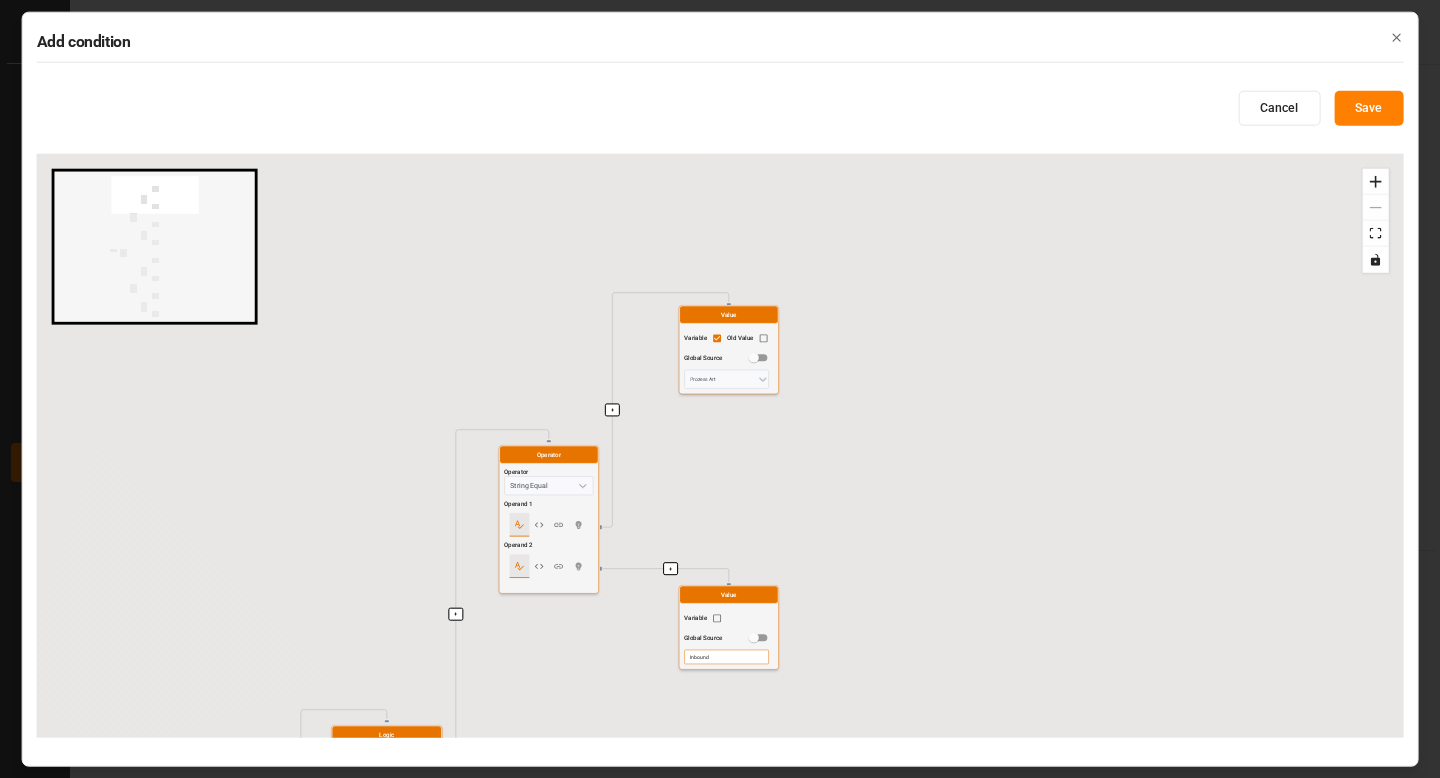 drag, startPoint x: 688, startPoint y: 403, endPoint x: 572, endPoint y: 662, distance: 283.7904 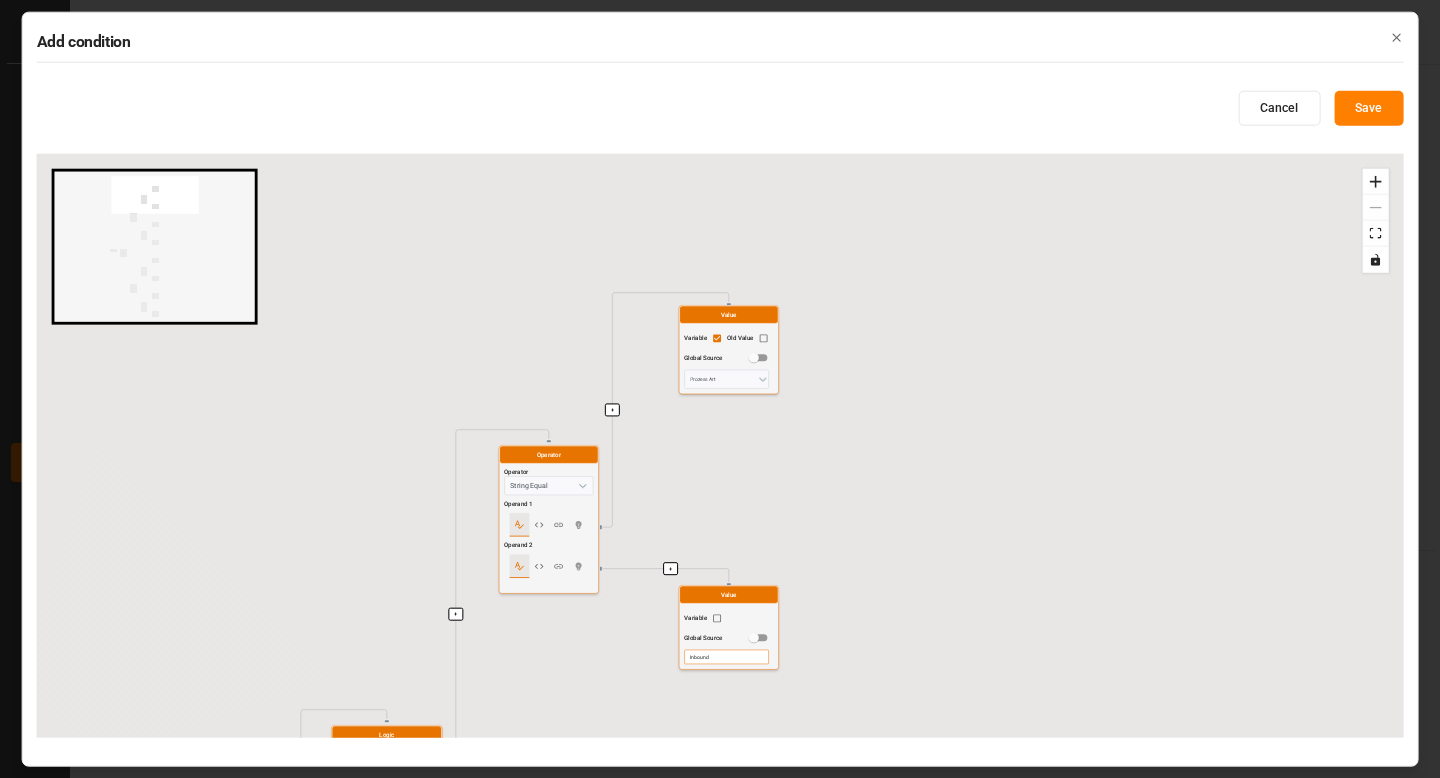 click on "+ + + + + + + + + + + + + + + Start here Logic AND OR Operand 1 Operand 2 Logic AND OR Operand 1 Operand 2 Operator Operator String Equal Operand 1 Operand 2 Value Variable Old Value Global Source Prozess Art Value Variable Global Source Inbound Operator Operator String Contains Operand 1 Operand 2 Value Variable Global Source DAP,DDP Value Variable Old Value Global Source Lieferbedingung Logic AND OR Operand 1 Operand 2 Operator Operator String Equal Operand 1 Operand 2 Value Variable Old Value Global Source Prozess Art Value Variable Global Source Outbound Operator Operator String Contains Operand 1 Operand 2 Value Variable Global Source EXW,FCA Value Variable Old Value Global Source Lieferbedingung" at bounding box center [720, 446] 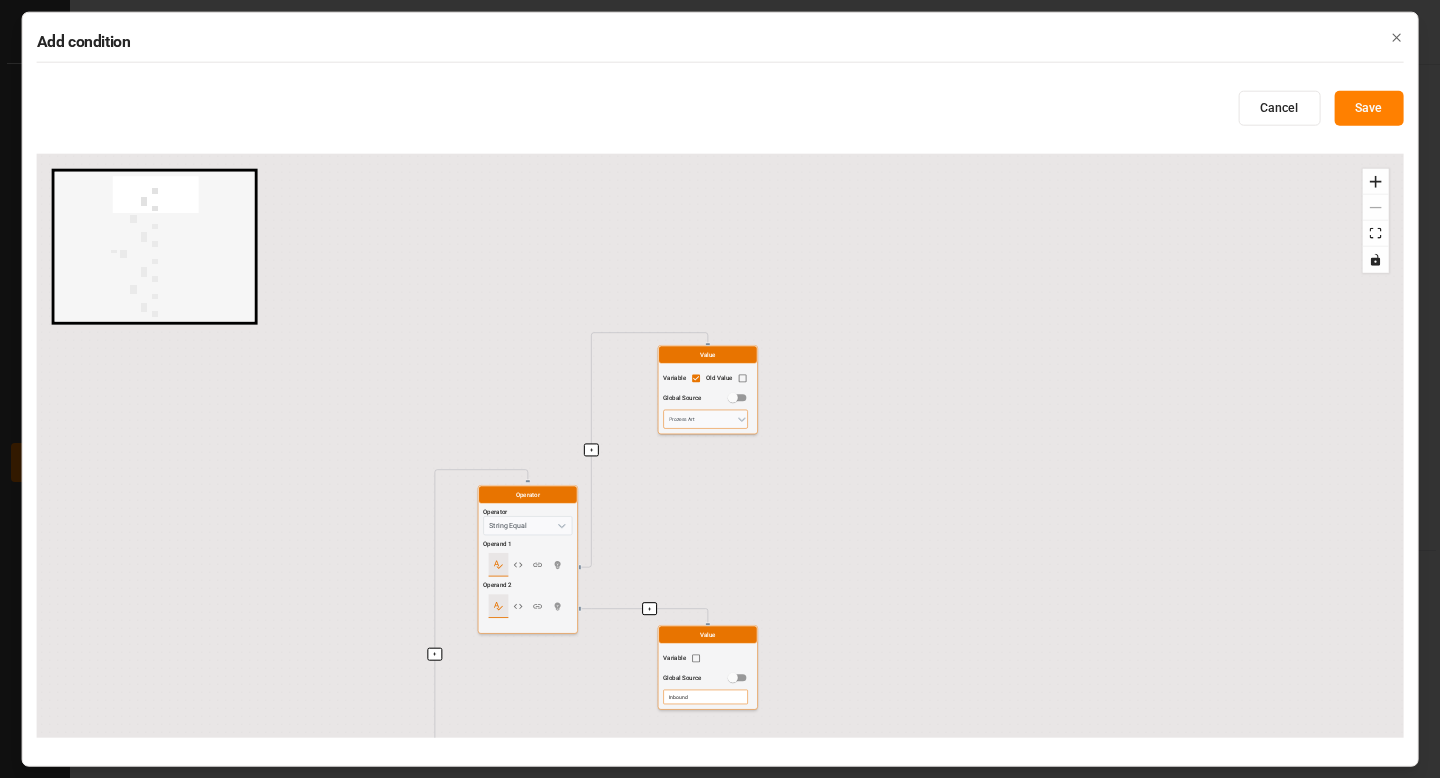 click on "Prozess Art" at bounding box center (705, 419) 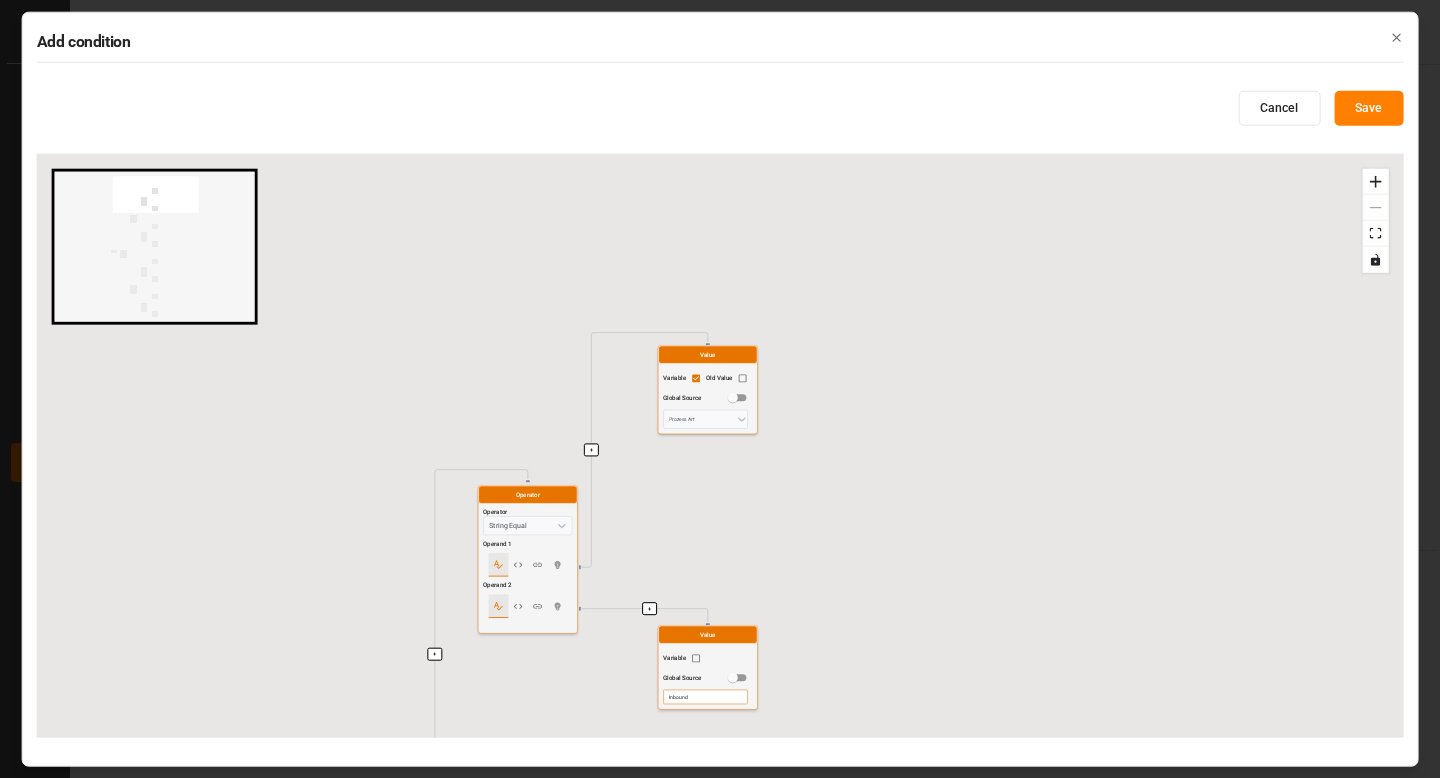 click on "Inbound" at bounding box center (707, 695) 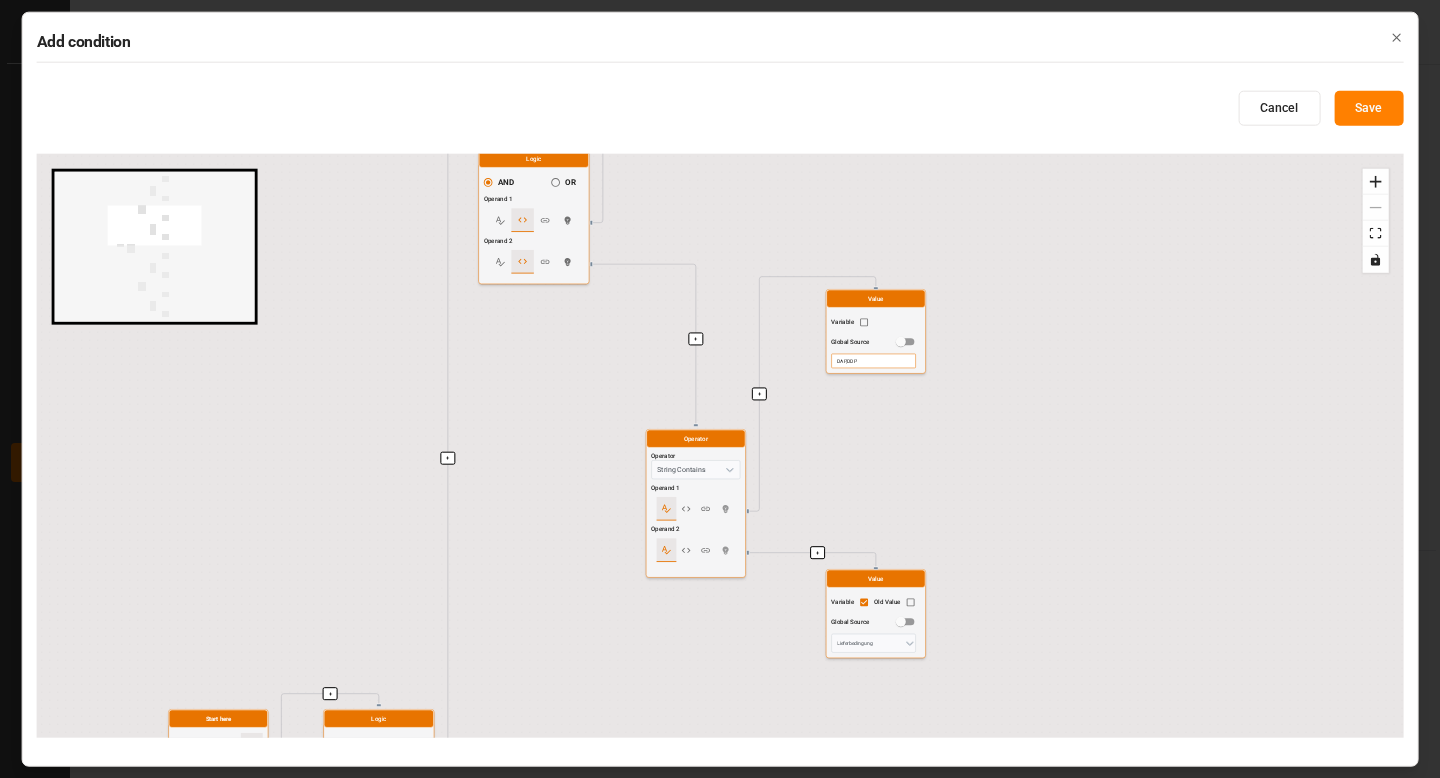 drag, startPoint x: 844, startPoint y: 447, endPoint x: 962, endPoint y: 210, distance: 264.75082 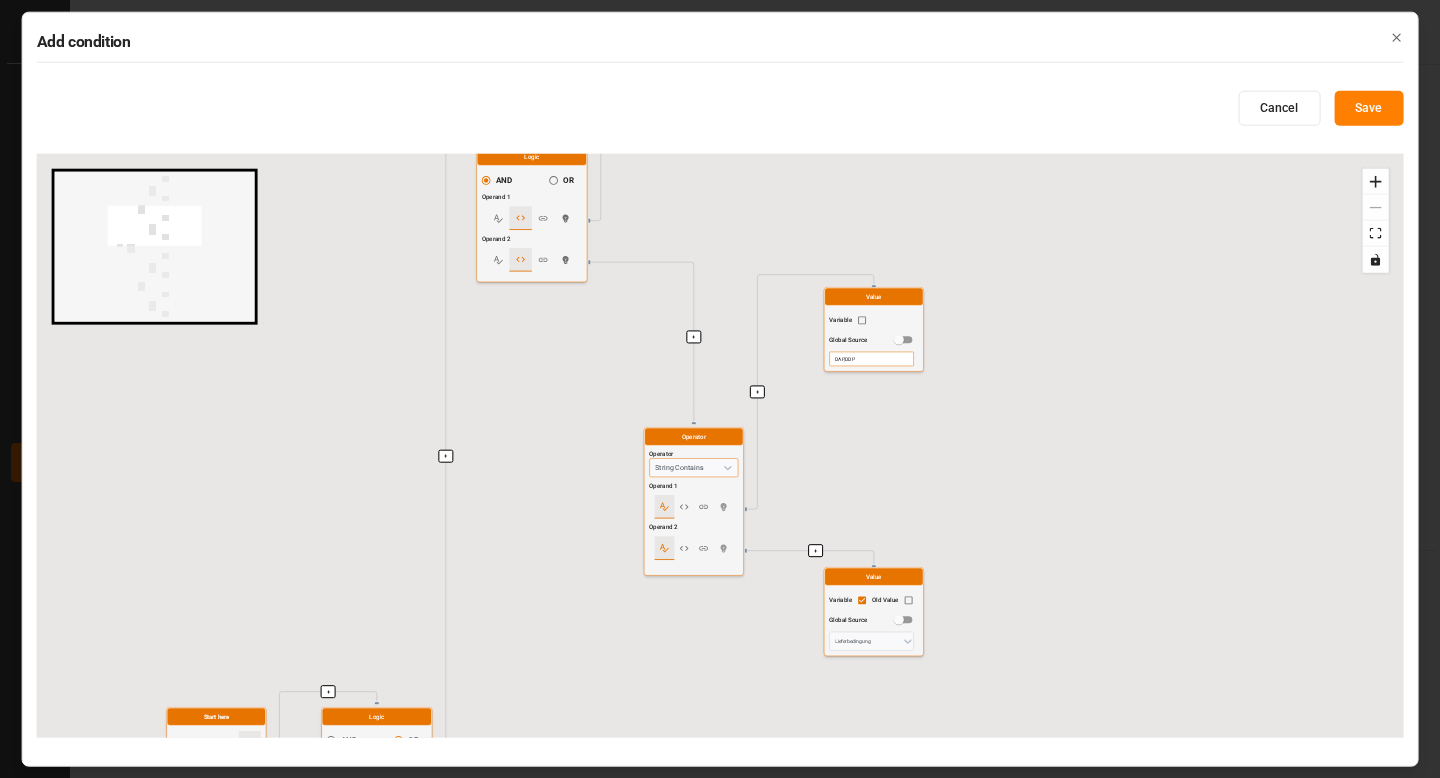 click on "String Contains" at bounding box center [693, 467] 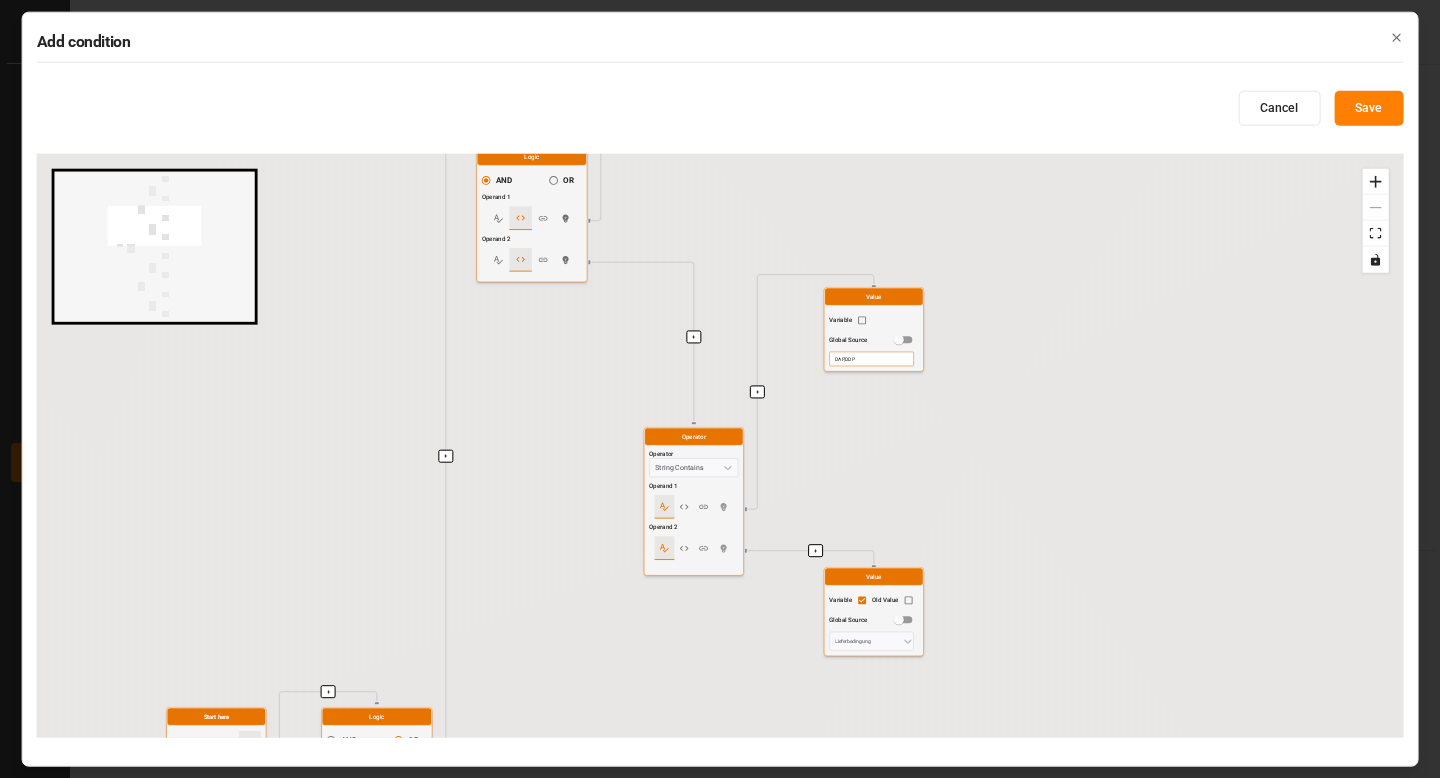 click on "DAP,DDP" at bounding box center [871, 359] 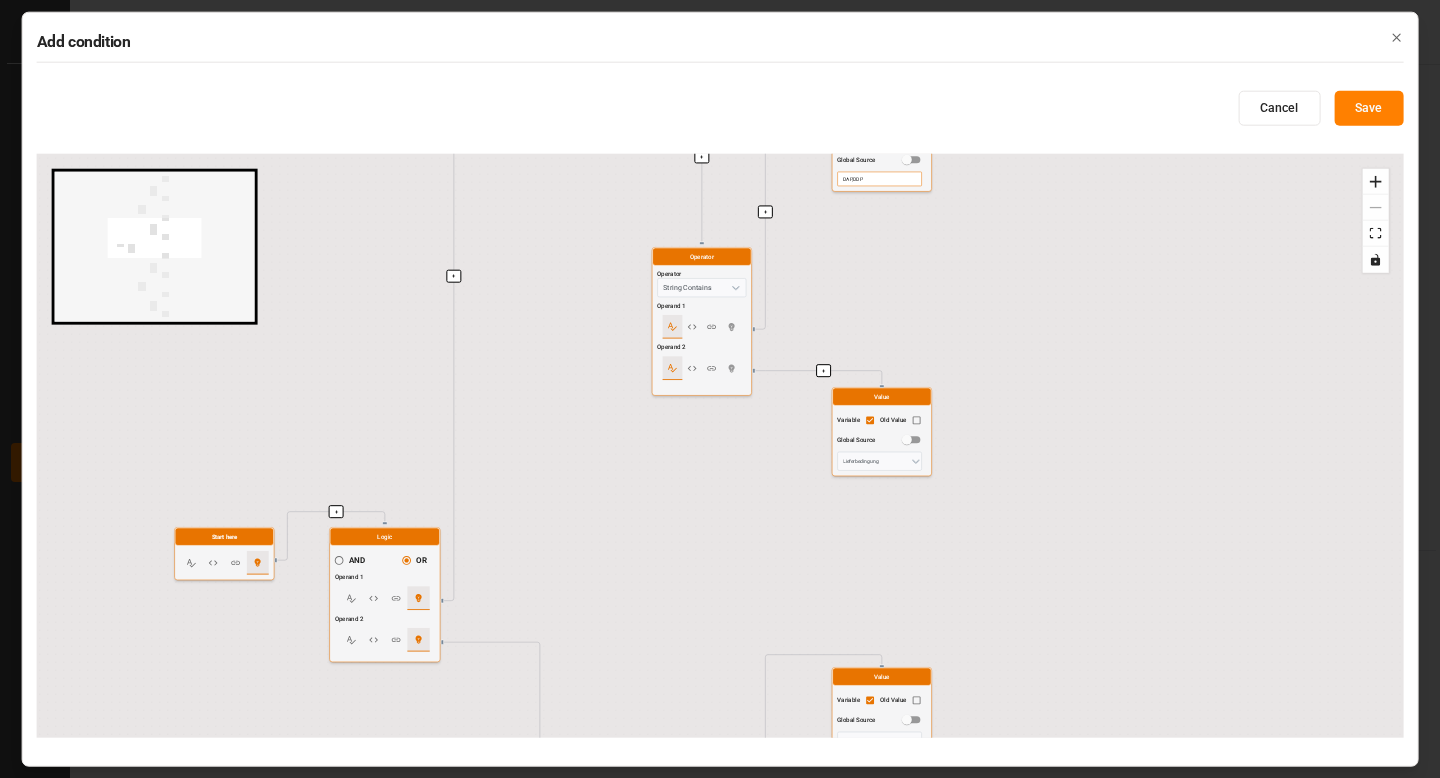 drag, startPoint x: 843, startPoint y: 451, endPoint x: 865, endPoint y: 152, distance: 299.80826 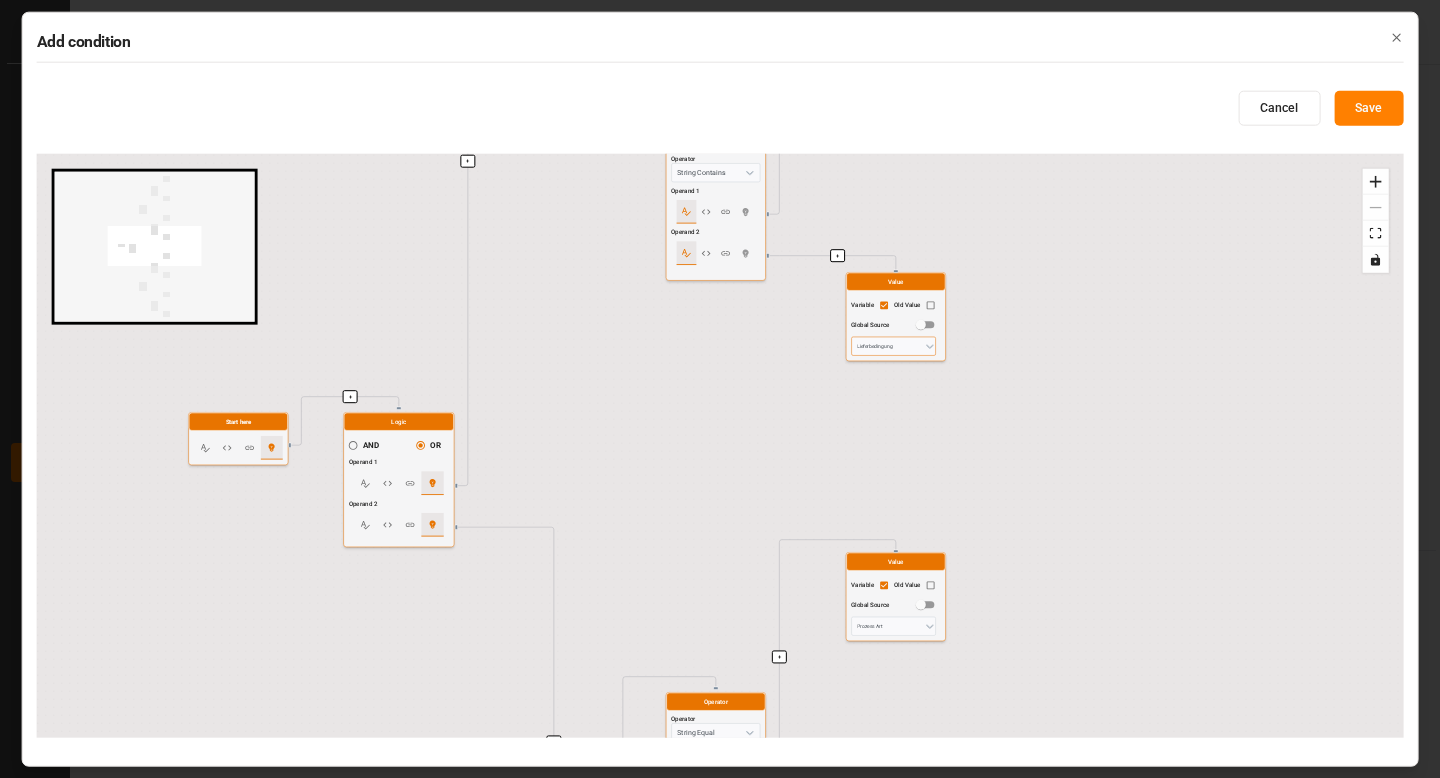 click on "Lieferbedingung" at bounding box center (893, 346) 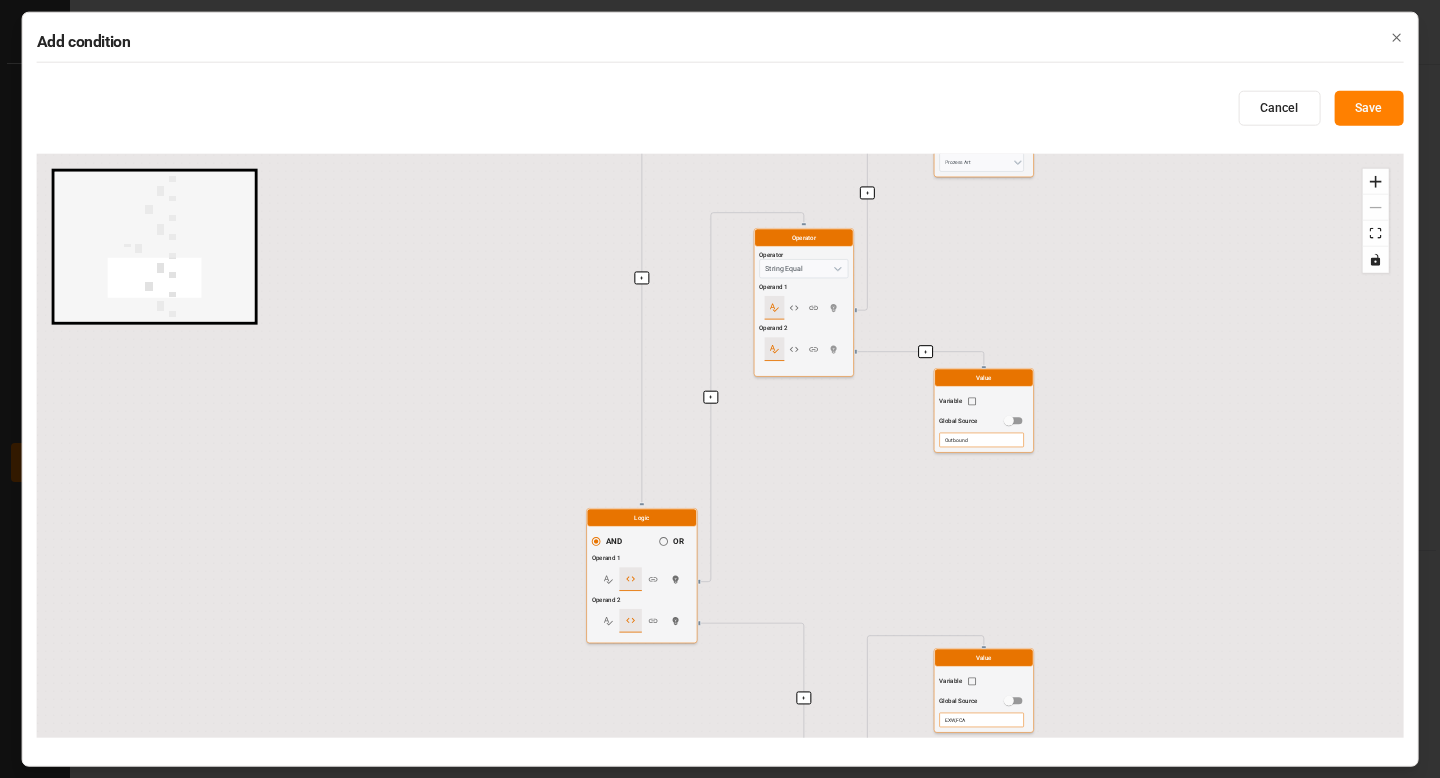 drag, startPoint x: 700, startPoint y: 466, endPoint x: 788, endPoint y: 2, distance: 472.27112 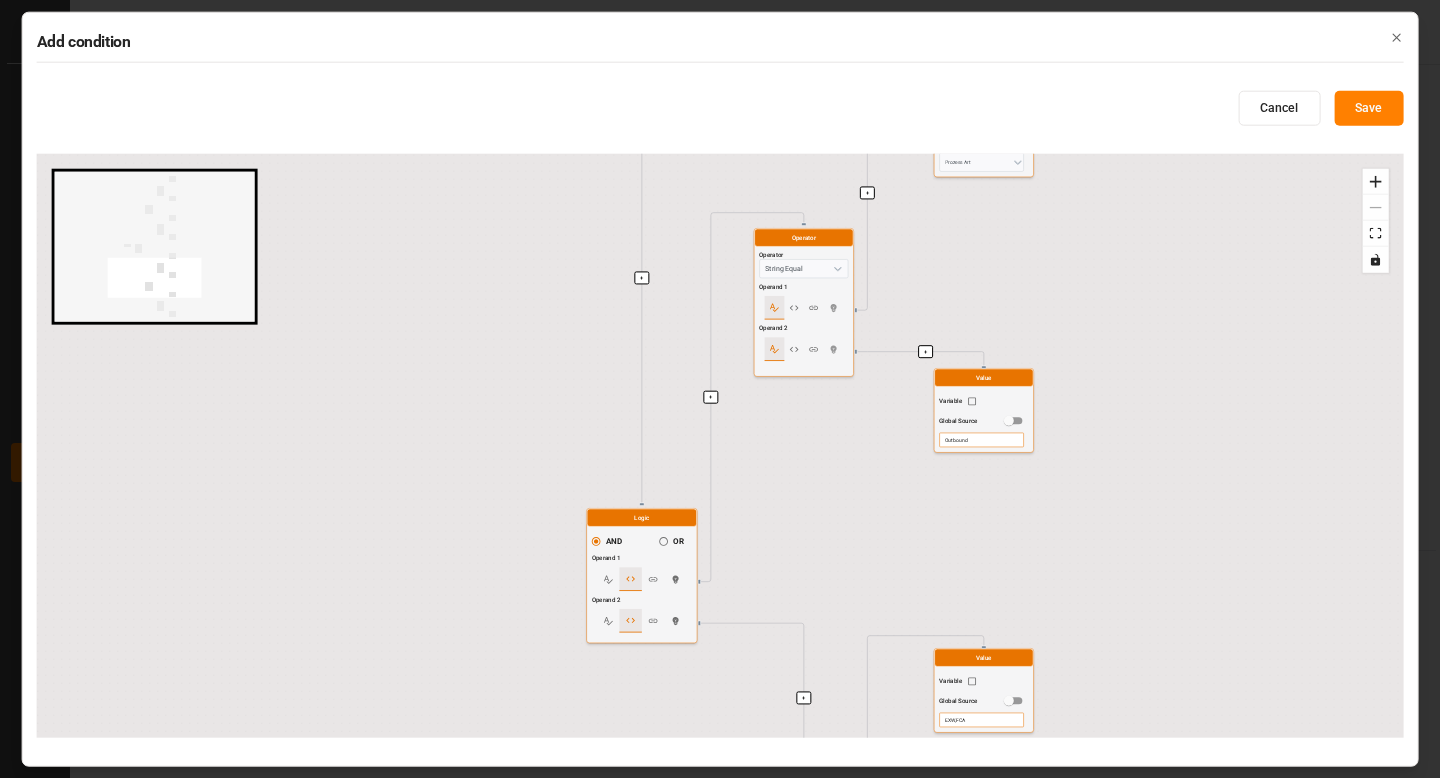 click on "Add condition Cancel Save + + + + + + + + + + + + + + + Start here Logic AND OR Operand 1 Operand 2 Logic AND OR Operand 1 Operand 2 Operator Operator String Equal Operand 1 Operand 2 Value Variable Old Value Global Source Prozess Art Value Variable Global Source Inbound Operator Operator String Contains Operand 1 Operand 2 Value Variable Global Source DAP,DDP Value Variable Old Value Global Source Lieferbedingung Logic AND OR Operand 1 Operand 2 Operator Operator String Equal Operand 1 Operand 2 Value Variable Old Value Global Source Prozess Art Value Variable Global Source Outbound Operator Operator String Contains Operand 1 Operand 2 Value Variable Global Source EXW,FCA Value Variable Old Value Global Source Lieferbedingung React Flow mini map Press enter or space to select a node. You can then use the arrow keys to move the node around.  Press delete to remove it and escape to cancel.   Press enter or space to select an edge. You can then press delete to remove it or escape to cancel. Close" at bounding box center [720, 389] 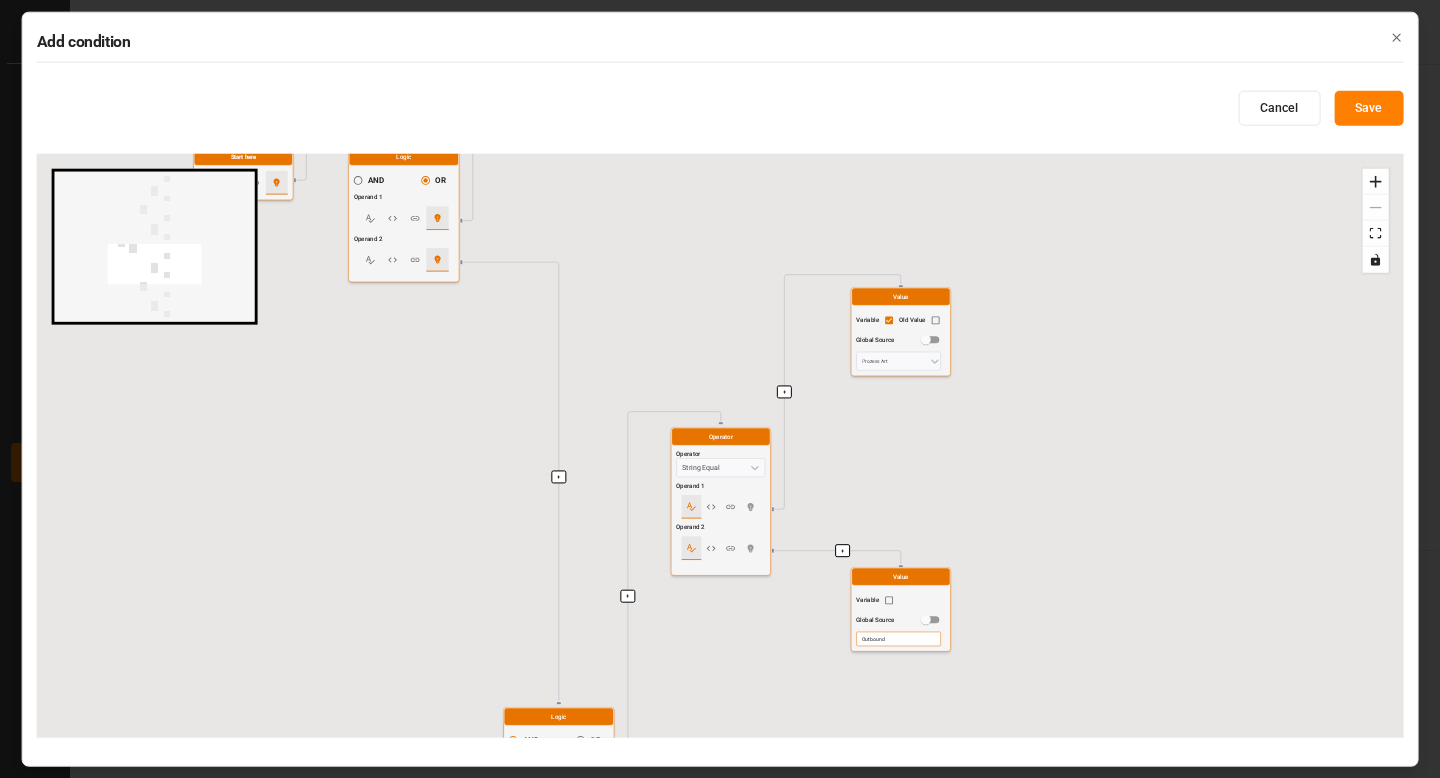 drag, startPoint x: 748, startPoint y: 475, endPoint x: 665, endPoint y: 672, distance: 213.7709 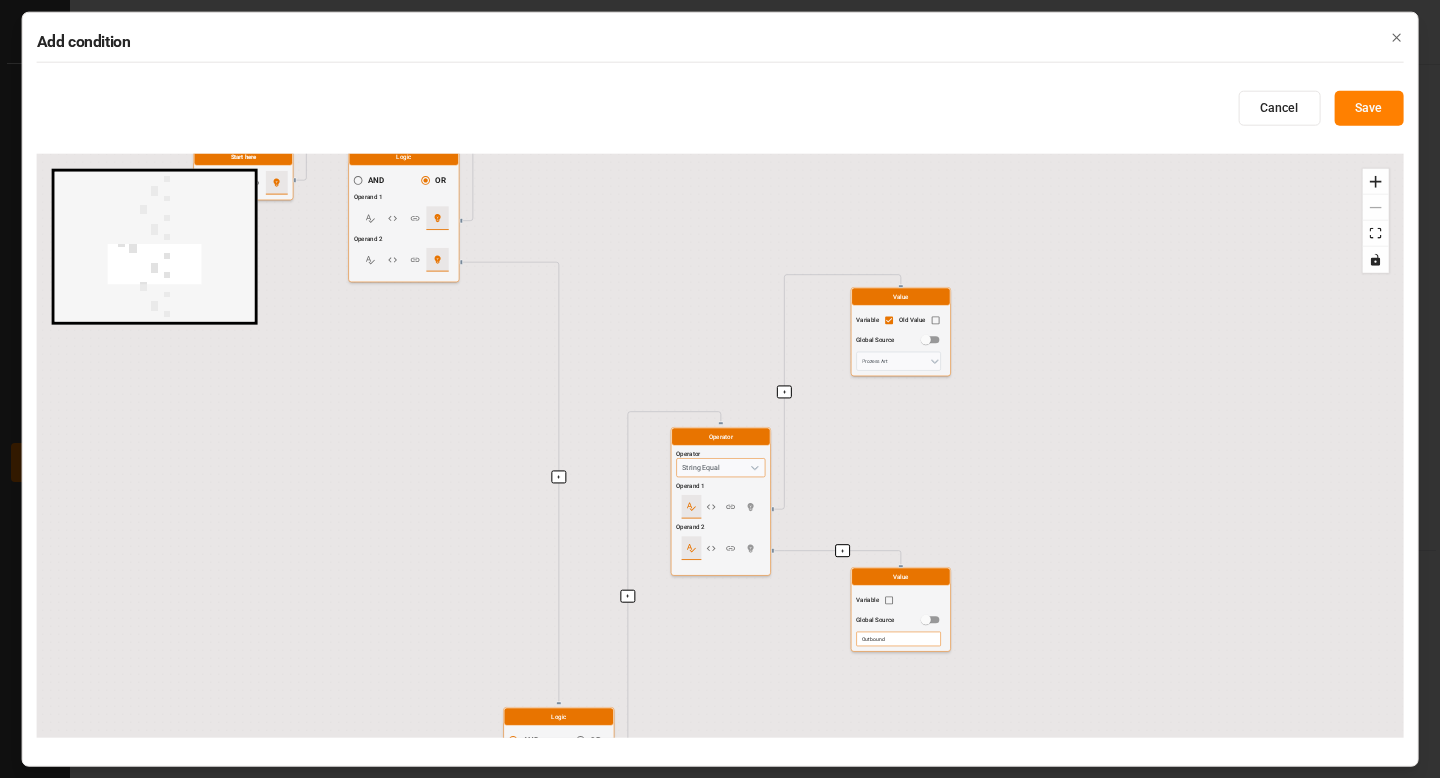 click on "String Equal" at bounding box center (720, 467) 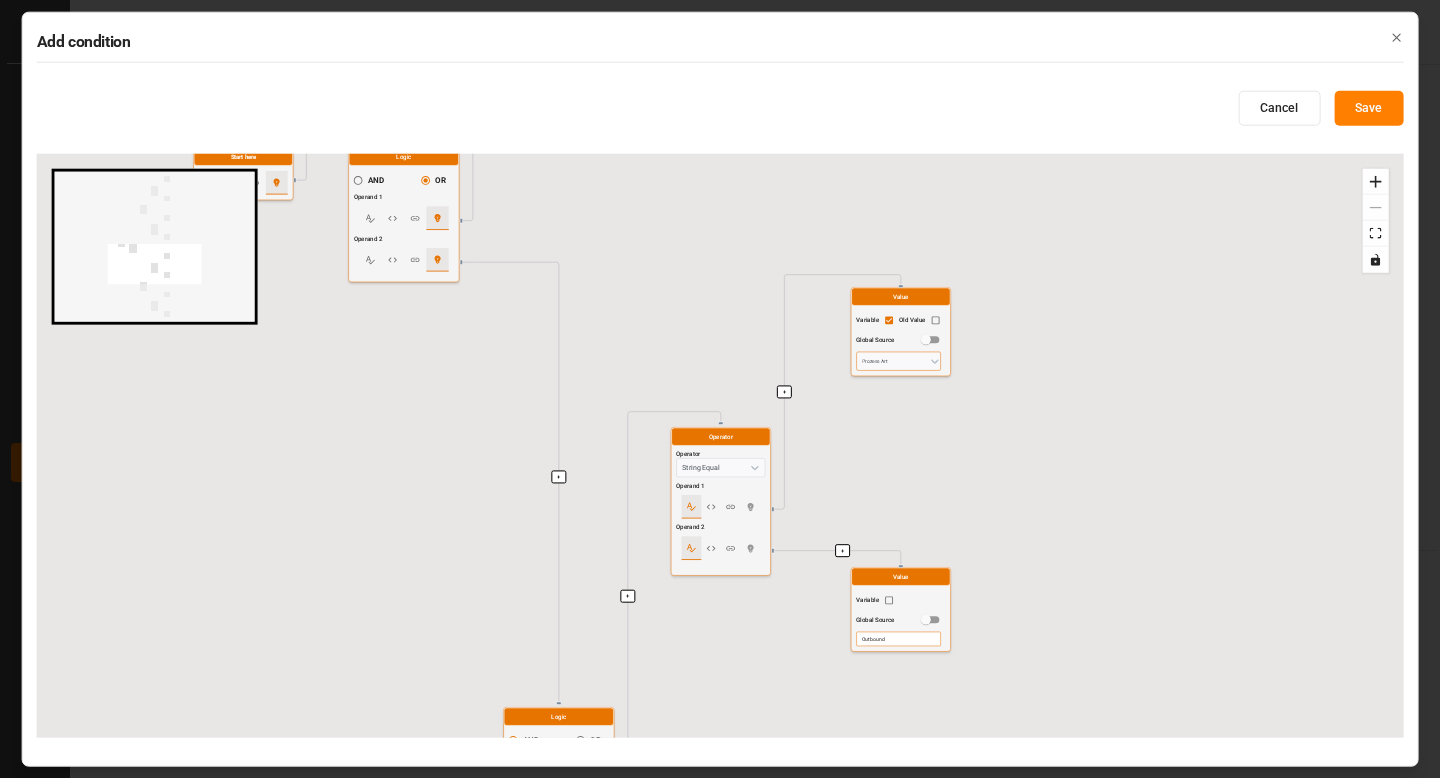 click on "Prozess Art" at bounding box center [898, 361] 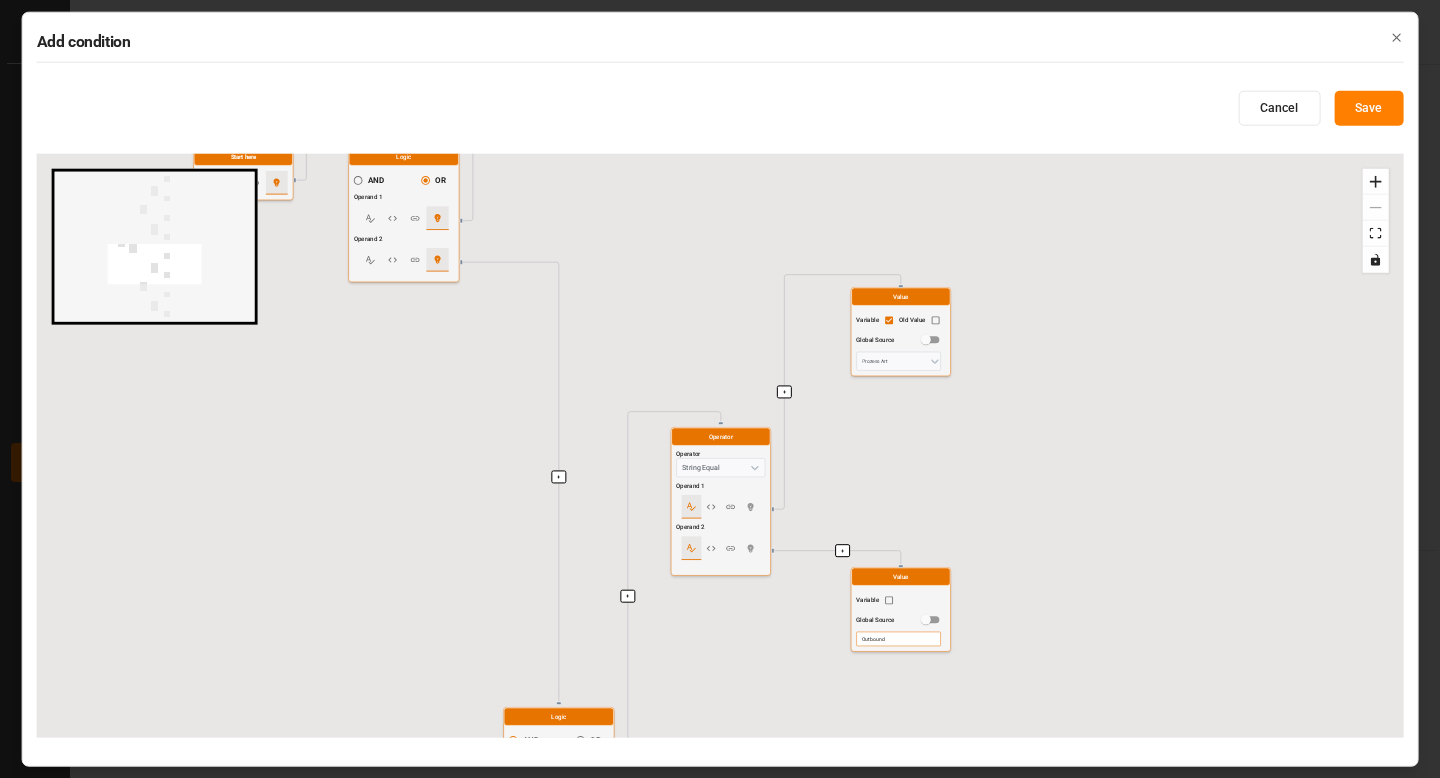 click on "Outbound" at bounding box center (898, 639) 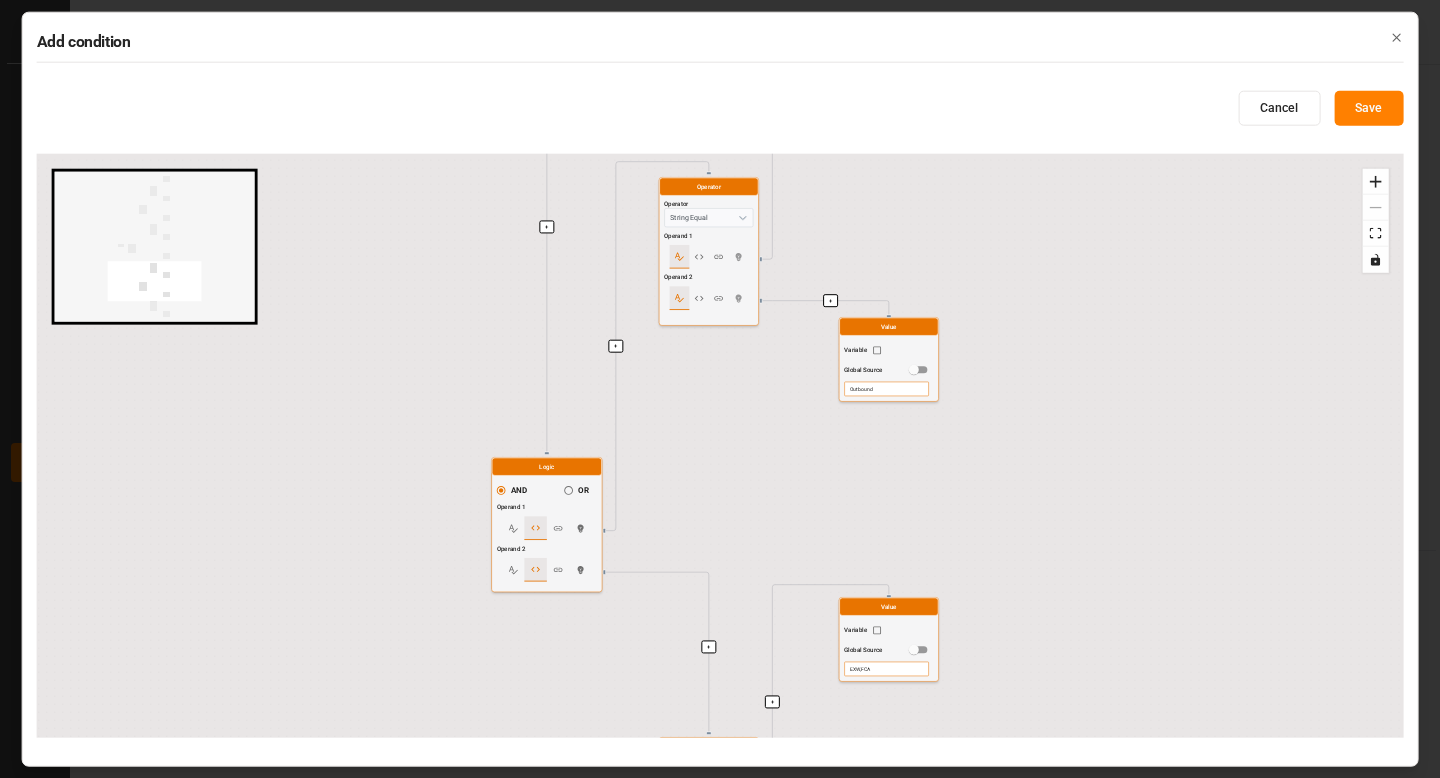 drag, startPoint x: 686, startPoint y: 635, endPoint x: 669, endPoint y: 205, distance: 430.3359 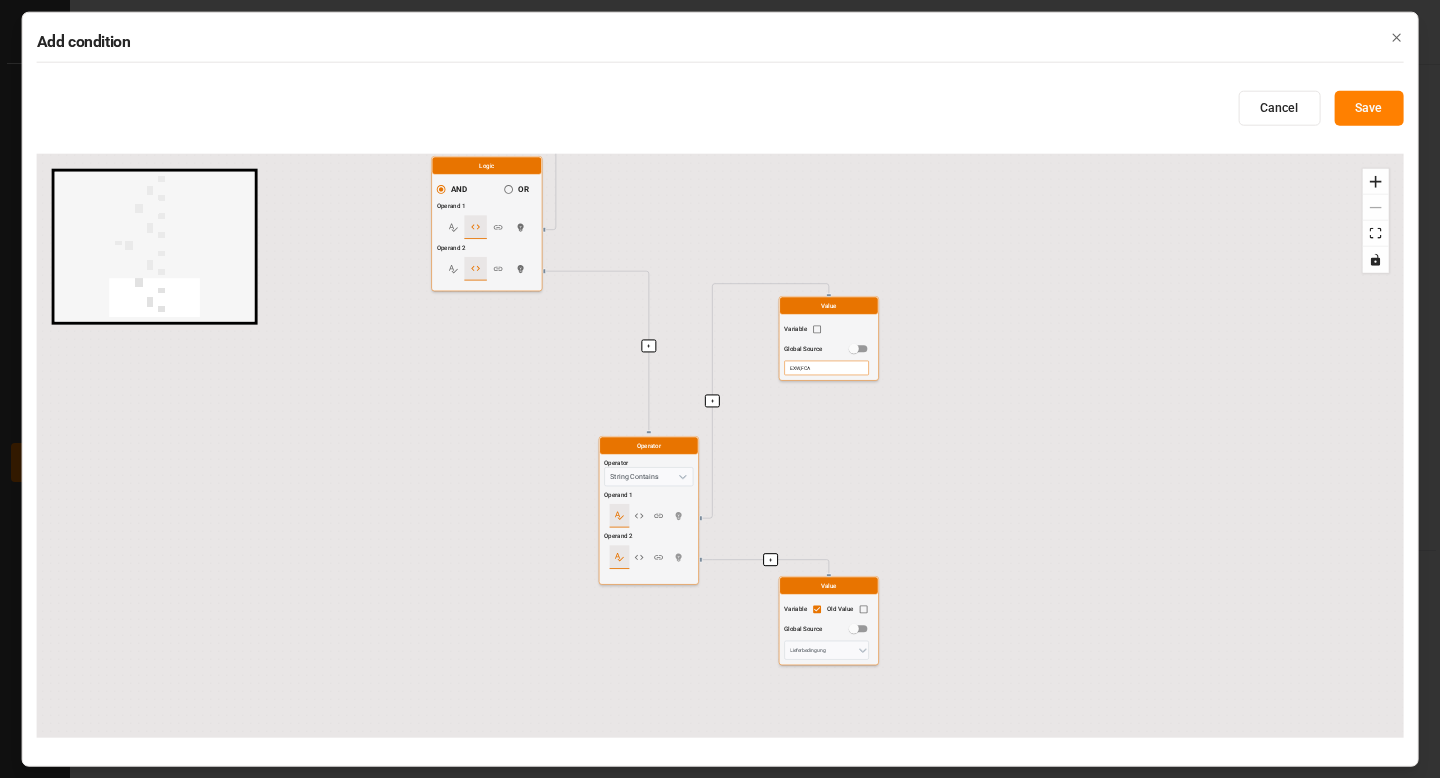 drag, startPoint x: 579, startPoint y: 461, endPoint x: 500, endPoint y: 315, distance: 166.003 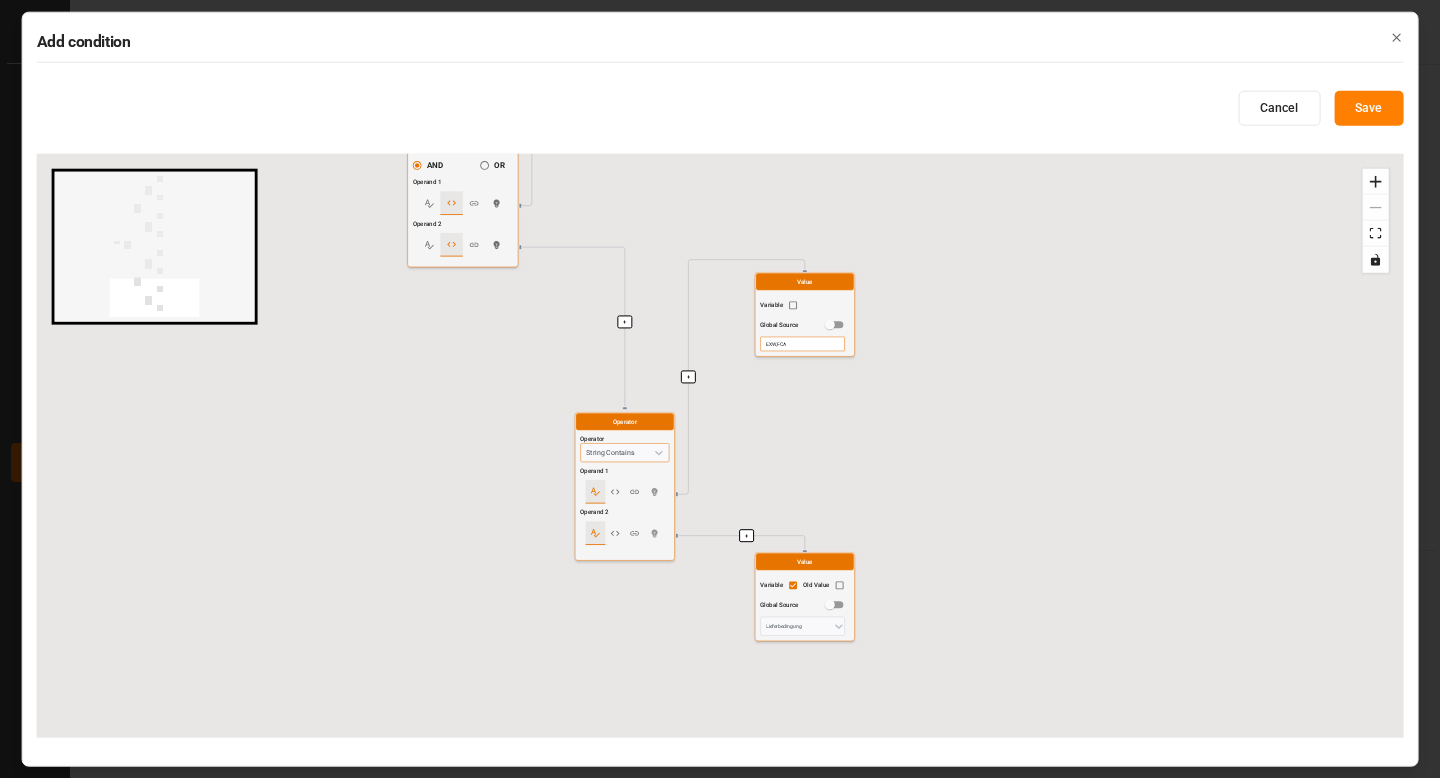 click on "String Contains" at bounding box center [624, 452] 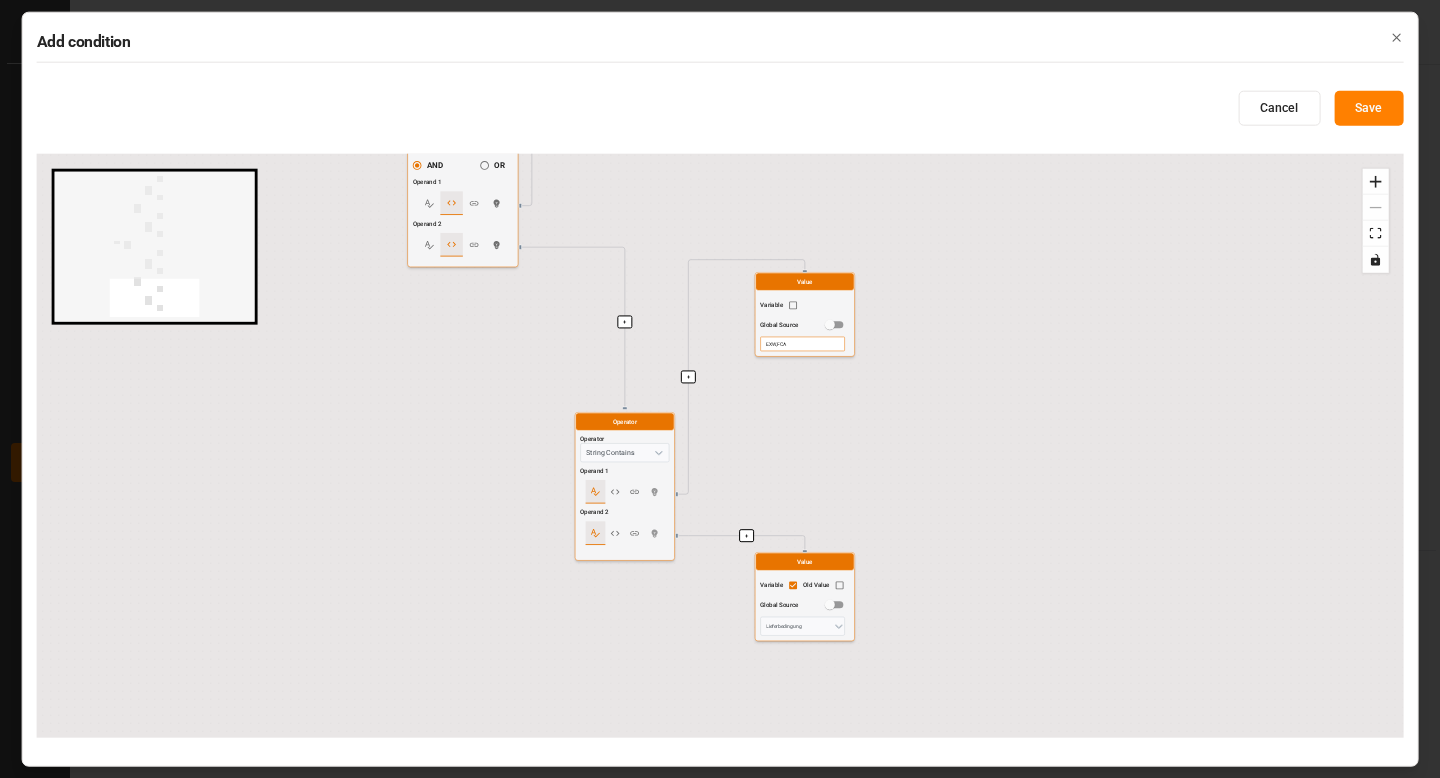 click on "EXW,FCA" at bounding box center [802, 344] 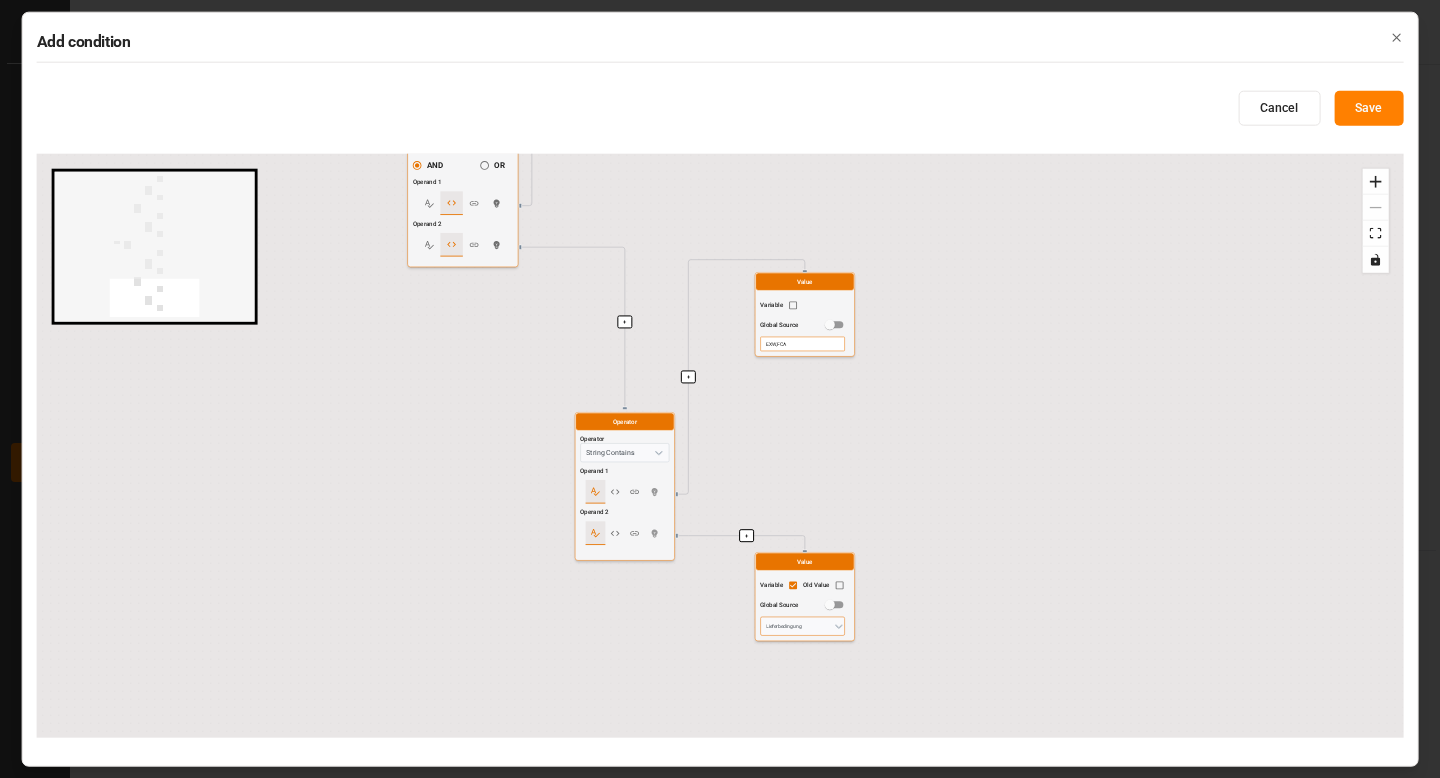 click on "Lieferbedingung" at bounding box center (802, 626) 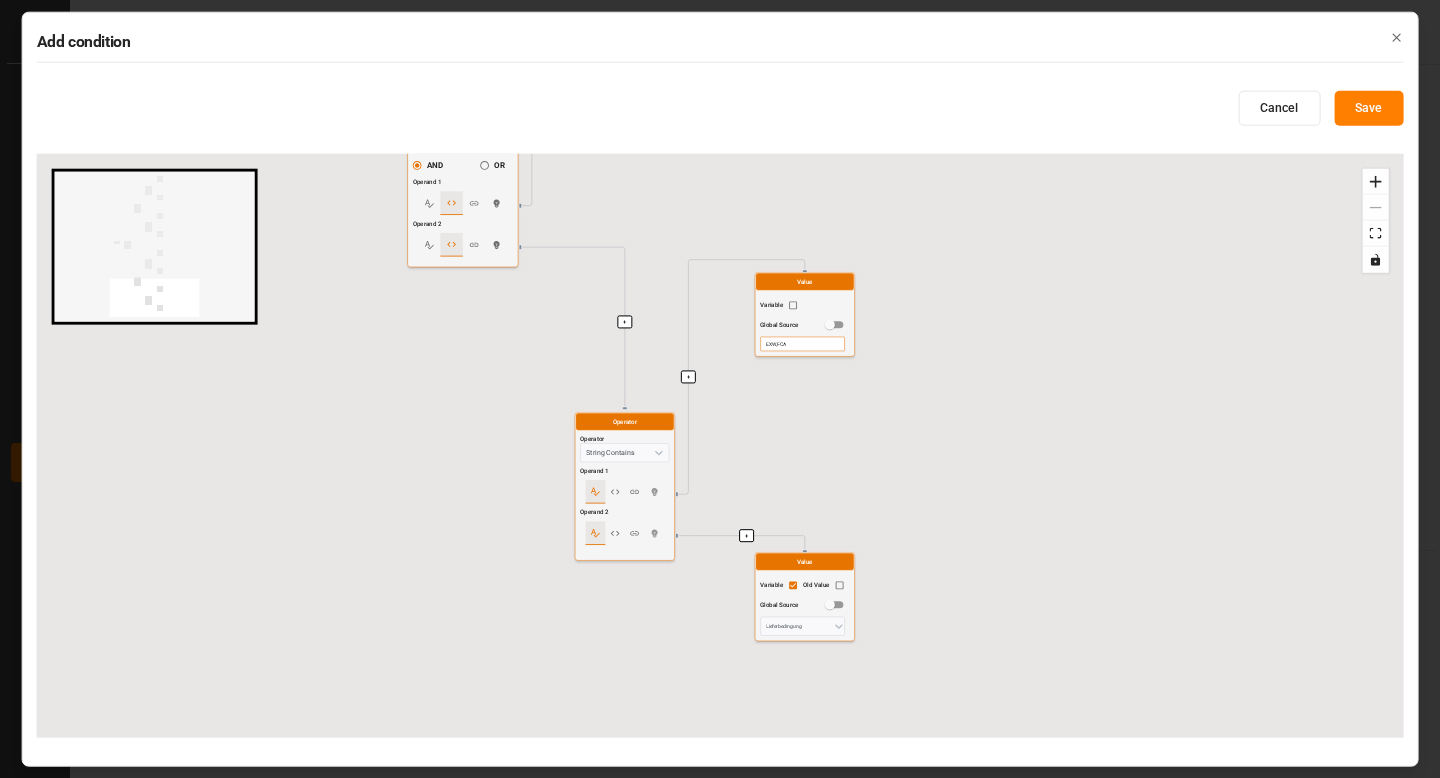 click 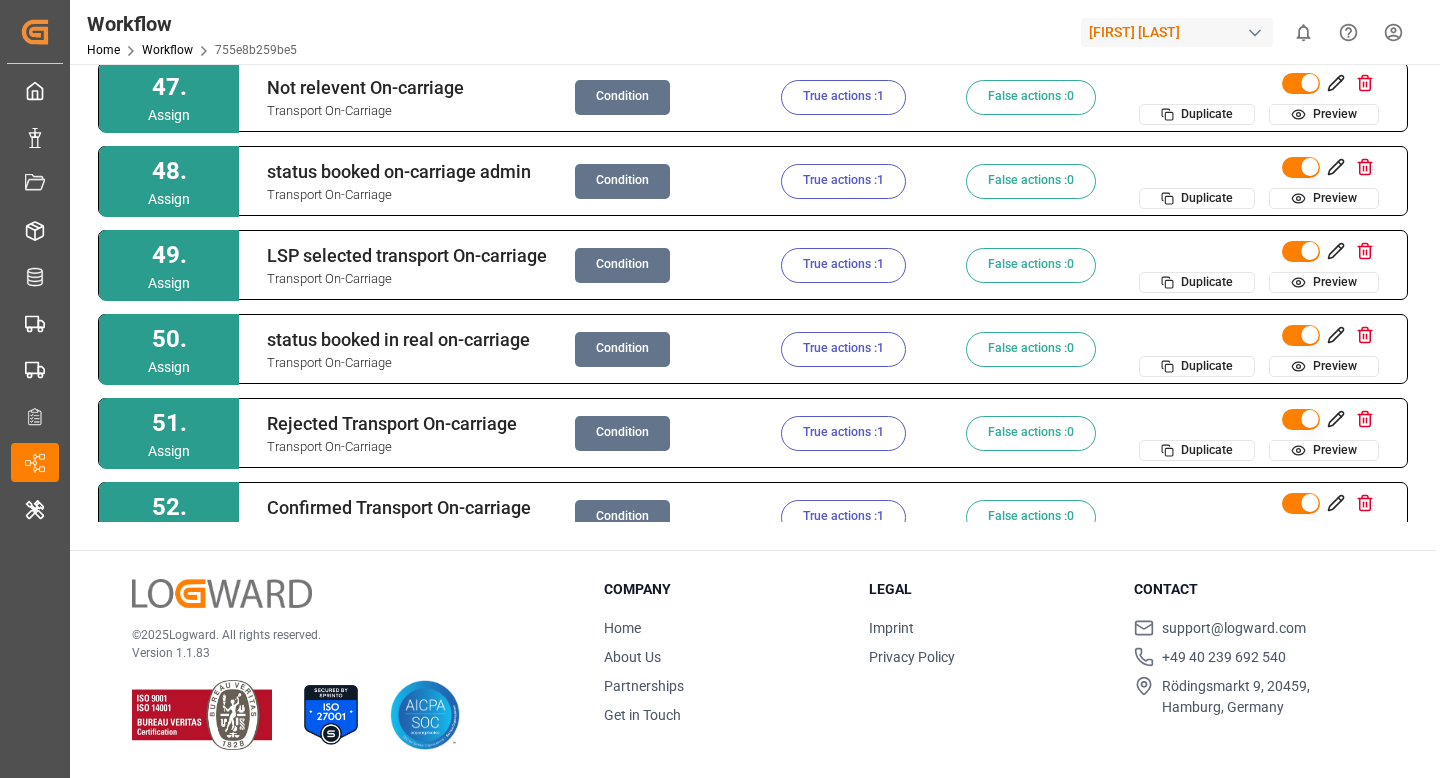 click on "True actions :  1" at bounding box center [843, 97] 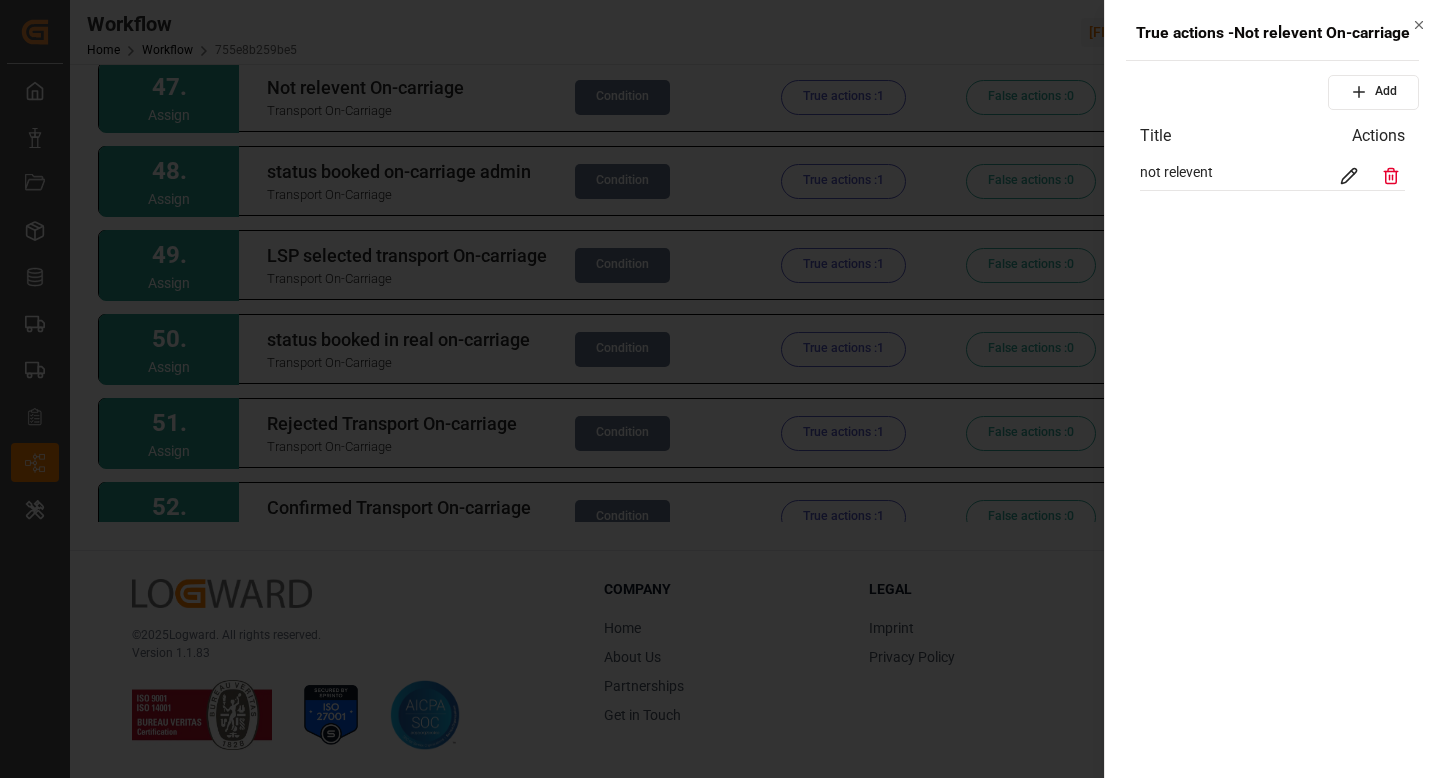 click at bounding box center [1349, 176] 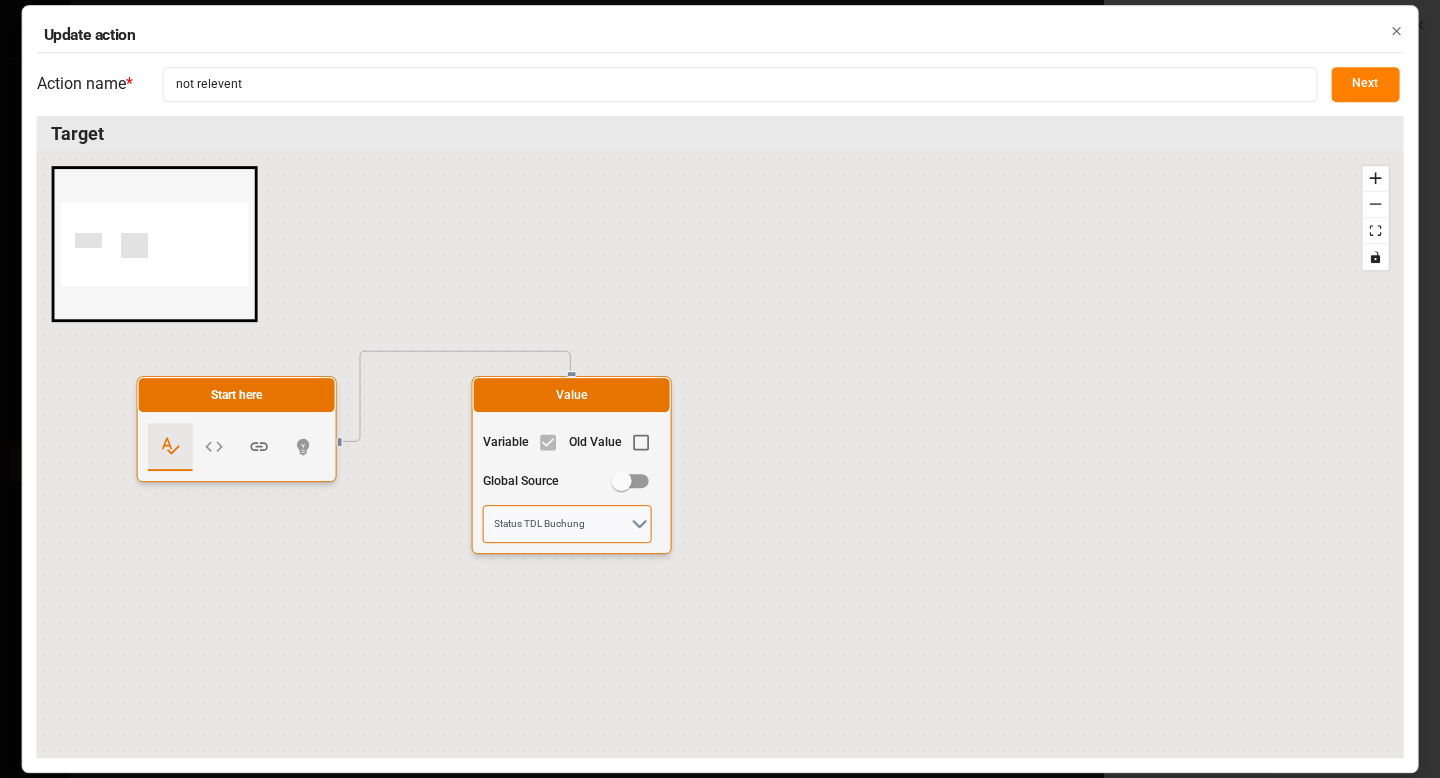 click on "Status TDL Buchung" at bounding box center (567, 524) 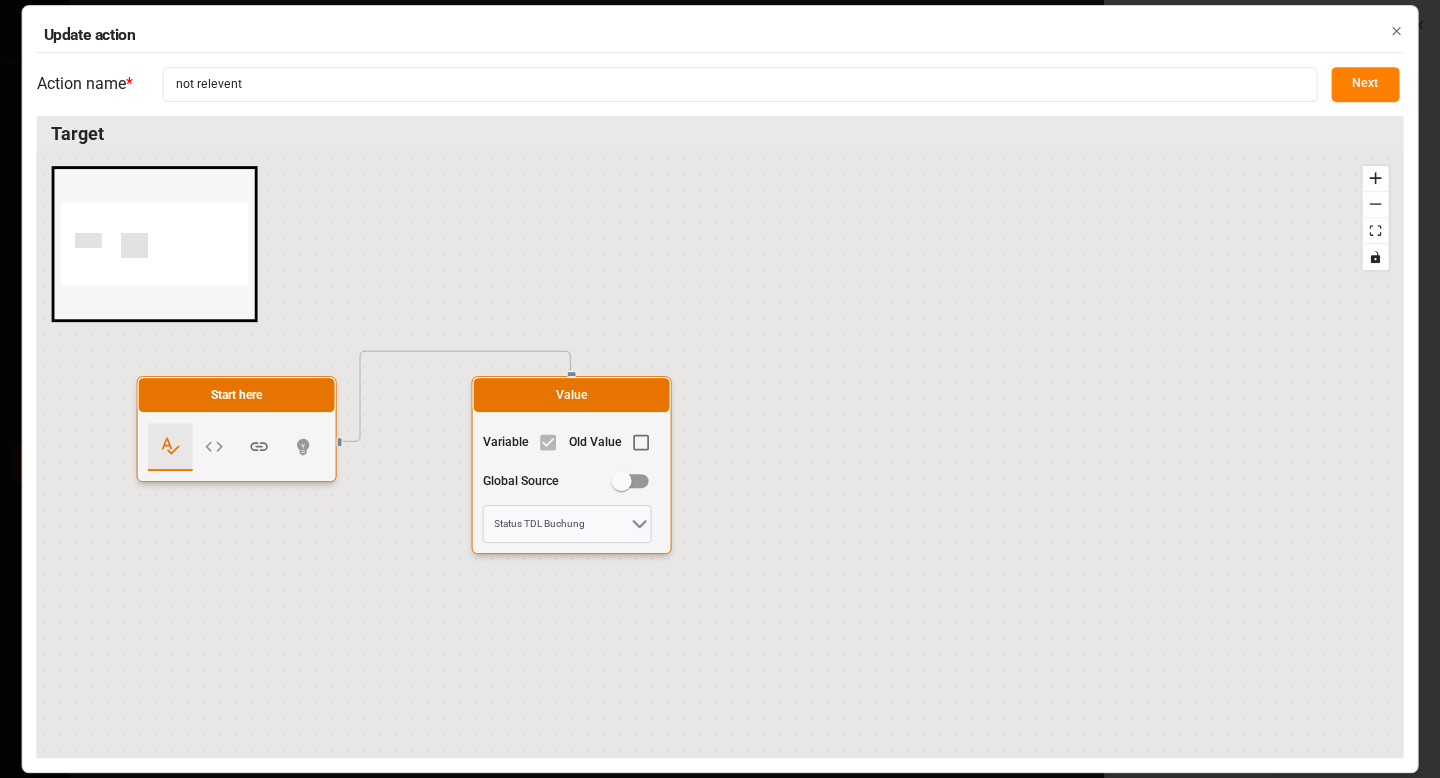 click on "Next" at bounding box center [1365, 84] 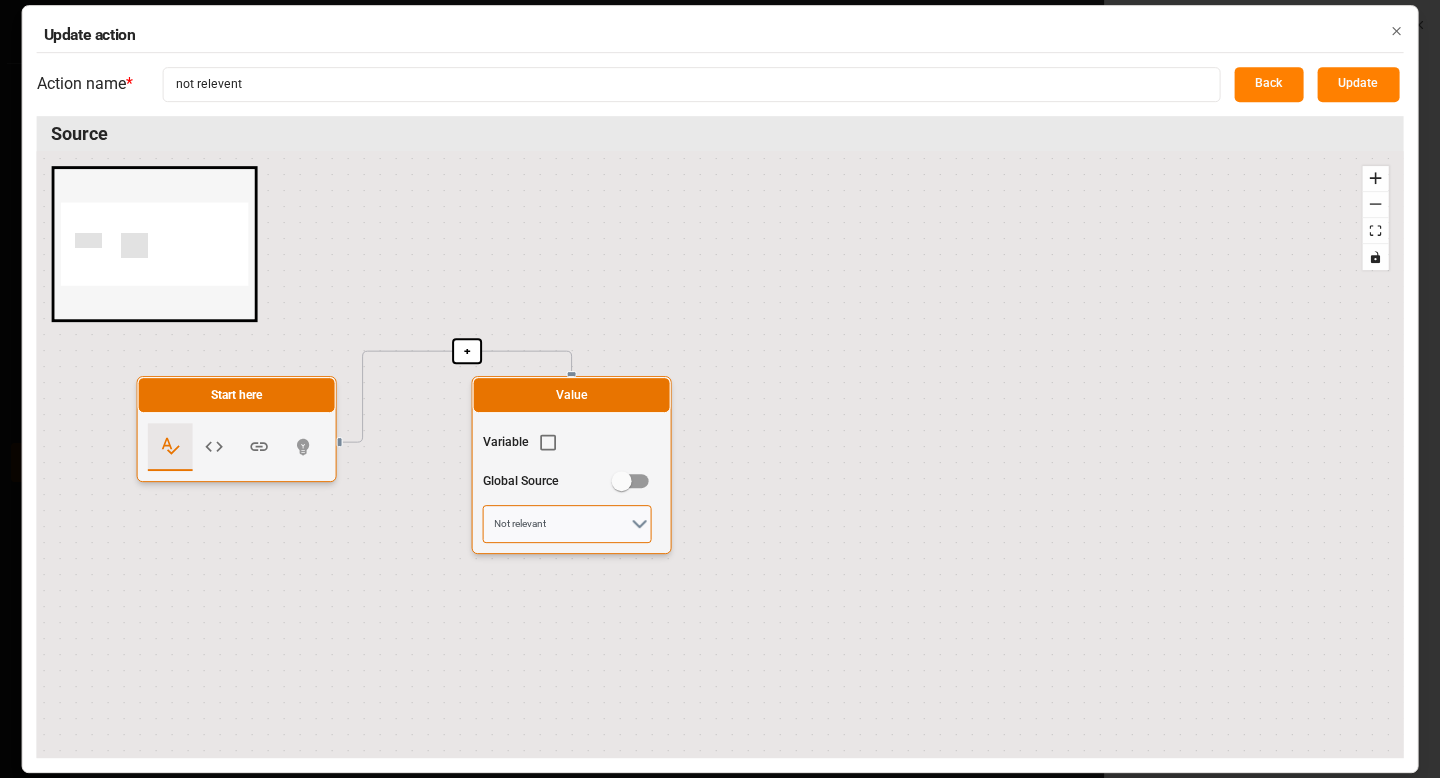 click on "Not relevant" at bounding box center [567, 524] 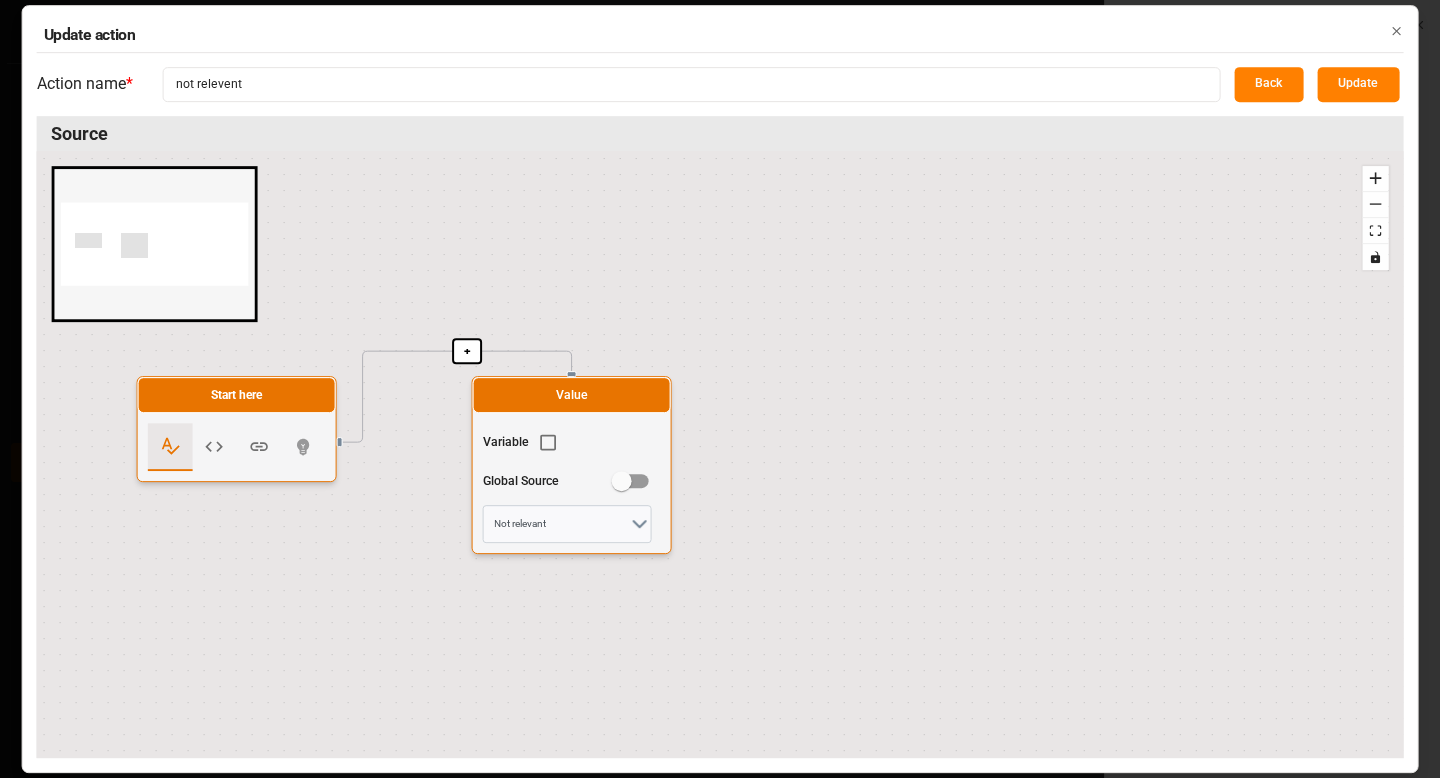 click 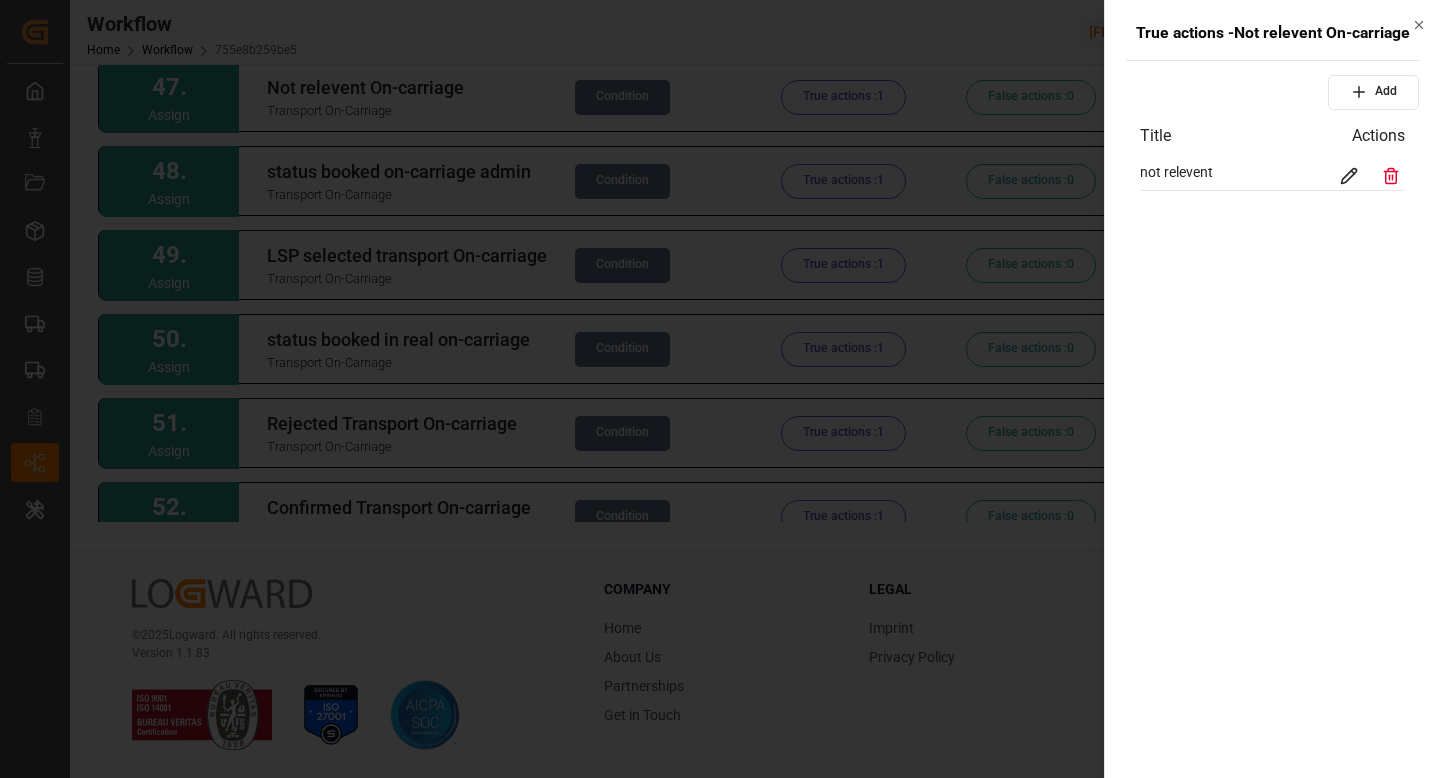 click at bounding box center (720, 389) 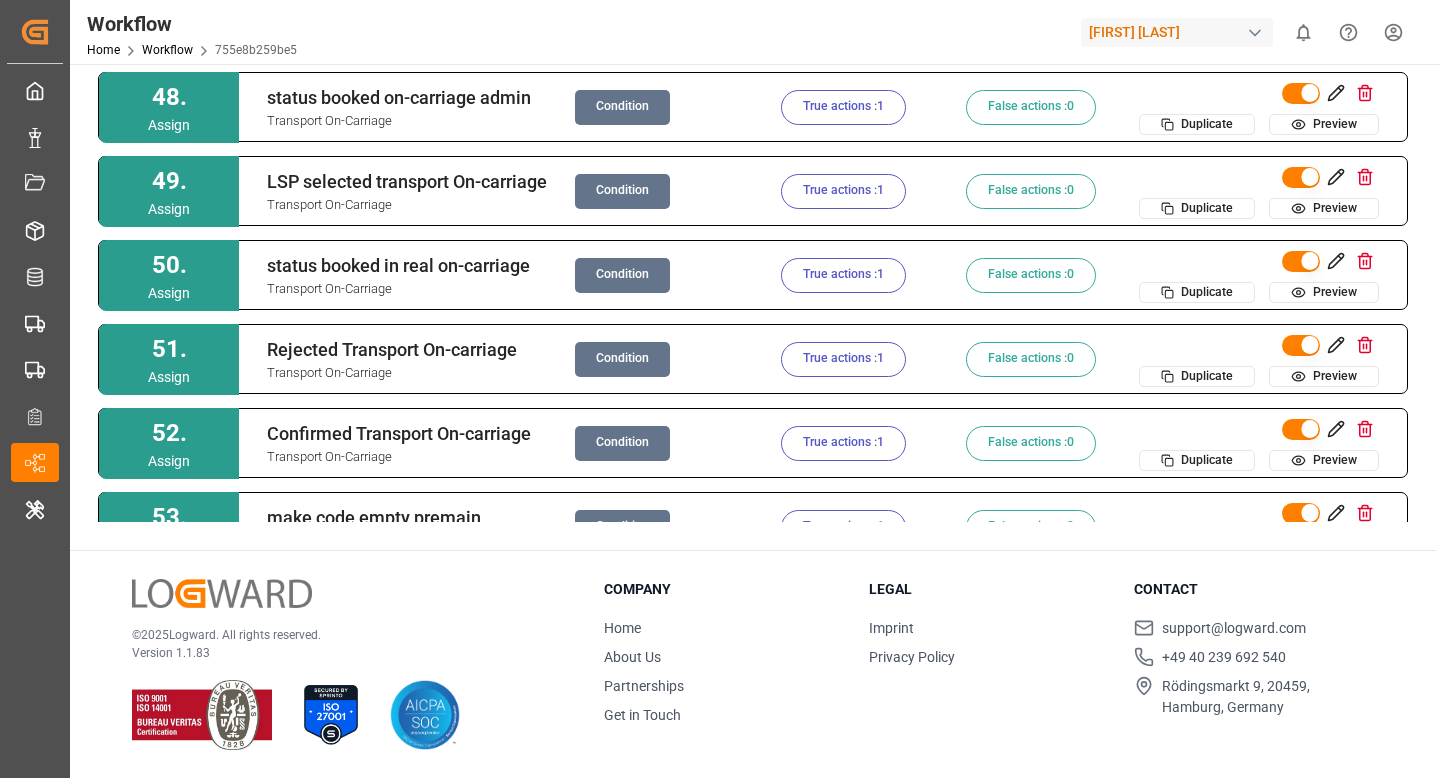 scroll, scrollTop: 3790, scrollLeft: 0, axis: vertical 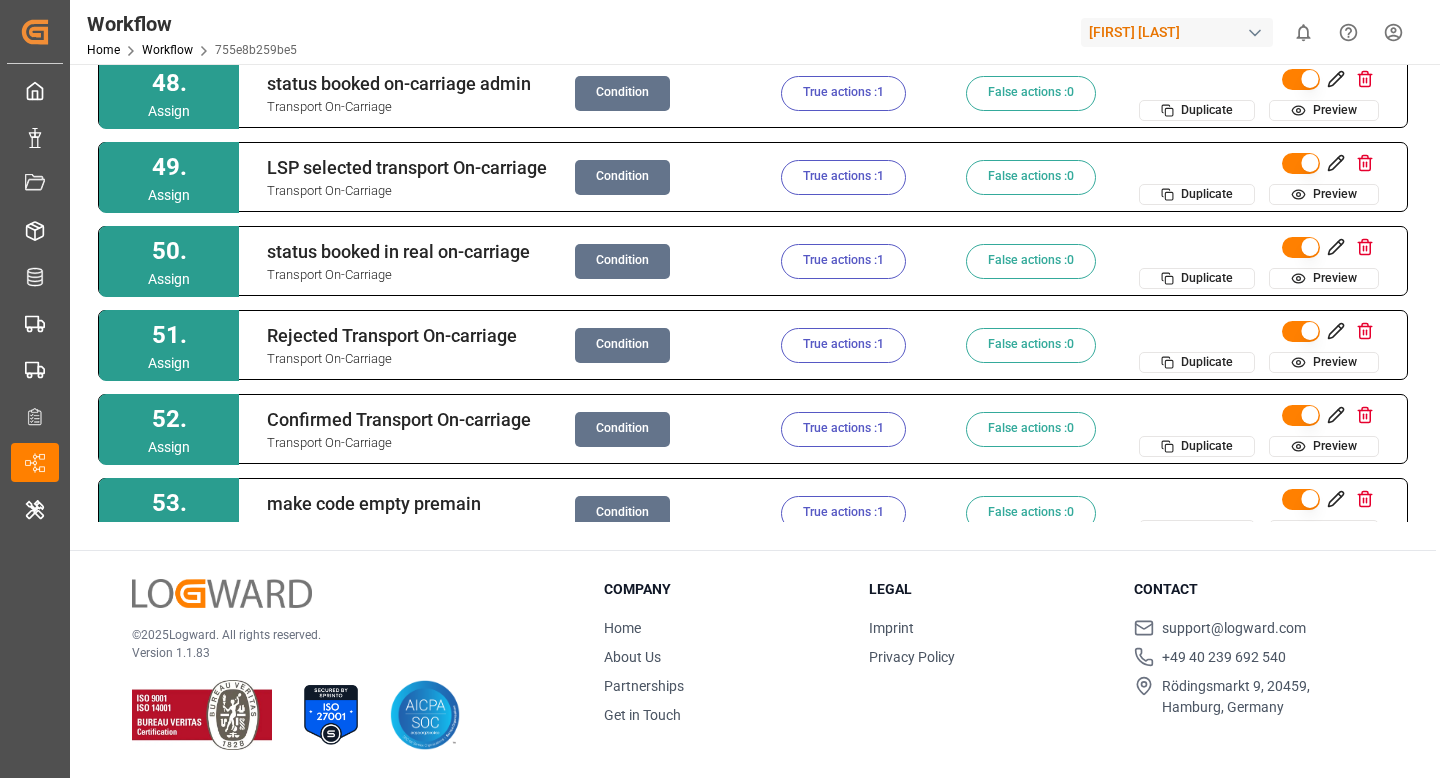 type 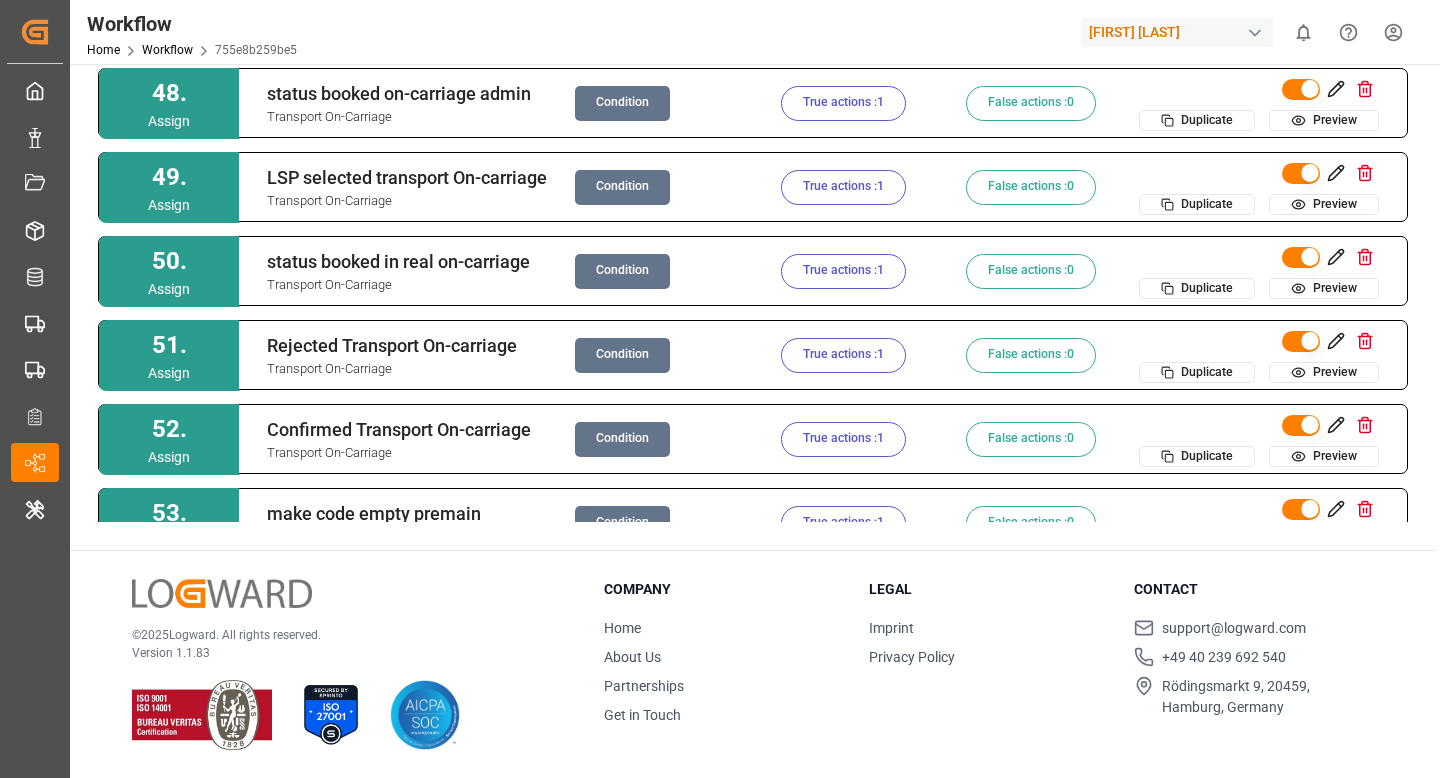 scroll, scrollTop: 3783, scrollLeft: 0, axis: vertical 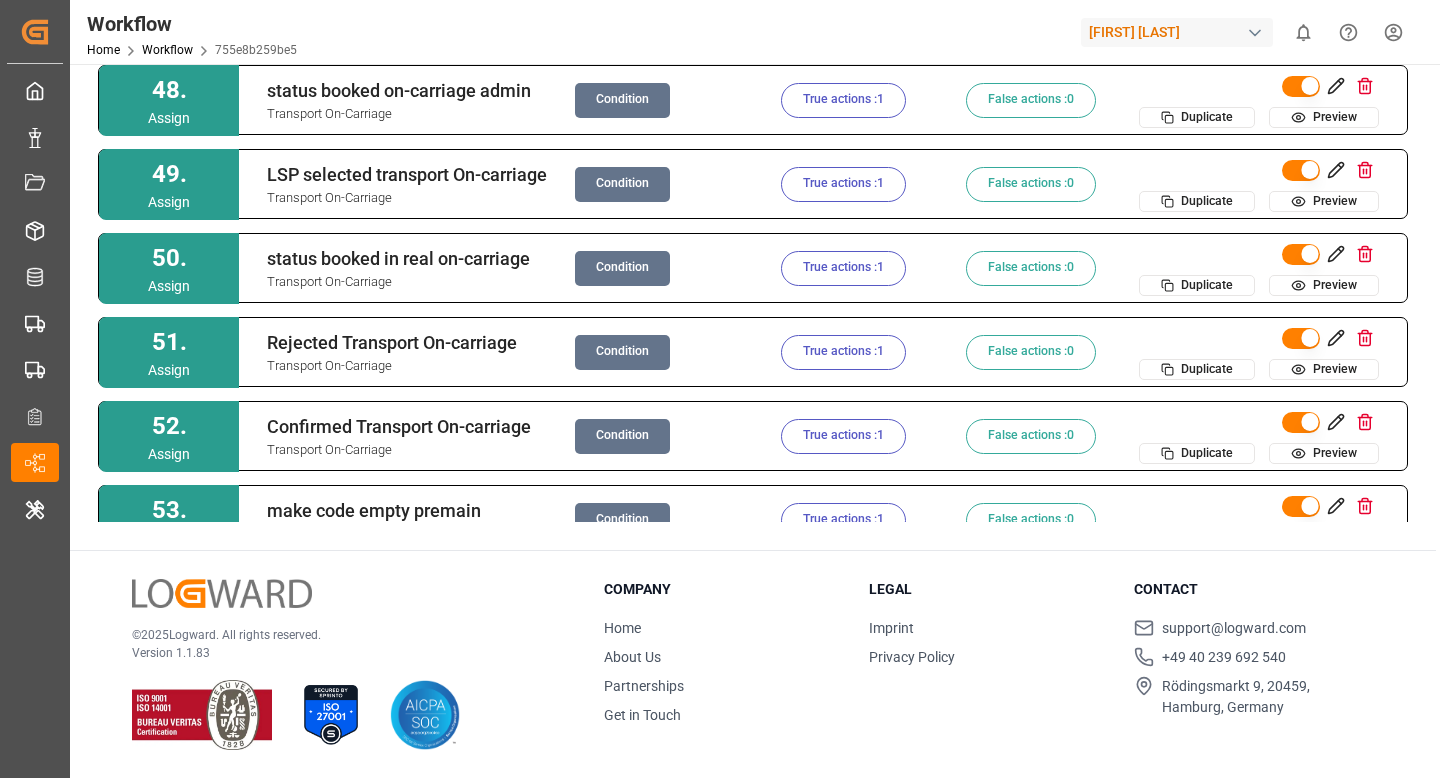 click 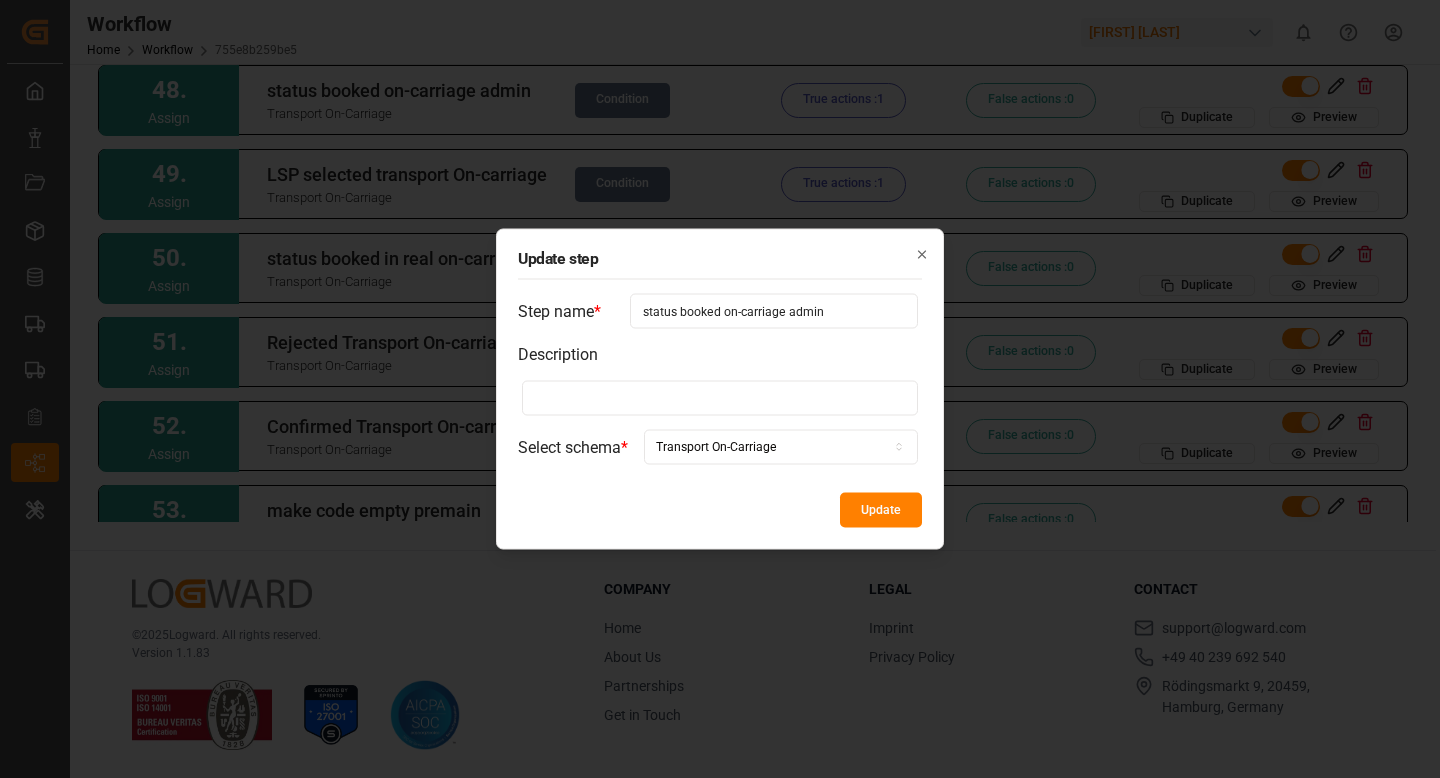 click on "status booked on-carriage admin" at bounding box center [774, 311] 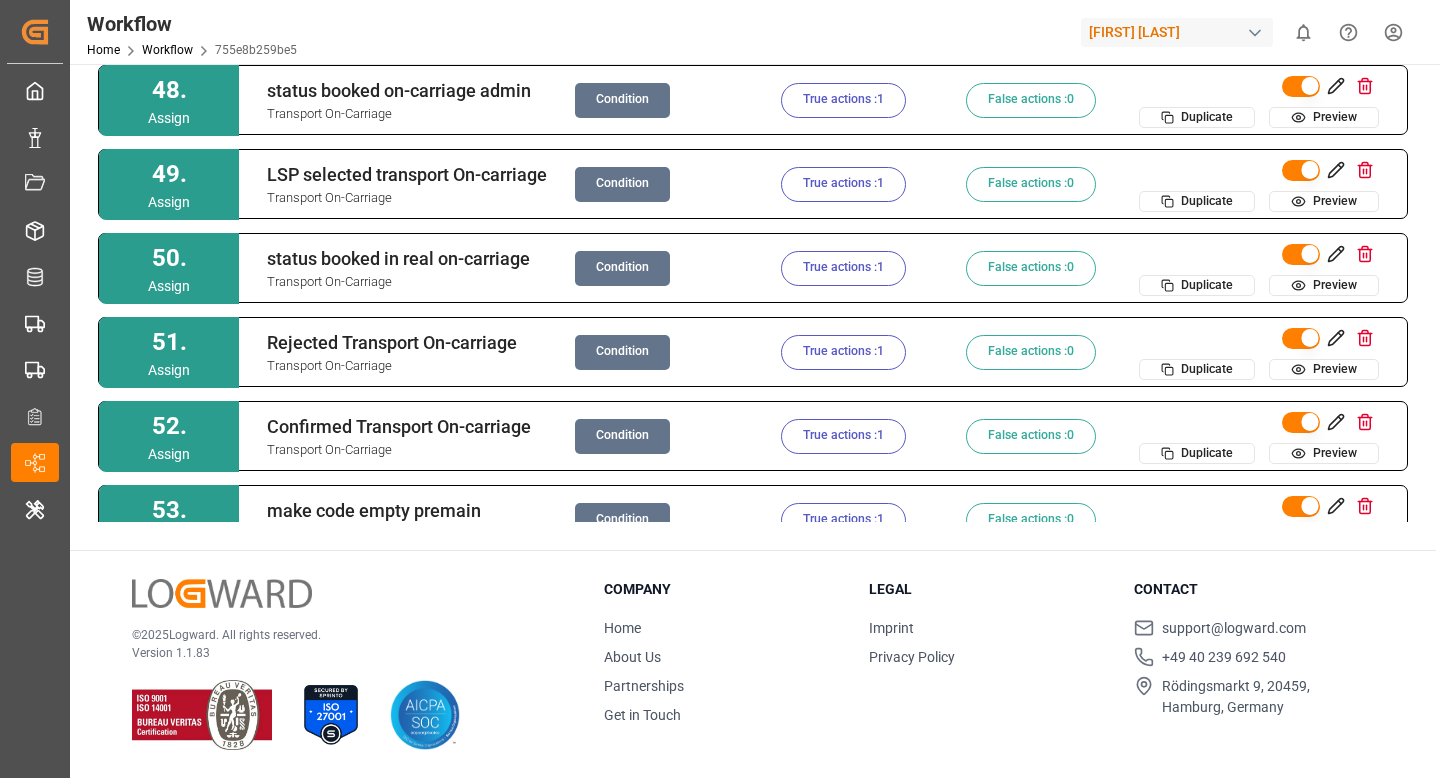 click on "Condition" at bounding box center (622, 100) 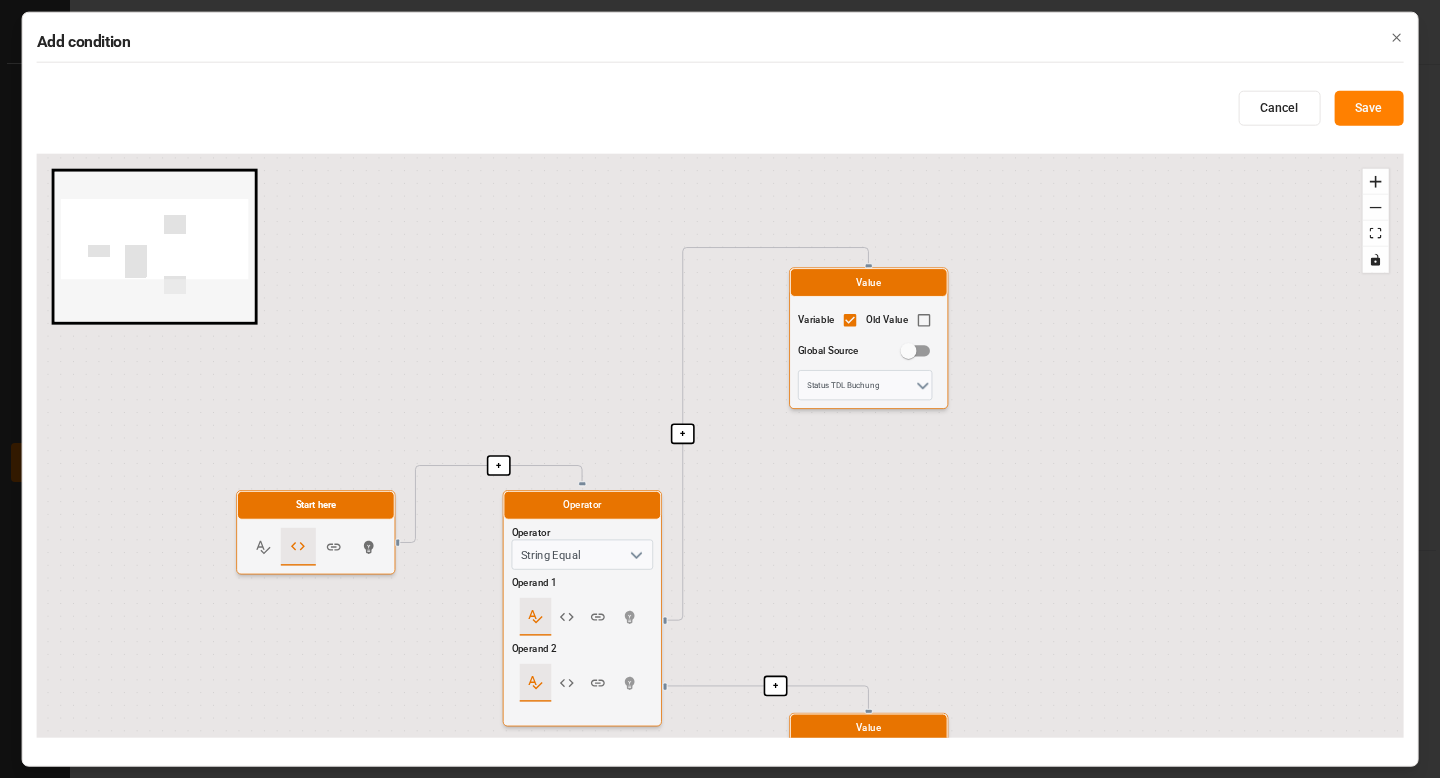 drag, startPoint x: 787, startPoint y: 638, endPoint x: 787, endPoint y: 473, distance: 165 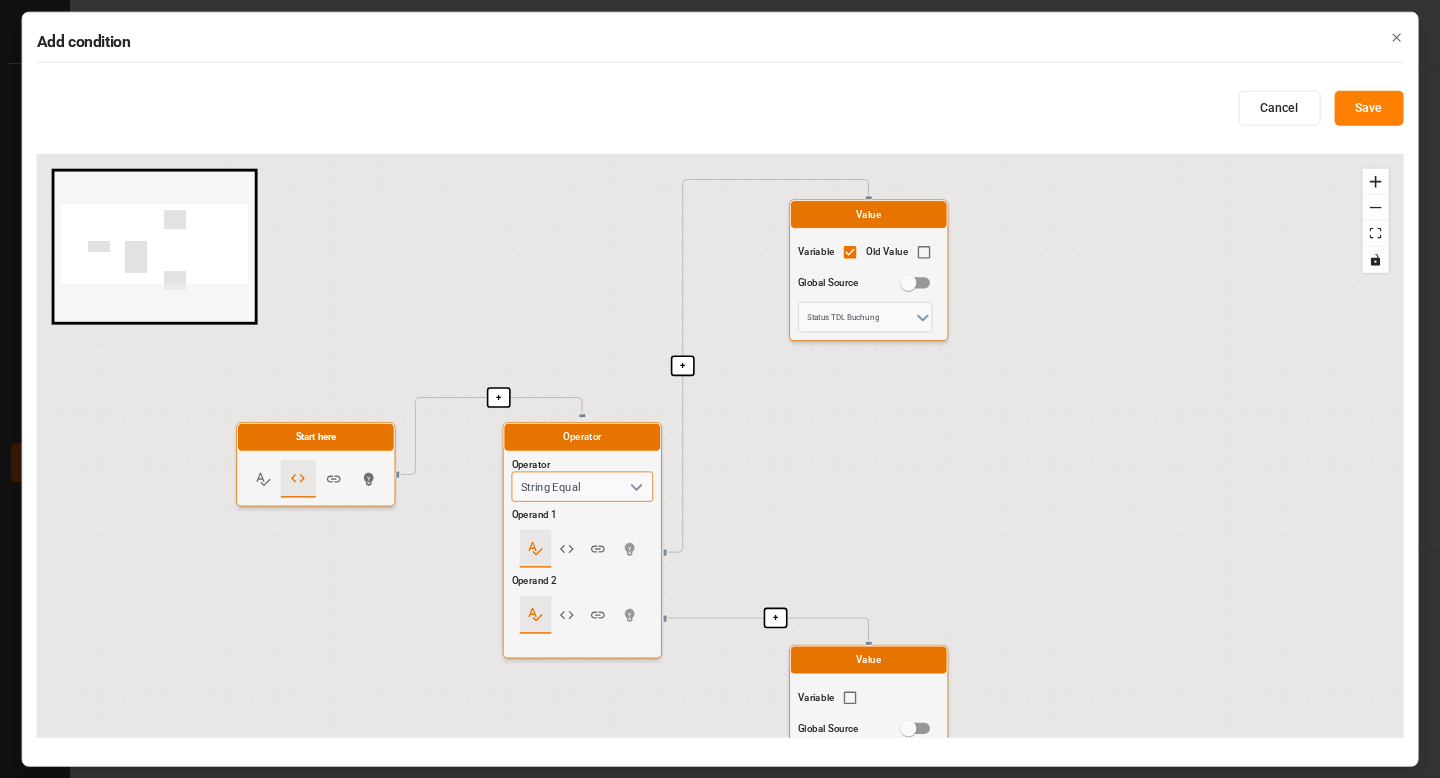 click on "String Equal" at bounding box center [583, 487] 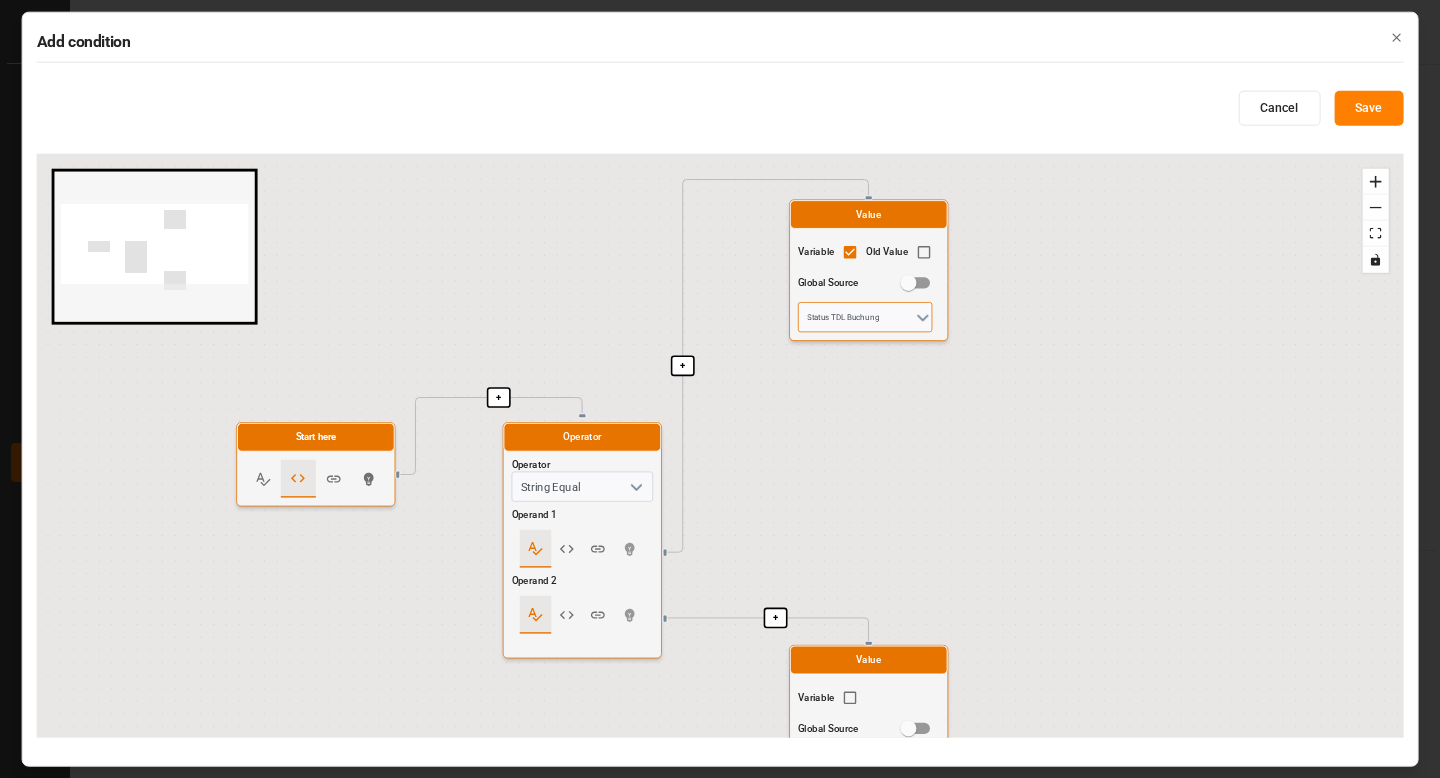click on "Status TDL Buchung" at bounding box center (865, 317) 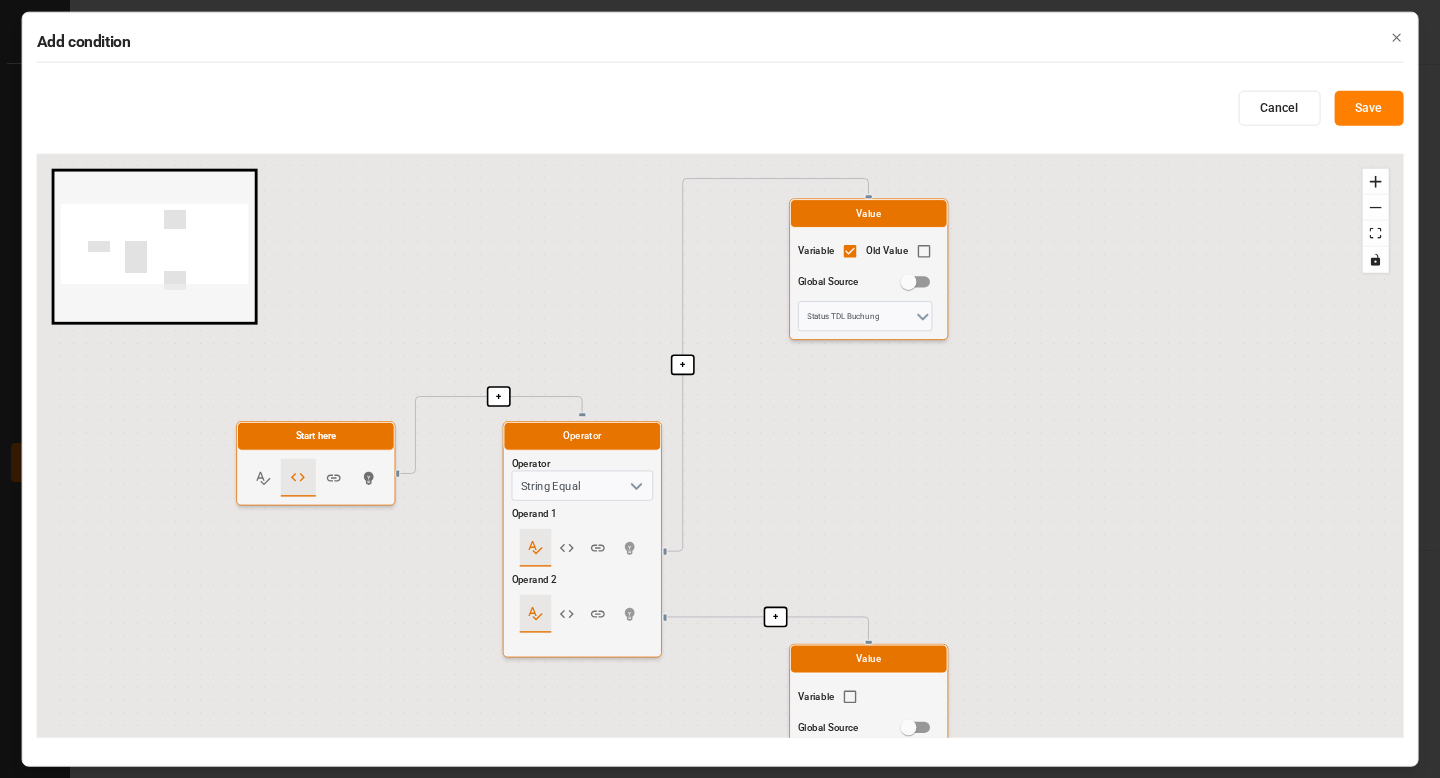 drag, startPoint x: 850, startPoint y: 493, endPoint x: 850, endPoint y: 170, distance: 323 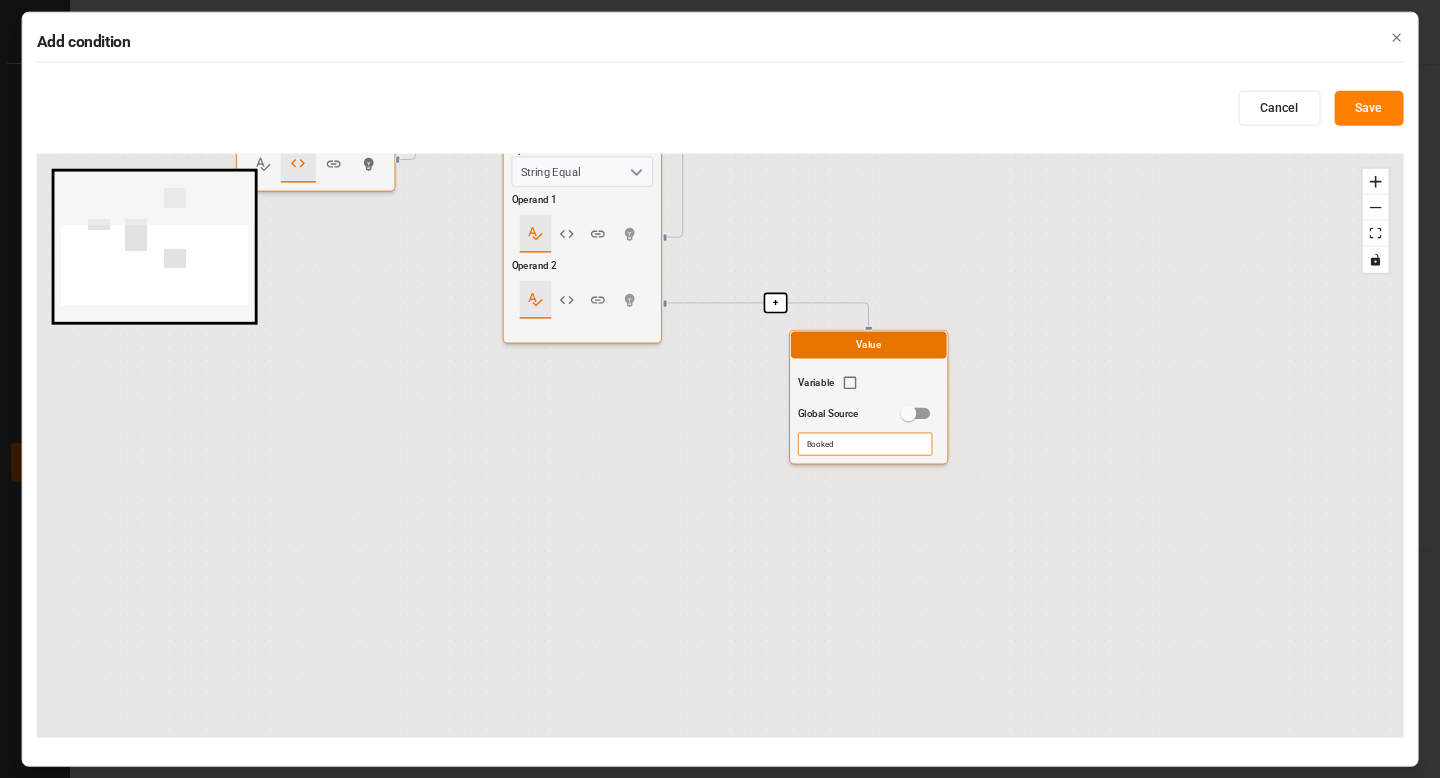 click on "Booked" at bounding box center [865, 444] 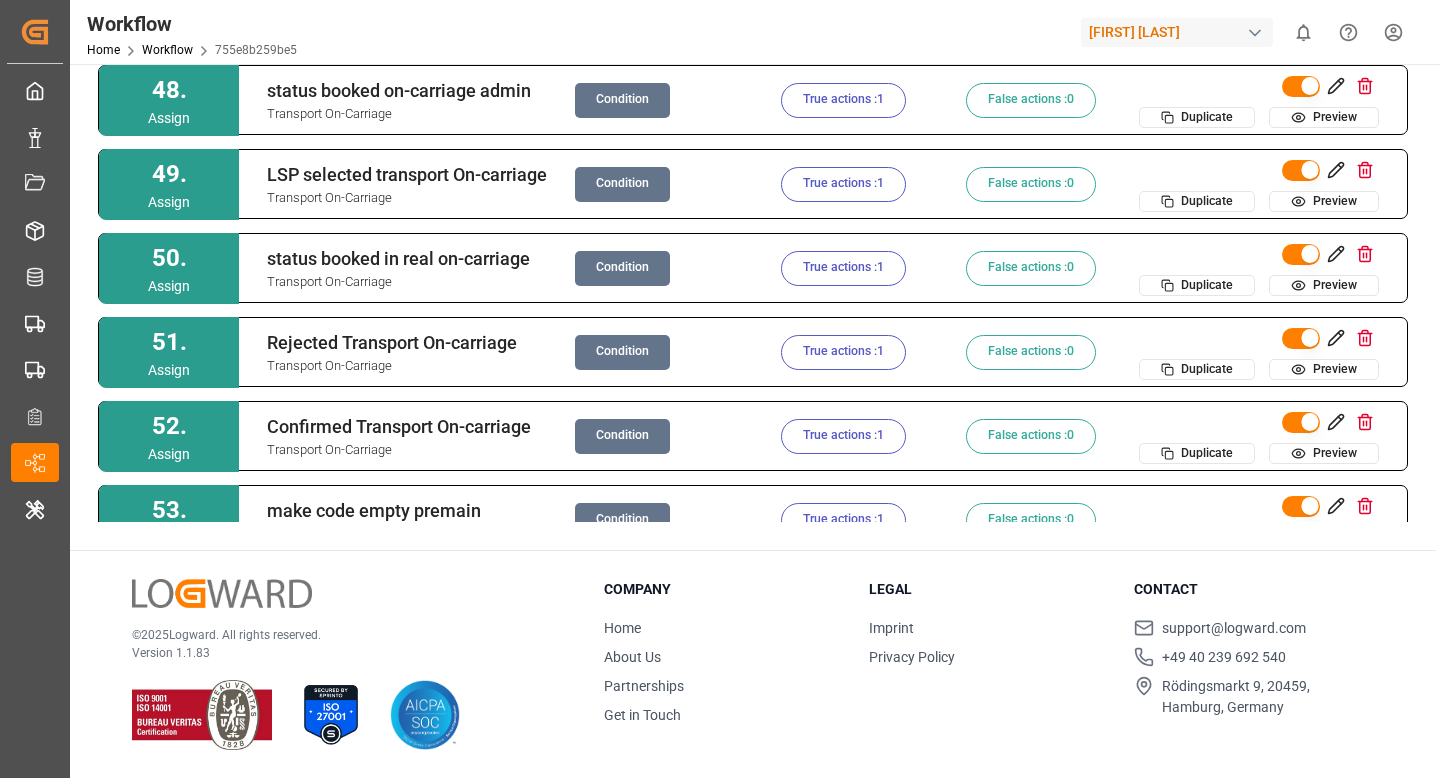 click on "True actions :  1" at bounding box center (843, 100) 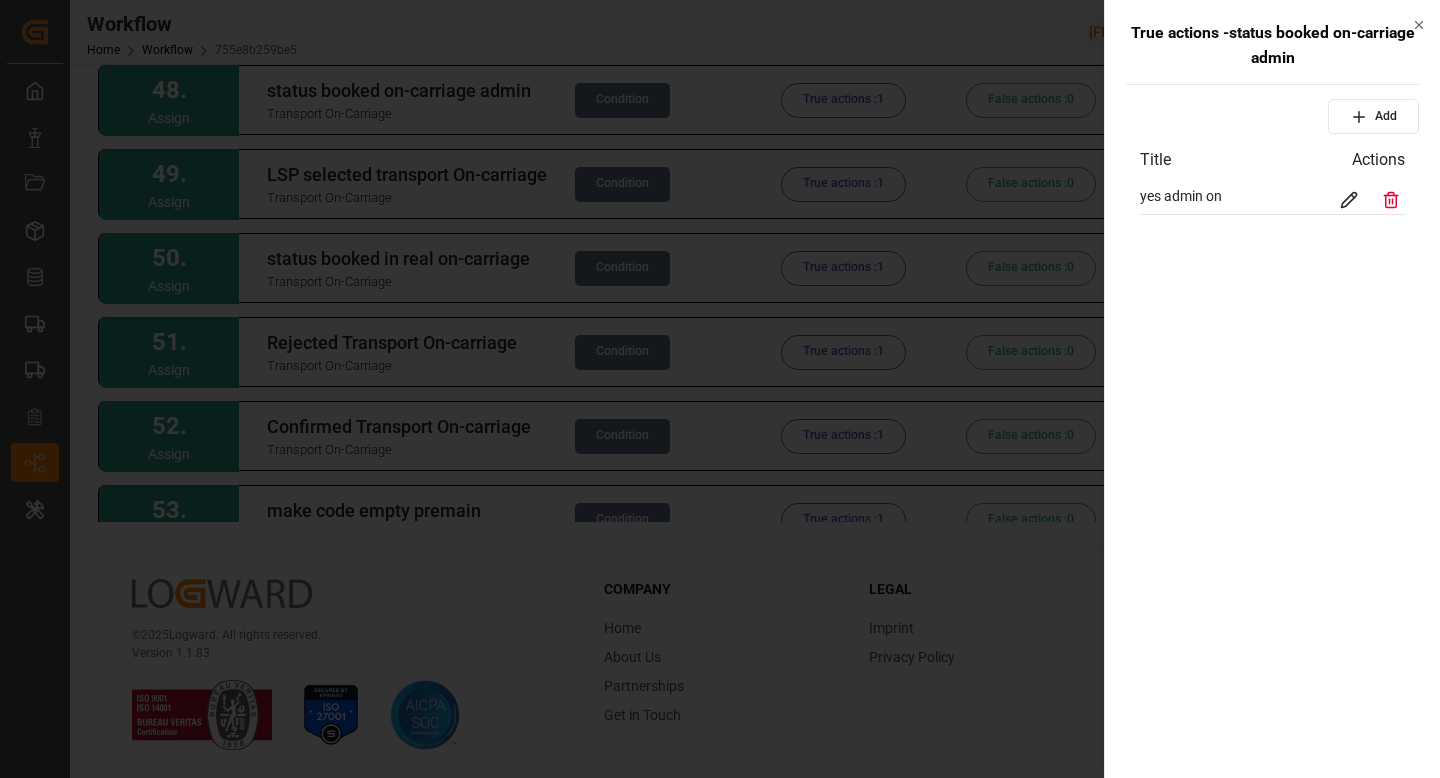 click 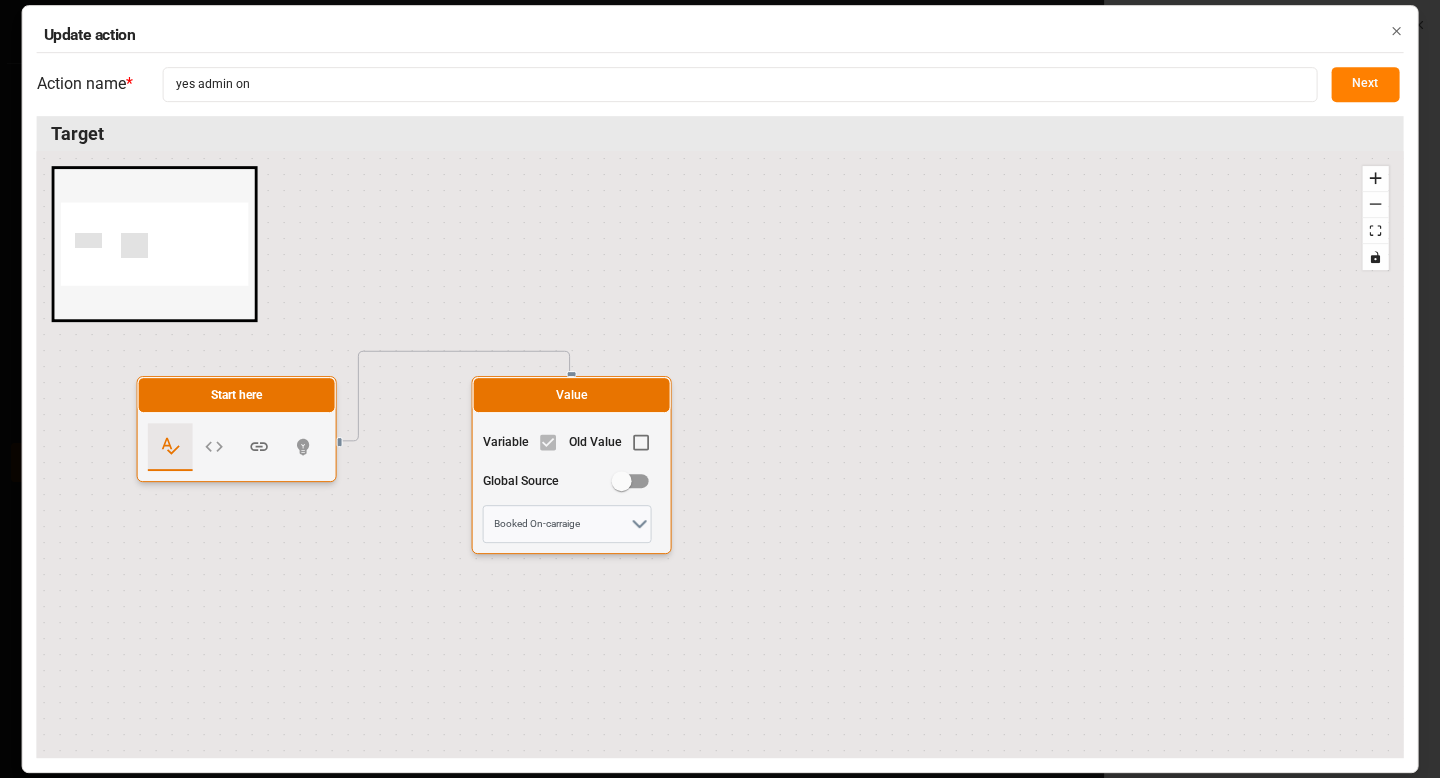 click on "Variable Old Value Global Source Booked On-carraige" at bounding box center [572, 483] 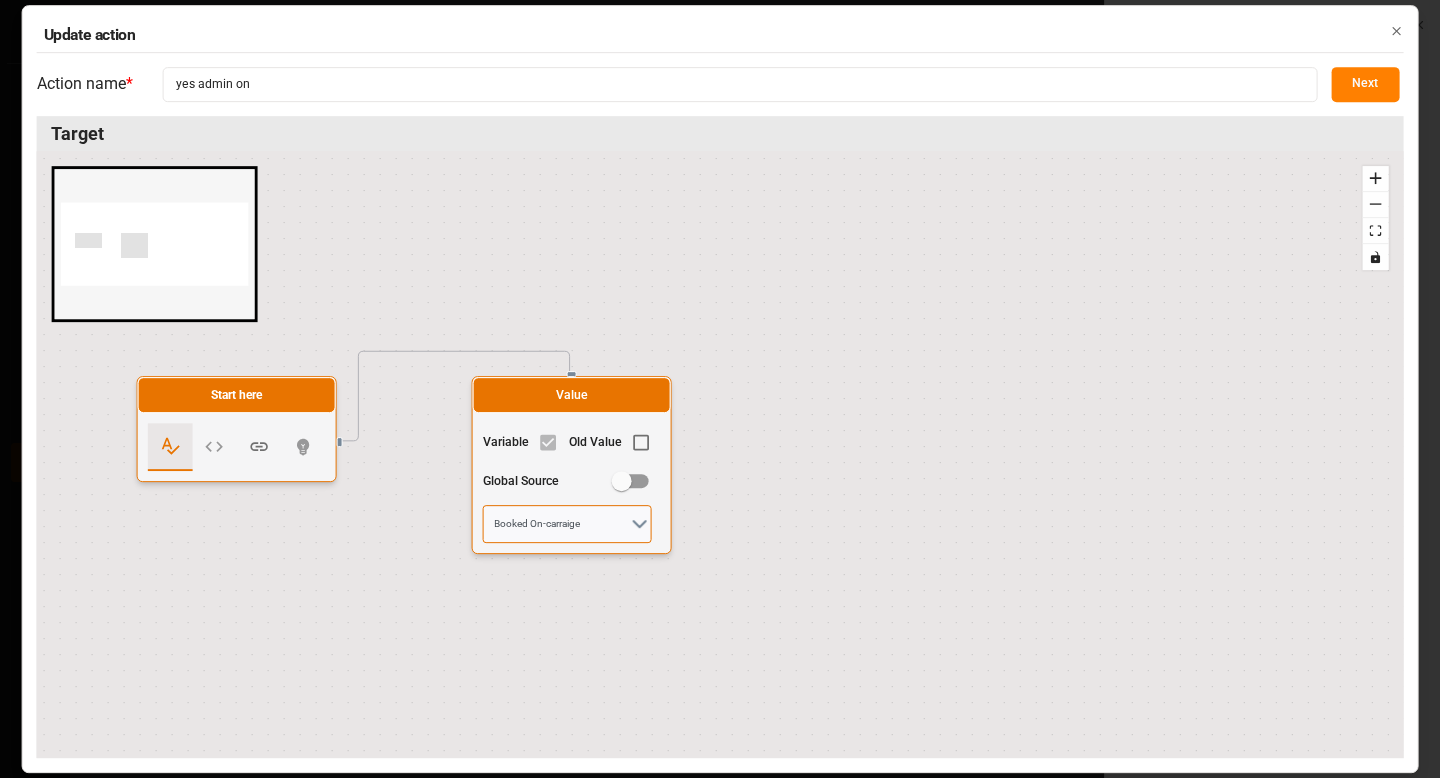 click on "Booked On-carraige" at bounding box center [567, 524] 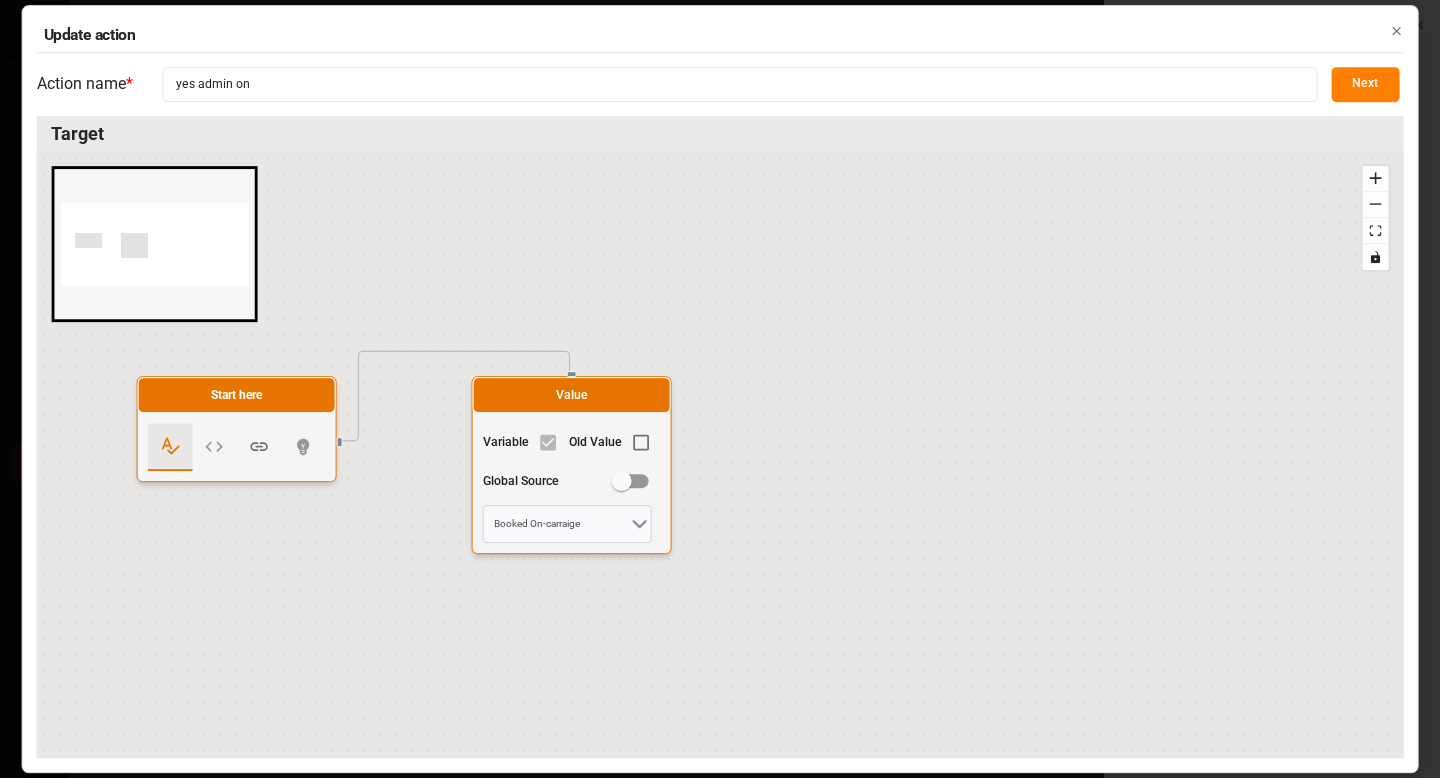 click on "Next" at bounding box center (1365, 84) 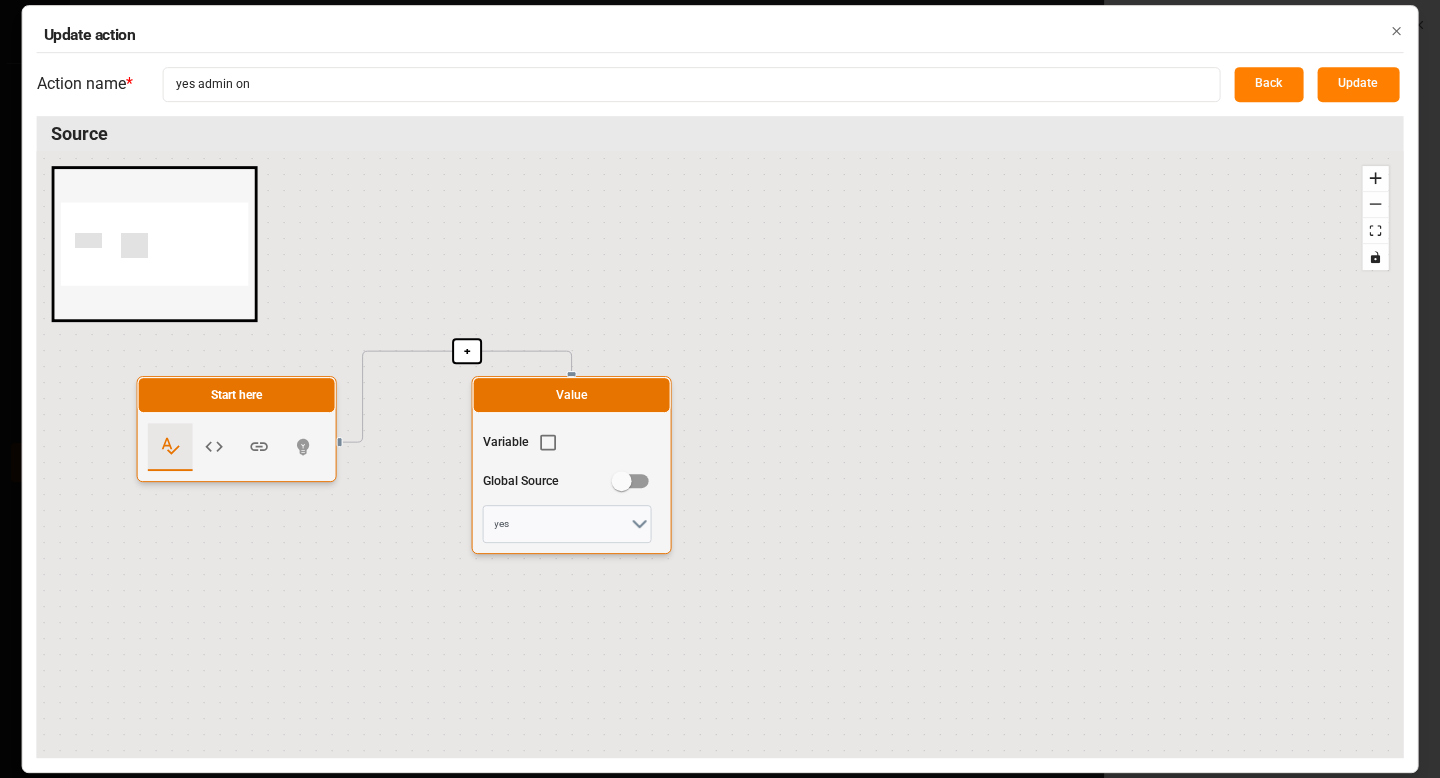 click 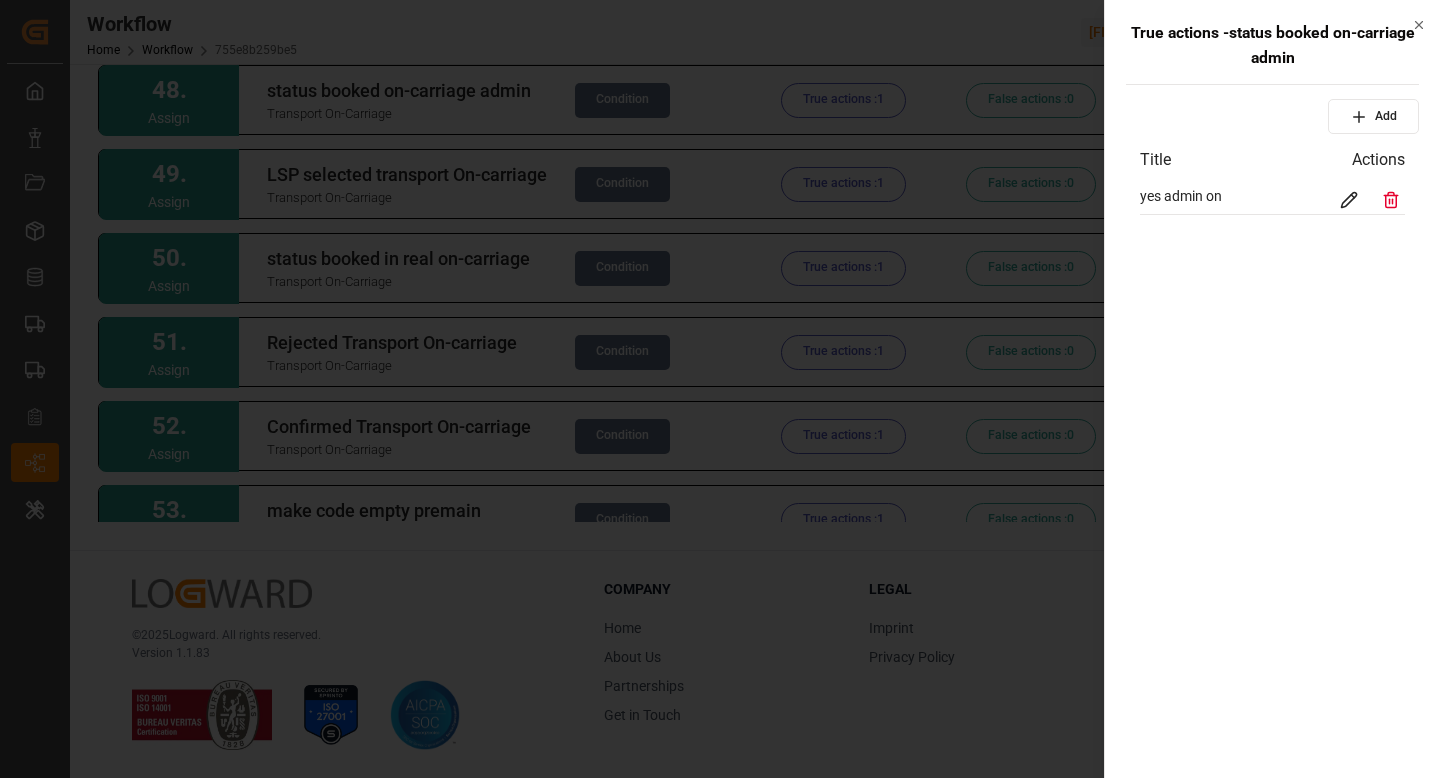 click at bounding box center [720, 389] 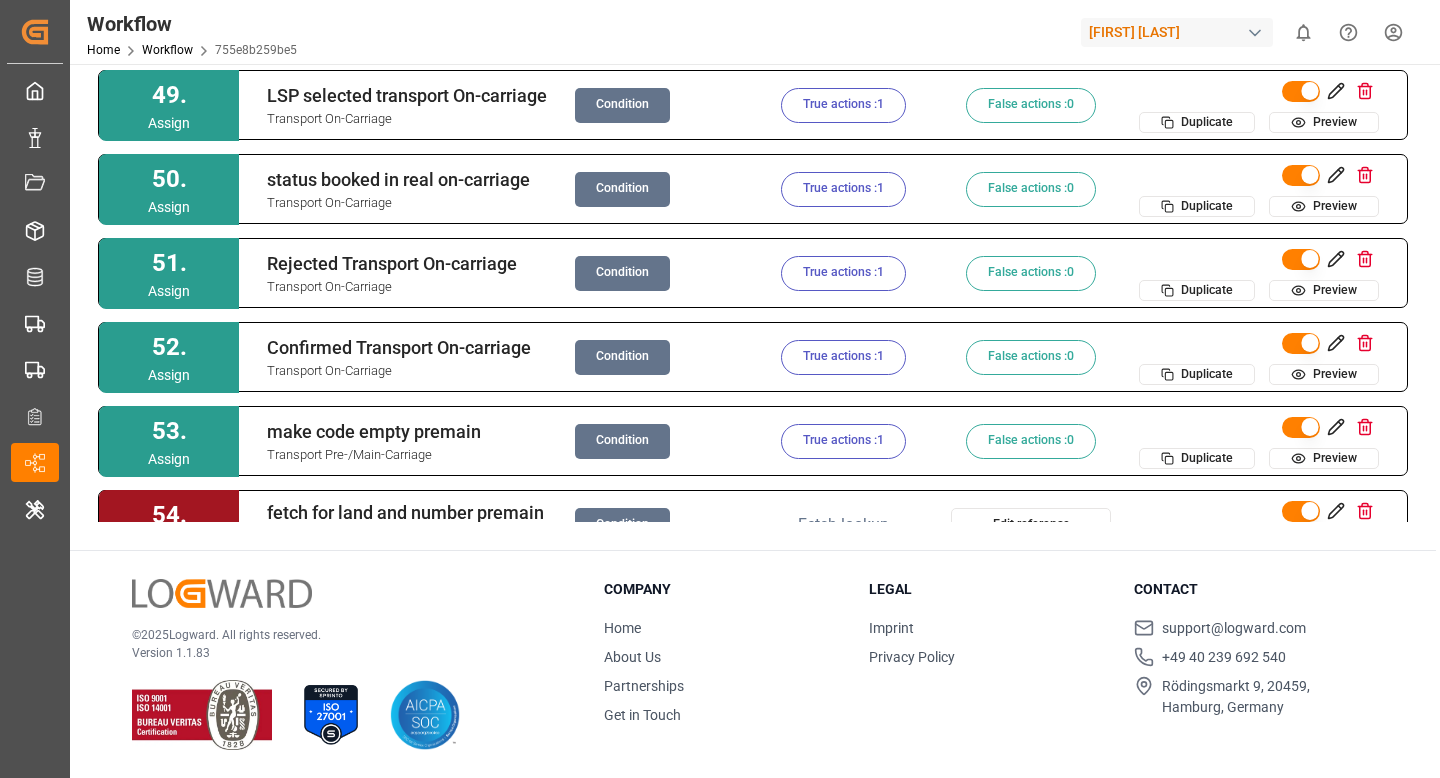 scroll, scrollTop: 3869, scrollLeft: 0, axis: vertical 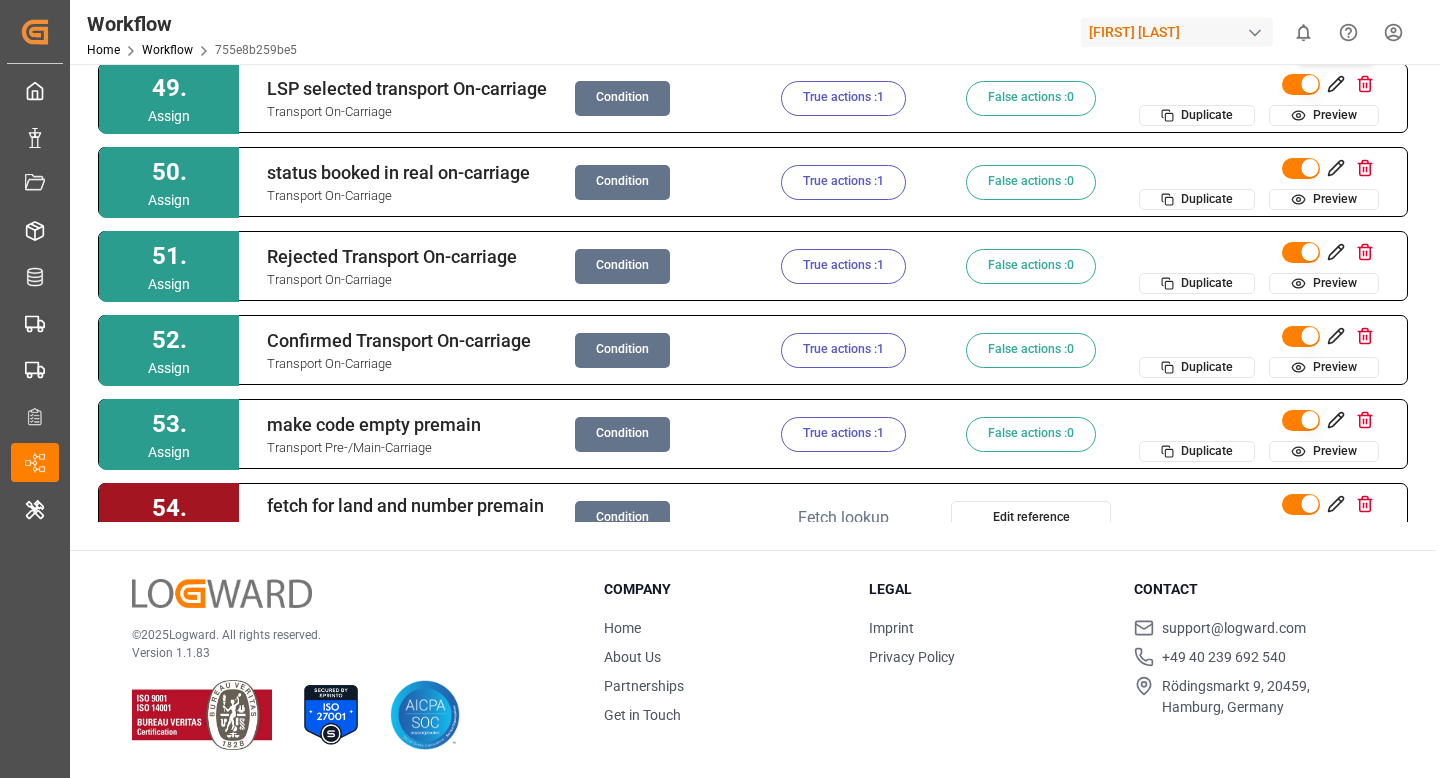 click 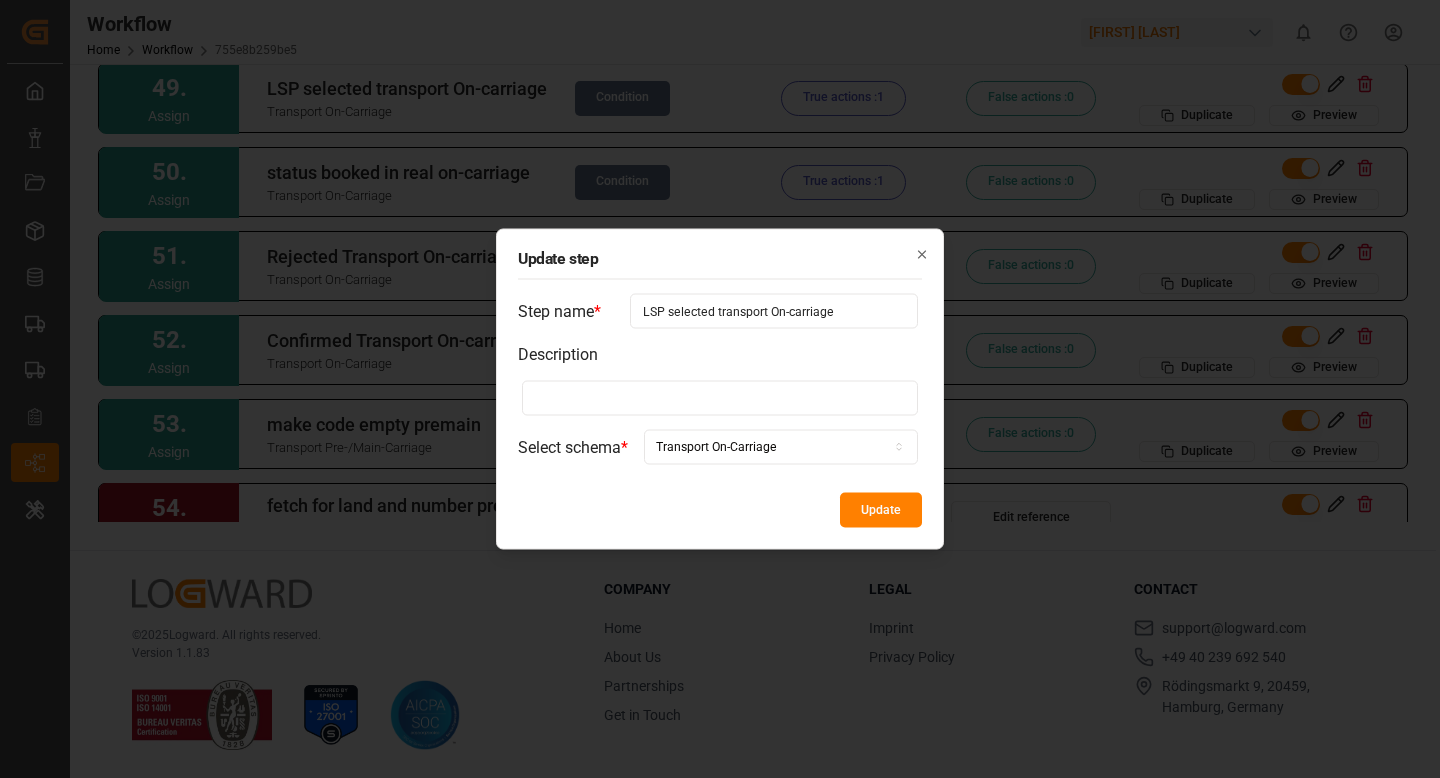 click on "LSP selected transport On-carriage" at bounding box center (774, 311) 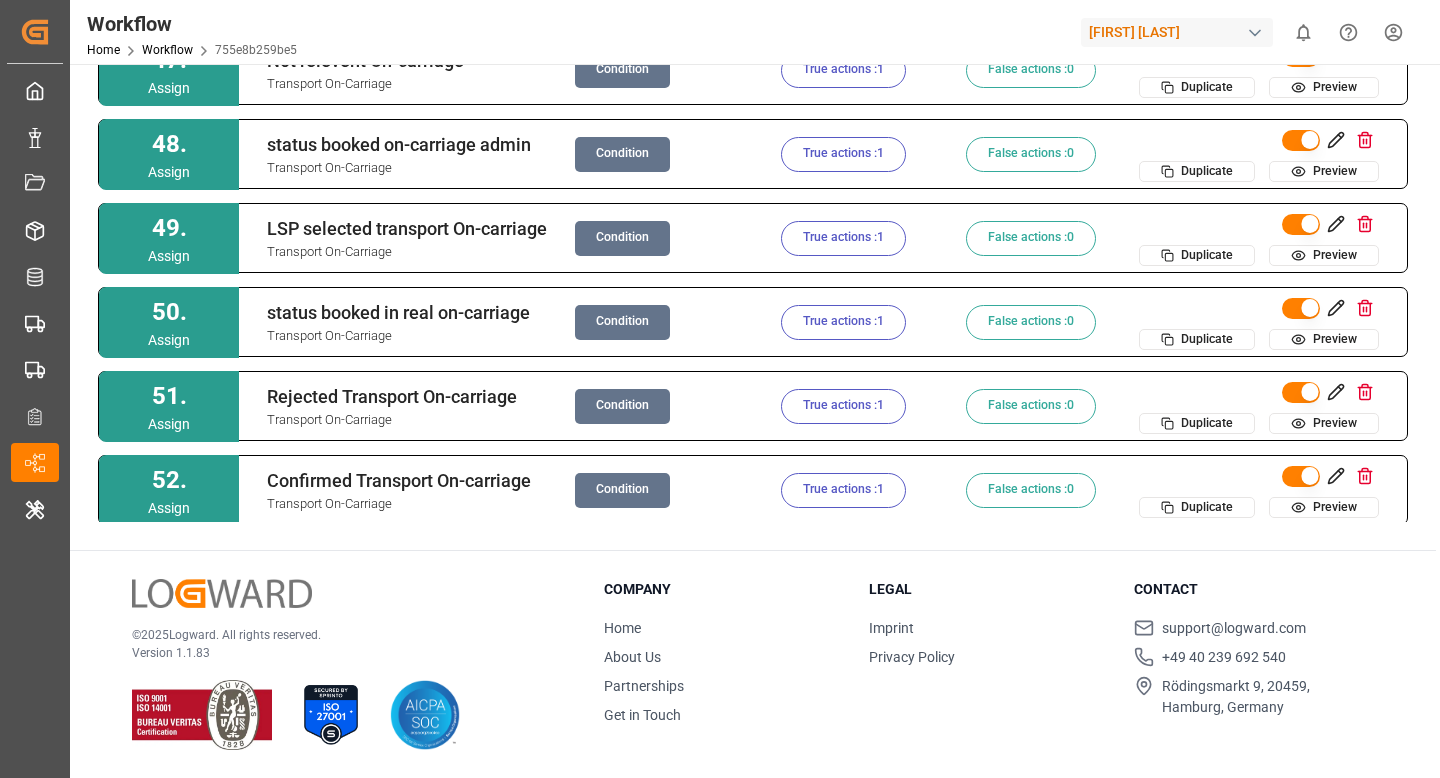 scroll, scrollTop: 3731, scrollLeft: 0, axis: vertical 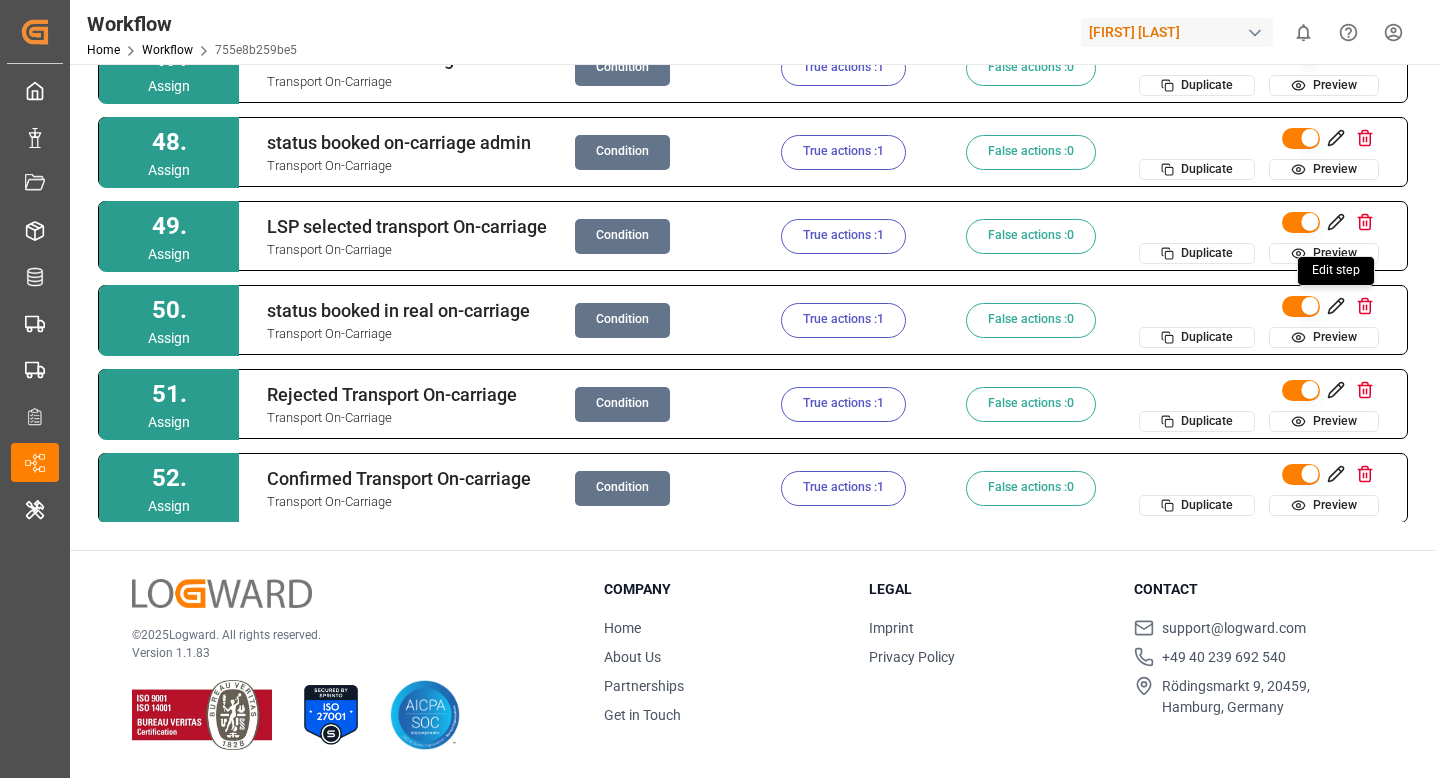 click 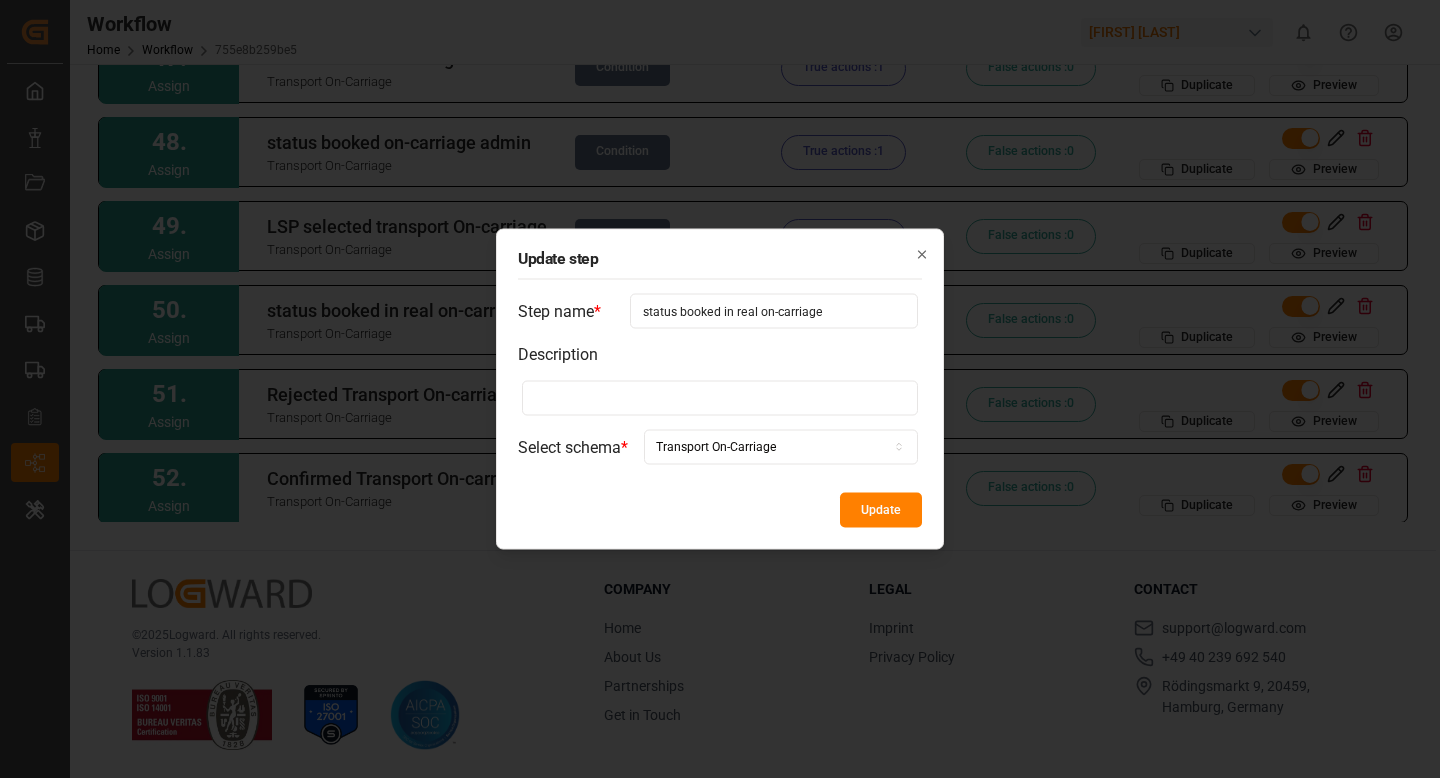 click on "status booked in real on-carriage" at bounding box center [774, 311] 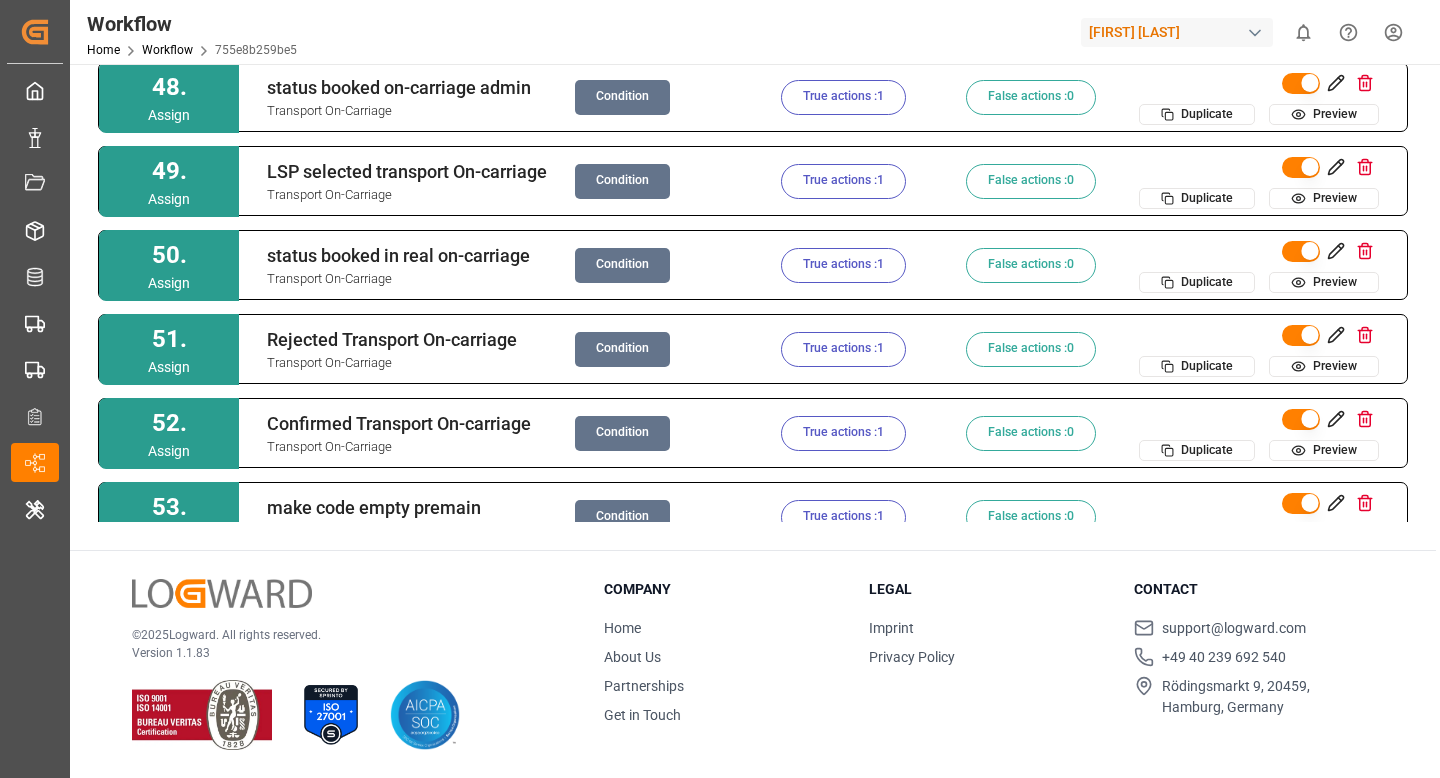 scroll, scrollTop: 3789, scrollLeft: 0, axis: vertical 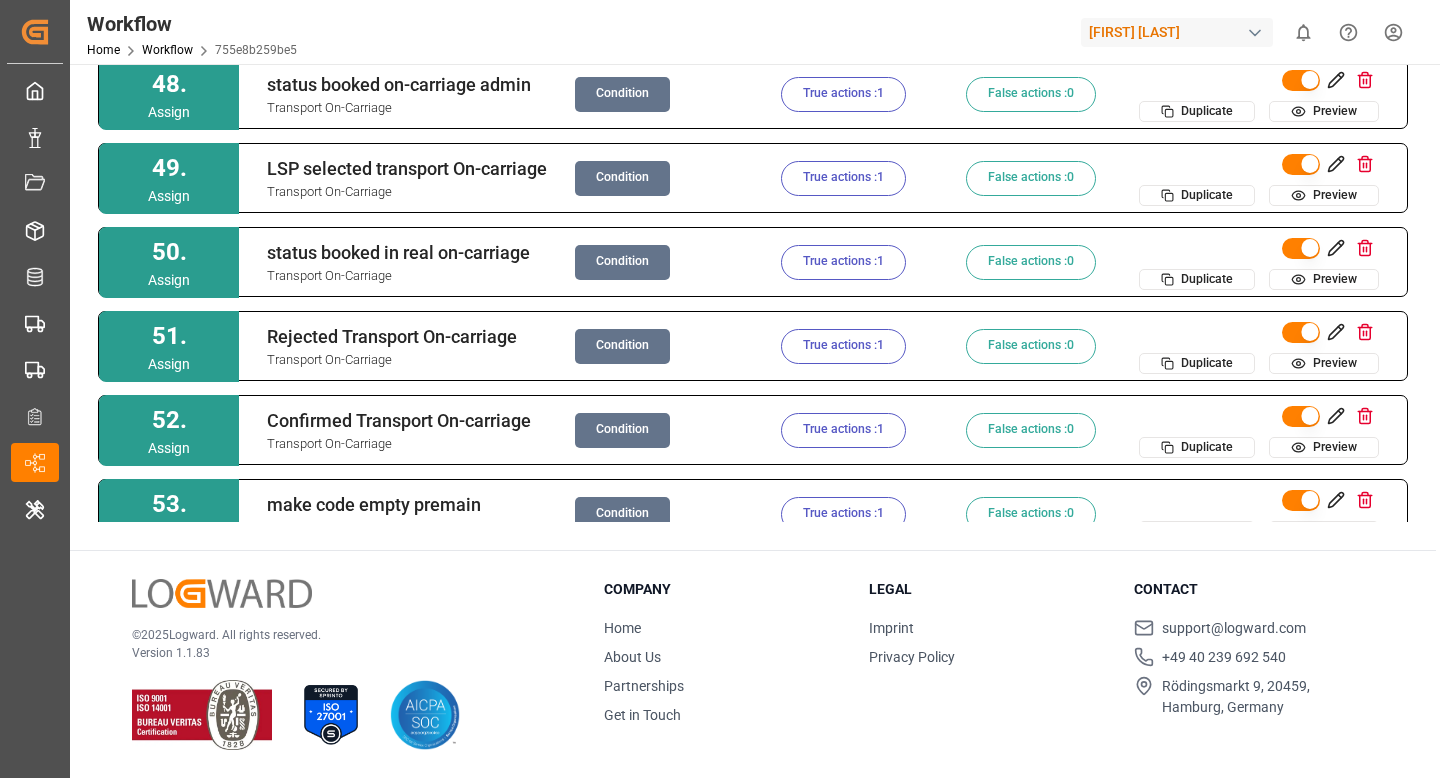 click on "Condition" at bounding box center (622, 262) 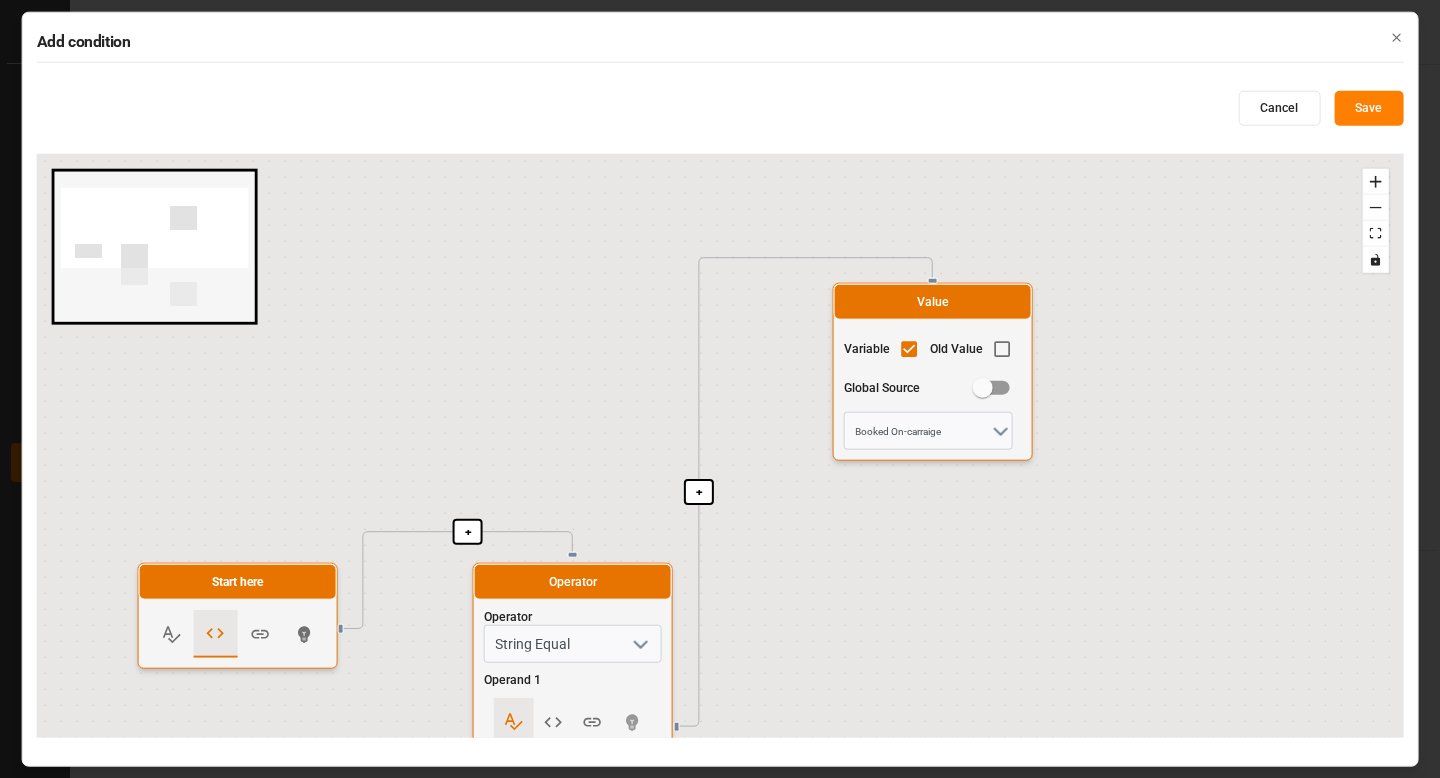 drag, startPoint x: 596, startPoint y: 406, endPoint x: 609, endPoint y: 162, distance: 244.34607 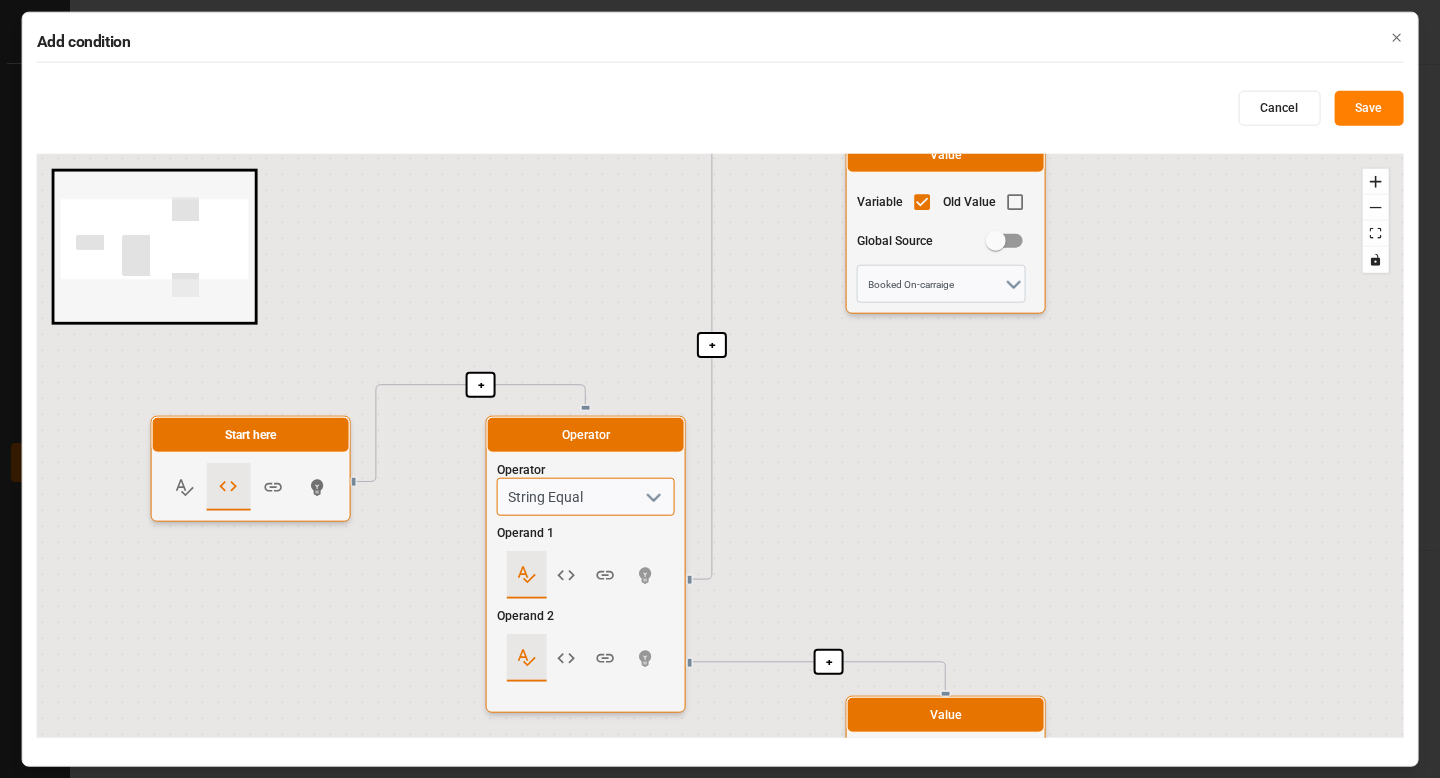 click on "String Equal" at bounding box center [586, 497] 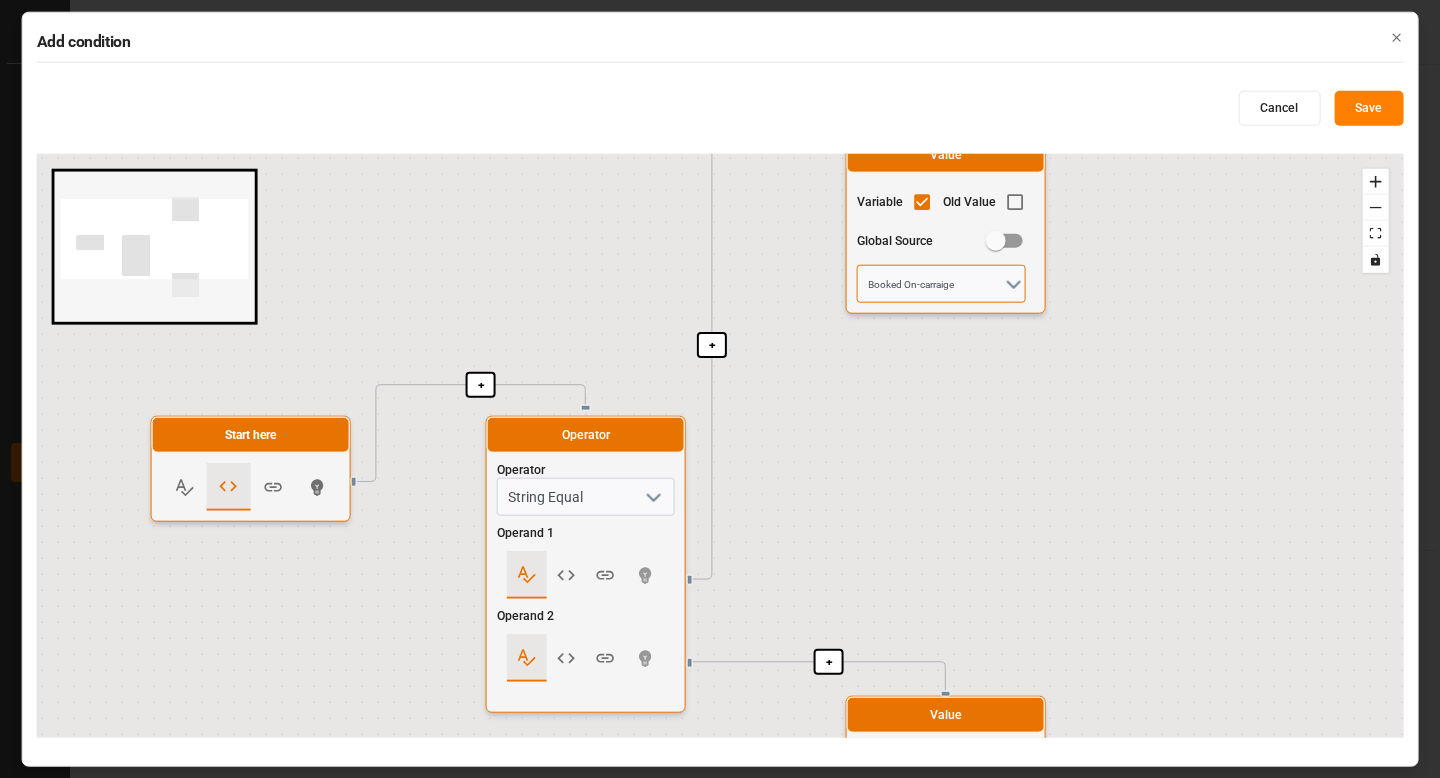 click on "Booked On-carraige" at bounding box center (941, 284) 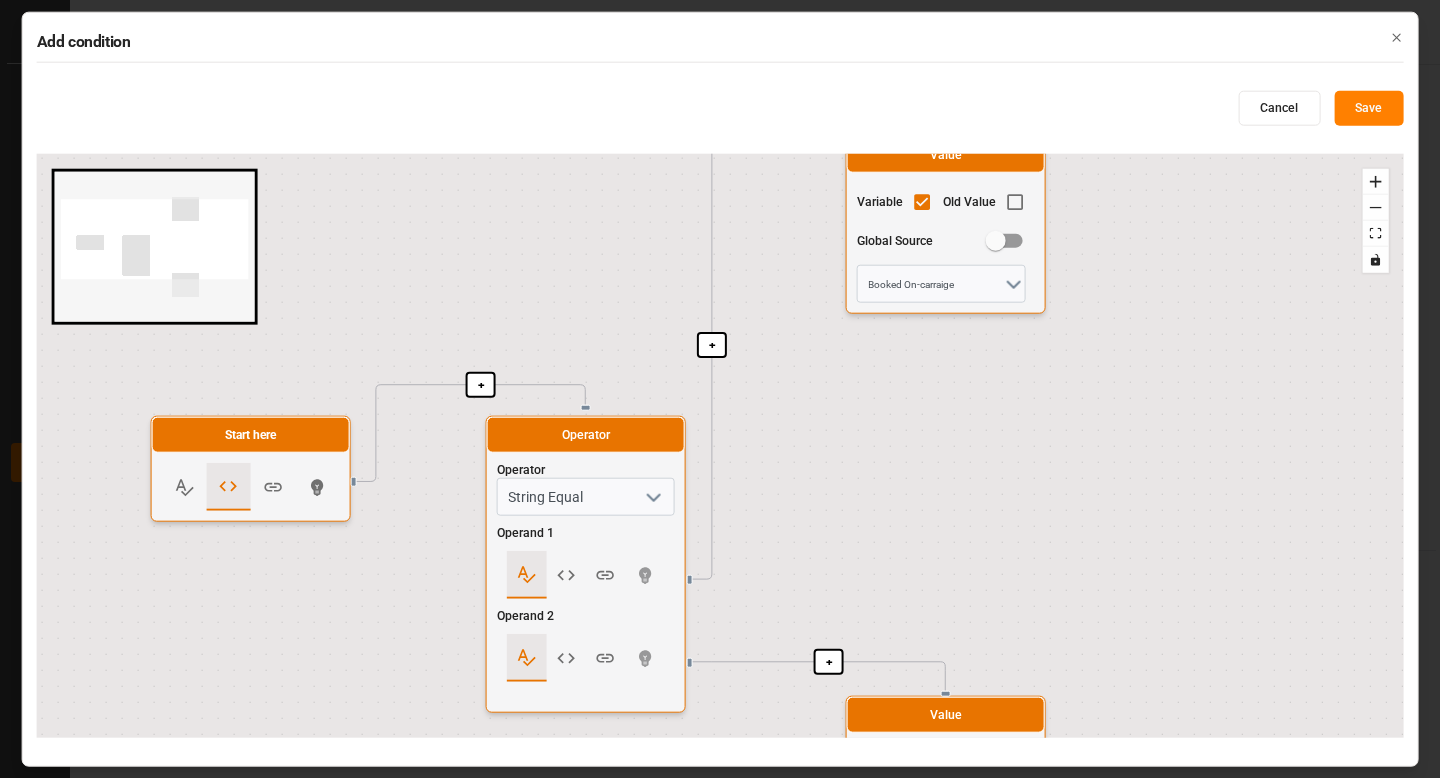click 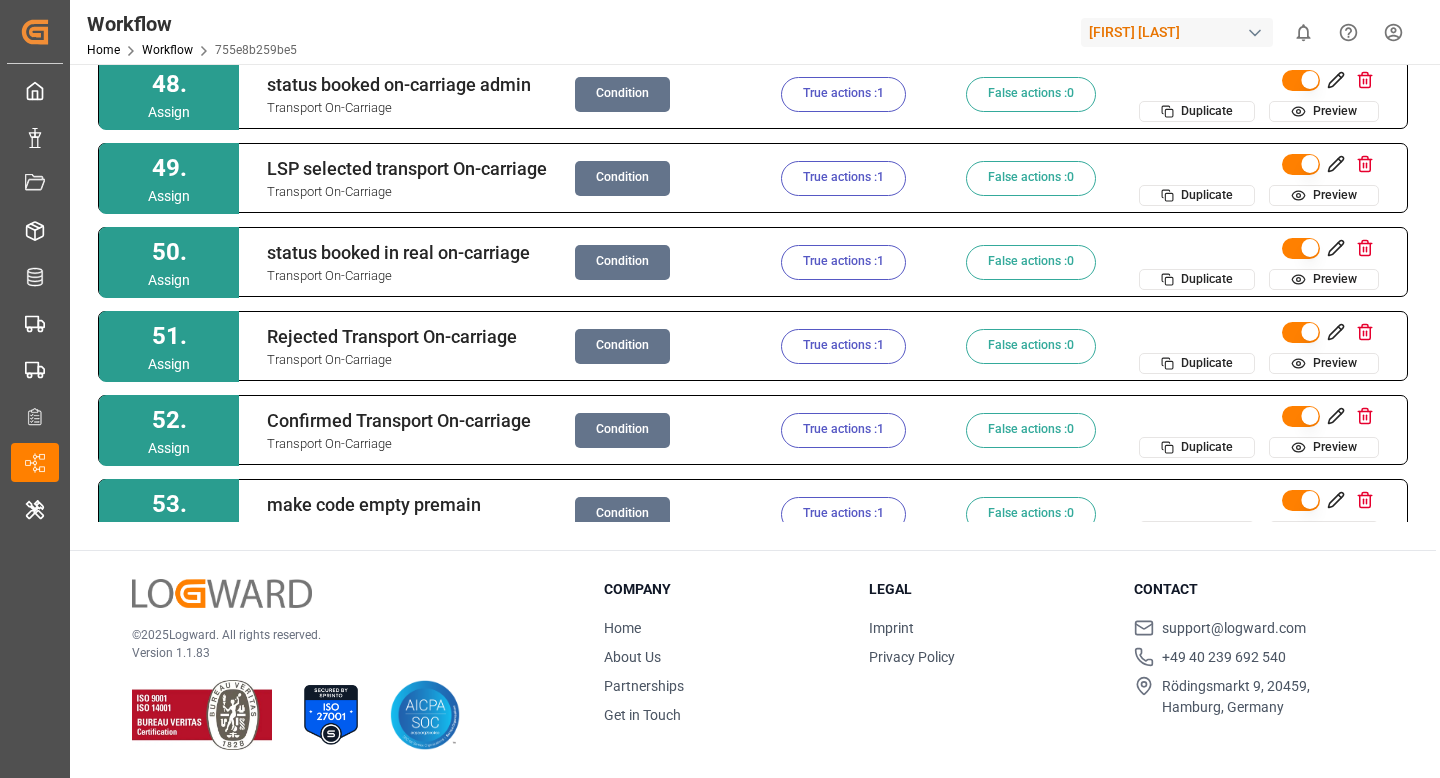 click on "Condition" at bounding box center (622, 262) 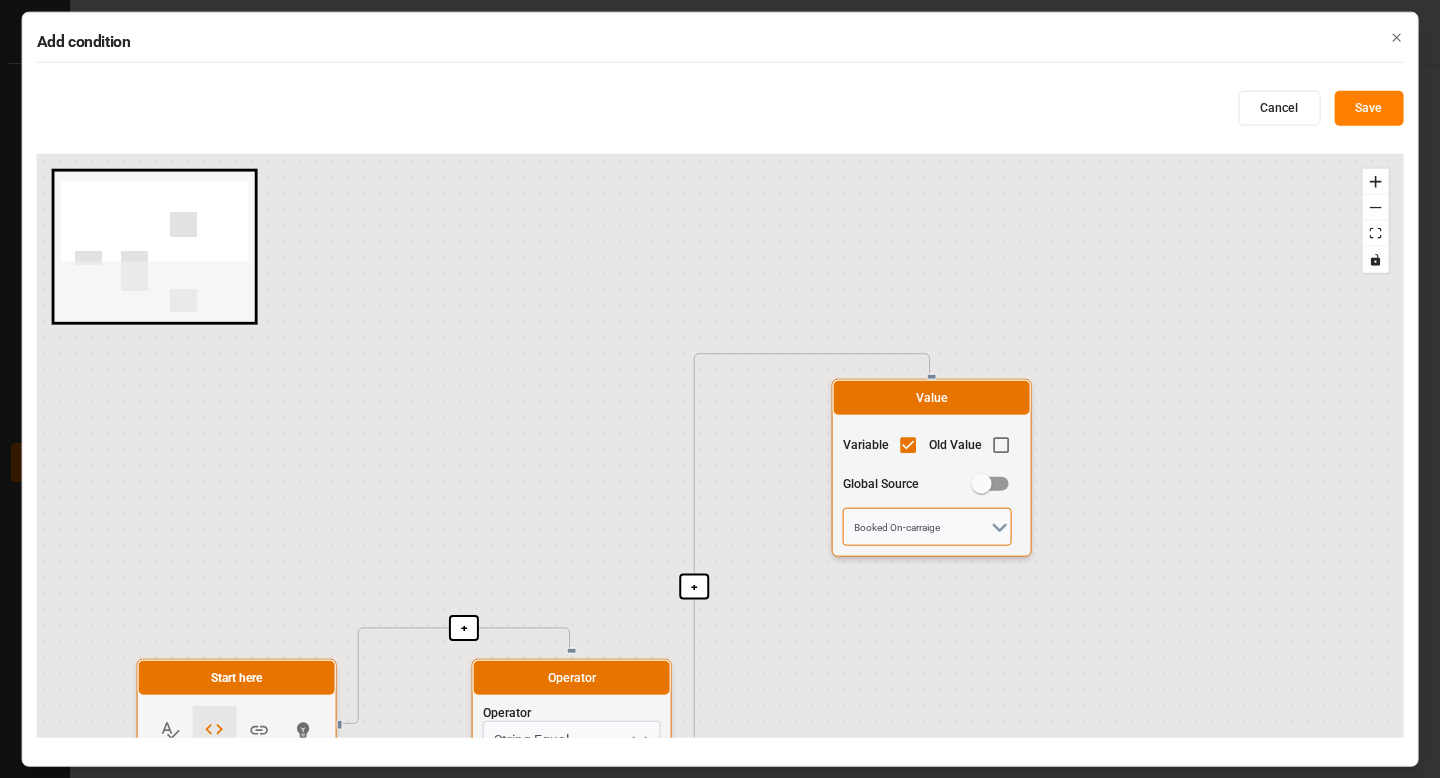 click on "Booked On-carraige" at bounding box center [927, 527] 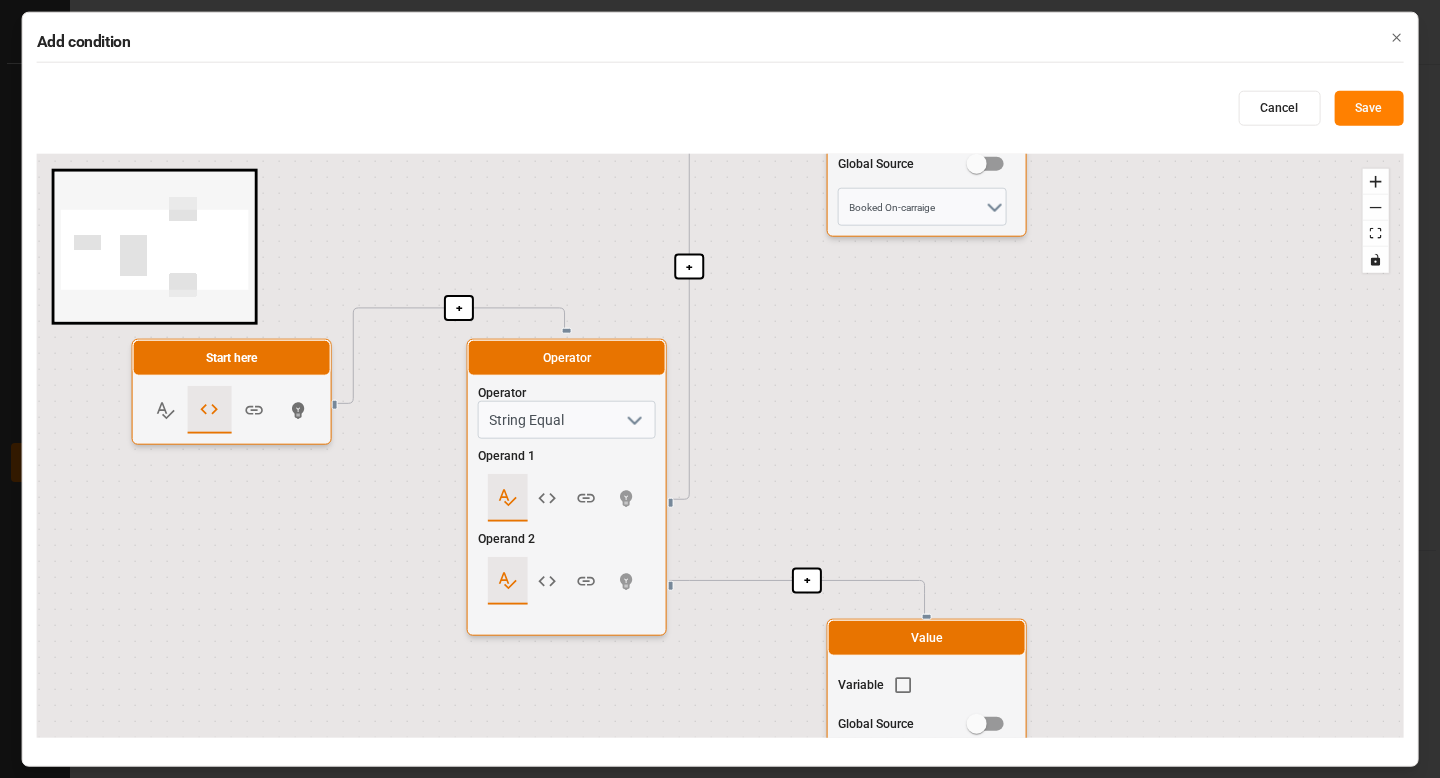 drag, startPoint x: 840, startPoint y: 644, endPoint x: 835, endPoint y: 135, distance: 509.02457 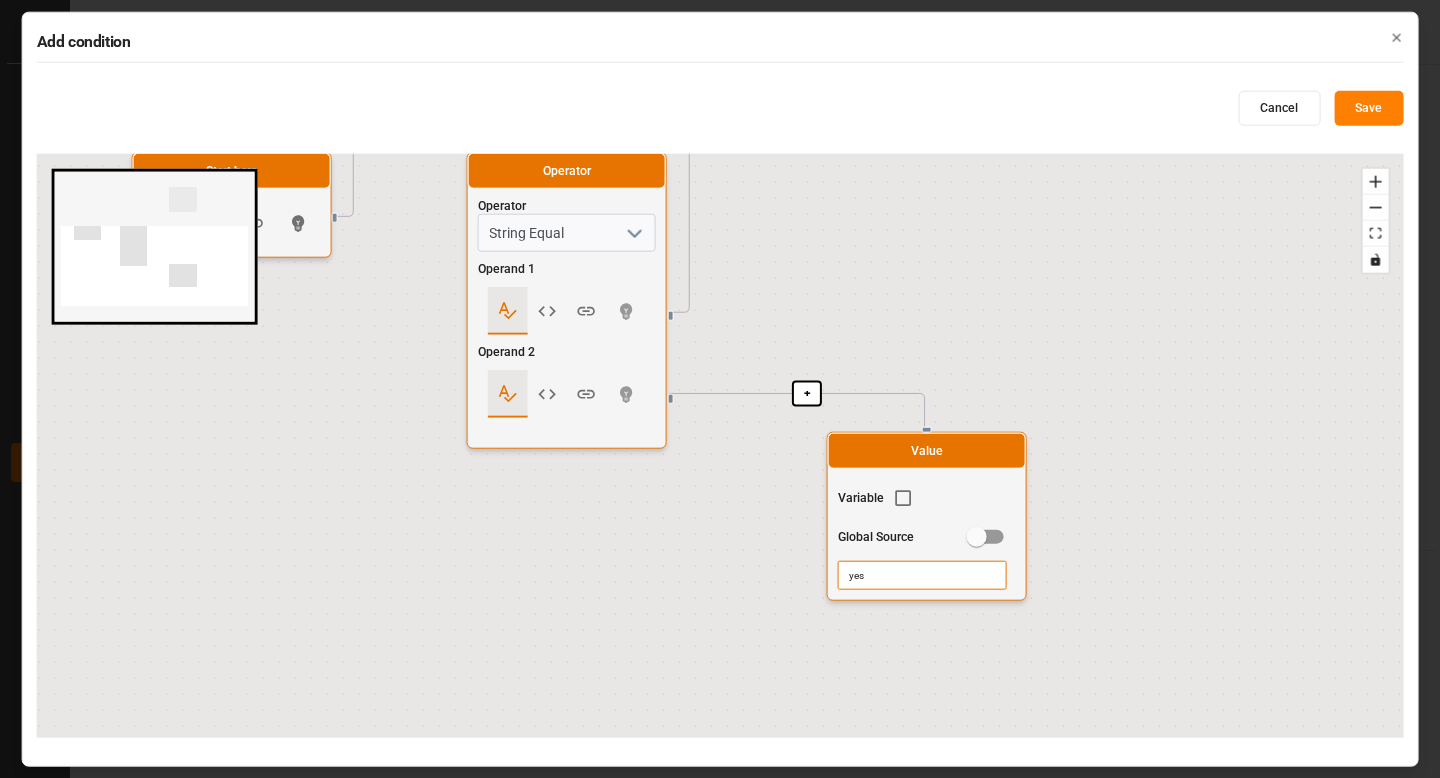 click on "yes" at bounding box center [922, 575] 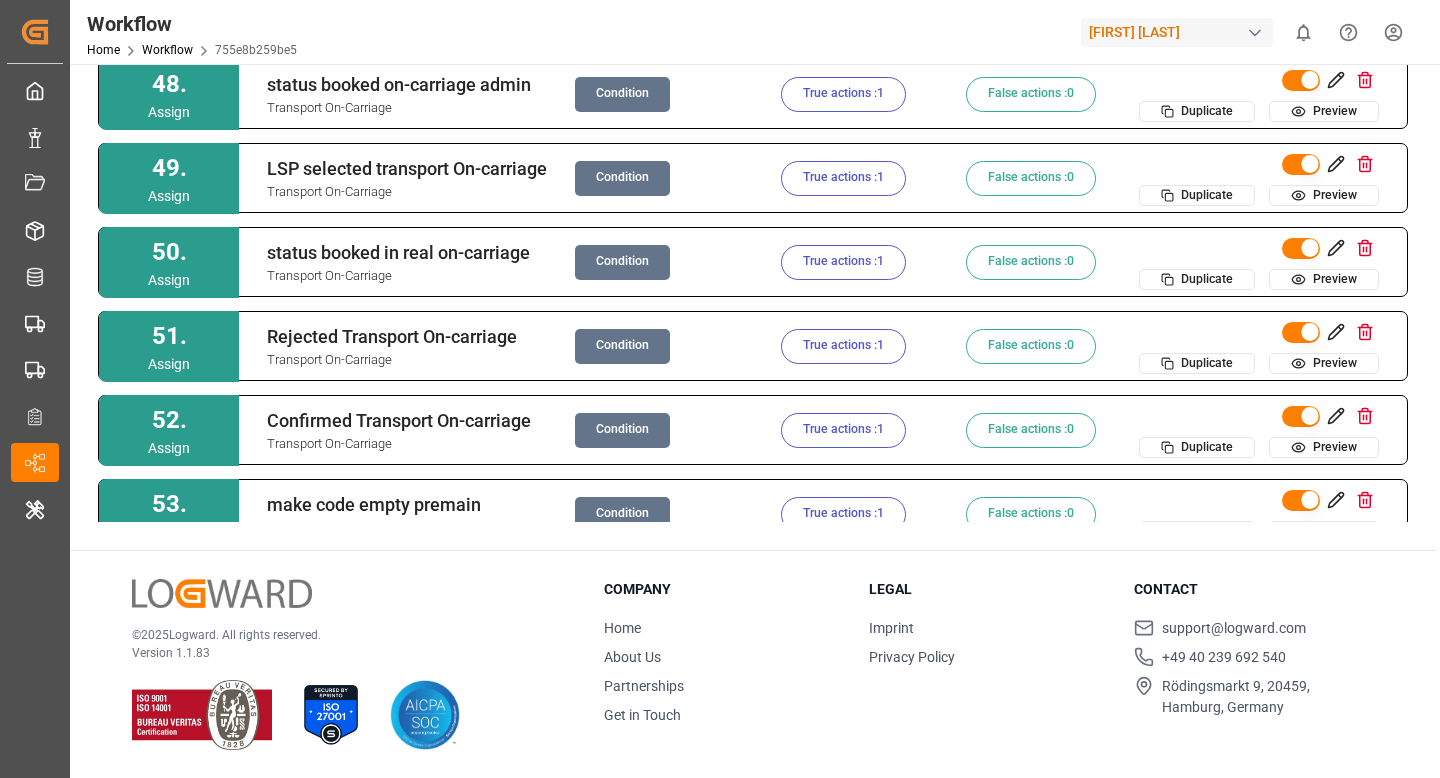 click on "True actions :  1" at bounding box center (843, 262) 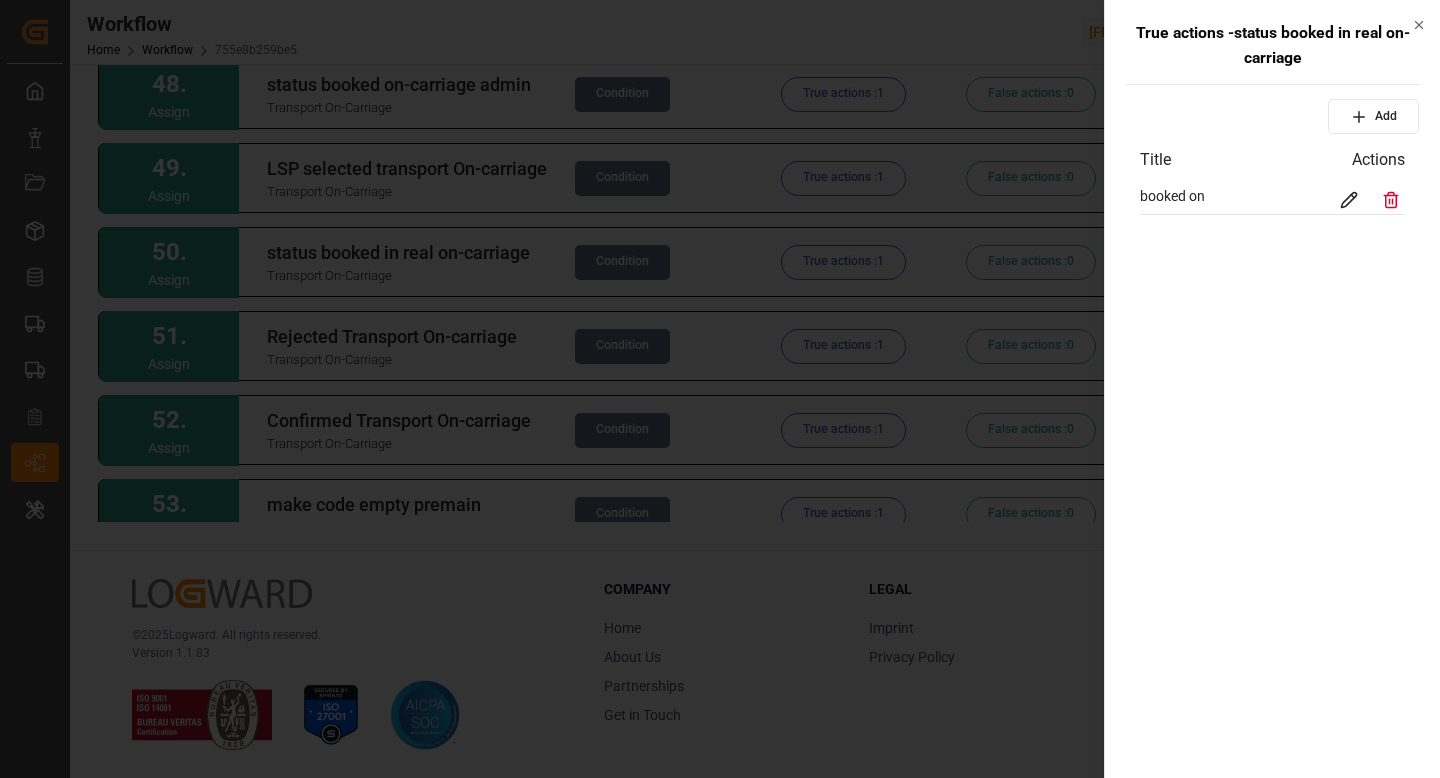 click 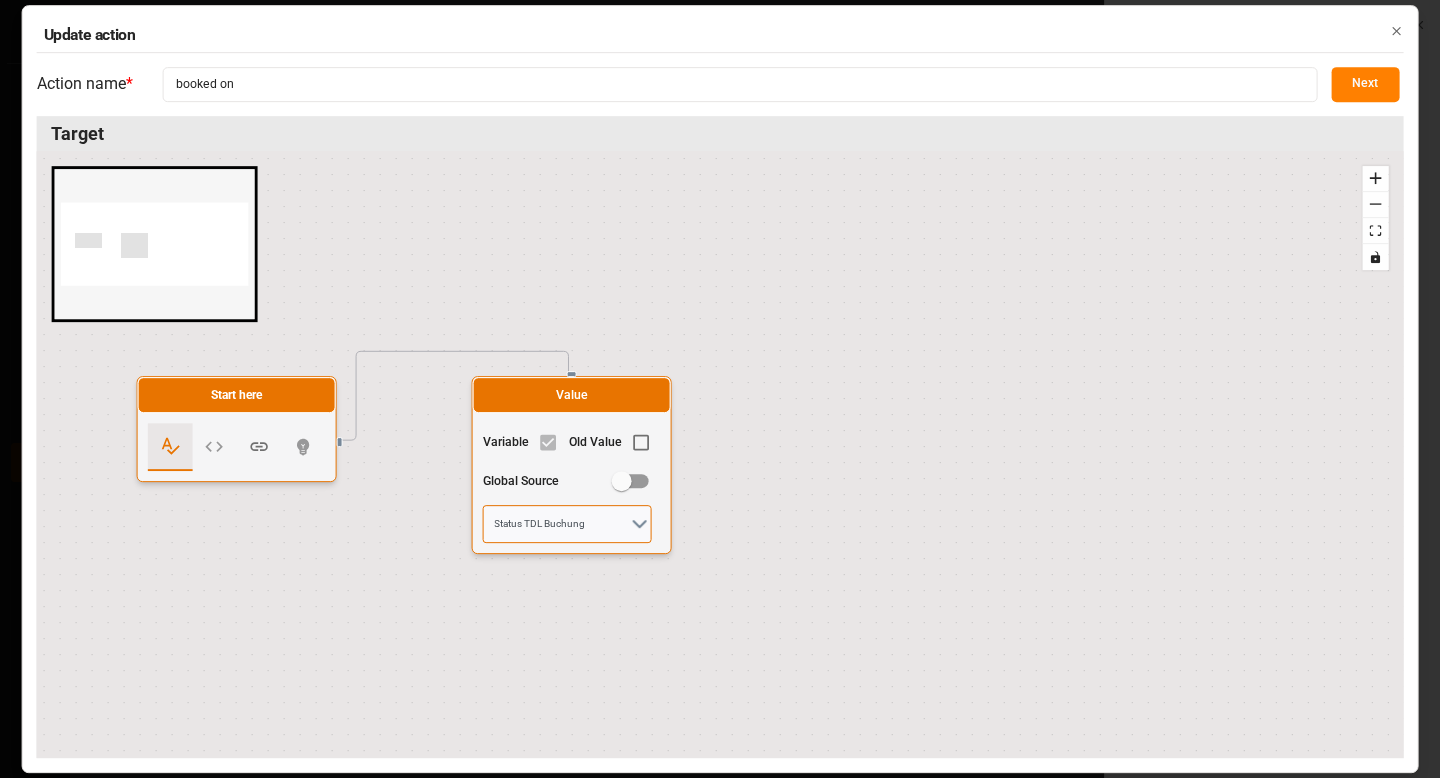 click on "Status TDL Buchung" at bounding box center [567, 524] 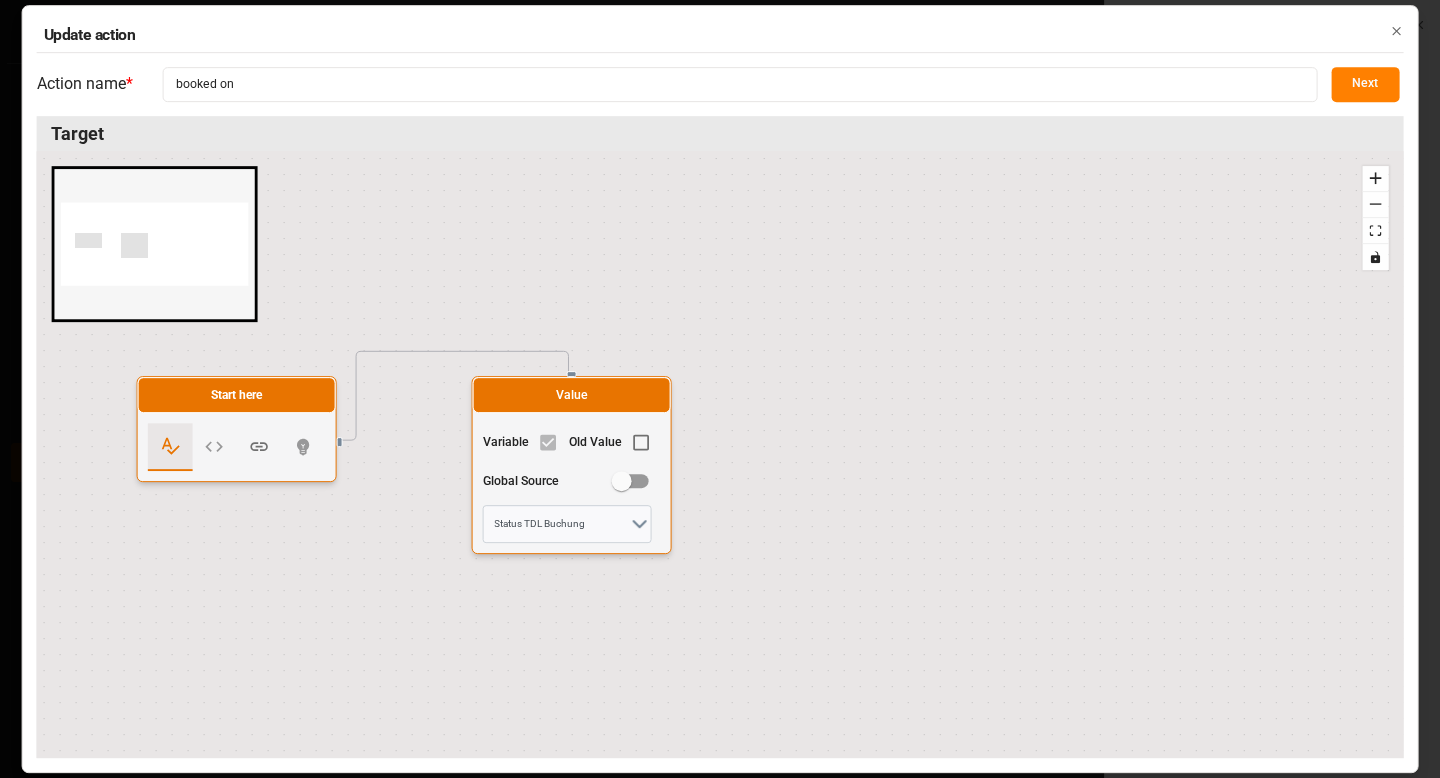 click on "Next" at bounding box center [1365, 84] 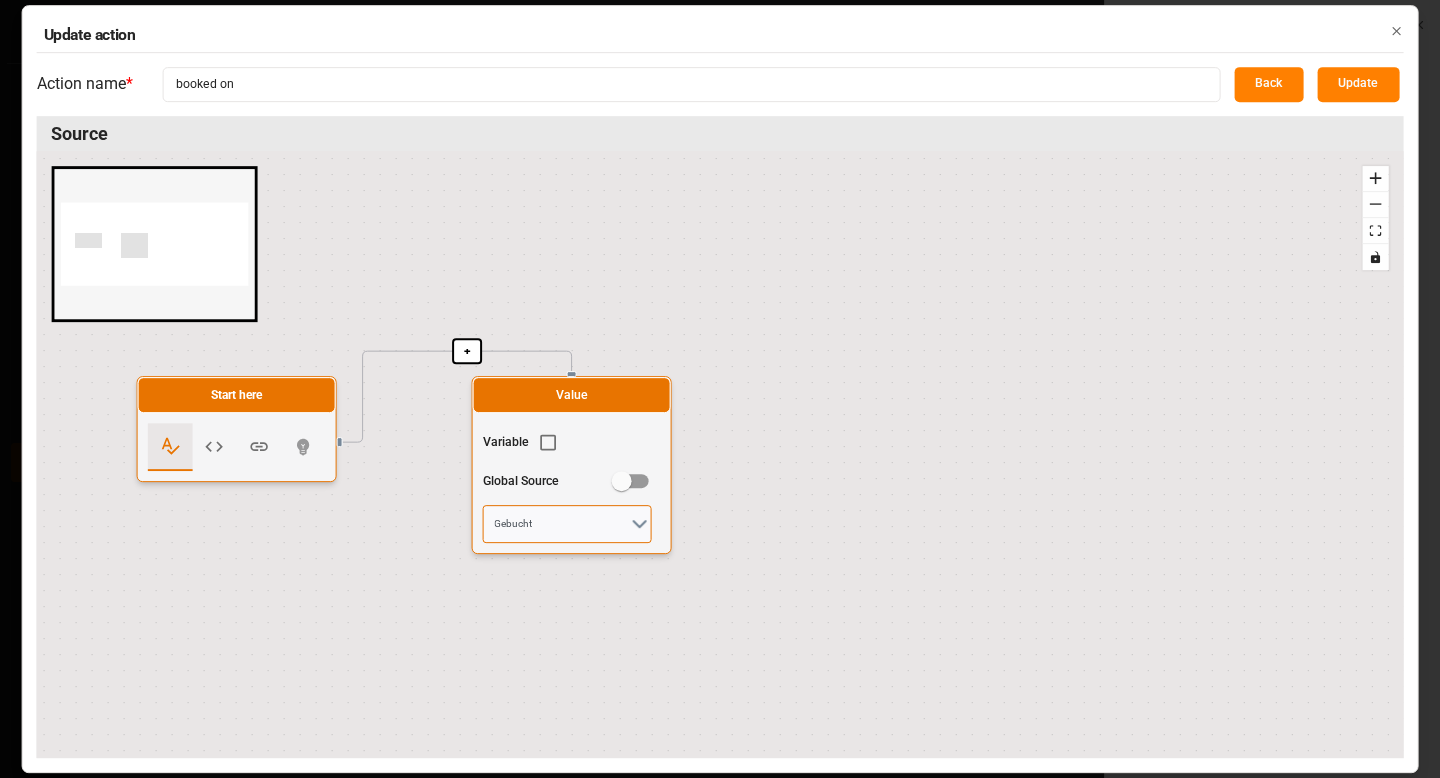 click on "Gebucht" at bounding box center [567, 524] 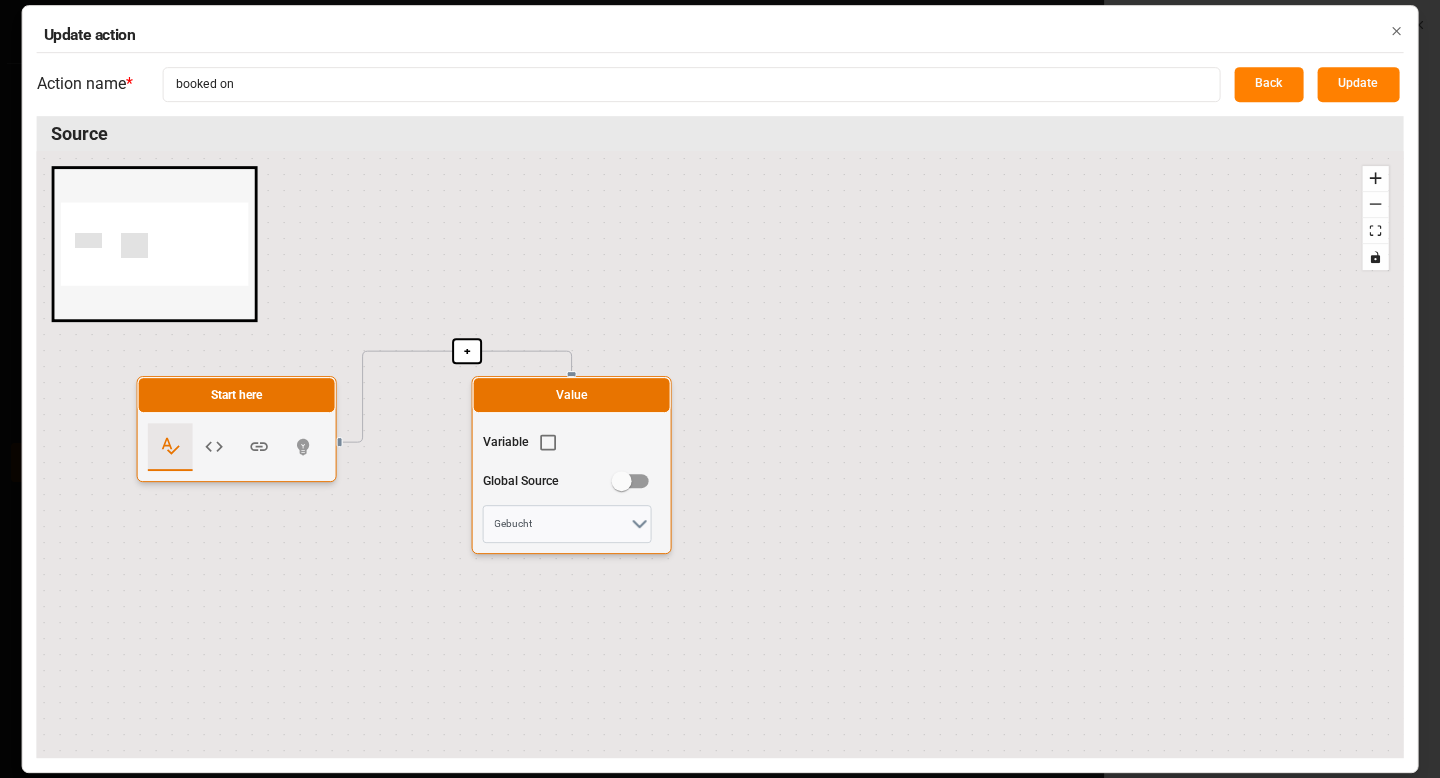 click 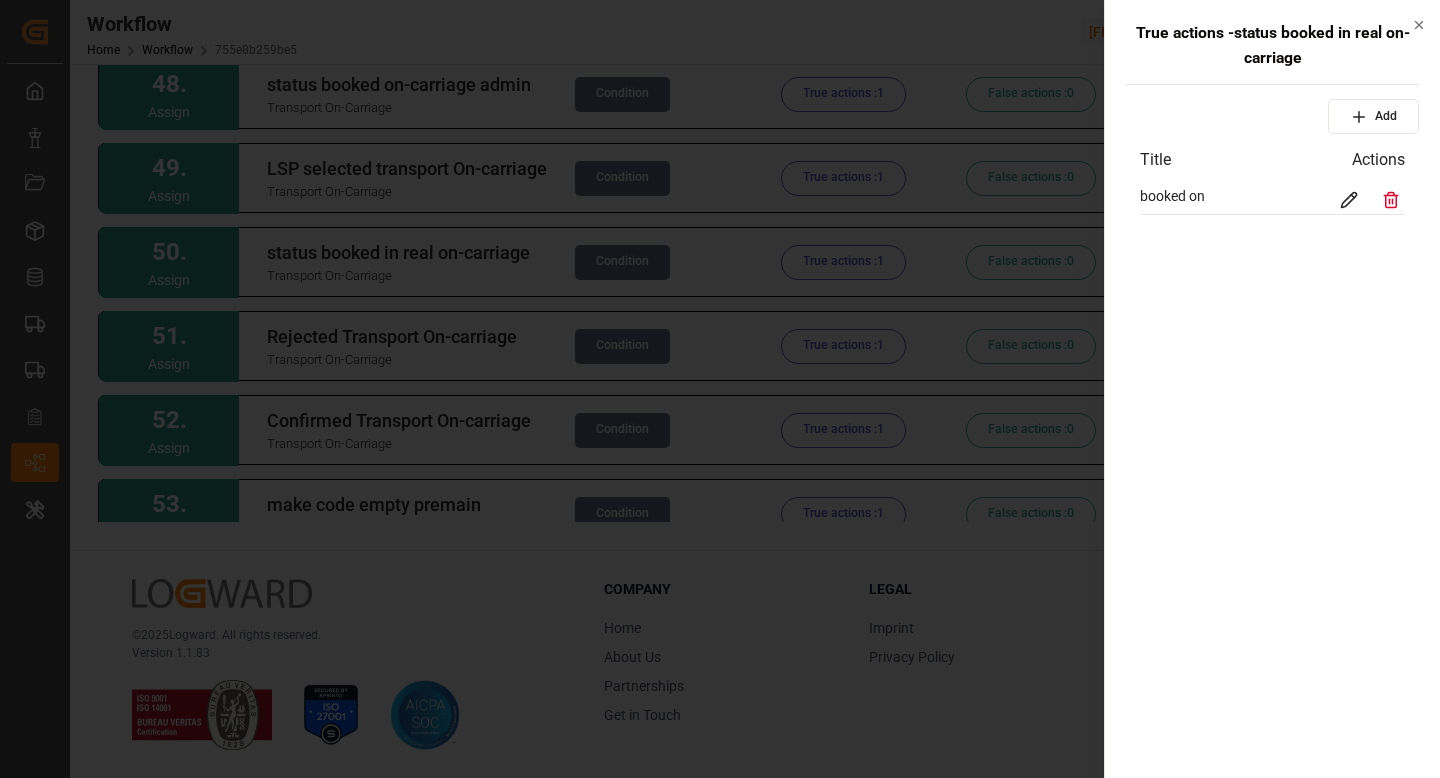 click at bounding box center (720, 389) 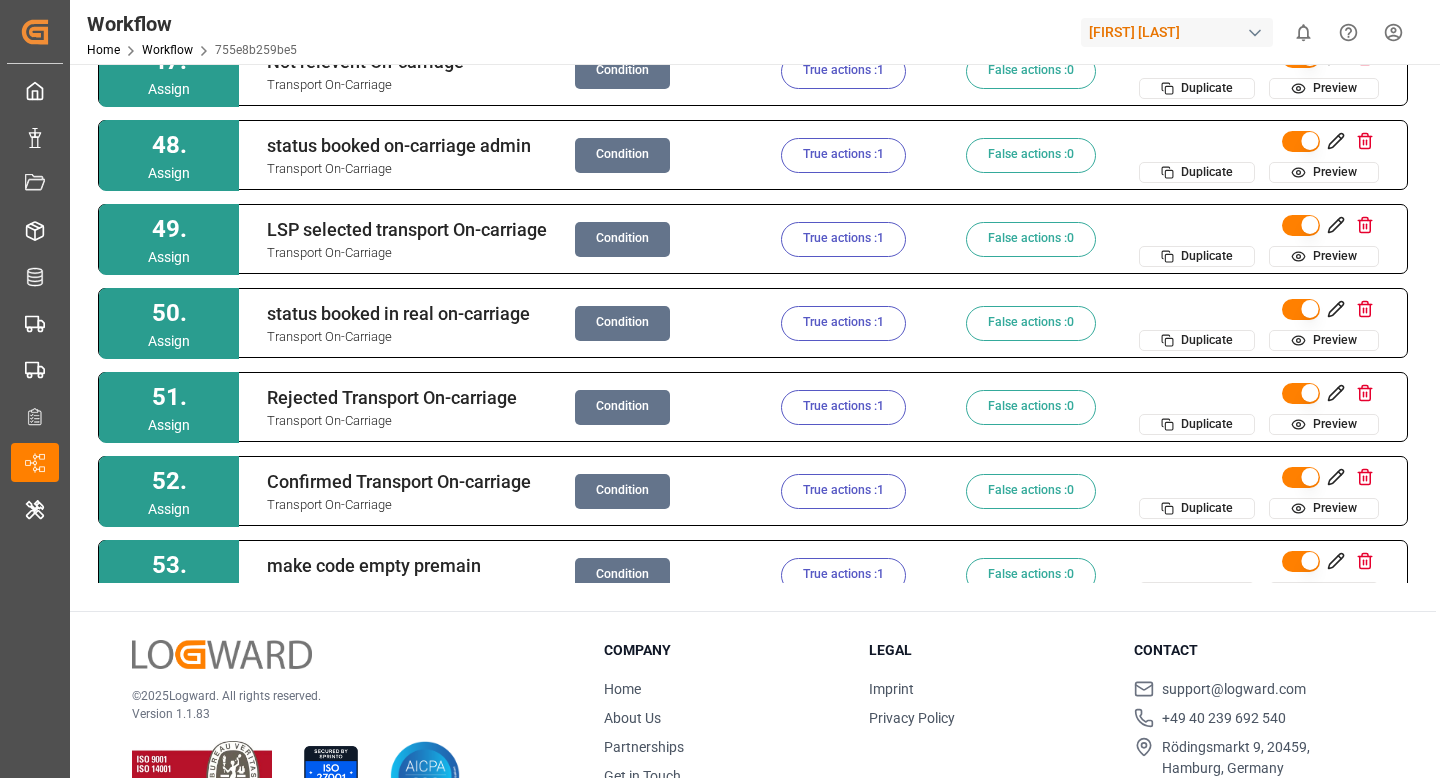 scroll, scrollTop: 91, scrollLeft: 0, axis: vertical 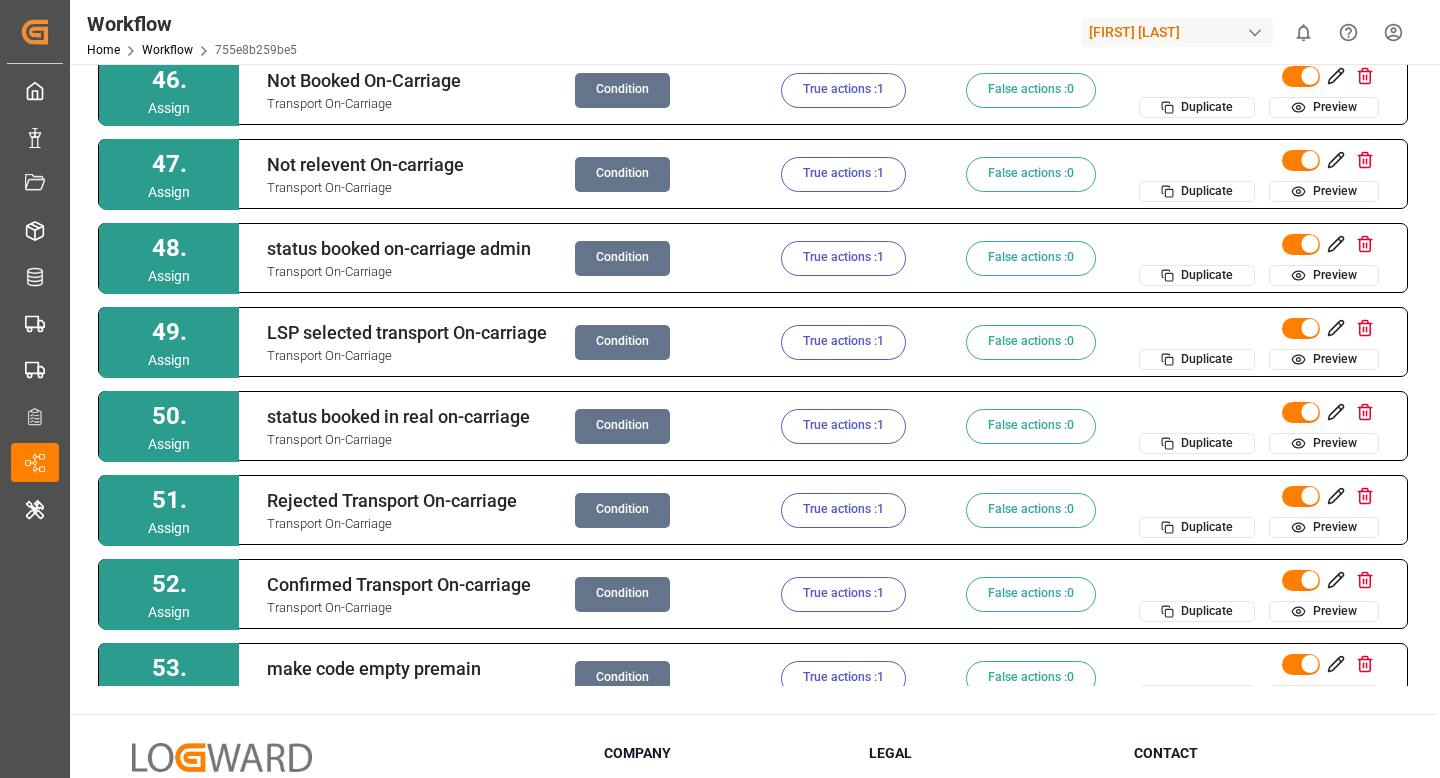 click on "Condition" at bounding box center (622, 342) 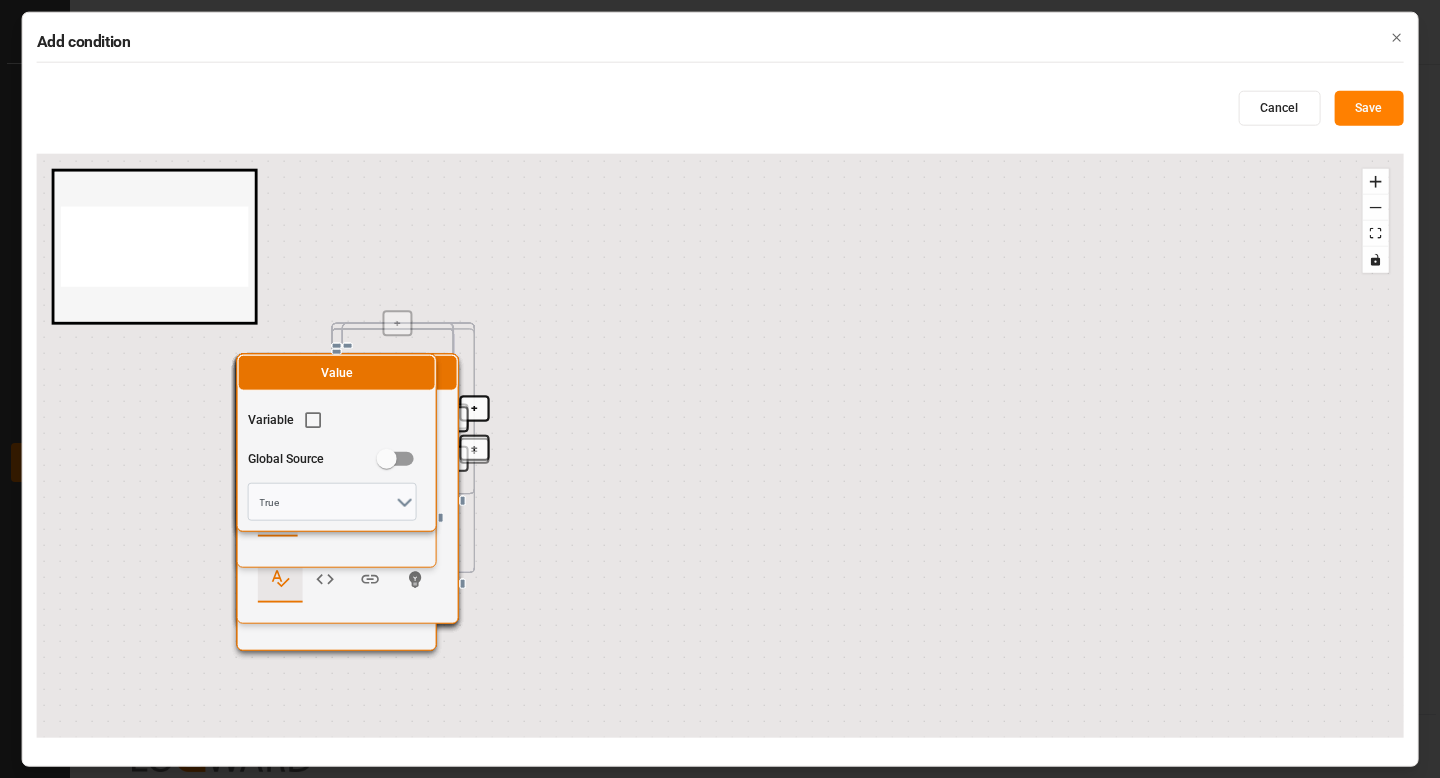 radio on "false" 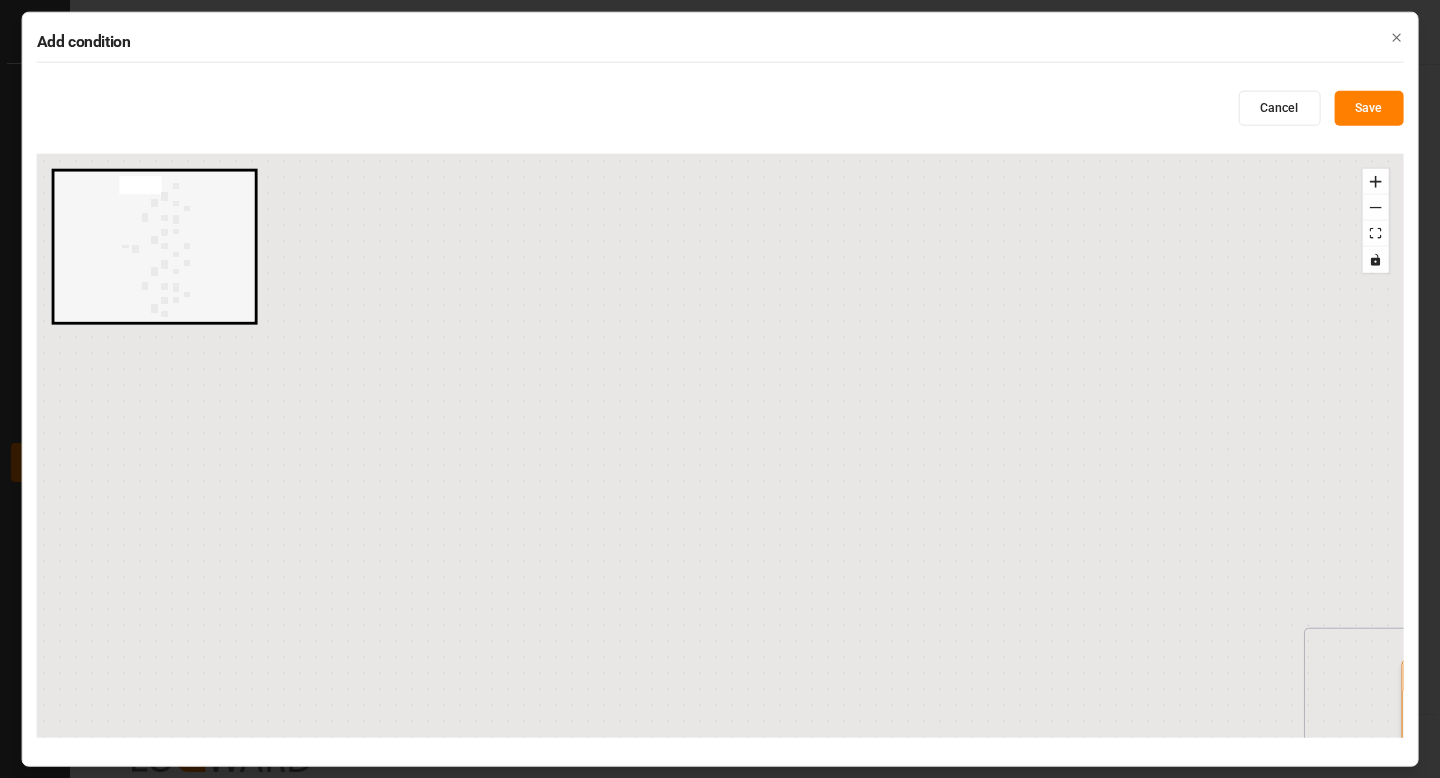 radio on "false" 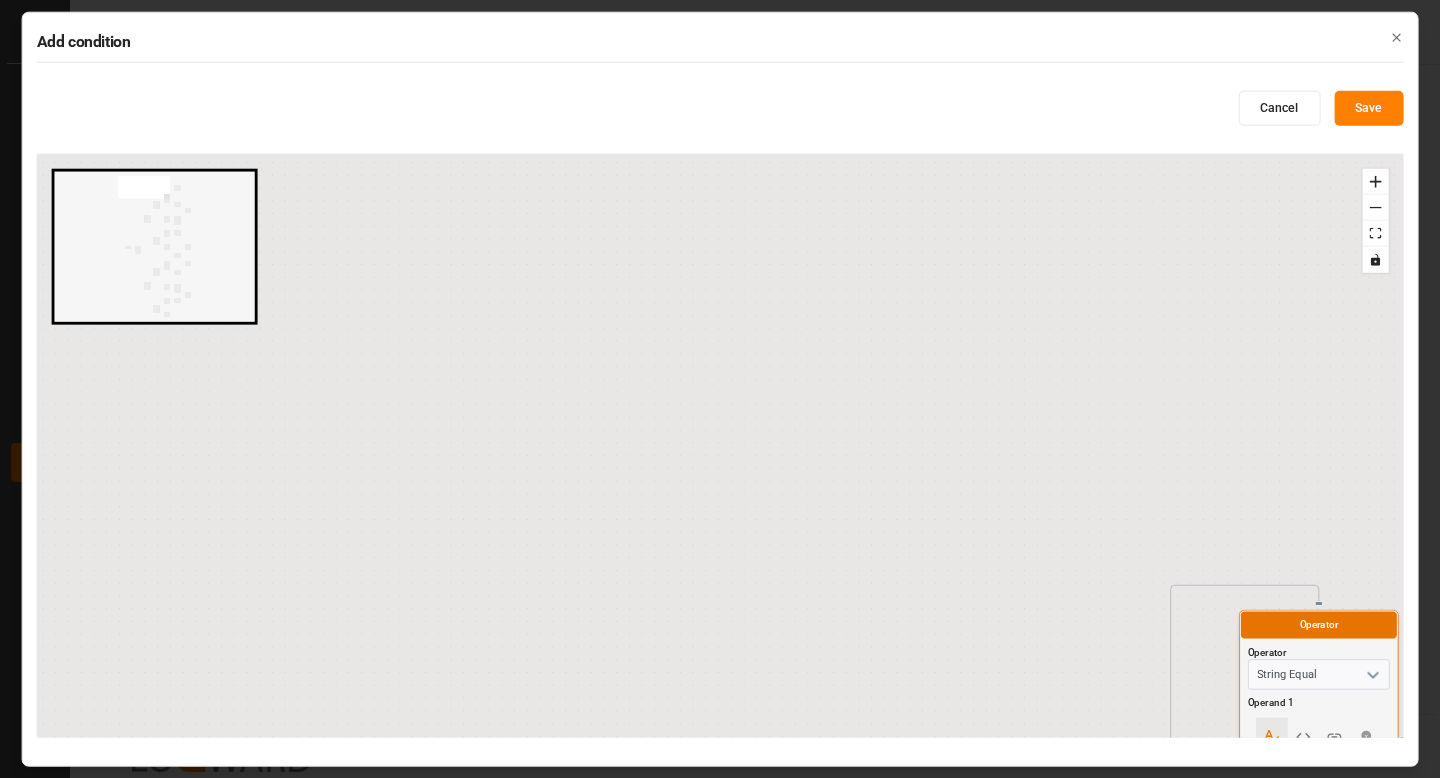 click 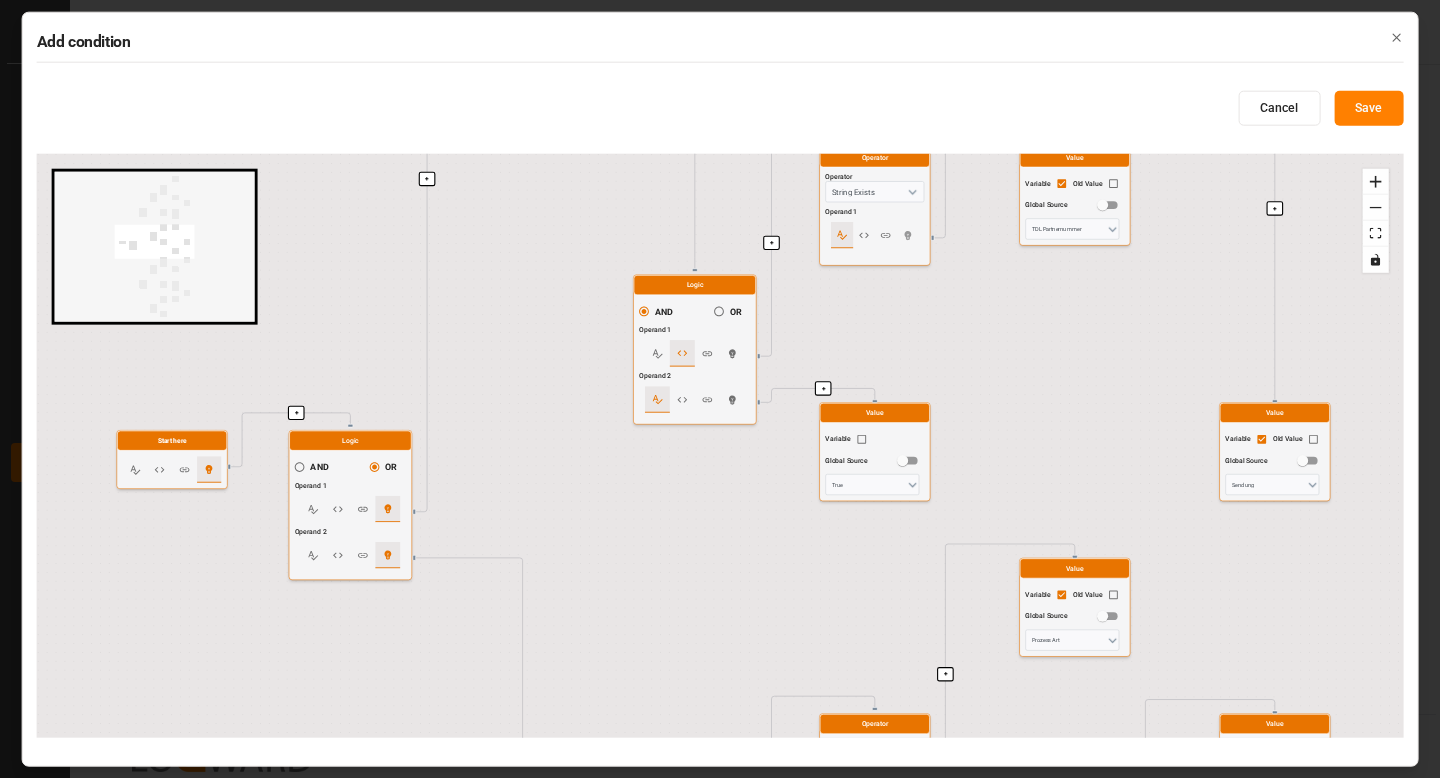drag, startPoint x: 634, startPoint y: 475, endPoint x: 650, endPoint y: 572, distance: 98.31073 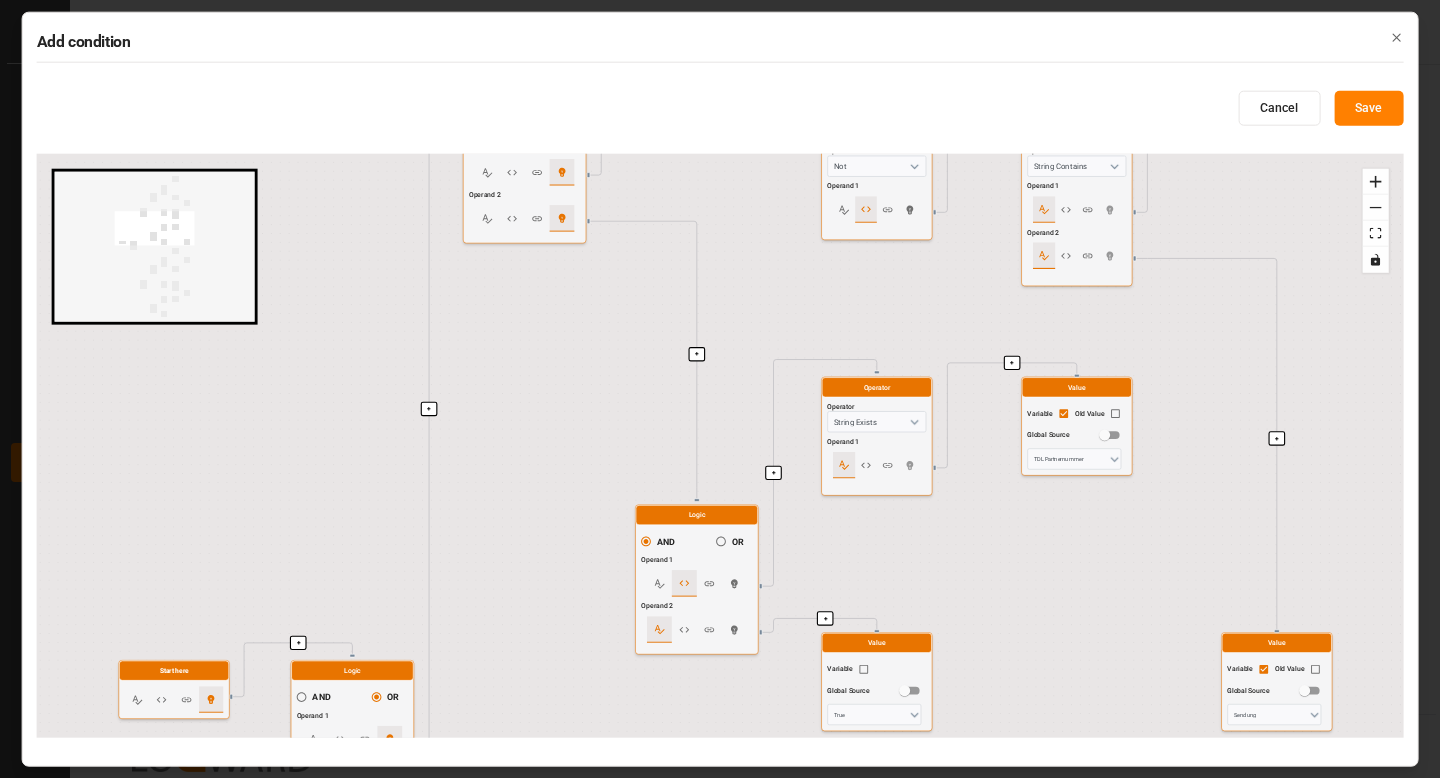 drag, startPoint x: 511, startPoint y: 420, endPoint x: 501, endPoint y: 668, distance: 248.20154 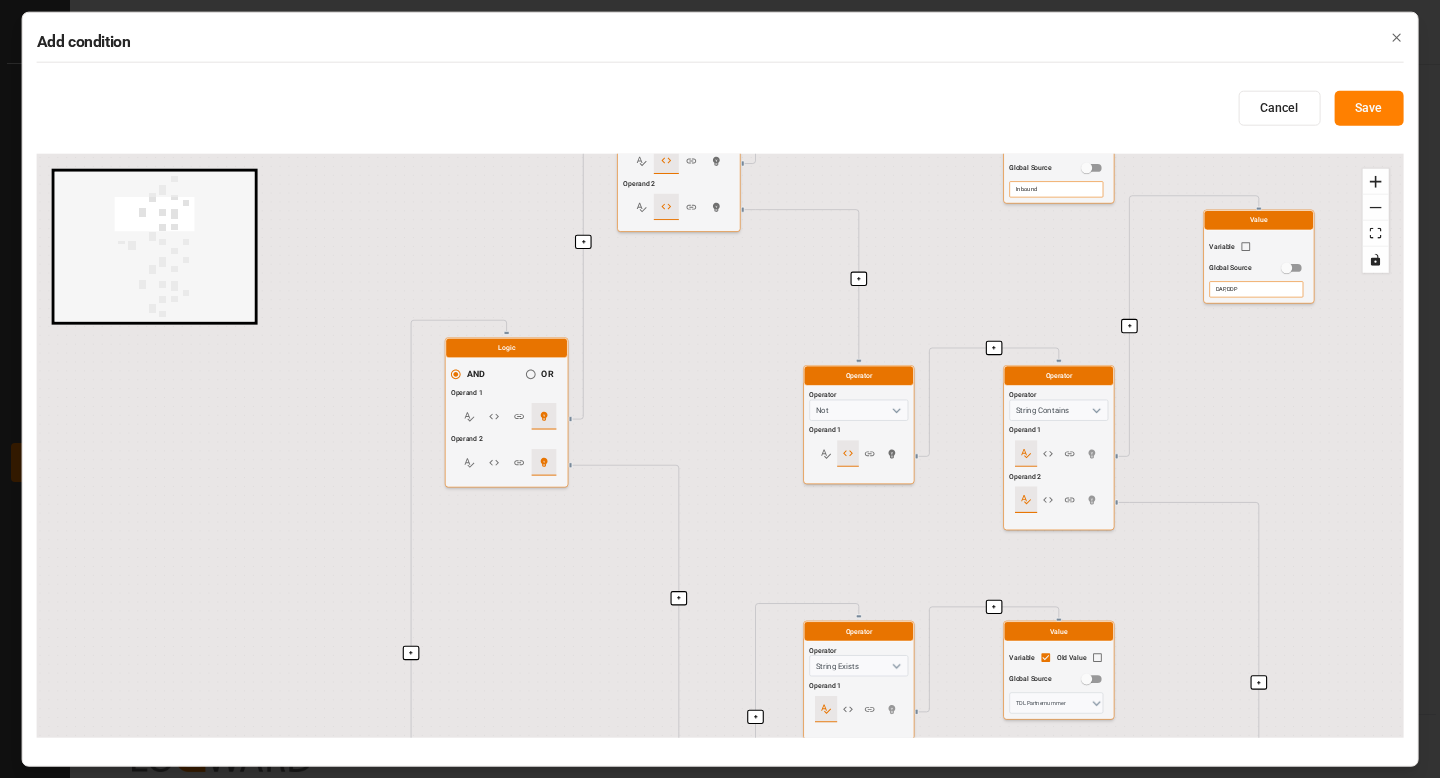 drag, startPoint x: 542, startPoint y: 402, endPoint x: 525, endPoint y: 651, distance: 249.57965 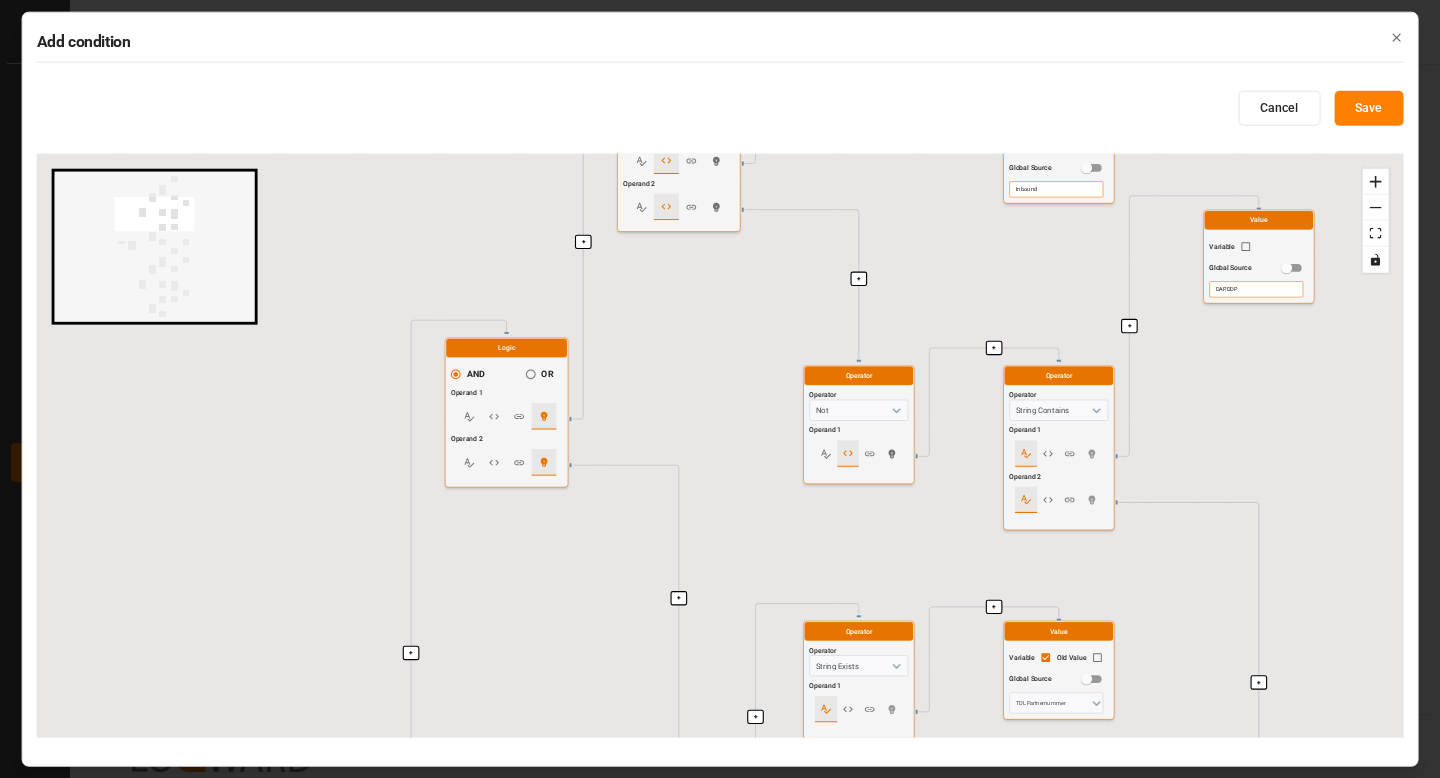 click on "+ + + + + + + + + + + + + + + + + + + + + + + + + + + Start here Logic AND OR Operand 1 Operand 2 Logic AND OR Operand 1 Operand 2 Logic AND OR Operand 1 Operand 2 Operator Operator String Equal Operand 1 Operand 2 Value Variable Old Value Global Source Prozess Art Value Variable Global Source Inbound Operator Operator Not Operand 1 Operator Operator String Contains Operand 1 Operand 2 Value Variable Global Source DAP,DDP Value Variable Old Value Global Source Sendung Logic AND OR Operand 1 Operand 2 Operator Operator String Exists Operand 1 Value Variable Old Value Global Source TDL Partnernummer Value Variable Global Source True Logic AND OR Operand 1 Operand 2 Logic AND OR Operand 1 Operand 2 Operator Operator String Equal Operand 1 Operand 2 Value Variable Old Value Global Source Prozess Art Value Variable Global Source Outbound Operator Operator Not Operand 1 Operator Operator String Contains Operand 1 Operand 2 Value Variable Global Source EXW,FCA Value Variable Old Value Global Source Lieferbedingung" at bounding box center (720, 446) 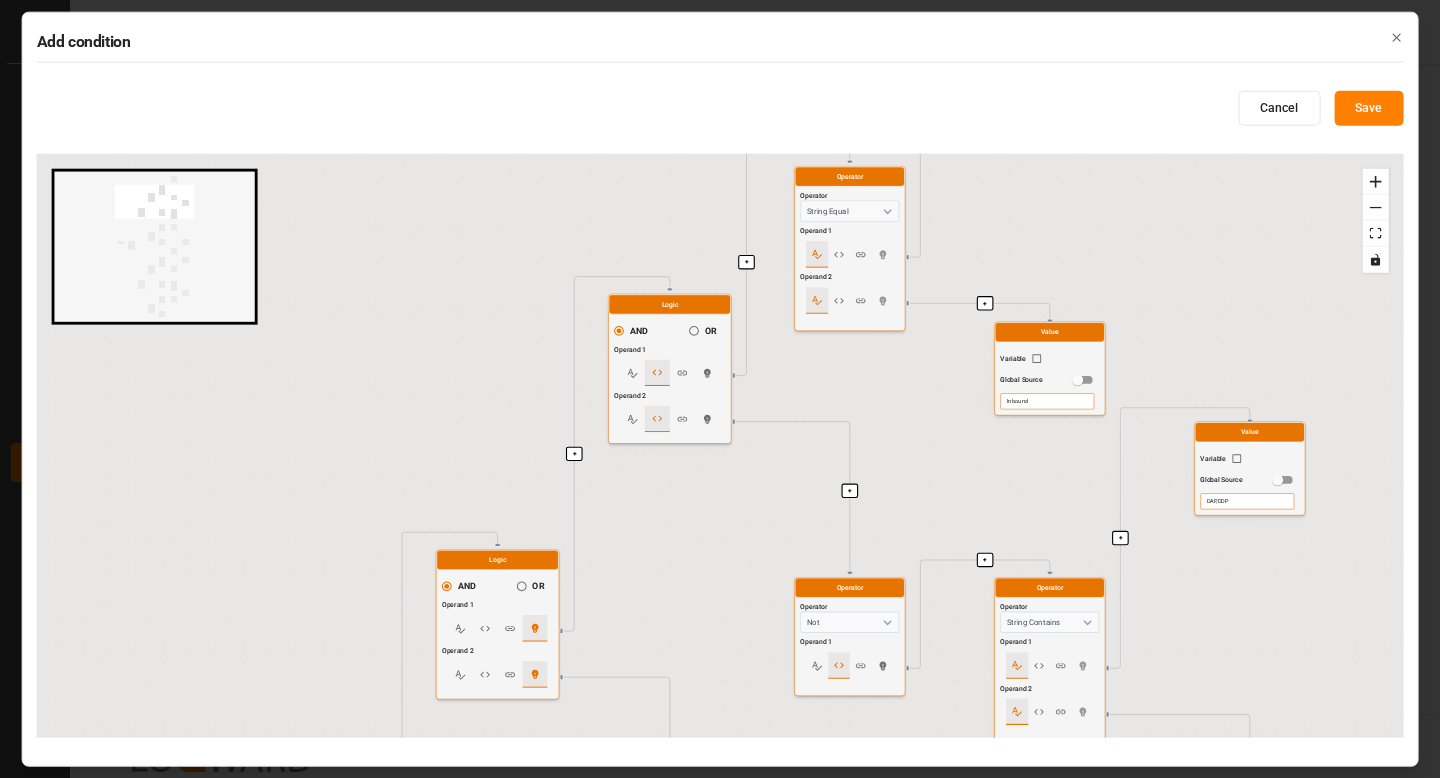 drag, startPoint x: 666, startPoint y: 355, endPoint x: 656, endPoint y: 542, distance: 187.26718 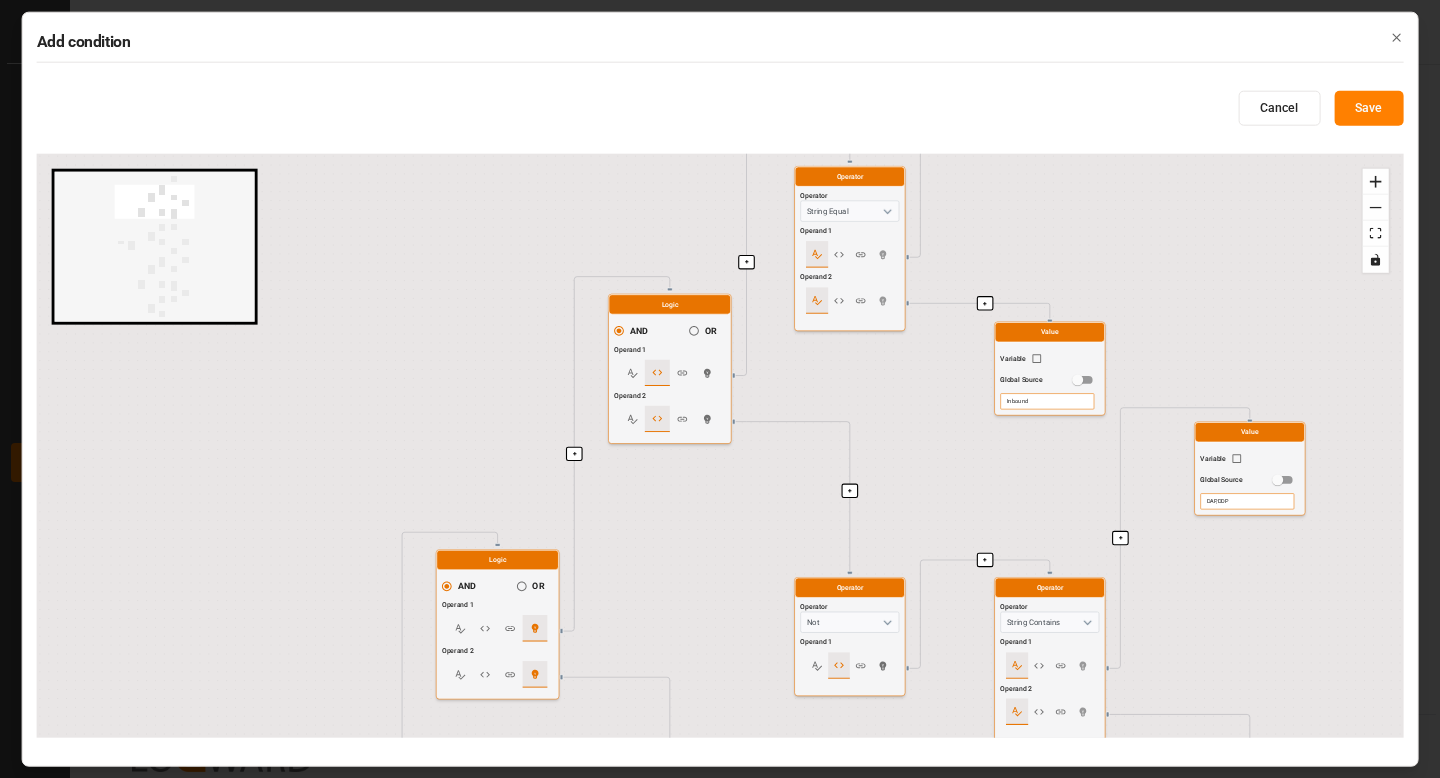 click on "+ + + + + + + + + + + + + + + + + + + + + + + + + + + Start here Logic AND OR Operand 1 Operand 2 Logic AND OR Operand 1 Operand 2 Logic AND OR Operand 1 Operand 2 Operator Operator String Equal Operand 1 Operand 2 Value Variable Old Value Global Source Prozess Art Value Variable Global Source Inbound Operator Operator Not Operand 1 Operator Operator String Contains Operand 1 Operand 2 Value Variable Global Source DAP,DDP Value Variable Old Value Global Source Sendung Logic AND OR Operand 1 Operand 2 Operator Operator String Exists Operand 1 Value Variable Old Value Global Source TDL Partnernummer Value Variable Global Source True Logic AND OR Operand 1 Operand 2 Logic AND OR Operand 1 Operand 2 Operator Operator String Equal Operand 1 Operand 2 Value Variable Old Value Global Source Prozess Art Value Variable Global Source Outbound Operator Operator Not Operand 1 Operator Operator String Contains Operand 1 Operand 2 Value Variable Global Source EXW,FCA Value Variable Old Value Global Source Lieferbedingung" at bounding box center (720, 446) 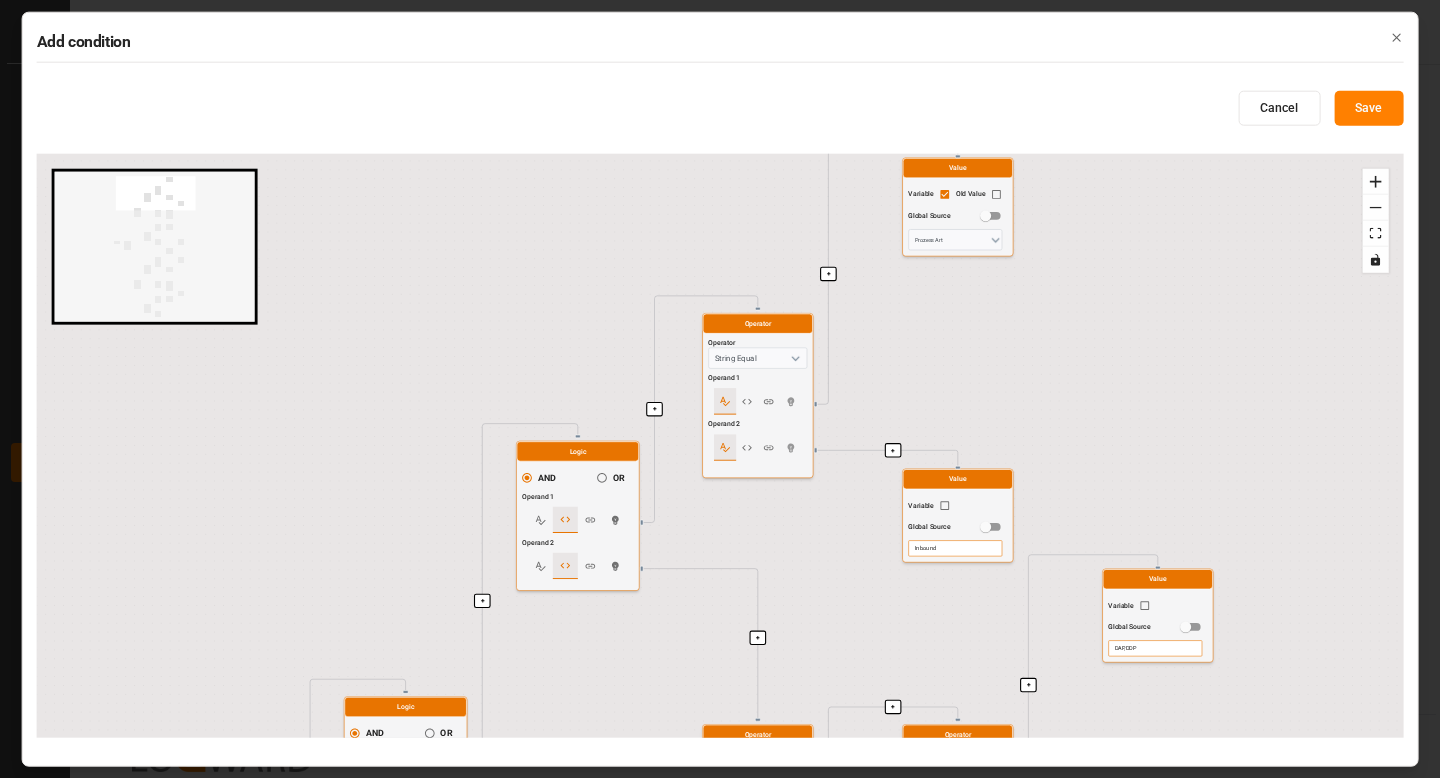 drag, startPoint x: 644, startPoint y: 514, endPoint x: 553, endPoint y: 656, distance: 168.65645 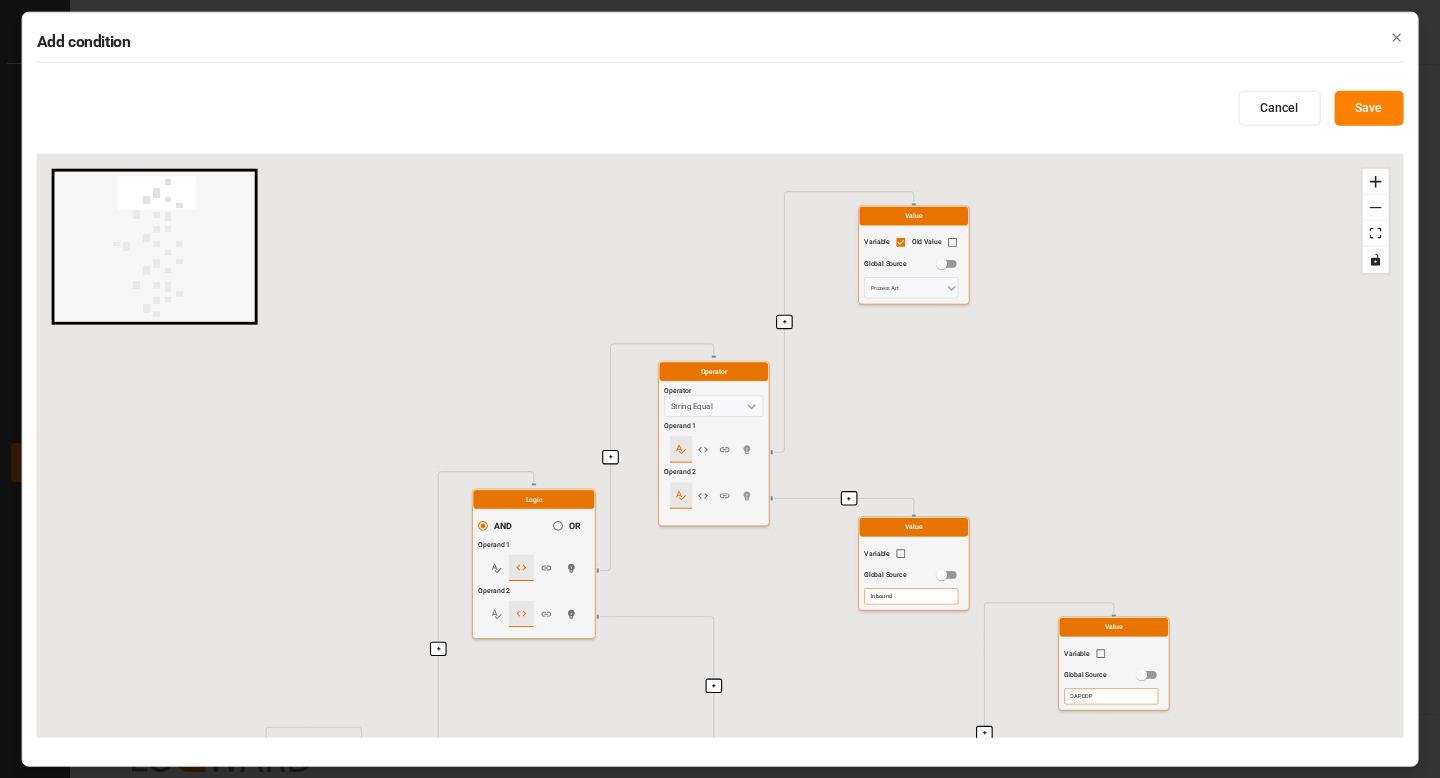 drag, startPoint x: 596, startPoint y: 615, endPoint x: 538, endPoint y: 666, distance: 77.23341 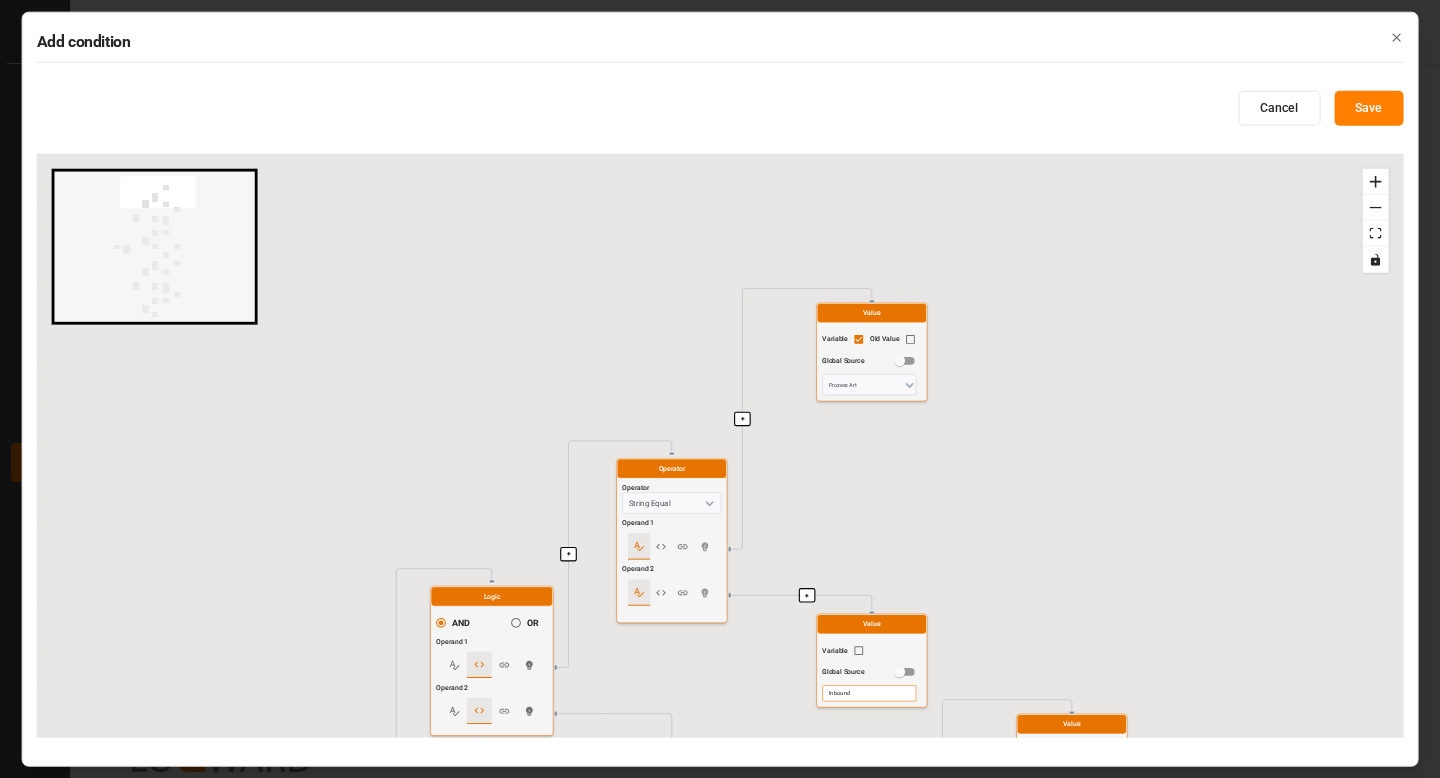 drag, startPoint x: 644, startPoint y: 594, endPoint x: 614, endPoint y: 675, distance: 86.37708 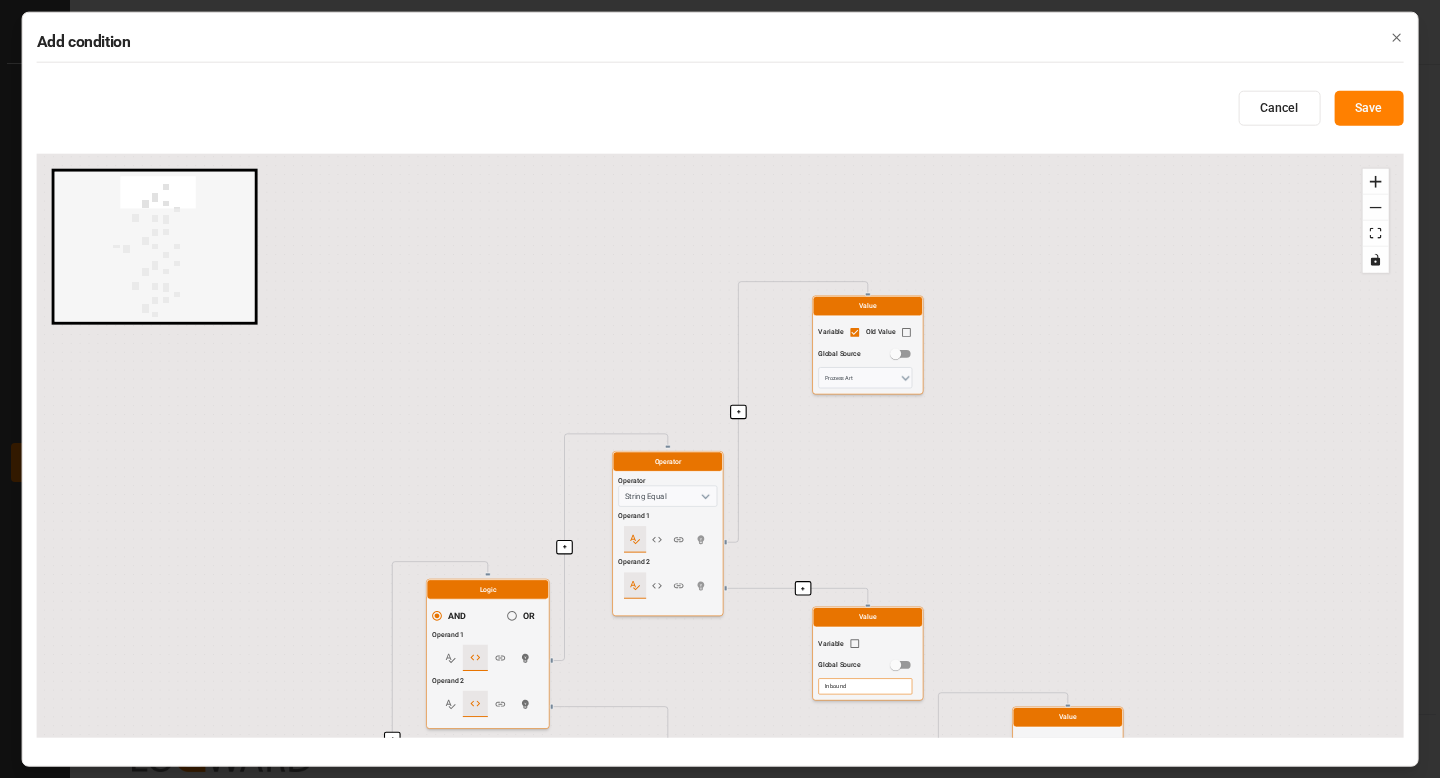 click on "+ + + + + + + + + + + + + + + + + + + + + + + + + + + Start here Logic AND OR Operand 1 Operand 2 Logic AND OR Operand 1 Operand 2 Logic AND OR Operand 1 Operand 2 Operator Operator String Equal Operand 1 Operand 2 Value Variable Old Value Global Source Prozess Art Value Variable Global Source Inbound Operator Operator Not Operand 1 Operator Operator String Contains Operand 1 Operand 2 Value Variable Global Source DAP,DDP Value Variable Old Value Global Source Sendung Logic AND OR Operand 1 Operand 2 Operator Operator String Exists Operand 1 Value Variable Old Value Global Source TDL Partnernummer Value Variable Global Source True Logic AND OR Operand 1 Operand 2 Logic AND OR Operand 1 Operand 2 Operator Operator String Equal Operand 1 Operand 2 Value Variable Old Value Global Source Prozess Art Value Variable Global Source Outbound Operator Operator Not Operand 1 Operator Operator String Contains Operand 1 Operand 2 Value Variable Global Source EXW,FCA Value Variable Old Value Global Source Lieferbedingung" at bounding box center (720, 446) 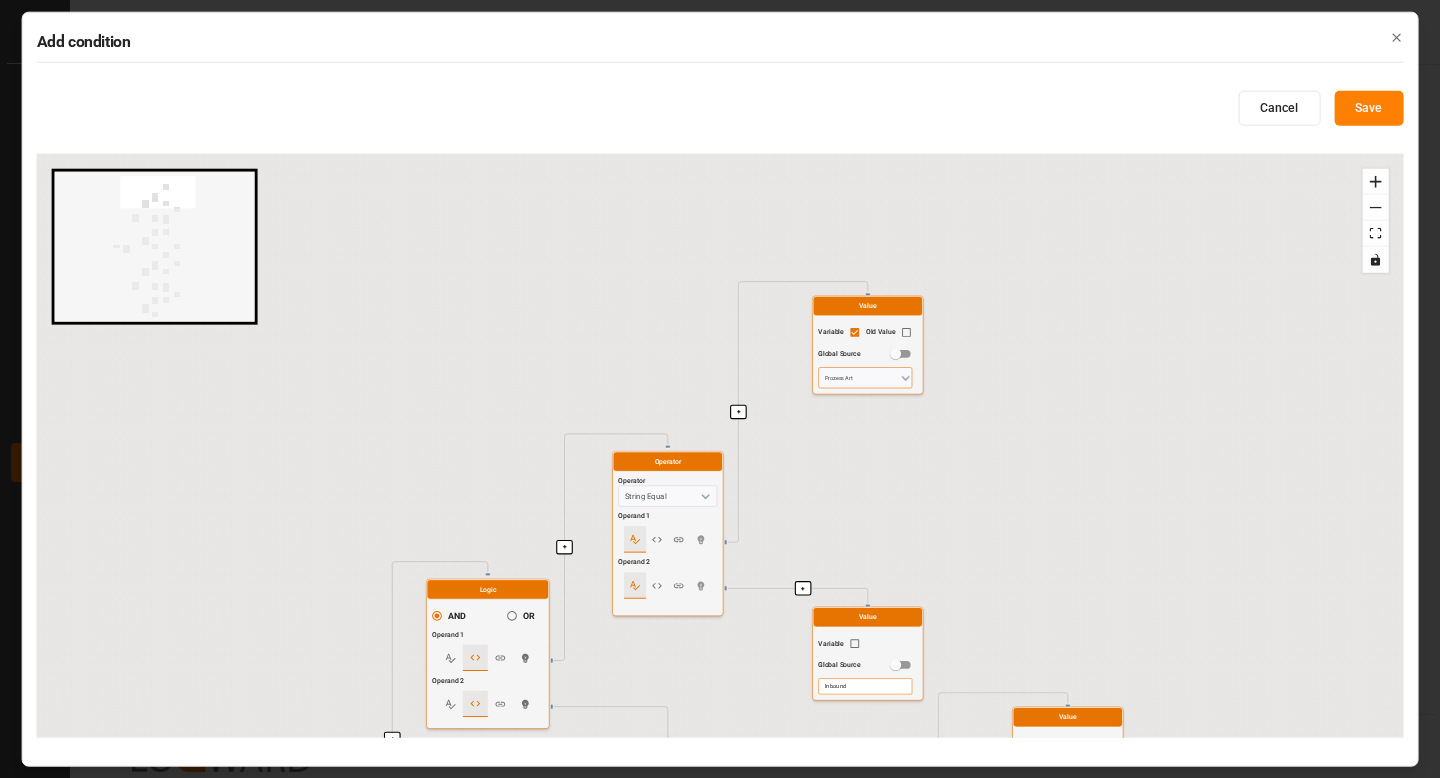 click on "Prozess Art" at bounding box center (865, 377) 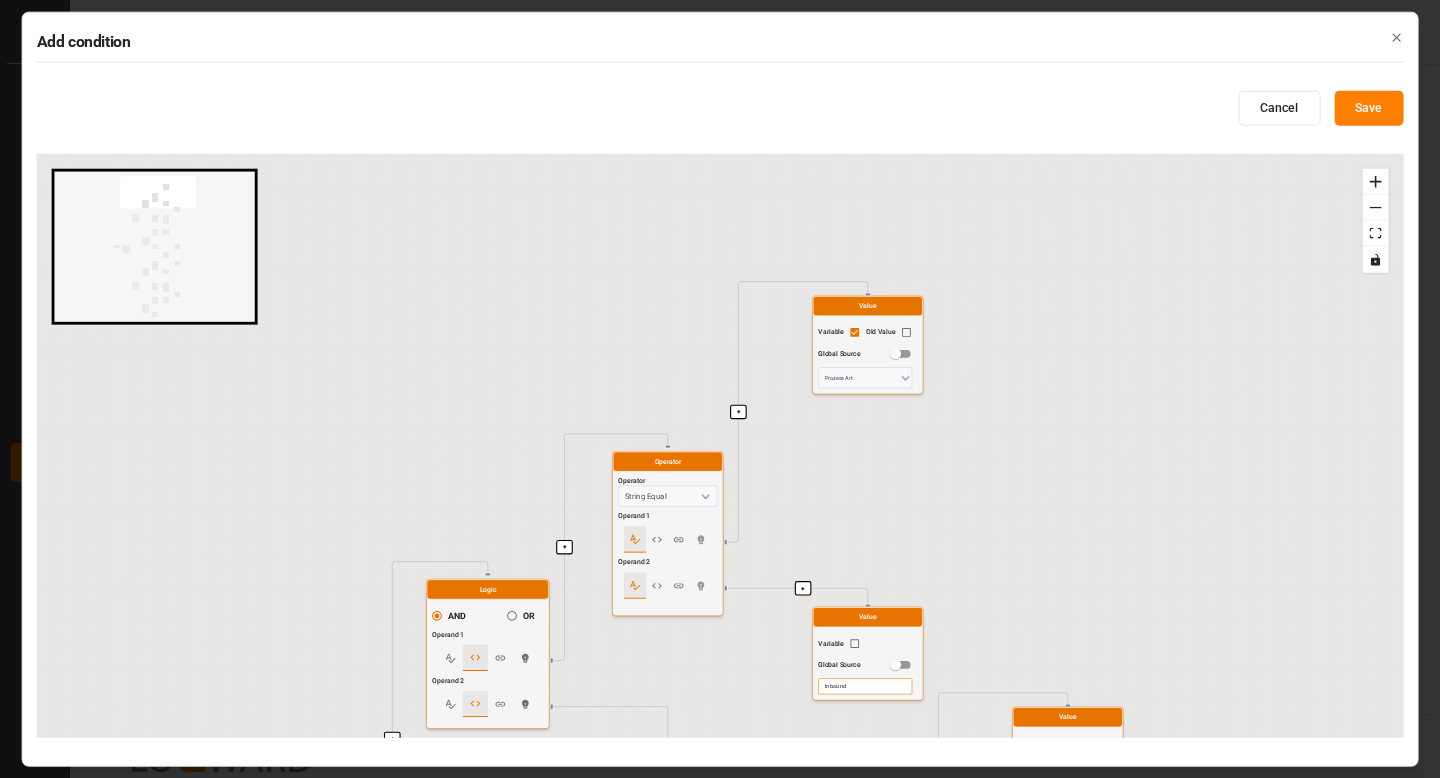 drag, startPoint x: 854, startPoint y: 500, endPoint x: 854, endPoint y: 197, distance: 303 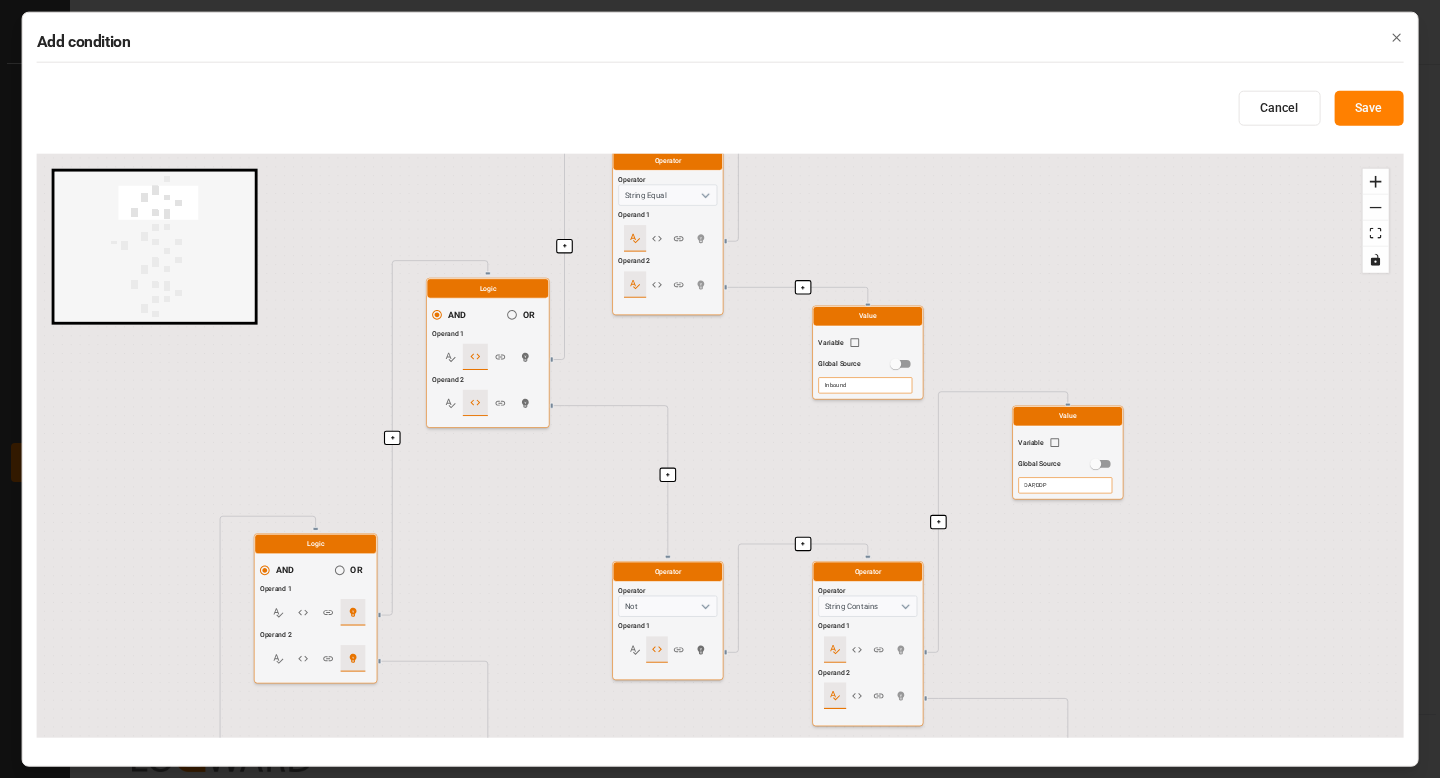 click on "Inbound" at bounding box center [865, 385] 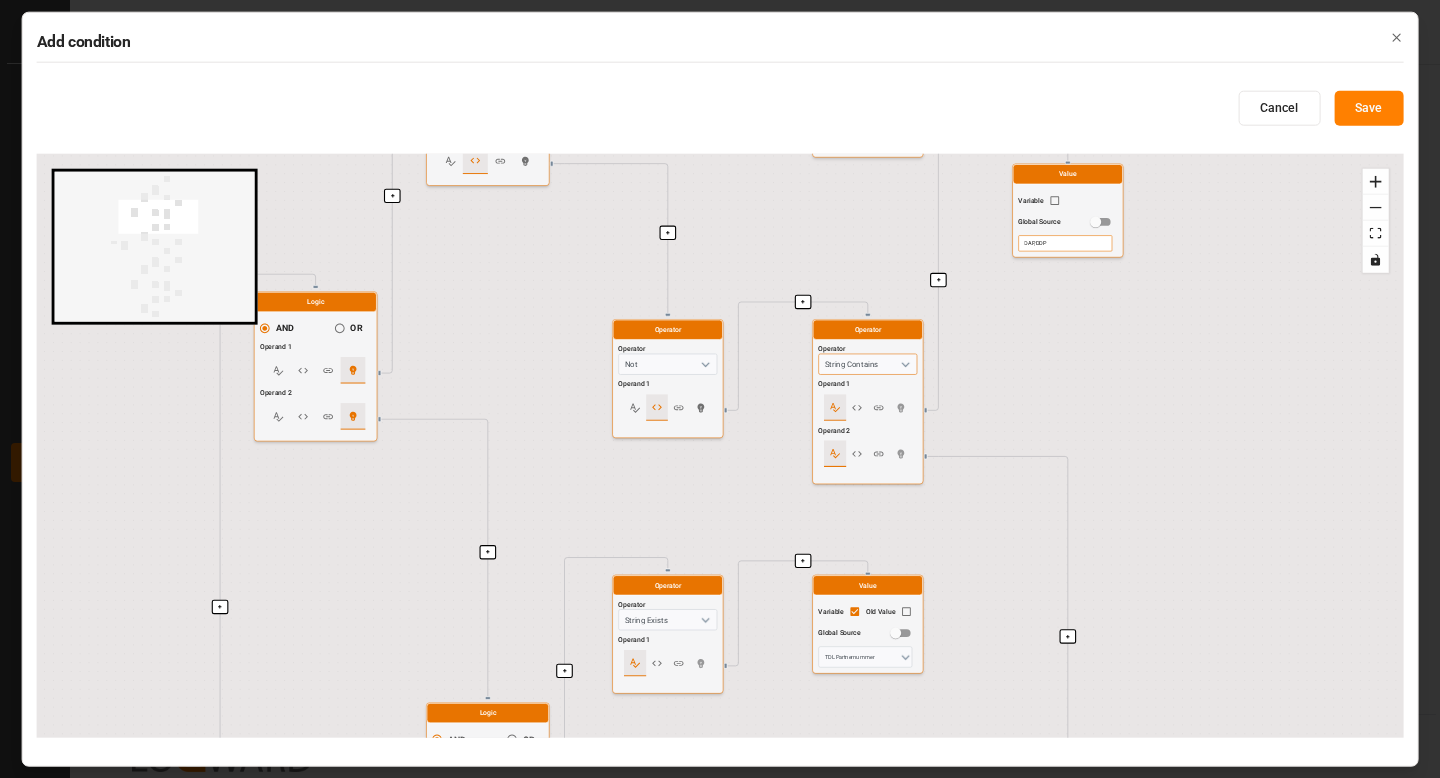 click on "String Contains" at bounding box center (867, 364) 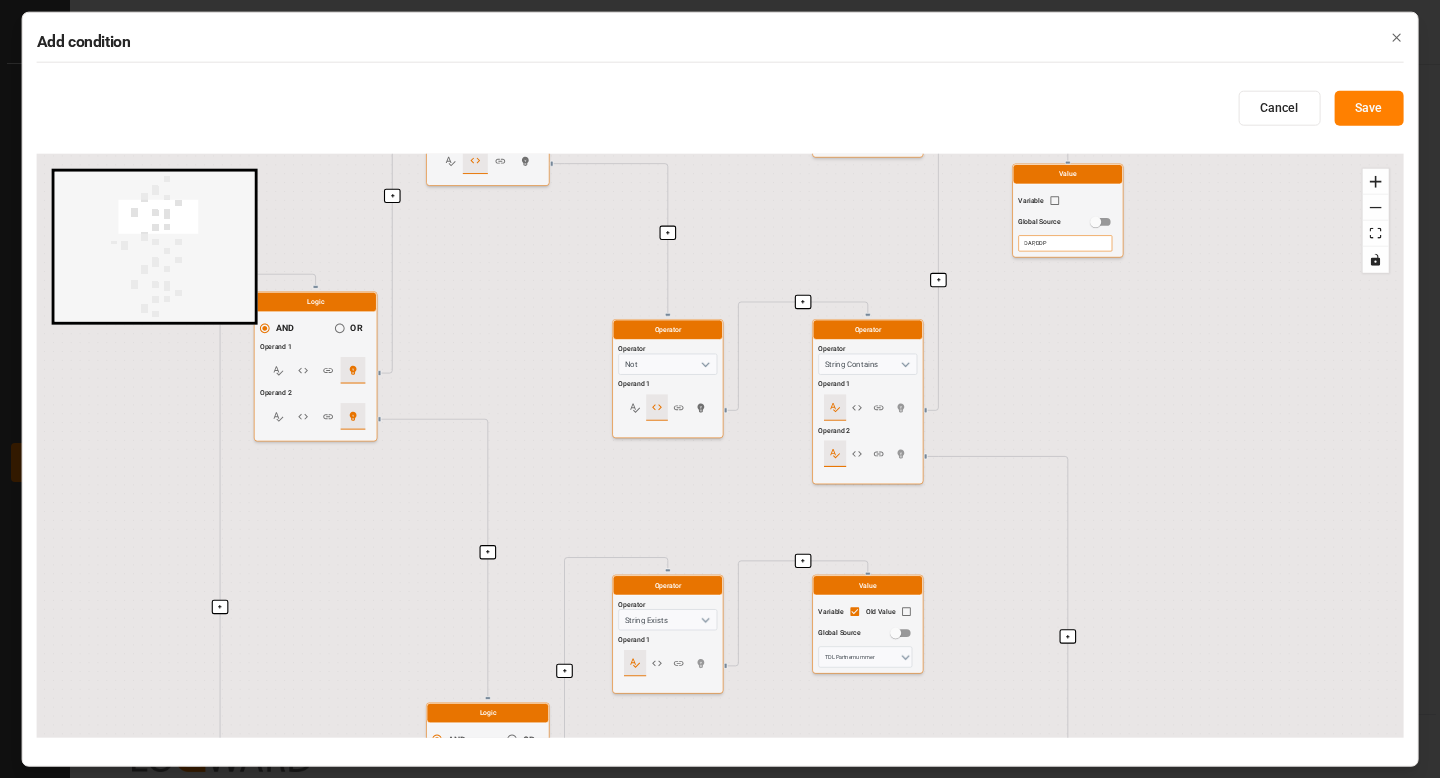 click on "DAP,DDP" at bounding box center (1065, 243) 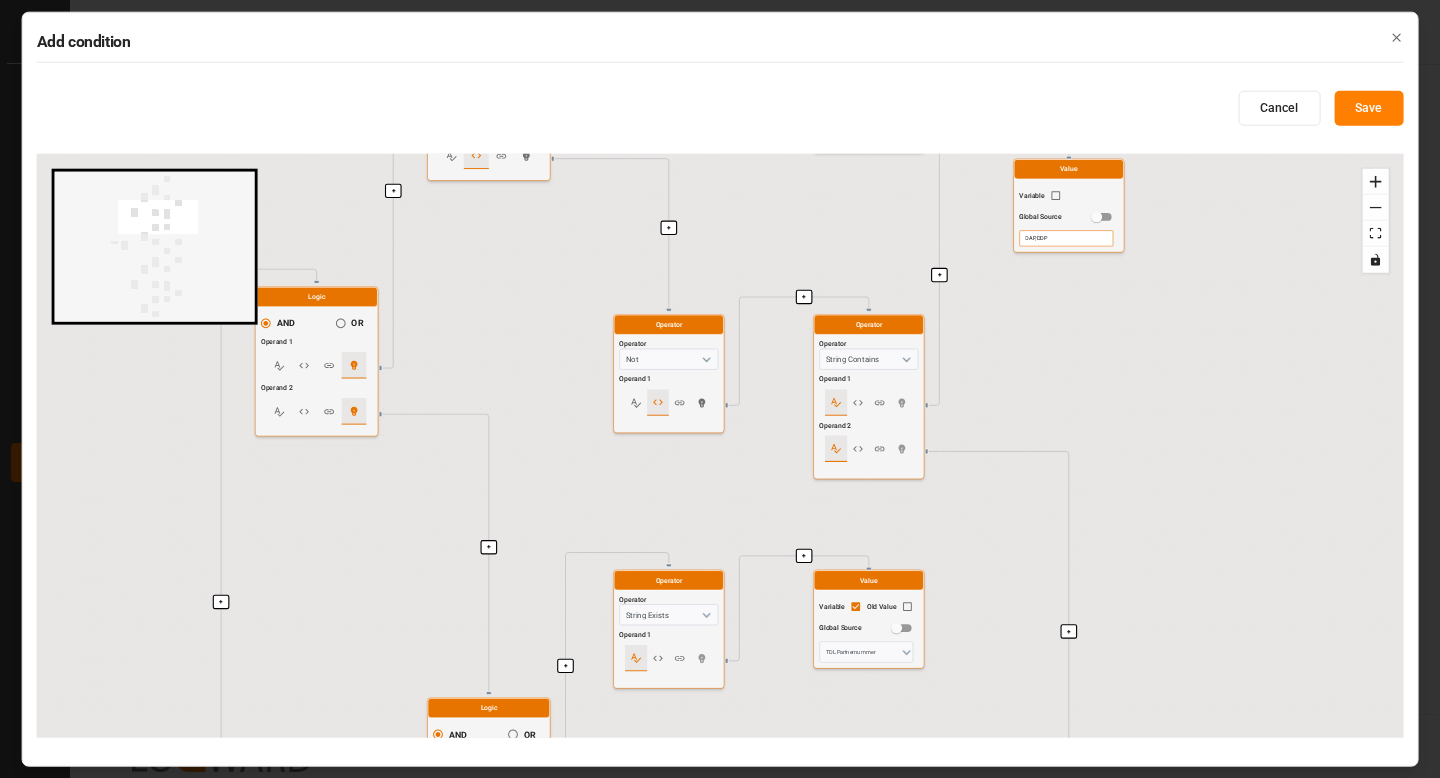 drag, startPoint x: 1104, startPoint y: 534, endPoint x: 1105, endPoint y: 32, distance: 502.001 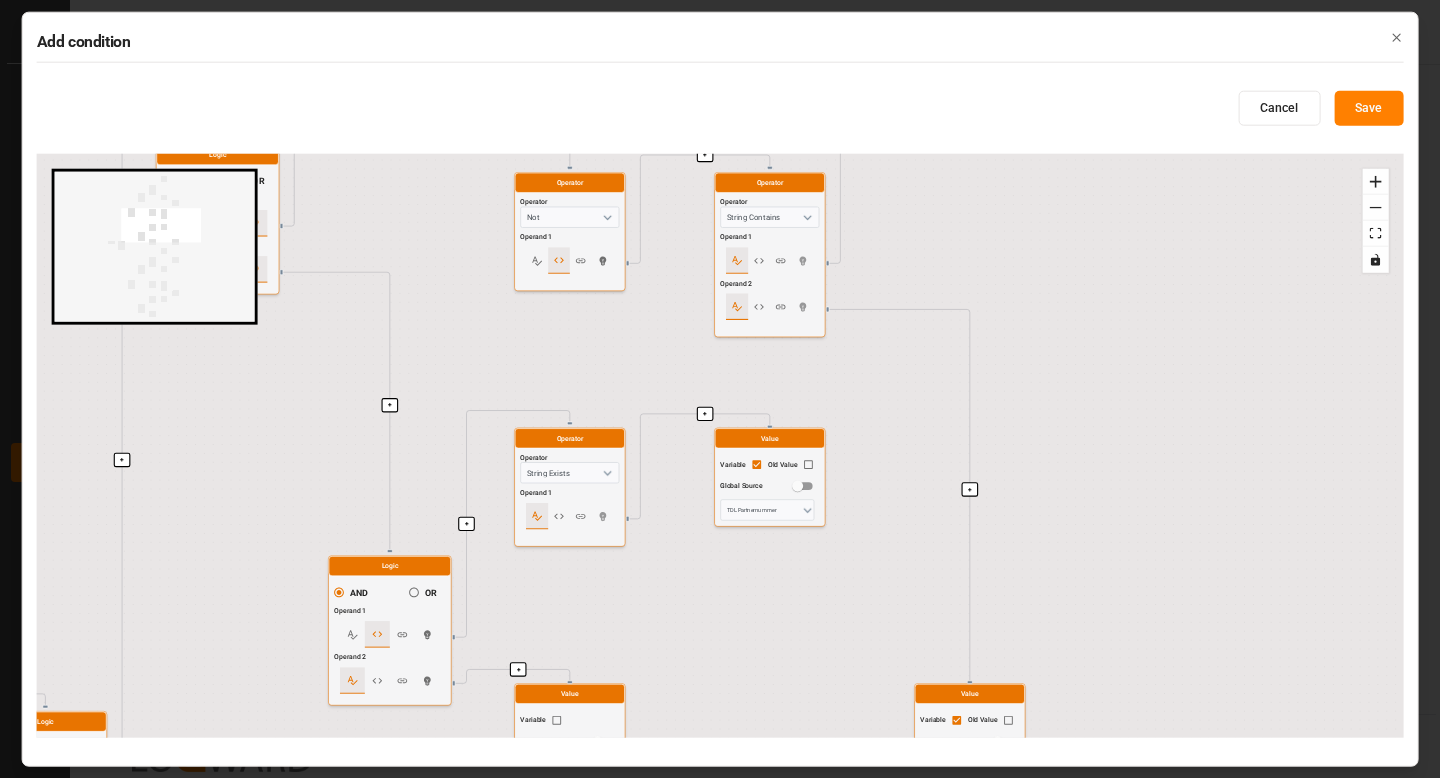 drag, startPoint x: 1179, startPoint y: 277, endPoint x: 1077, endPoint y: 629, distance: 366.48056 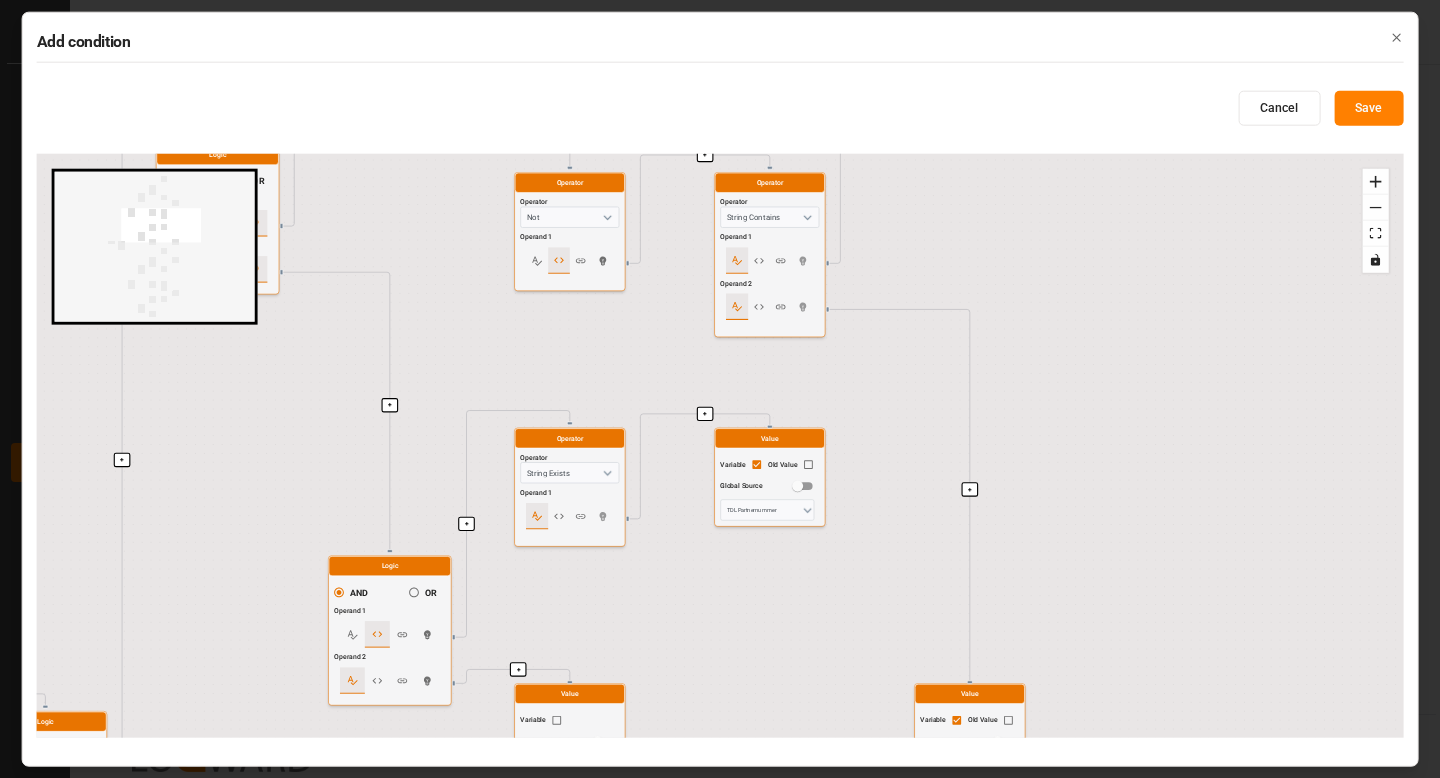 click on "+ + + + + + + + + + + + + + + + + + + + + + + + + + + Start here Logic AND OR Operand 1 Operand 2 Logic AND OR Operand 1 Operand 2 Logic AND OR Operand 1 Operand 2 Operator Operator String Equal Operand 1 Operand 2 Value Variable Old Value Global Source Prozess Art Value Variable Global Source Inbound Operator Operator Not Operand 1 Operator Operator String Contains Operand 1 Operand 2 Value Variable Global Source DAP,DDP Value Variable Old Value Global Source Sendung Logic AND OR Operand 1 Operand 2 Operator Operator String Exists Operand 1 Value Variable Old Value Global Source TDL Partnernummer Value Variable Global Source True Logic AND OR Operand 1 Operand 2 Logic AND OR Operand 1 Operand 2 Operator Operator String Equal Operand 1 Operand 2 Value Variable Old Value Global Source Prozess Art Value Variable Global Source Outbound Operator Operator Not Operand 1 Operator Operator String Contains Operand 1 Operand 2 Value Variable Global Source EXW,FCA Value Variable Old Value Global Source Lieferbedingung" at bounding box center (720, 446) 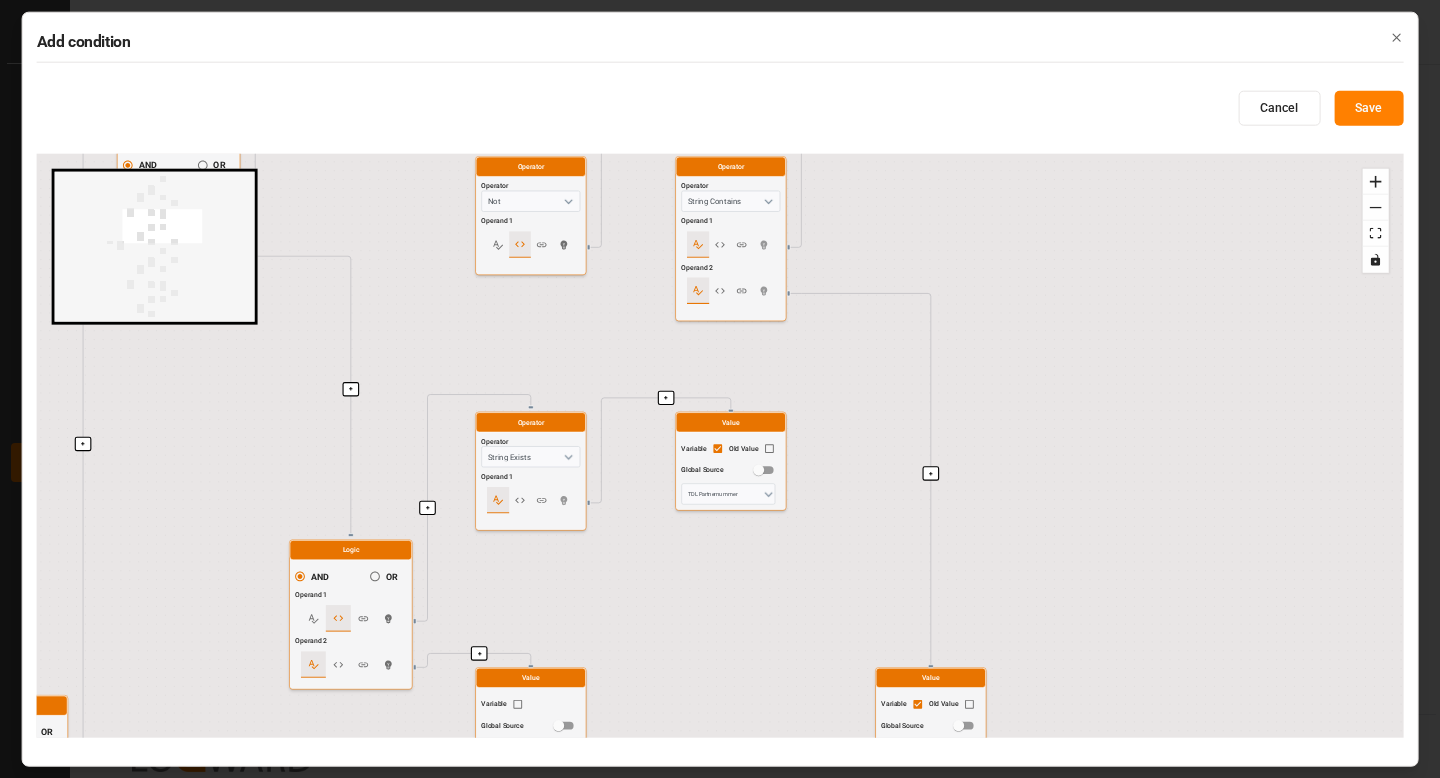 drag, startPoint x: 1078, startPoint y: 347, endPoint x: 1036, endPoint y: 330, distance: 45.310043 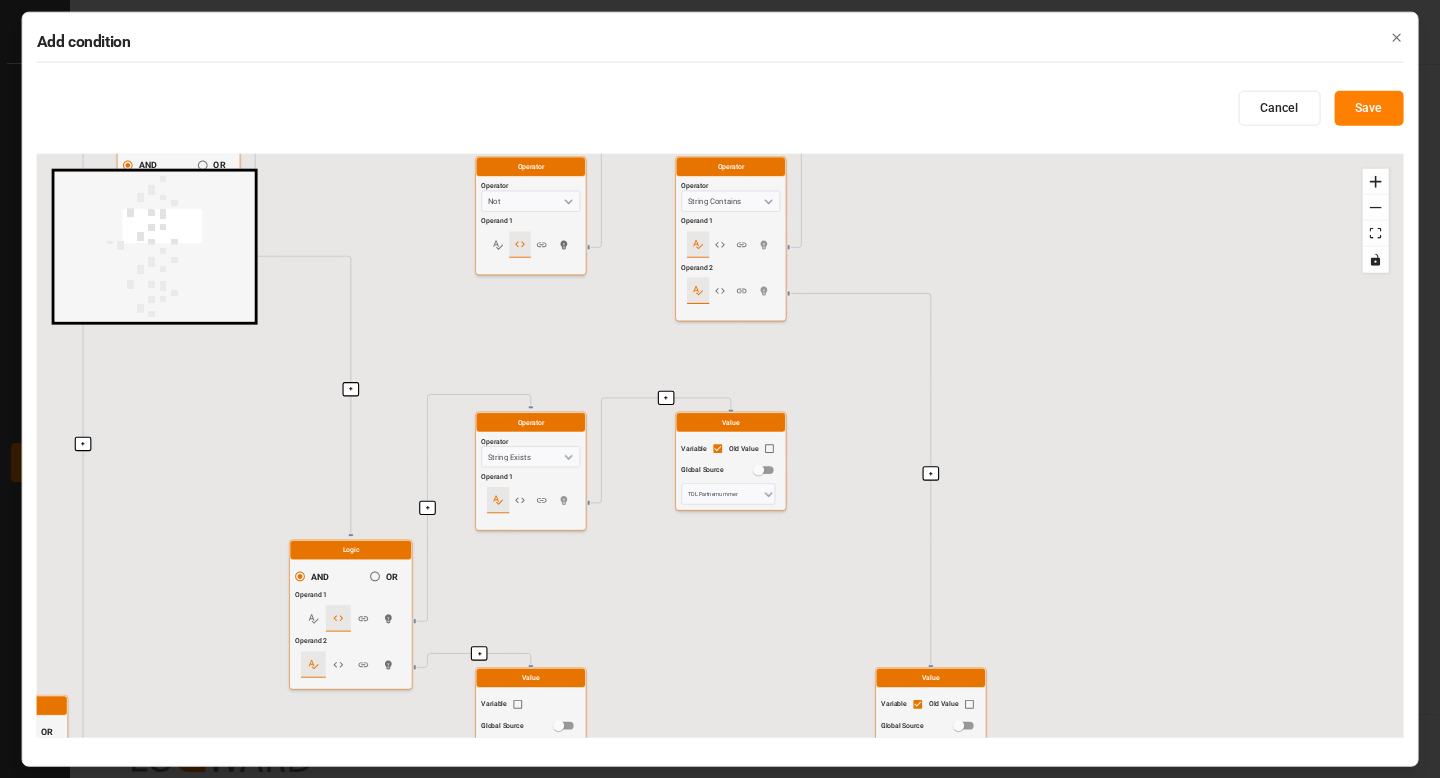 click on "+ + + + + + + + + + + + + + + + + + + + + + + + + + + Start here Logic AND OR Operand 1 Operand 2 Logic AND OR Operand 1 Operand 2 Logic AND OR Operand 1 Operand 2 Operator Operator String Equal Operand 1 Operand 2 Value Variable Old Value Global Source Prozess Art Value Variable Global Source Inbound Operator Operator Not Operand 1 Operator Operator String Contains Operand 1 Operand 2 Value Variable Global Source DAP,DDP Value Variable Old Value Global Source Sendung Logic AND OR Operand 1 Operand 2 Operator Operator String Exists Operand 1 Value Variable Old Value Global Source TDL Partnernummer Value Variable Global Source True Logic AND OR Operand 1 Operand 2 Logic AND OR Operand 1 Operand 2 Operator Operator String Equal Operand 1 Operand 2 Value Variable Old Value Global Source Prozess Art Value Variable Global Source Outbound Operator Operator Not Operand 1 Operator Operator String Contains Operand 1 Operand 2 Value Variable Global Source EXW,FCA Value Variable Old Value Global Source Lieferbedingung" at bounding box center (720, 446) 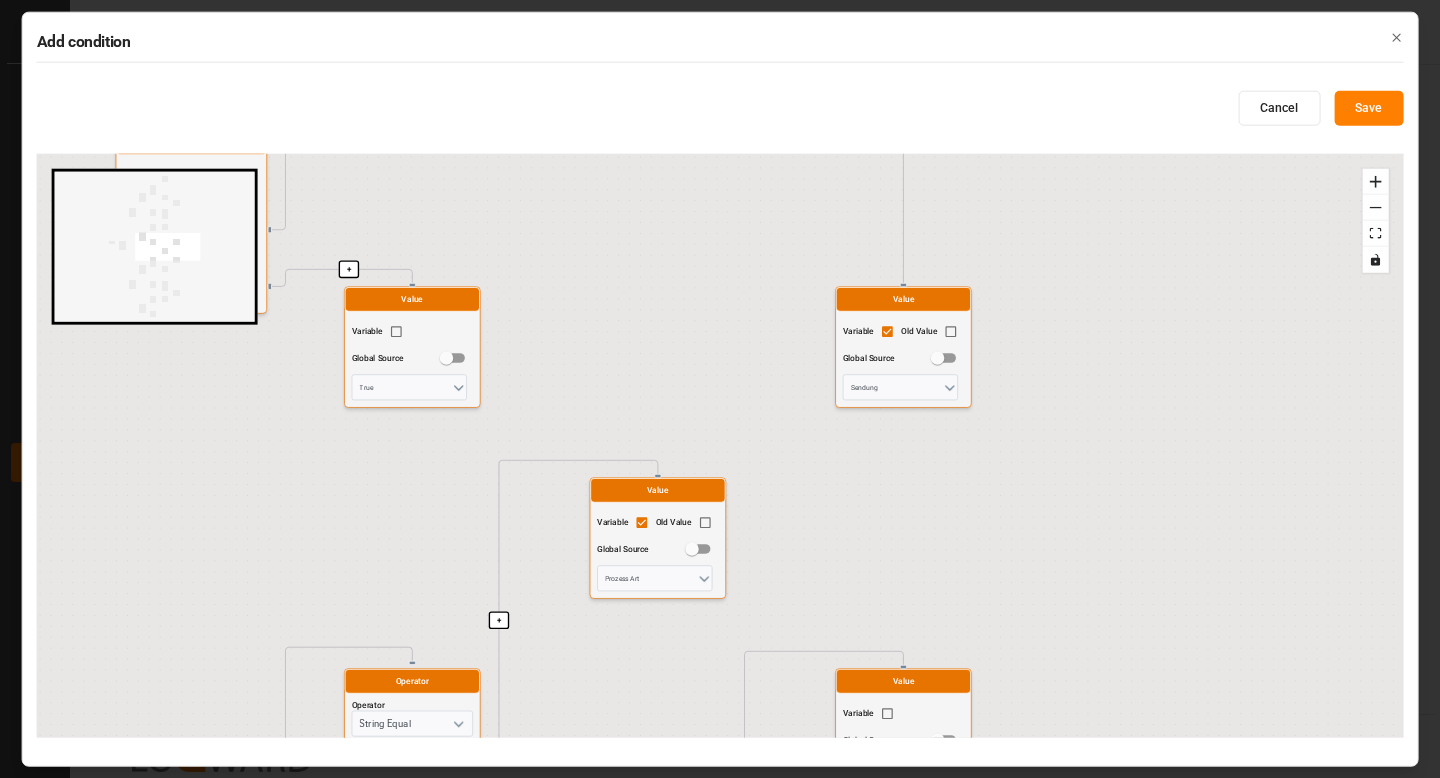 drag, startPoint x: 1018, startPoint y: 501, endPoint x: 1023, endPoint y: -75, distance: 576.0217 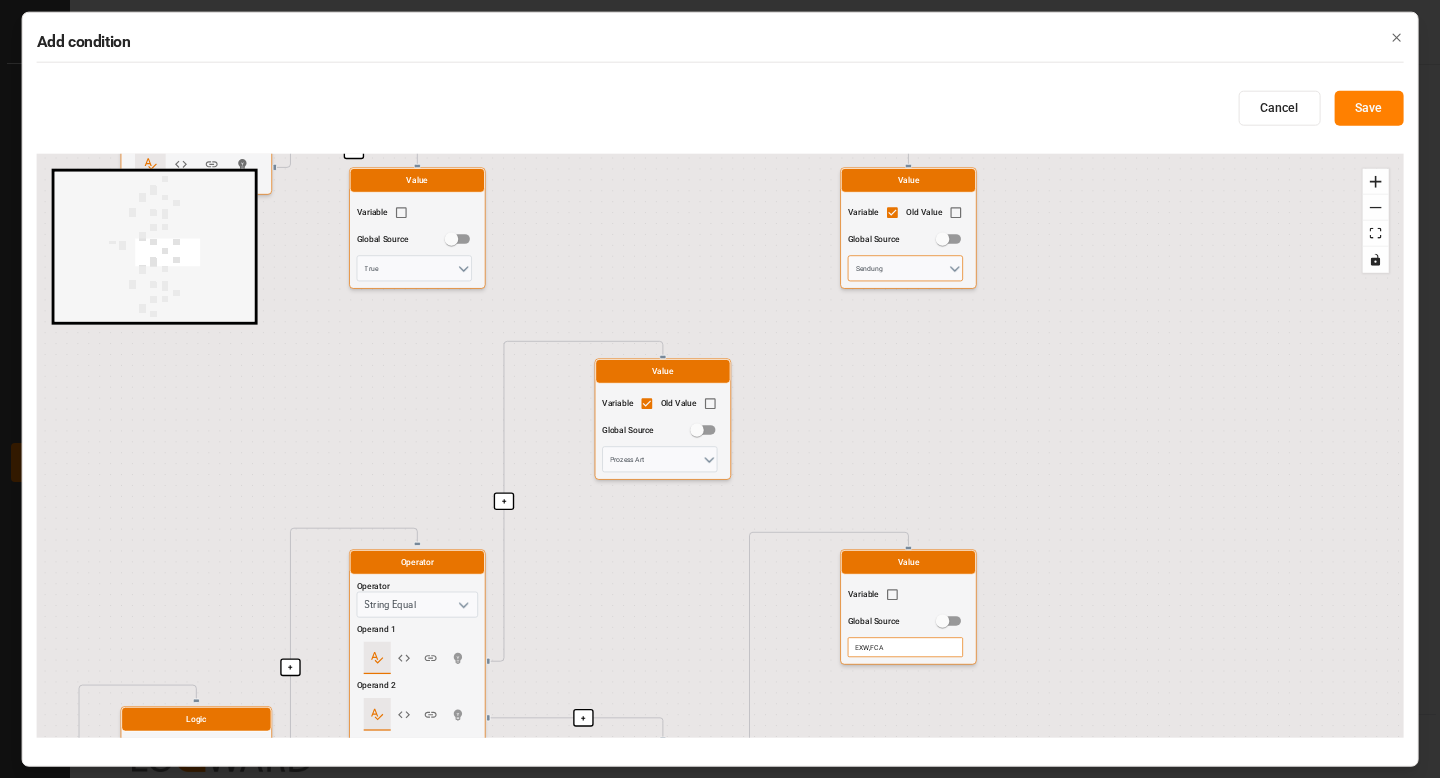 click on "Sendung" at bounding box center (905, 268) 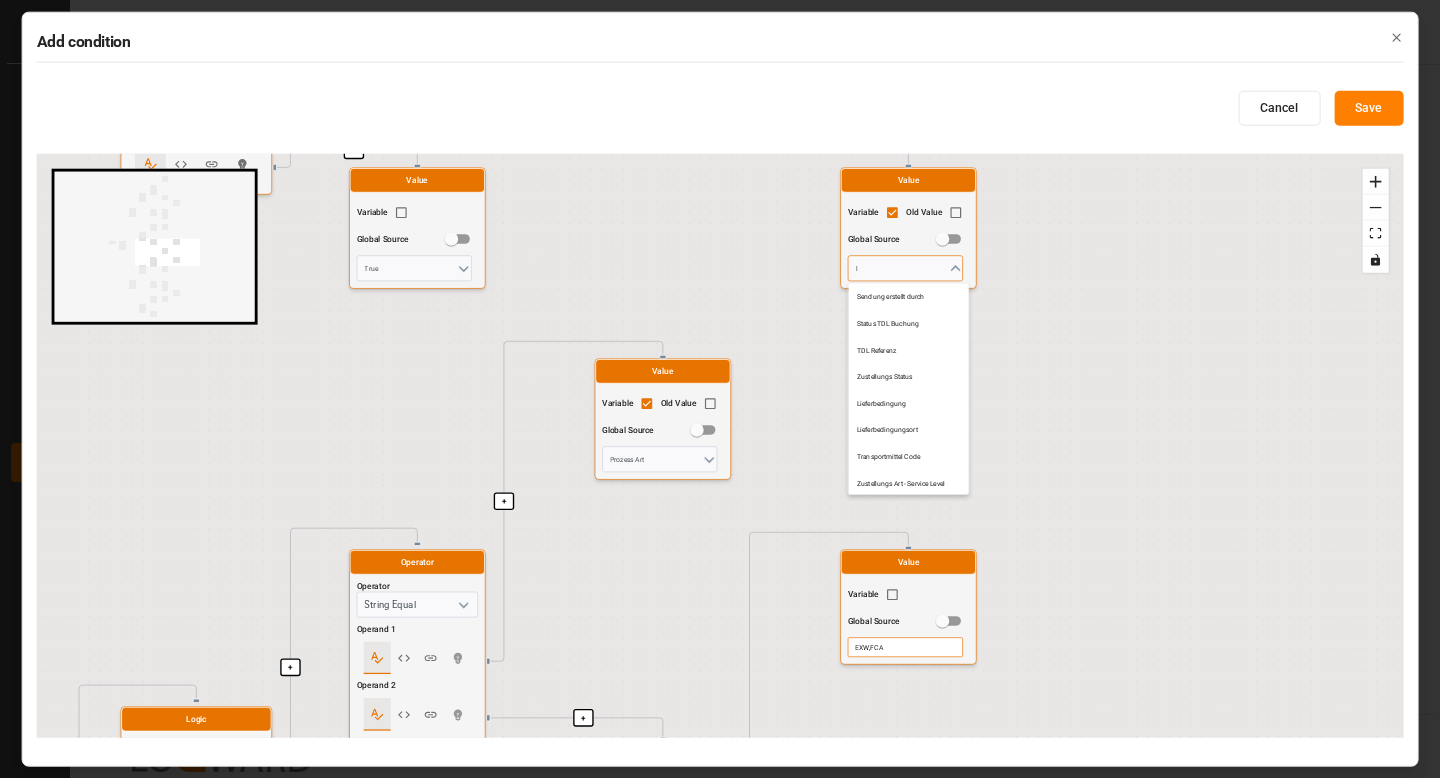 type on "li" 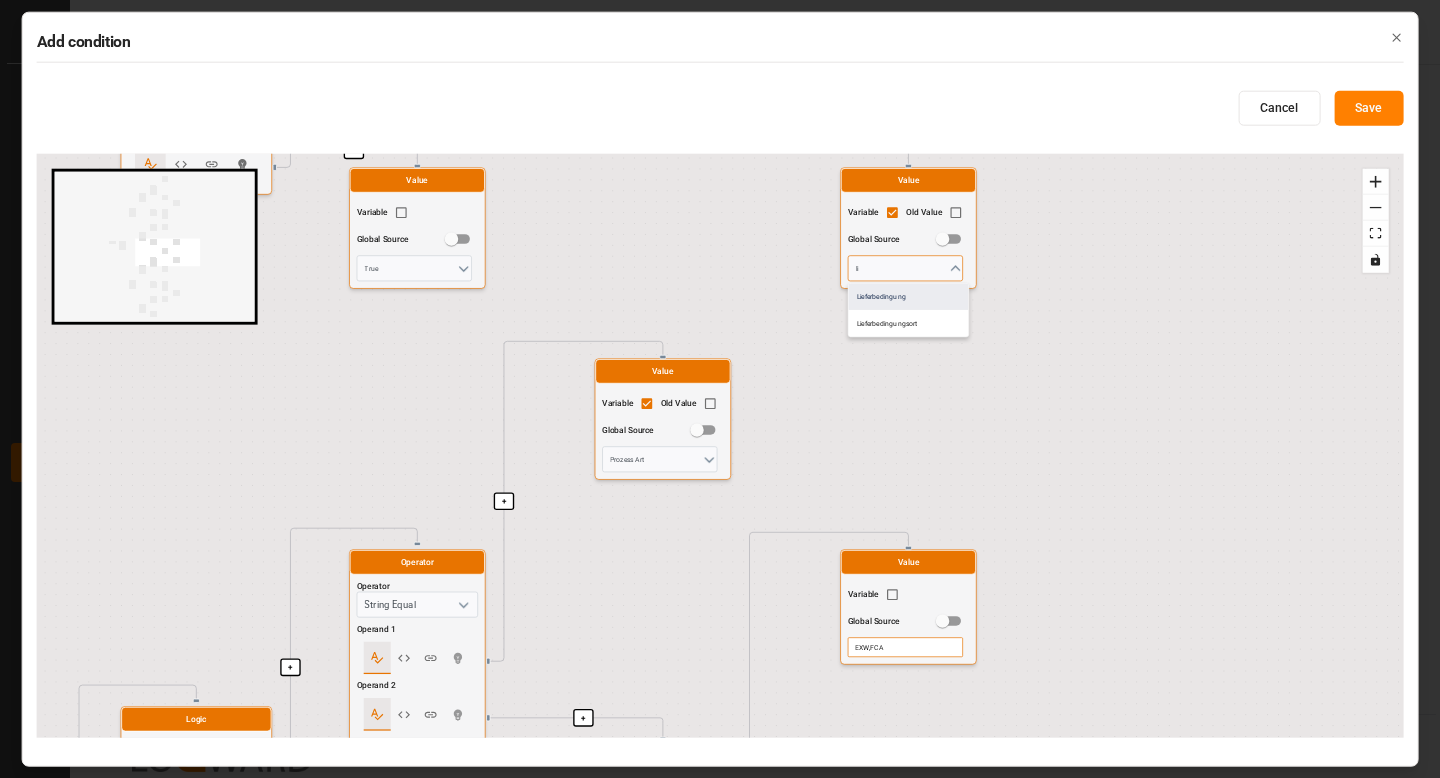 click on "Lieferbedingung" at bounding box center [908, 296] 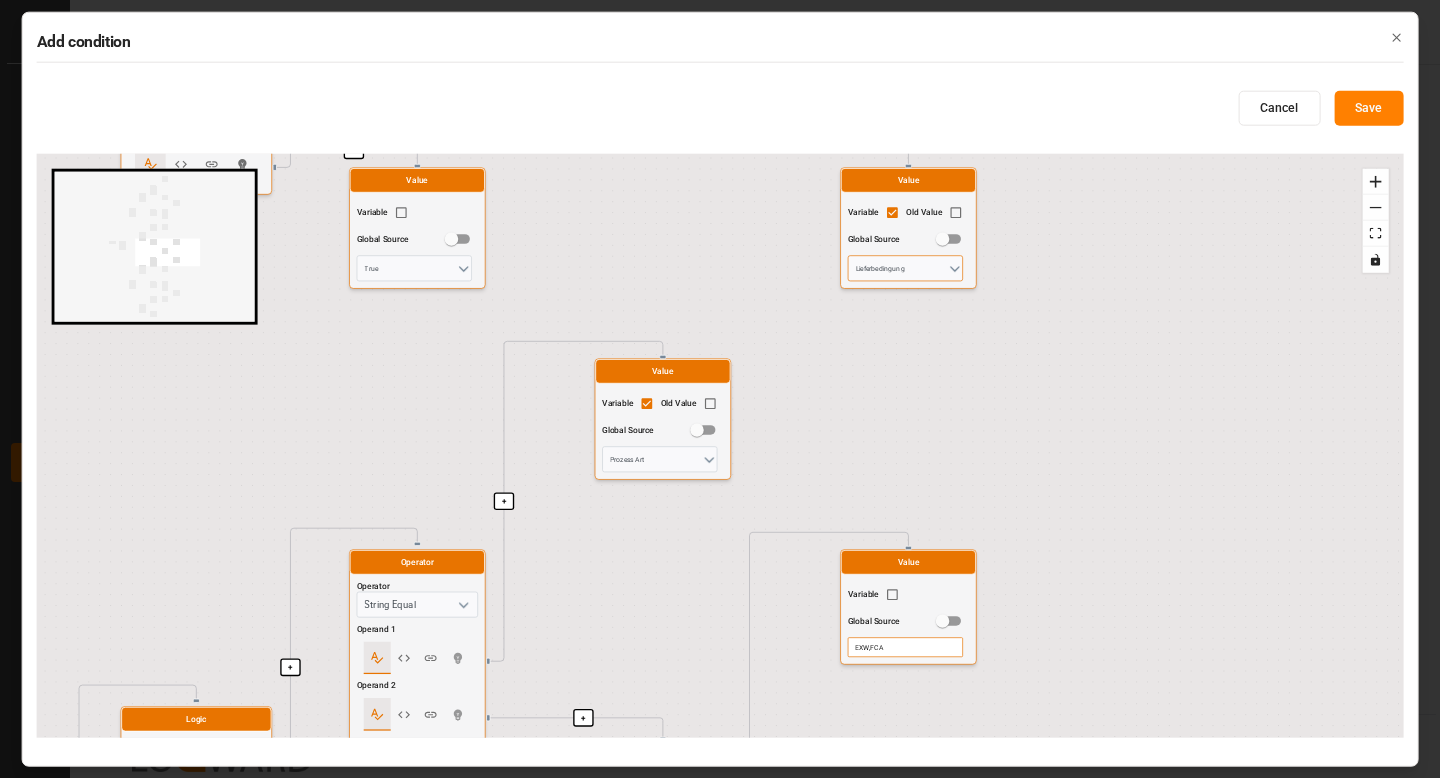 type on "Lieferbedingung" 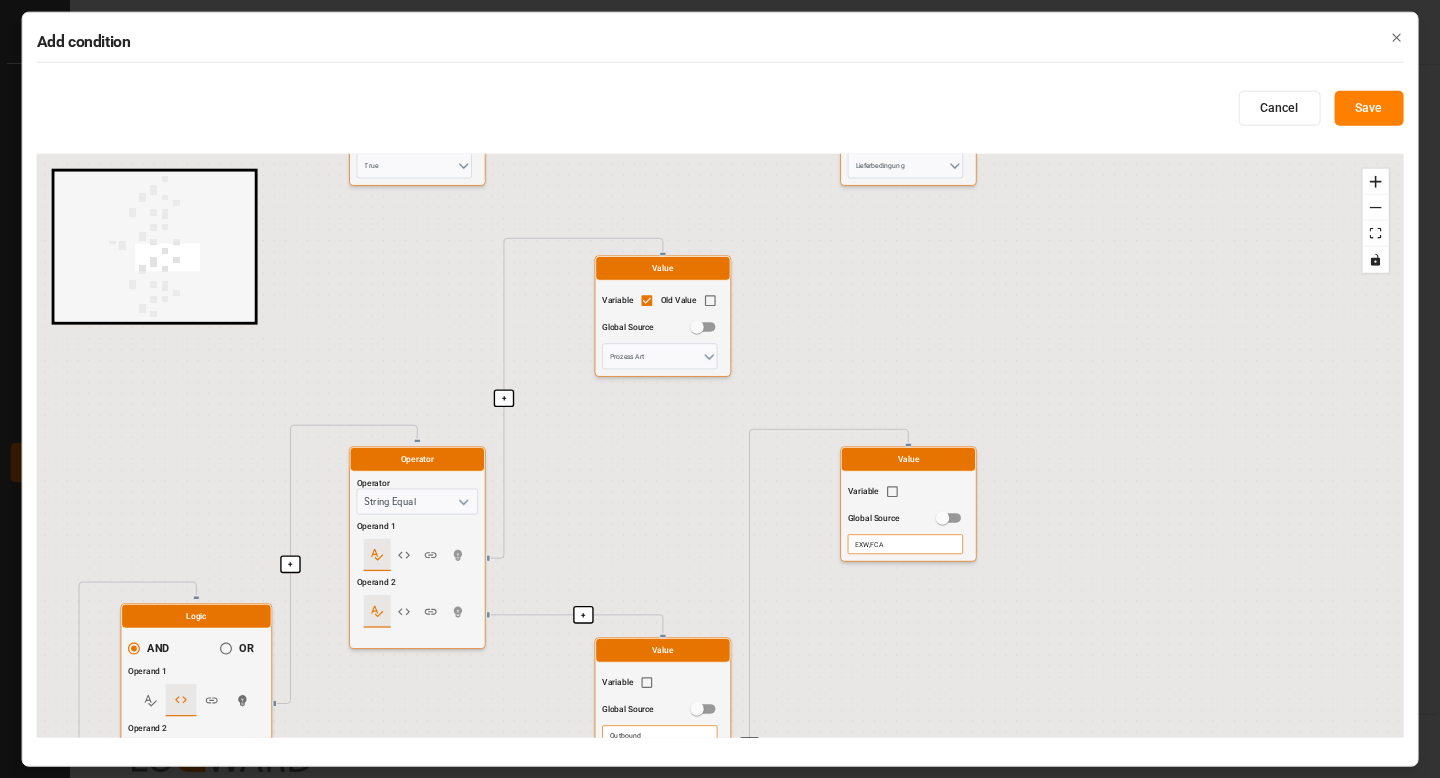 drag, startPoint x: 920, startPoint y: 448, endPoint x: 924, endPoint y: -11, distance: 459.01743 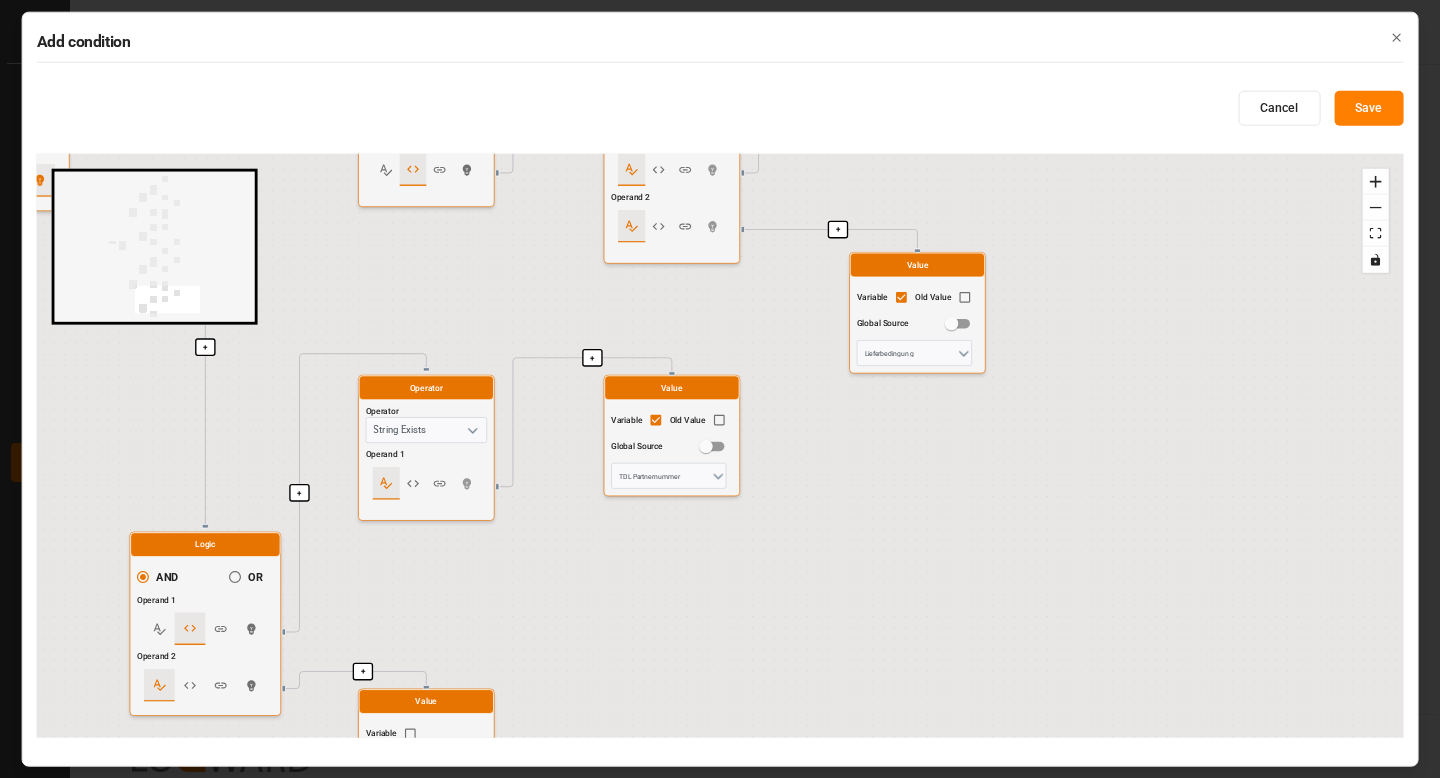 drag, startPoint x: 987, startPoint y: 588, endPoint x: 836, endPoint y: 777, distance: 241.91321 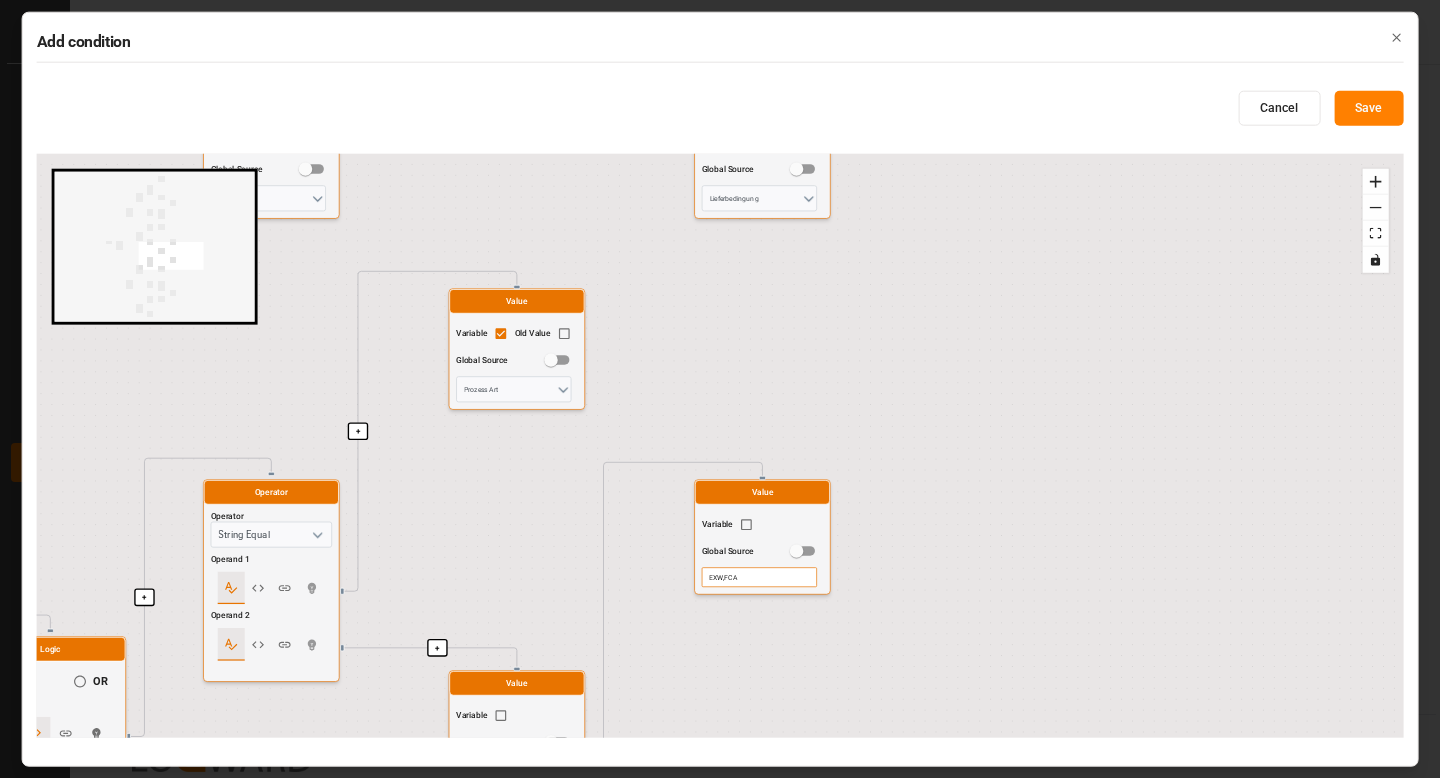 drag, startPoint x: 875, startPoint y: 493, endPoint x: 884, endPoint y: 777, distance: 284.14258 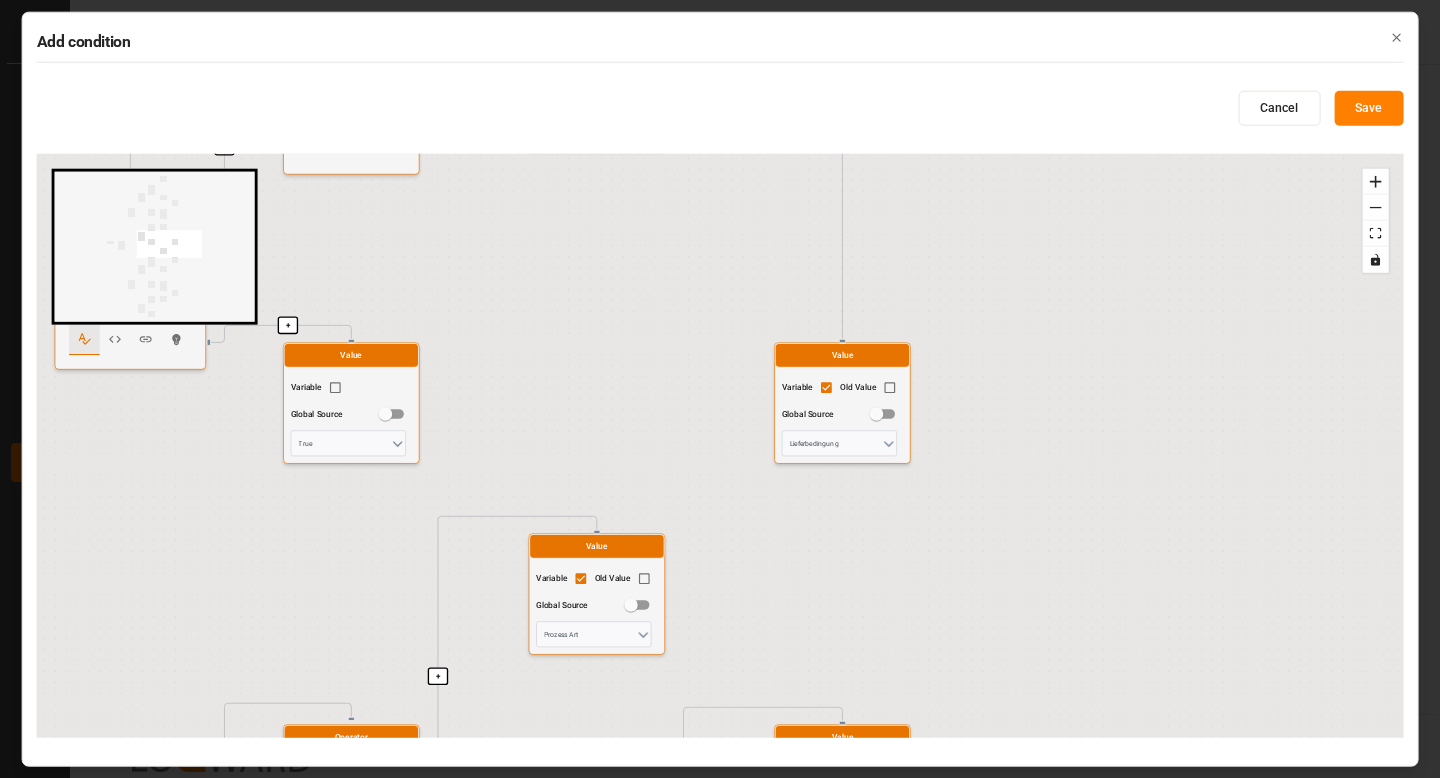 drag, startPoint x: 890, startPoint y: 388, endPoint x: 964, endPoint y: 555, distance: 182.66089 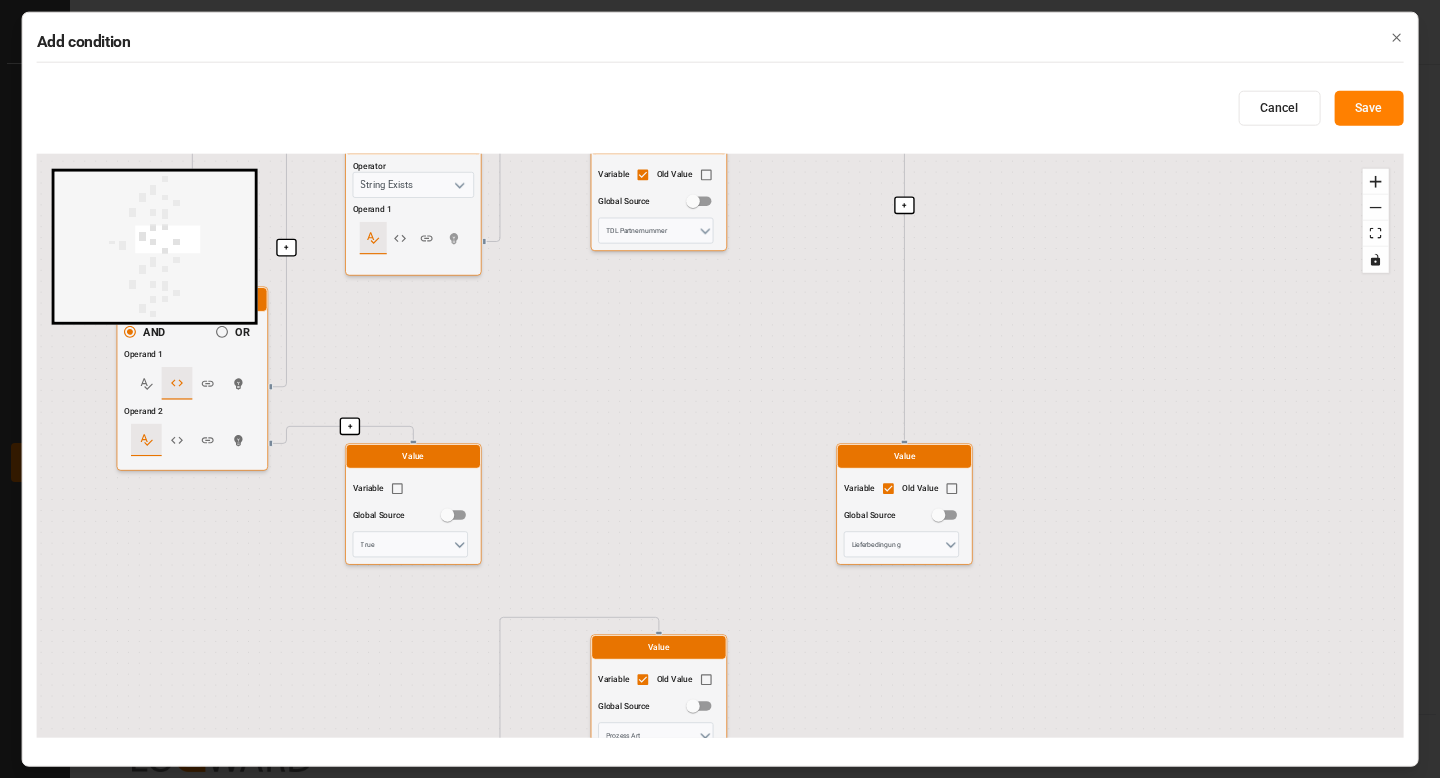 drag, startPoint x: 964, startPoint y: 555, endPoint x: 1024, endPoint y: 650, distance: 112.36102 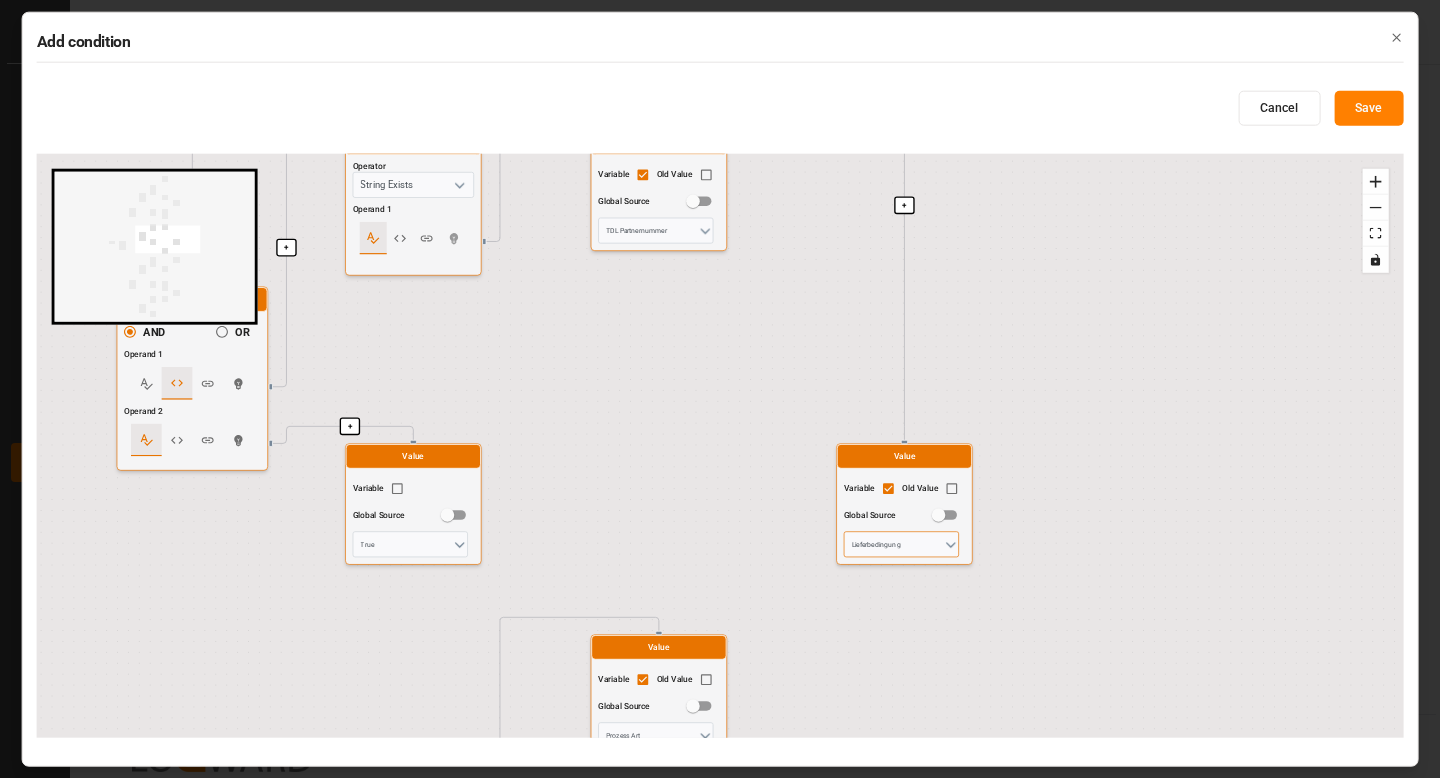 click on "Lieferbedingung" at bounding box center (901, 544) 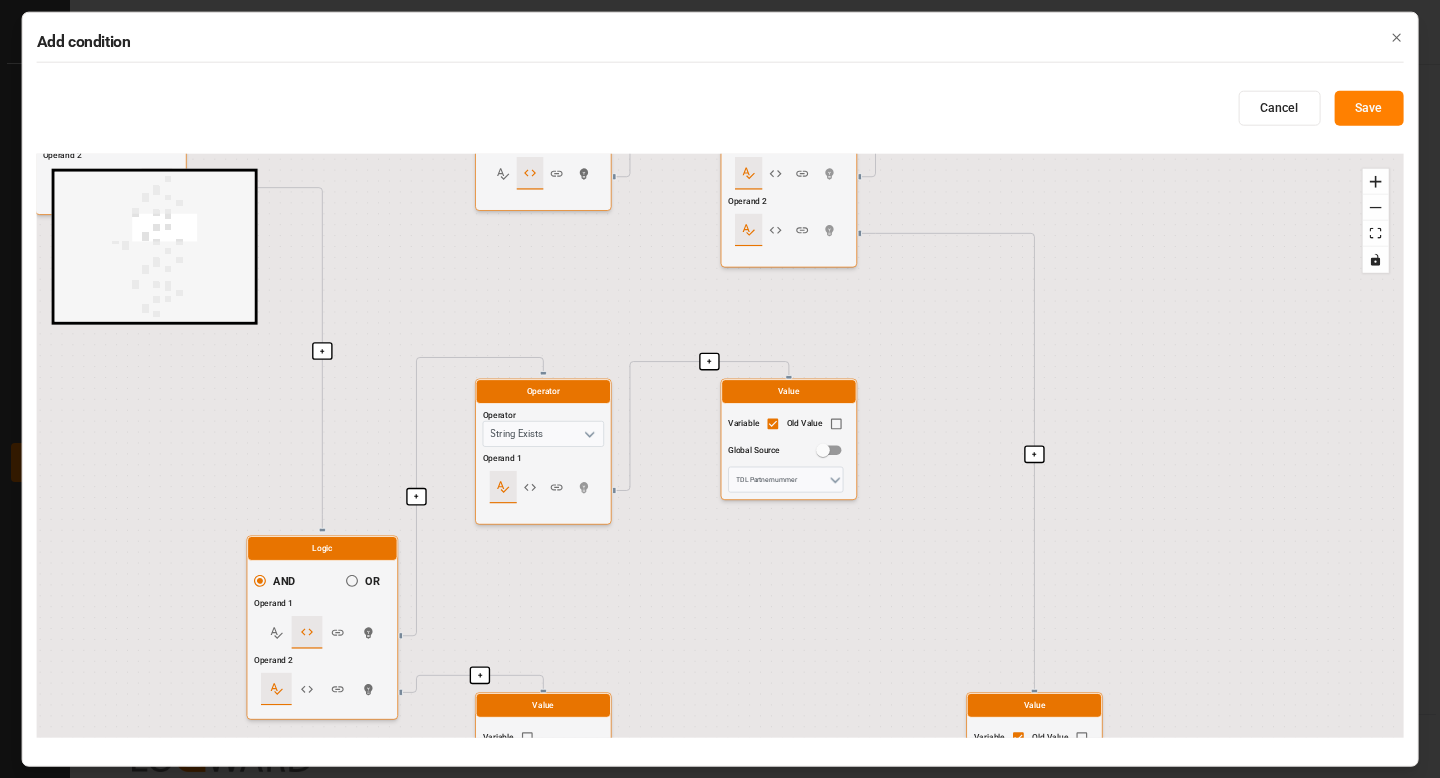 drag, startPoint x: 675, startPoint y: 437, endPoint x: 801, endPoint y: 680, distance: 273.7243 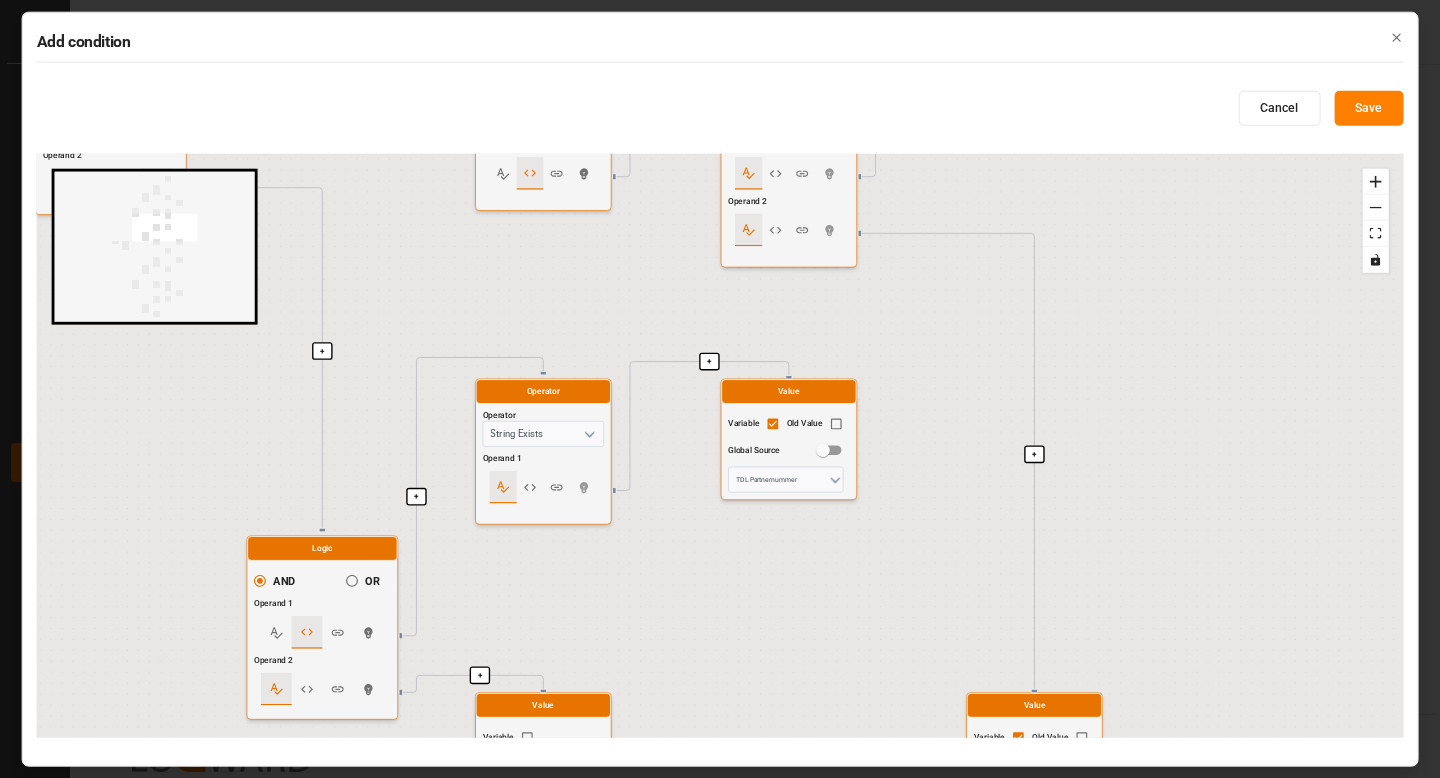 click on "+ + + + + + + + + + + + + + + + + + + + + + + + + + + Start here Logic AND OR Operand 1 Operand 2 Logic AND OR Operand 1 Operand 2 Logic AND OR Operand 1 Operand 2 Operator Operator String Equal Operand 1 Operand 2 Value Variable Old Value Global Source Prozess Art Value Variable Global Source Inbound Operator Operator Not Operand 1 Operator Operator String Contains Operand 1 Operand 2 Value Variable Global Source DAP,DDP Value Variable Old Value Global Source Lieferbedingung Logic AND OR Operand 1 Operand 2 Operator Operator String Exists Operand 1 Value Variable Old Value Global Source TDL Partnernummer Value Variable Global Source True Logic AND OR Operand 1 Operand 2 Logic AND OR Operand 1 Operand 2 Operator Operator String Equal Operand 1 Operand 2 Value Variable Old Value Global Source Prozess Art Value Variable Global Source Outbound Operator Operator Not Operand 1 Operator Operator String Contains Operand 1 Operand 2 Value Variable Global Source EXW,FCA Value Variable Old Value Global Source Logic AND" at bounding box center [720, 446] 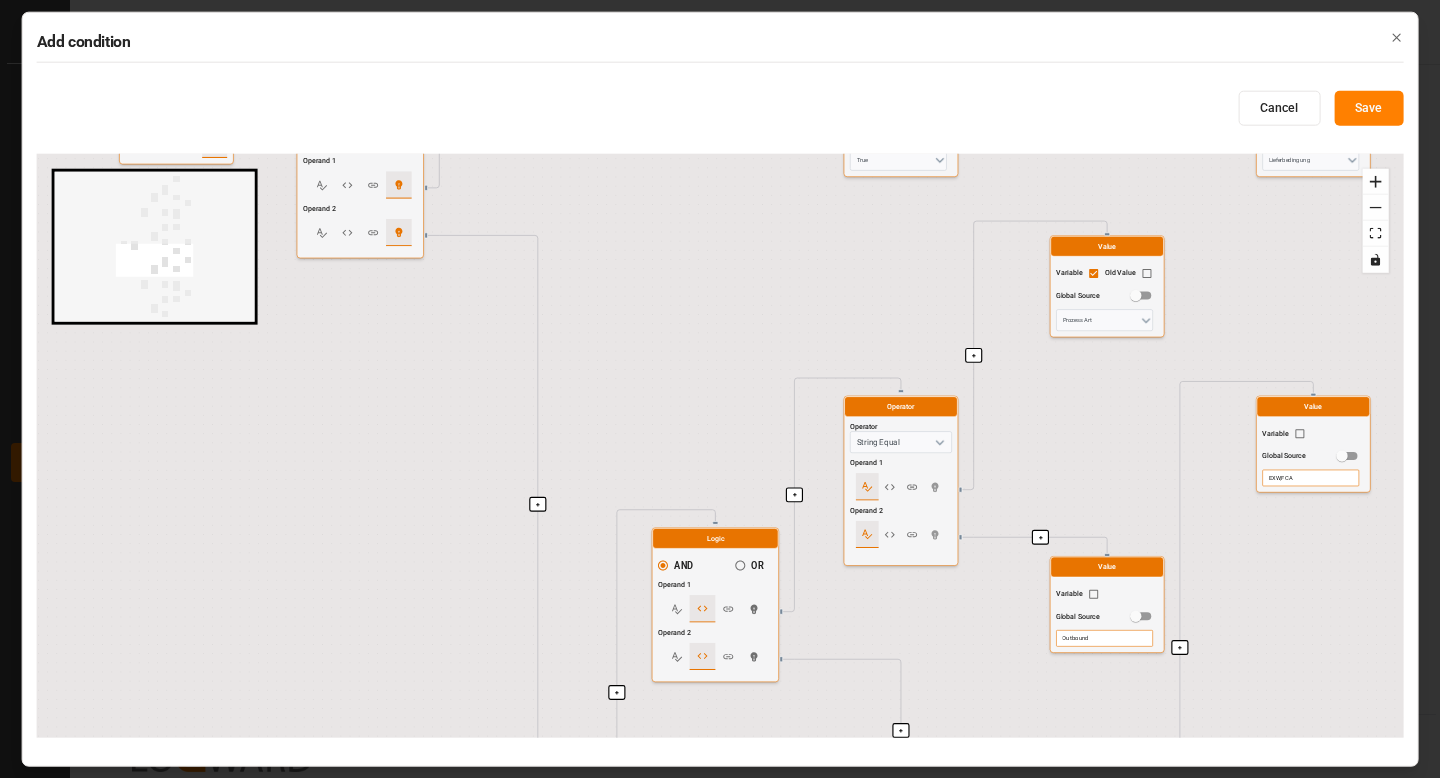 drag, startPoint x: 665, startPoint y: 349, endPoint x: 876, endPoint y: -12, distance: 418.1411 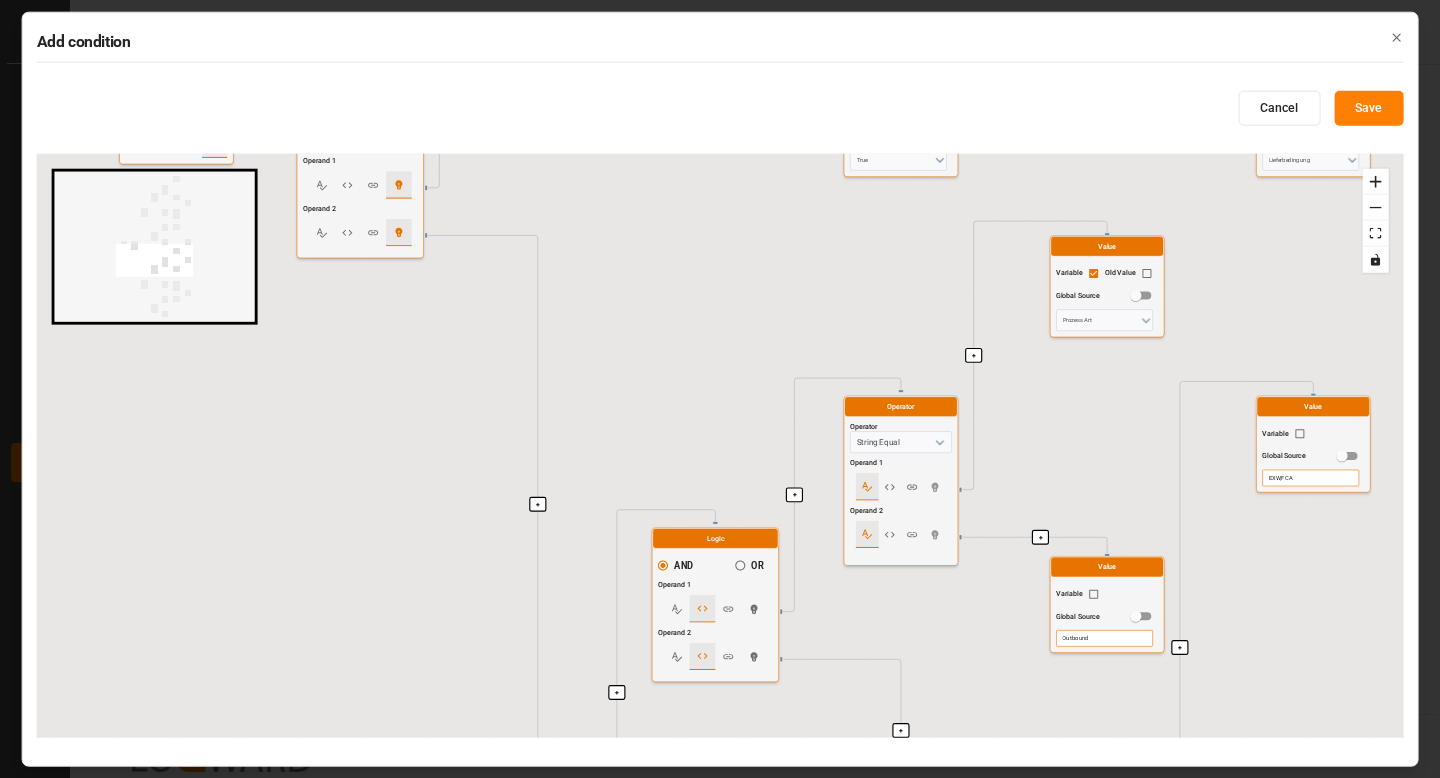 click on "Created by potrace 1.15, written by Peter Selinger 2001-2017 Created by potrace 1.15, written by Peter Selinger 2001-2017 My Cockpit My Cockpit Sendung Sendung Document Management Document Management Ladungsträger Ladungsträger Transporteinheit Transporteinheit Transport (Vor-/Hauptlauf) Transport (Vor-/Hauptlauf) Transport (Nachlauf) Transport (Nachlauf) Configuration Audits Configuration Audits Workflow Workflow Internal Tool Internal Tool Back to main menu Workflow Home Workflow 755e8b259be5 Henry Lamotte 0 Notifications Only show unread All Mark all categories read No notifications Version History Fields Variables Add step 1 . Assign Cancelled pre/main admin field Transport Pre-/Main-Carriage Condition True actions :  1 False actions :  0 Duplicate Preview 2 . Assign Cancelled on-carraige Transport On-Carriage Condition True actions :  1 False actions :  0 Duplicate Preview 3 . Assign Unlinked Fetching on-carriage Delivery On Condition Fetch lookup Edit reference Duplicate Preview 4 . Assign Condition 0" at bounding box center (720, 389) 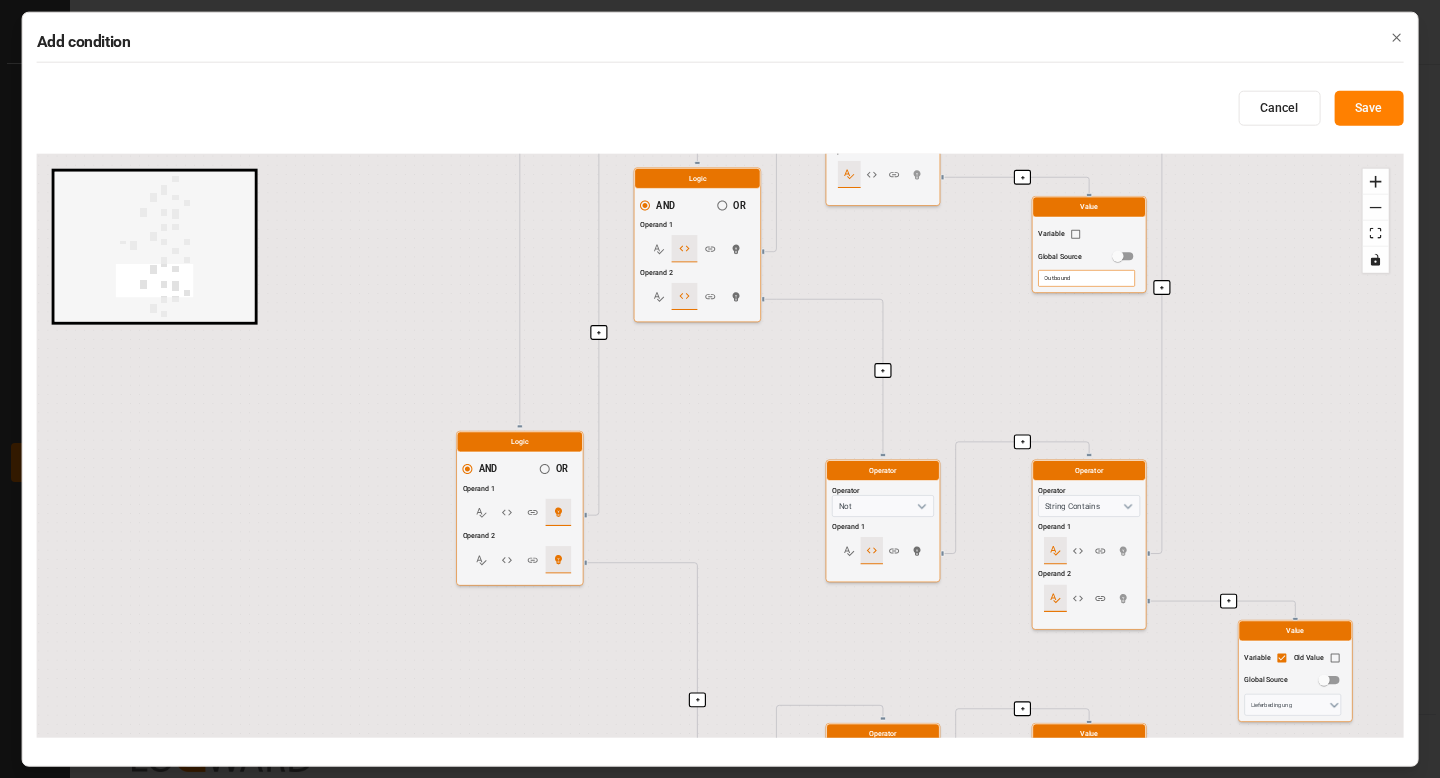 drag, startPoint x: 706, startPoint y: 322, endPoint x: 692, endPoint y: 13, distance: 309.317 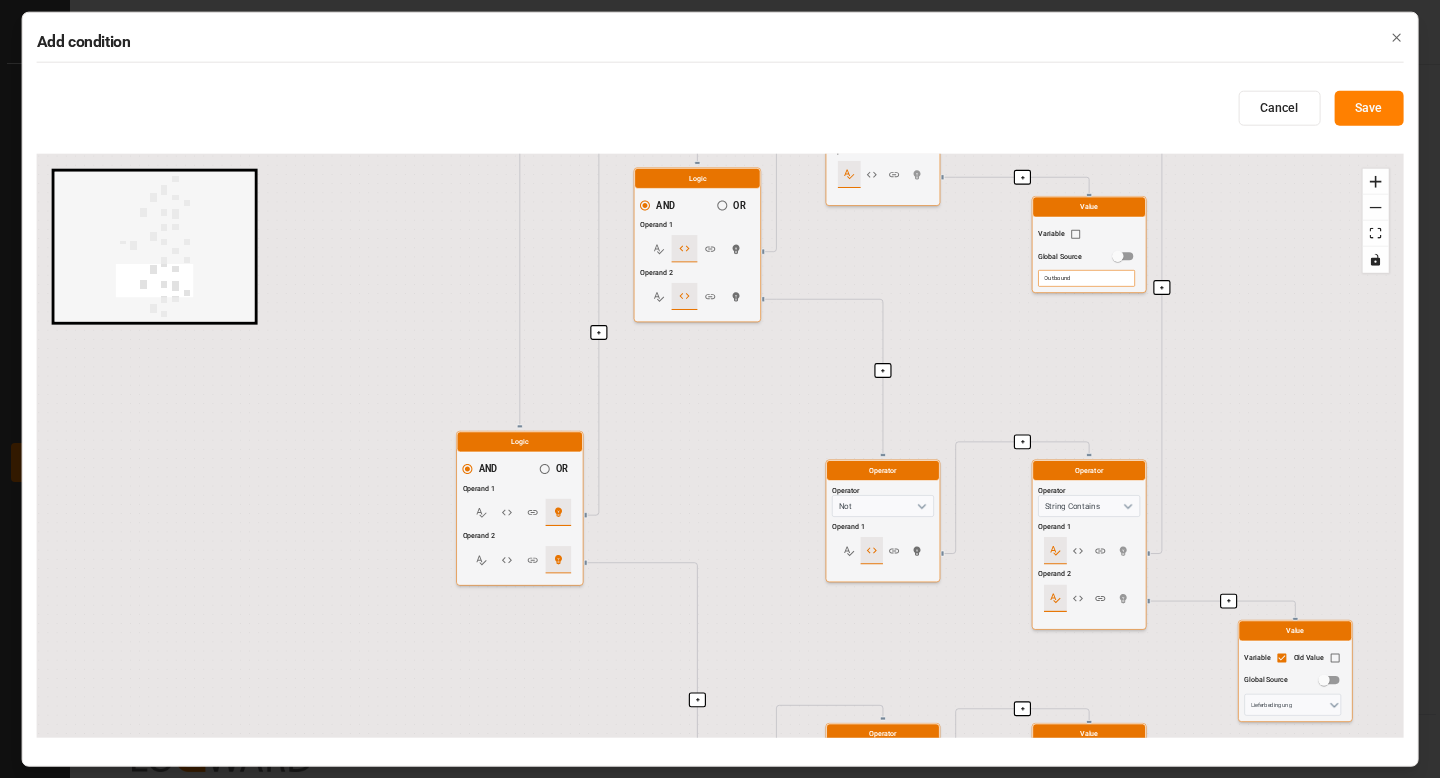 click on "Add condition Cancel Save + + + + + + + + + + + + + + + + + + + + + + + + + + + Start here Logic AND OR Operand 1 Operand 2 Logic AND OR Operand 1 Operand 2 Logic AND OR Operand 1 Operand 2 Operator Operator String Equal Operand 1 Operand 2 Value Variable Old Value Global Source Prozess Art Value Variable Global Source Inbound Operator Operator Not Operand 1 Operator Operator String Contains Operand 1 Operand 2 Value Variable Global Source DAP,DDP Value Variable Old Value Global Source Lieferbedingung Logic AND OR Operand 1 Operand 2 Operator Operator String Exists Operand 1 Value Variable Old Value Global Source TDL Partnernummer Value Variable Global Source True Logic AND OR Operand 1 Operand 2 Logic AND OR Operand 1 Operand 2 Operator Operator String Equal Operand 1 Operand 2 Value Variable Old Value Global Source Prozess Art Value Variable Global Source Outbound Operator Operator Not Operand 1 Operator Operator String Contains Operand 1 Operand 2 Value Variable Global Source EXW,FCA Value Variable Logic" at bounding box center [720, 389] 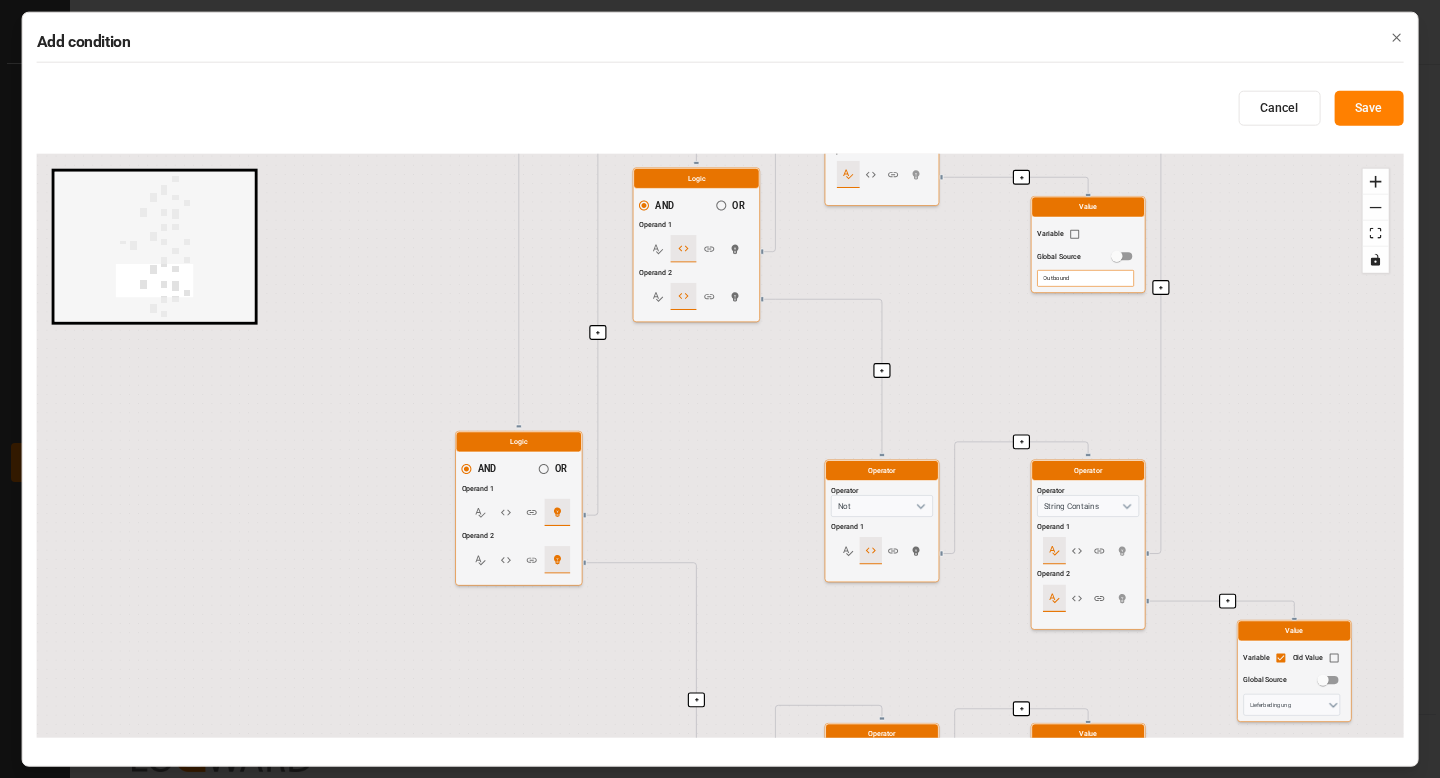 drag, startPoint x: 673, startPoint y: 424, endPoint x: 635, endPoint y: 421, distance: 38.118237 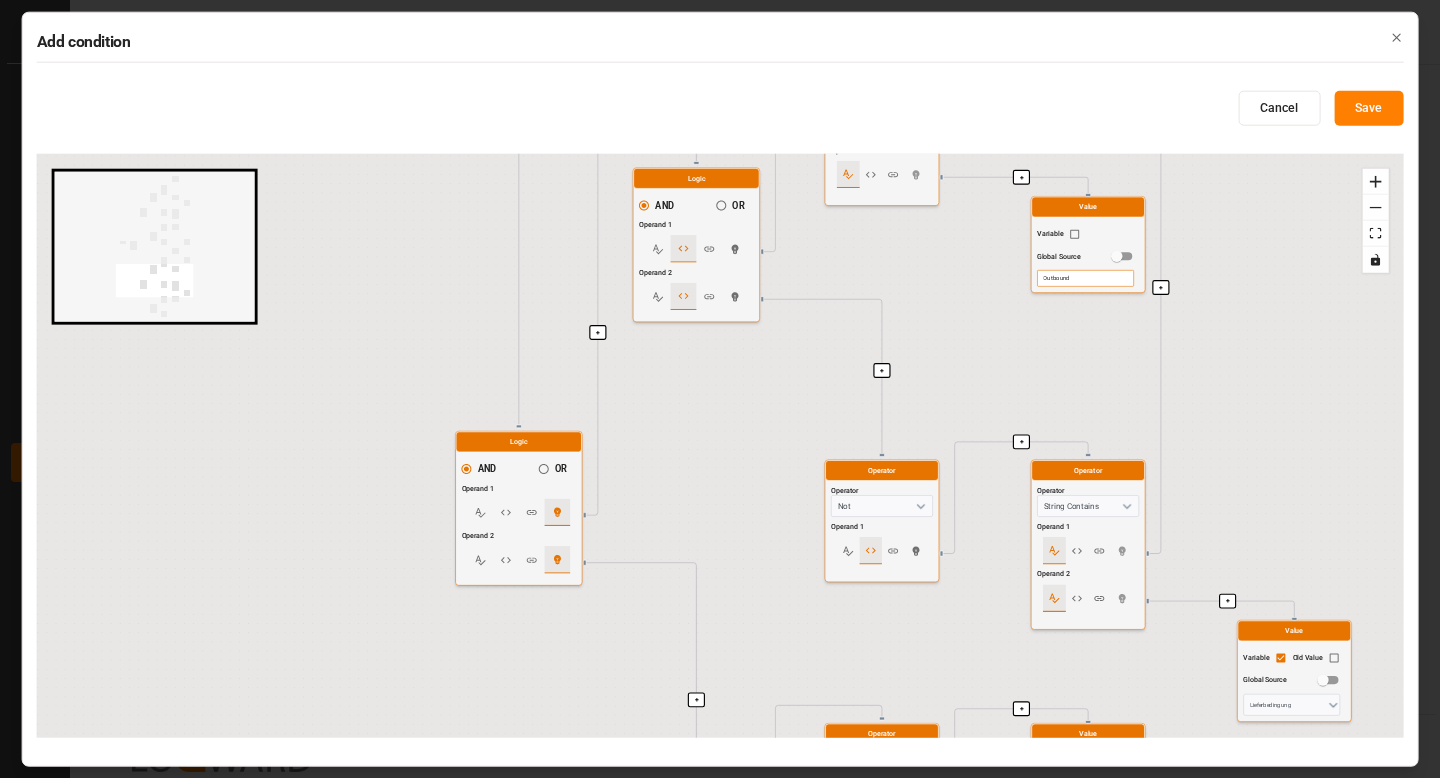 click on "+ + + + + + + + + + + + + + + + + + + + + + + + + + + Start here Logic AND OR Operand 1 Operand 2 Logic AND OR Operand 1 Operand 2 Logic AND OR Operand 1 Operand 2 Operator Operator String Equal Operand 1 Operand 2 Value Variable Old Value Global Source Prozess Art Value Variable Global Source Inbound Operator Operator Not Operand 1 Operator Operator String Contains Operand 1 Operand 2 Value Variable Global Source DAP,DDP Value Variable Old Value Global Source Lieferbedingung Logic AND OR Operand 1 Operand 2 Operator Operator String Exists Operand 1 Value Variable Old Value Global Source TDL Partnernummer Value Variable Global Source True Logic AND OR Operand 1 Operand 2 Logic AND OR Operand 1 Operand 2 Operator Operator String Equal Operand 1 Operand 2 Value Variable Old Value Global Source Prozess Art Value Variable Global Source Outbound Operator Operator Not Operand 1 Operator Operator String Contains Operand 1 Operand 2 Value Variable Global Source EXW,FCA Value Variable Old Value Global Source Logic AND" at bounding box center [720, 446] 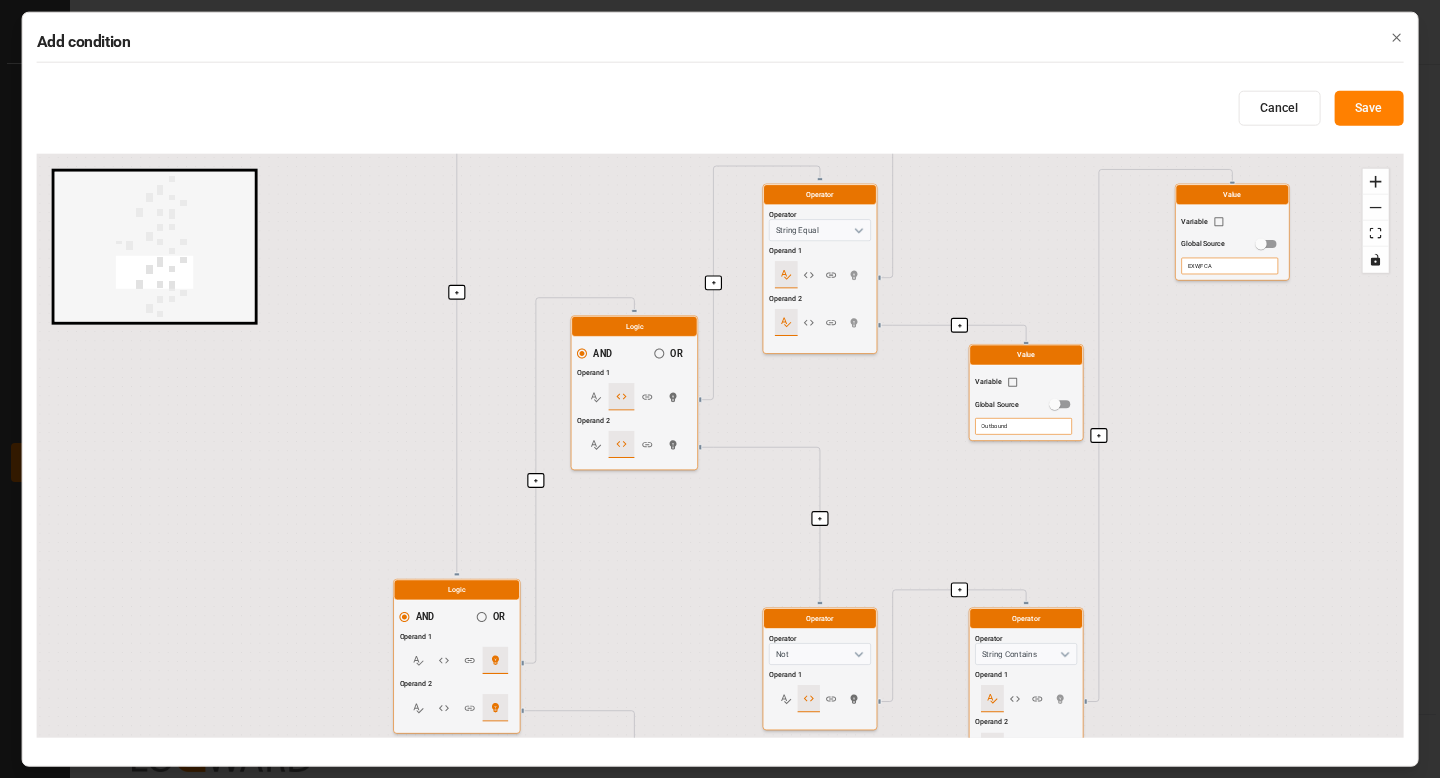 drag, startPoint x: 895, startPoint y: 290, endPoint x: 847, endPoint y: 496, distance: 211.51833 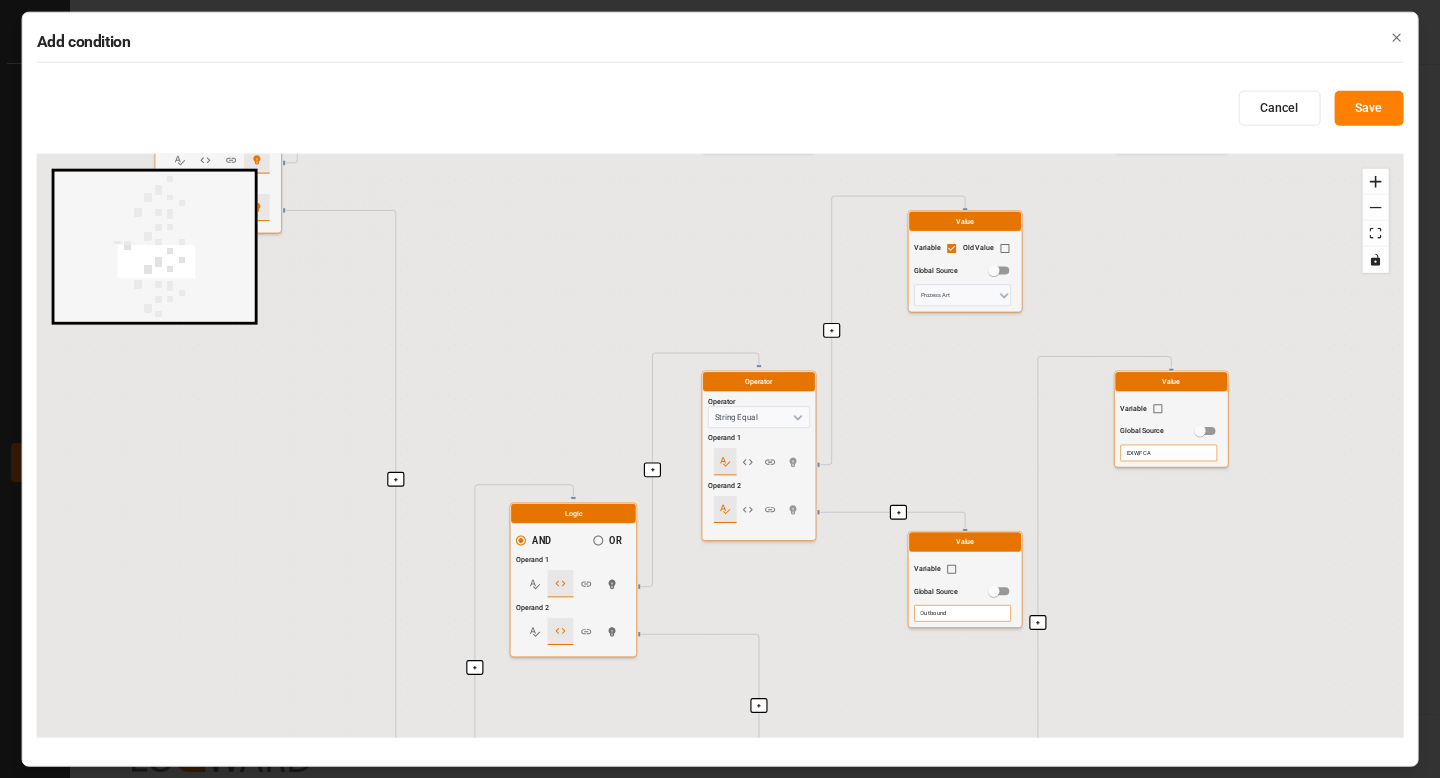 drag, startPoint x: 988, startPoint y: 276, endPoint x: 943, endPoint y: 400, distance: 131.91286 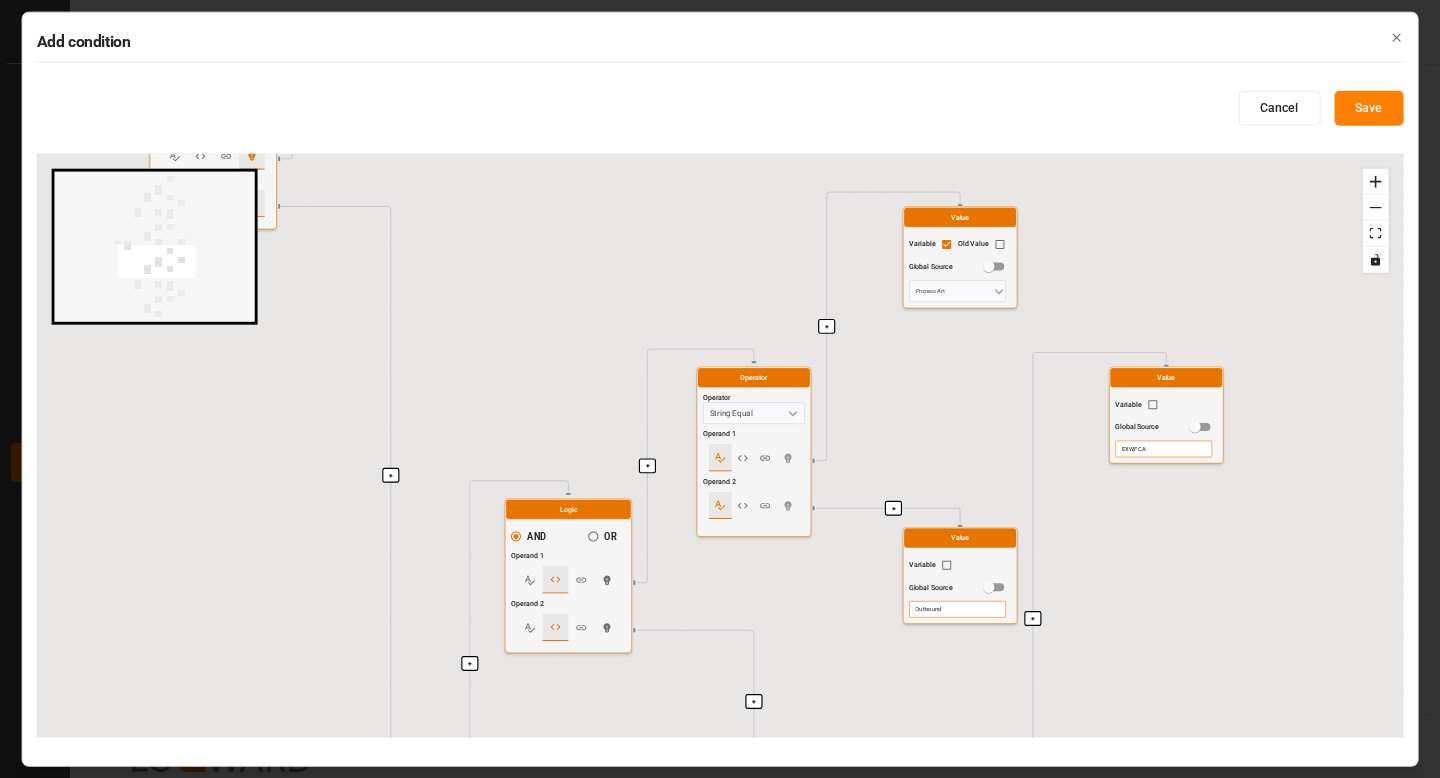 click on "Variable Old Value Global Source Prozess Art" at bounding box center (959, 268) 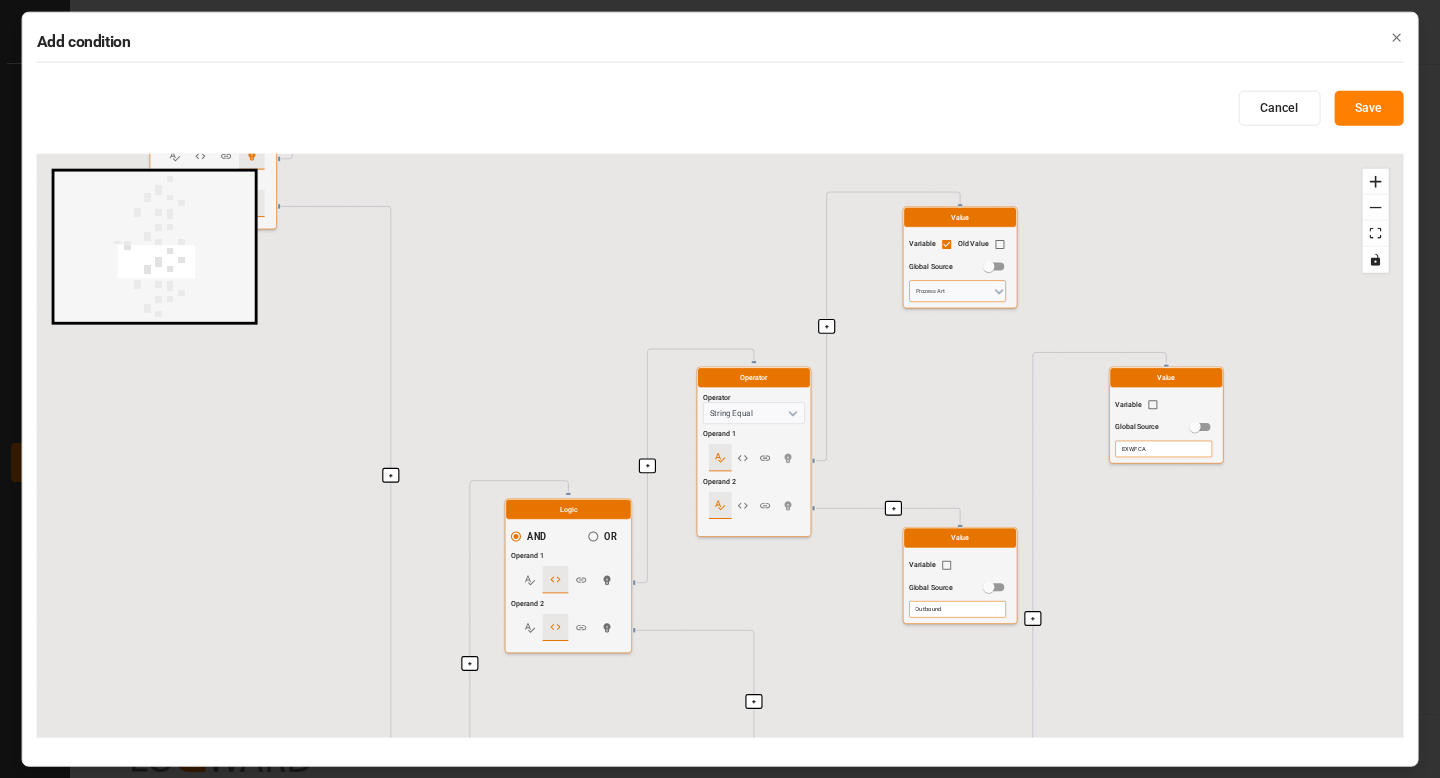 click on "Prozess Art" at bounding box center [957, 291] 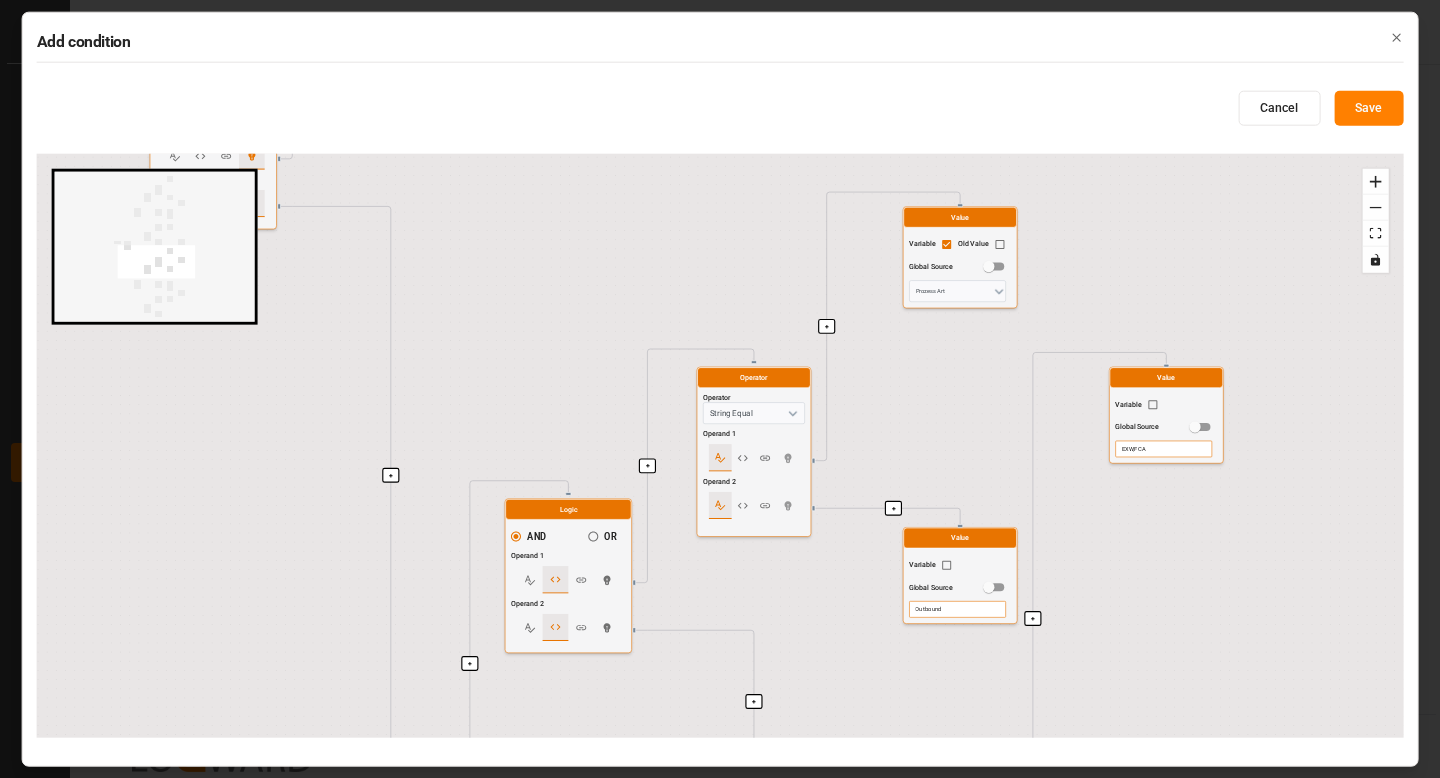 click on "Outbound" at bounding box center [957, 609] 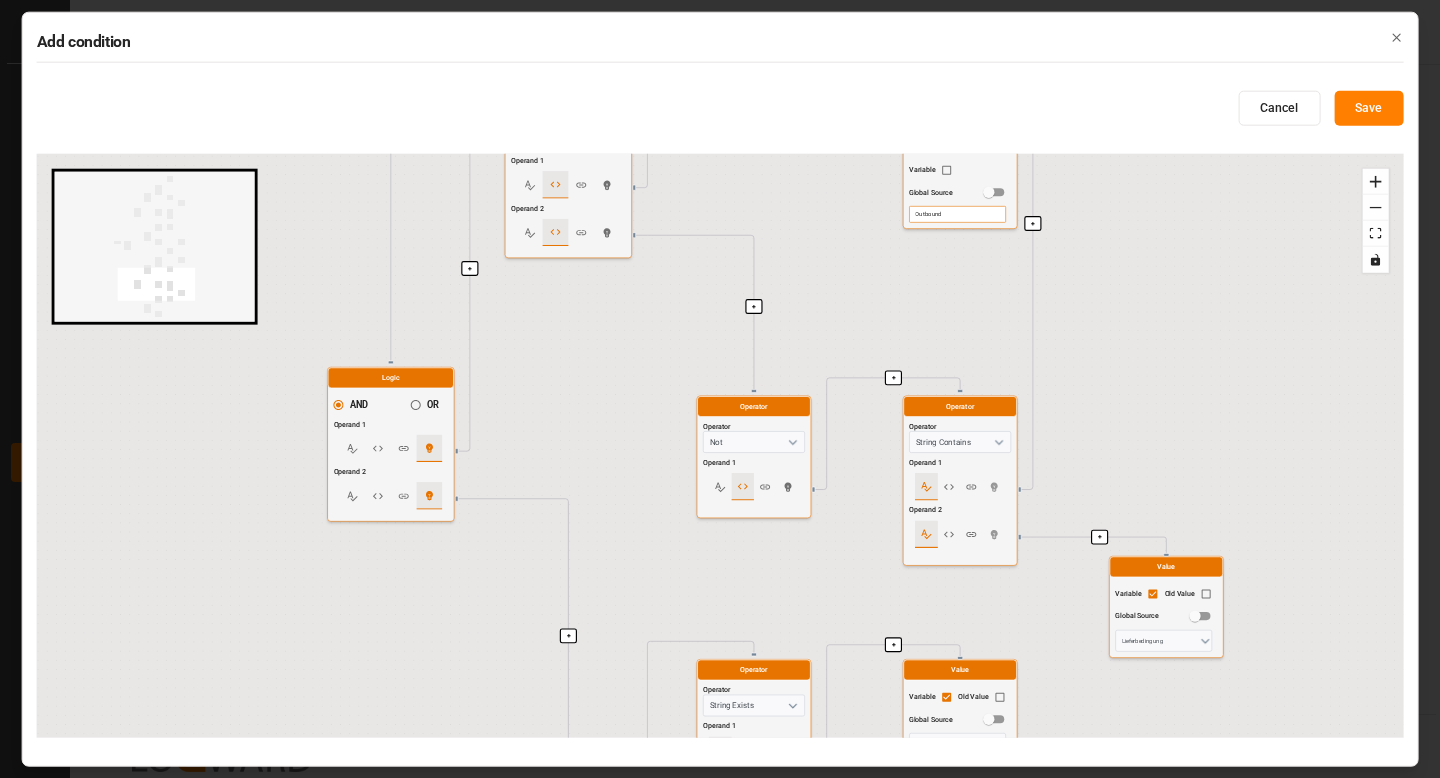 drag, startPoint x: 852, startPoint y: 642, endPoint x: 851, endPoint y: 228, distance: 414.00122 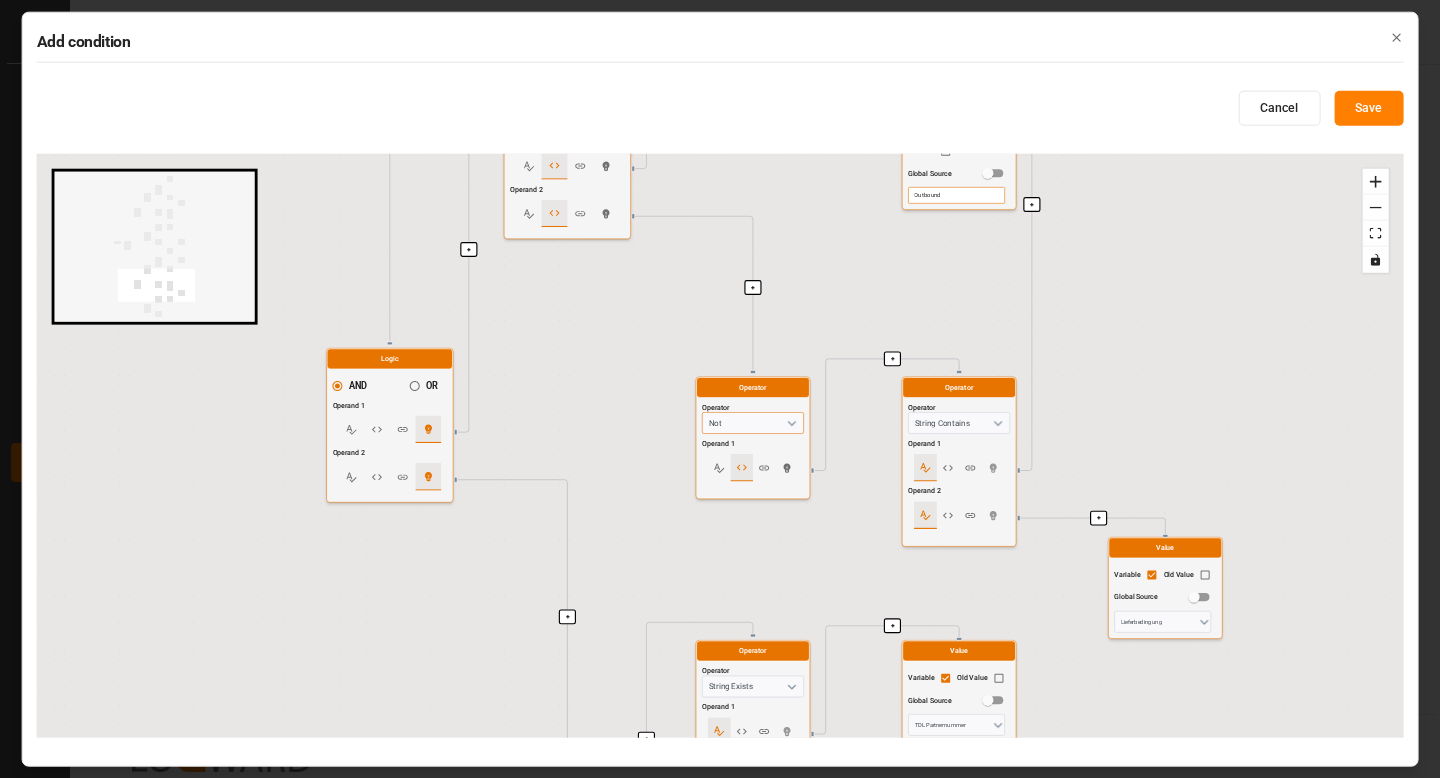click on "Not" at bounding box center [753, 423] 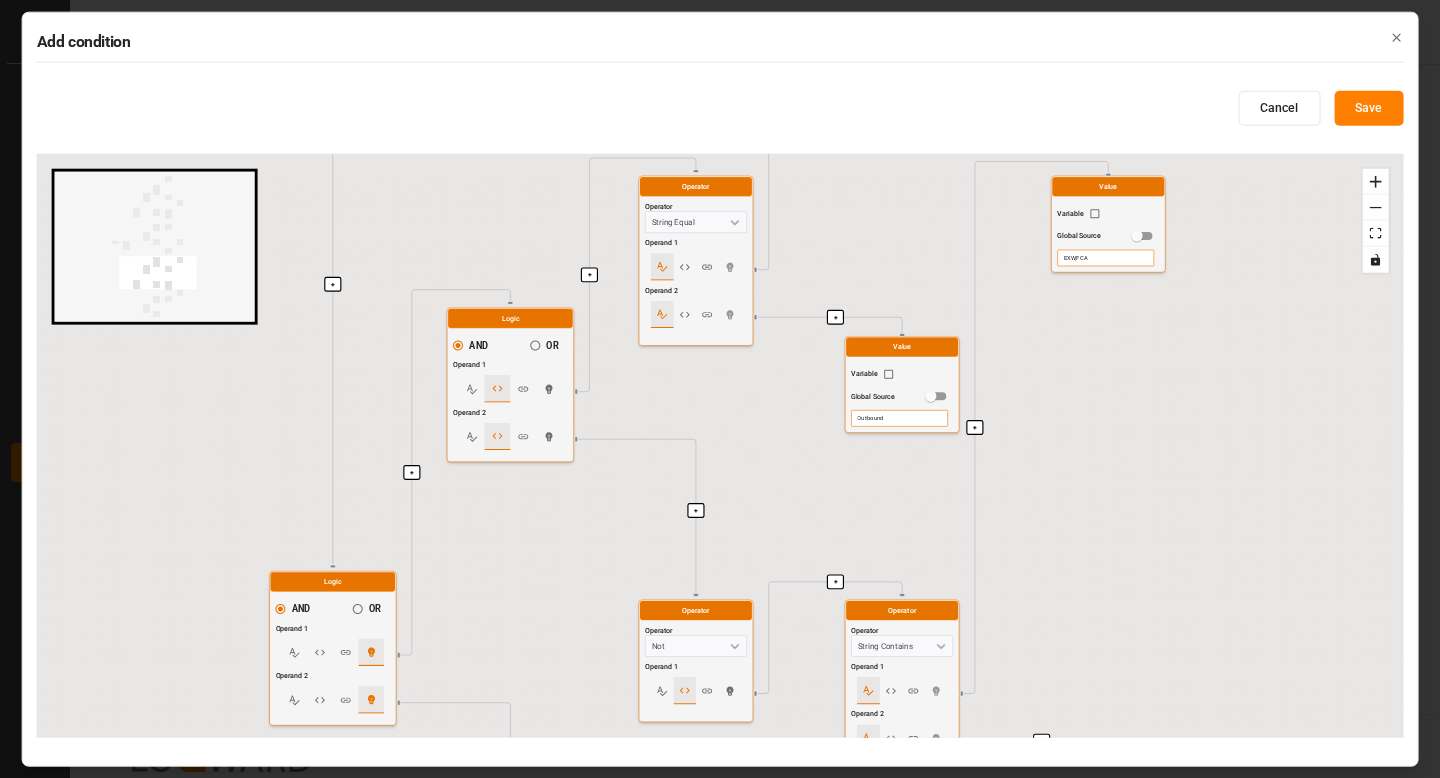 drag, startPoint x: 1092, startPoint y: 316, endPoint x: 1032, endPoint y: 539, distance: 230.93073 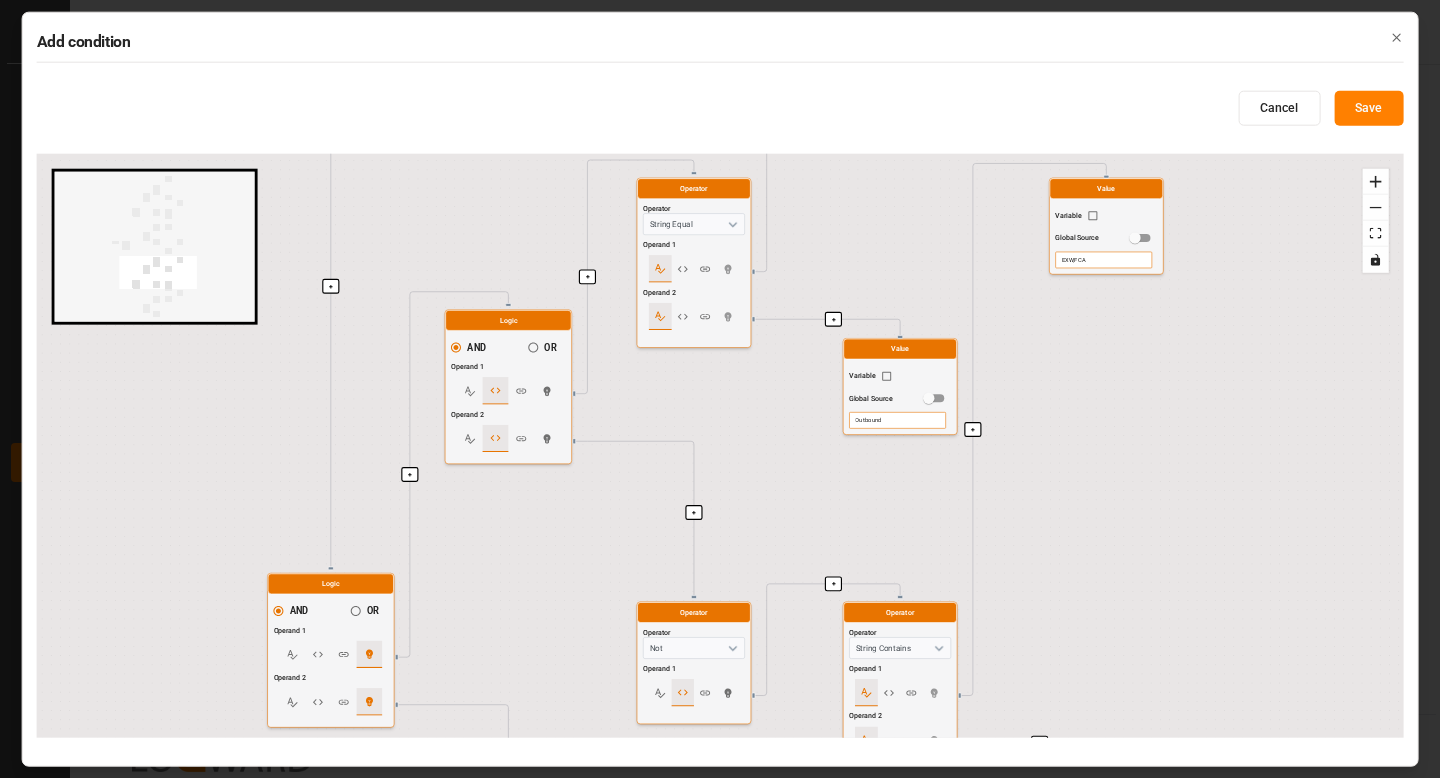 click on "EXW,FCA" at bounding box center (1103, 260) 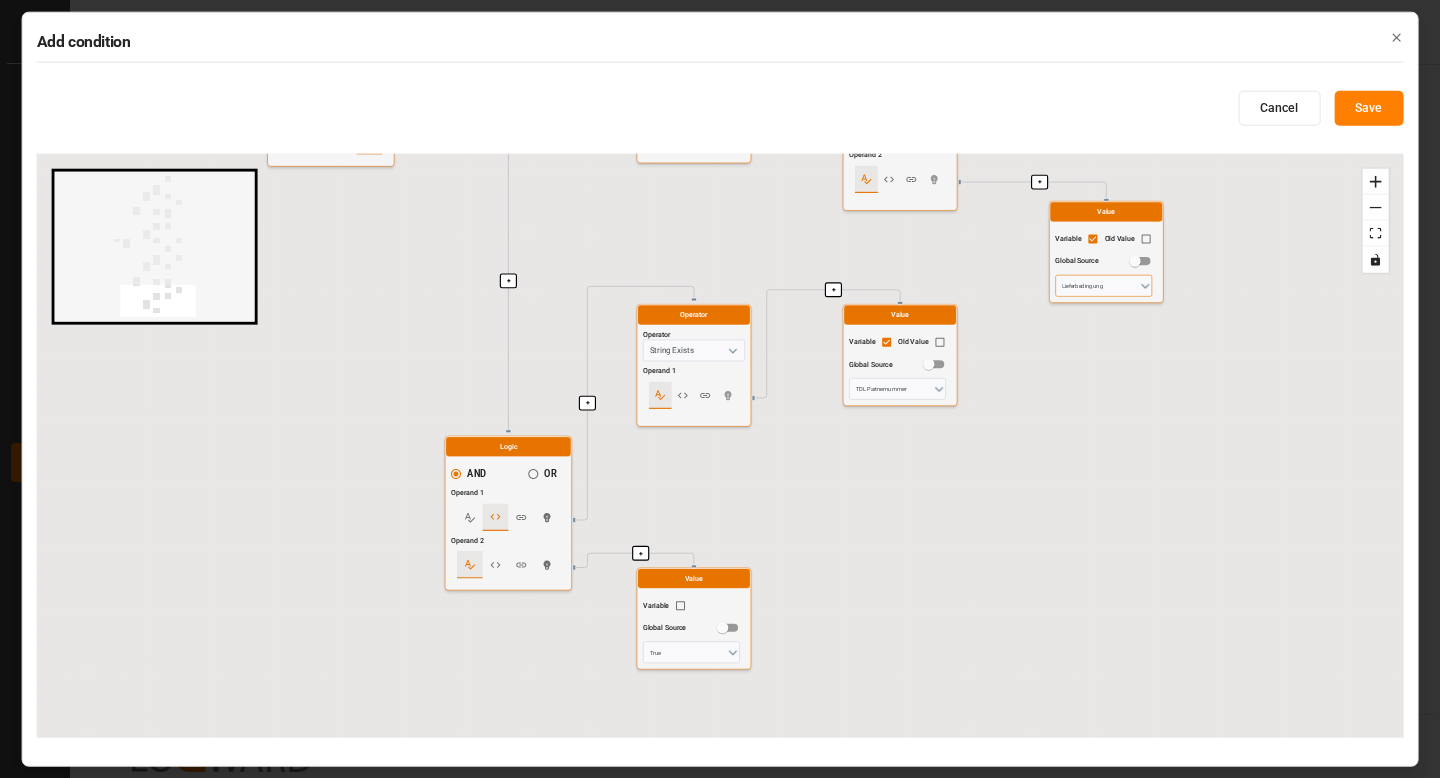 click on "Lieferbedingung" at bounding box center (1103, 286) 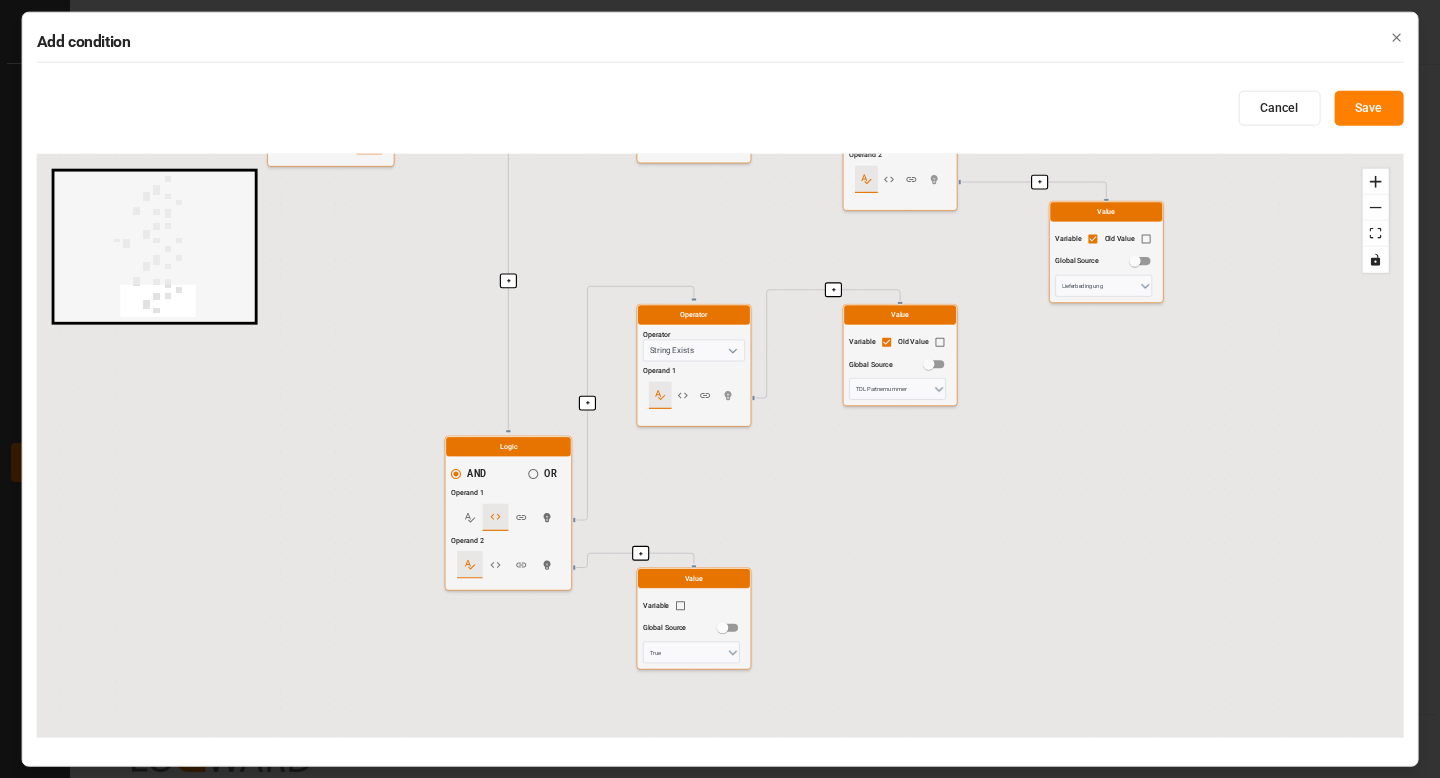 click 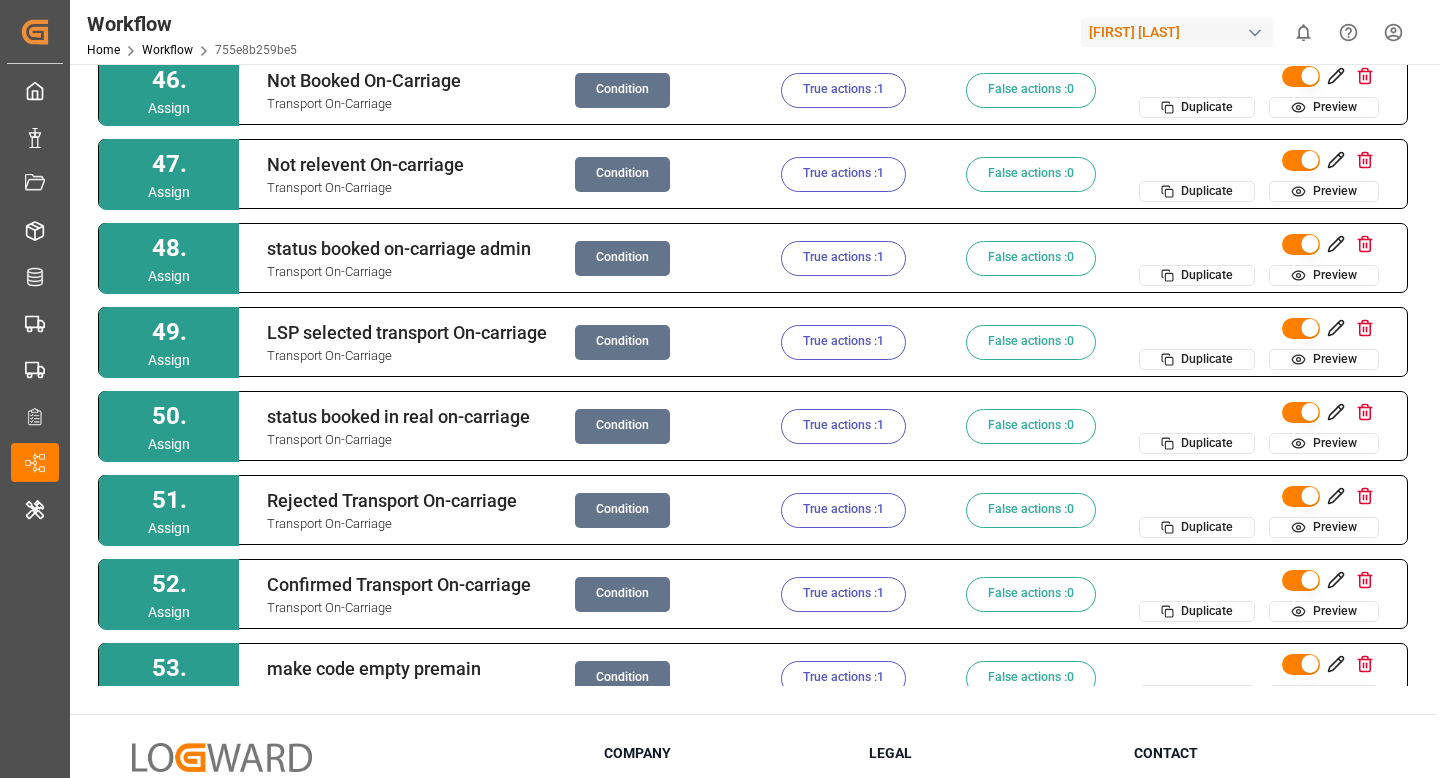 click on "True actions :  1" at bounding box center (843, 342) 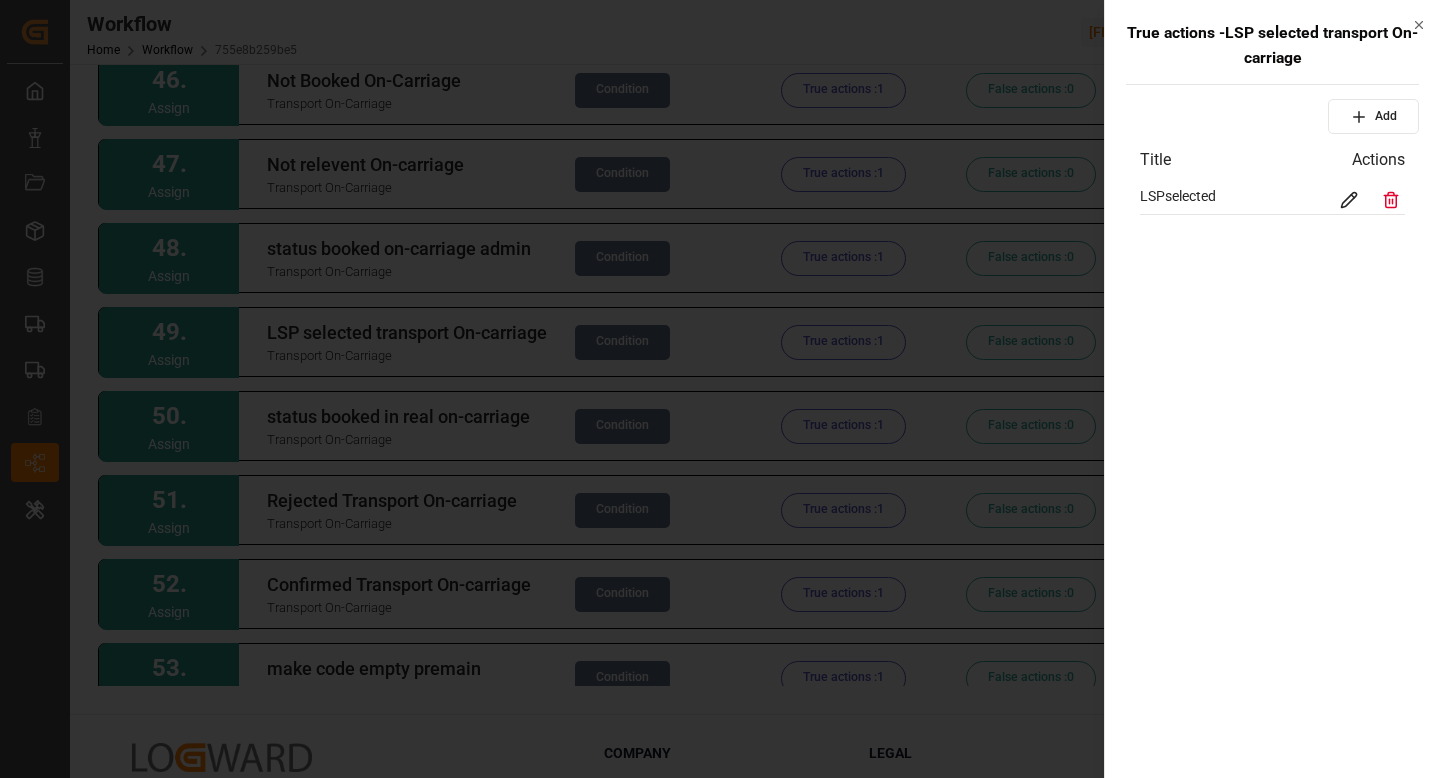 click at bounding box center [1370, 200] 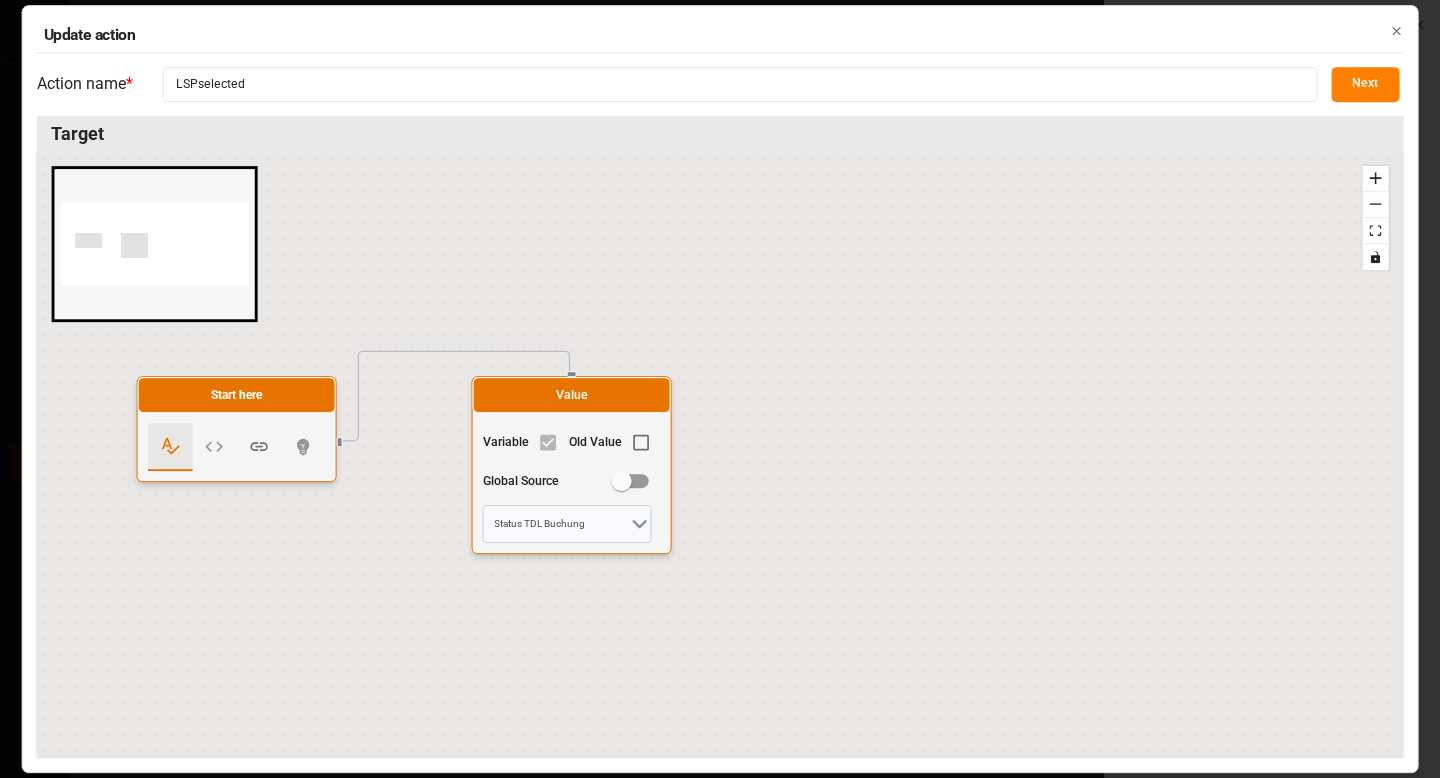 click on "Next" at bounding box center [1365, 84] 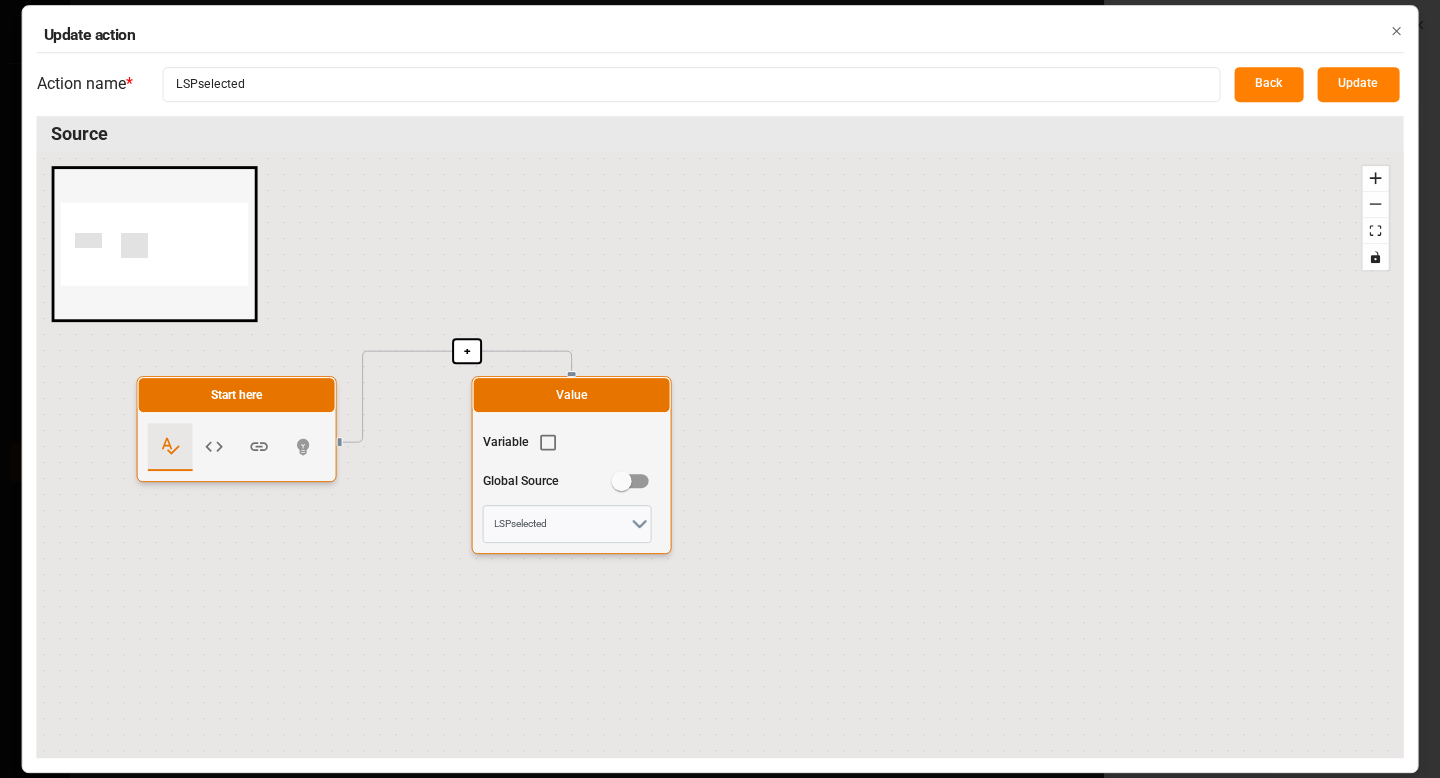 click 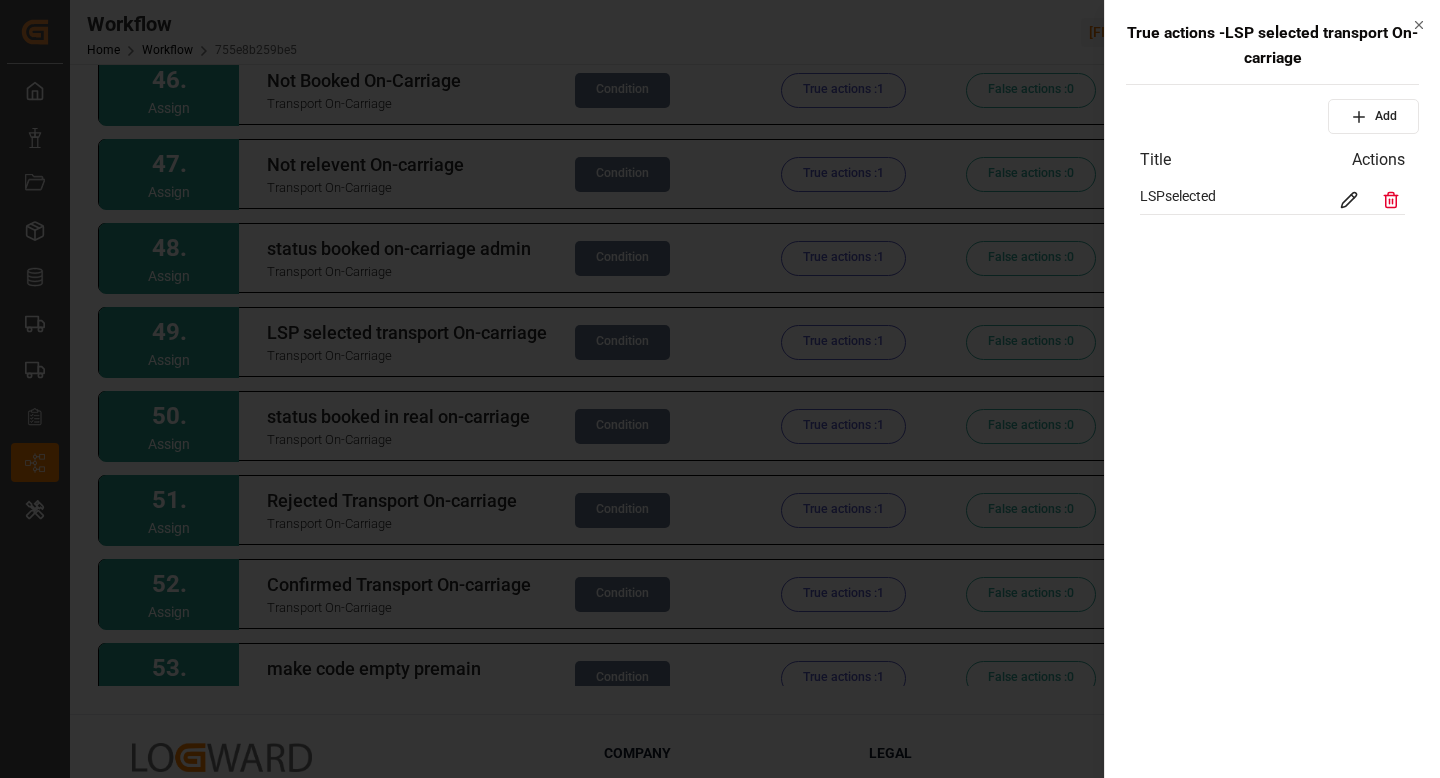 click on "Created by potrace 1.15, written by Peter Selinger 2001-2017 Created by potrace 1.15, written by Peter Selinger 2001-2017 My Cockpit My Cockpit Sendung Sendung Document Management Document Management Ladungsträger Ladungsträger Transporteinheit Transporteinheit Transport (Vor-/Hauptlauf) Transport (Vor-/Hauptlauf) Transport (Nachlauf) Transport (Nachlauf) Configuration Audits Configuration Audits Workflow Workflow Internal Tool Internal Tool Back to main menu Workflow Home Workflow 755e8b259be5 Henry Lamotte 0 Notifications Only show unread All Mark all categories read No notifications Version History Fields Variables Add step 1 . Assign Cancelled pre/main admin field Transport Pre-/Main-Carriage Condition True actions :  1 False actions :  0 Duplicate Preview 2 . Assign Cancelled on-carraige Transport On-Carriage Condition True actions :  1 False actions :  0 Duplicate Preview 3 . Assign Unlinked Fetching on-carriage Delivery On Condition Fetch lookup Edit reference Duplicate Preview 4 . Assign Condition 0" at bounding box center (720, 389) 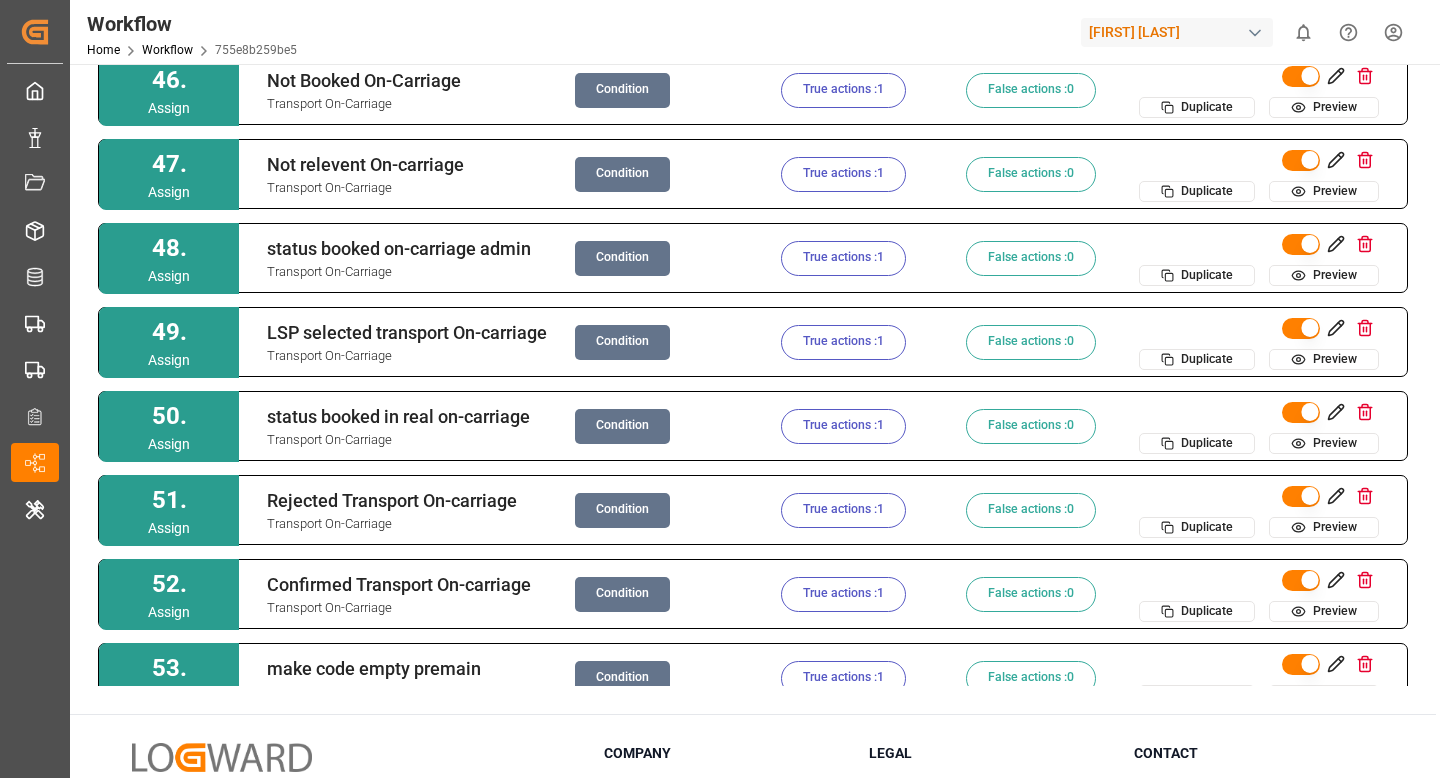 click on "Condition" at bounding box center [622, 342] 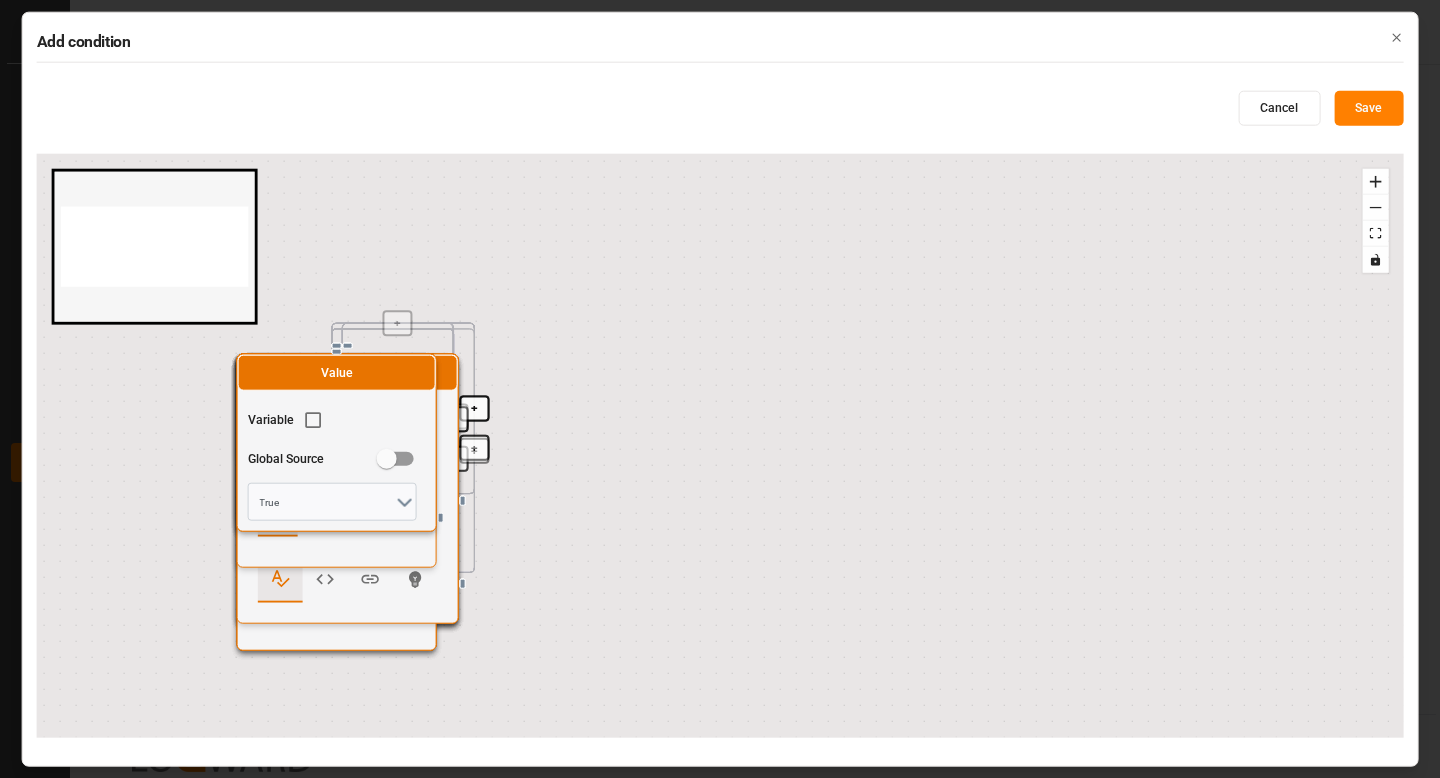 radio on "false" 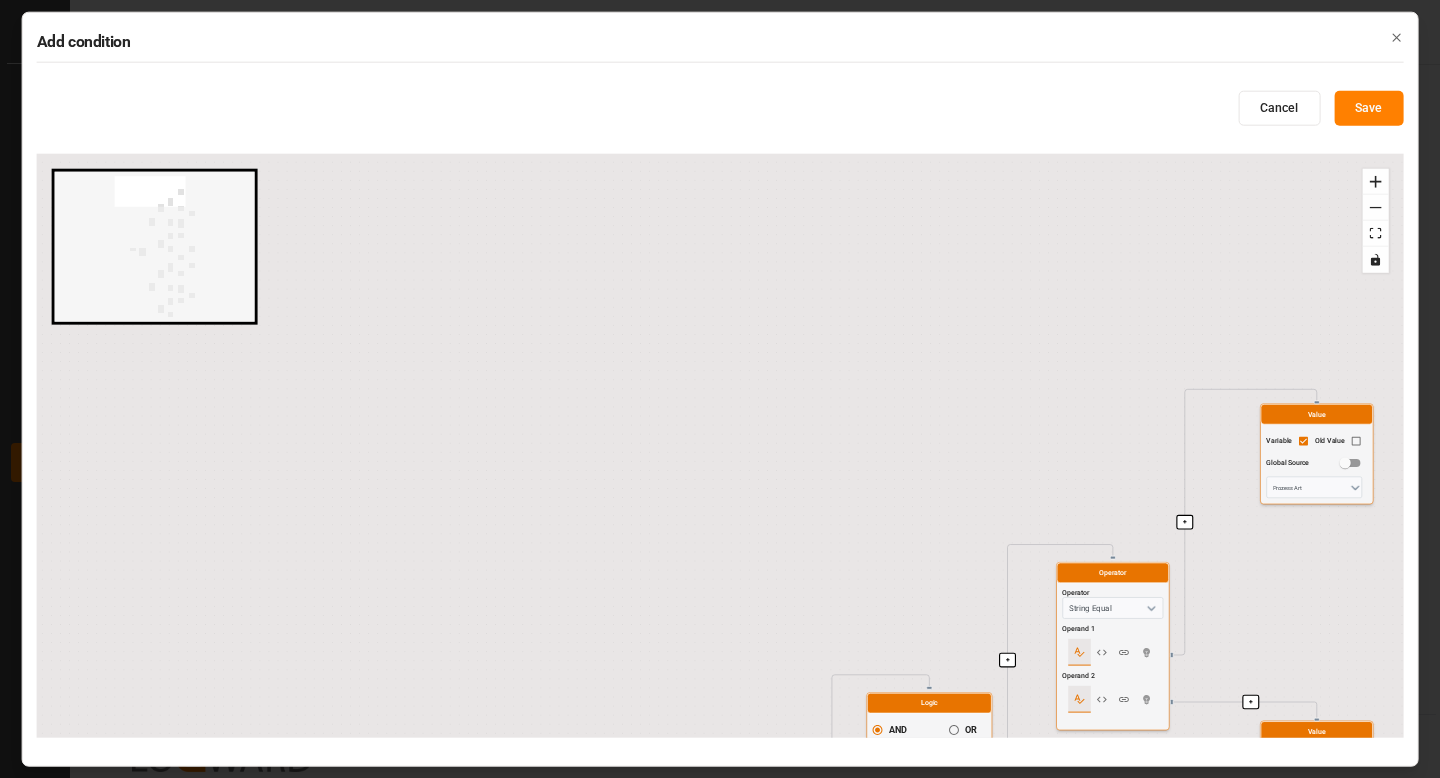 click 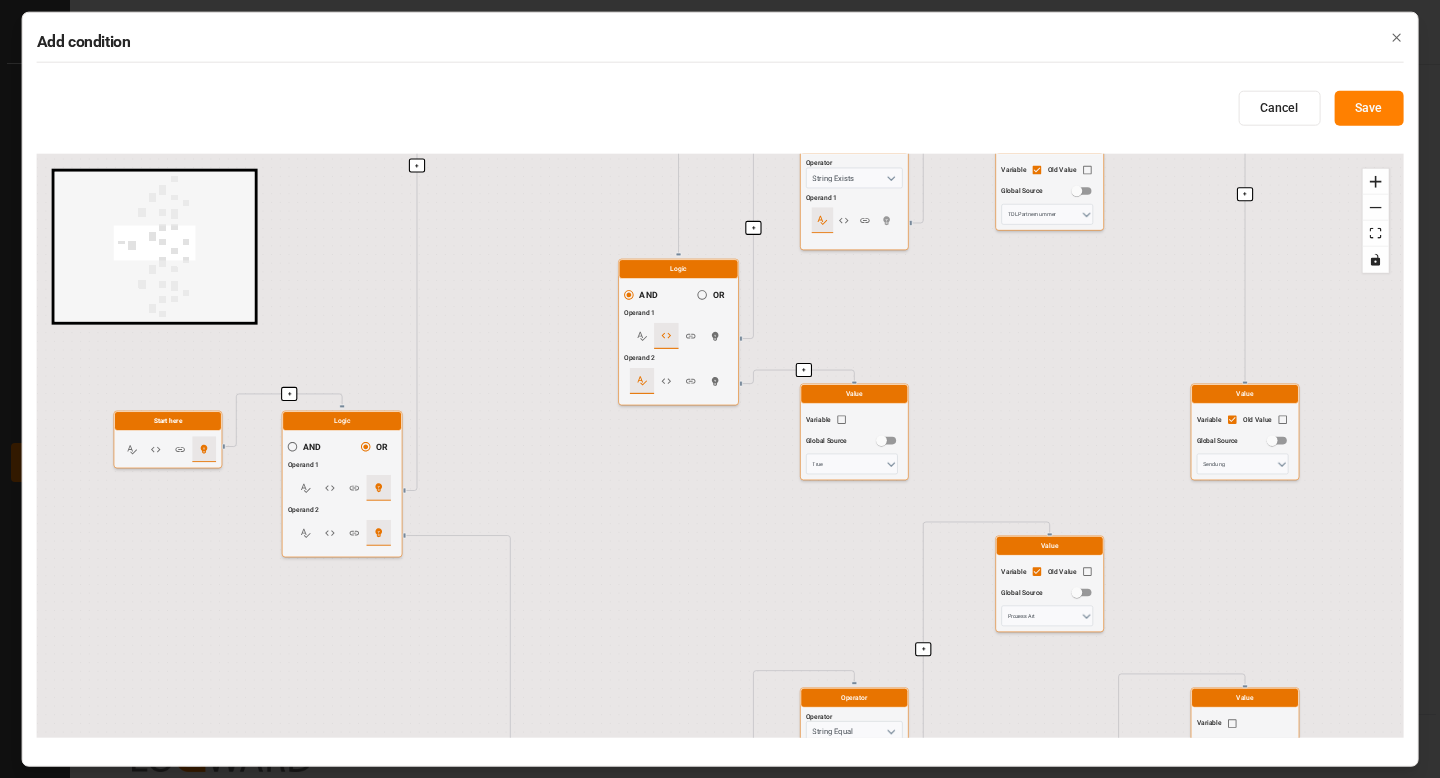 drag, startPoint x: 657, startPoint y: 506, endPoint x: 642, endPoint y: 777, distance: 271.41483 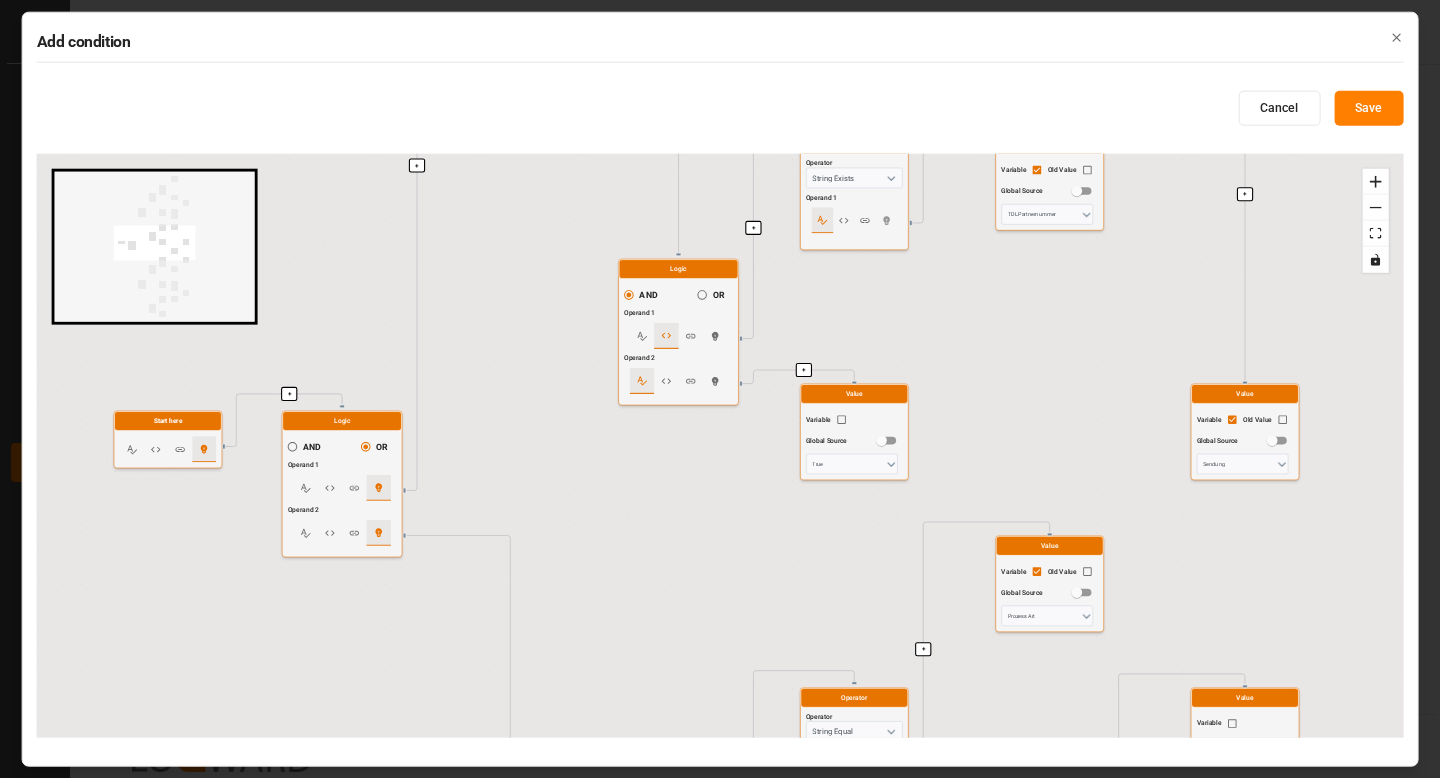 click on "Add condition Cancel Save + + + + + + + + + + + + + + + + + + + + + + + + + + + Start here Logic AND OR Operand 1 Operand 2 Logic AND OR Operand 1 Operand 2 Logic AND OR Operand 1 Operand 2 Operator Operator String Equal Operand 1 Operand 2 Value Variable Old Value Global Source Prozess Art Value Variable Global Source Inbound Operator Operator Not Operand 1 Operator Operator String Contains Operand 1 Operand 2 Value Variable Global Source DAP,DDP Value Variable Old Value Global Source Sendung Logic AND OR Operand 1 Operand 2 Operator Operator String Exists Operand 1 Value Variable Old Value Global Source TDL Partnernummer Value Variable Global Source True Logic AND OR Operand 1 Operand 2 Logic AND OR Operand 1 Operand 2 Operator Operator String Equal Operand 1 Operand 2 Value Variable Old Value Global Source Prozess Art Value Variable Global Source Outbound Operator Operator Not Operand 1 Operator Operator String Contains Operand 1 Operand 2 Value Variable Global Source EXW,FCA Value Variable Old Value Logic" at bounding box center (720, 389) 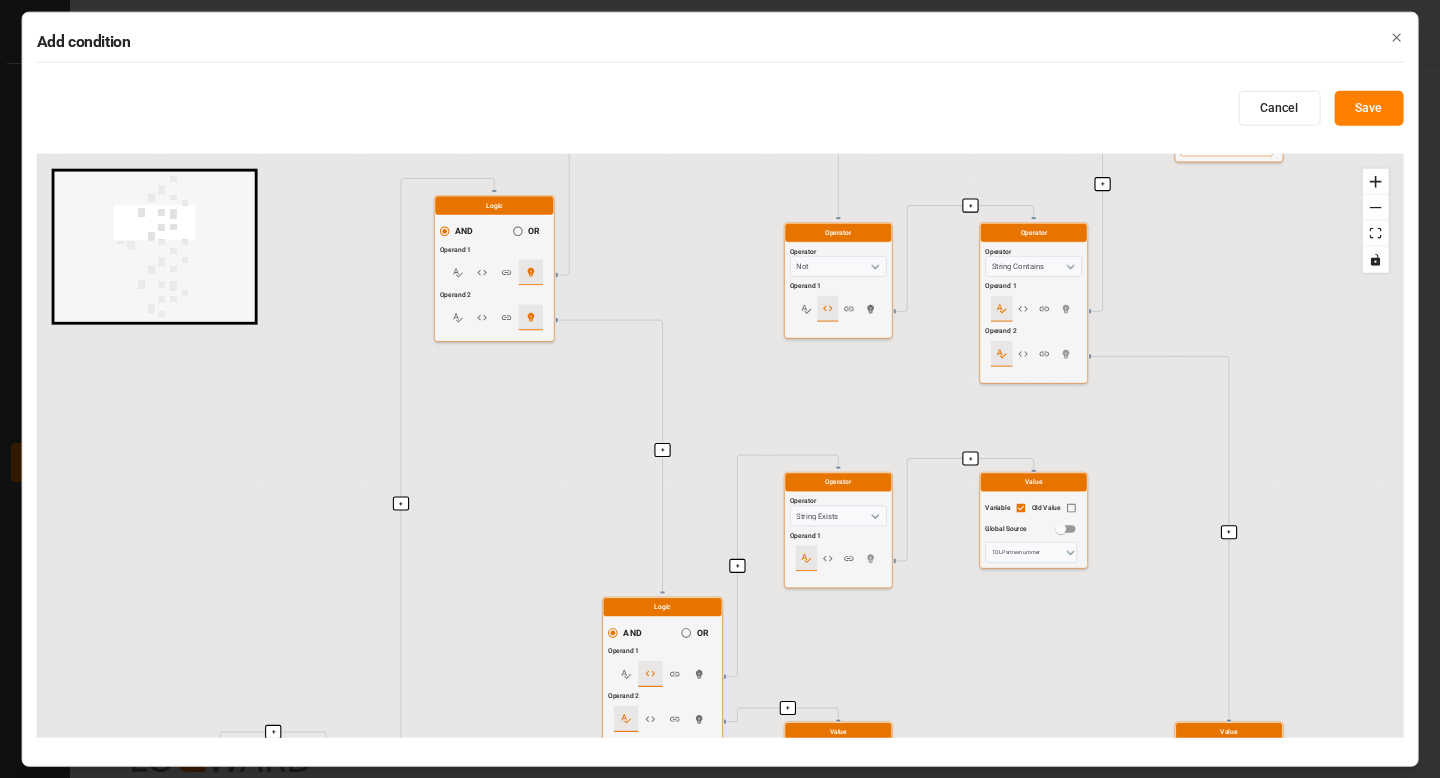 drag, startPoint x: 542, startPoint y: 451, endPoint x: 537, endPoint y: 472, distance: 21.587032 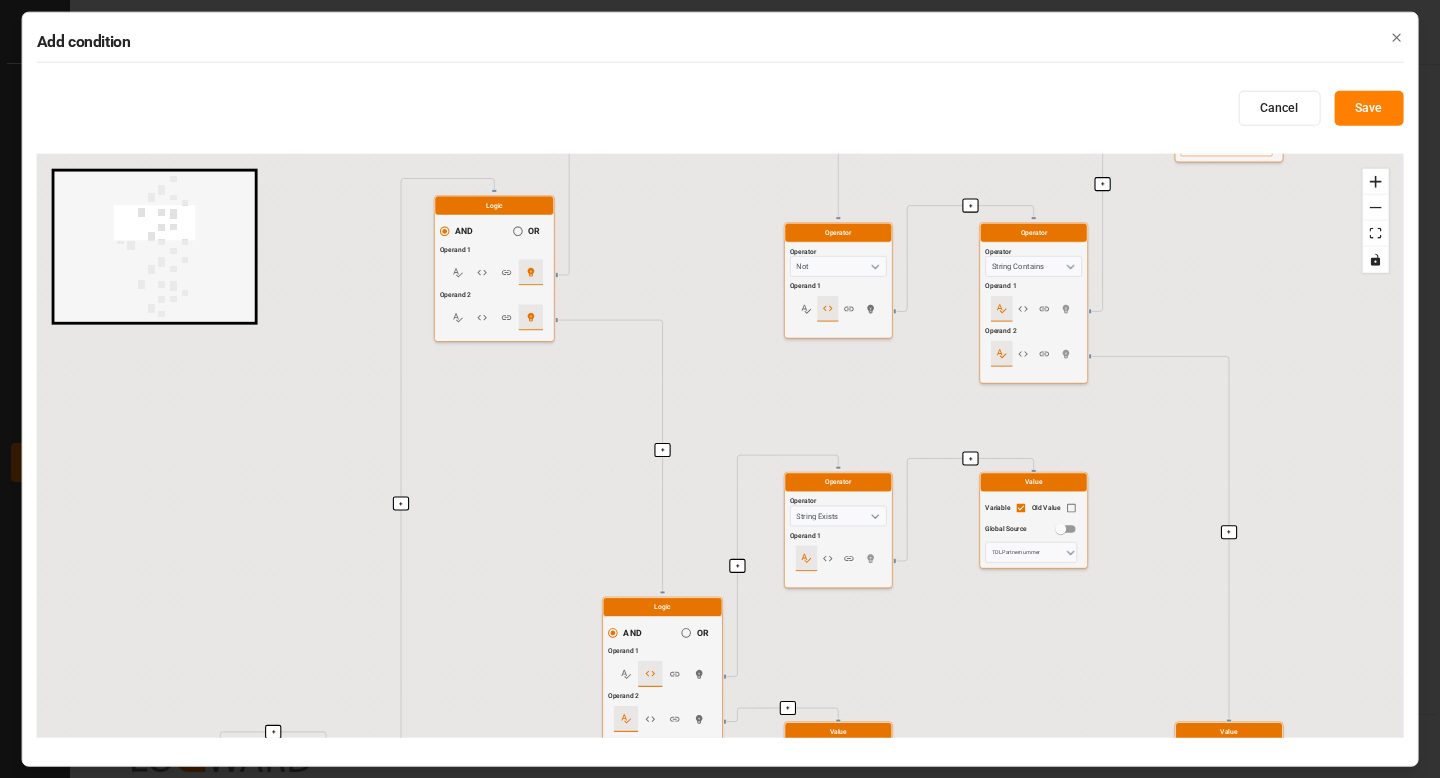 click on "+ + + + + + + + + + + + + + + + + + + + + + + + + + + Start here Logic AND OR Operand 1 Operand 2 Logic AND OR Operand 1 Operand 2 Logic AND OR Operand 1 Operand 2 Operator Operator String Equal Operand 1 Operand 2 Value Variable Old Value Global Source Prozess Art Value Variable Global Source Inbound Operator Operator Not Operand 1 Operator Operator String Contains Operand 1 Operand 2 Value Variable Global Source DAP,DDP Value Variable Old Value Global Source Sendung Logic AND OR Operand 1 Operand 2 Operator Operator String Exists Operand 1 Value Variable Old Value Global Source TDL Partnernummer Value Variable Global Source True Logic AND OR Operand 1 Operand 2 Logic AND OR Operand 1 Operand 2 Operator Operator String Equal Operand 1 Operand 2 Value Variable Old Value Global Source Prozess Art Value Variable Global Source Outbound Operator Operator Not Operand 1 Operator Operator String Contains Operand 1 Operand 2 Value Variable Global Source EXW,FCA Value Variable Old Value Global Source Lieferbedingung" at bounding box center [720, 446] 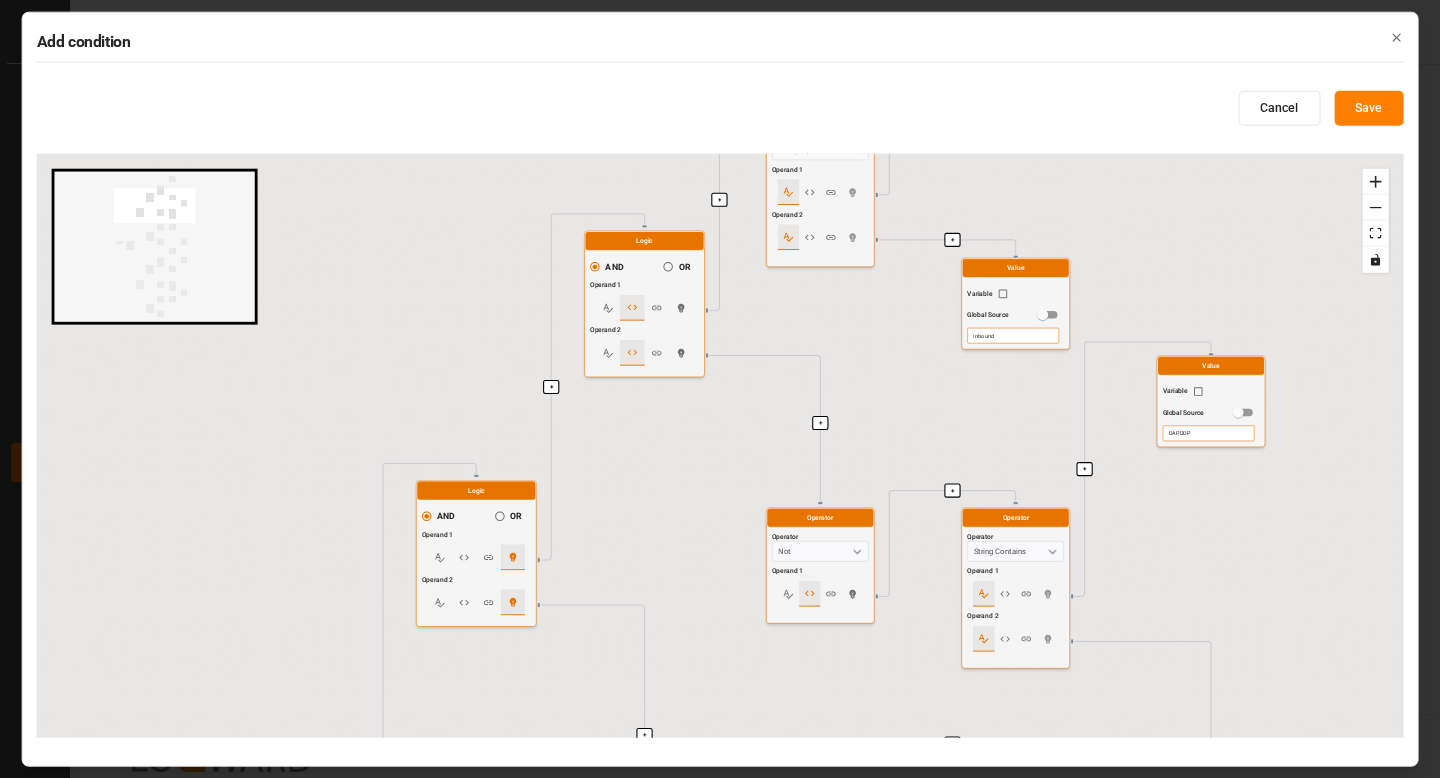 drag, startPoint x: 895, startPoint y: 358, endPoint x: 880, endPoint y: 647, distance: 289.389 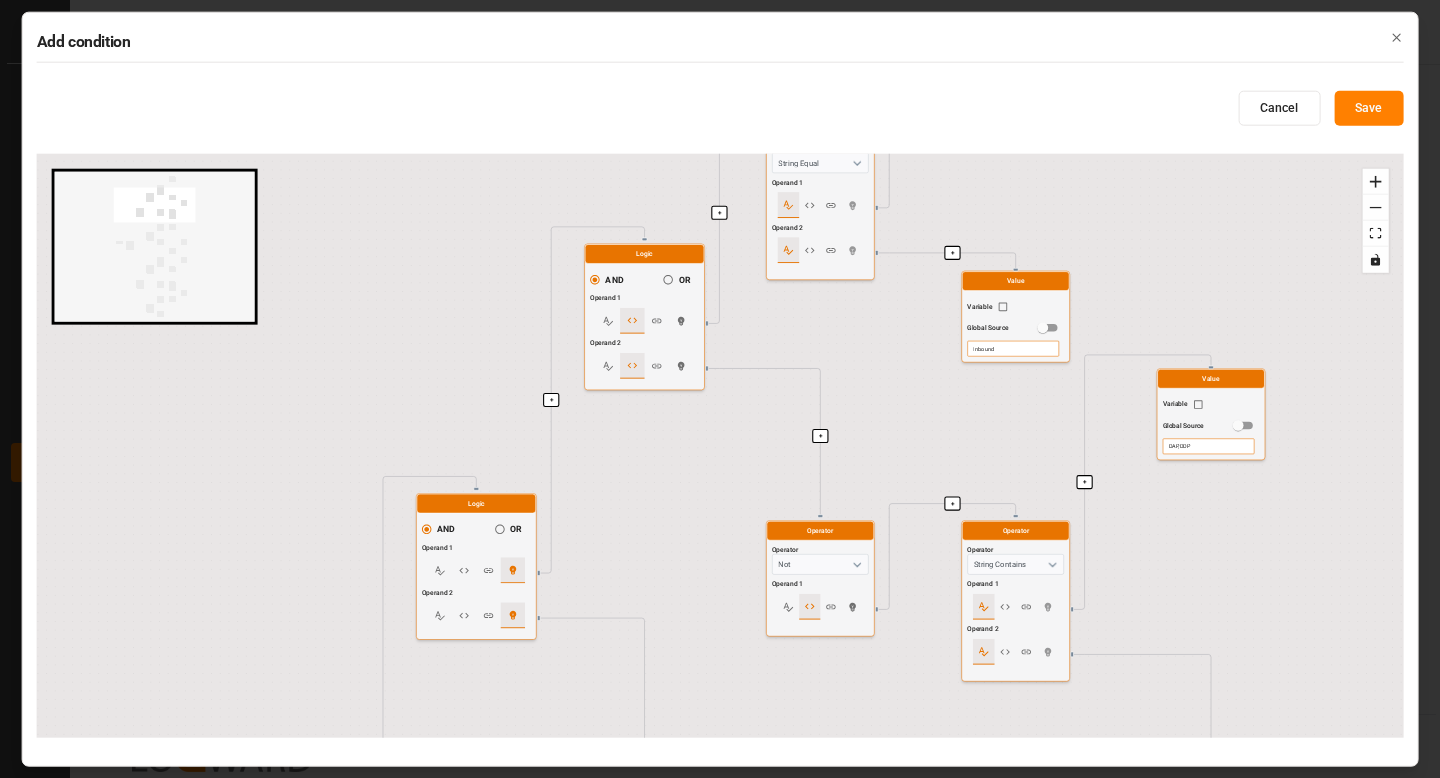 click on "+ + + + + + + + + + + + + + + + + + + + + + + + + + + Start here Logic AND OR Operand 1 Operand 2 Logic AND OR Operand 1 Operand 2 Logic AND OR Operand 1 Operand 2 Operator Operator String Equal Operand 1 Operand 2 Value Variable Old Value Global Source Prozess Art Value Variable Global Source Inbound Operator Operator Not Operand 1 Operator Operator String Contains Operand 1 Operand 2 Value Variable Global Source DAP,DDP Value Variable Old Value Global Source Sendung Logic AND OR Operand 1 Operand 2 Operator Operator String Exists Operand 1 Value Variable Old Value Global Source TDL Partnernummer Value Variable Global Source True Logic AND OR Operand 1 Operand 2 Logic AND OR Operand 1 Operand 2 Operator Operator String Equal Operand 1 Operand 2 Value Variable Old Value Global Source Prozess Art Value Variable Global Source Outbound Operator Operator Not Operand 1 Operator Operator String Contains Operand 1 Operand 2 Value Variable Global Source EXW,FCA Value Variable Old Value Global Source Lieferbedingung" at bounding box center [720, 446] 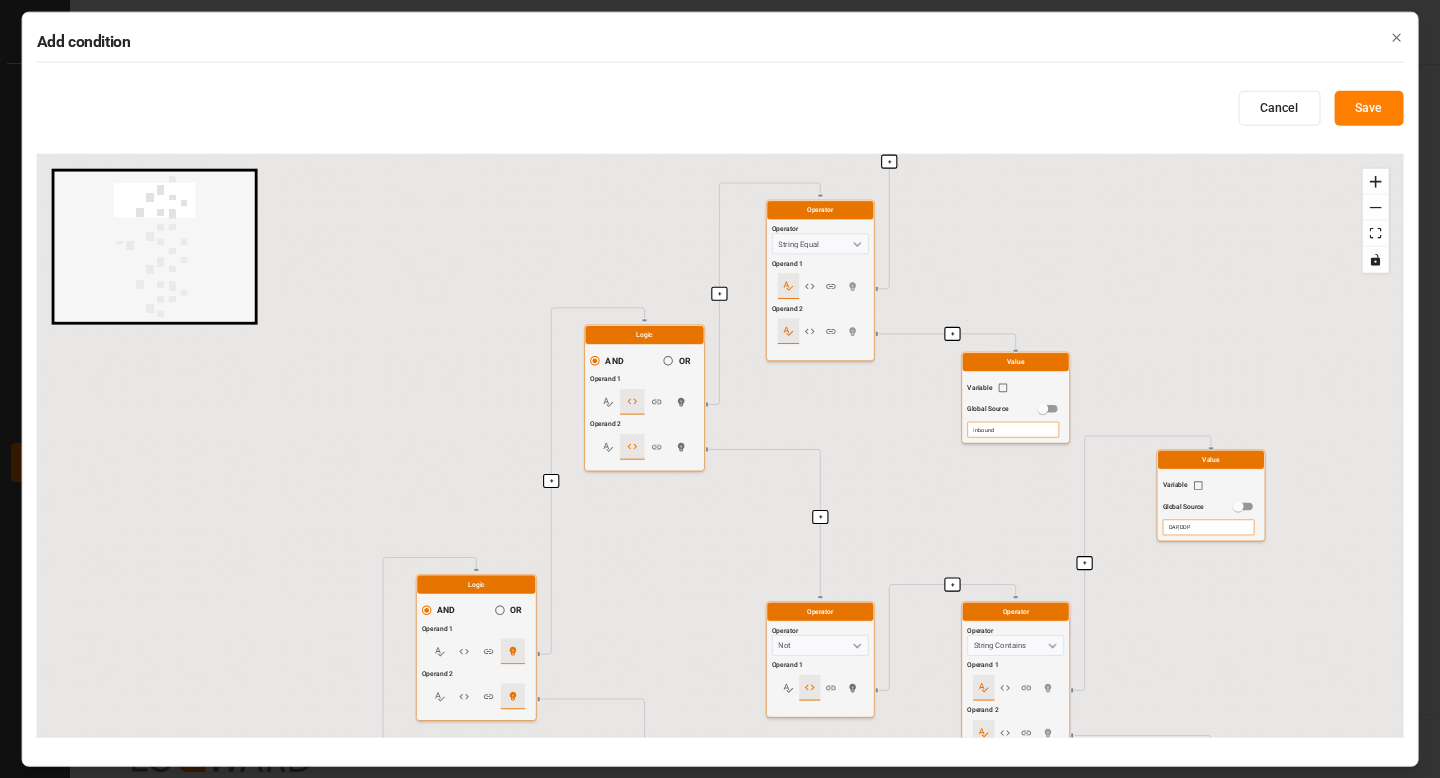 click on "Inbound" at bounding box center (1013, 430) 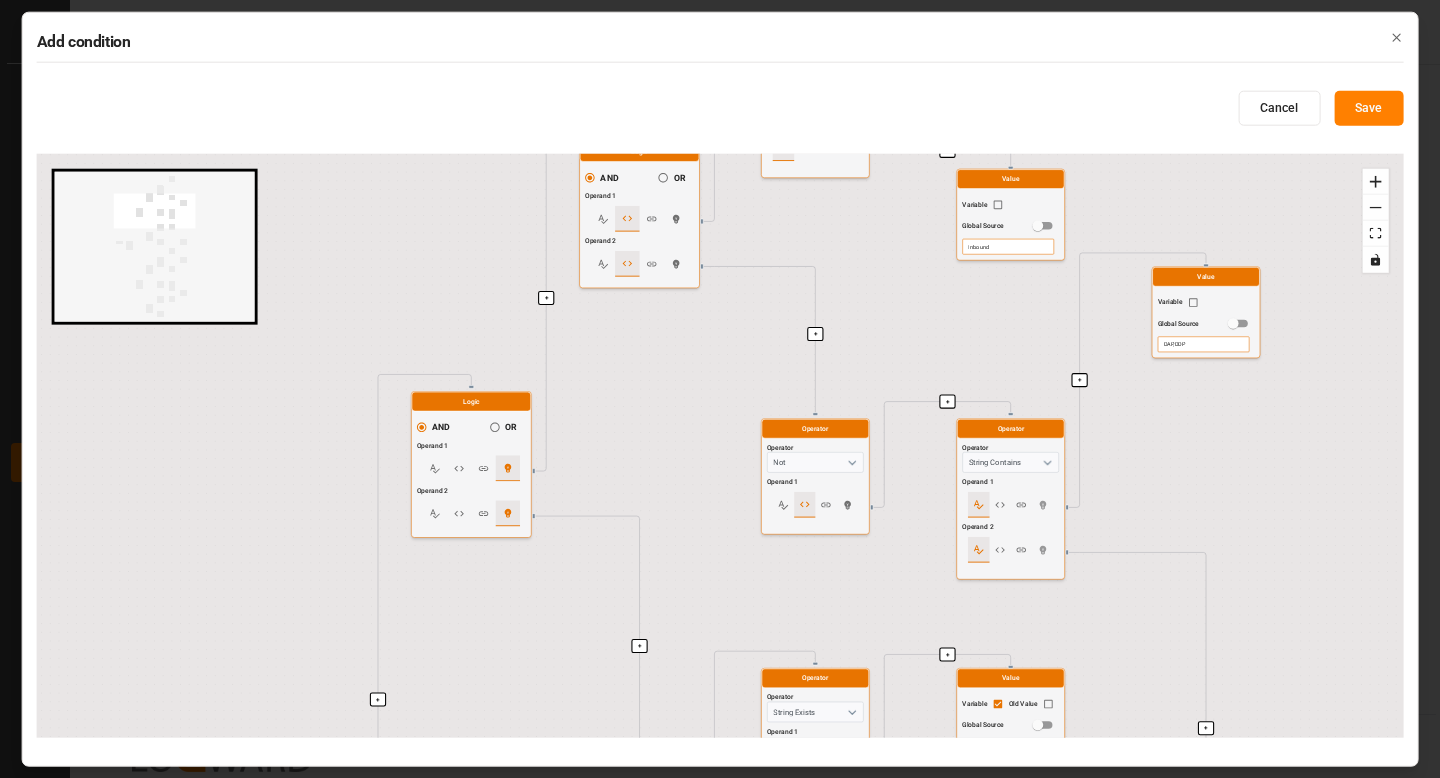 drag, startPoint x: 845, startPoint y: 492, endPoint x: 824, endPoint y: 257, distance: 235.93643 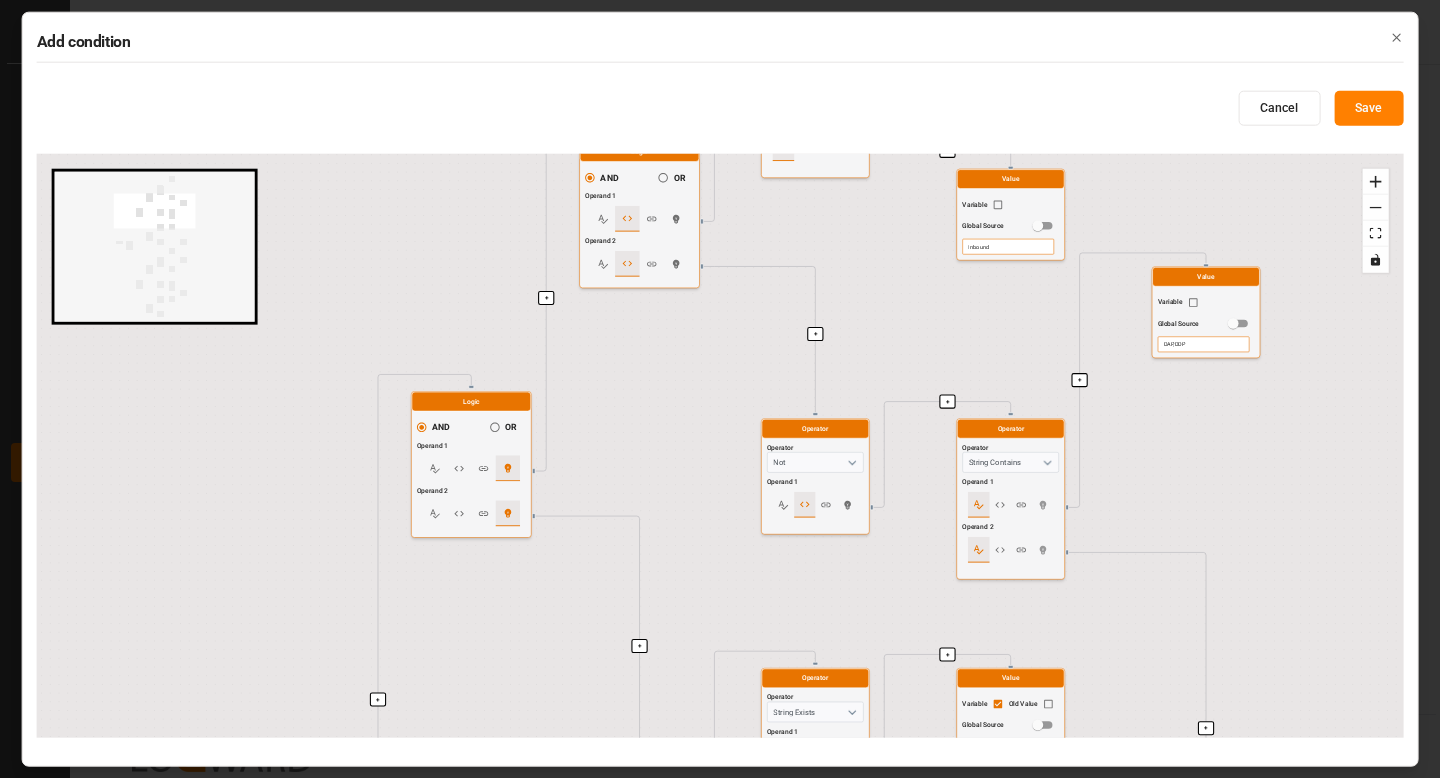 click on "+ + + + + + + + + + + + + + + + + + + + + + + + + + + Start here Logic AND OR Operand 1 Operand 2 Logic AND OR Operand 1 Operand 2 Logic AND OR Operand 1 Operand 2 Operator Operator String Equal Operand 1 Operand 2 Value Variable Old Value Global Source Prozess Art Value Variable Global Source Inbound Operator Operator Not Operand 1 Operator Operator String Contains Operand 1 Operand 2 Value Variable Global Source DAP,DDP Value Variable Old Value Global Source Sendung Logic AND OR Operand 1 Operand 2 Operator Operator String Exists Operand 1 Value Variable Old Value Global Source TDL Partnernummer Value Variable Global Source True Logic AND OR Operand 1 Operand 2 Logic AND OR Operand 1 Operand 2 Operator Operator String Equal Operand 1 Operand 2 Value Variable Old Value Global Source Prozess Art Value Variable Global Source Outbound Operator Operator Not Operand 1 Operator Operator String Contains Operand 1 Operand 2 Value Variable Global Source EXW,FCA Value Variable Old Value Global Source Lieferbedingung" at bounding box center (720, 446) 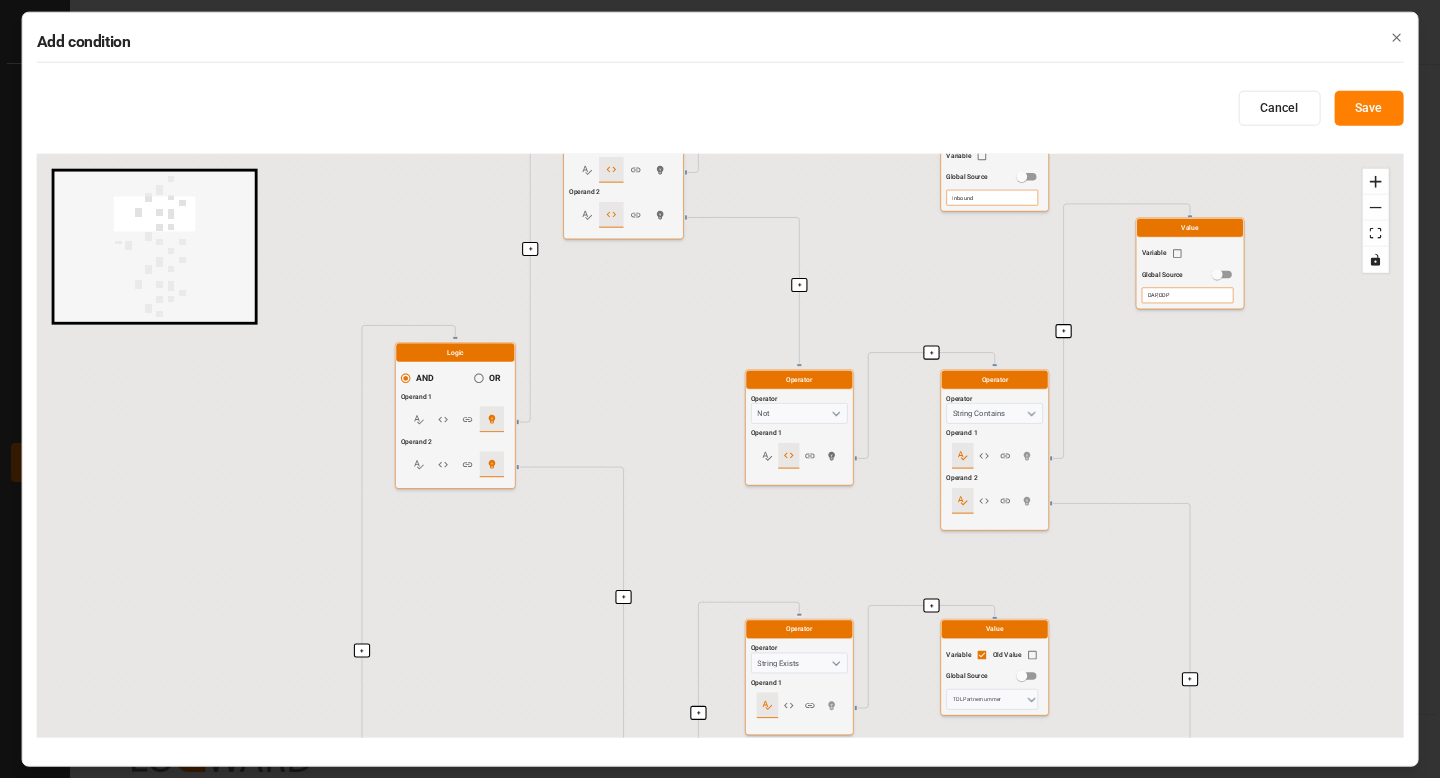 click on "Operator Not" at bounding box center (799, 409) 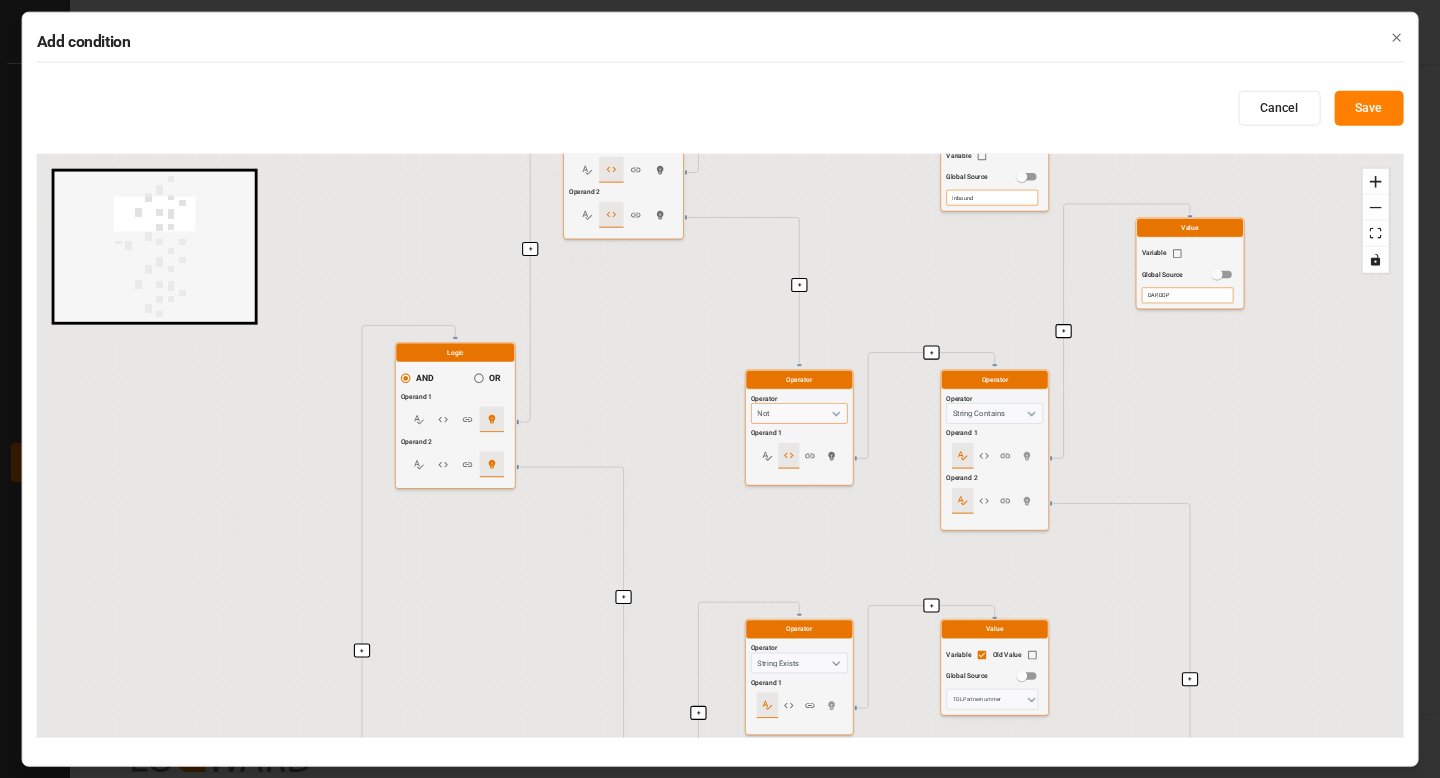 click on "Not" at bounding box center (799, 413) 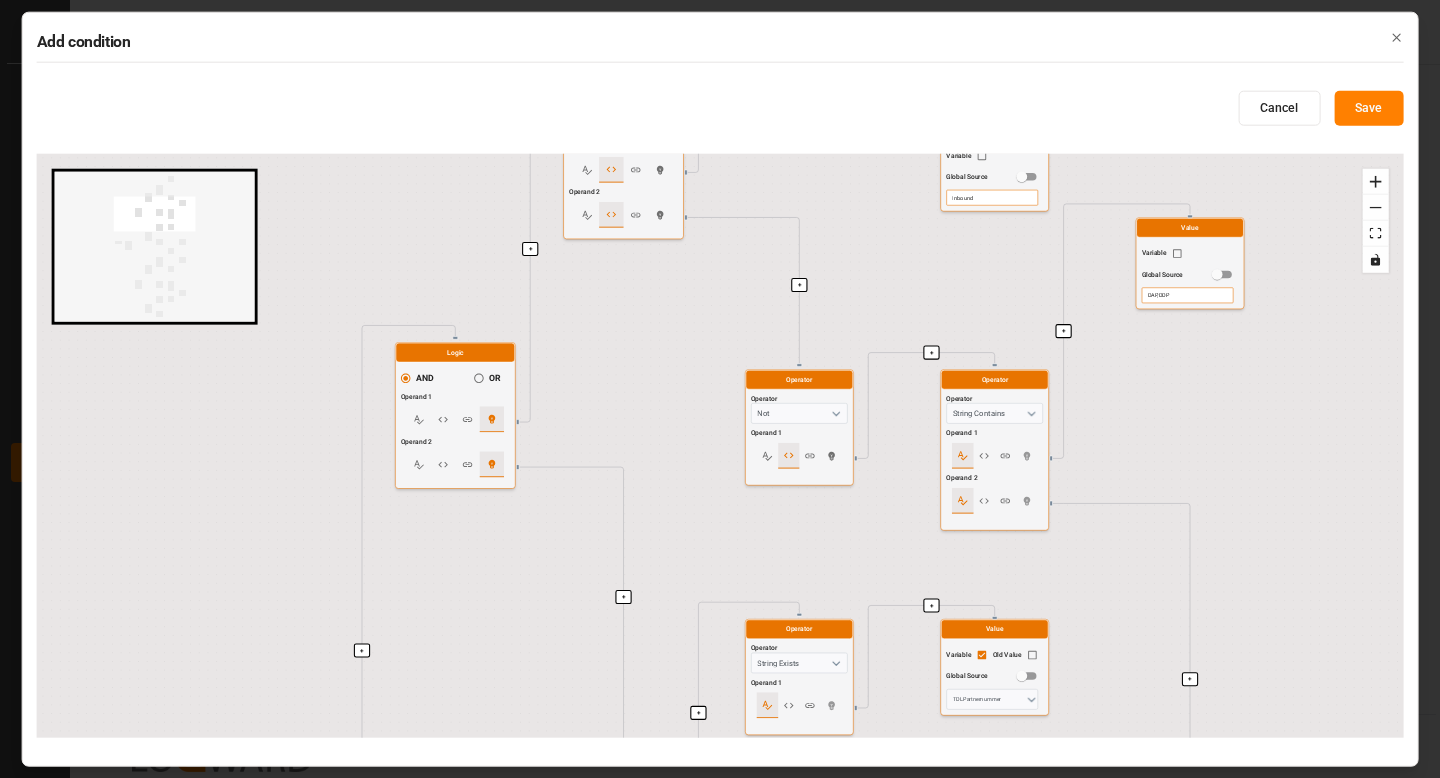 click on "Operator" at bounding box center [959, 399] 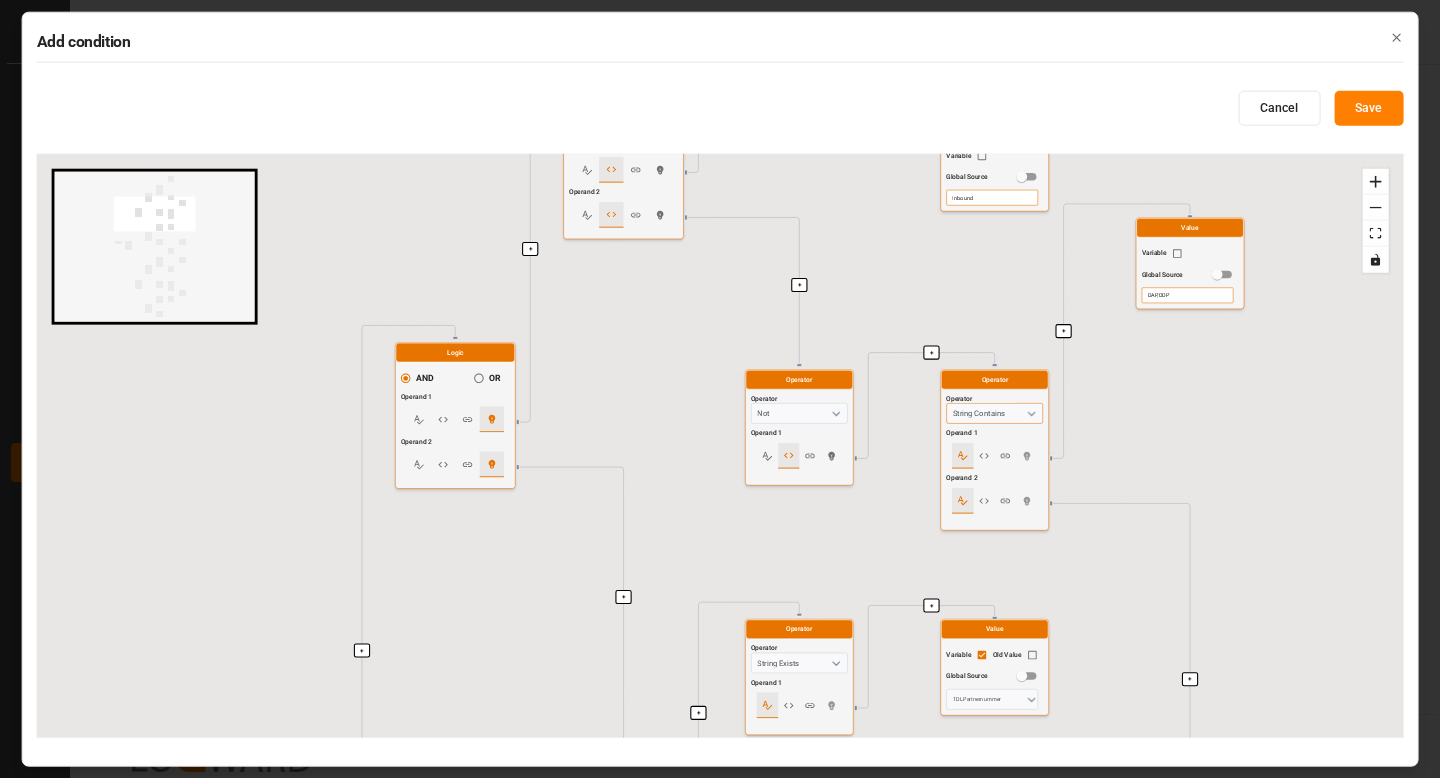 click on "String Contains" at bounding box center (994, 413) 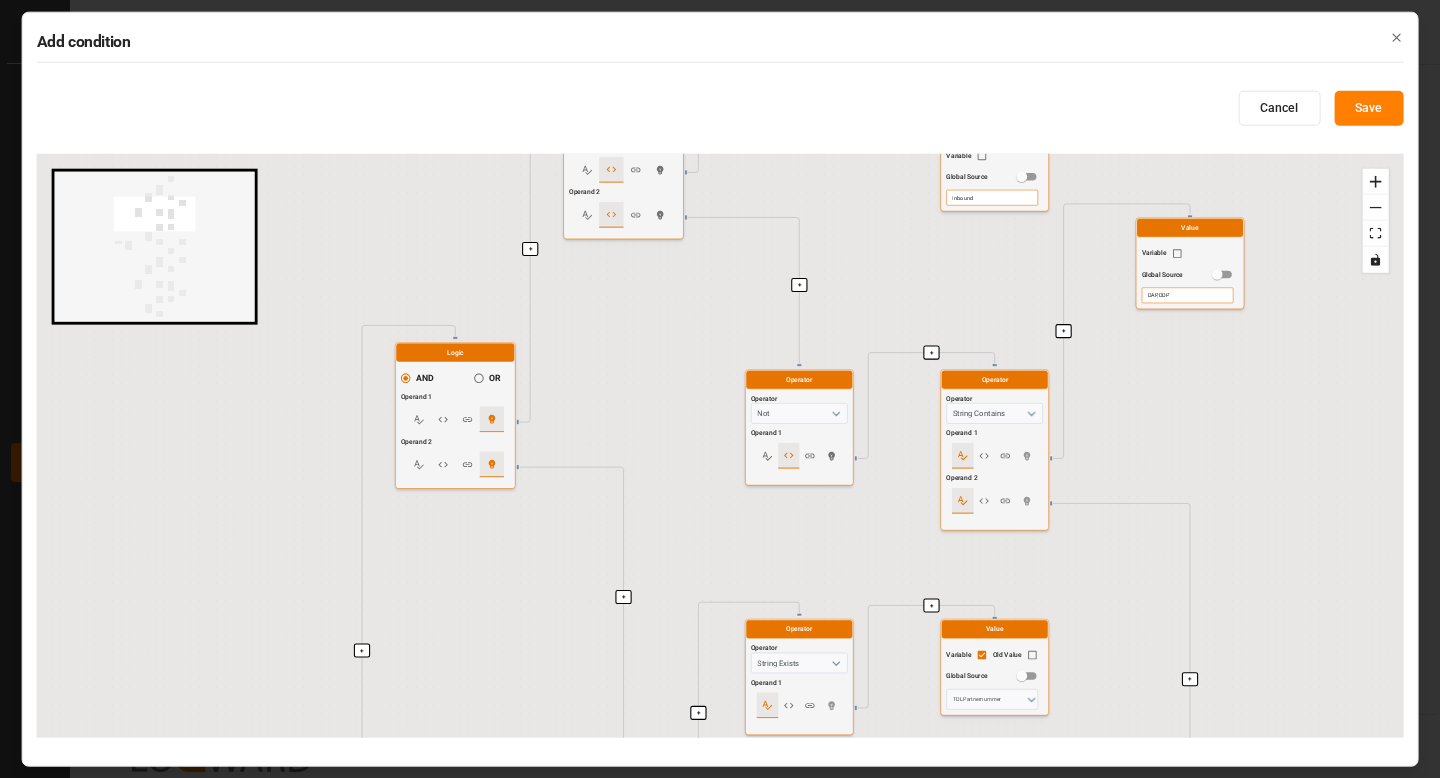 click on "DAP,DDP" at bounding box center (1188, 296) 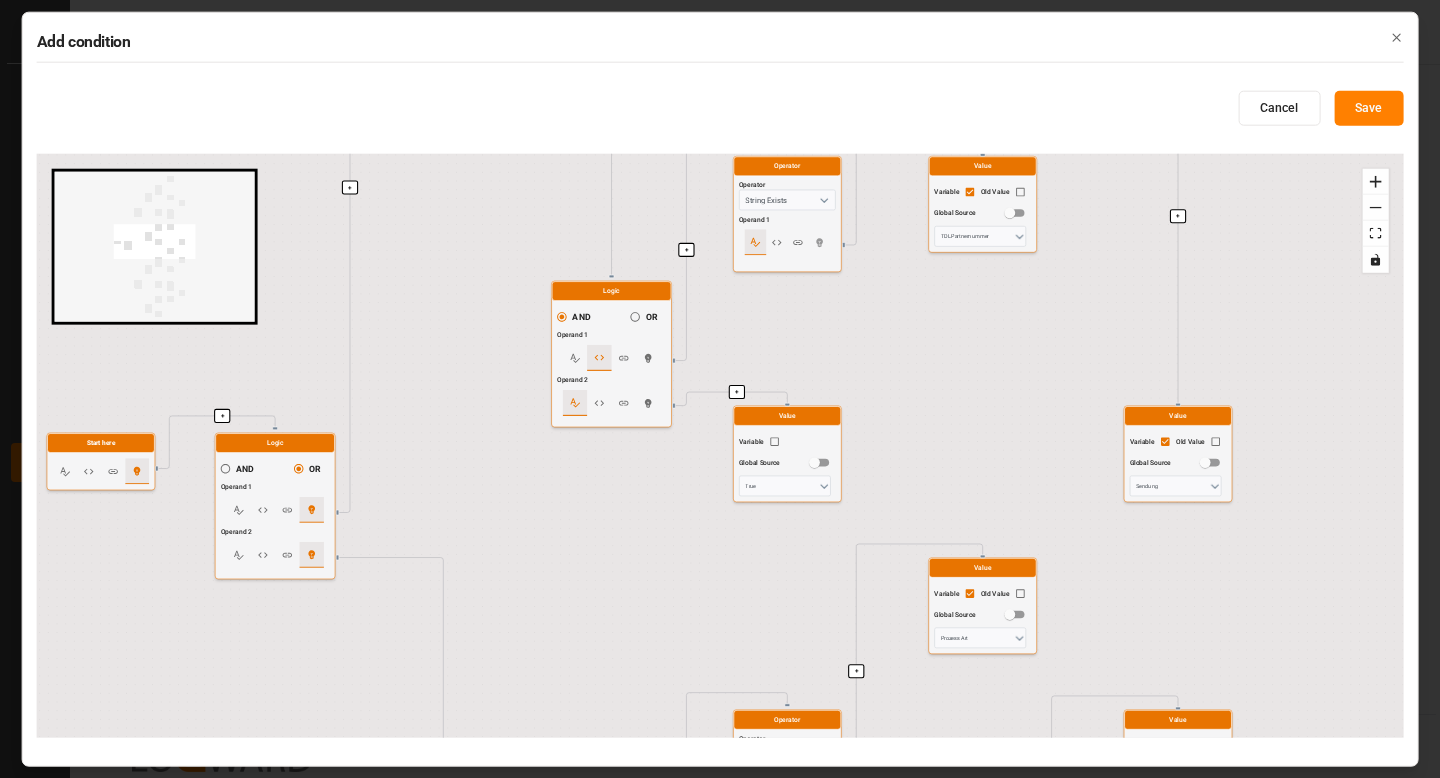 drag, startPoint x: 1154, startPoint y: 469, endPoint x: 1142, endPoint y: 6, distance: 463.1555 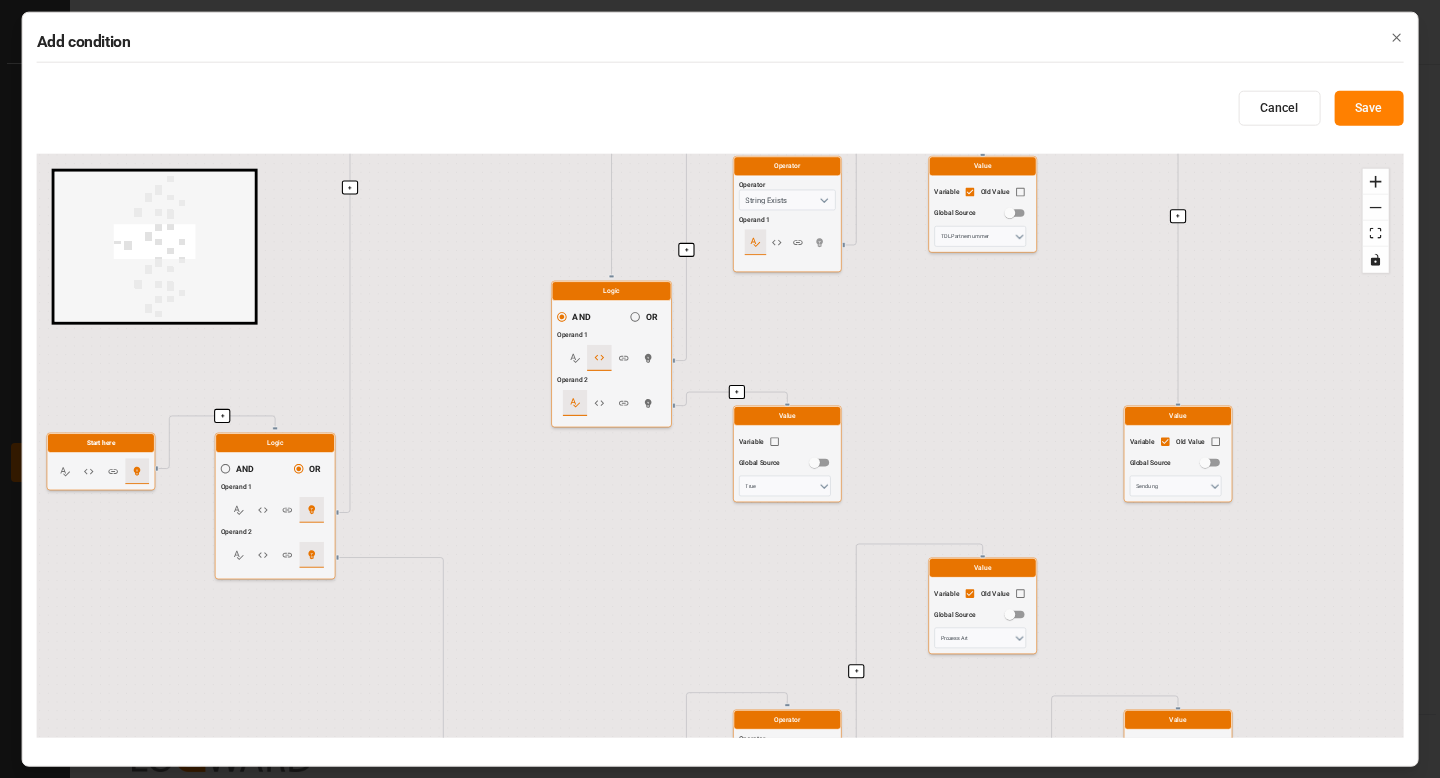 click on "Add condition Cancel Save + + + + + + + + + + + + + + + + + + + + + + + + + + + Start here Logic AND OR Operand 1 Operand 2 Logic AND OR Operand 1 Operand 2 Logic AND OR Operand 1 Operand 2 Operator Operator String Equal Operand 1 Operand 2 Value Variable Old Value Global Source Prozess Art Value Variable Global Source Inbound Operator Operator Not Operand 1 Operator Operator String Contains Operand 1 Operand 2 Value Variable Global Source DAP,DDP Value Variable Old Value Global Source Sendung Logic AND OR Operand 1 Operand 2 Operator Operator String Exists Operand 1 Value Variable Old Value Global Source TDL Partnernummer Value Variable Global Source True Logic AND OR Operand 1 Operand 2 Logic AND OR Operand 1 Operand 2 Operator Operator String Equal Operand 1 Operand 2 Value Variable Old Value Global Source Prozess Art Value Variable Global Source Outbound Operator Operator Not Operand 1 Operator Operator String Contains Operand 1 Operand 2 Value Variable Global Source EXW,FCA Value Variable Old Value Logic" at bounding box center [720, 389] 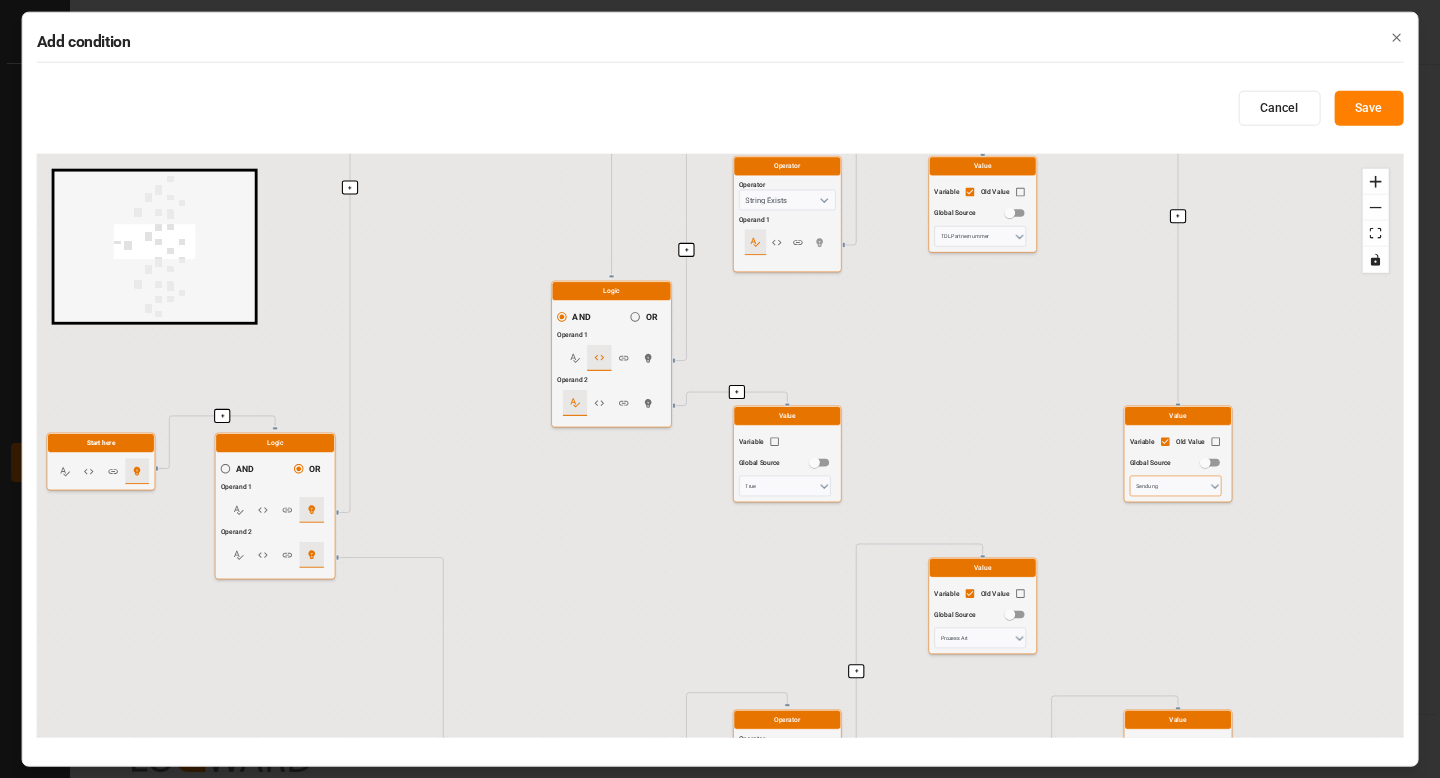 click on "Sendung" at bounding box center (1176, 486) 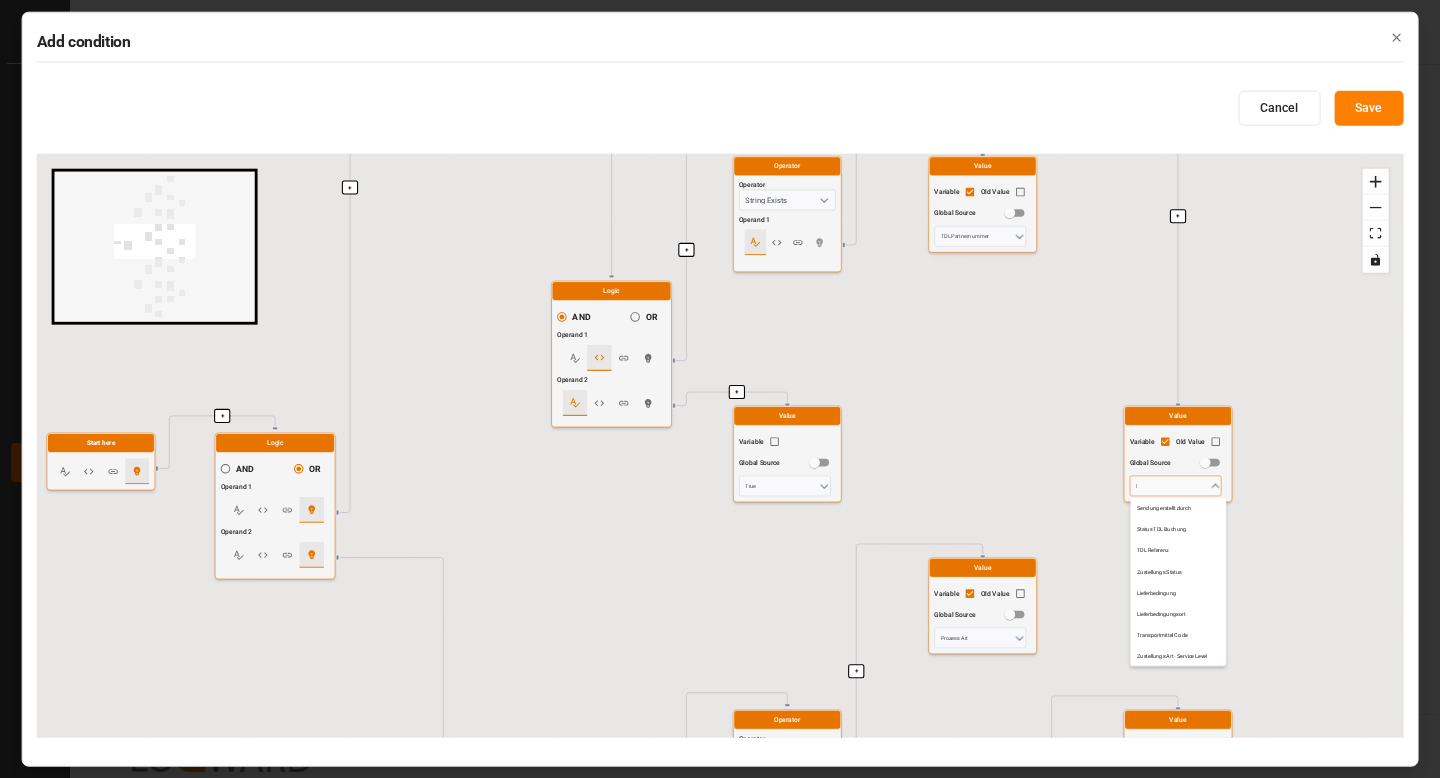 type on "li" 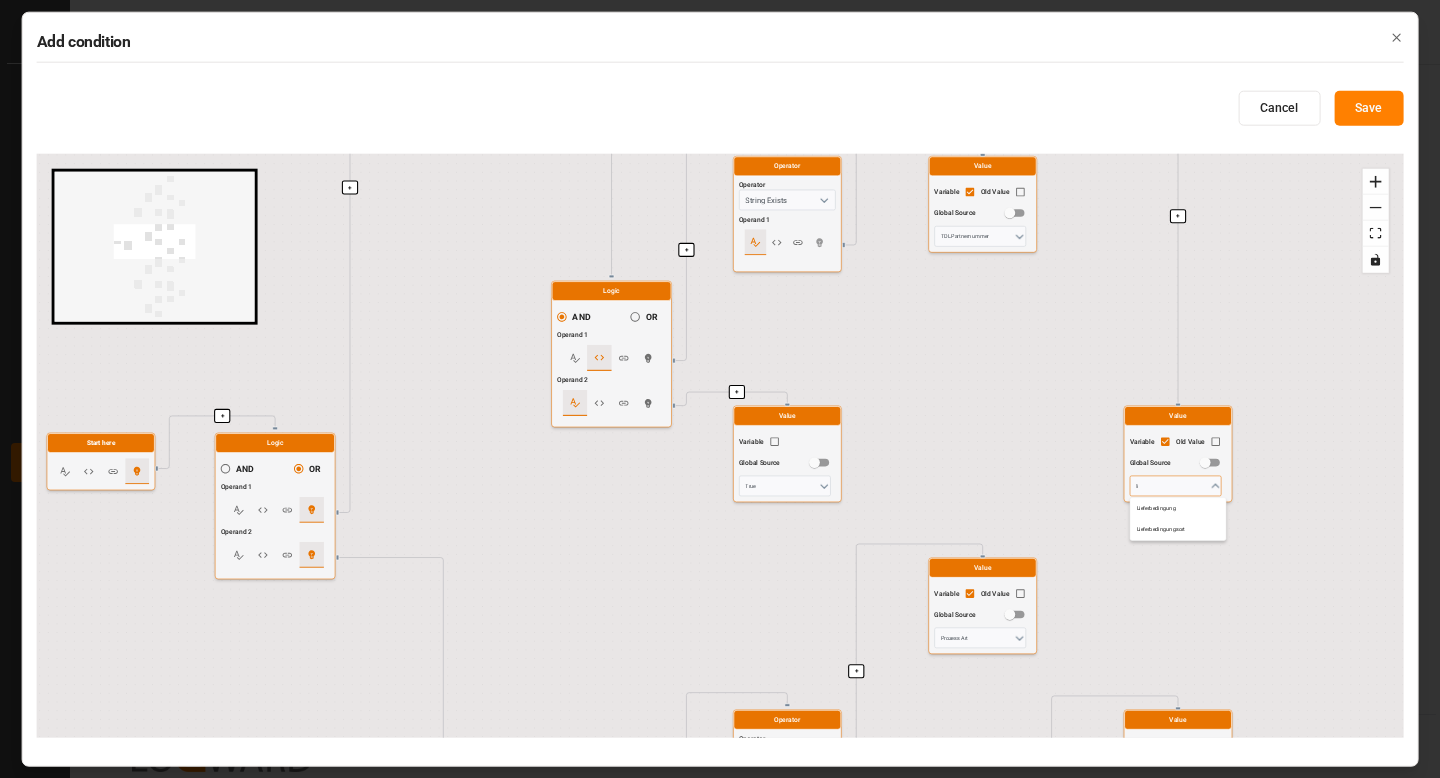 click on "li" at bounding box center [1176, 486] 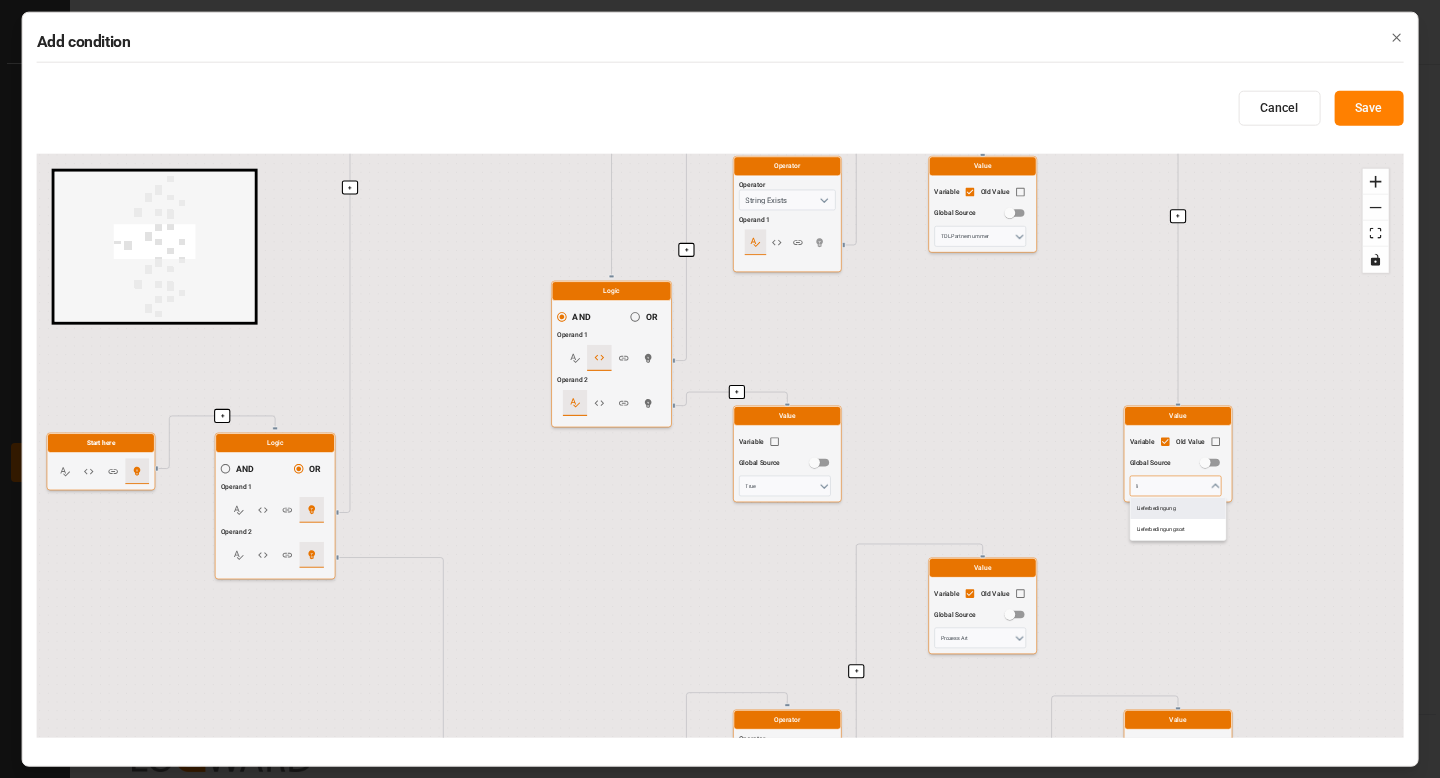 click on "Lieferbedingung" at bounding box center (1178, 508) 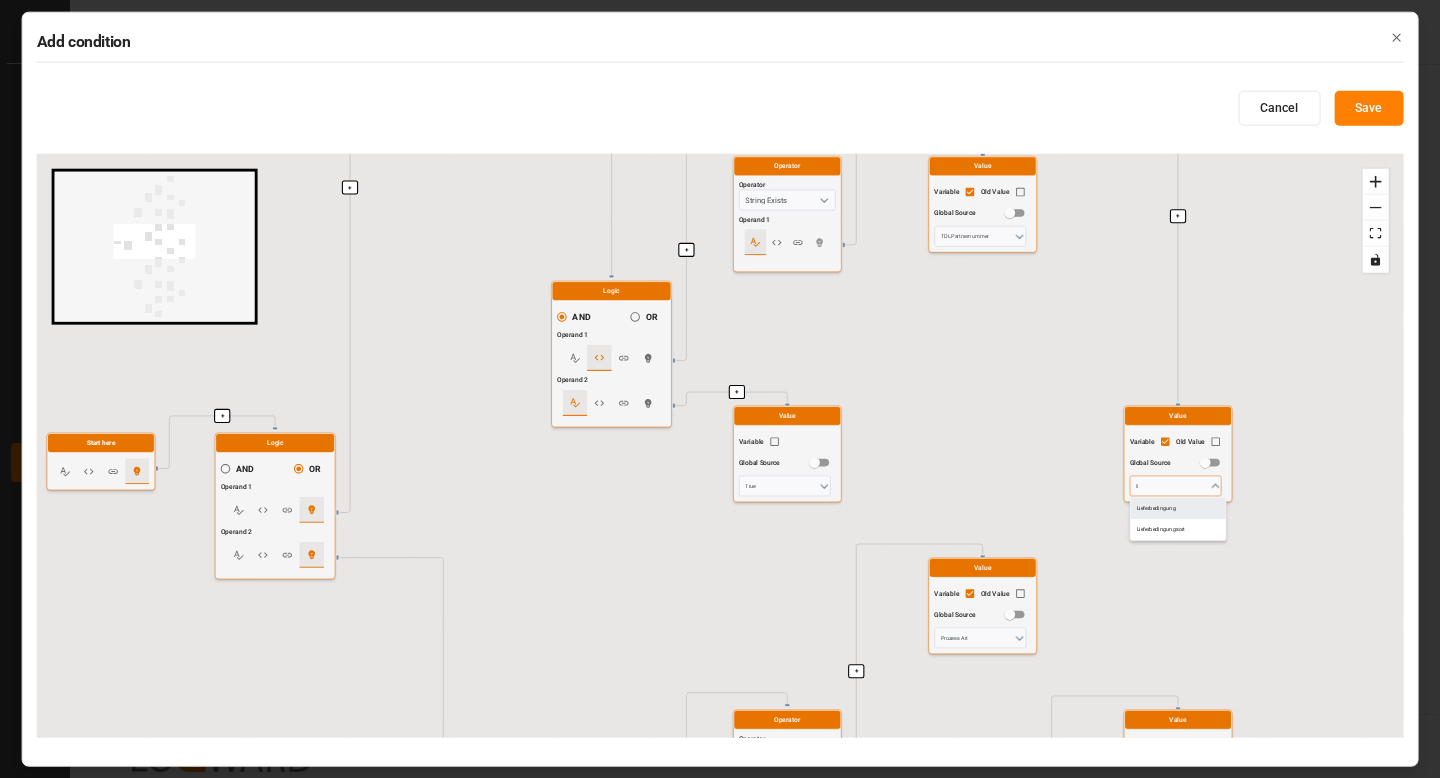 radio on "false" 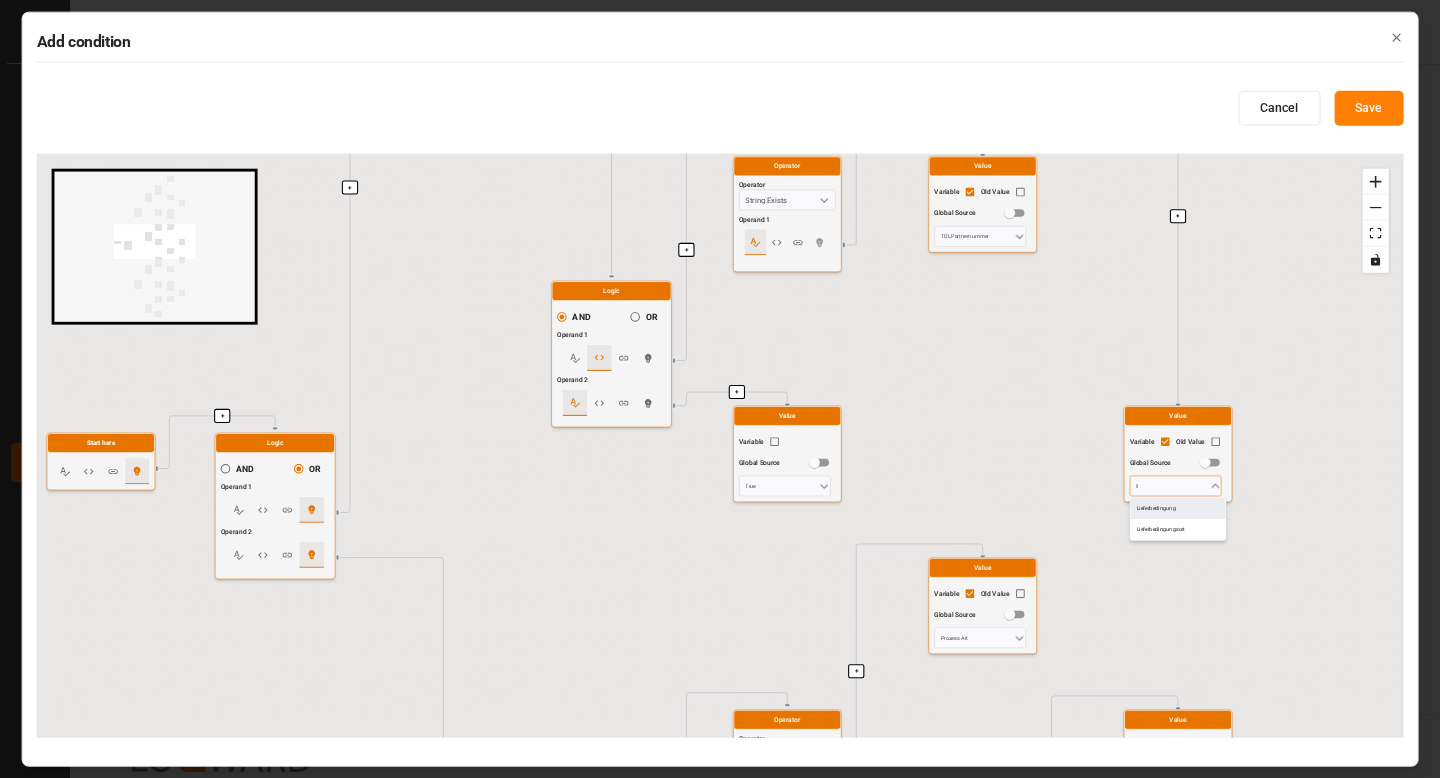 radio on "false" 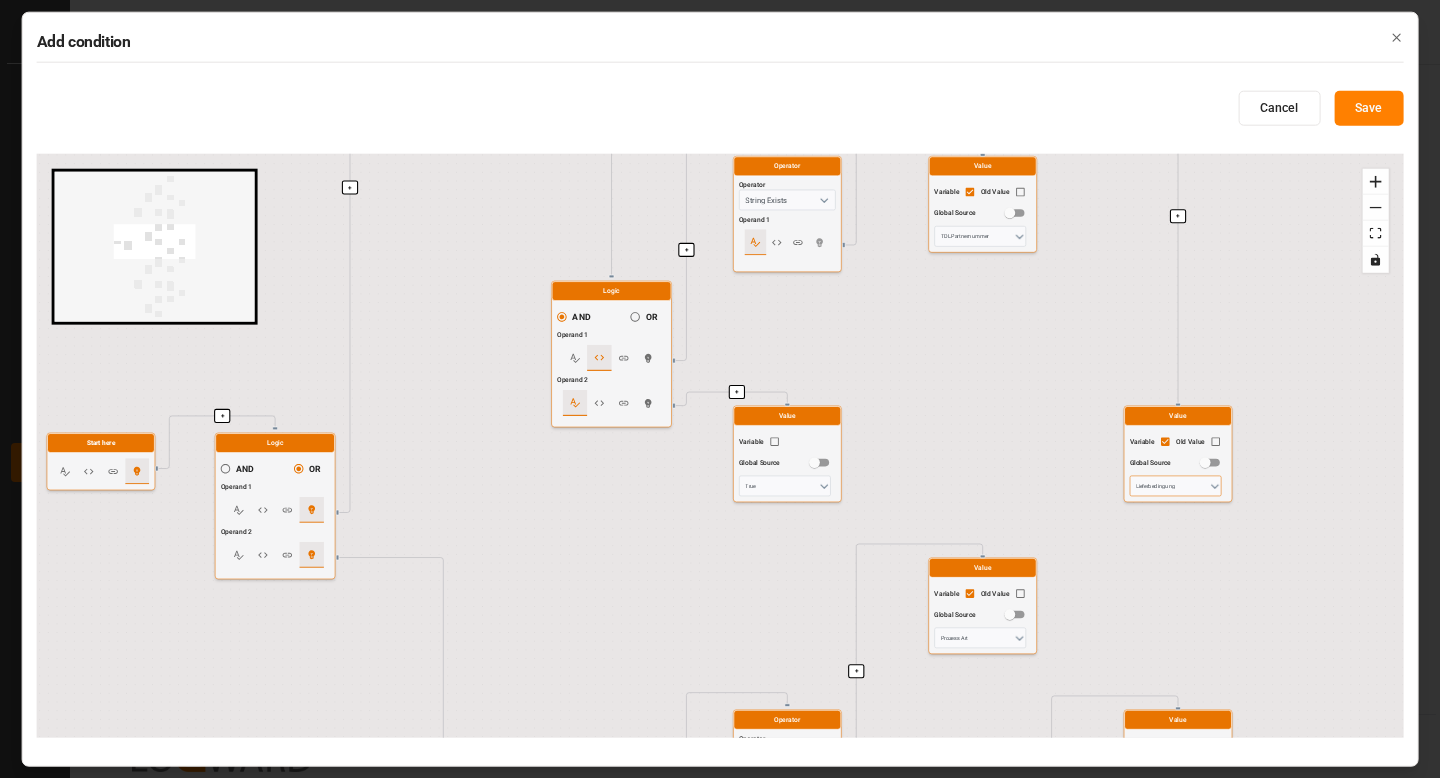 type on "Lieferbedingung" 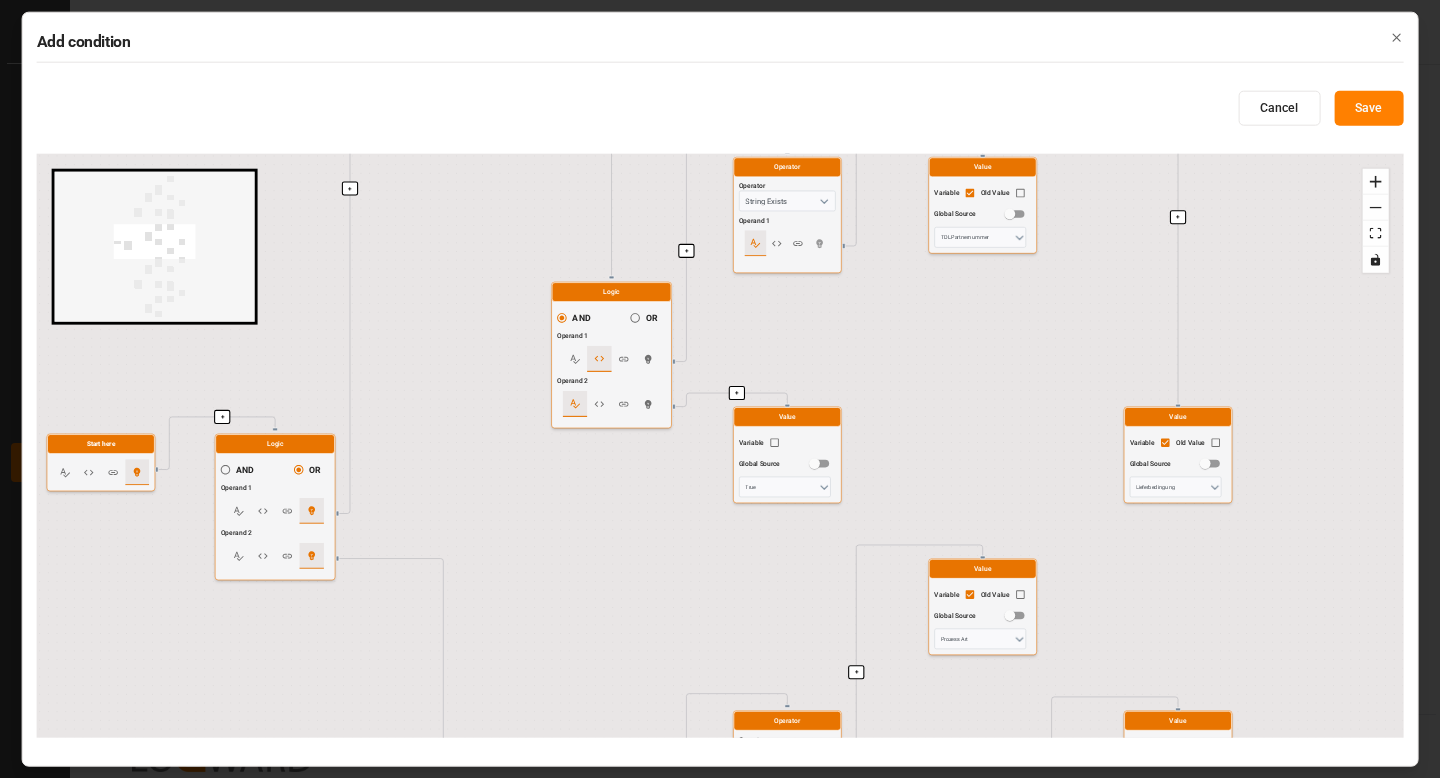 click on "+ + + + + + + + + + + + + + + + + + + + + + + + + + + Start here Logic AND OR Operand 1 Operand 2 Logic AND OR Operand 1 Operand 2 Logic AND OR Operand 1 Operand 2 Operator Operator String Equal Operand 1 Operand 2 Value Variable Old Value Global Source Prozess Art Value Variable Global Source Inbound Operator Operator Not Operand 1 Operator Operator String Contains Operand 1 Operand 2 Value Variable Global Source DAP,DDP Value Variable Old Value Global Source Lieferbedingung Logic AND OR Operand 1 Operand 2 Operator Operator String Exists Operand 1 Value Variable Old Value Global Source TDL Partnernummer Value Variable Global Source True Logic AND OR Operand 1 Operand 2 Logic AND OR Operand 1 Operand 2 Operator Operator String Equal Operand 1 Operand 2 Value Variable Old Value Global Source Prozess Art Value Variable Global Source Outbound Operator Operator Not Operand 1 Operator Operator String Contains Operand 1 Operand 2 Value Variable Global Source EXW,FCA Value Variable Old Value Global Source Logic AND" at bounding box center [720, 446] 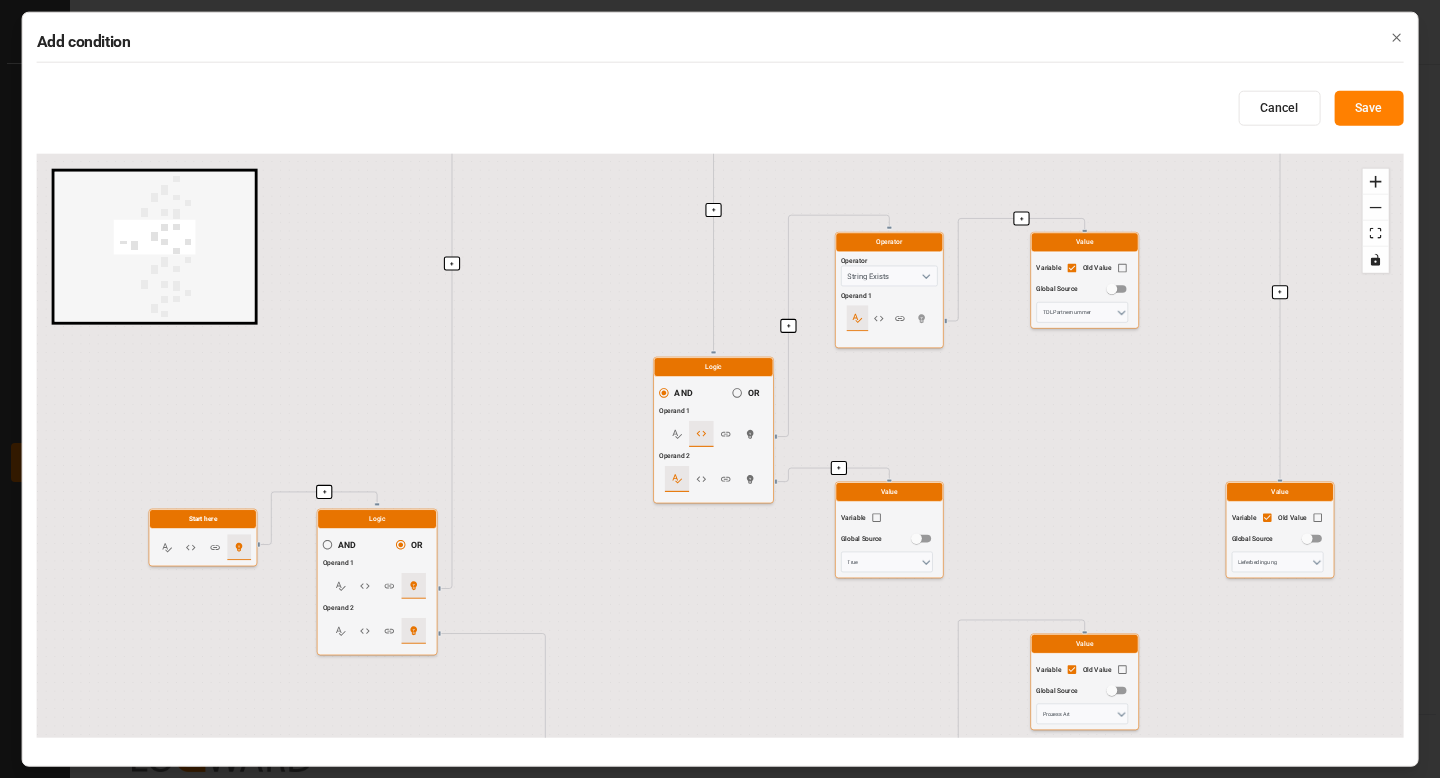 drag, startPoint x: 899, startPoint y: 341, endPoint x: 1001, endPoint y: 416, distance: 126.60569 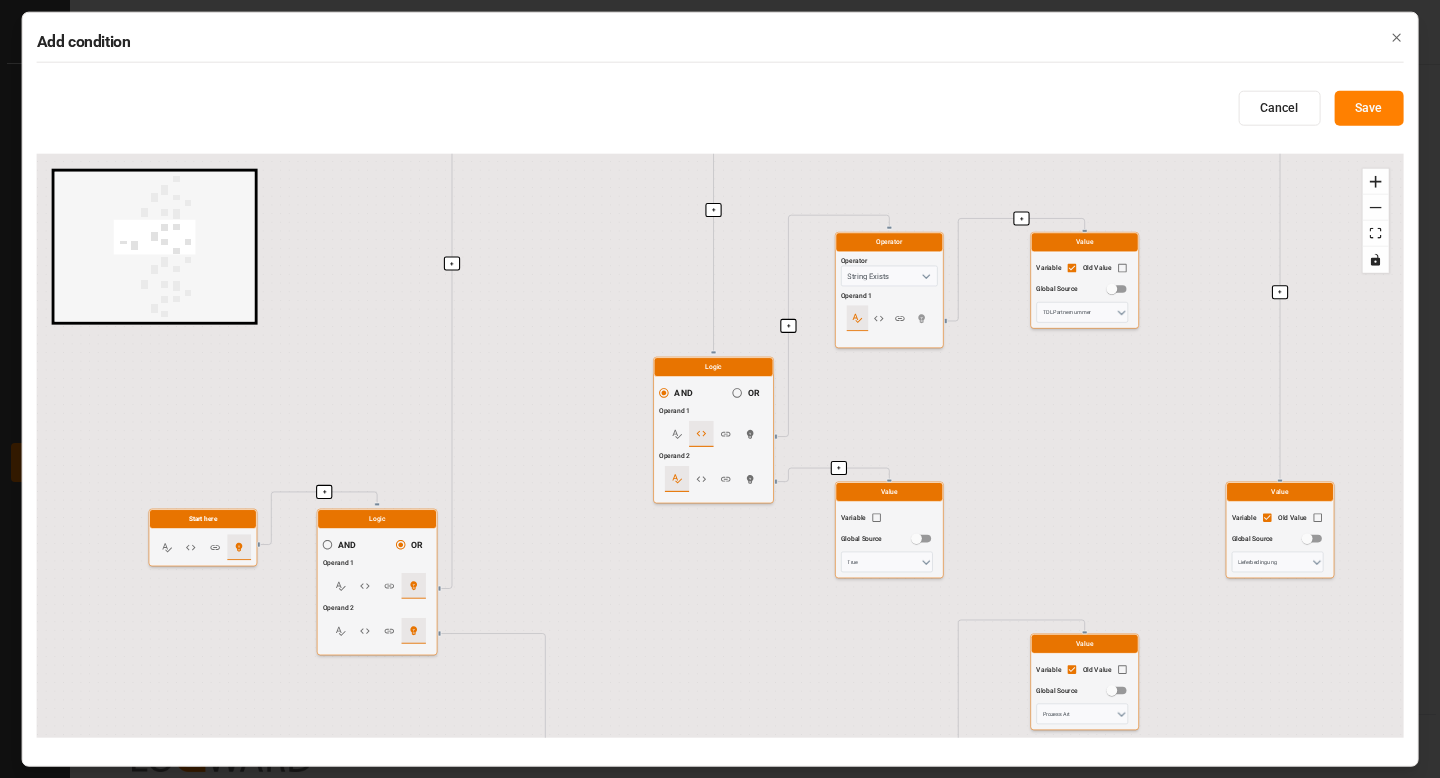 click on "+ + + + + + + + + + + + + + + + + + + + + + + + + + + Start here Logic AND OR Operand 1 Operand 2 Logic AND OR Operand 1 Operand 2 Logic AND OR Operand 1 Operand 2 Operator Operator String Equal Operand 1 Operand 2 Value Variable Old Value Global Source Prozess Art Value Variable Global Source Inbound Operator Operator Not Operand 1 Operator Operator String Contains Operand 1 Operand 2 Value Variable Global Source DAP,DDP Value Variable Old Value Global Source Lieferbedingung Logic AND OR Operand 1 Operand 2 Operator Operator String Exists Operand 1 Value Variable Old Value Global Source TDL Partnernummer Value Variable Global Source True Logic AND OR Operand 1 Operand 2 Logic AND OR Operand 1 Operand 2 Operator Operator String Equal Operand 1 Operand 2 Value Variable Old Value Global Source Prozess Art Value Variable Global Source Outbound Operator Operator Not Operand 1 Operator Operator String Contains Operand 1 Operand 2 Value Variable Global Source EXW,FCA Value Variable Old Value Global Source Logic AND" at bounding box center [720, 446] 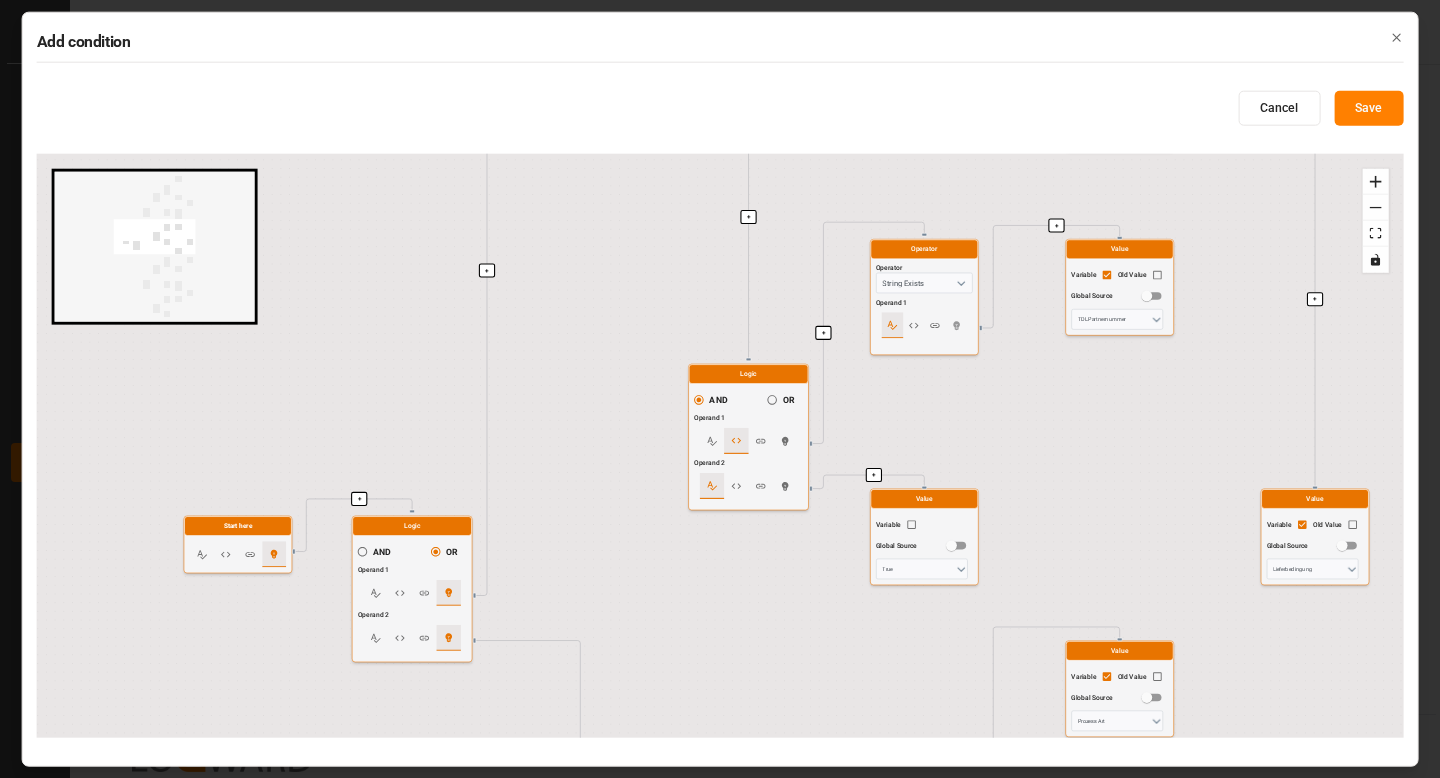 drag, startPoint x: 986, startPoint y: 401, endPoint x: 1024, endPoint y: 401, distance: 38 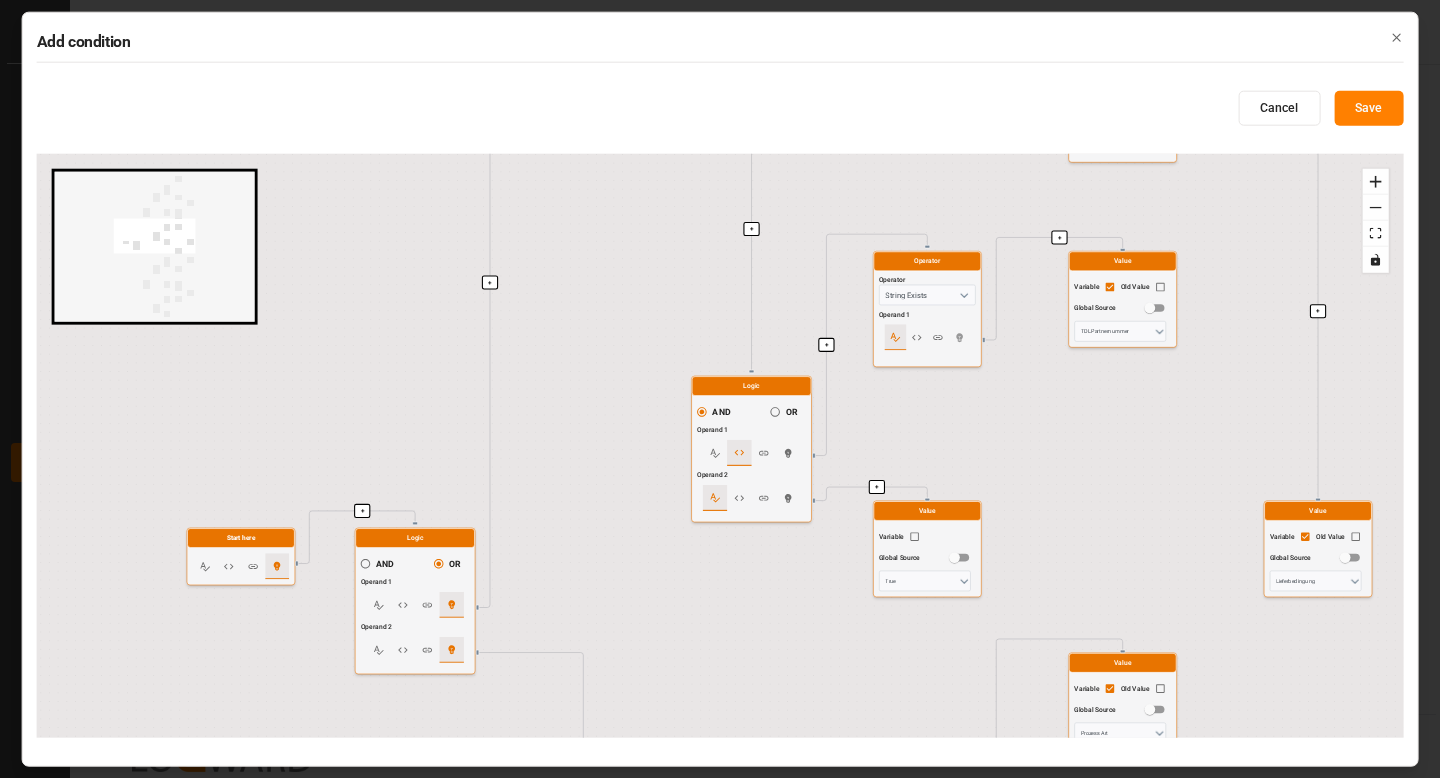 drag, startPoint x: 1001, startPoint y: 398, endPoint x: 969, endPoint y: 567, distance: 172.00291 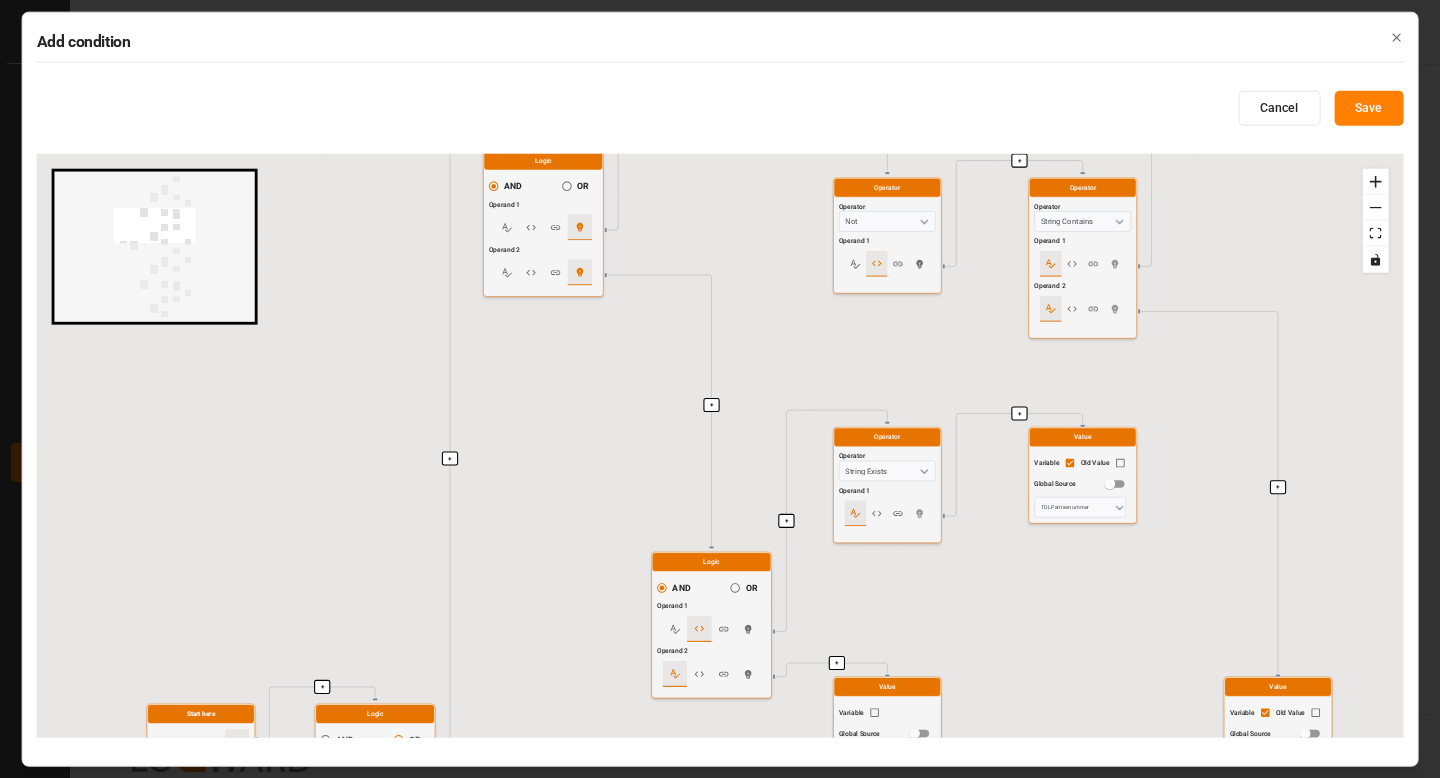 drag, startPoint x: 957, startPoint y: 273, endPoint x: 940, endPoint y: 296, distance: 28.600698 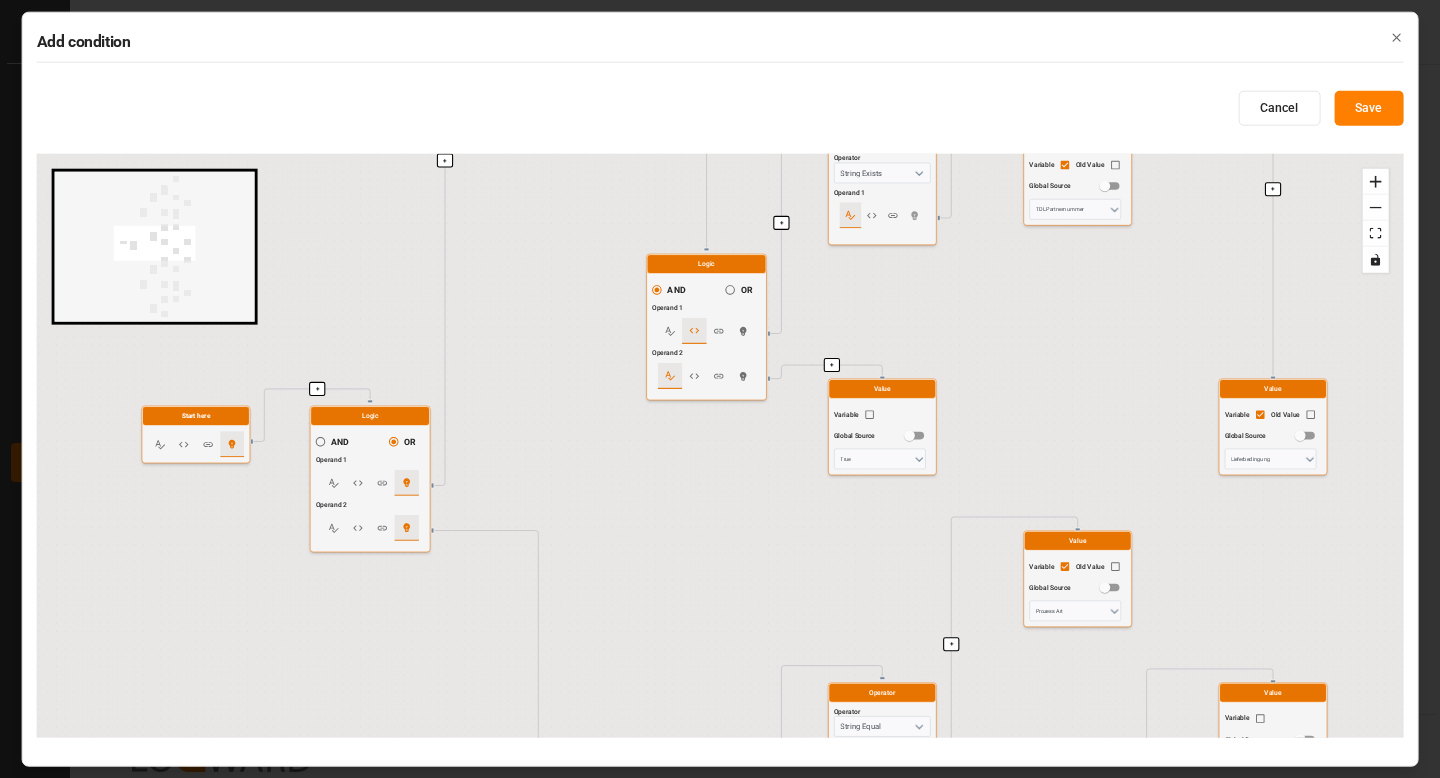 drag, startPoint x: 1016, startPoint y: 635, endPoint x: 1014, endPoint y: 215, distance: 420.00476 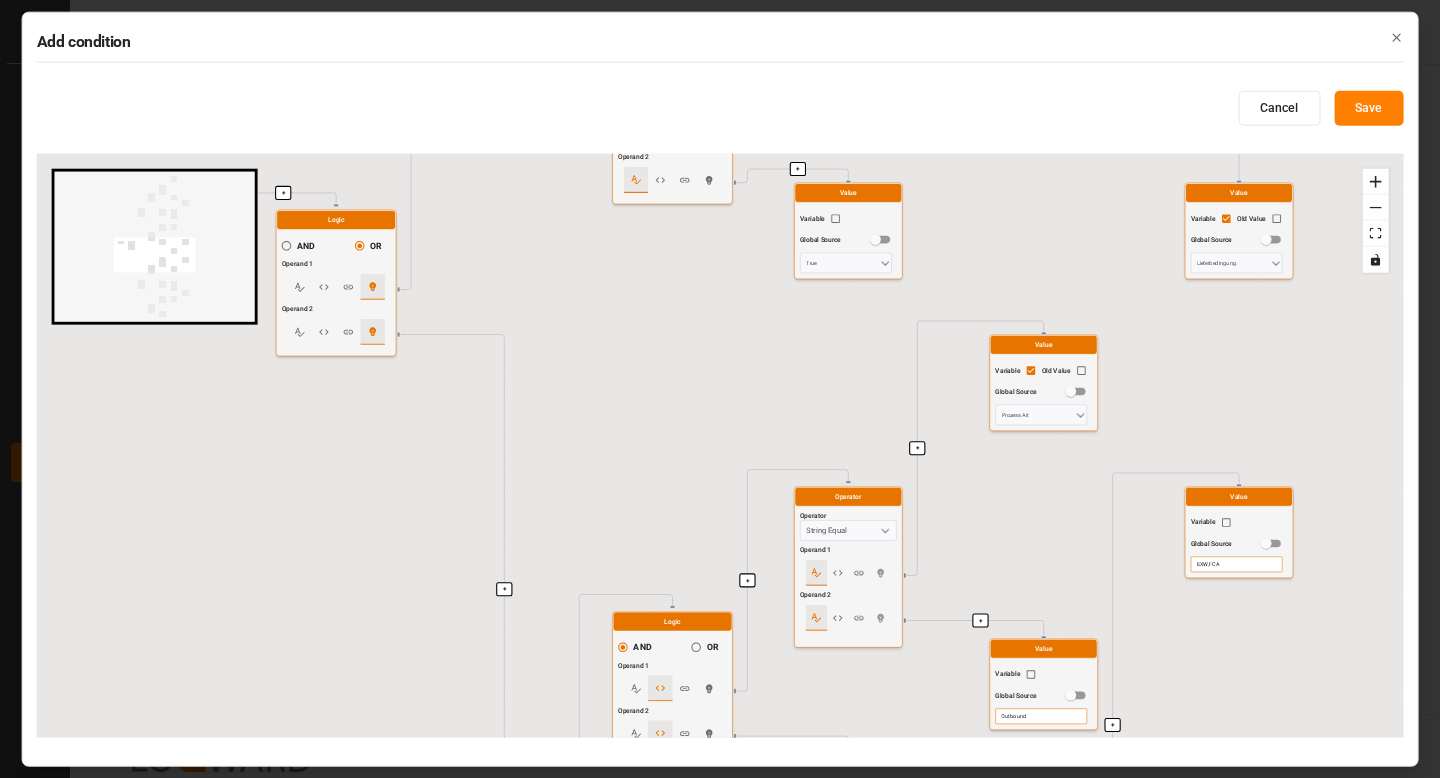 drag, startPoint x: 936, startPoint y: 523, endPoint x: 830, endPoint y: 401, distance: 161.61684 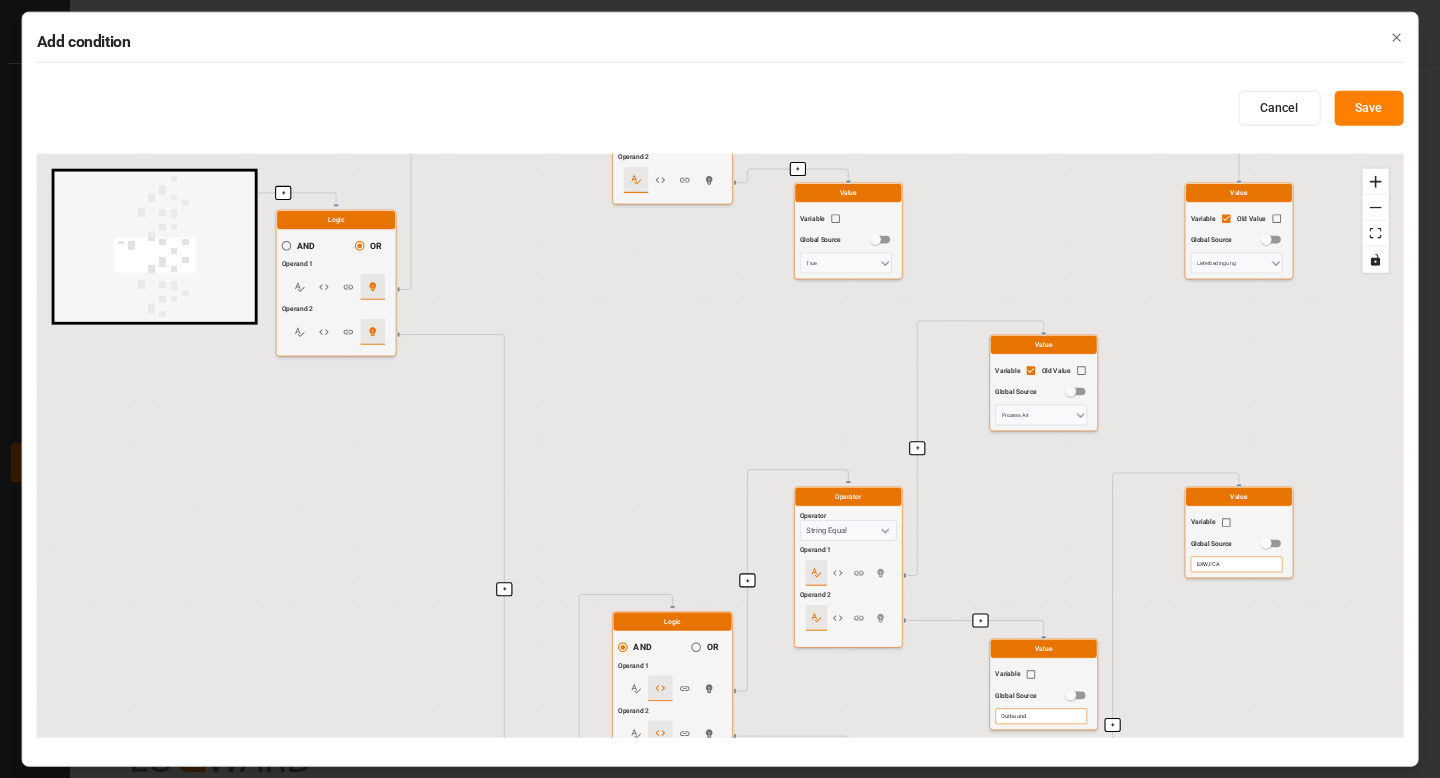 click on "+ + + + + + + + + + + + + + + + + + + + + + + + + + + Start here Logic AND OR Operand 1 Operand 2 Logic AND OR Operand 1 Operand 2 Logic AND OR Operand 1 Operand 2 Operator Operator String Equal Operand 1 Operand 2 Value Variable Old Value Global Source Prozess Art Value Variable Global Source Inbound Operator Operator Not Operand 1 Operator Operator String Contains Operand 1 Operand 2 Value Variable Global Source DAP,DDP Value Variable Old Value Global Source Lieferbedingung Logic AND OR Operand 1 Operand 2 Operator Operator String Exists Operand 1 Value Variable Old Value Global Source TDL Partnernummer Value Variable Global Source True Logic AND OR Operand 1 Operand 2 Logic AND OR Operand 1 Operand 2 Operator Operator String Equal Operand 1 Operand 2 Value Variable Old Value Global Source Prozess Art Value Variable Global Source Outbound Operator Operator Not Operand 1 Operator Operator String Contains Operand 1 Operand 2 Value Variable Global Source EXW,FCA Value Variable Old Value Global Source Logic AND" at bounding box center (720, 446) 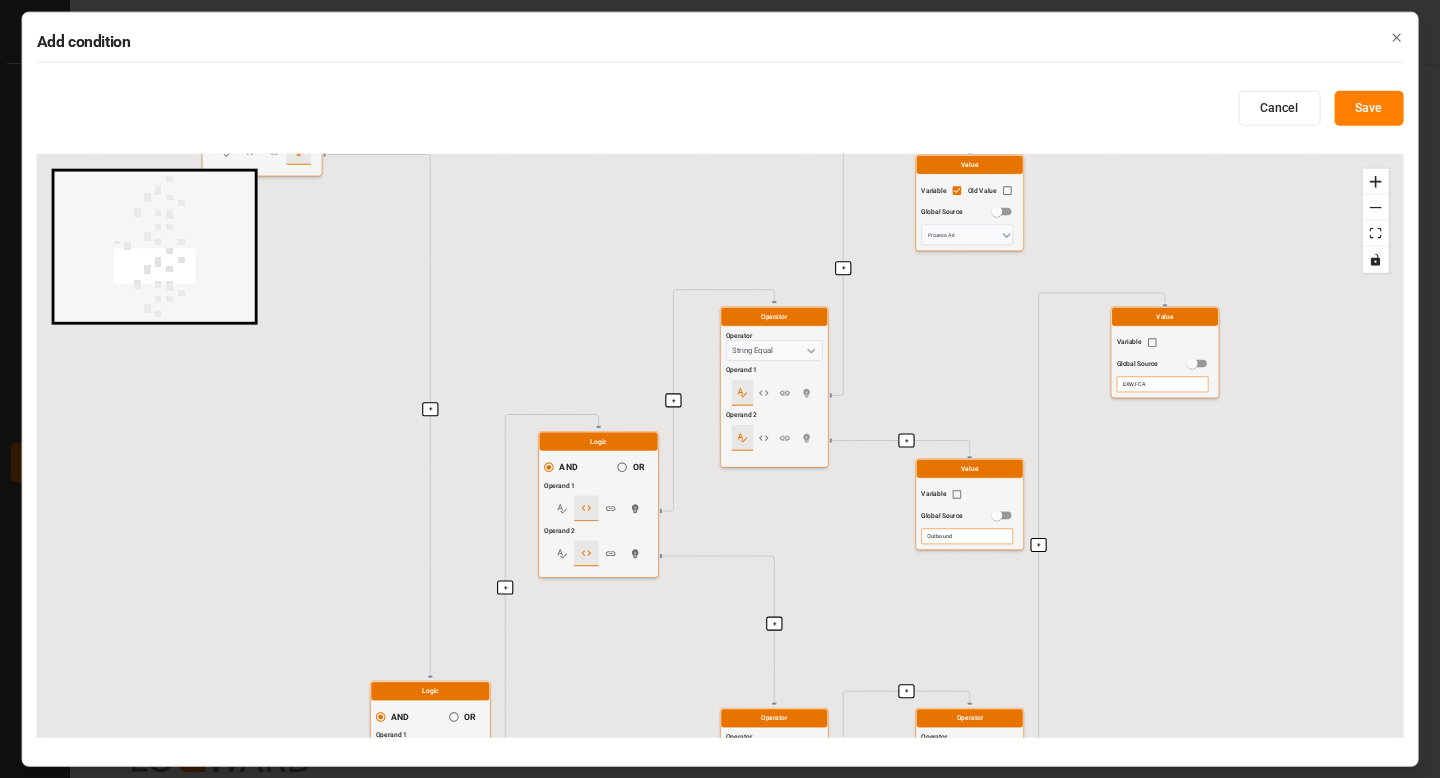 drag, startPoint x: 954, startPoint y: 571, endPoint x: 954, endPoint y: 401, distance: 170 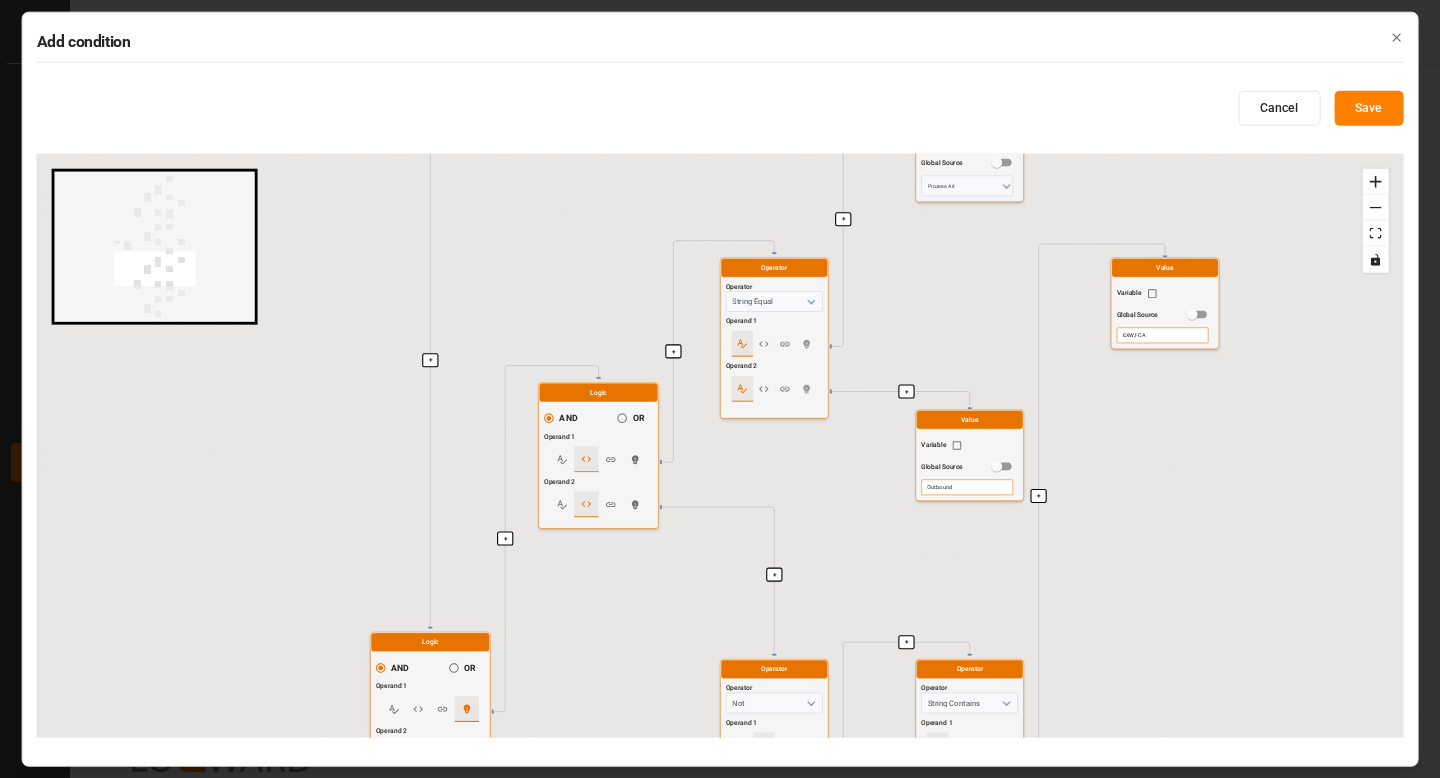 click on "Outbound" at bounding box center (967, 488) 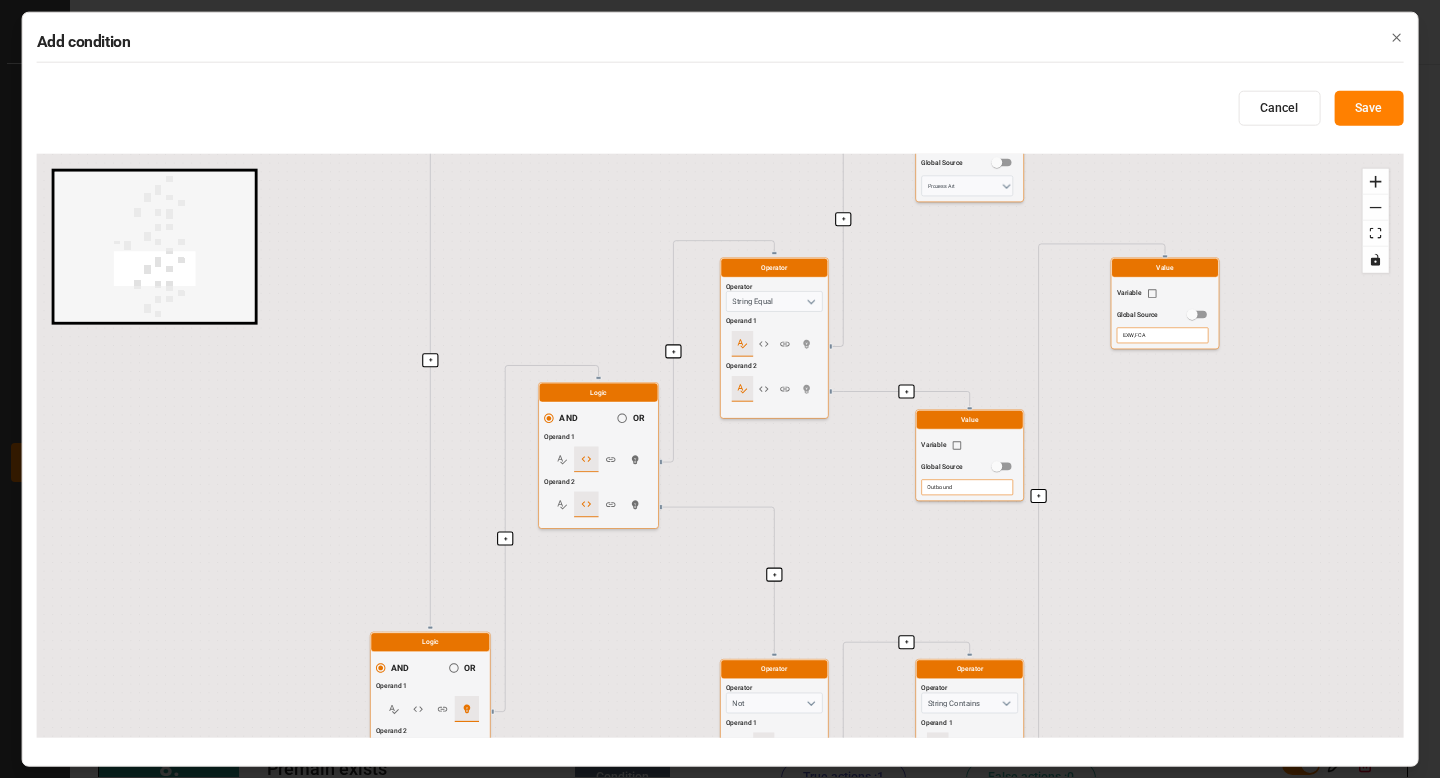scroll, scrollTop: 0, scrollLeft: 0, axis: both 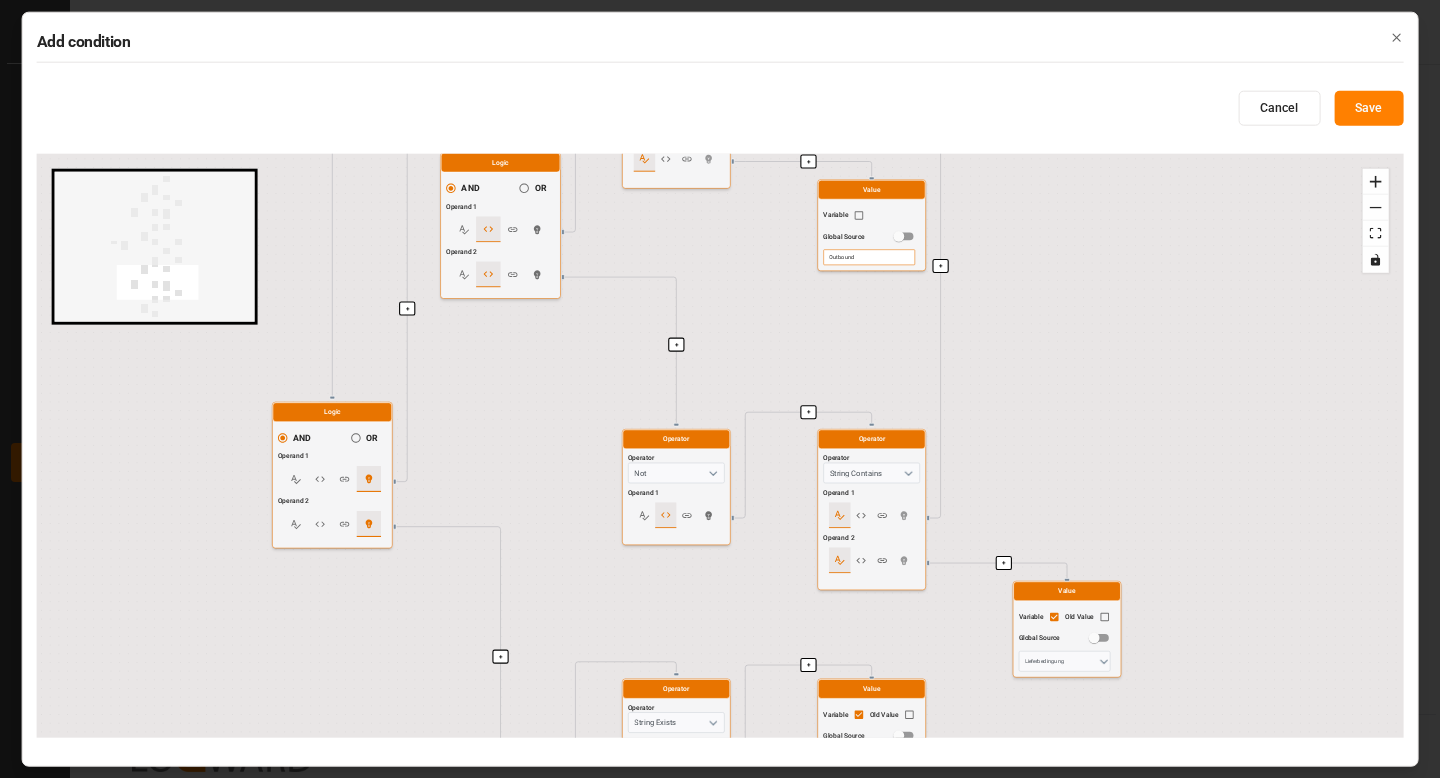 drag, startPoint x: 674, startPoint y: 661, endPoint x: 568, endPoint y: 415, distance: 267.86563 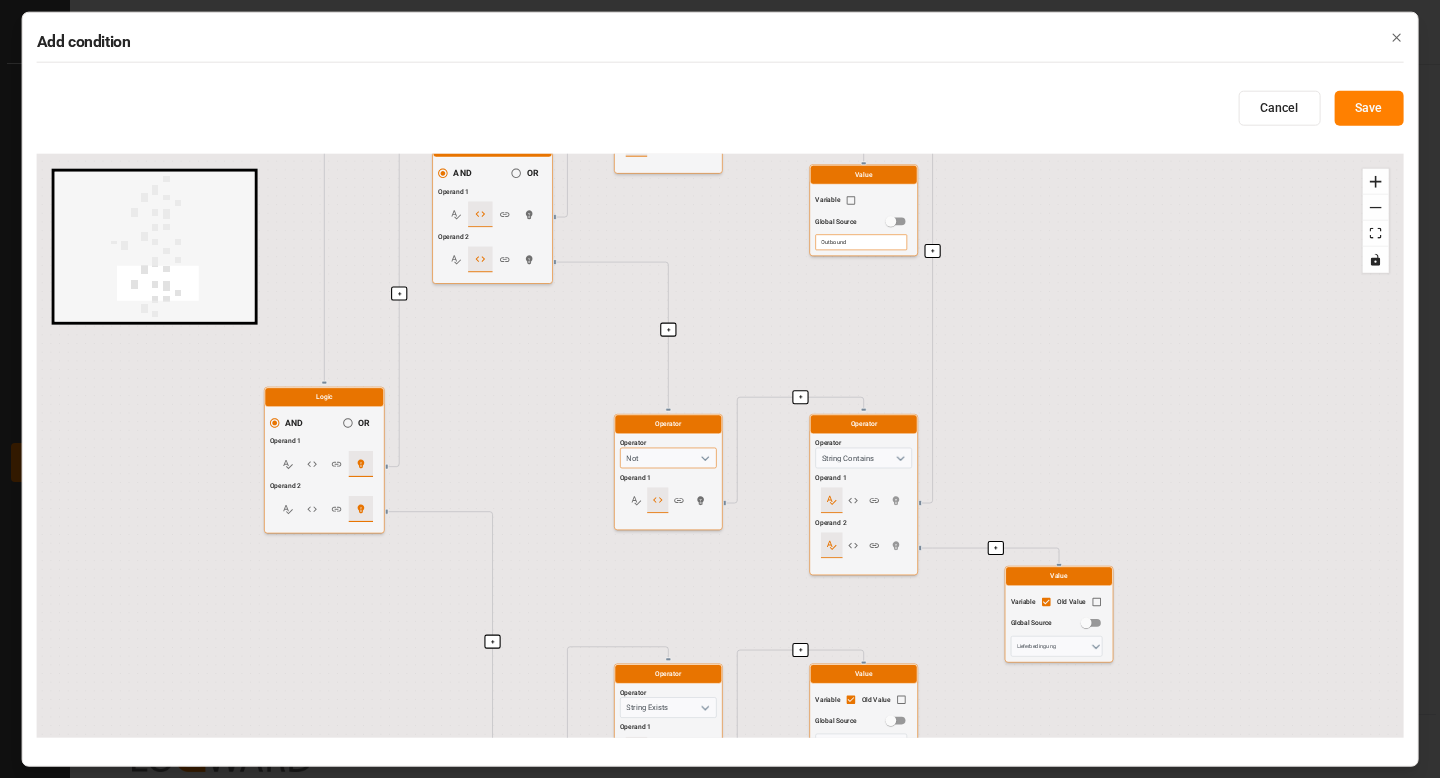 click on "Not" at bounding box center (668, 458) 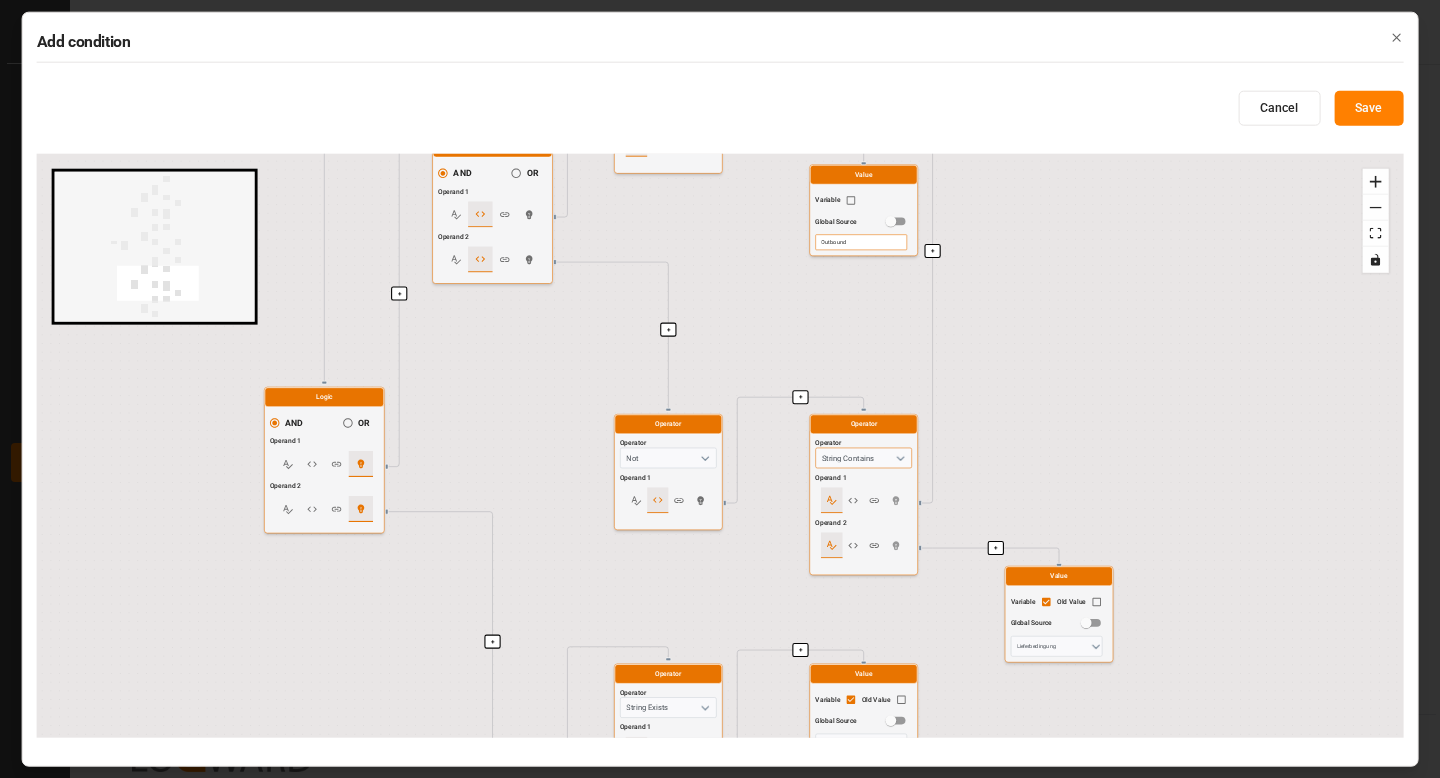 click on "String Contains" at bounding box center [863, 458] 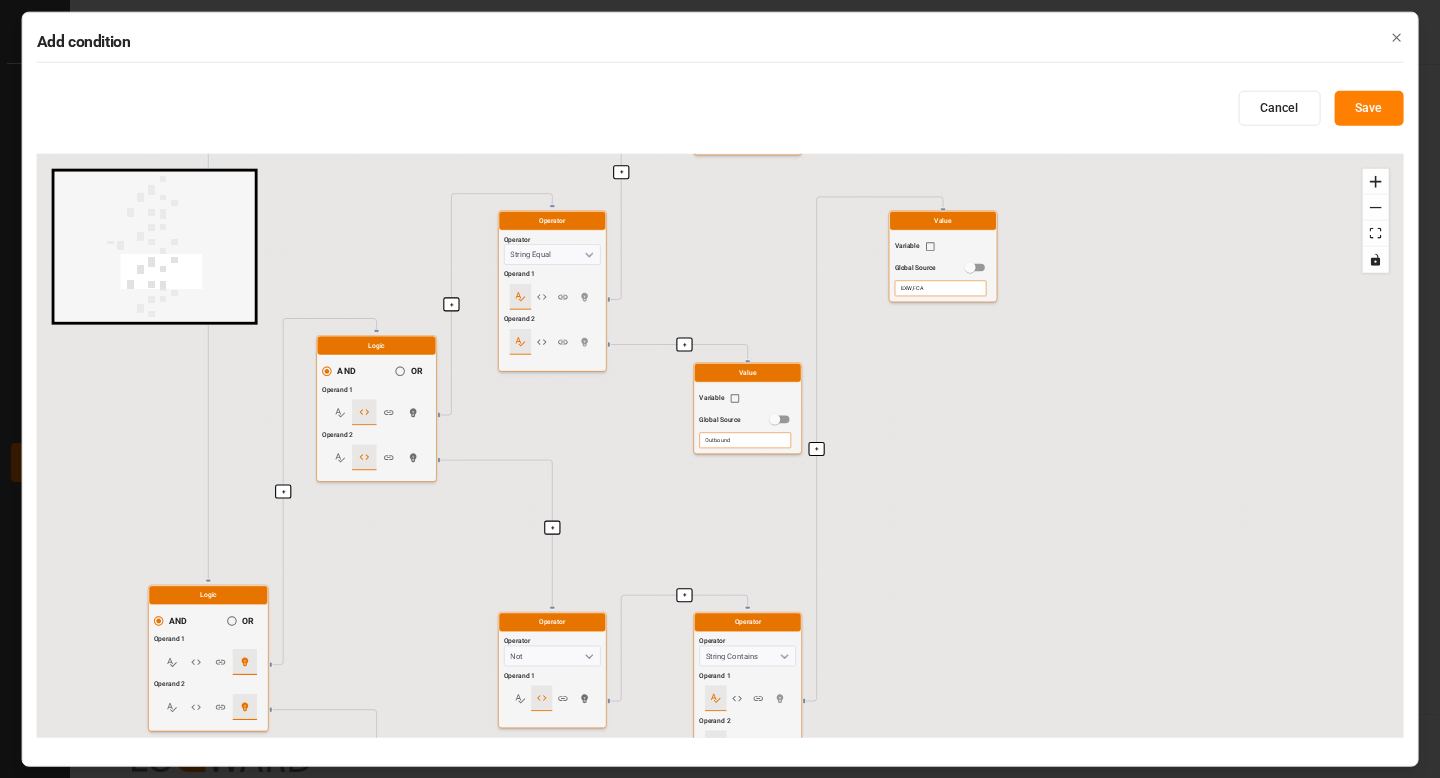 drag, startPoint x: 1022, startPoint y: 345, endPoint x: 858, endPoint y: 591, distance: 295.6552 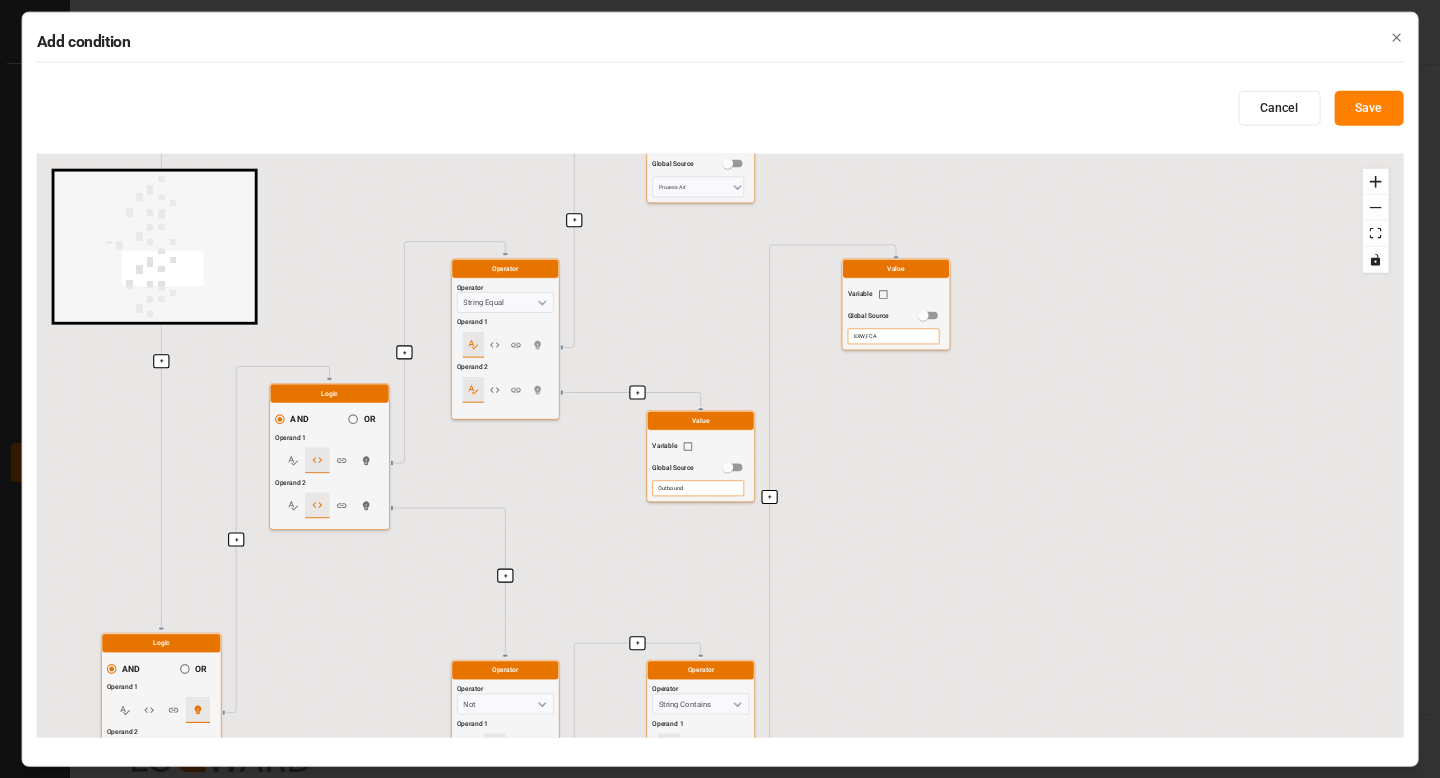 click on "EXW,FCA" at bounding box center [894, 337] 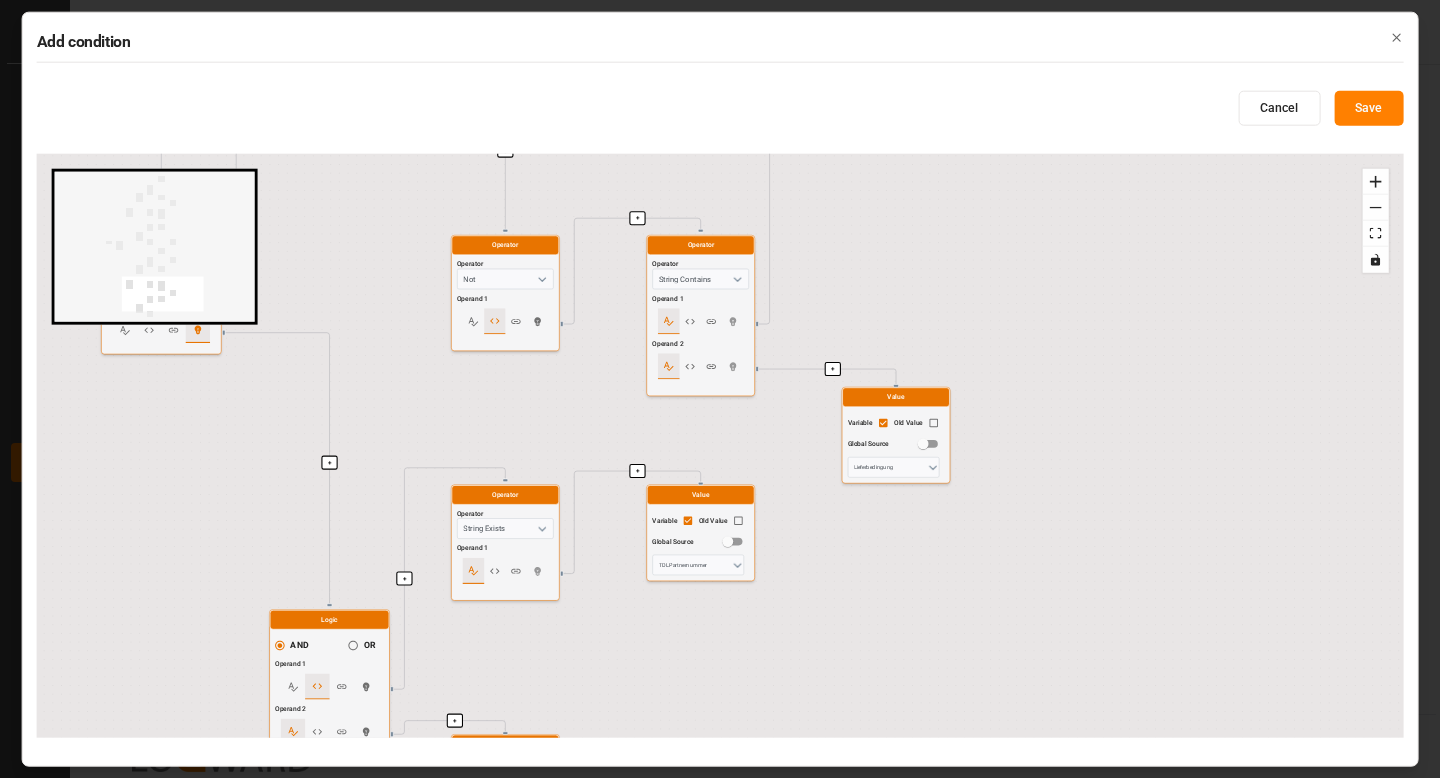 drag, startPoint x: 906, startPoint y: 614, endPoint x: 908, endPoint y: 67, distance: 547.00366 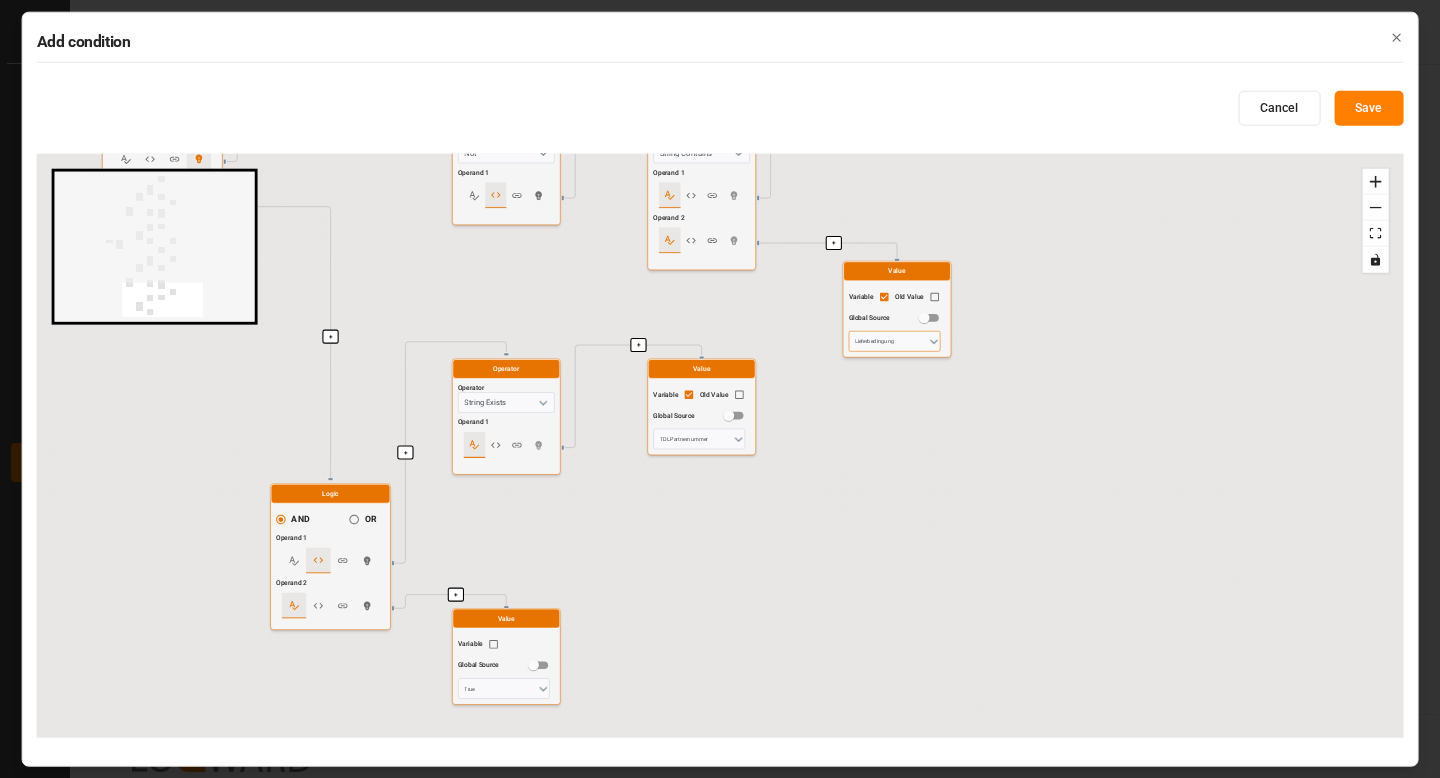 click on "Lieferbedingung" at bounding box center [895, 341] 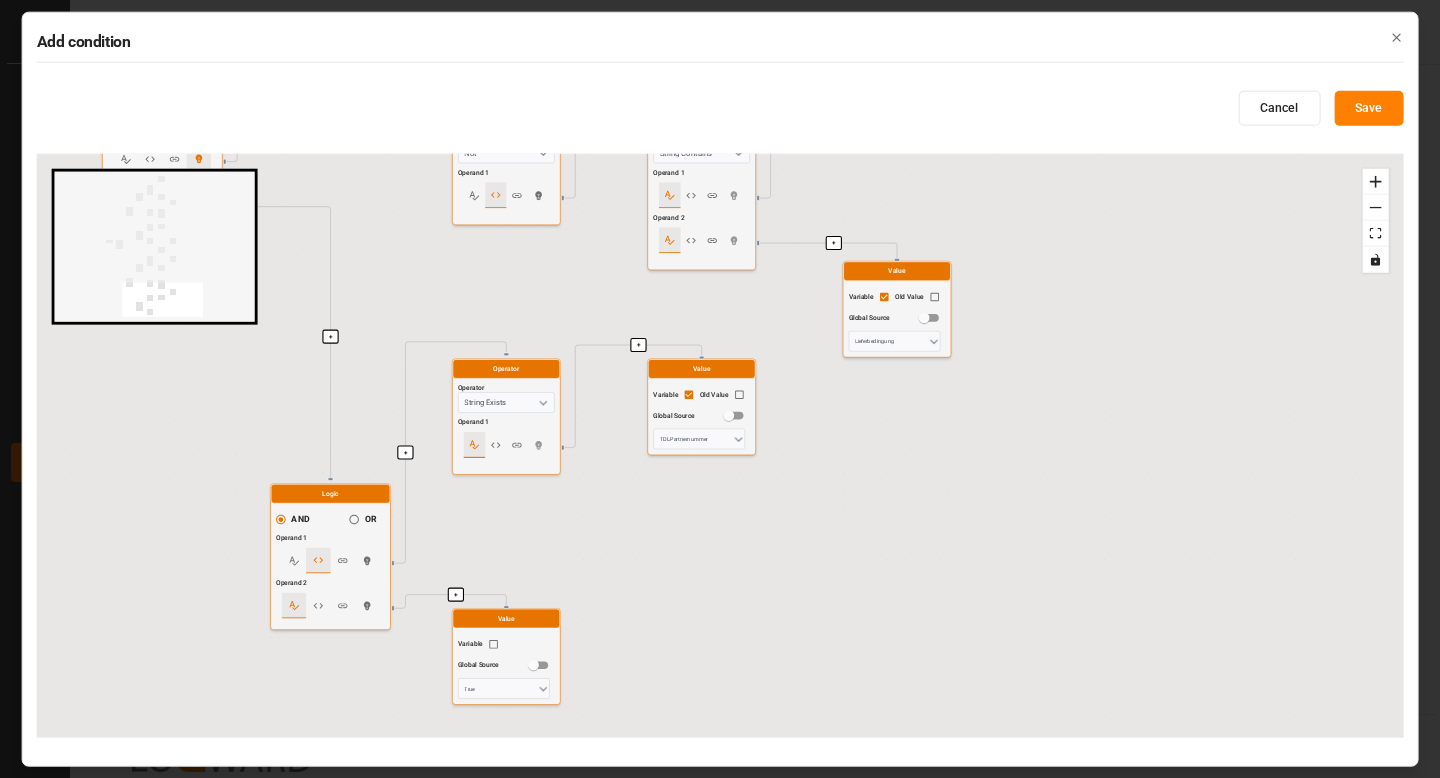 click on "Save" at bounding box center [1368, 108] 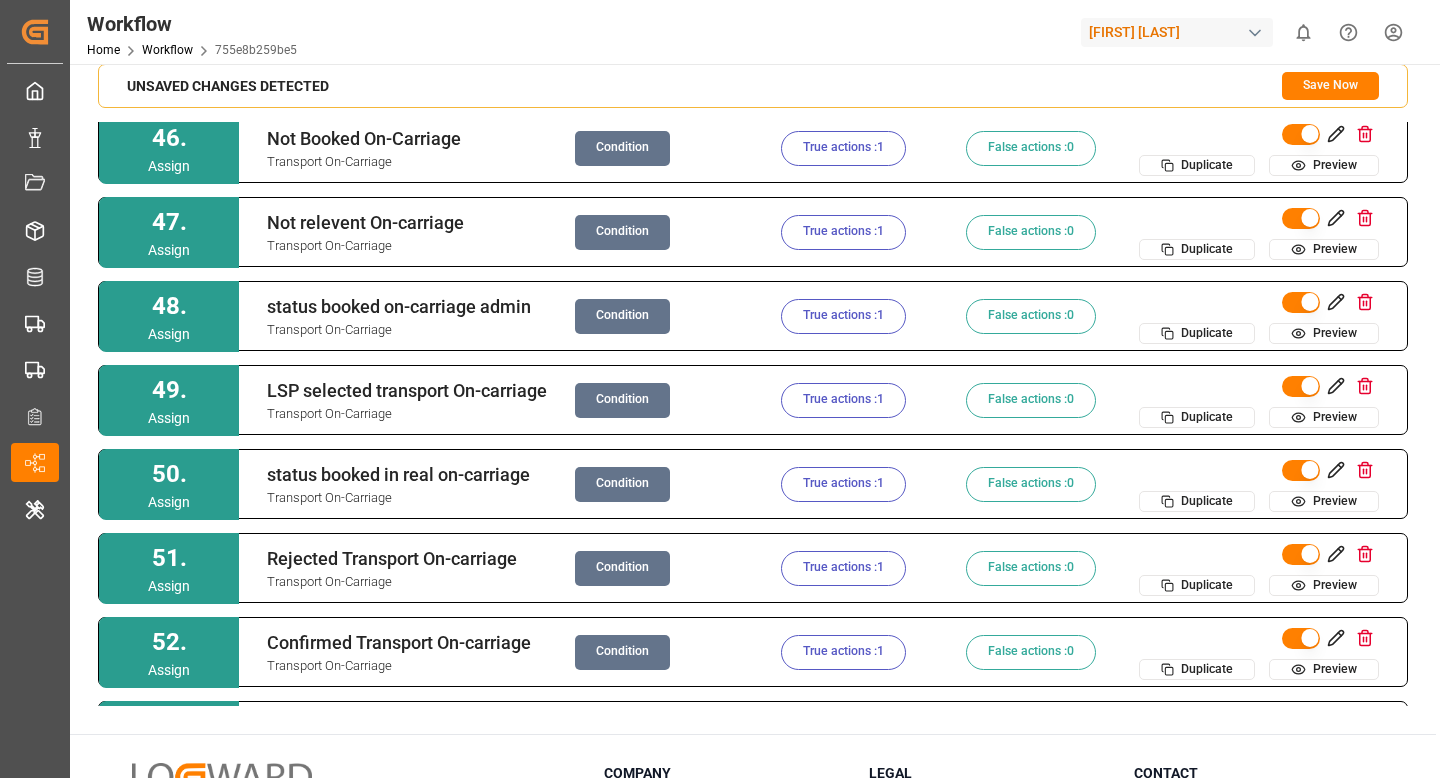 click on "Save Now" at bounding box center [1330, 86] 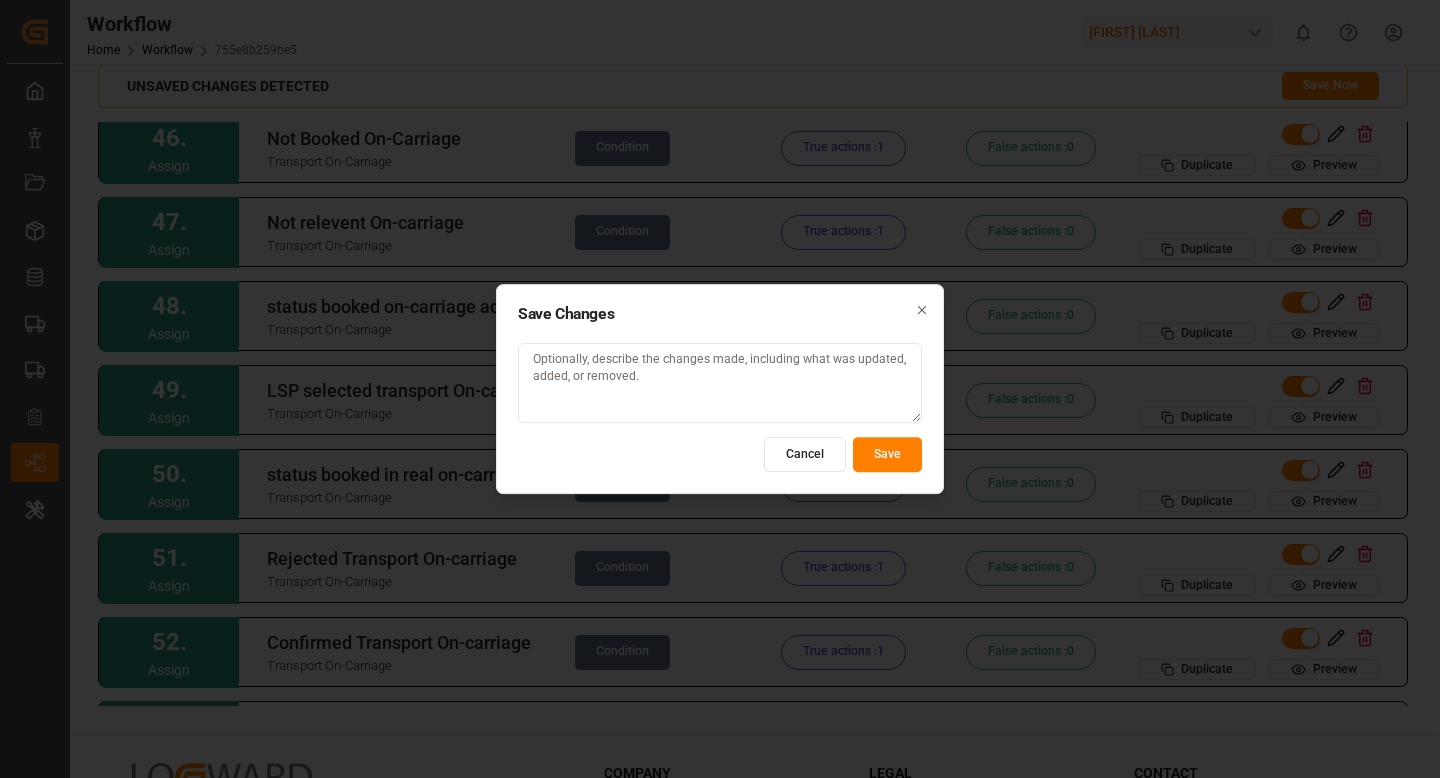 click on "Save" at bounding box center (887, 454) 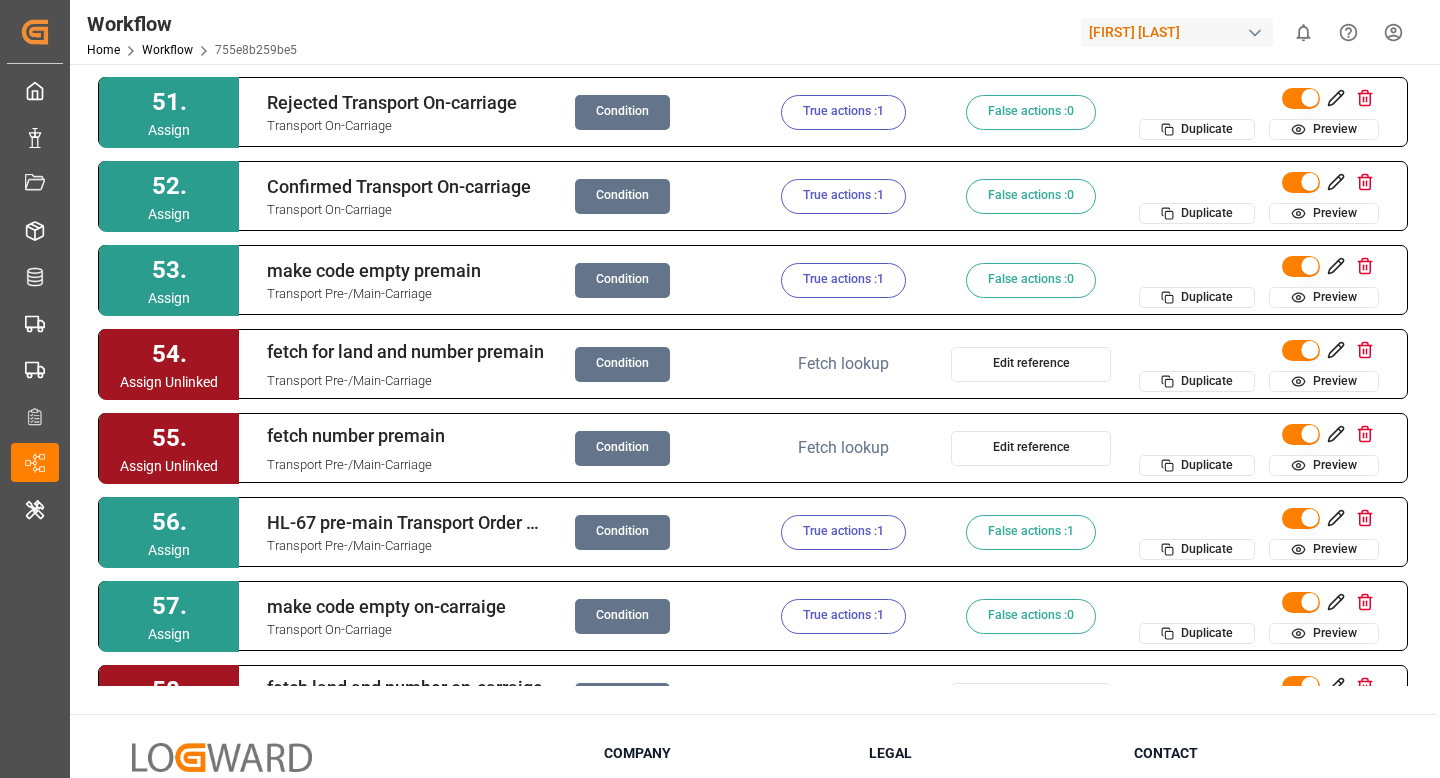 scroll, scrollTop: 4191, scrollLeft: 0, axis: vertical 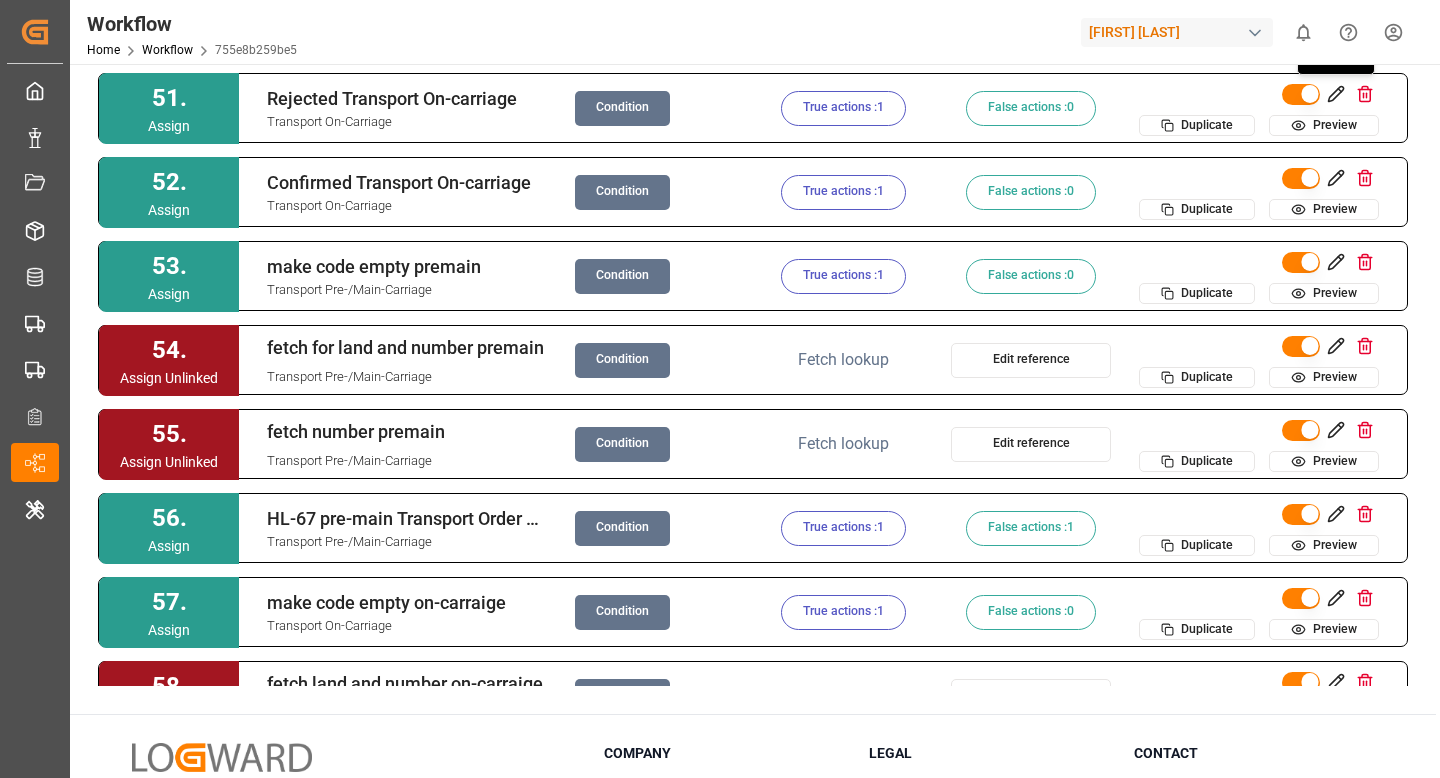 click 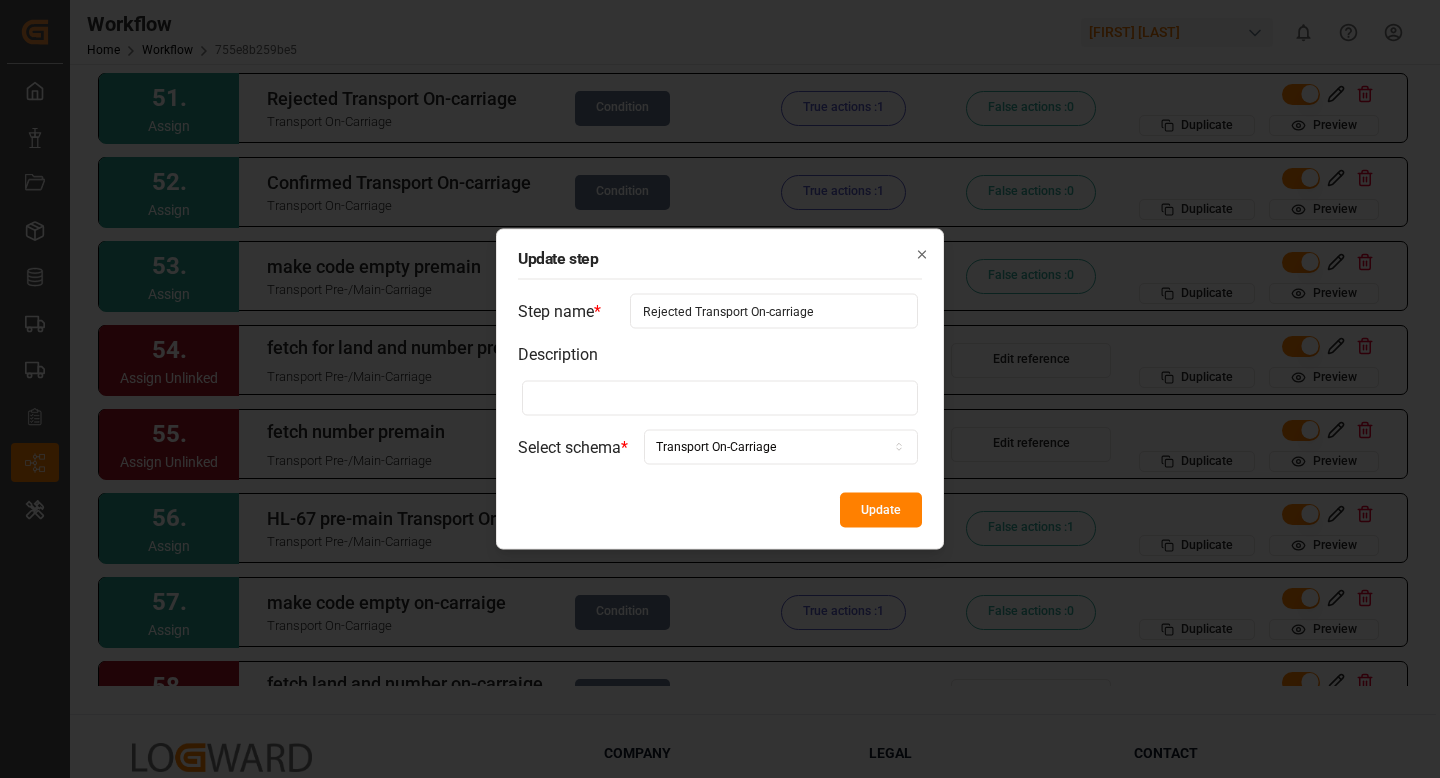 click on "Rejected Transport On-carriage" at bounding box center [774, 311] 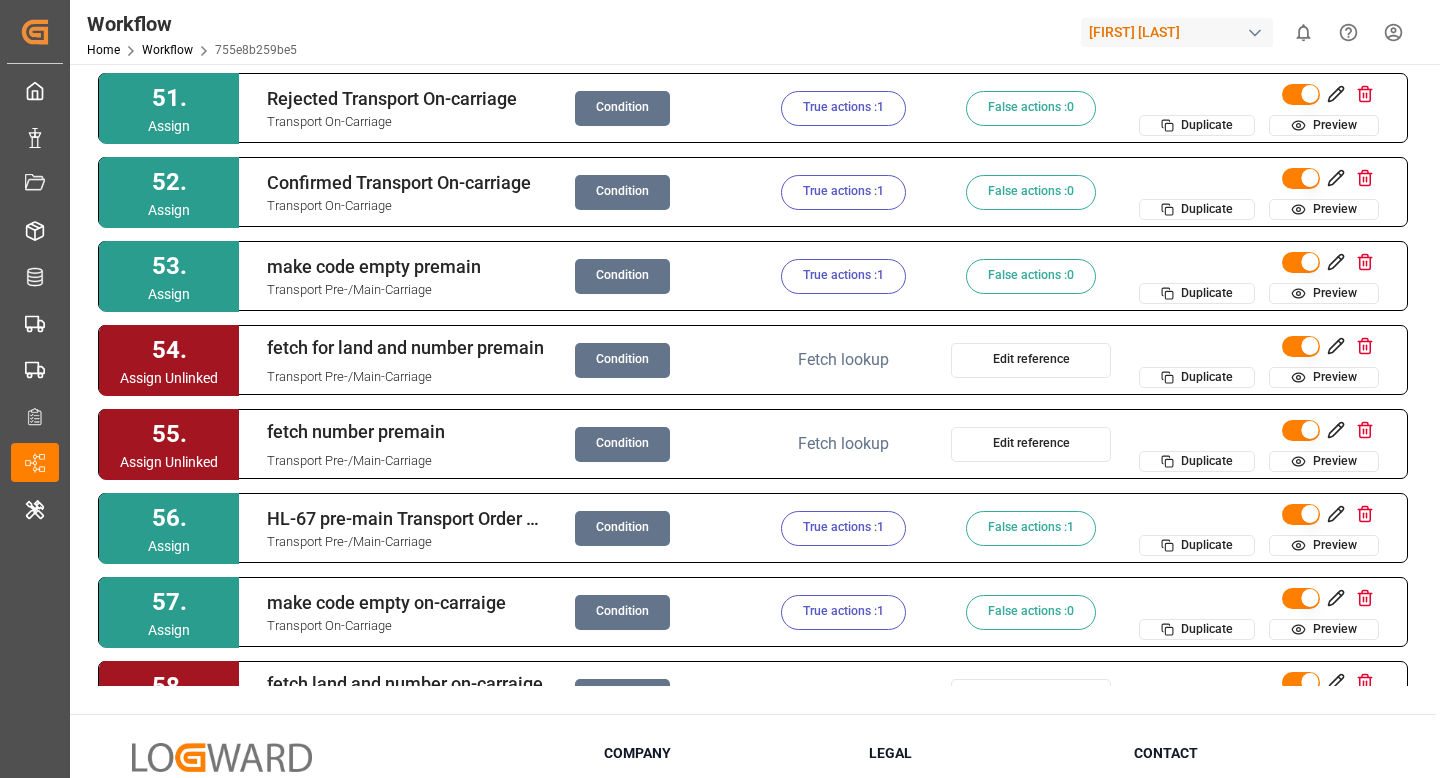 click on "Condition" at bounding box center [622, 108] 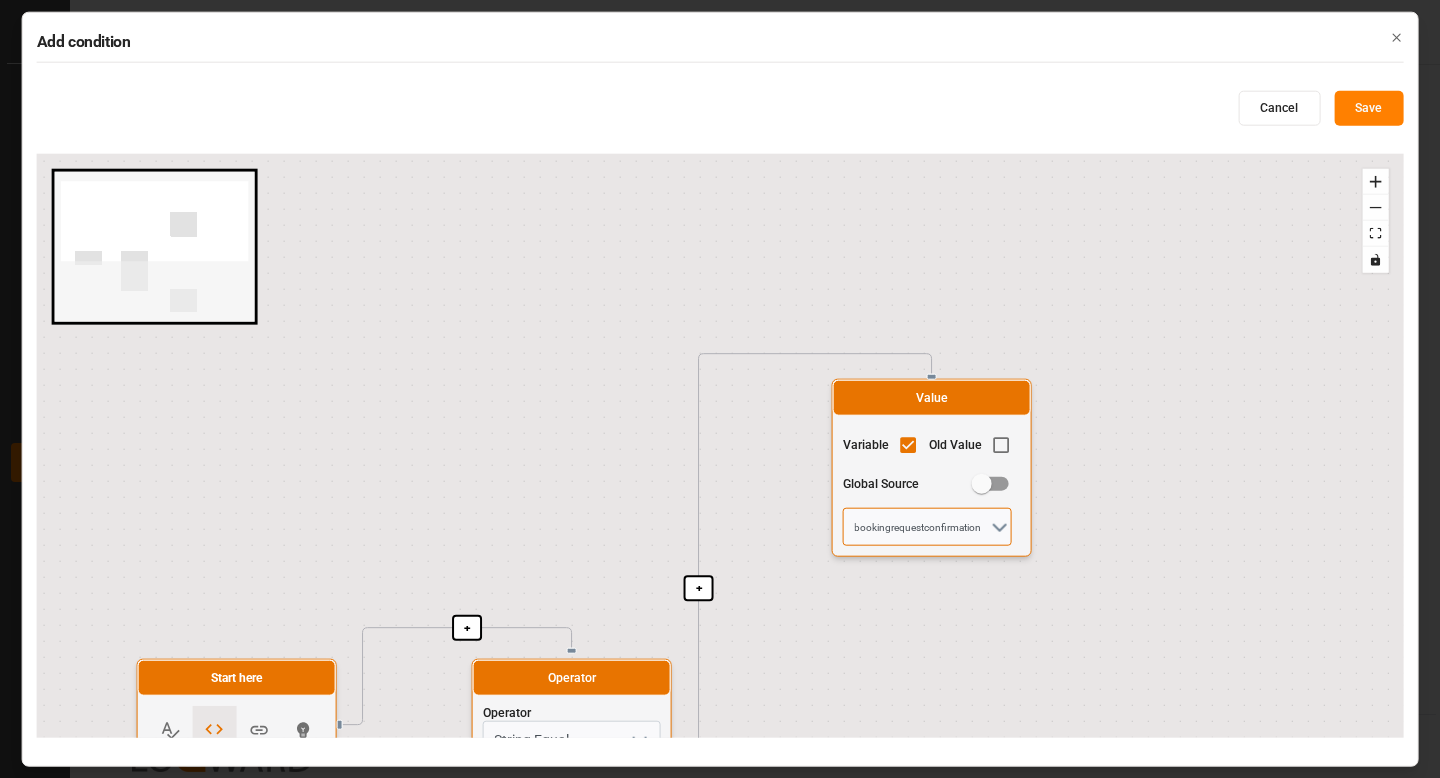 click on "bookingrequestconfirmation" at bounding box center (927, 527) 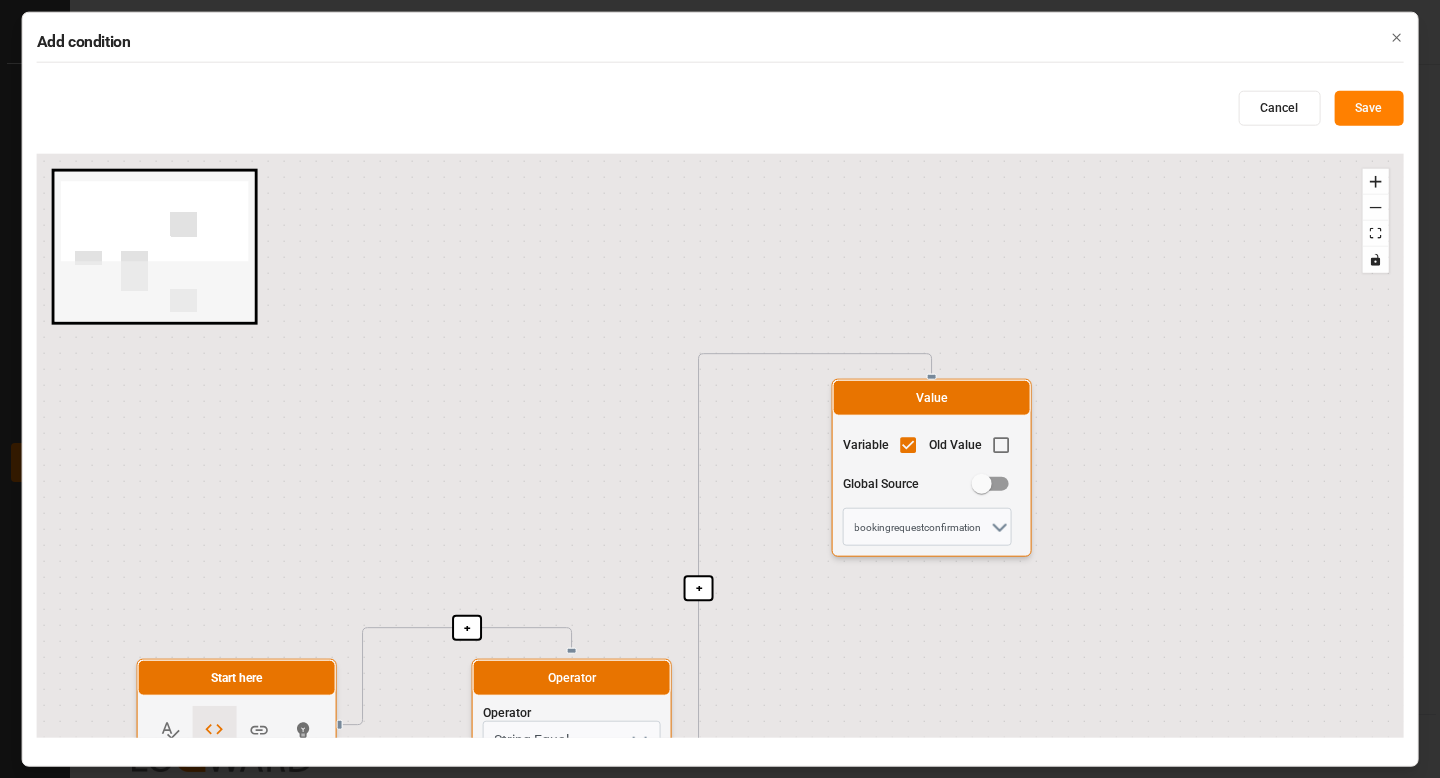 drag, startPoint x: 830, startPoint y: 658, endPoint x: 815, endPoint y: 218, distance: 440.2556 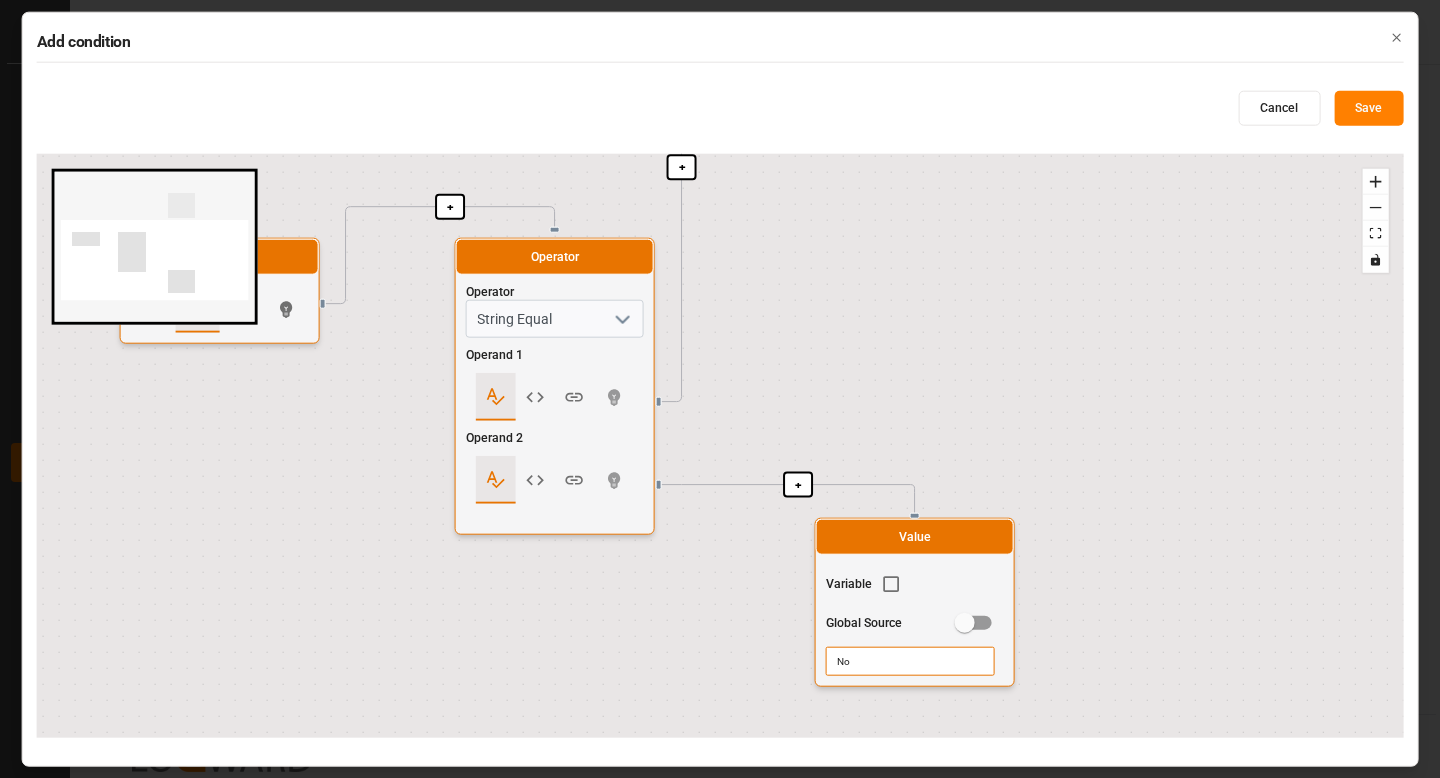 click on "No" at bounding box center [910, 661] 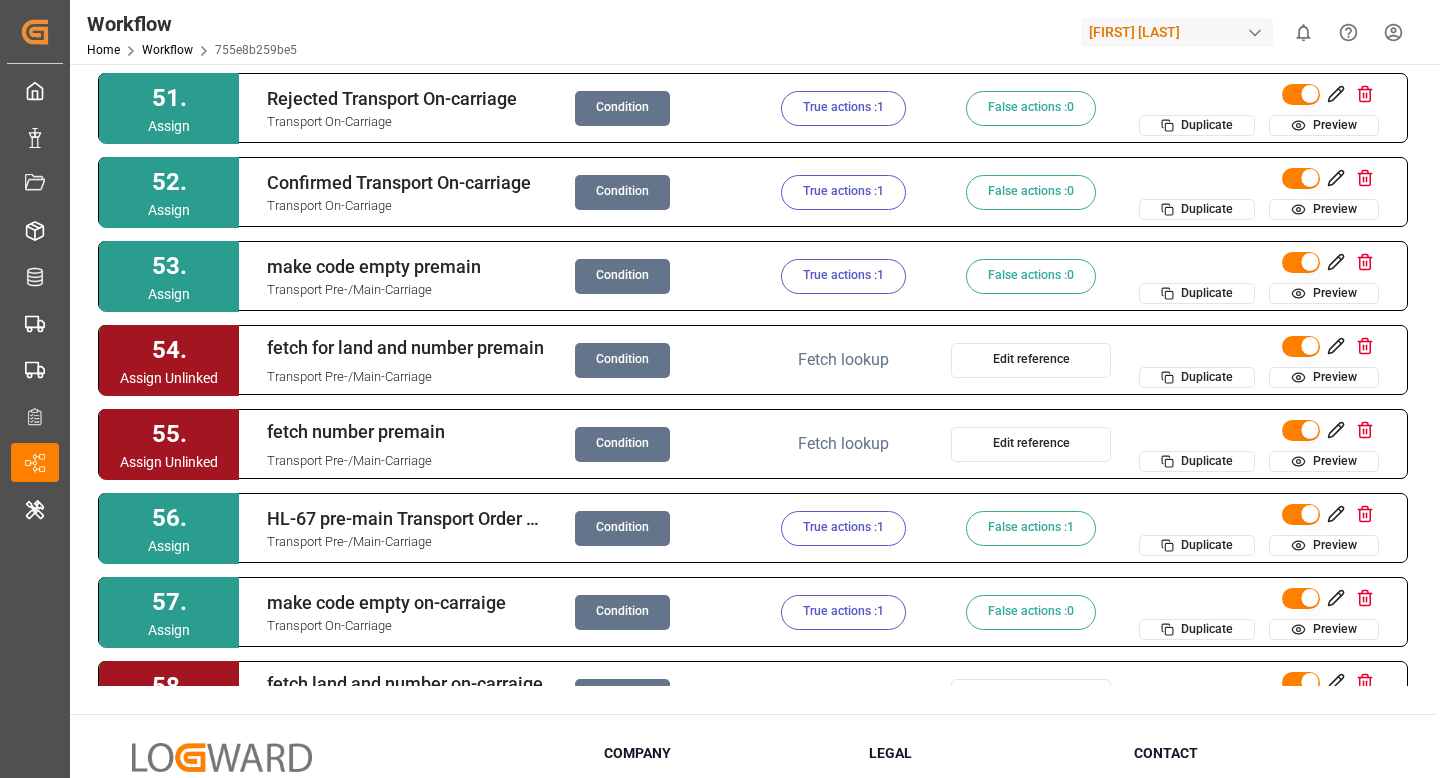 click on "Rejected Transport On-carriage Transport On-Carriage Condition True actions :  1 False actions :  0 Duplicate Preview" at bounding box center (823, 108) 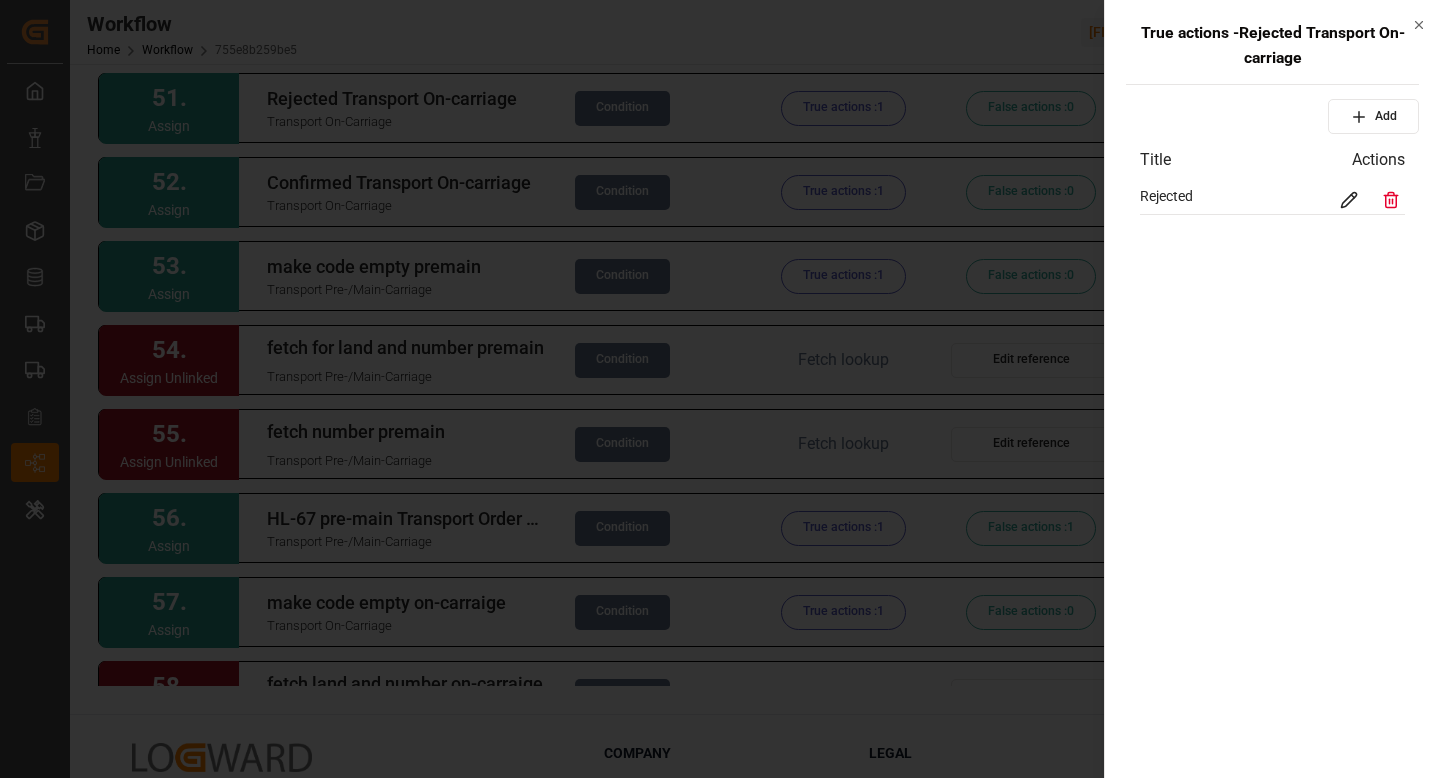 click 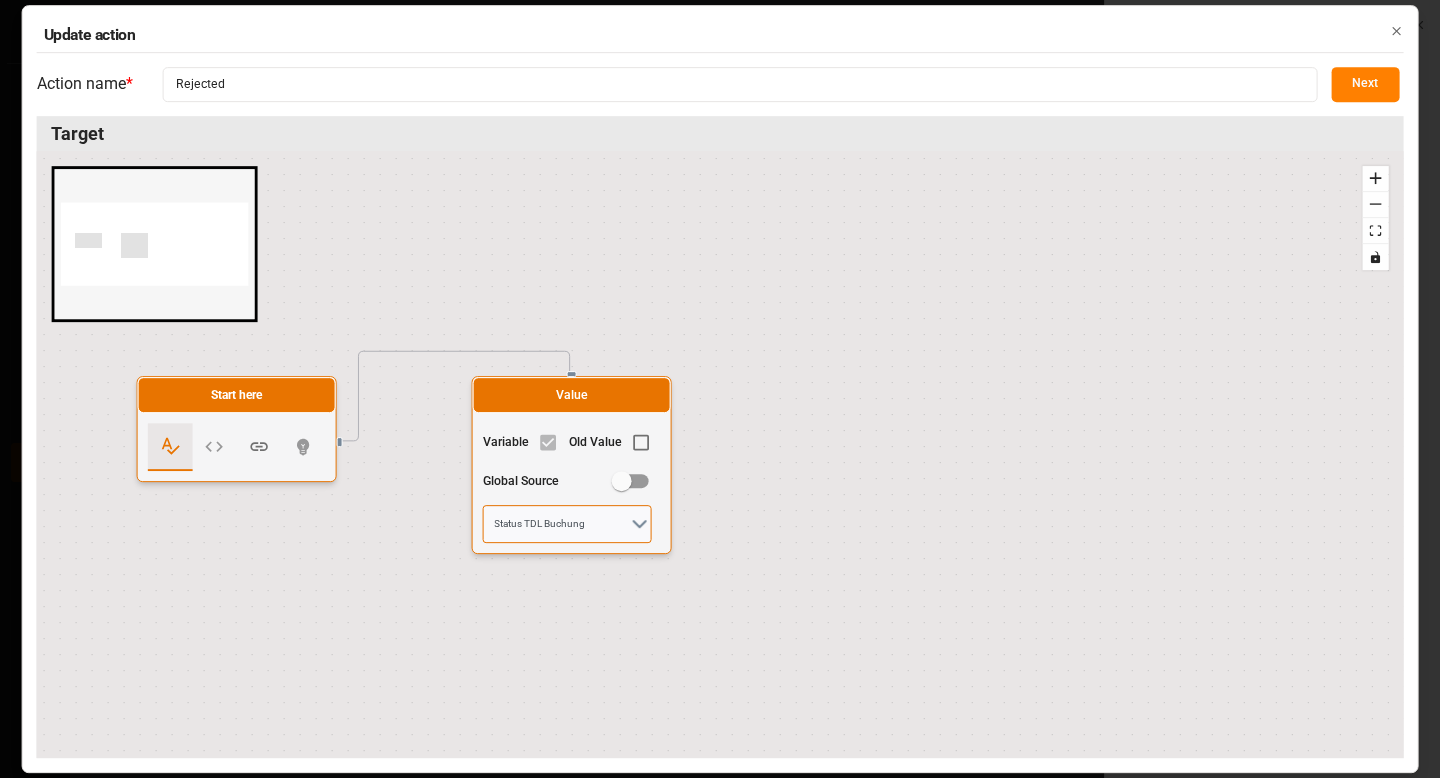 click on "Status TDL Buchung" at bounding box center [567, 524] 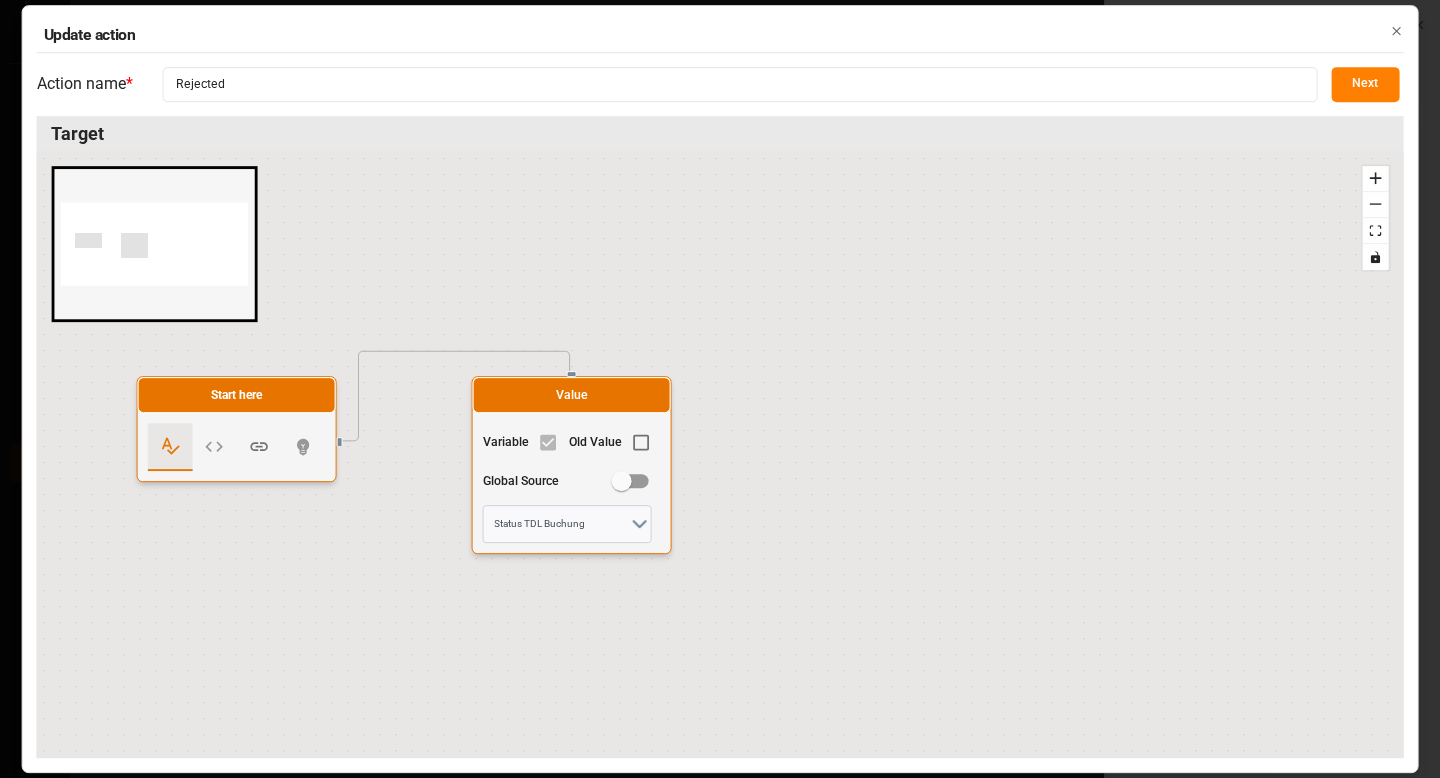 click on "Next" at bounding box center [1365, 84] 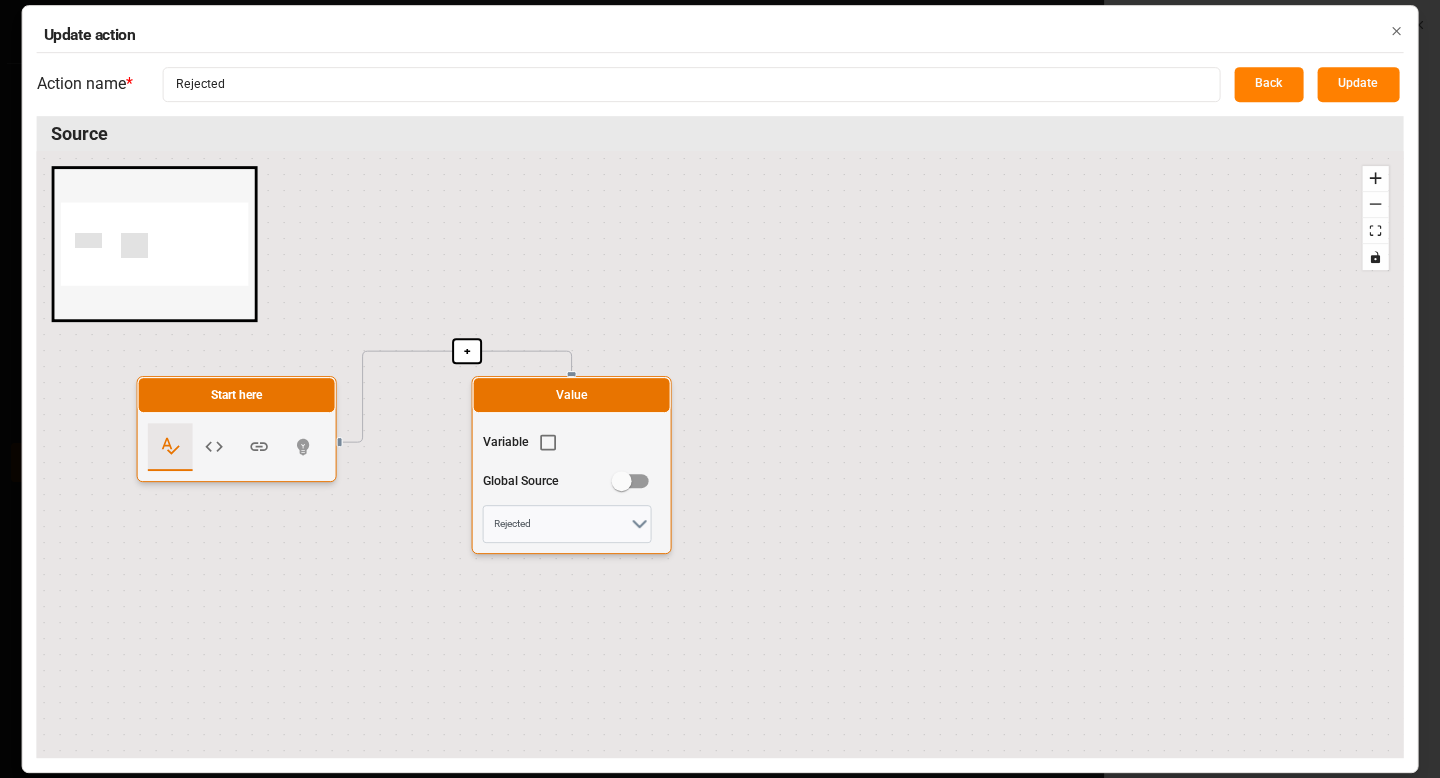 click 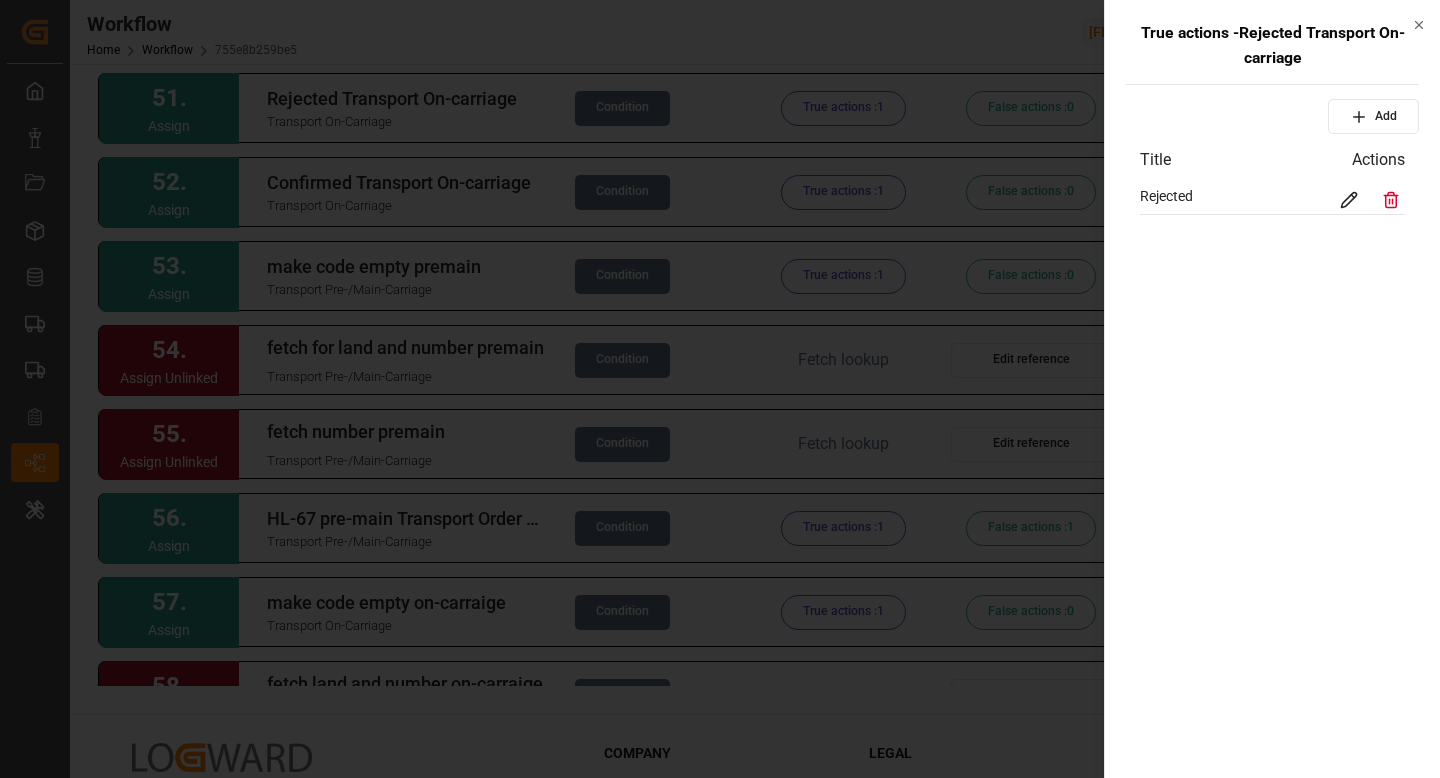 click at bounding box center (720, 389) 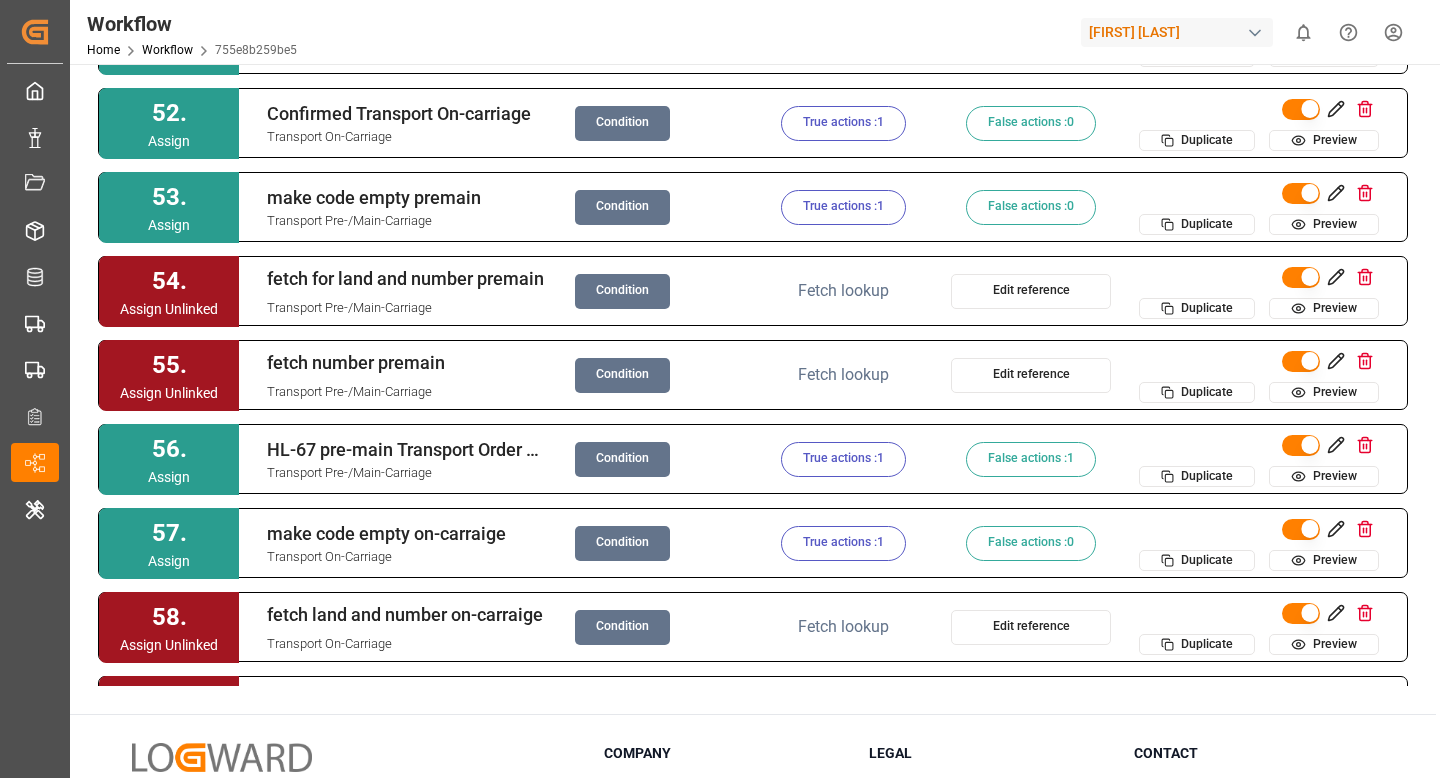 scroll, scrollTop: 4267, scrollLeft: 0, axis: vertical 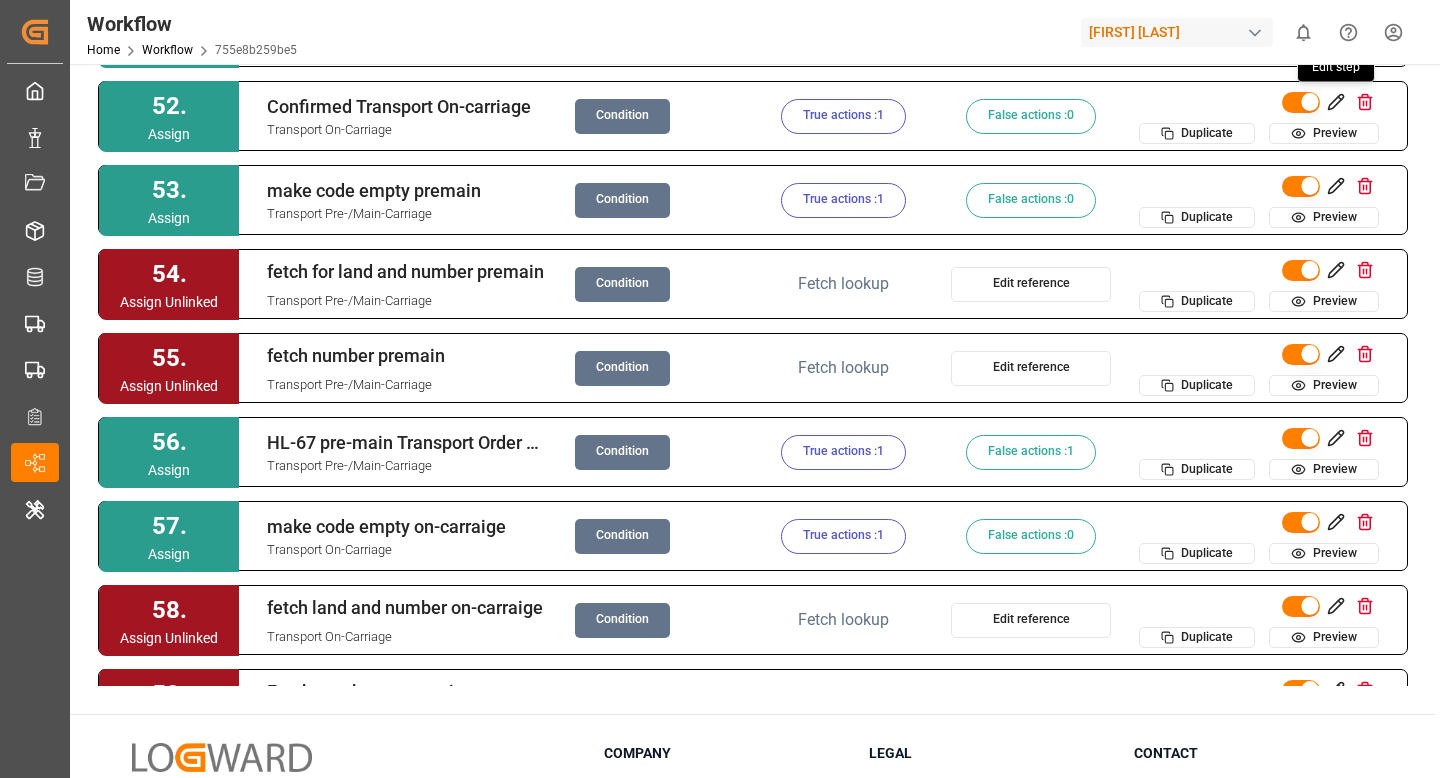 click 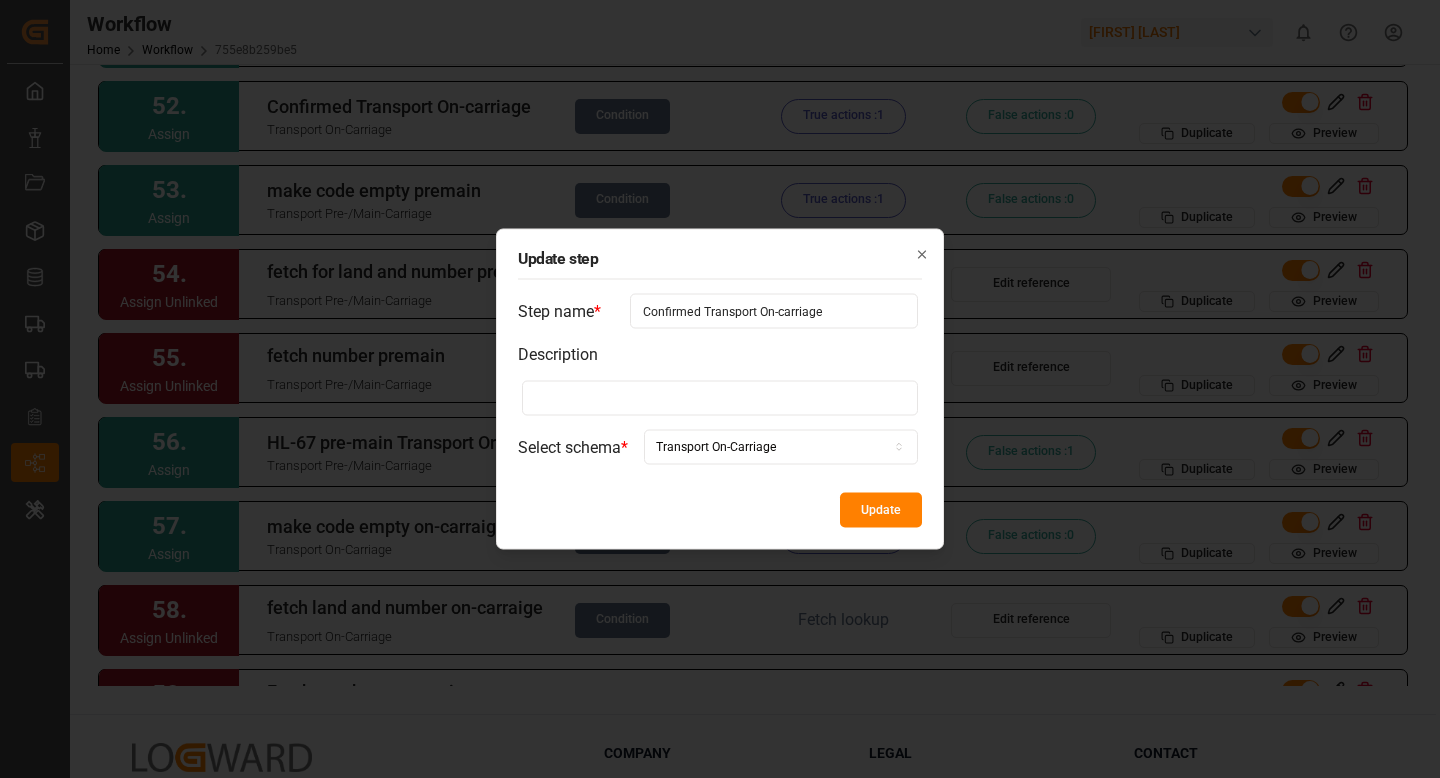 click on "Confirmed Transport On-carriage" at bounding box center [774, 311] 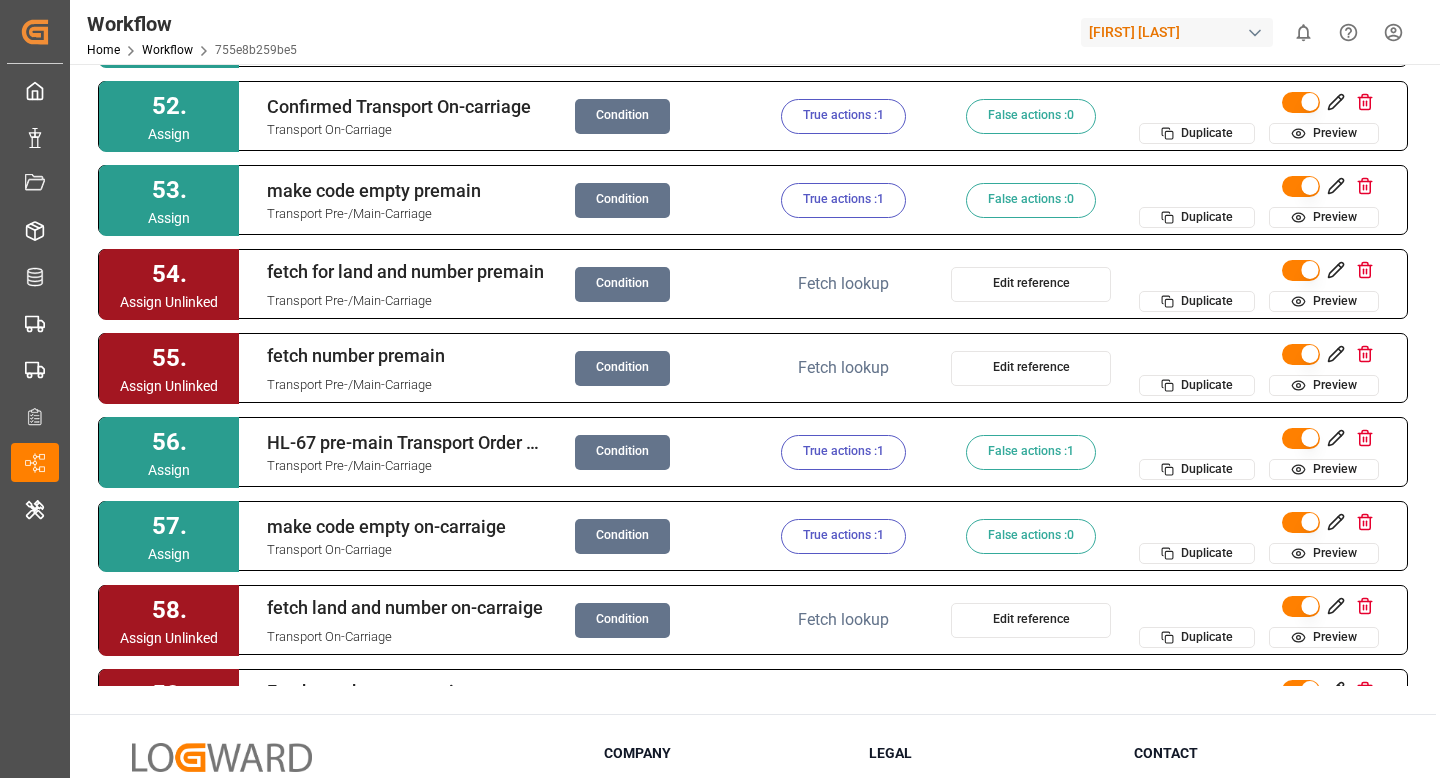 click on "Condition" at bounding box center (622, 116) 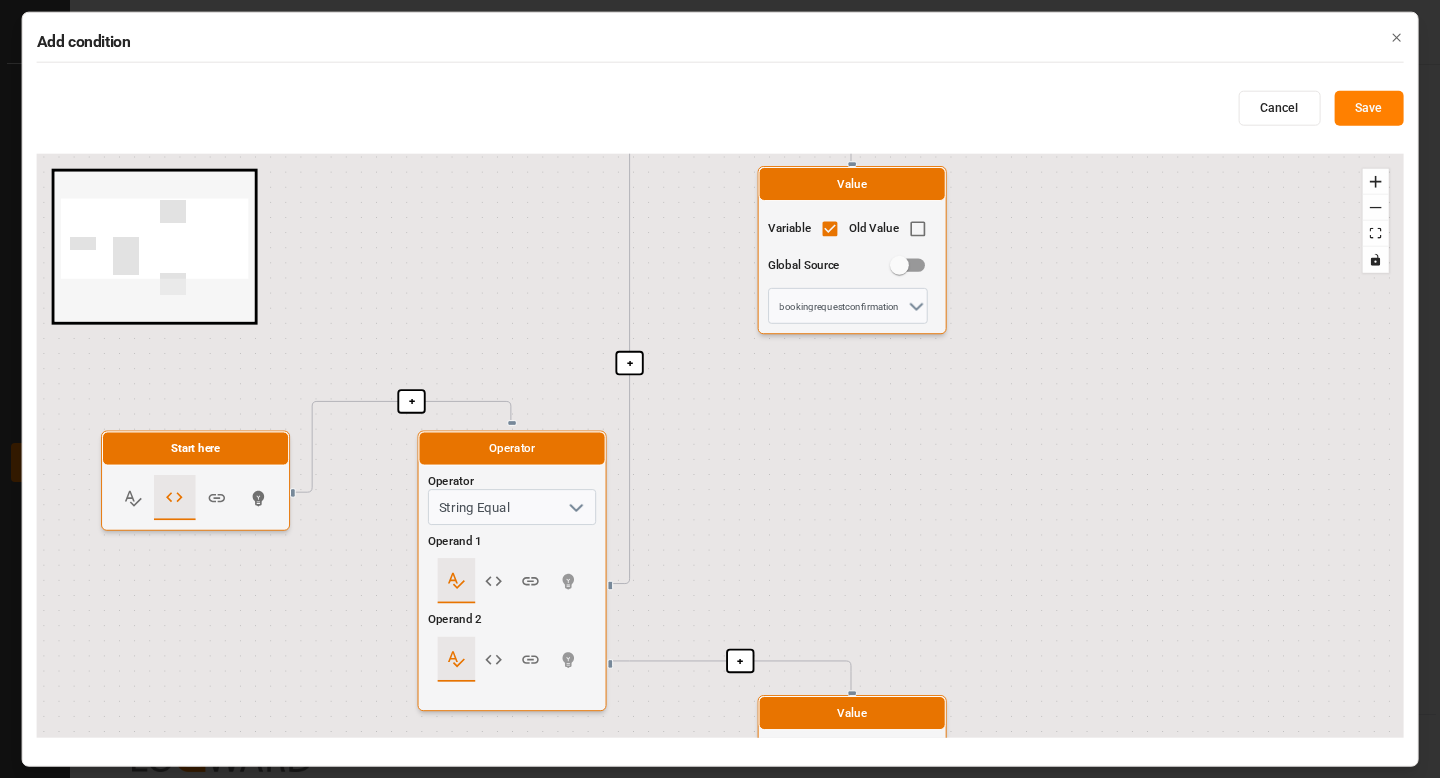 drag, startPoint x: 804, startPoint y: 642, endPoint x: 743, endPoint y: 525, distance: 131.94696 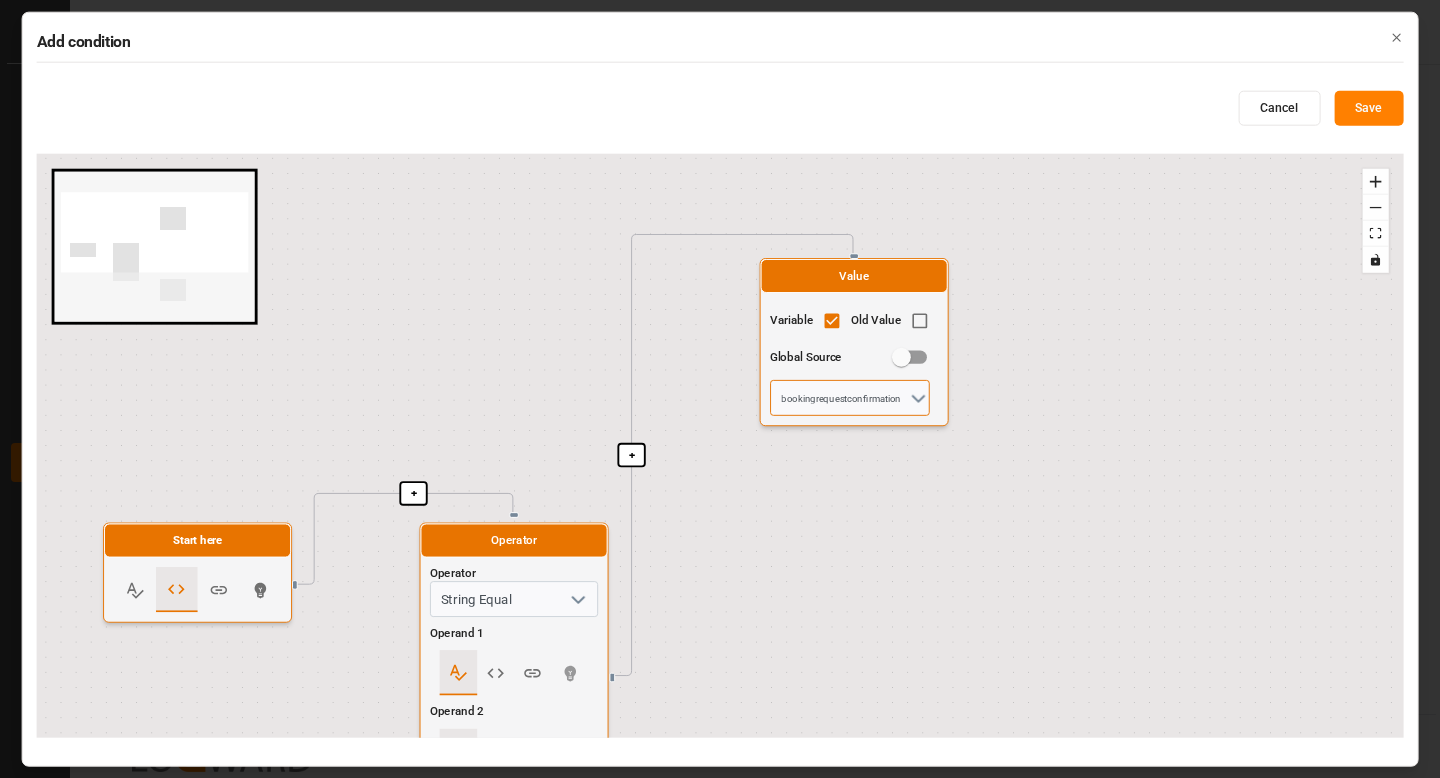 click on "bookingrequestconfirmation" at bounding box center (850, 398) 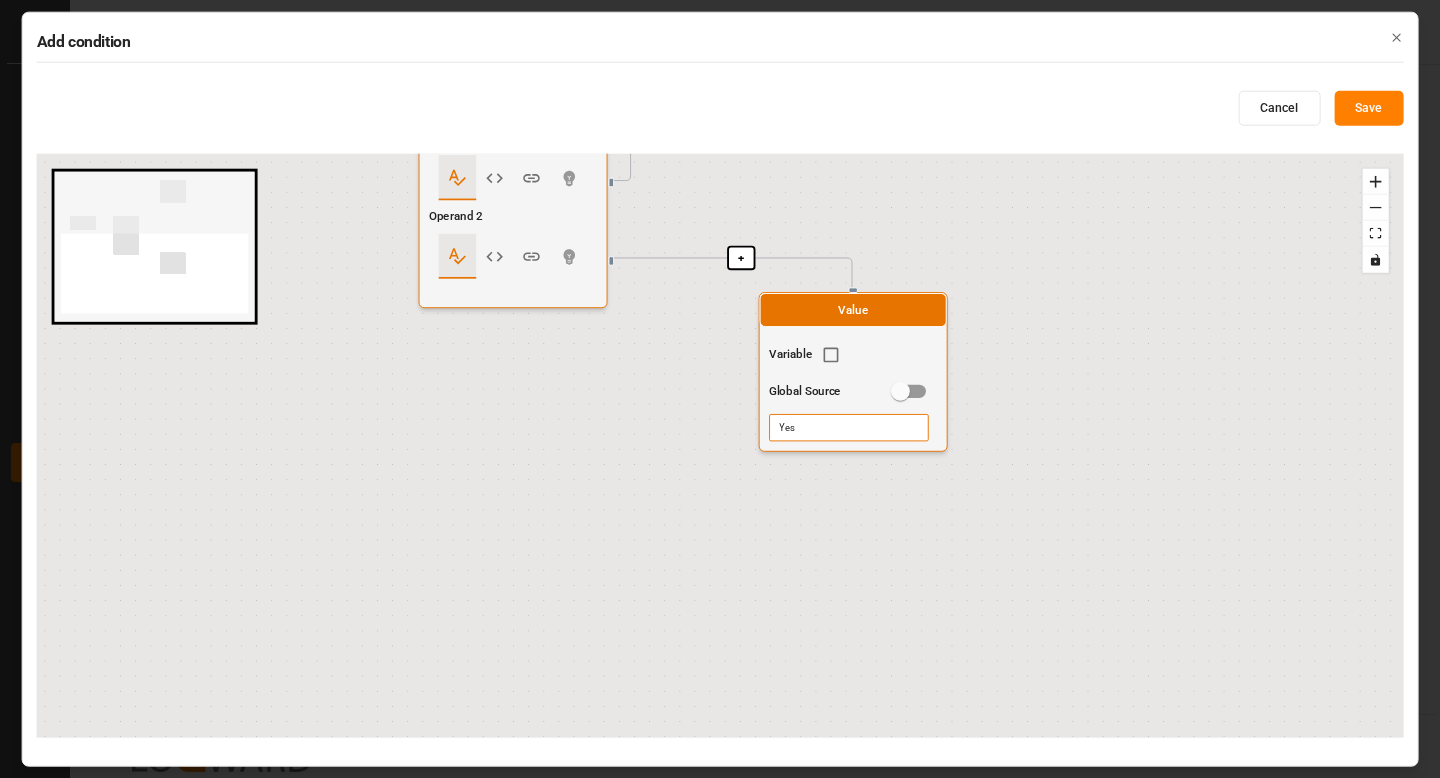drag, startPoint x: 856, startPoint y: 626, endPoint x: 855, endPoint y: 123, distance: 503.001 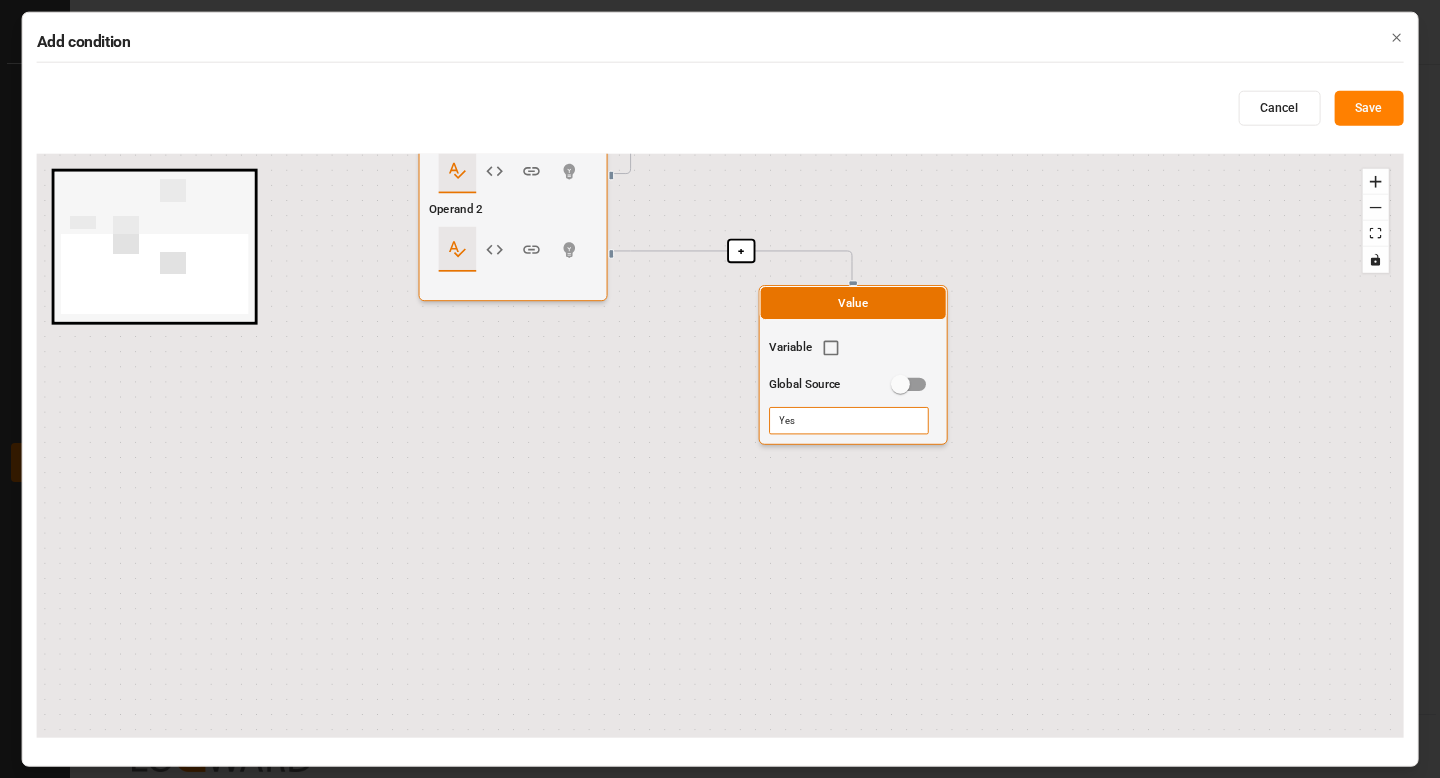 click on "Yes" at bounding box center [849, 420] 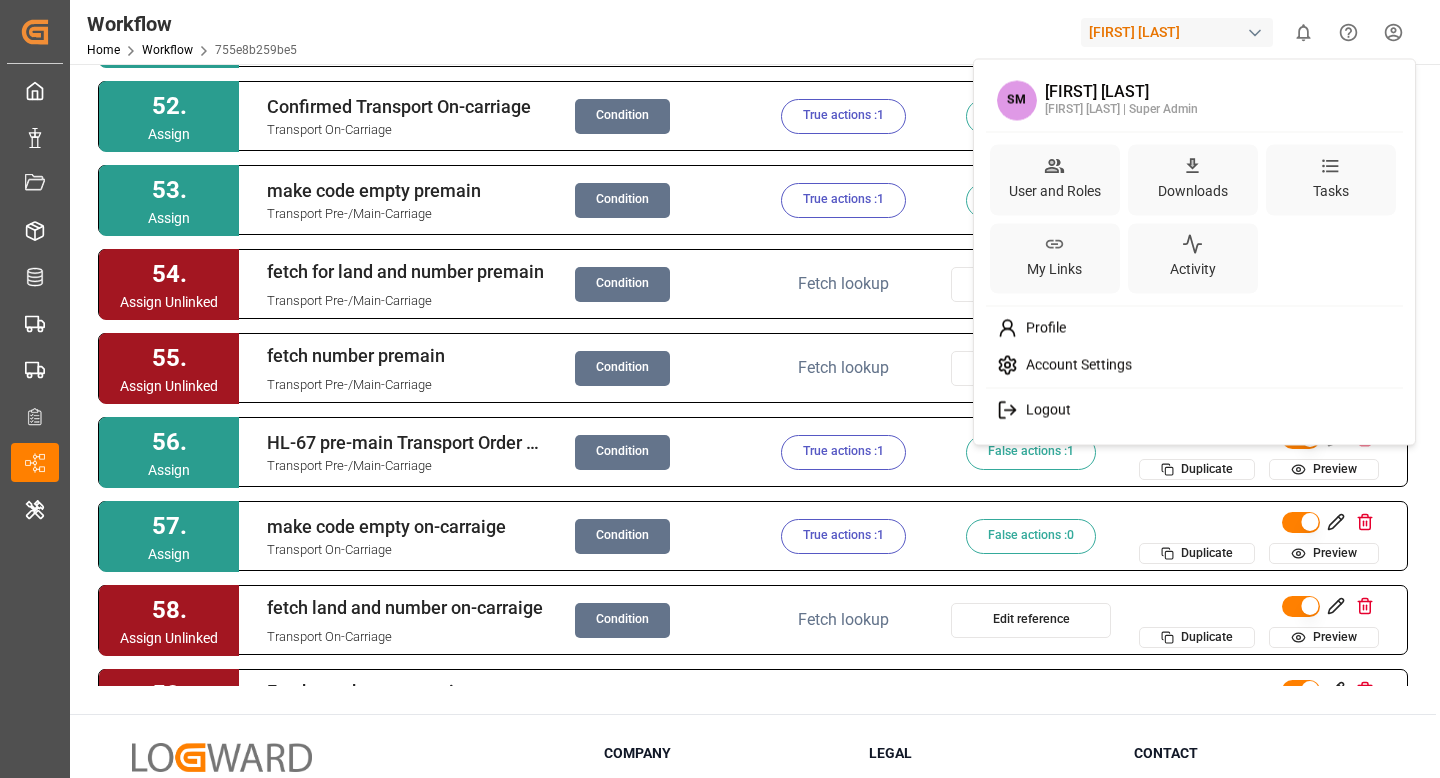 click on "Created by potrace 1.15, written by Peter Selinger 2001-2017 Created by potrace 1.15, written by Peter Selinger 2001-2017 My Cockpit My Cockpit Sendung Sendung Document Management Document Management Ladungsträger Ladungsträger Transporteinheit Transporteinheit Transport (Vor-/Hauptlauf) Transport (Vor-/Hauptlauf) Transport (Nachlauf) Transport (Nachlauf) Configuration Audits Configuration Audits Workflow Workflow Internal Tool Internal Tool Back to main menu Workflow Home Workflow 755e8b259be5 Henry Lamotte 0 Notifications Only show unread All Mark all categories read No notifications Version History Fields Variables Add step 1 . Assign Cancelled pre/main admin field Transport Pre-/Main-Carriage Condition True actions :  1 False actions :  0 Duplicate Preview 2 . Assign Cancelled on-carraige Transport On-Carriage Condition True actions :  1 False actions :  0 Duplicate Preview 3 . Assign Unlinked Fetching on-carriage Delivery On Condition Fetch lookup Edit reference Duplicate Preview 4 . Assign Condition 0" at bounding box center [720, 389] 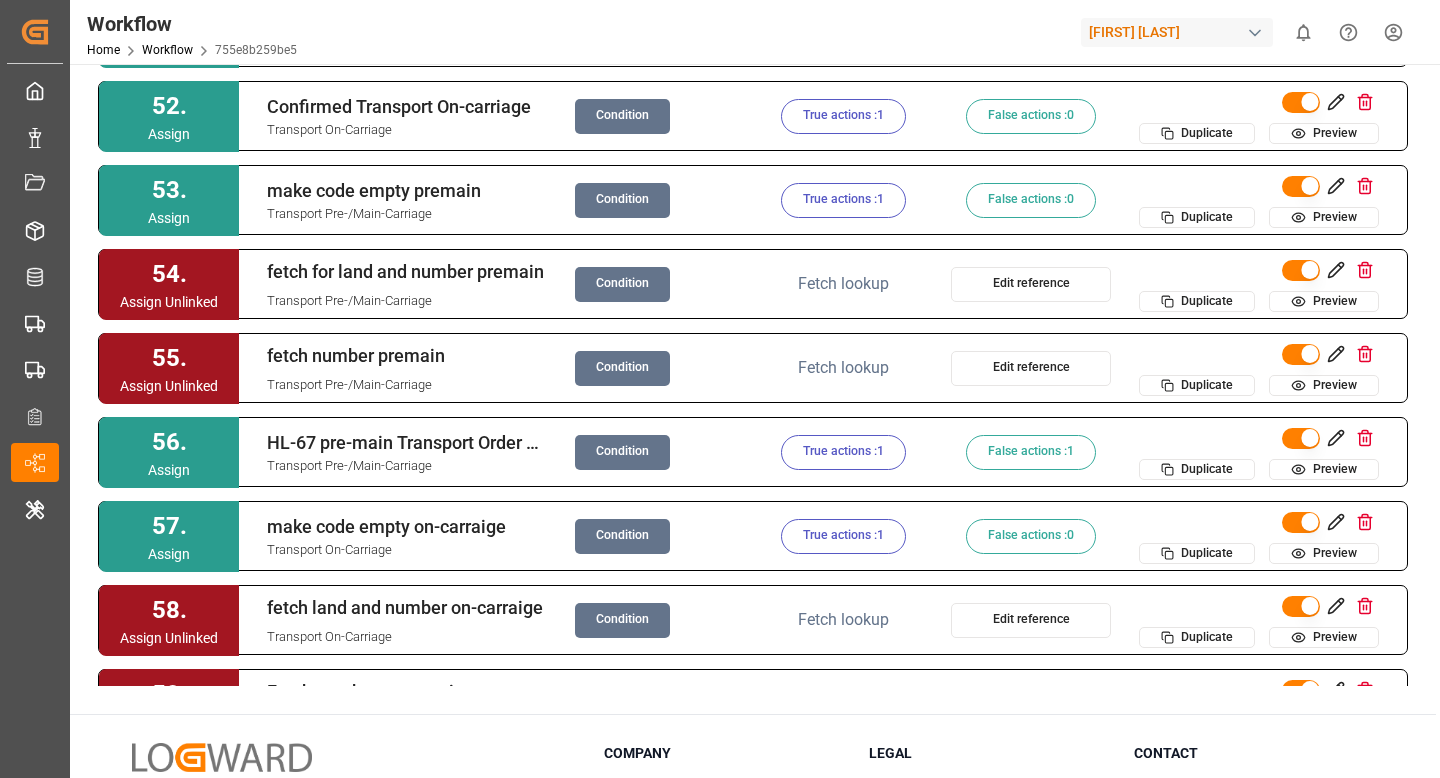 click on "True actions :  1" at bounding box center [843, 116] 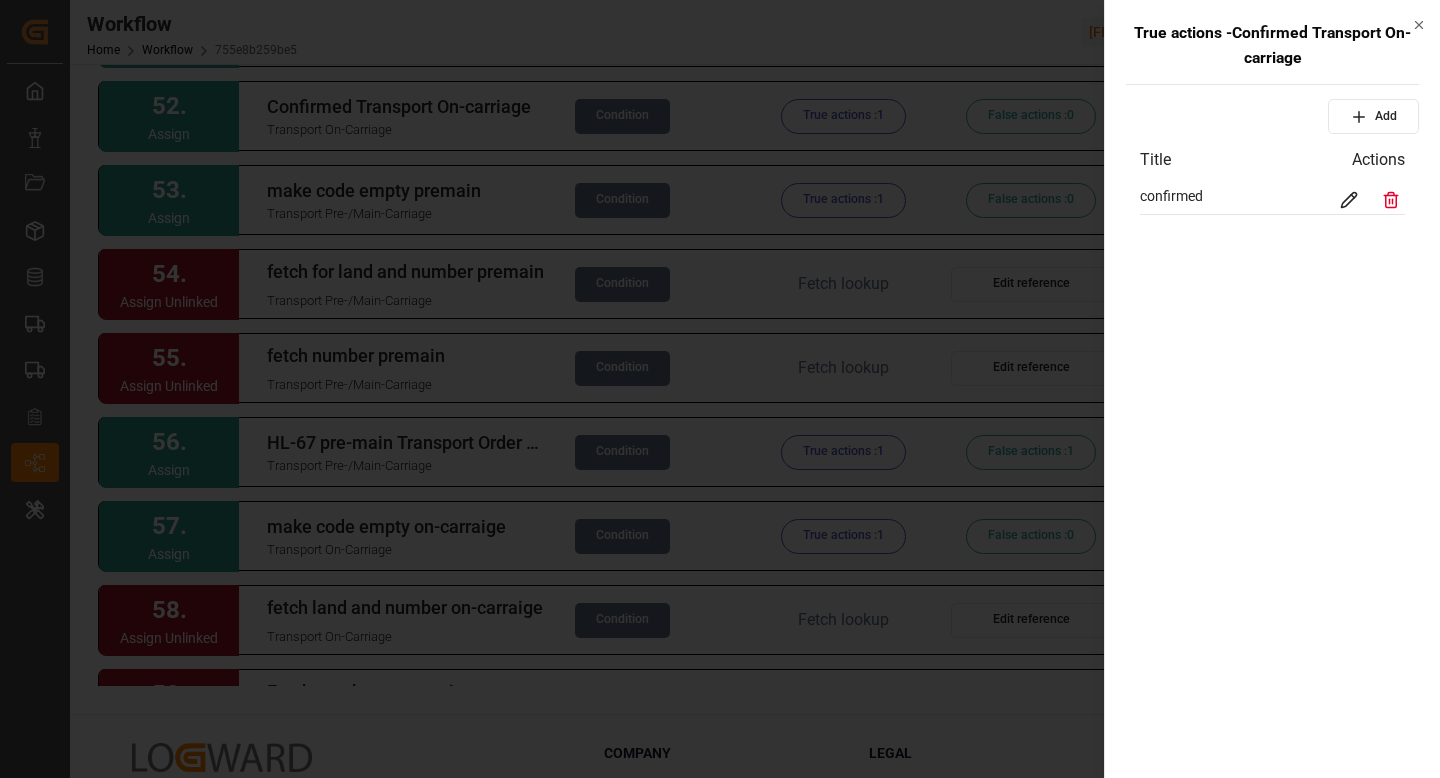 click 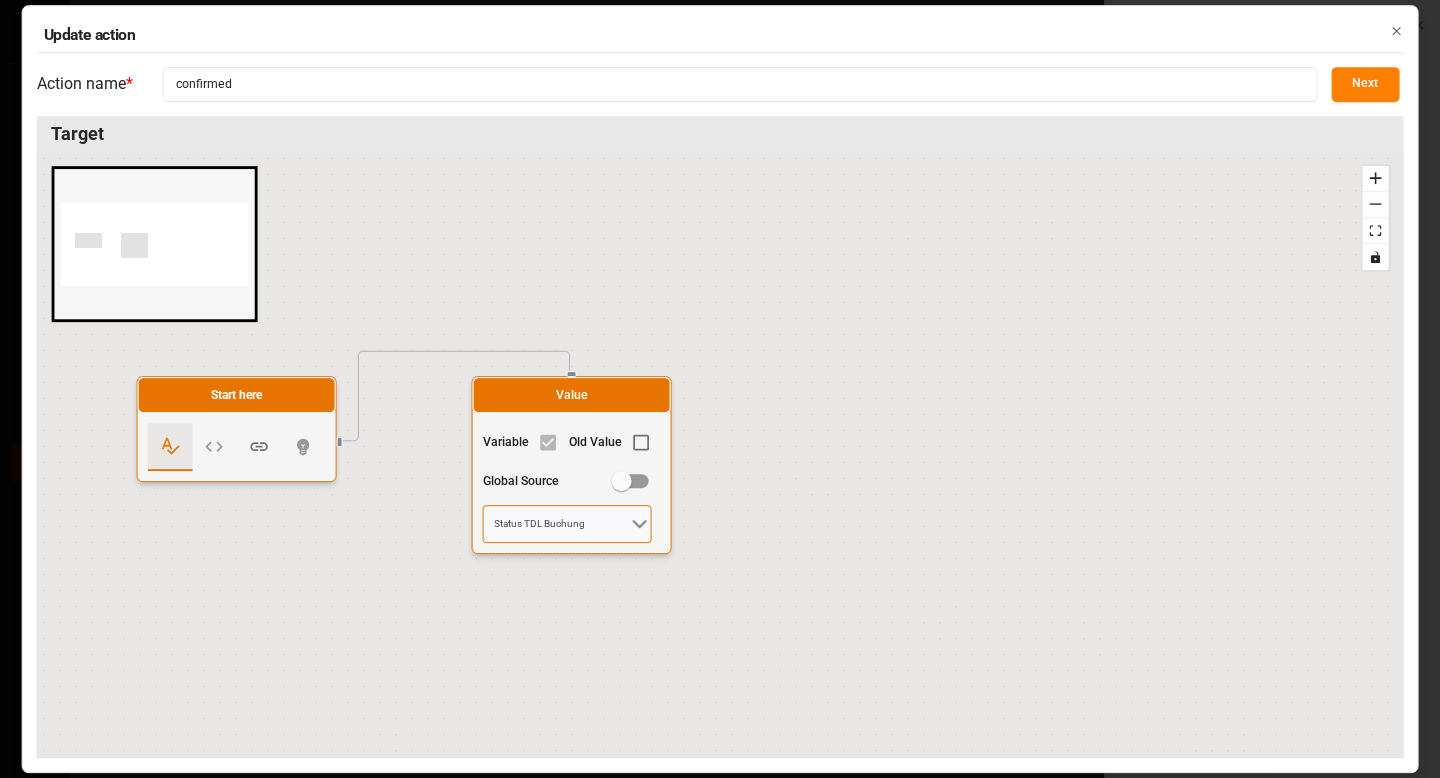 click on "Status TDL Buchung" at bounding box center [567, 524] 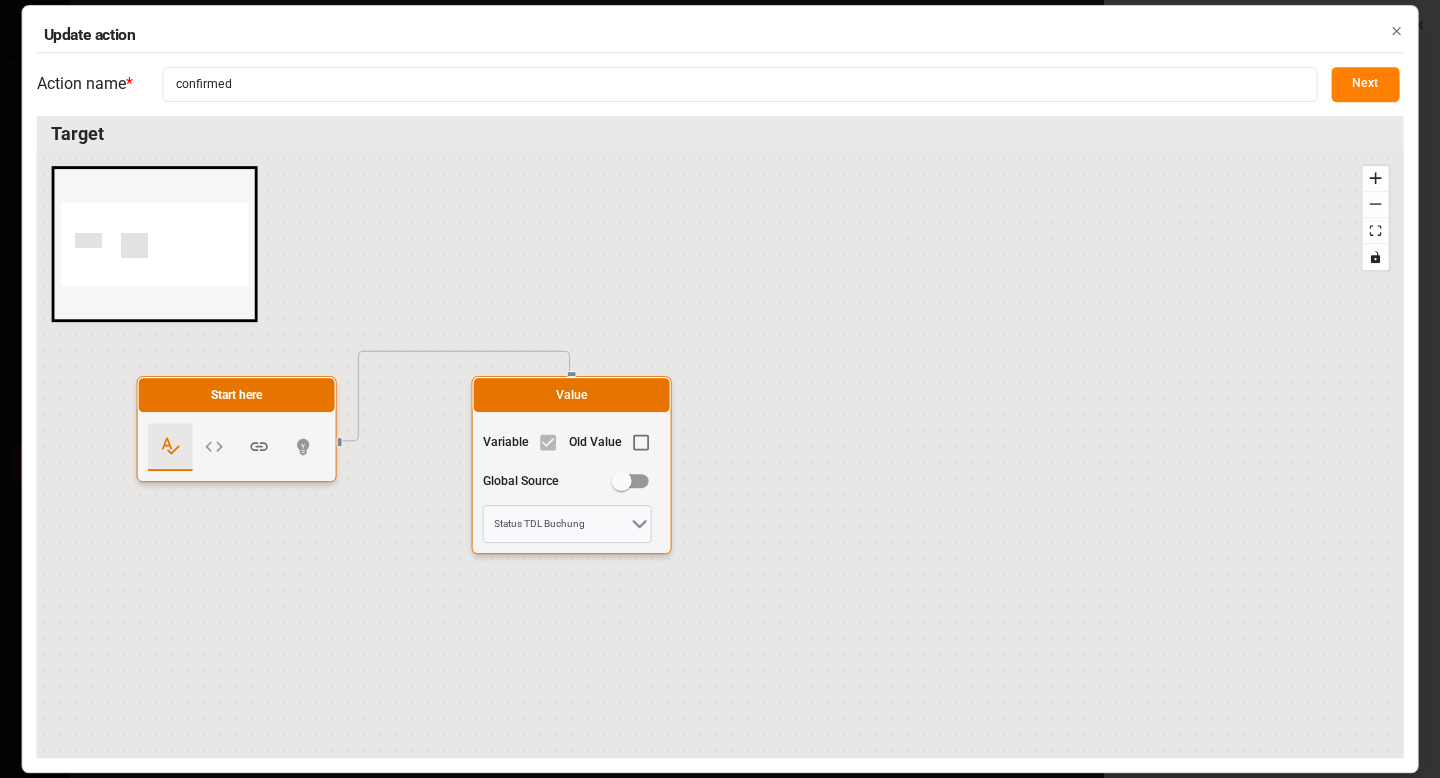 click on "Next" at bounding box center (1365, 84) 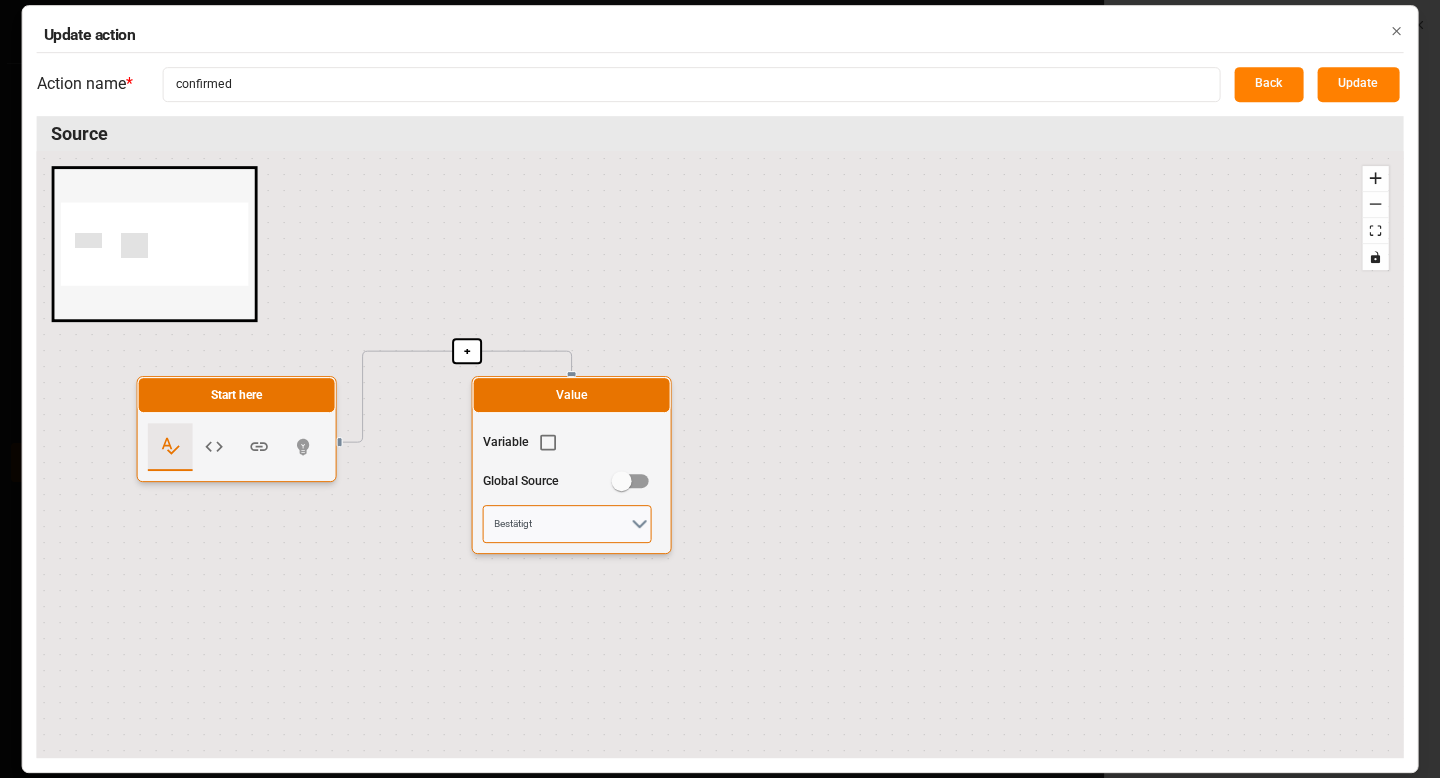 click on "Bestätigt" at bounding box center (567, 524) 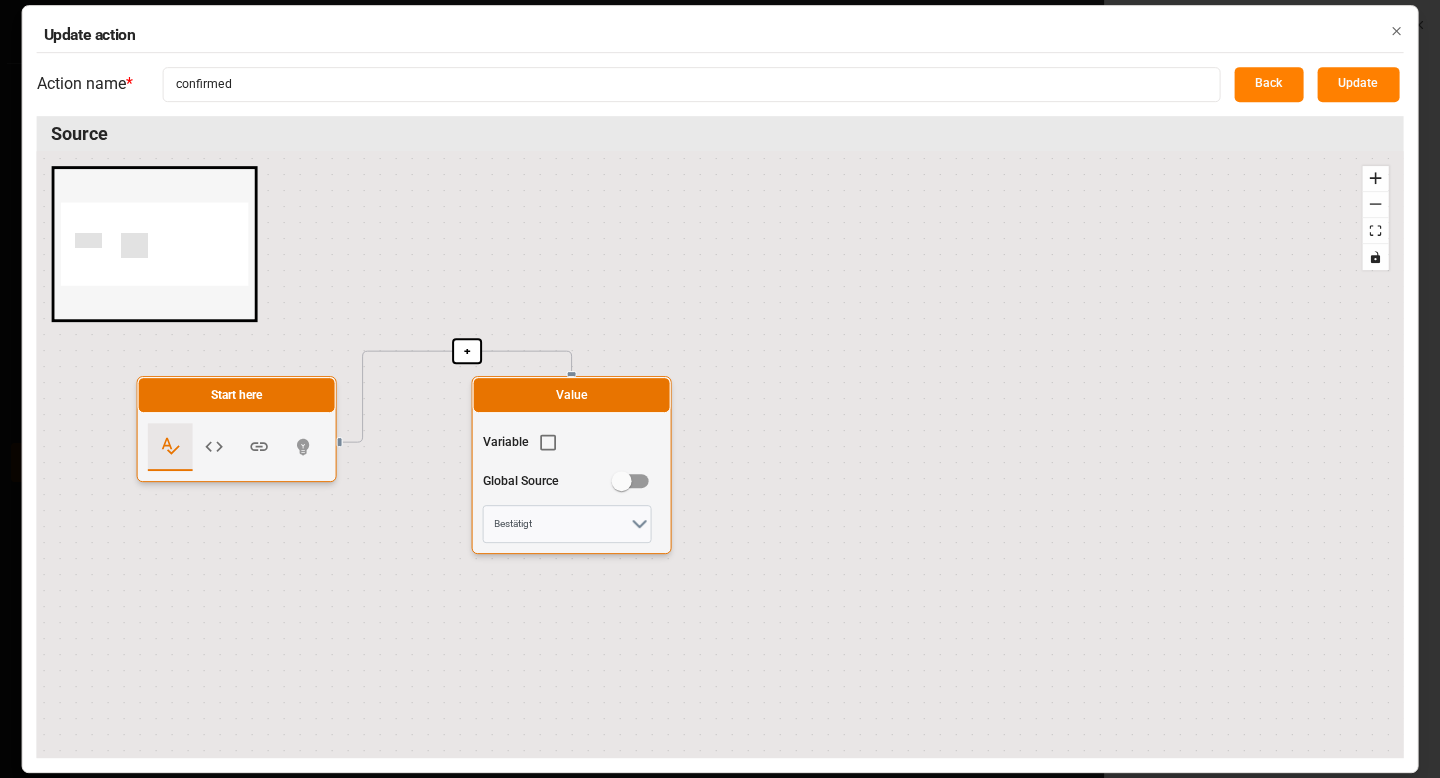 click 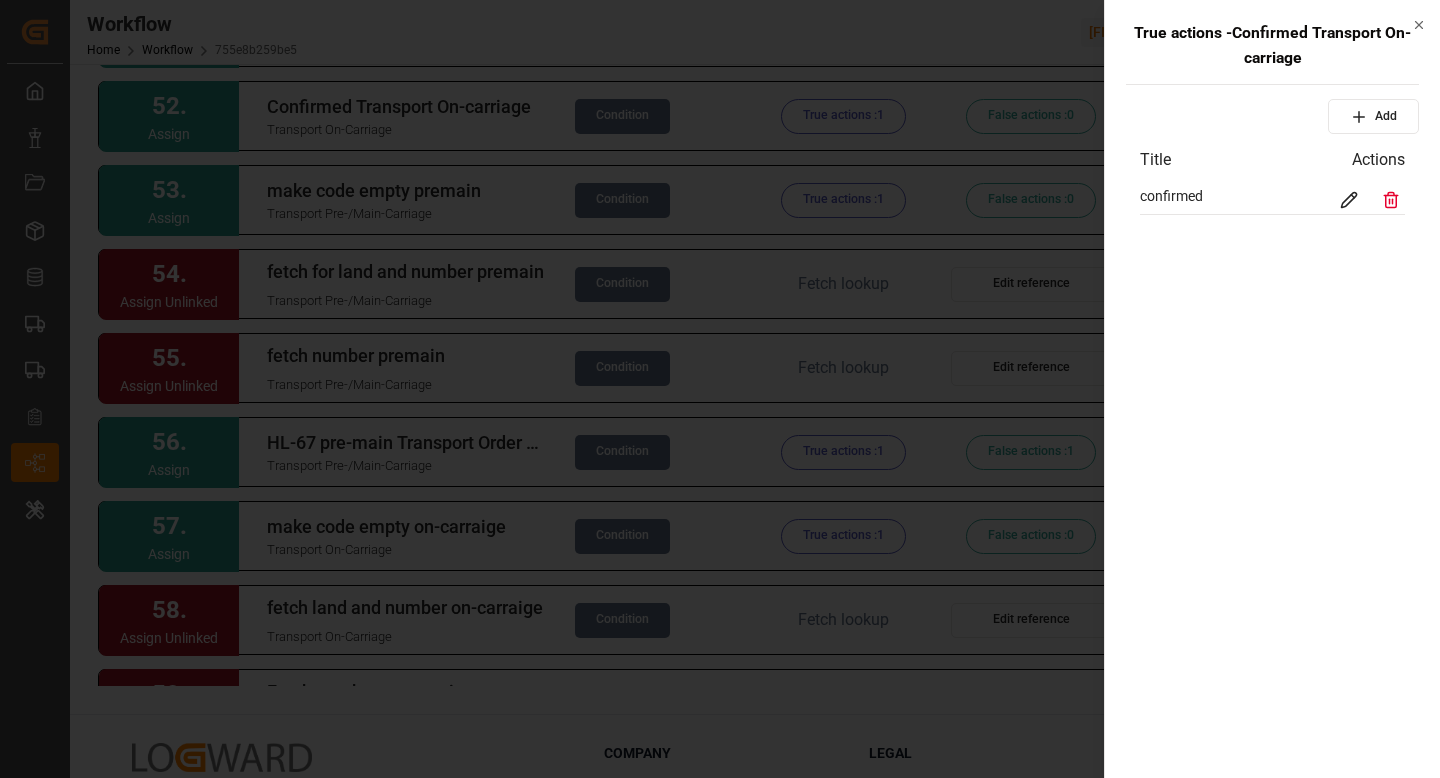click at bounding box center (720, 389) 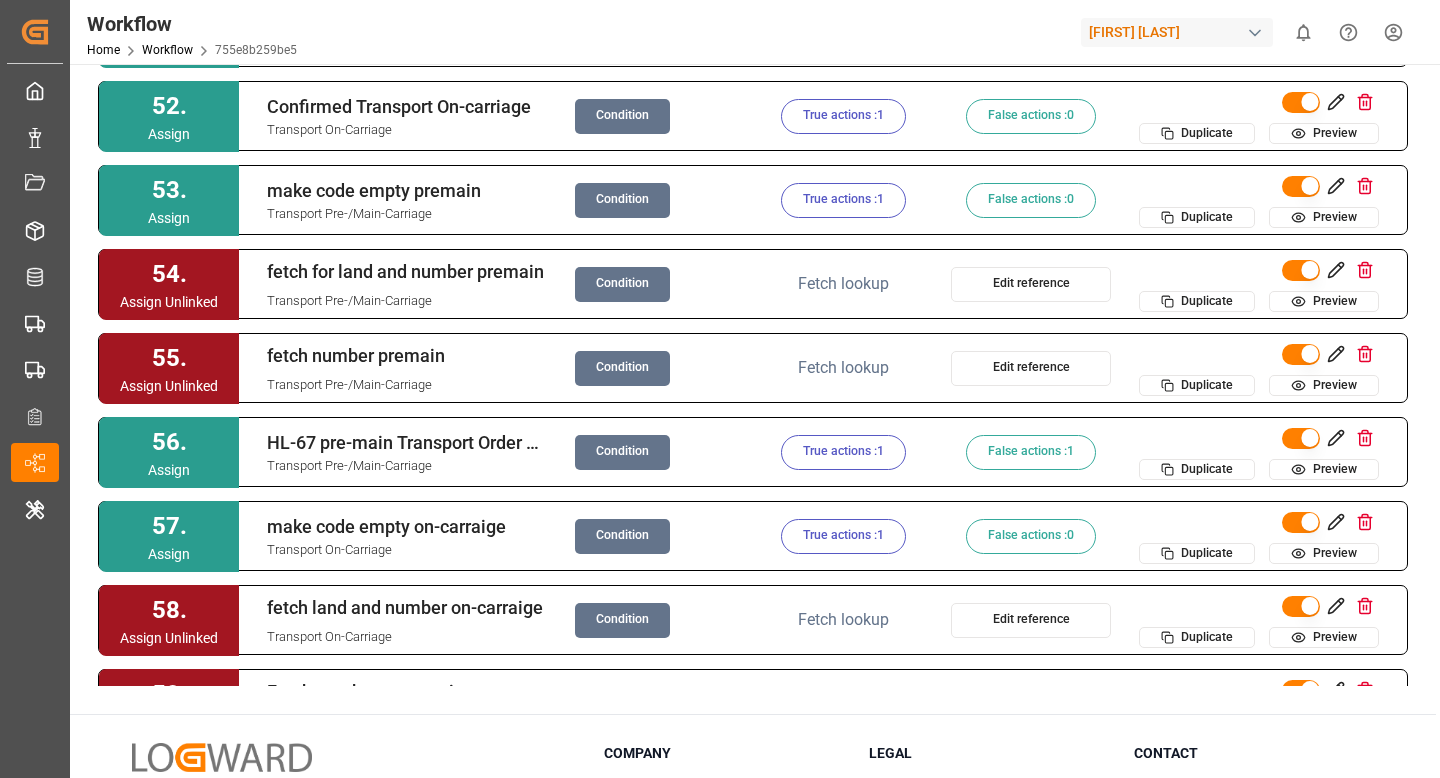 scroll, scrollTop: 4276, scrollLeft: 0, axis: vertical 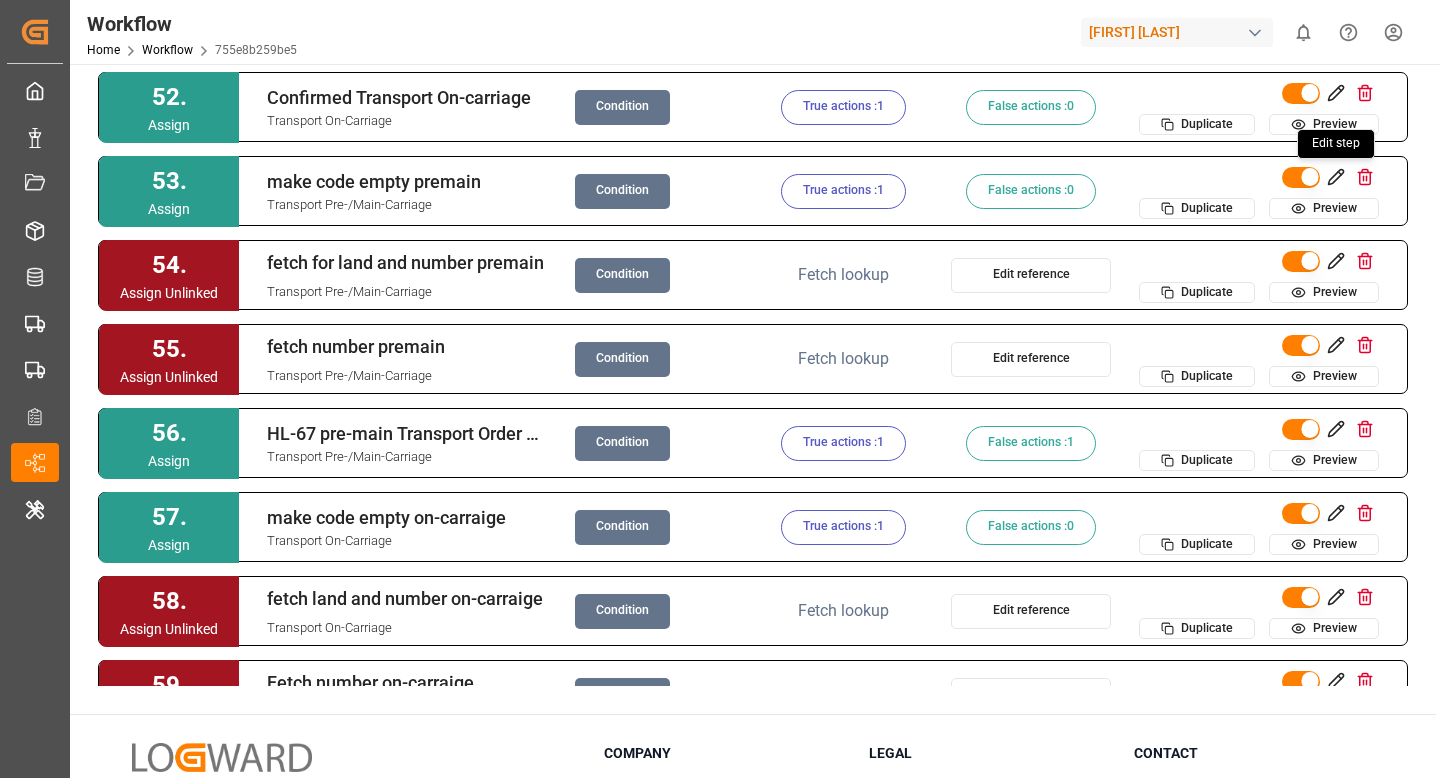 click 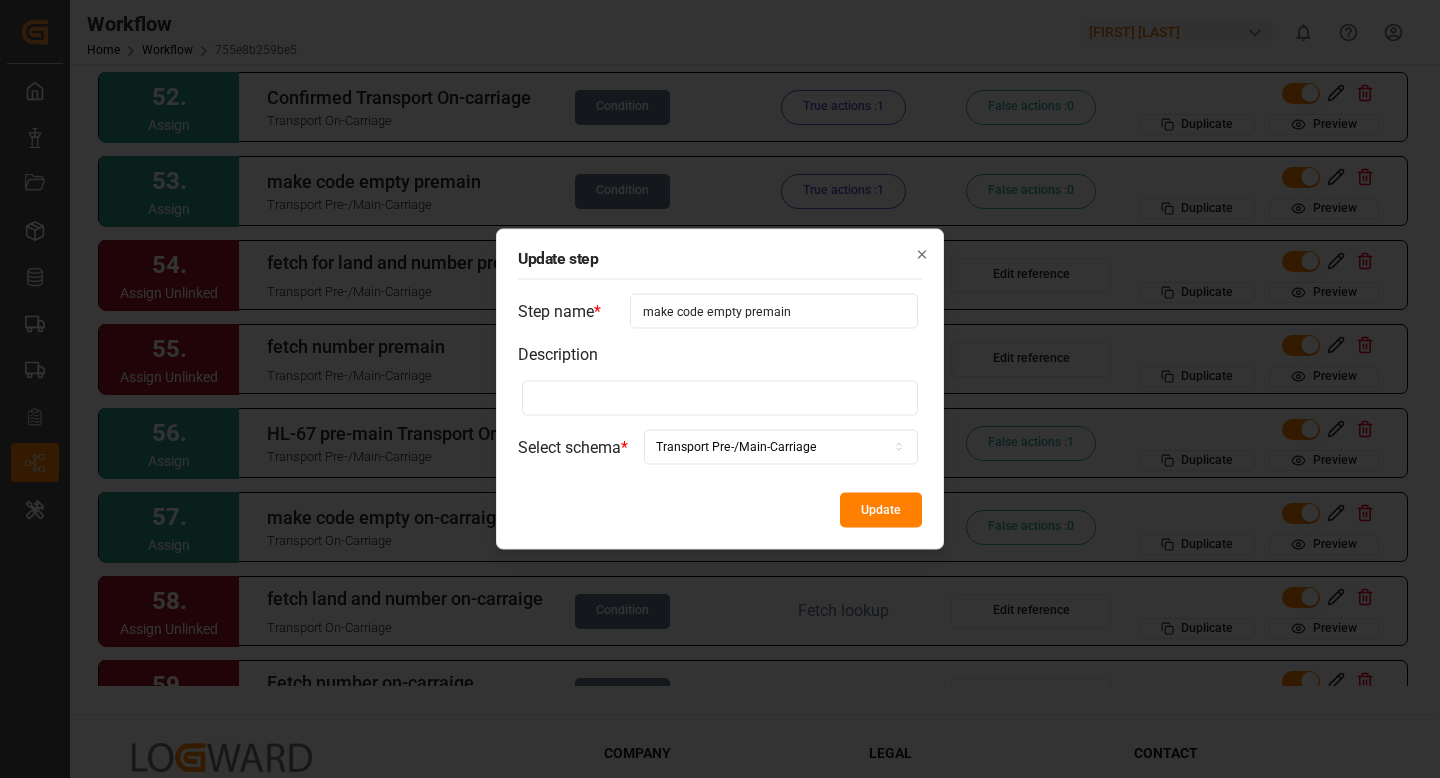 click on "make code empty premain" at bounding box center (774, 311) 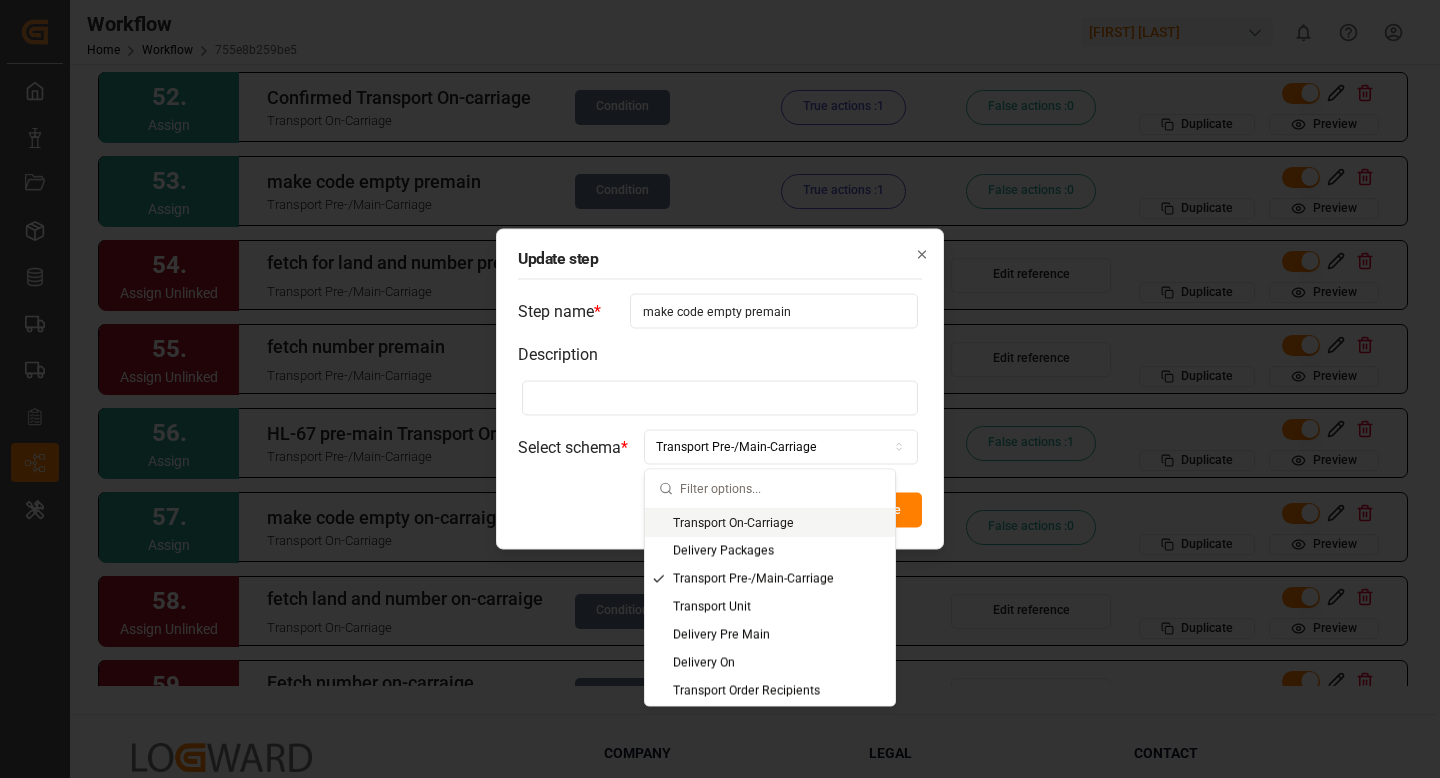 click on "Transport Pre-/Main-Carriage" at bounding box center [736, 447] 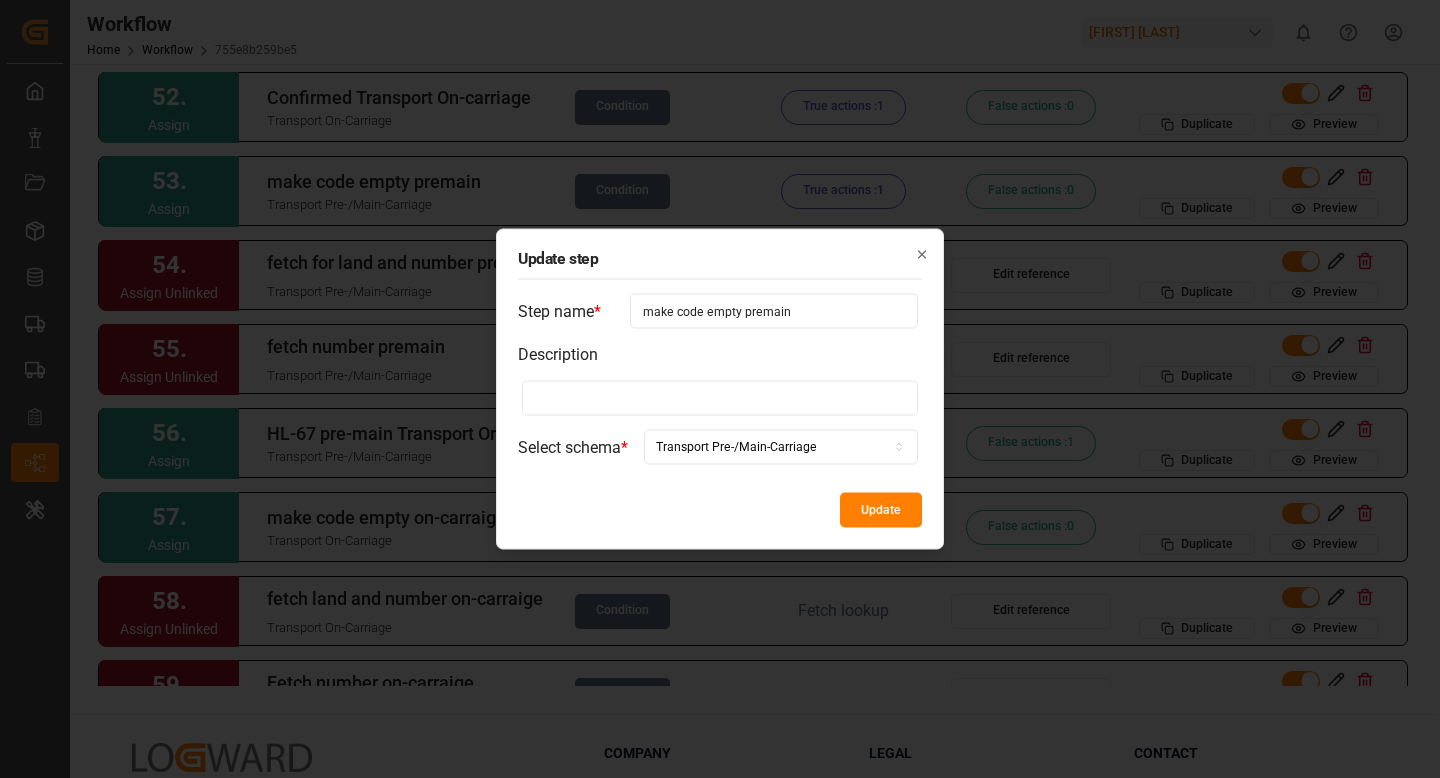 click 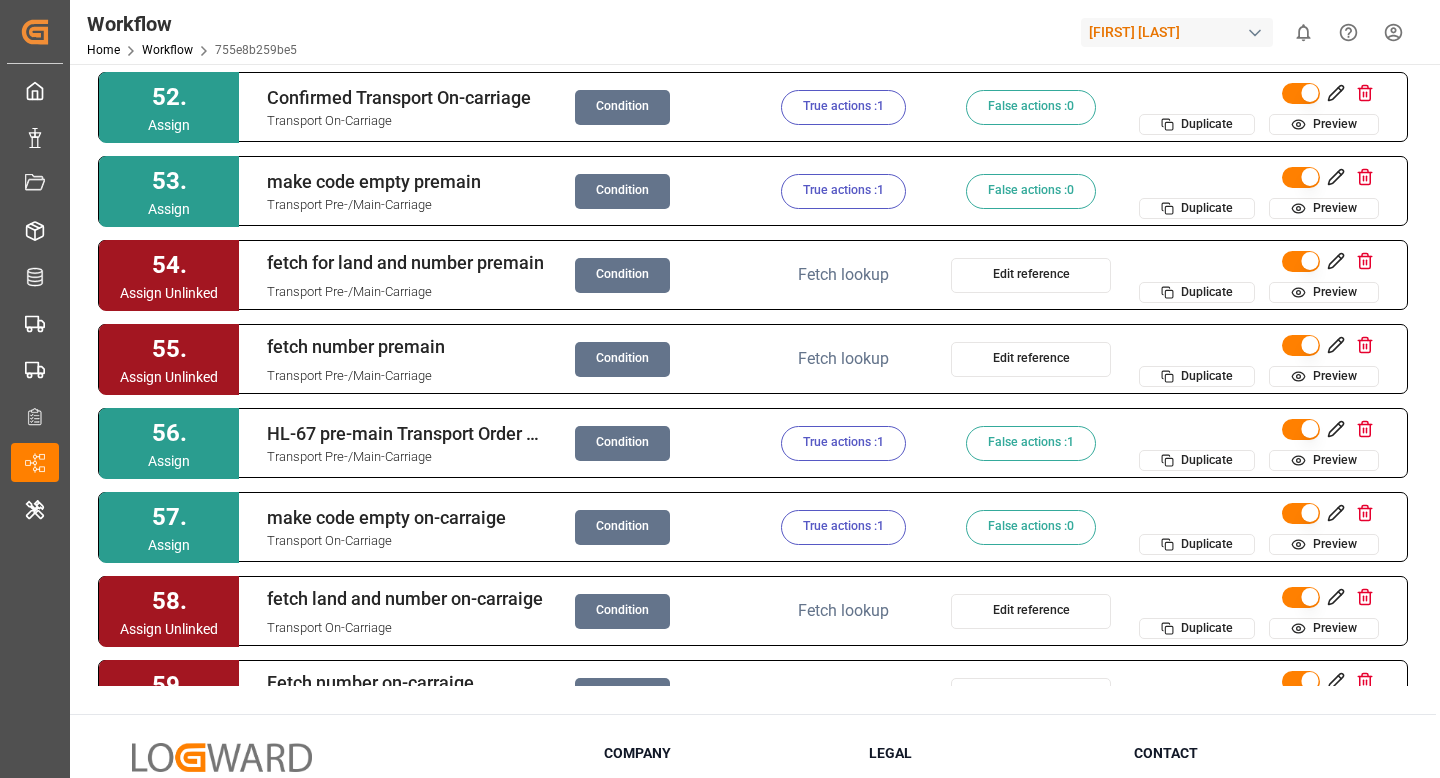 click on "fetch for land and number premain Transport Pre-/Main-Carriage Condition Fetch lookup Edit reference Duplicate Preview" at bounding box center [823, 275] 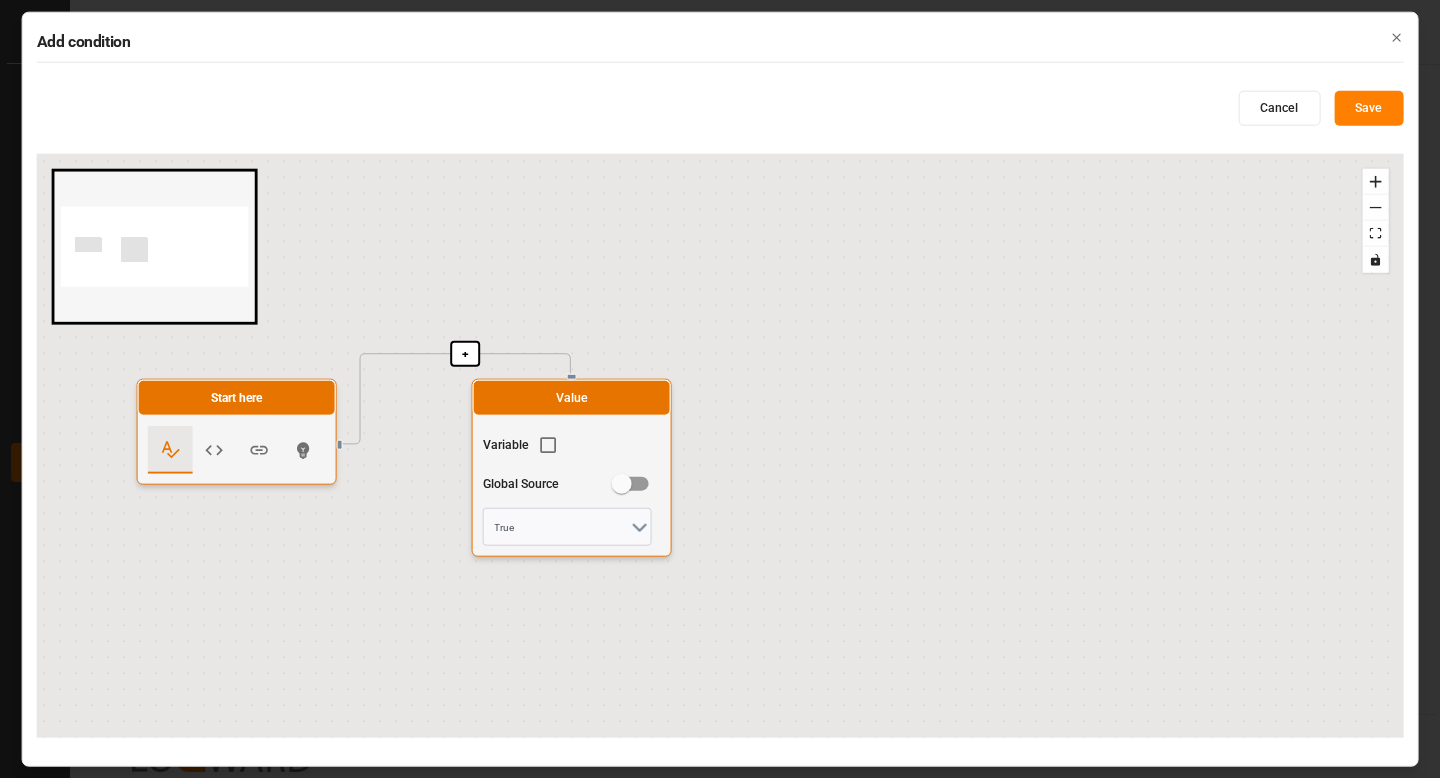 click 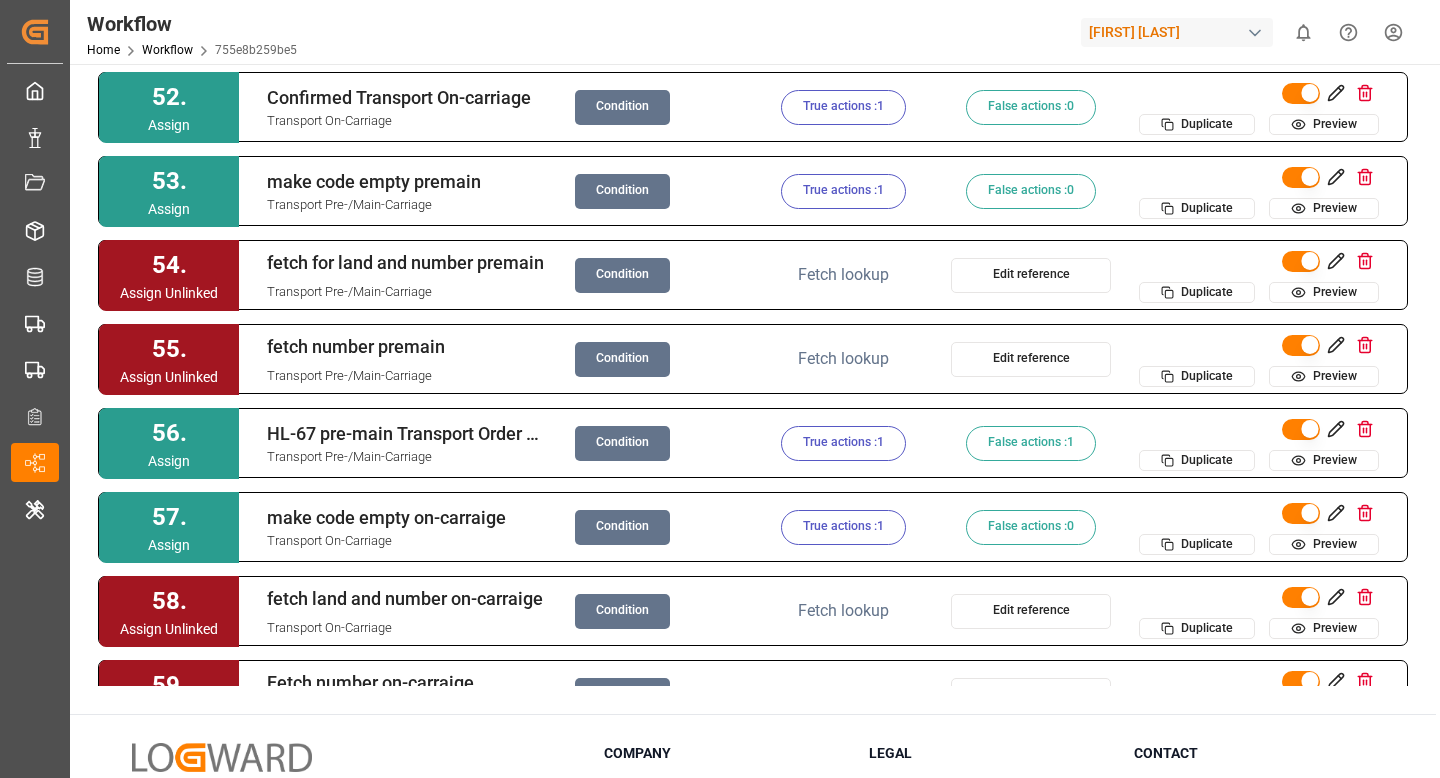 click on "True actions :  1" at bounding box center [843, 191] 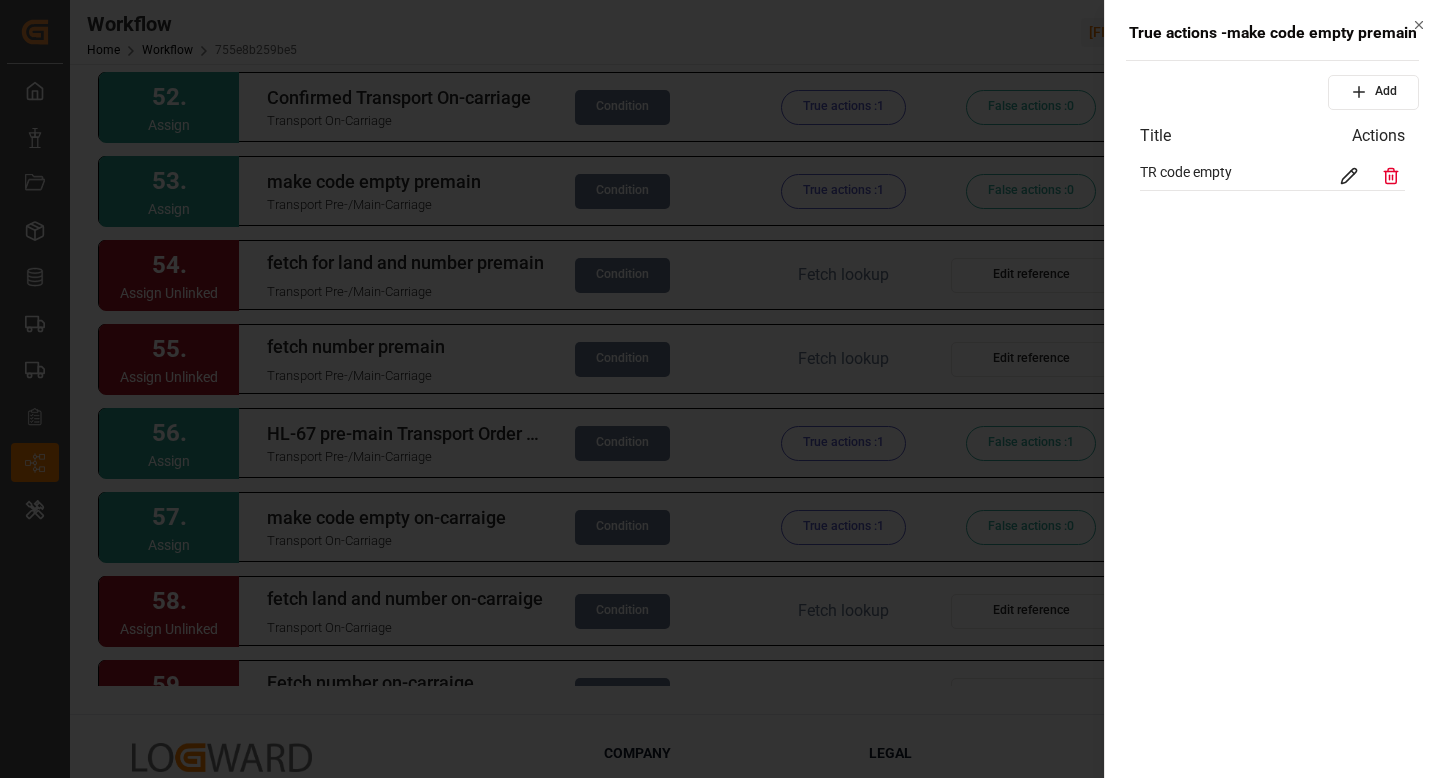 click 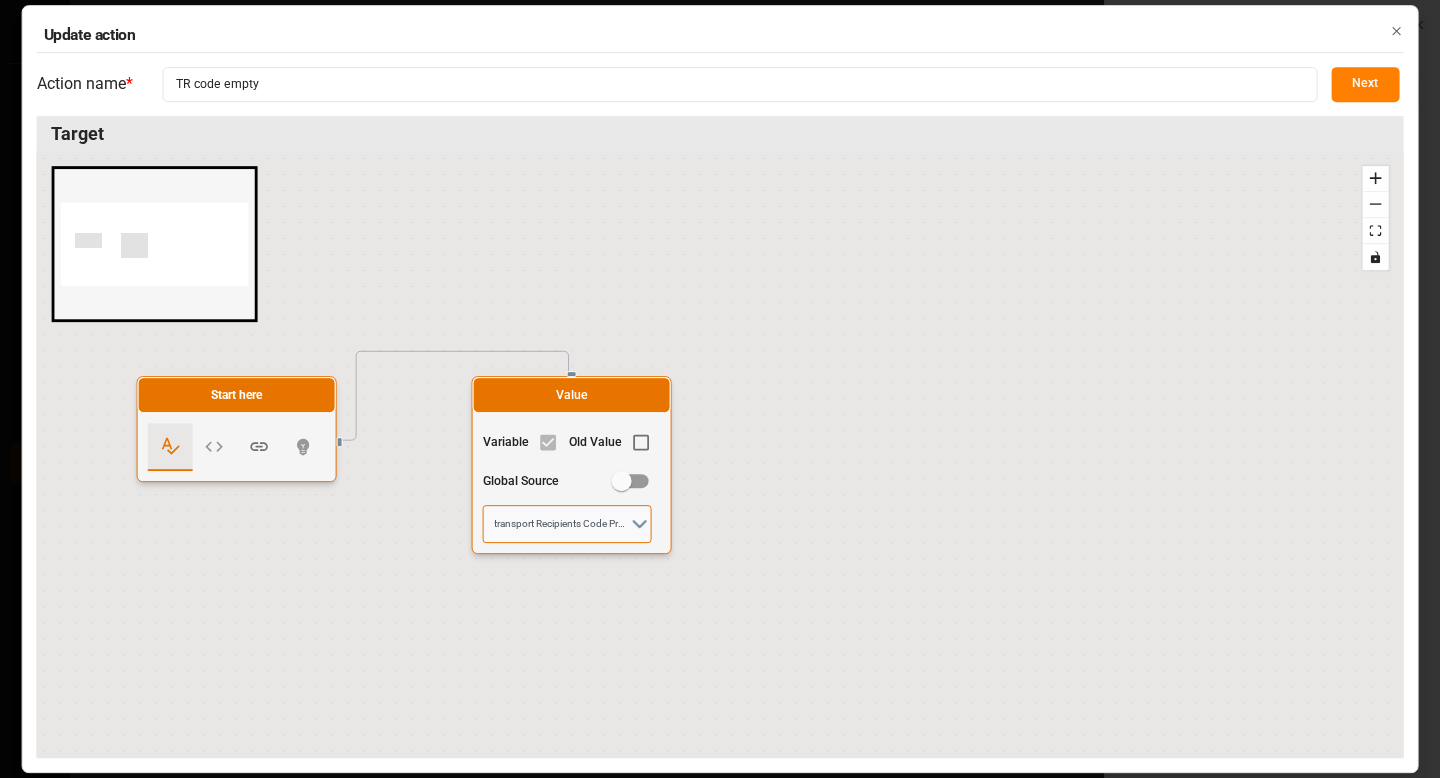 click on "transport Recipients Code Premain" at bounding box center (567, 524) 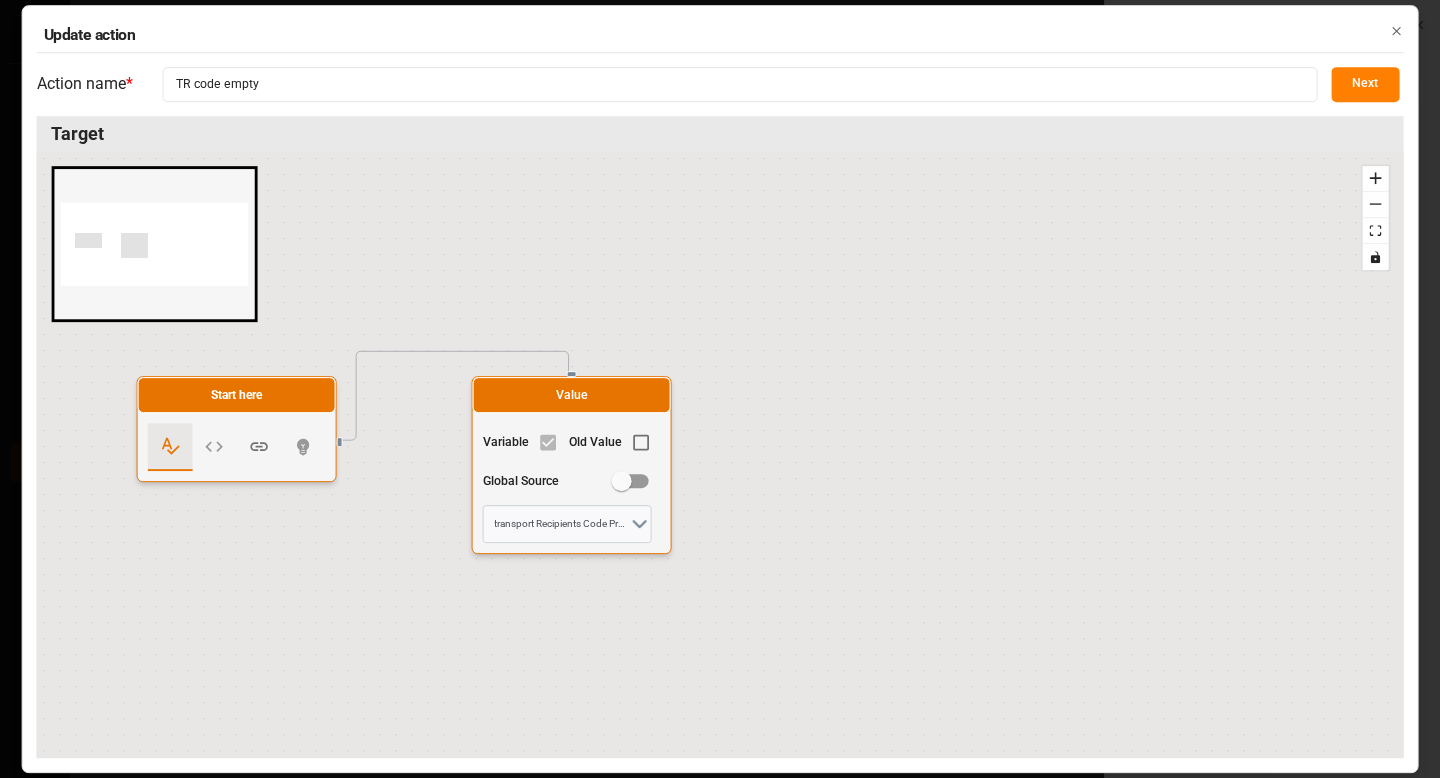 click on "Next" at bounding box center (1365, 84) 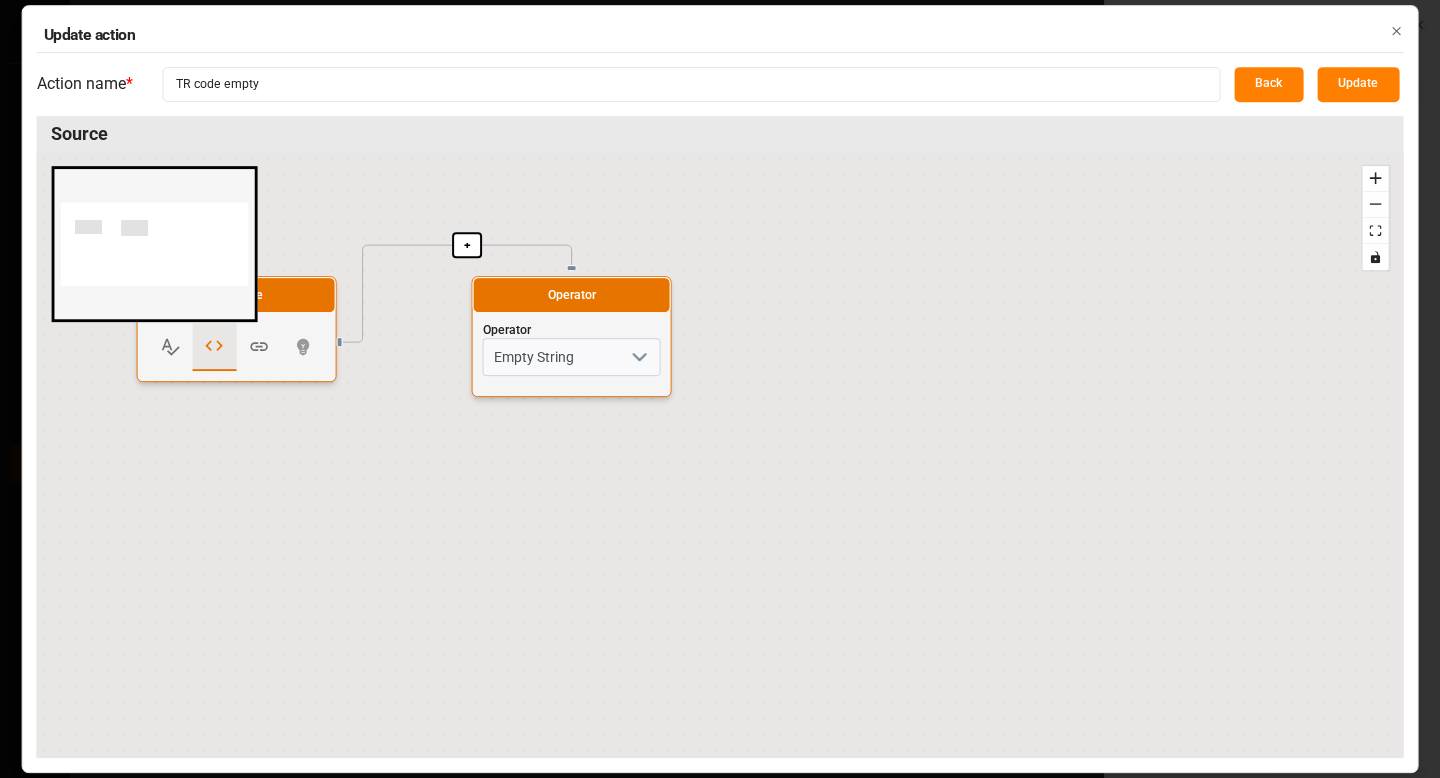 click on "Back" at bounding box center [1268, 84] 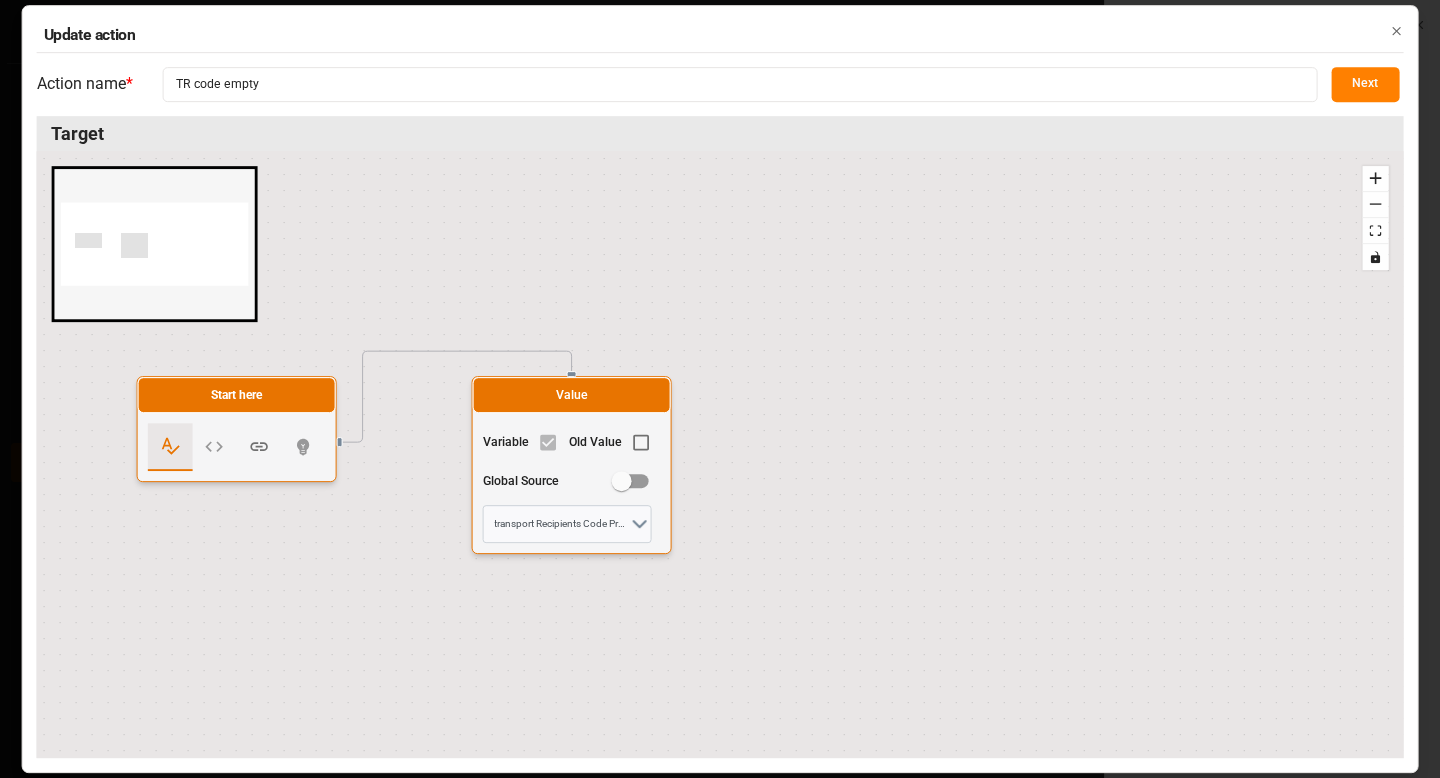 click 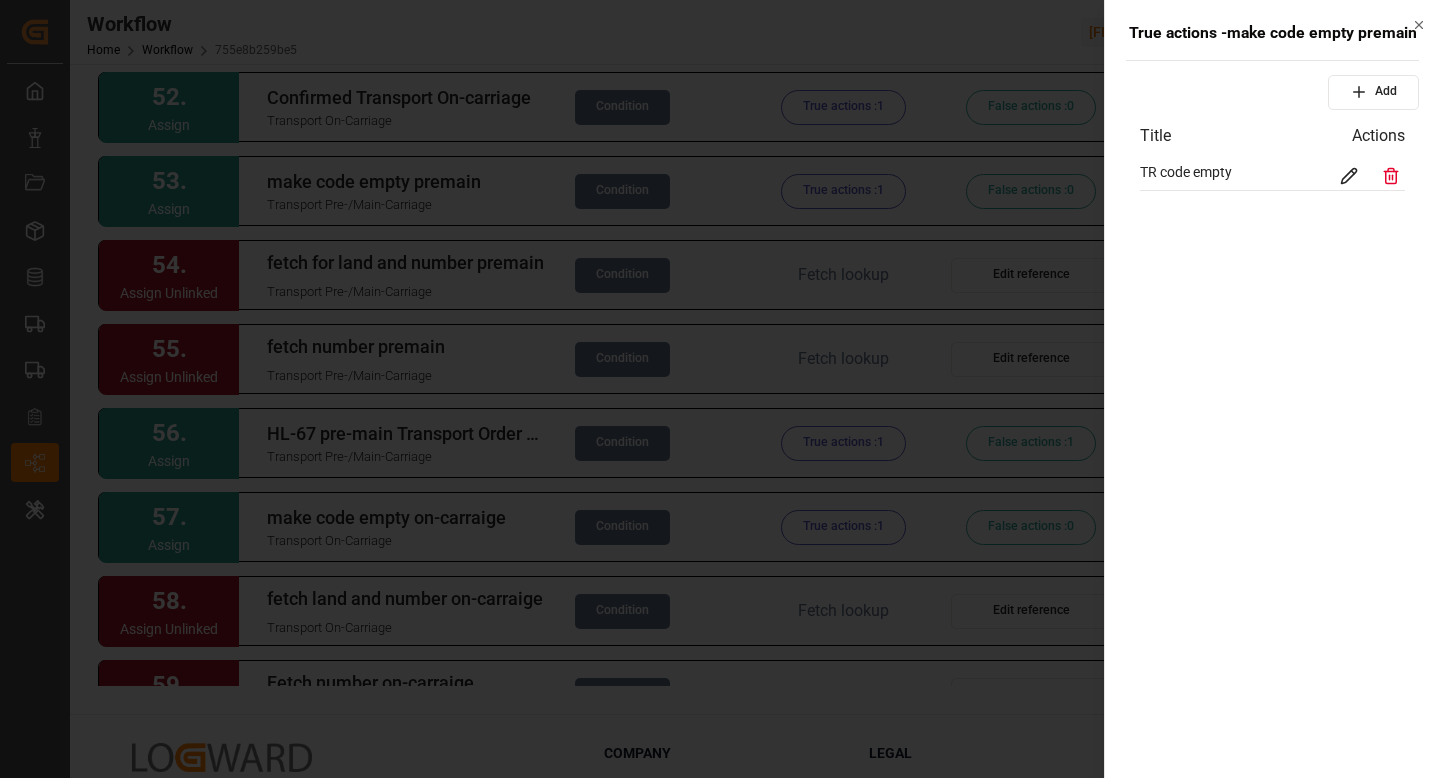 click at bounding box center (720, 389) 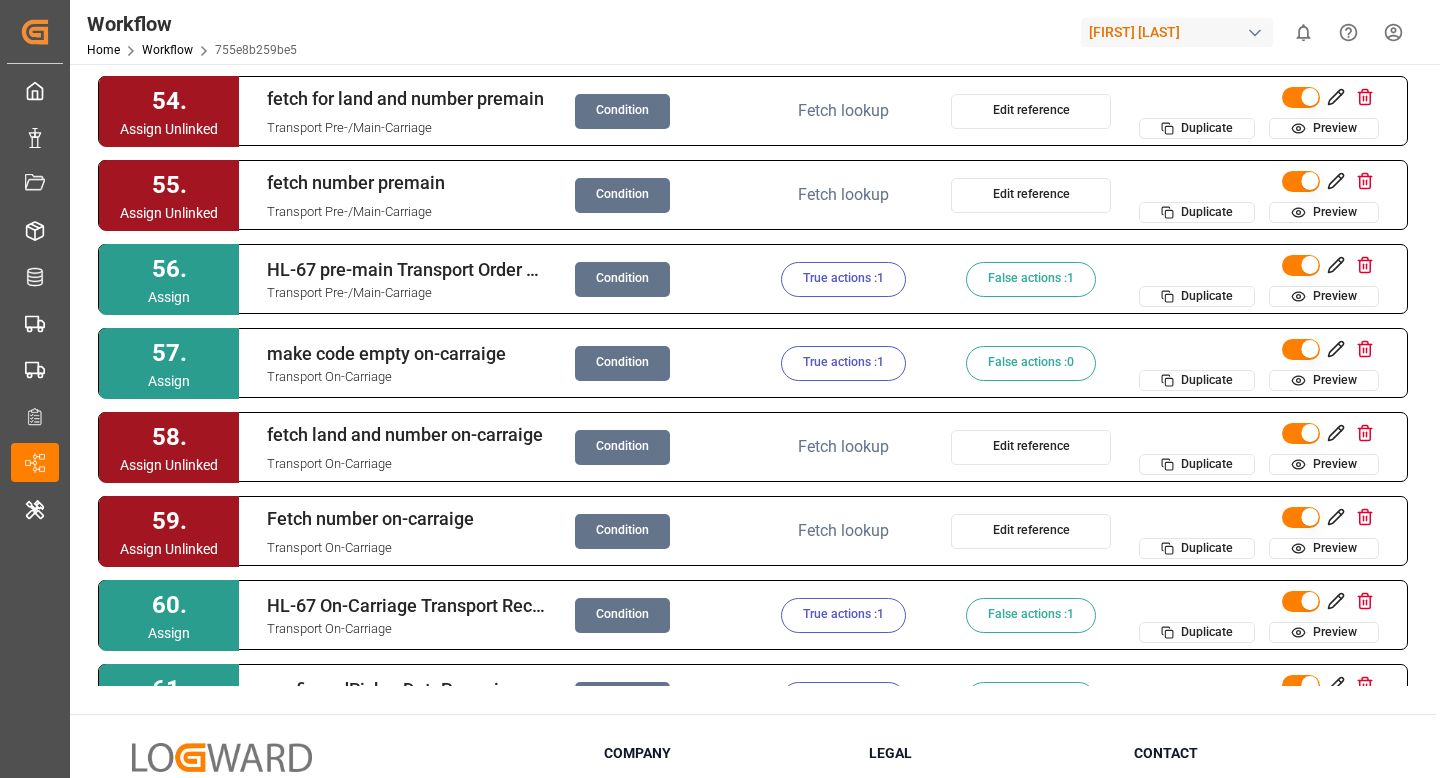 scroll, scrollTop: 5341, scrollLeft: 0, axis: vertical 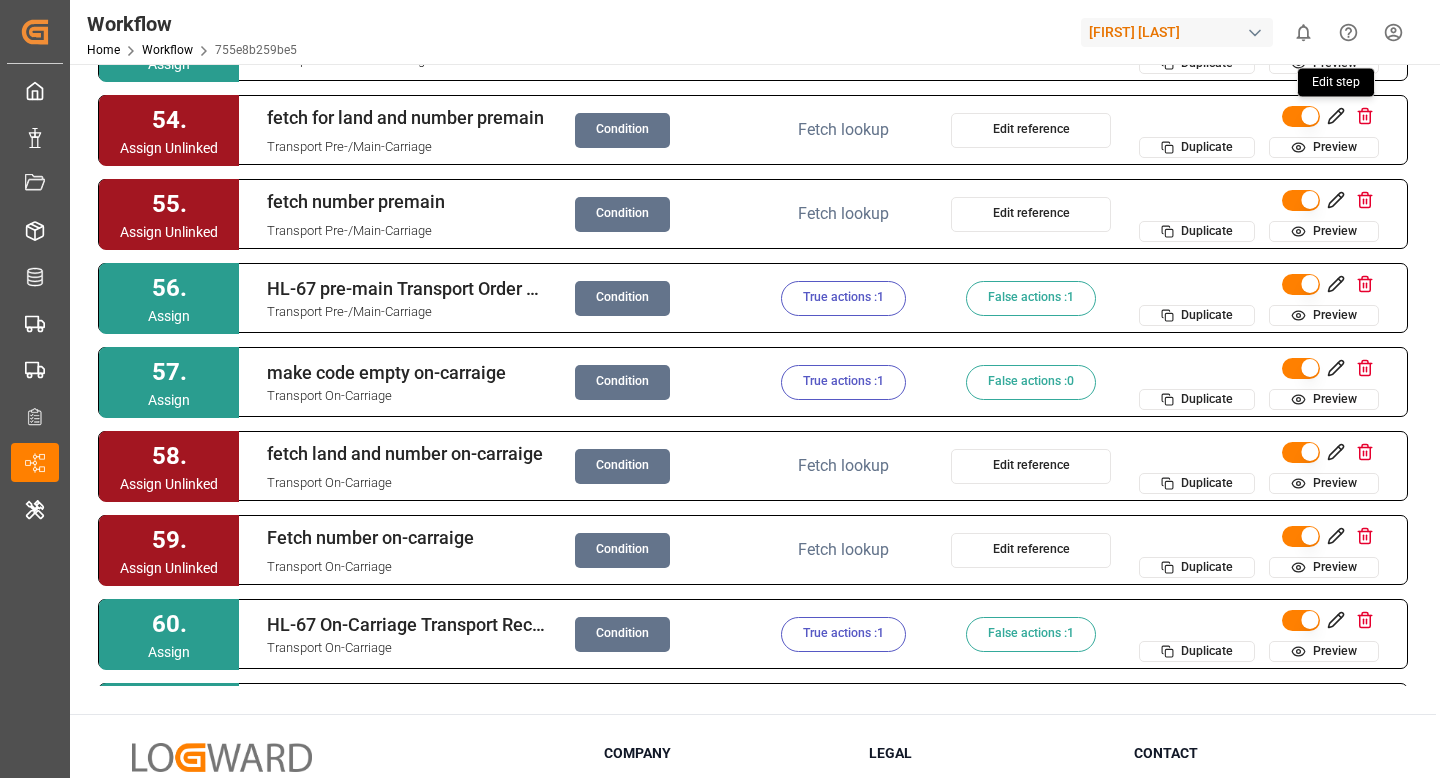 click 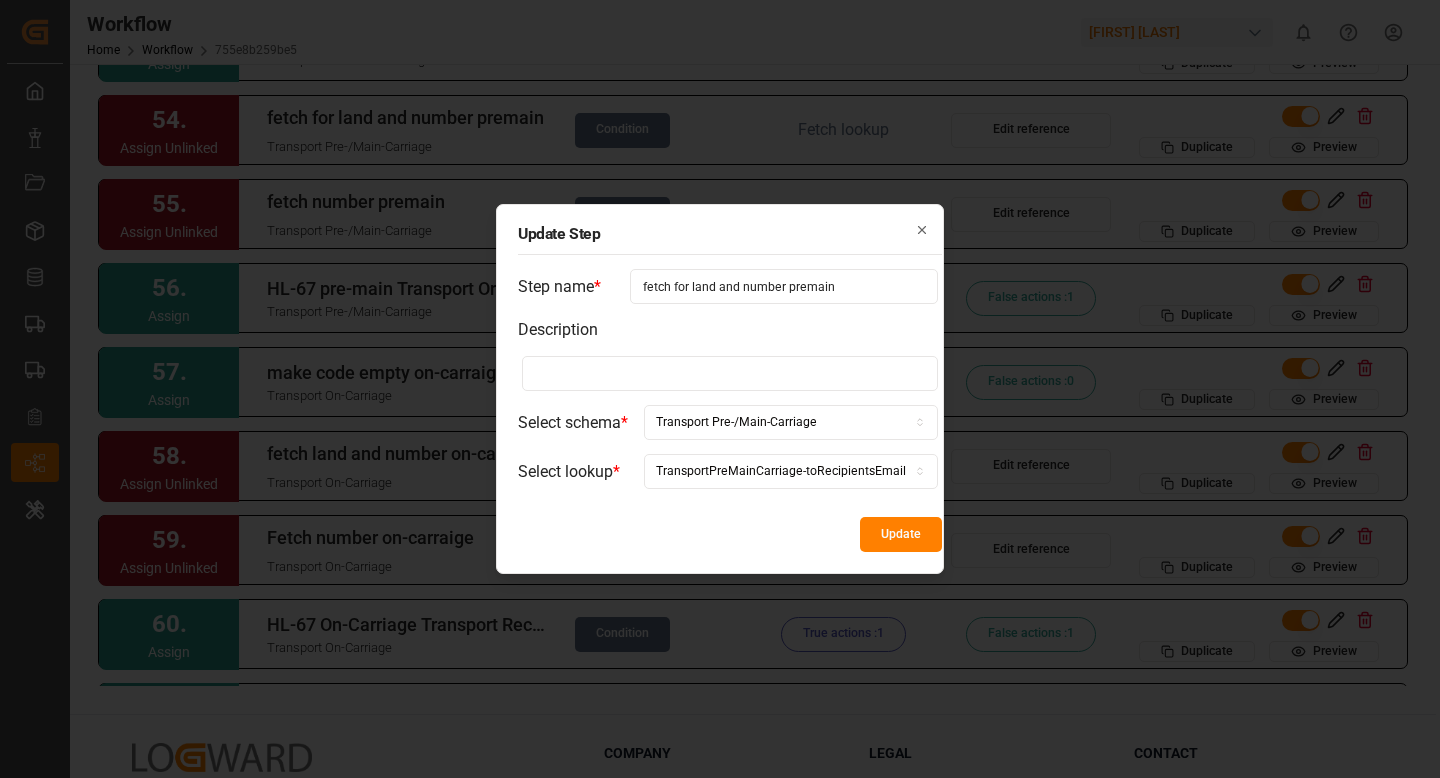 click on "fetch for land and number premain" at bounding box center (784, 286) 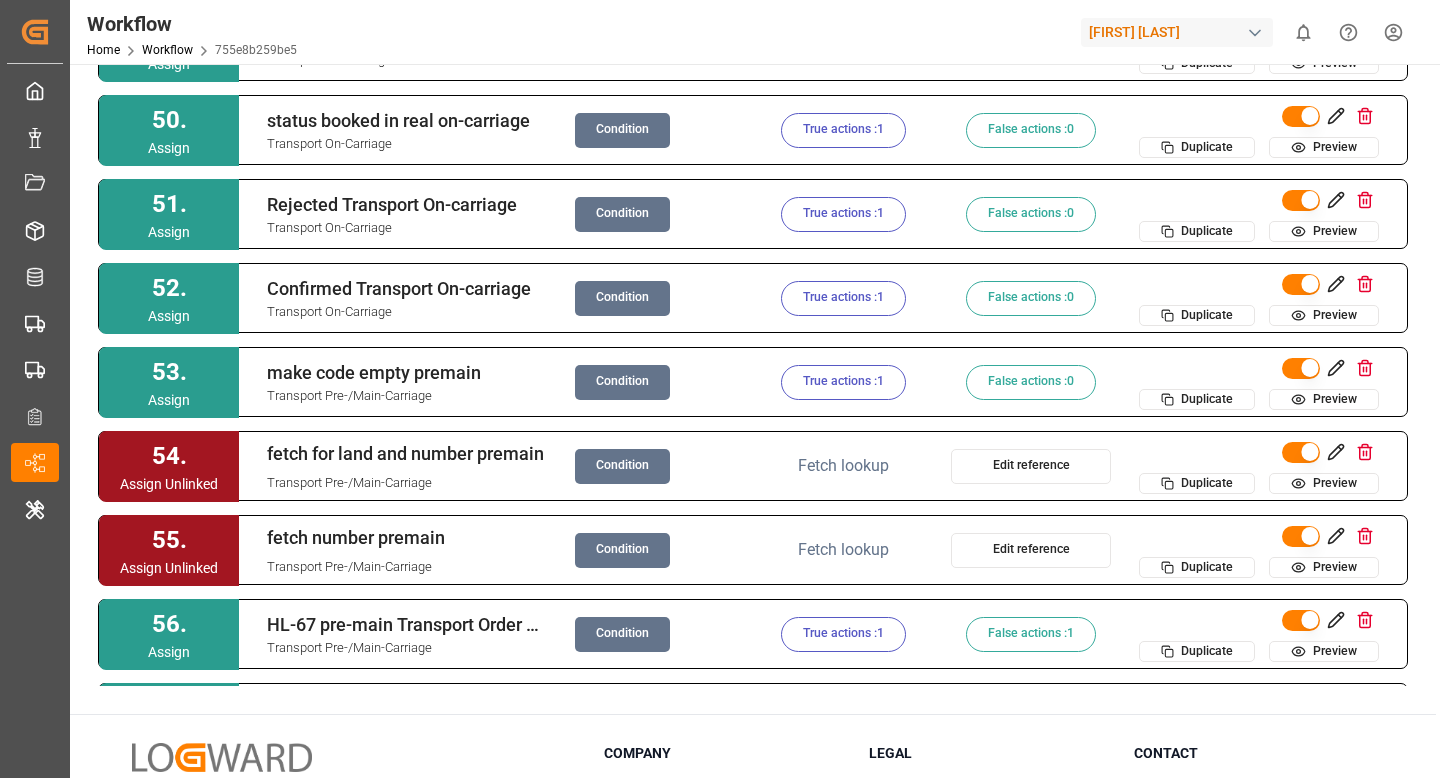 scroll, scrollTop: 4130, scrollLeft: 0, axis: vertical 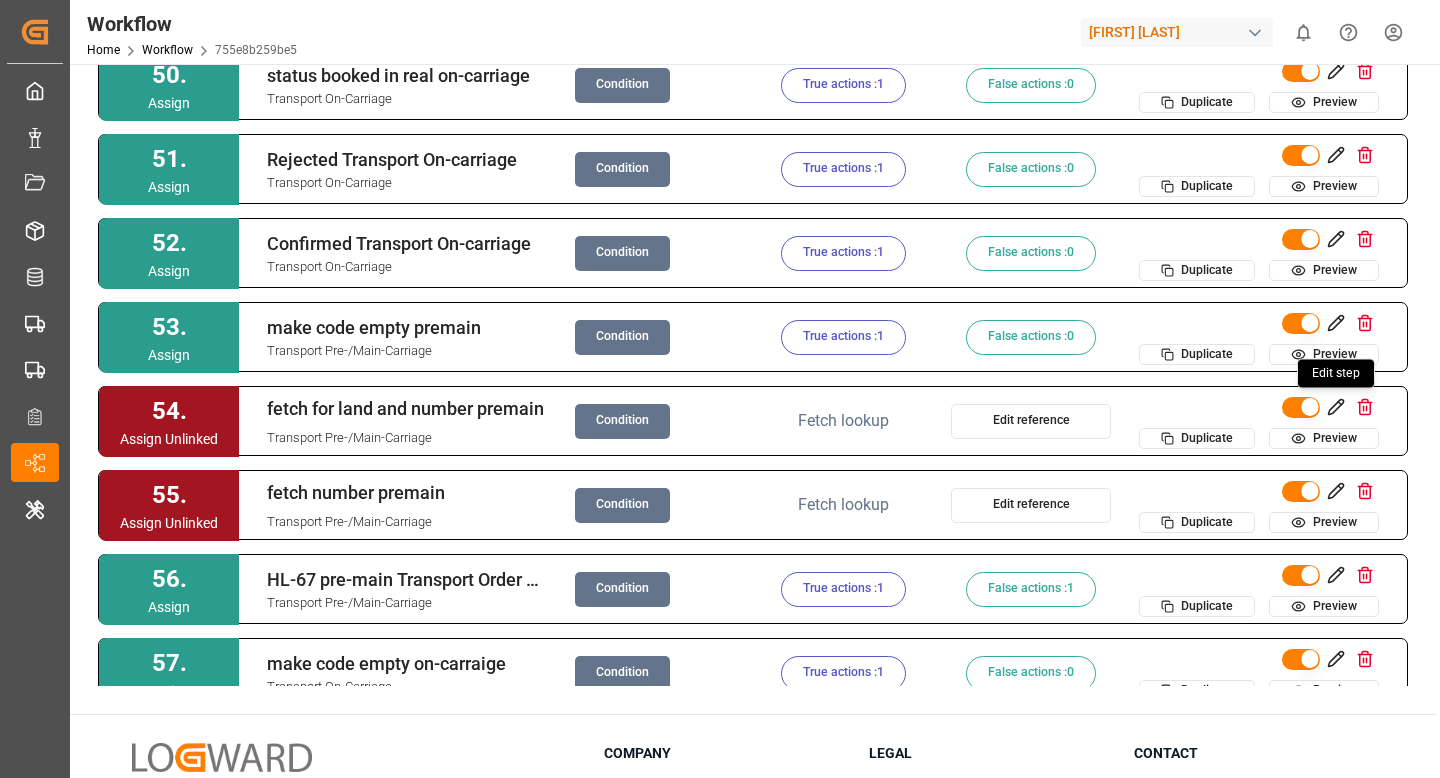 click at bounding box center (1336, 407) 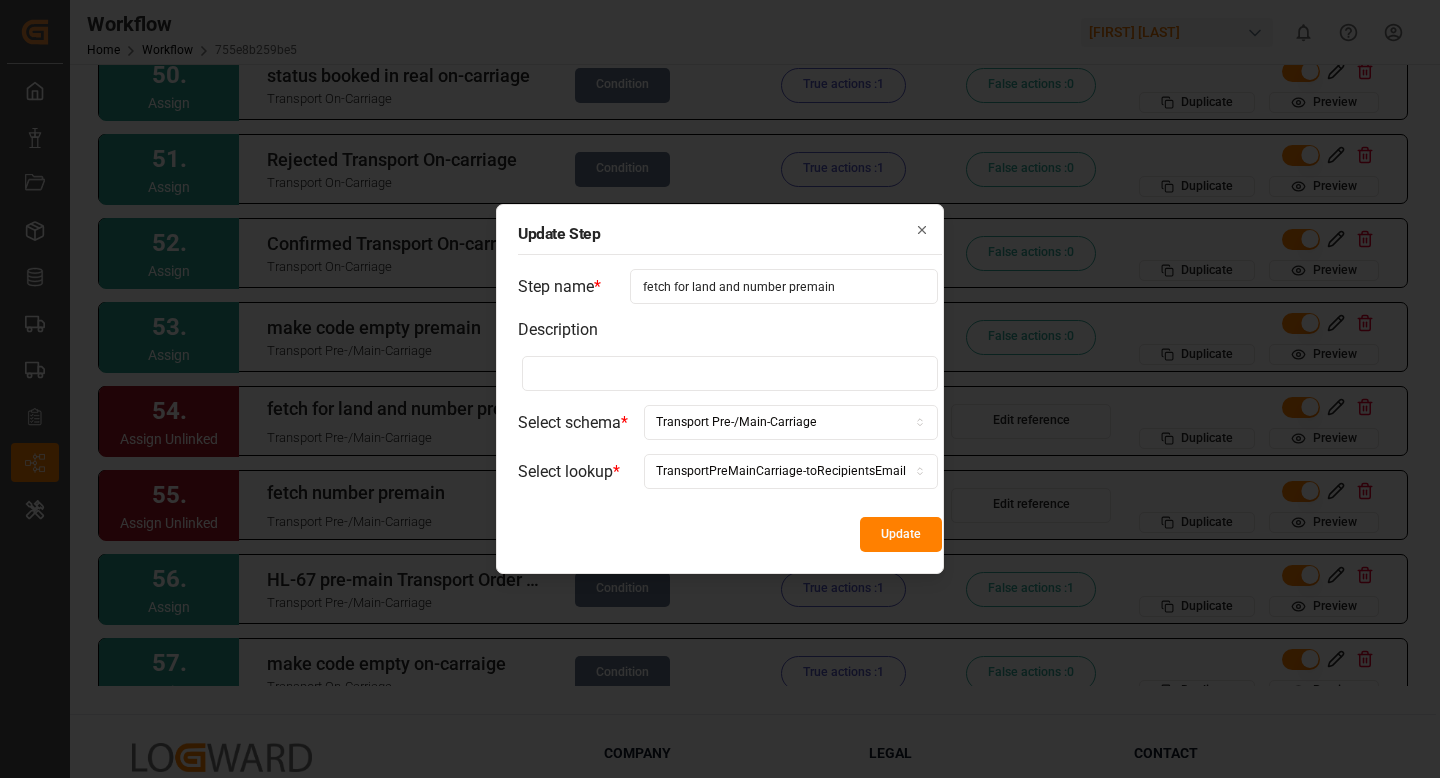 click on "fetch for land and number premain" at bounding box center [784, 286] 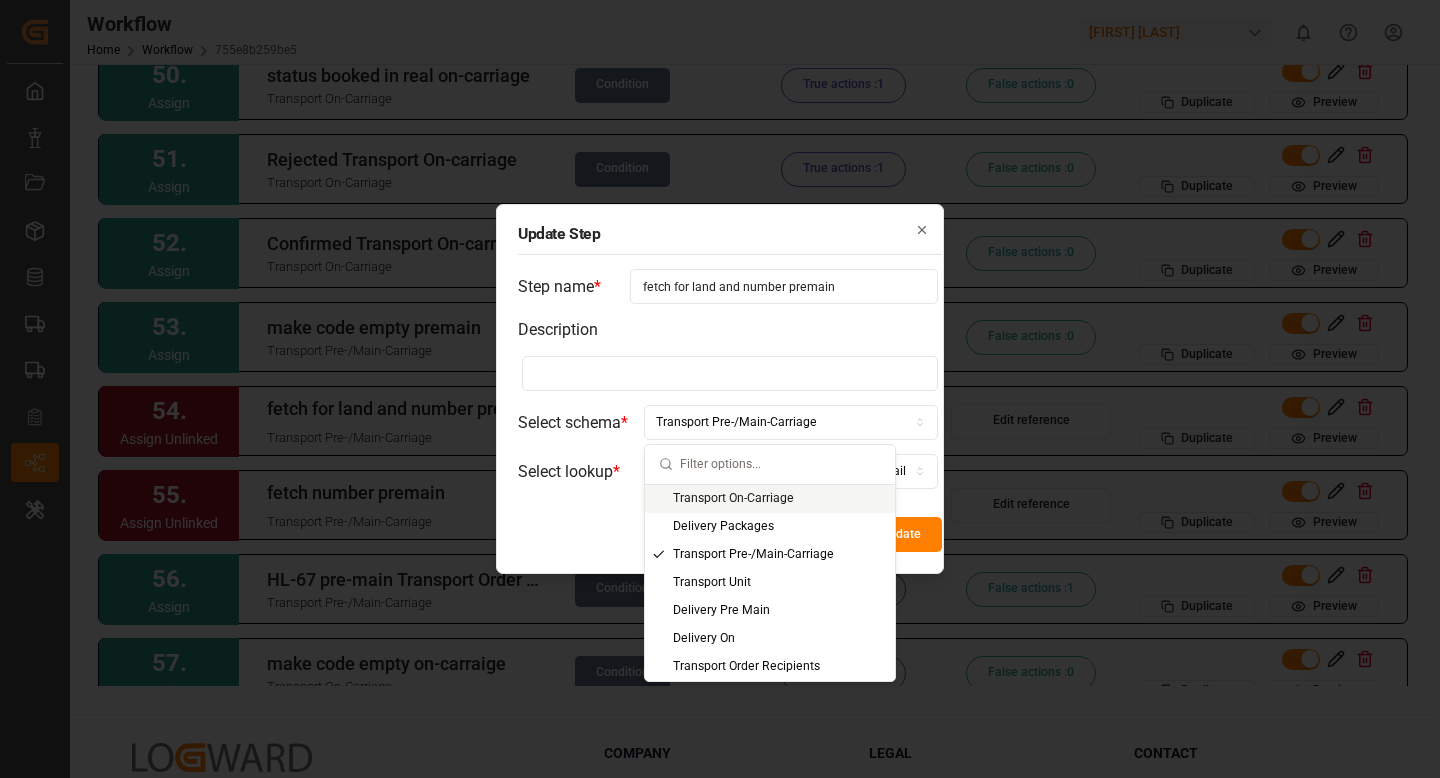 click on "Transport Pre-/Main-Carriage" at bounding box center [736, 423] 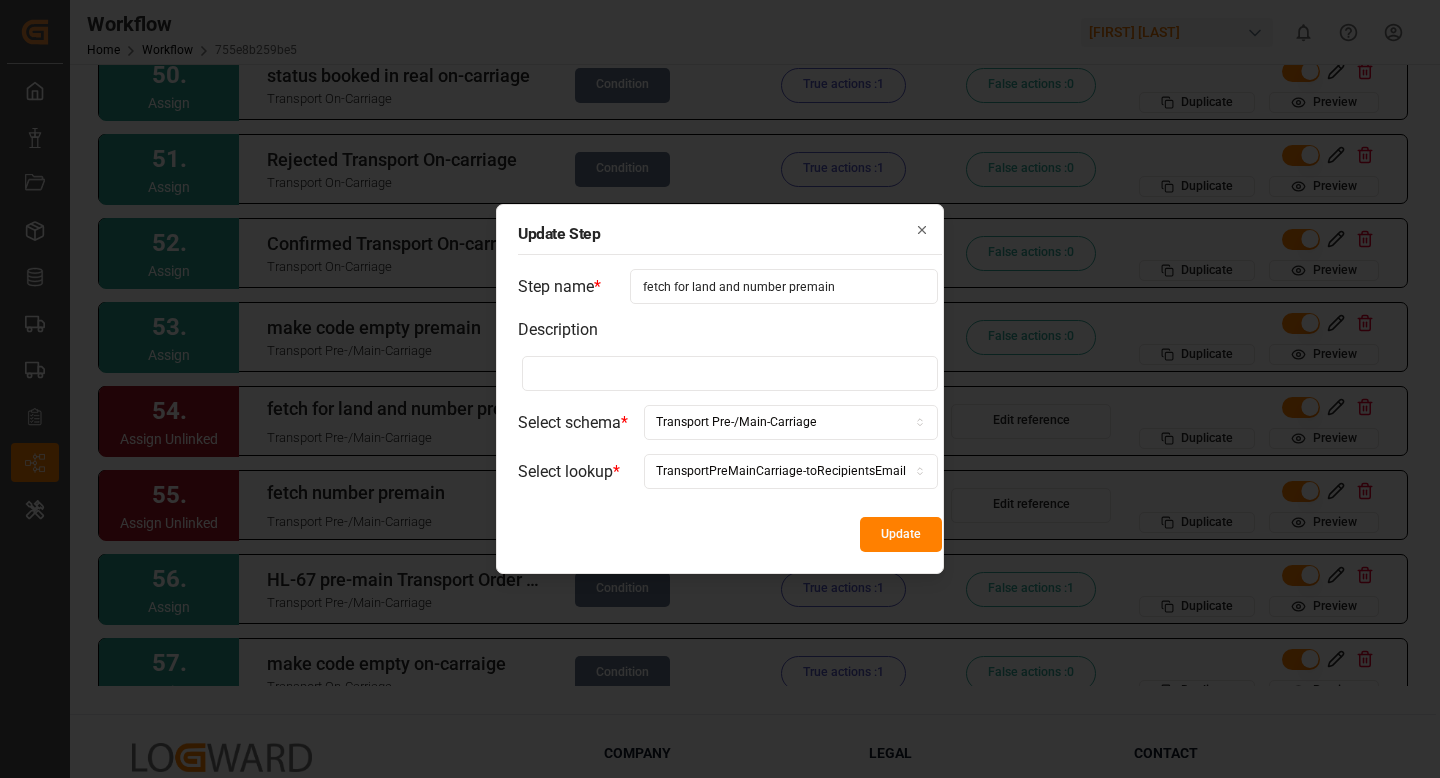 click on "TransportPreMainCarriage-toRecipientsEmail" at bounding box center [781, 472] 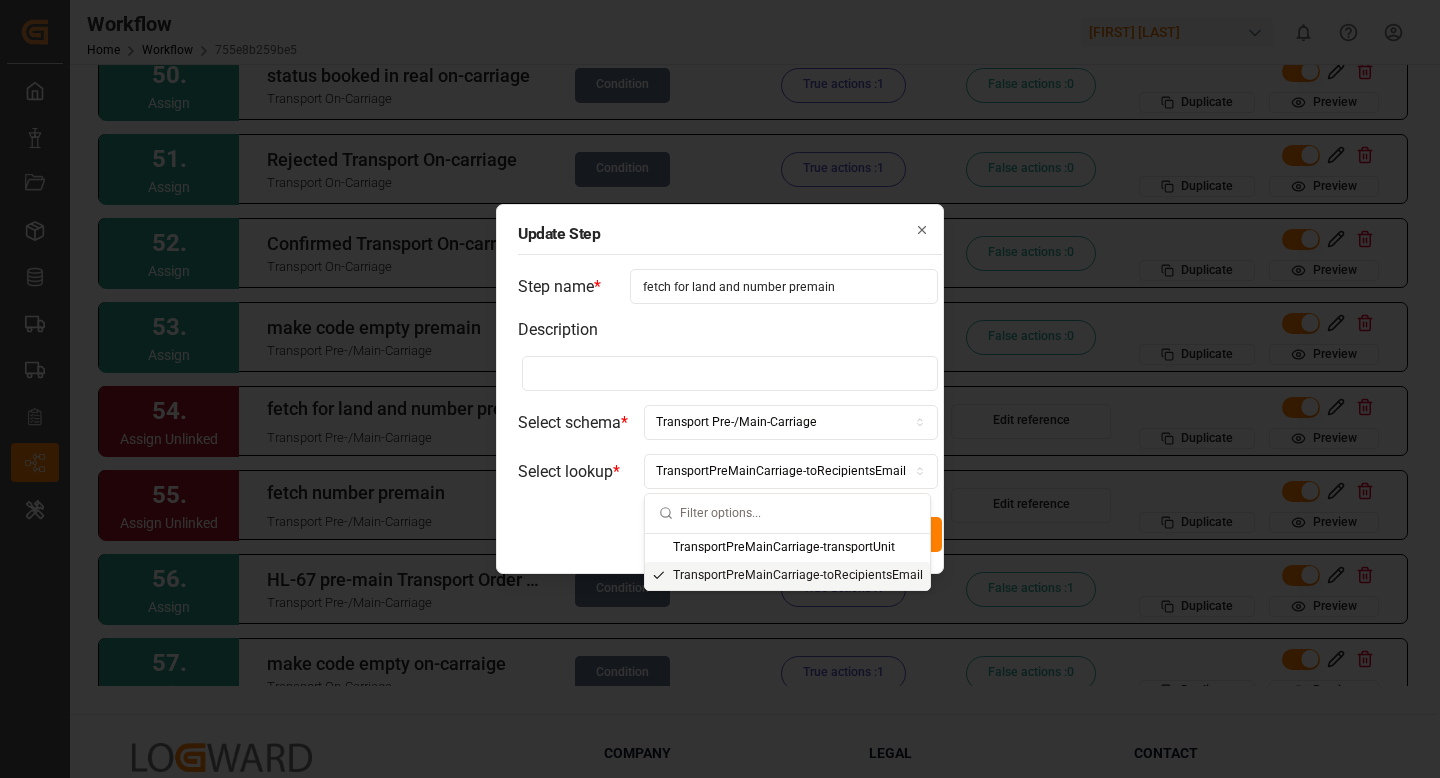 click 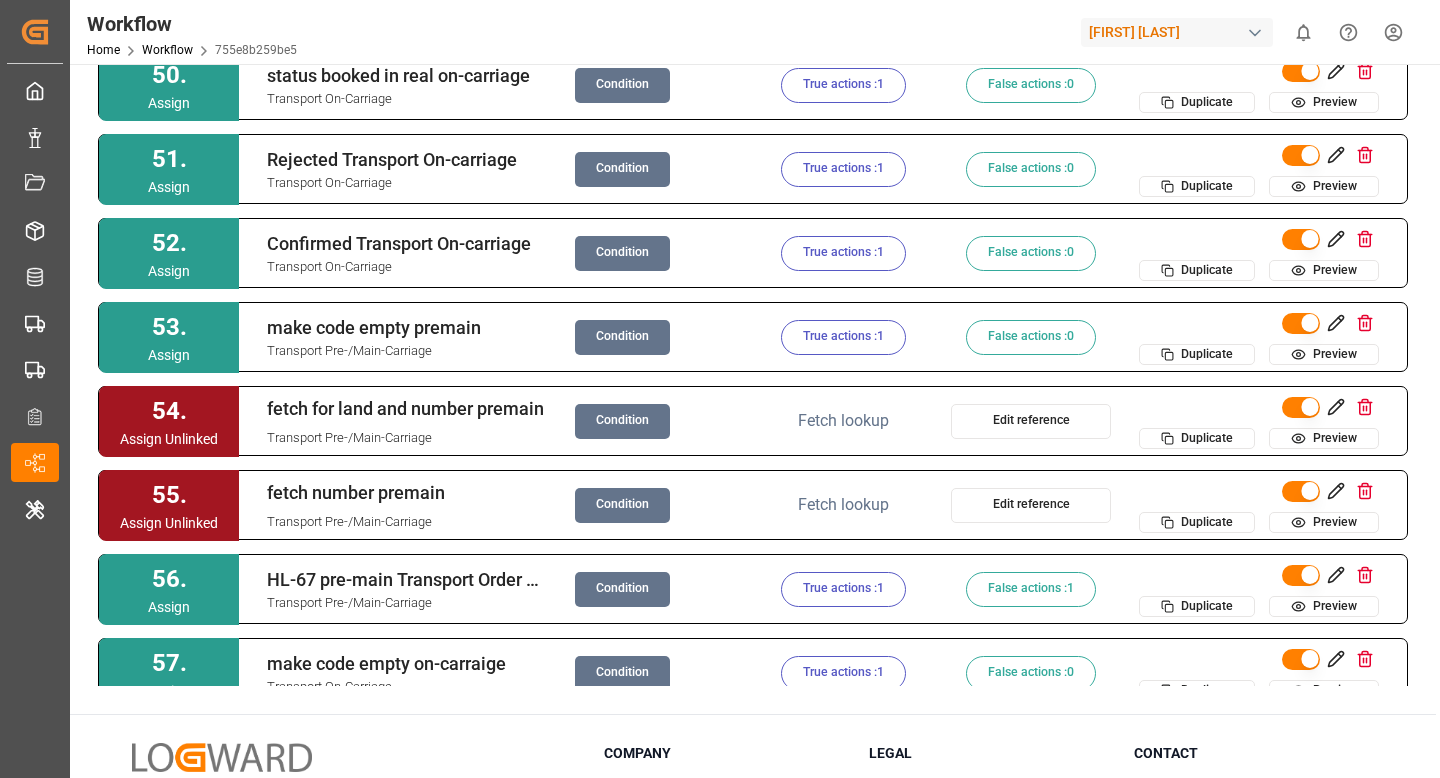 click on "Condition" at bounding box center [622, 421] 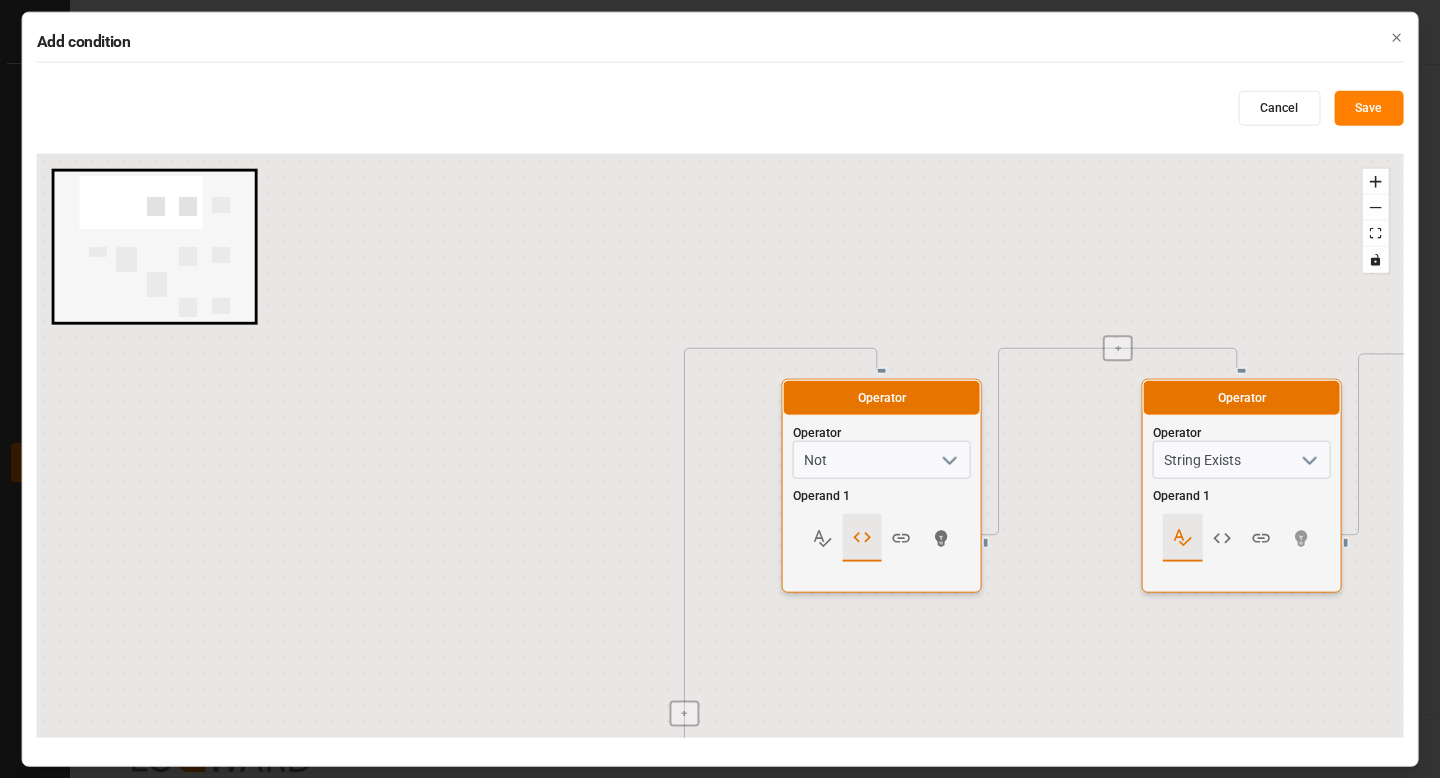 radio on "false" 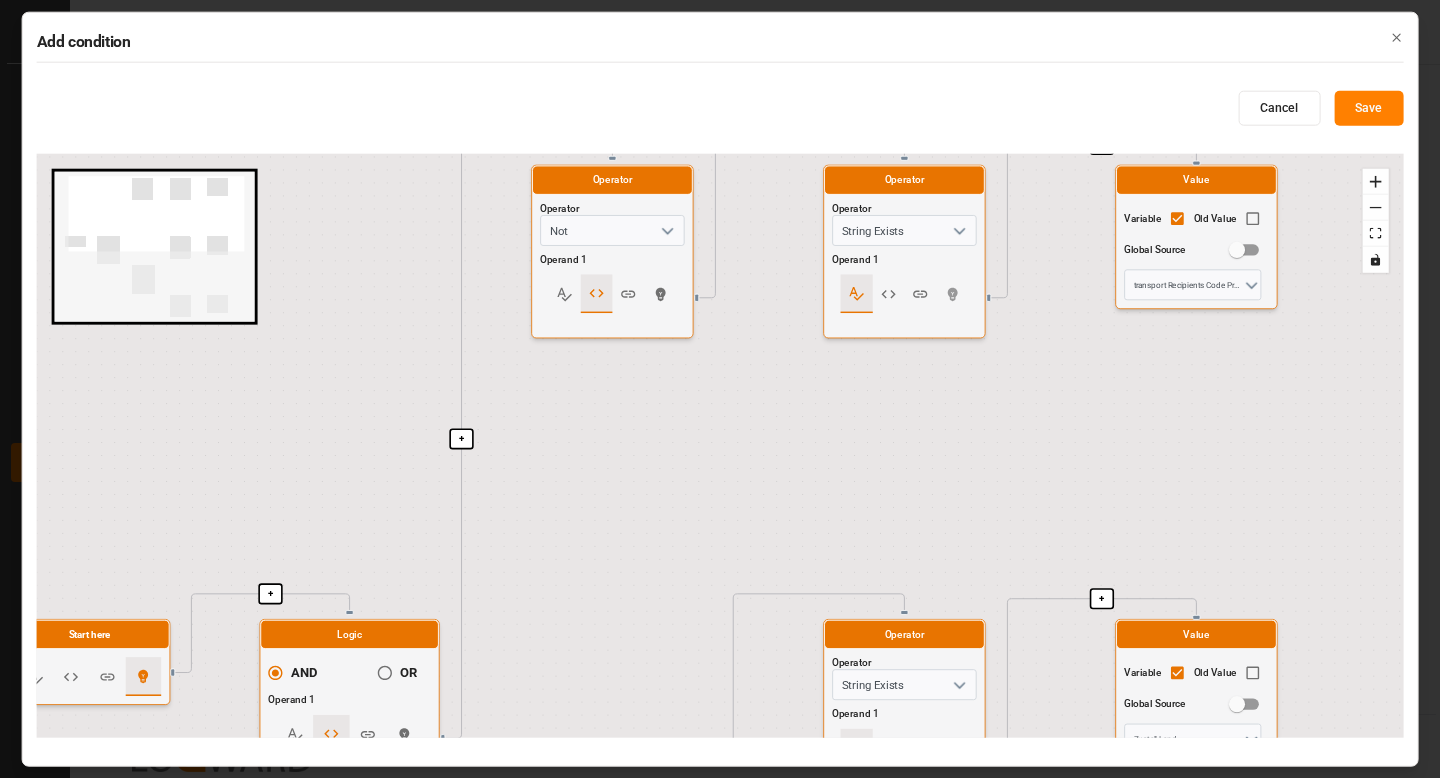 drag, startPoint x: 760, startPoint y: 642, endPoint x: 528, endPoint y: 390, distance: 342.53174 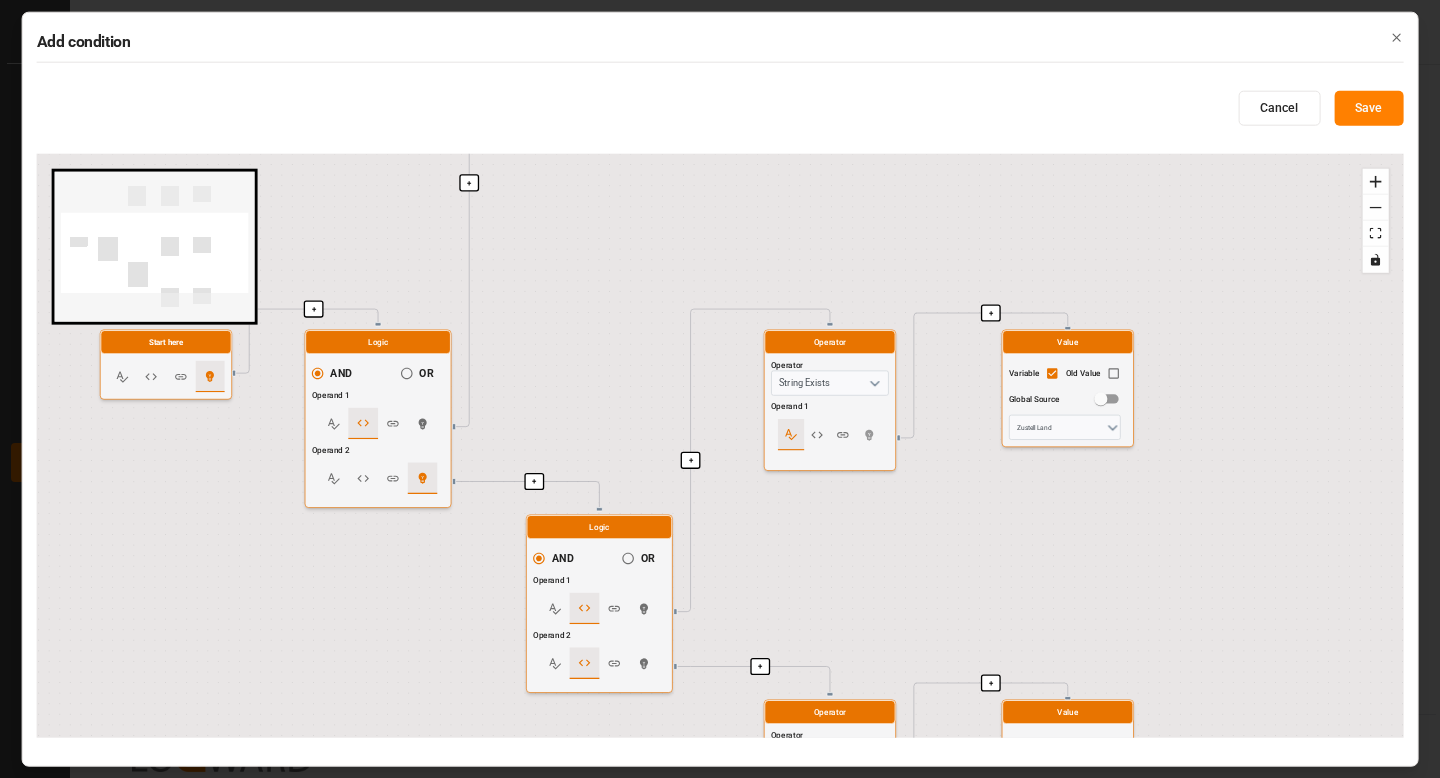 drag, startPoint x: 581, startPoint y: 548, endPoint x: 602, endPoint y: 355, distance: 194.13913 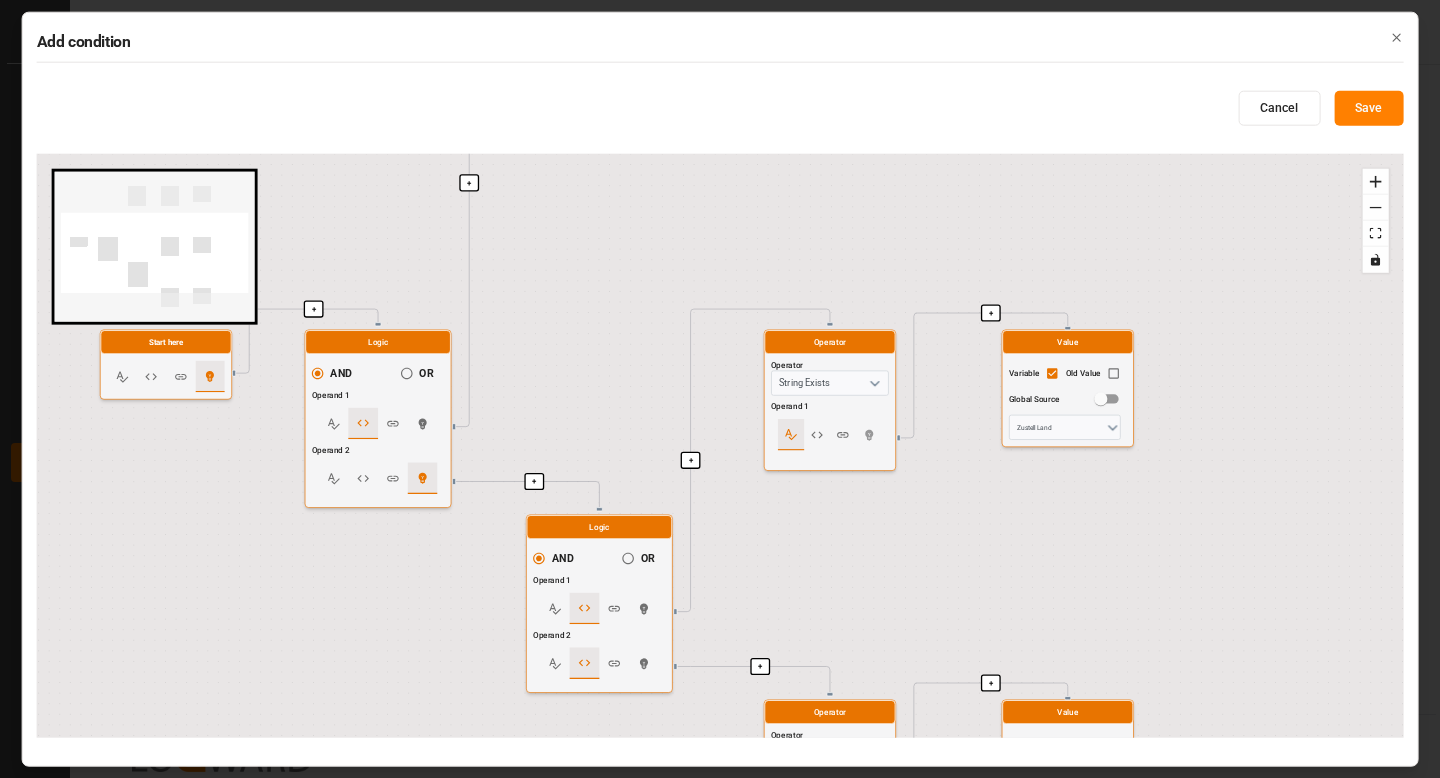 click on "+ + + + + + + + + Start here Logic AND OR Operand 1 Operand 2 Operator Operator Not Operand 1 Operator Operator String Exists Operand 1 Value Variable Old Value Global Source transport Recipients Code Premain Logic AND OR Operand 1 Operand 2 Operator Operator String Exists Operand 1 Value Variable Old Value Global Source Zustell Land Operator Operator String Exists Operand 1 Value Variable Old Value Global Source TDL Partnernummer" at bounding box center (720, 446) 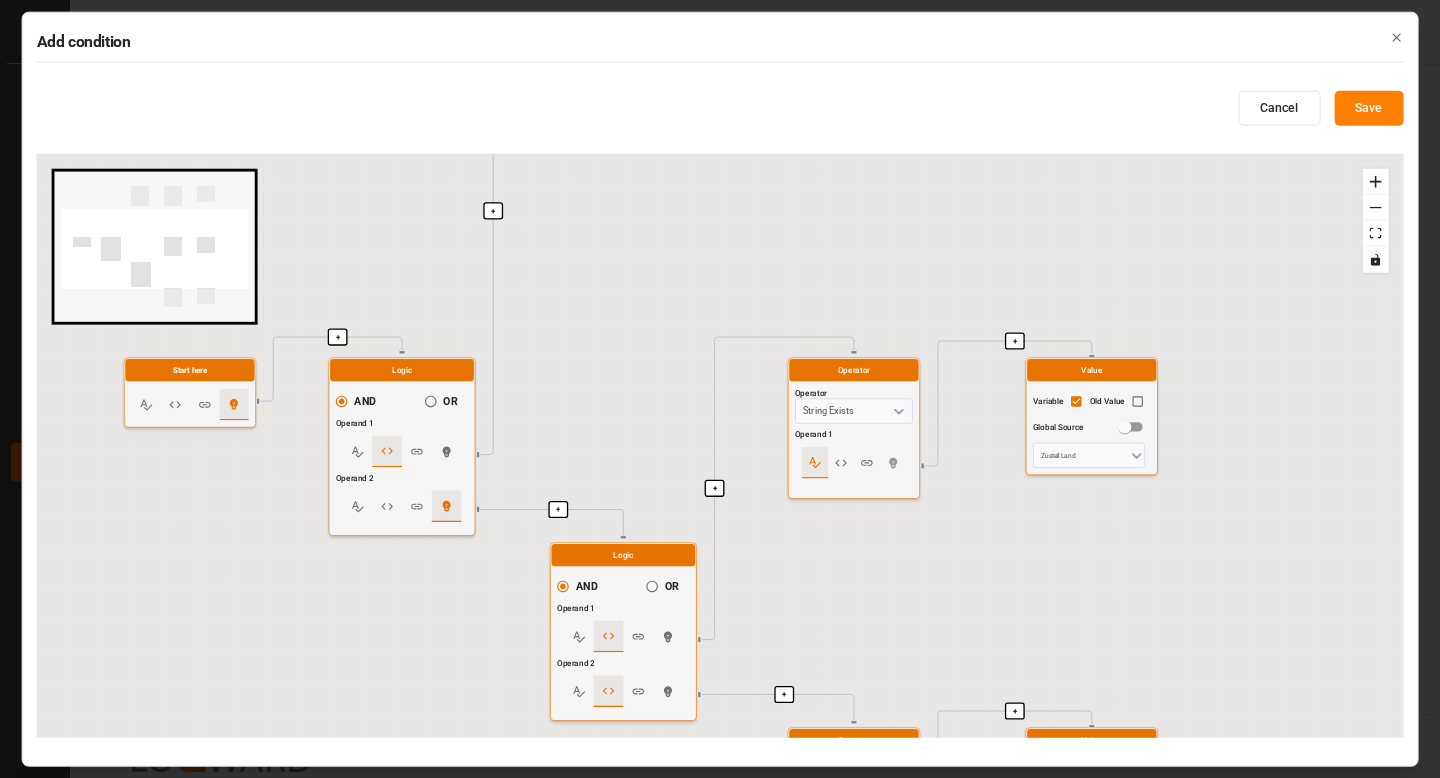 drag, startPoint x: 646, startPoint y: 388, endPoint x: 602, endPoint y: 718, distance: 332.9204 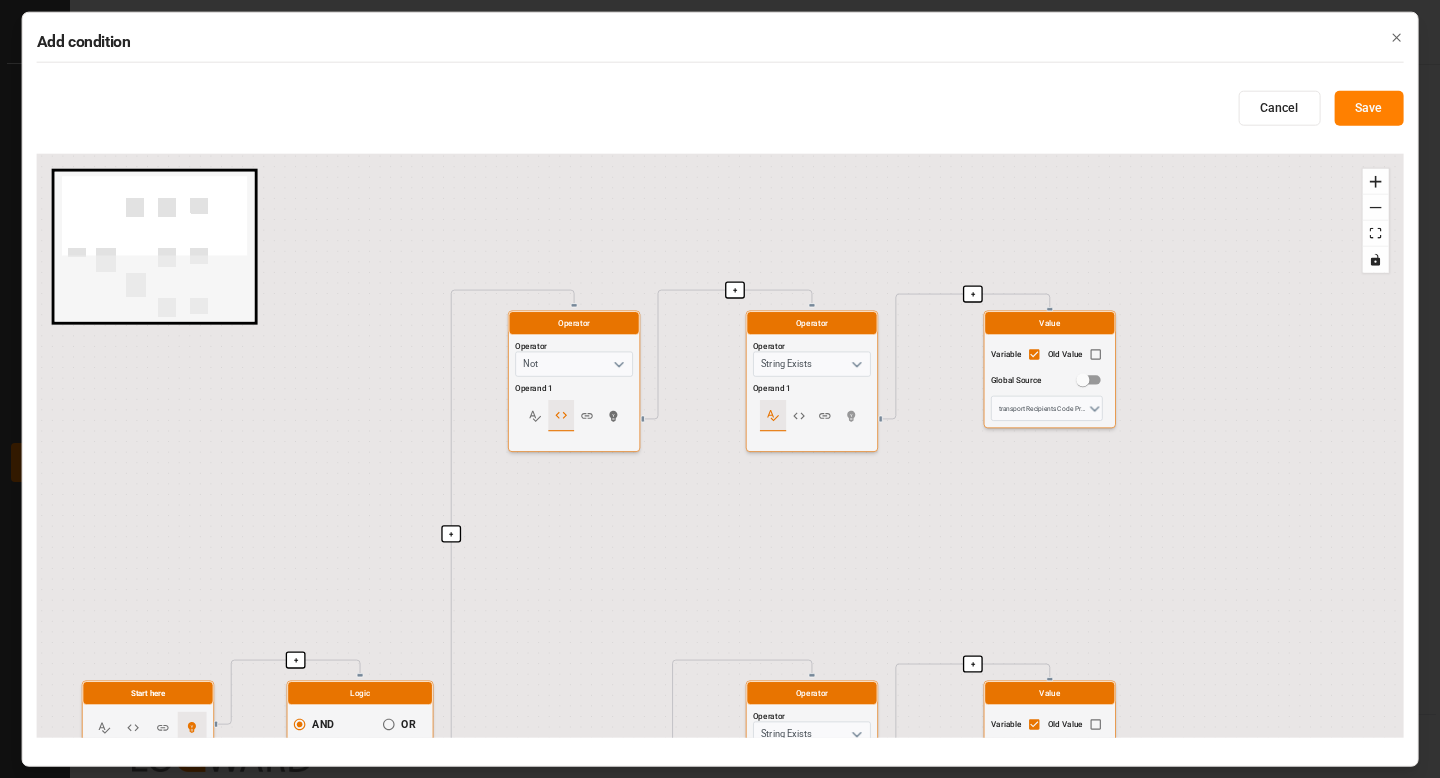 drag, startPoint x: 618, startPoint y: 569, endPoint x: 617, endPoint y: 604, distance: 35.014282 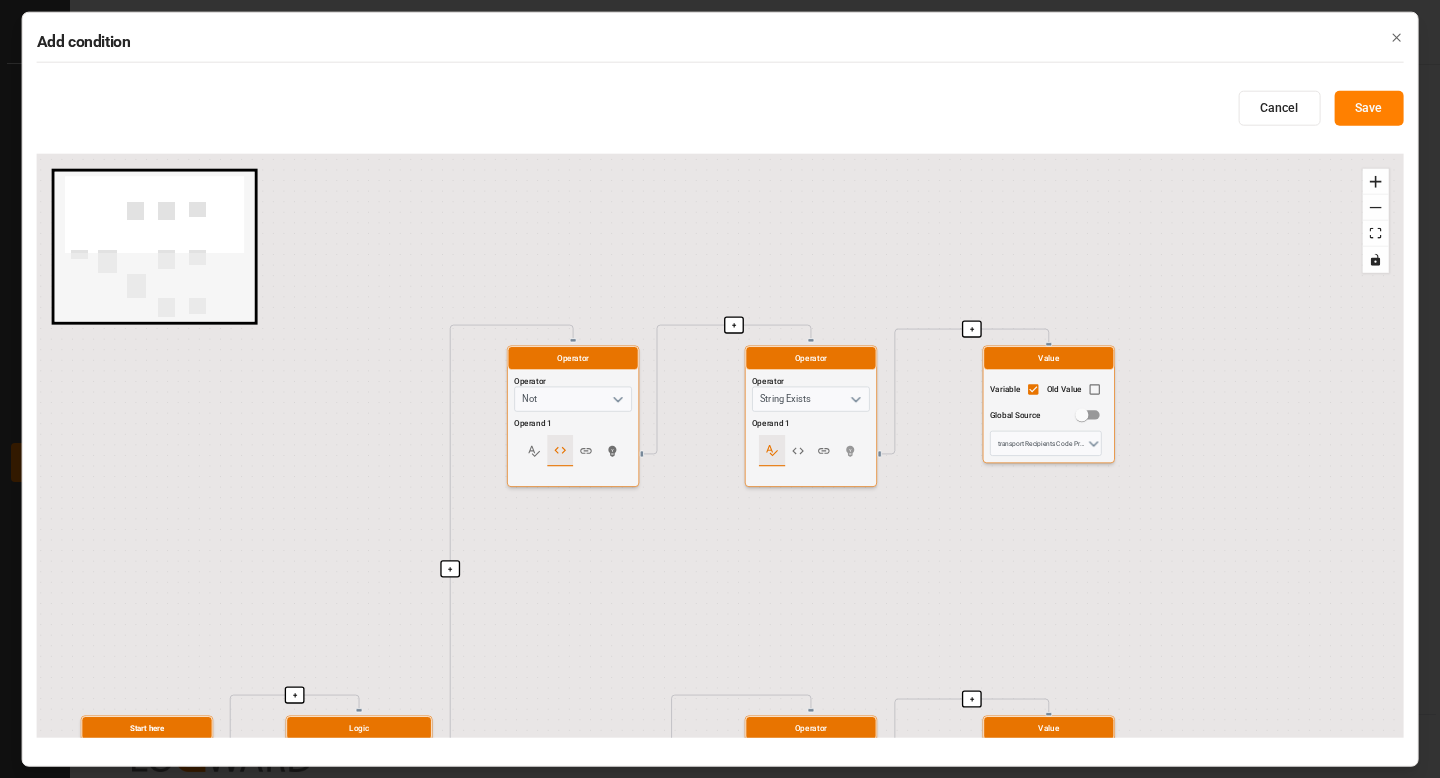 click on "+ + + + + + + + + Start here Logic AND OR Operand 1 Operand 2 Operator Operator Not Operand 1 Operator Operator String Exists Operand 1 Value Variable Old Value Global Source transport Recipients Code Premain Logic AND OR Operand 1 Operand 2 Operator Operator String Exists Operand 1 Value Variable Old Value Global Source Zustell Land Operator Operator String Exists Operand 1 Value Variable Old Value Global Source TDL Partnernummer" at bounding box center (720, 446) 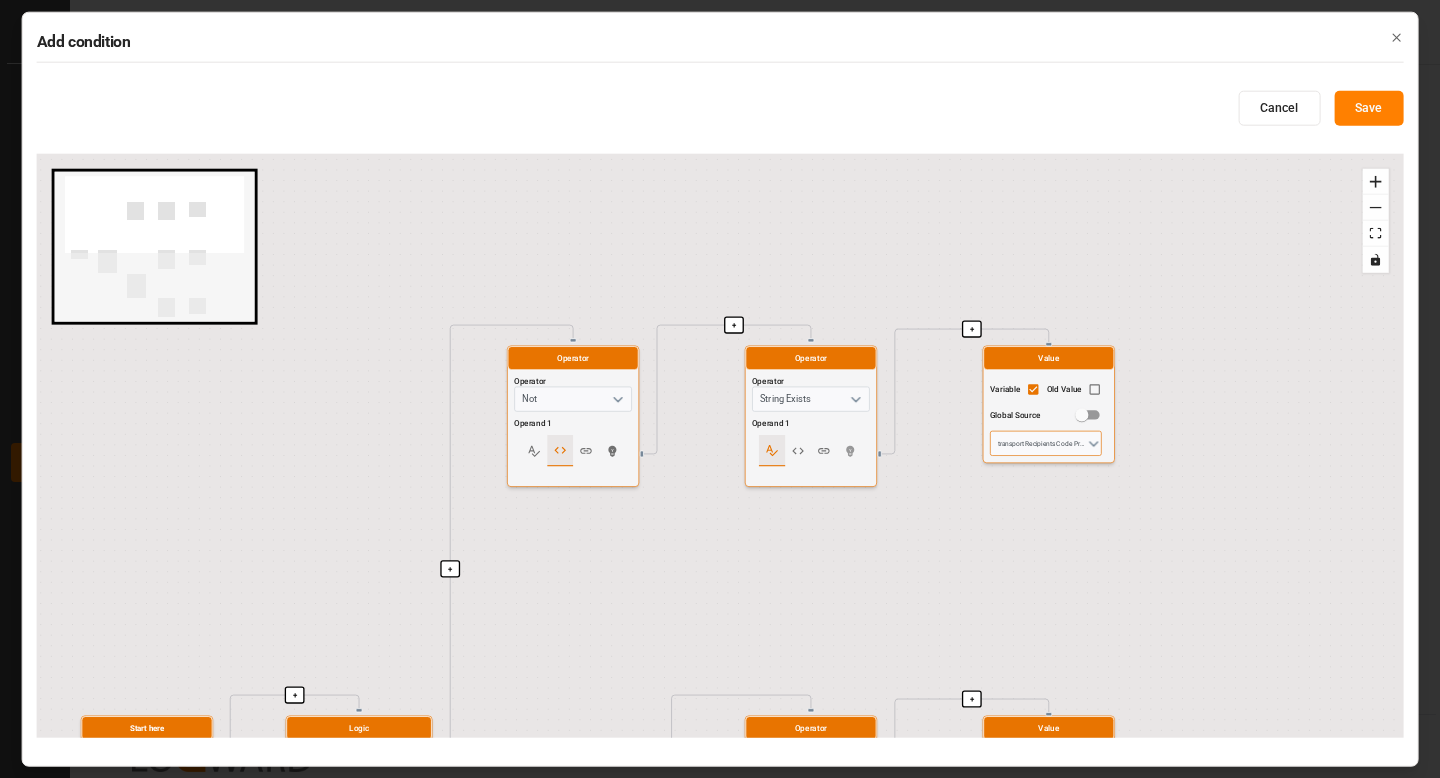 click on "transport Recipients Code Premain" at bounding box center [1046, 443] 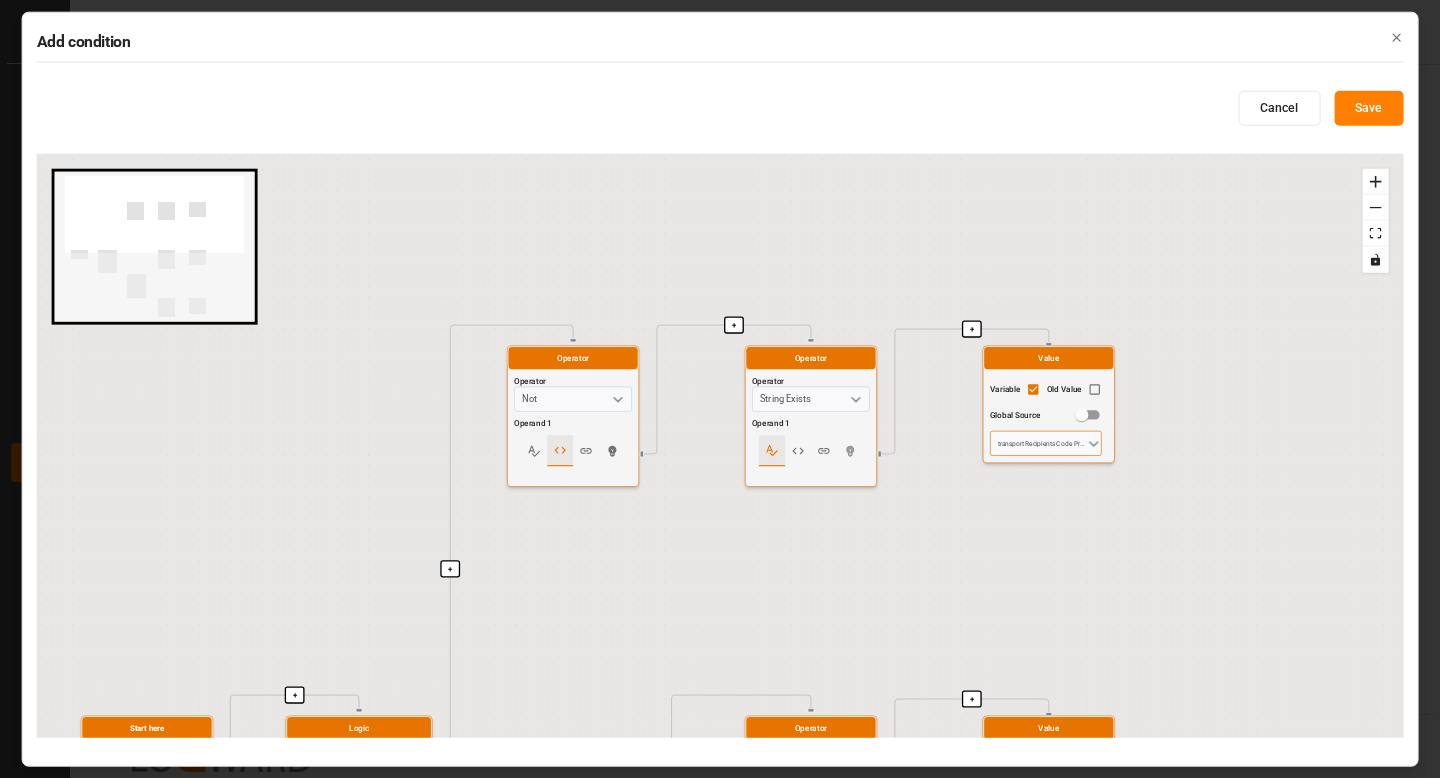 click on "transport Recipients Code Premain" at bounding box center (1046, 443) 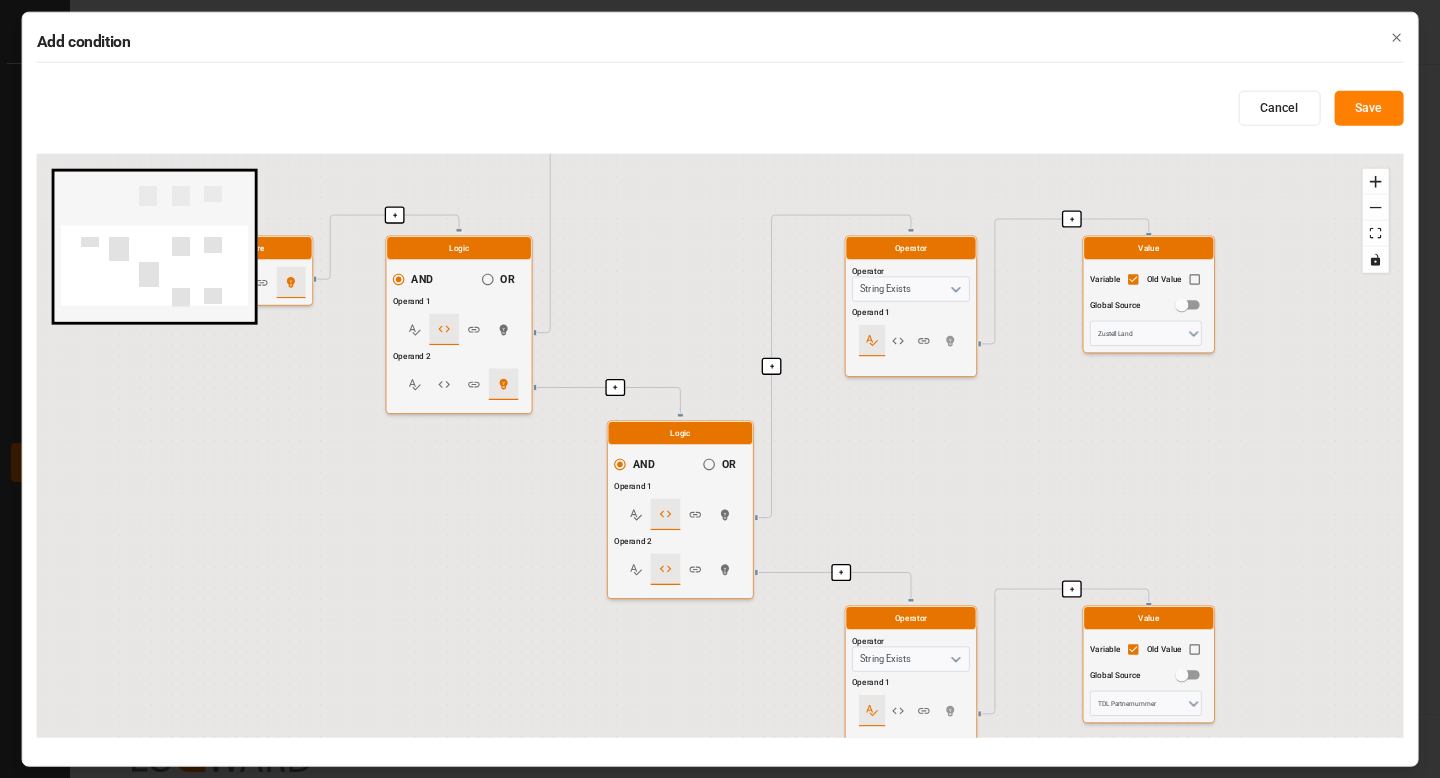 drag, startPoint x: 824, startPoint y: 650, endPoint x: 926, endPoint y: 135, distance: 525.0038 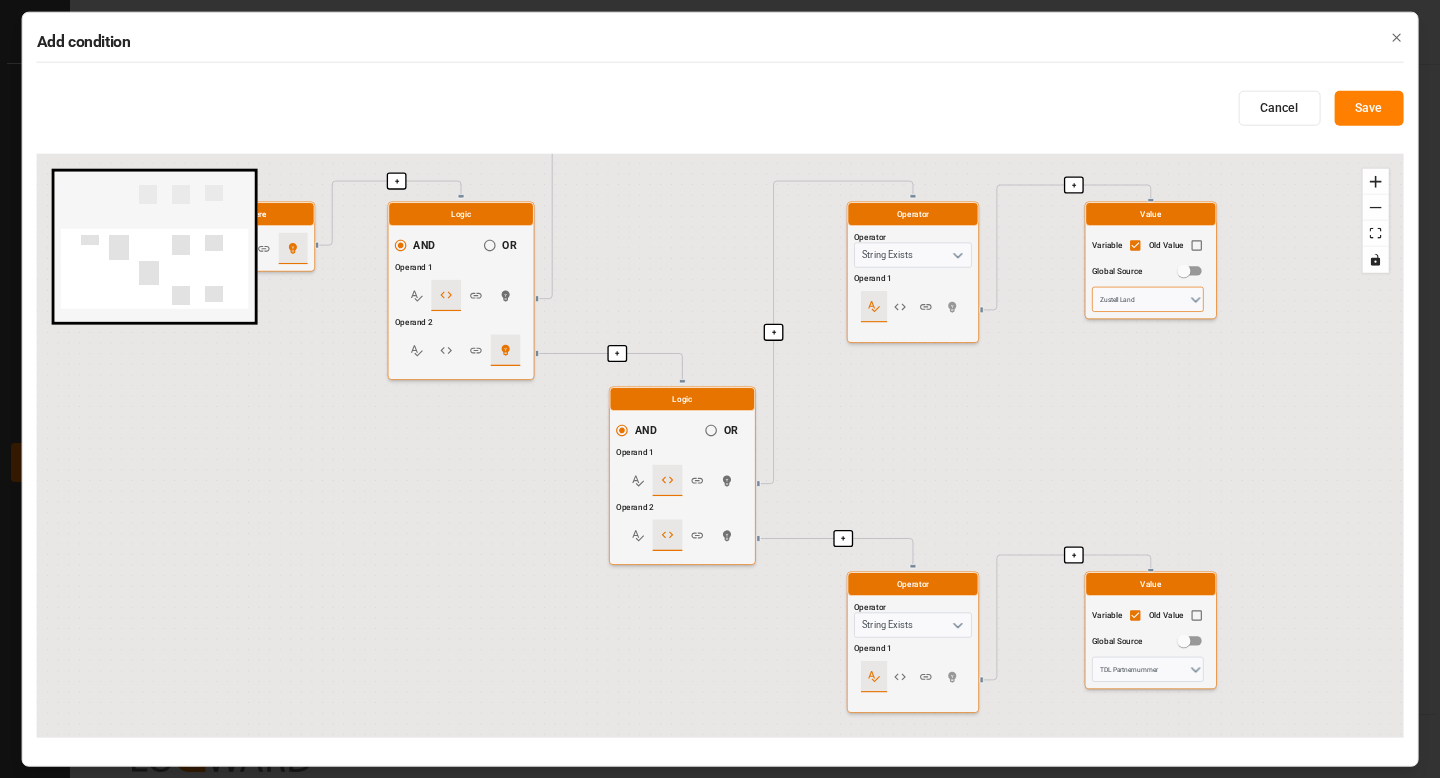click on "Zustell Land" at bounding box center (1148, 299) 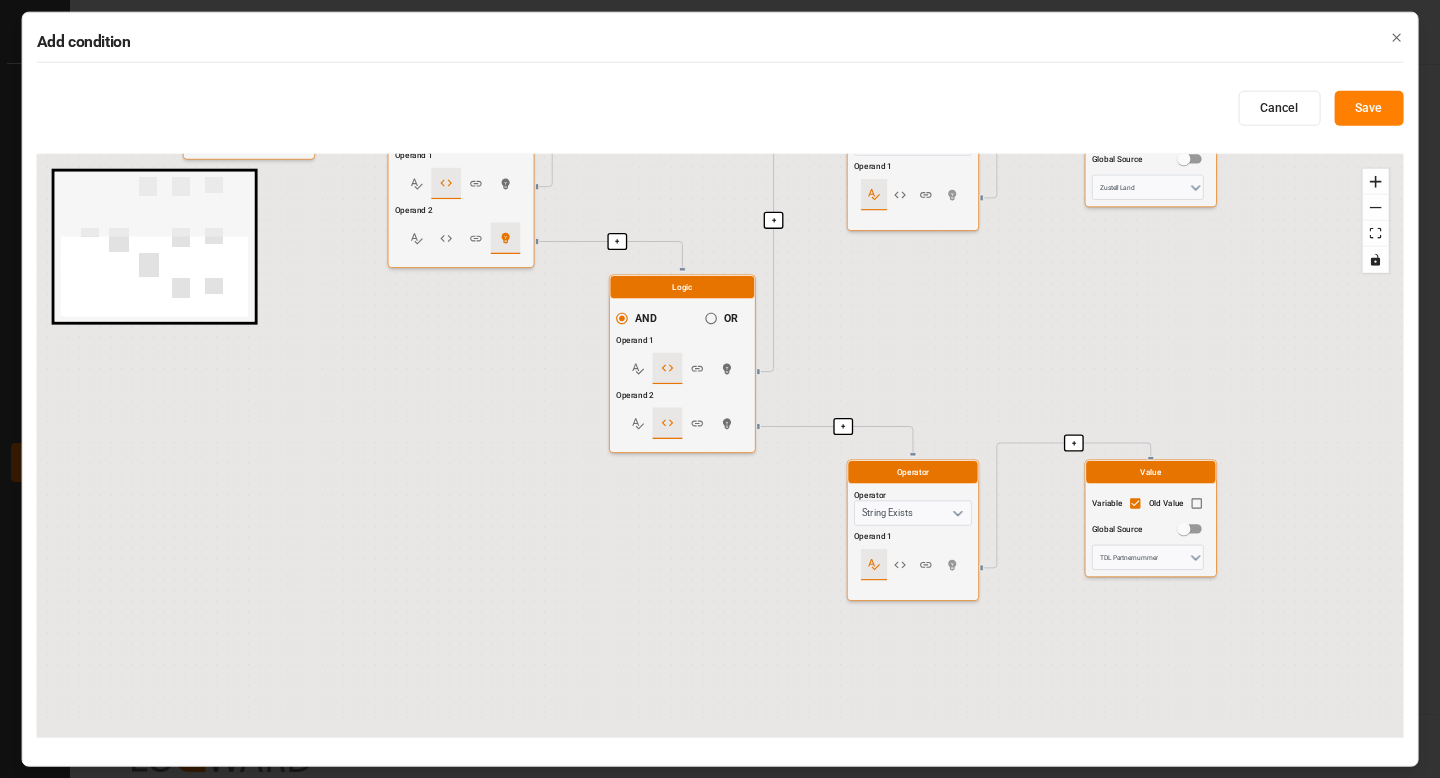 drag, startPoint x: 918, startPoint y: 501, endPoint x: 915, endPoint y: 346, distance: 155.02902 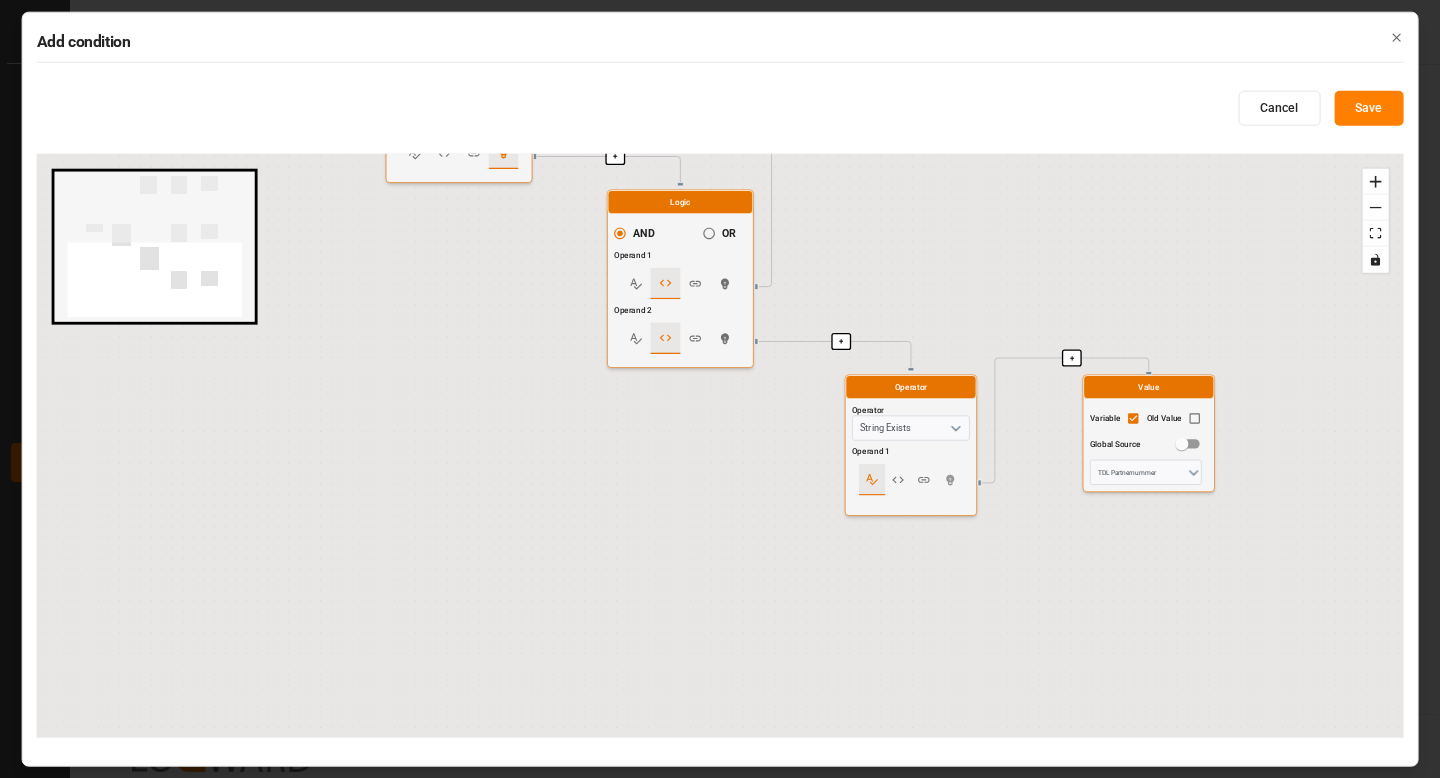 click 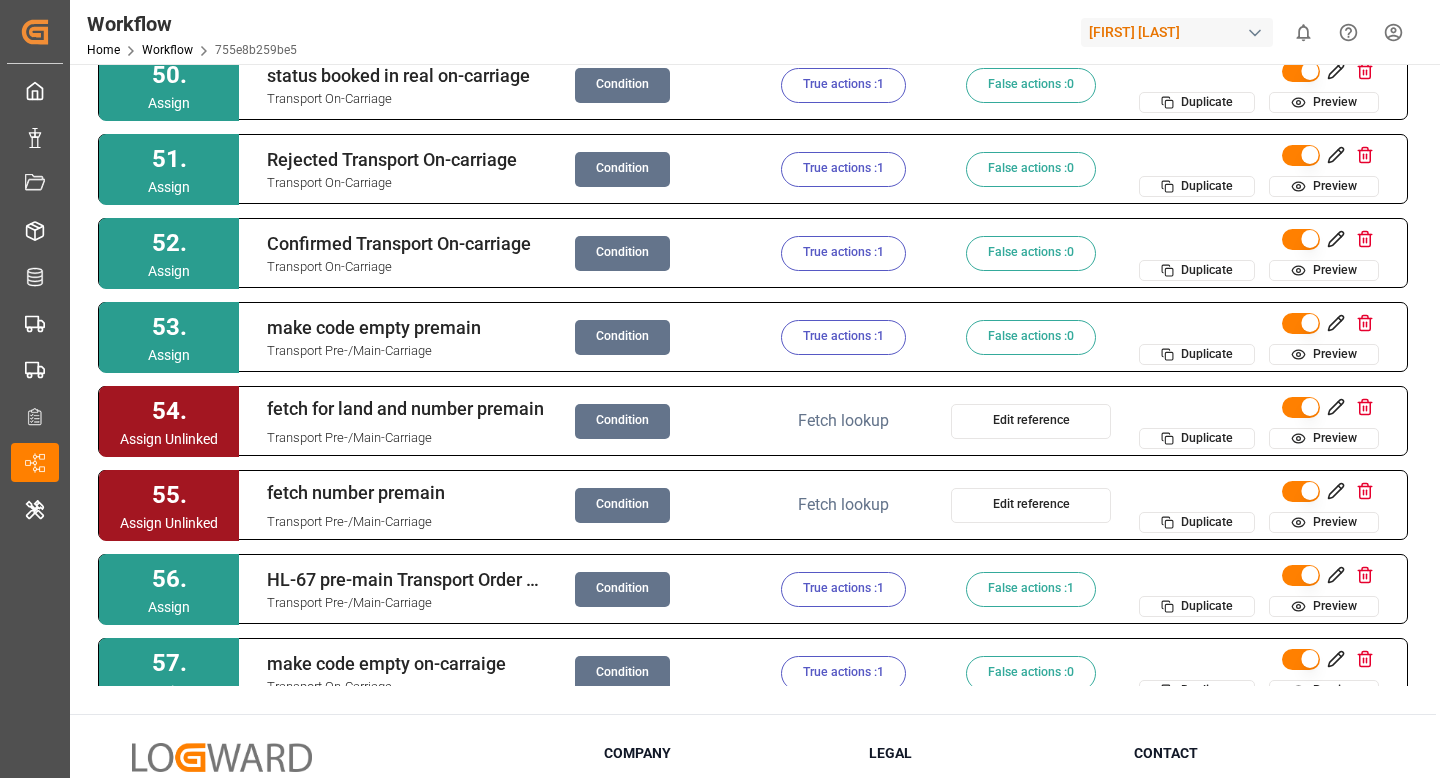 click on "Edit reference" at bounding box center (1031, 421) 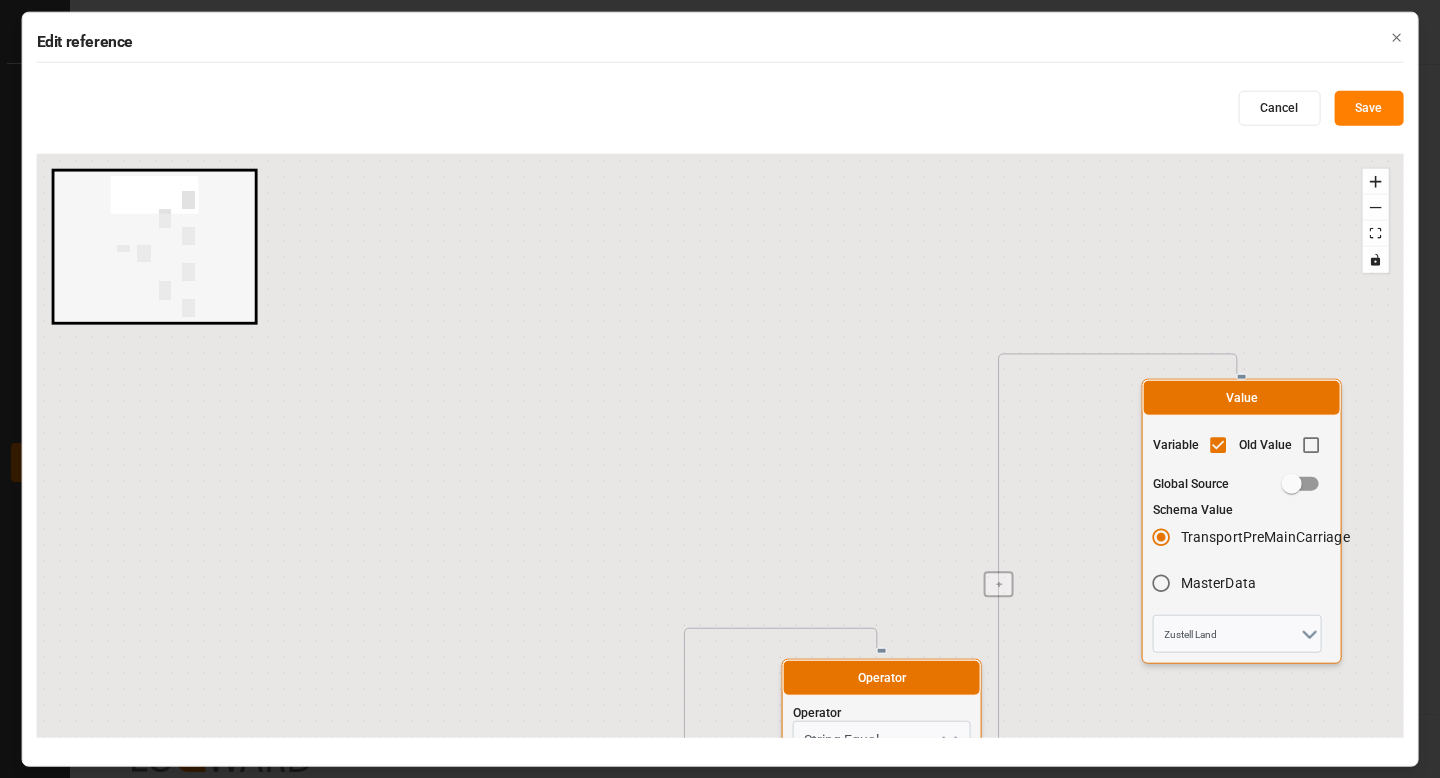 radio on "false" 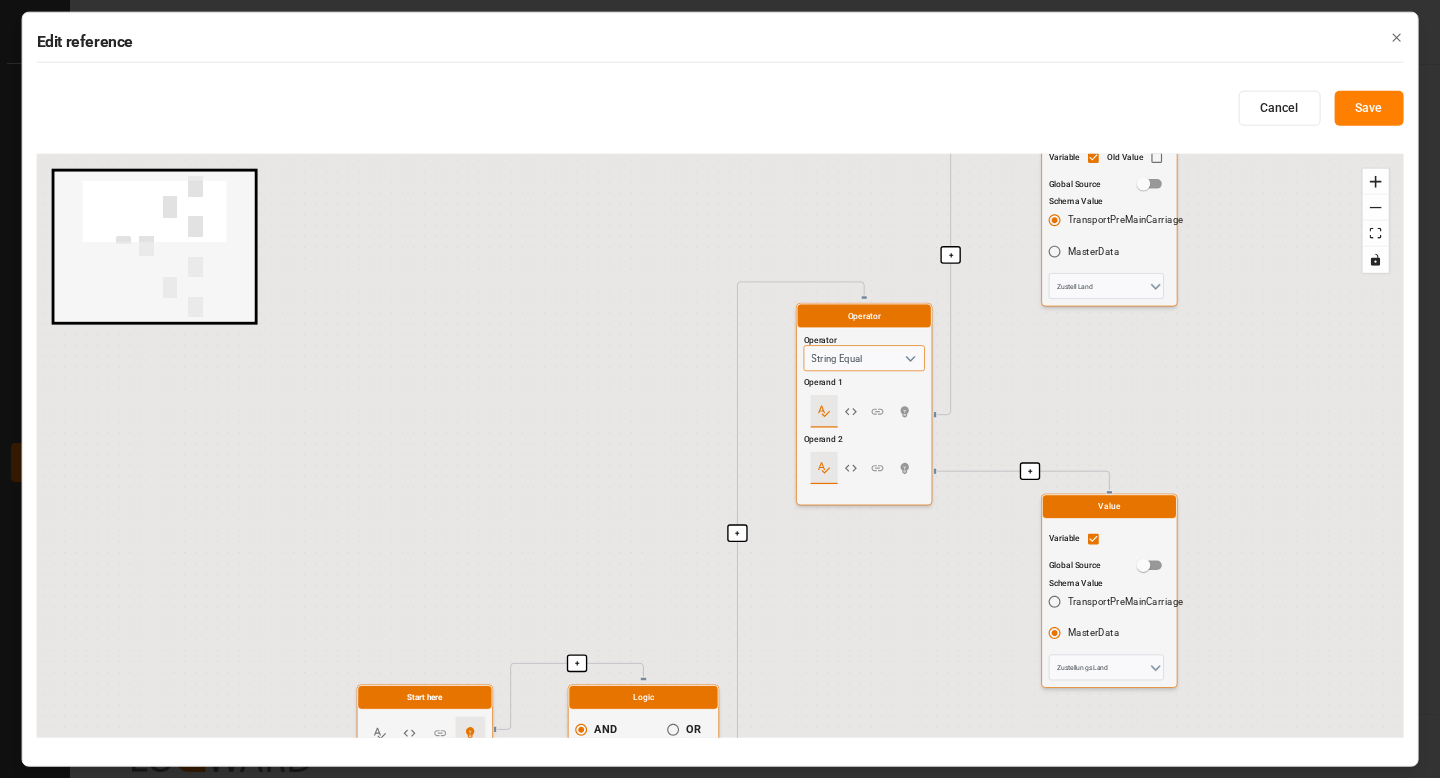 drag, startPoint x: 862, startPoint y: 484, endPoint x: 829, endPoint y: 154, distance: 331.6459 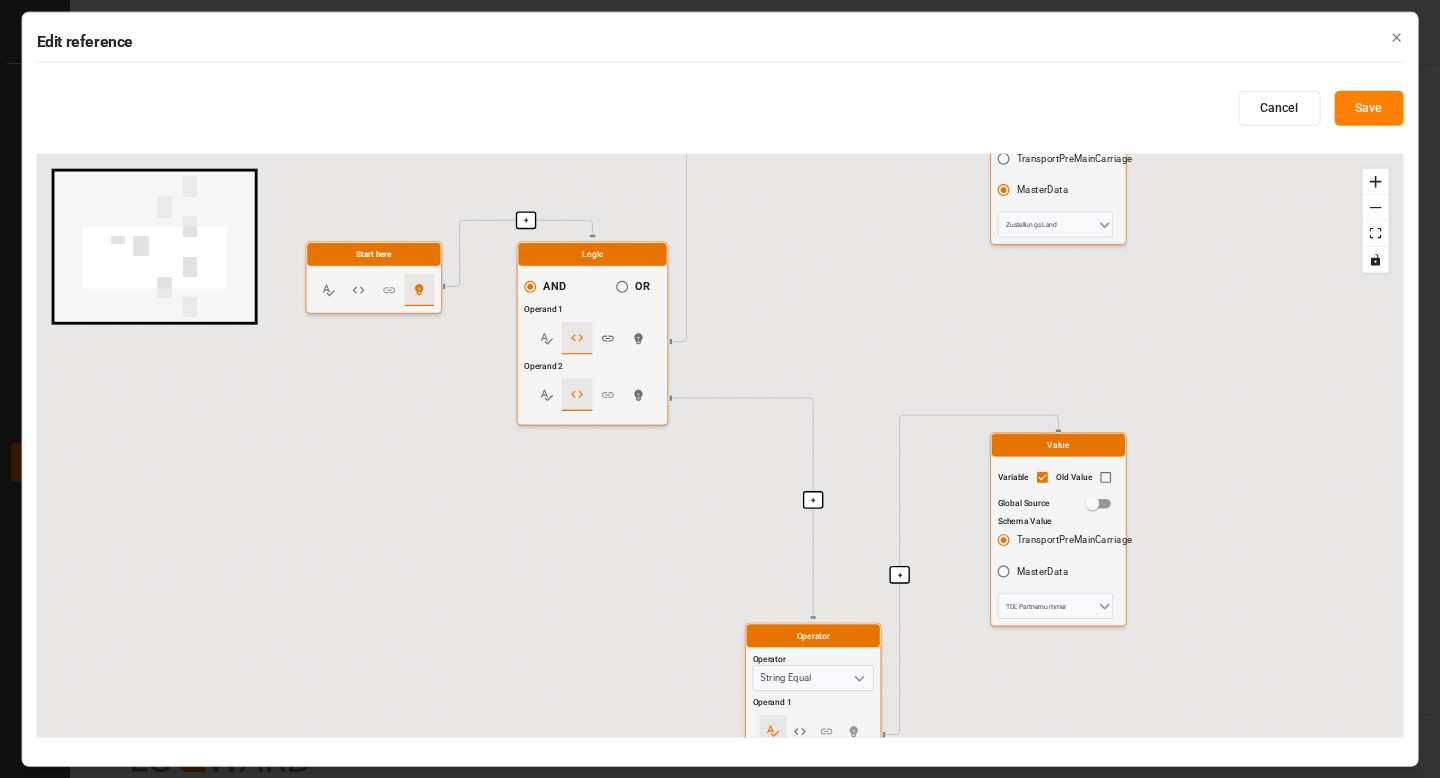 drag, startPoint x: 854, startPoint y: 719, endPoint x: 804, endPoint y: 382, distance: 340.689 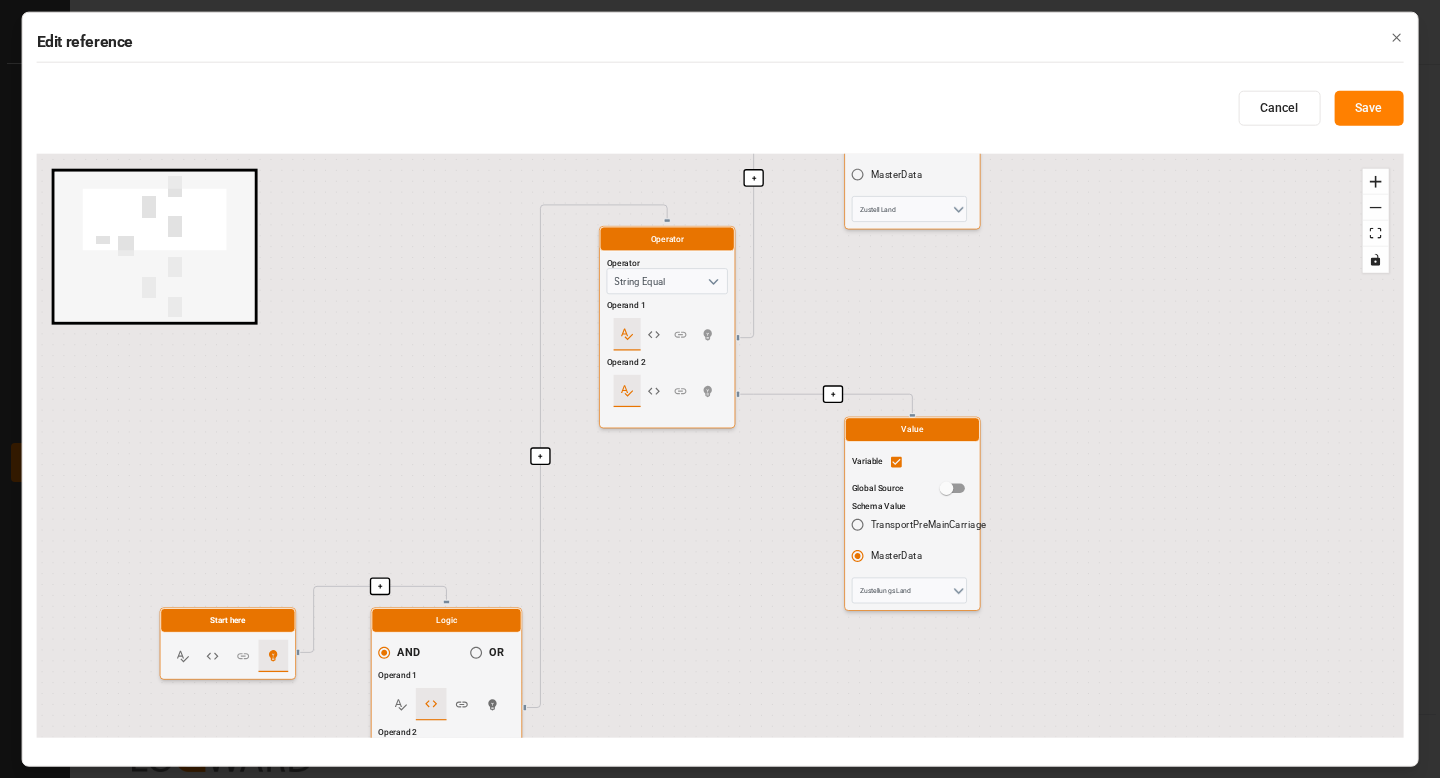 drag, startPoint x: 814, startPoint y: 295, endPoint x: 673, endPoint y: 648, distance: 380.1184 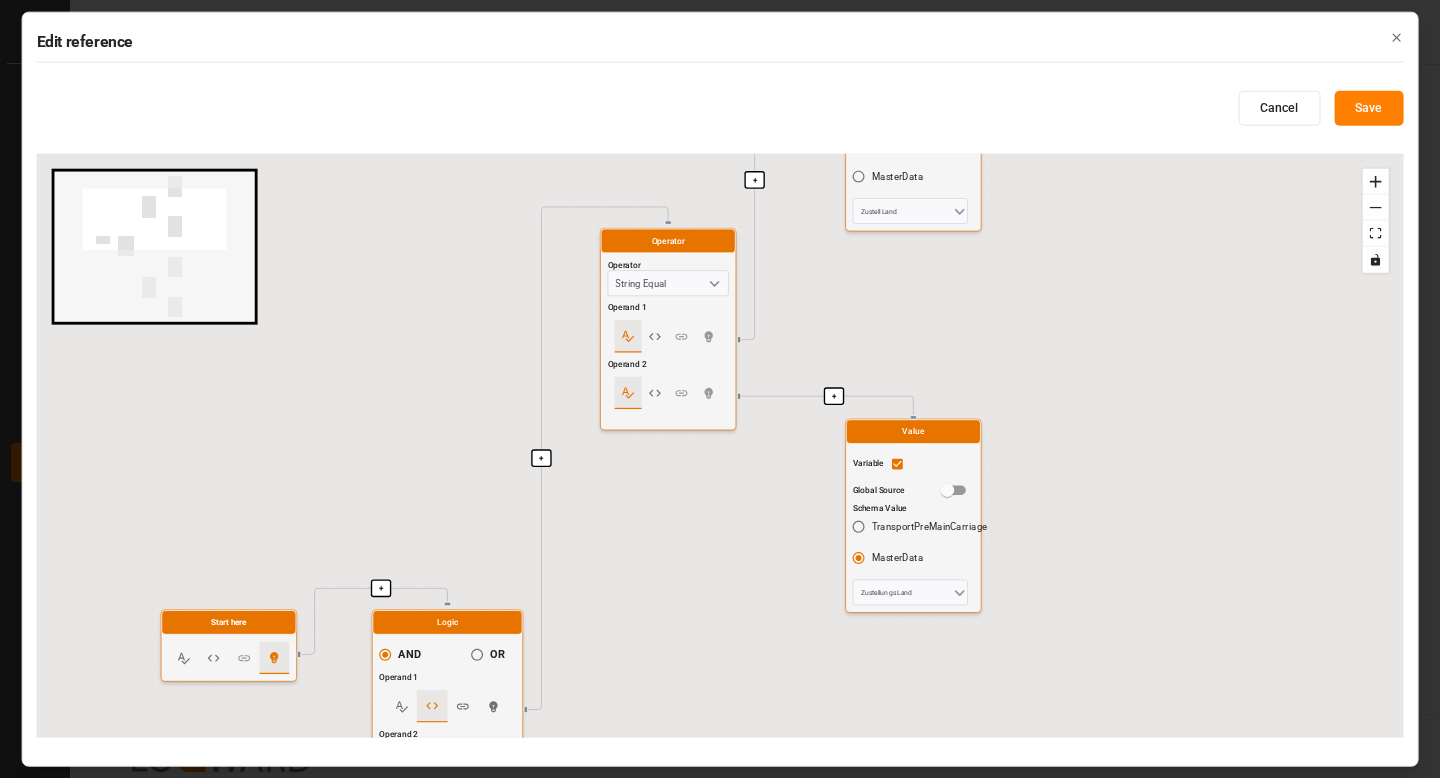 click on "+ + + + + + + Start here Logic AND OR Operand 1 Operand 2 Operator Operator String Equal Operand 1 Operand 2 Value Variable Old Value Global Source Schema Value TransportPreMainCarriage masterData Zustell Land Value Variable Global Source Schema Value TransportPreMainCarriage masterData Zustellungs Land Operator Operator String Equal Operand 1 Operand 2 Value Variable Old Value Global Source Schema Value TransportPreMainCarriage masterData TDL Partnernummer Value Variable Global Source Schema Value TransportPreMainCarriage masterData Zusteller (TDL) Nummer" at bounding box center [720, 446] 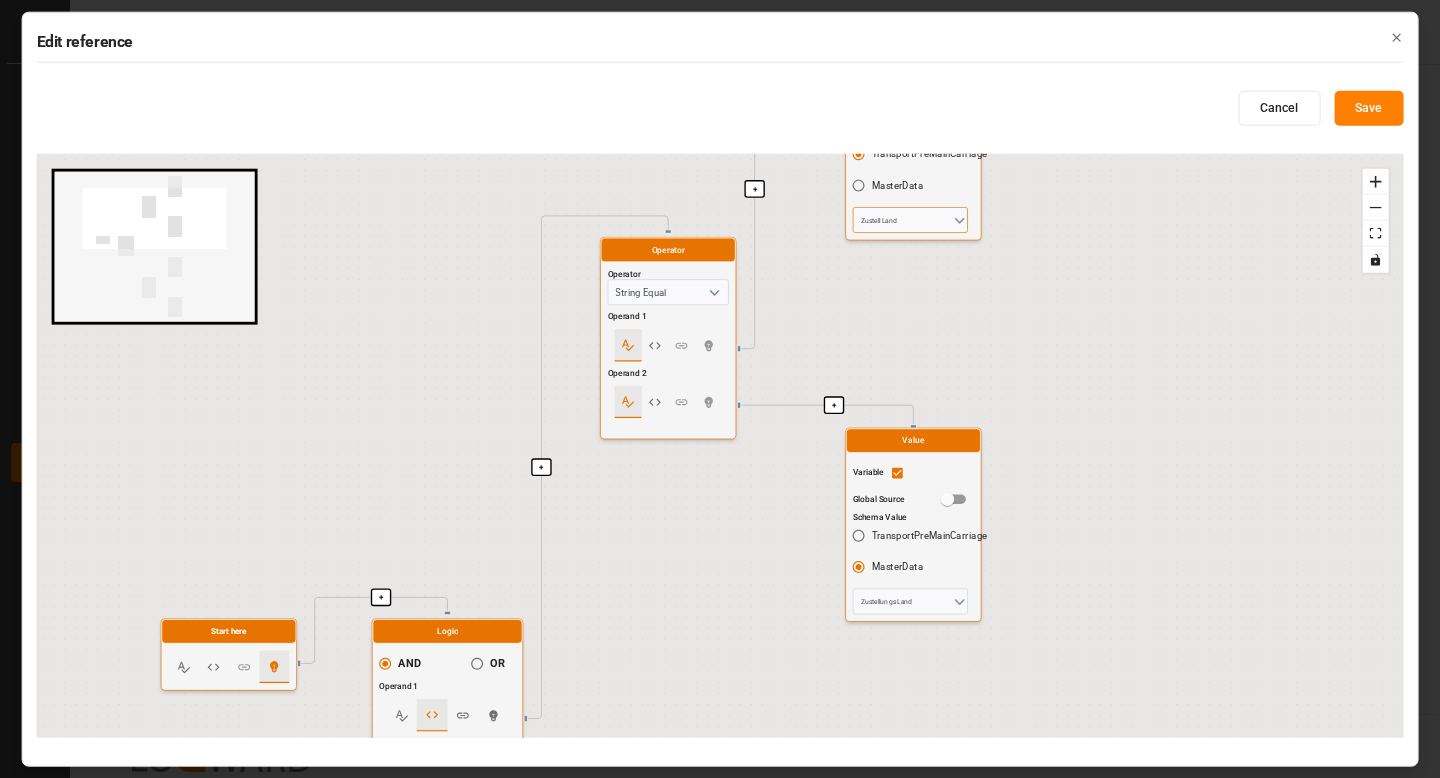 click on "Zustell Land" at bounding box center [910, 220] 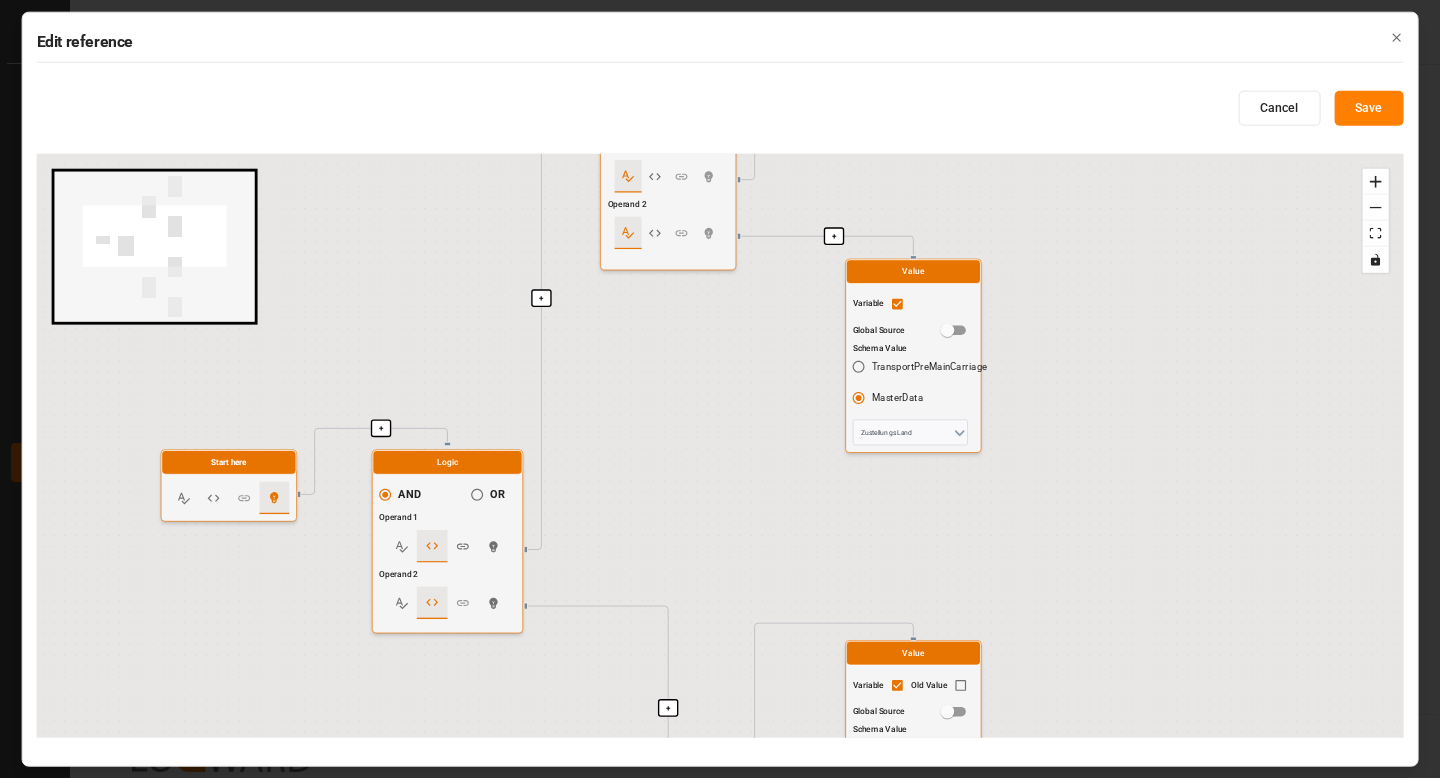 drag, startPoint x: 1033, startPoint y: 540, endPoint x: 1027, endPoint y: 326, distance: 214.08409 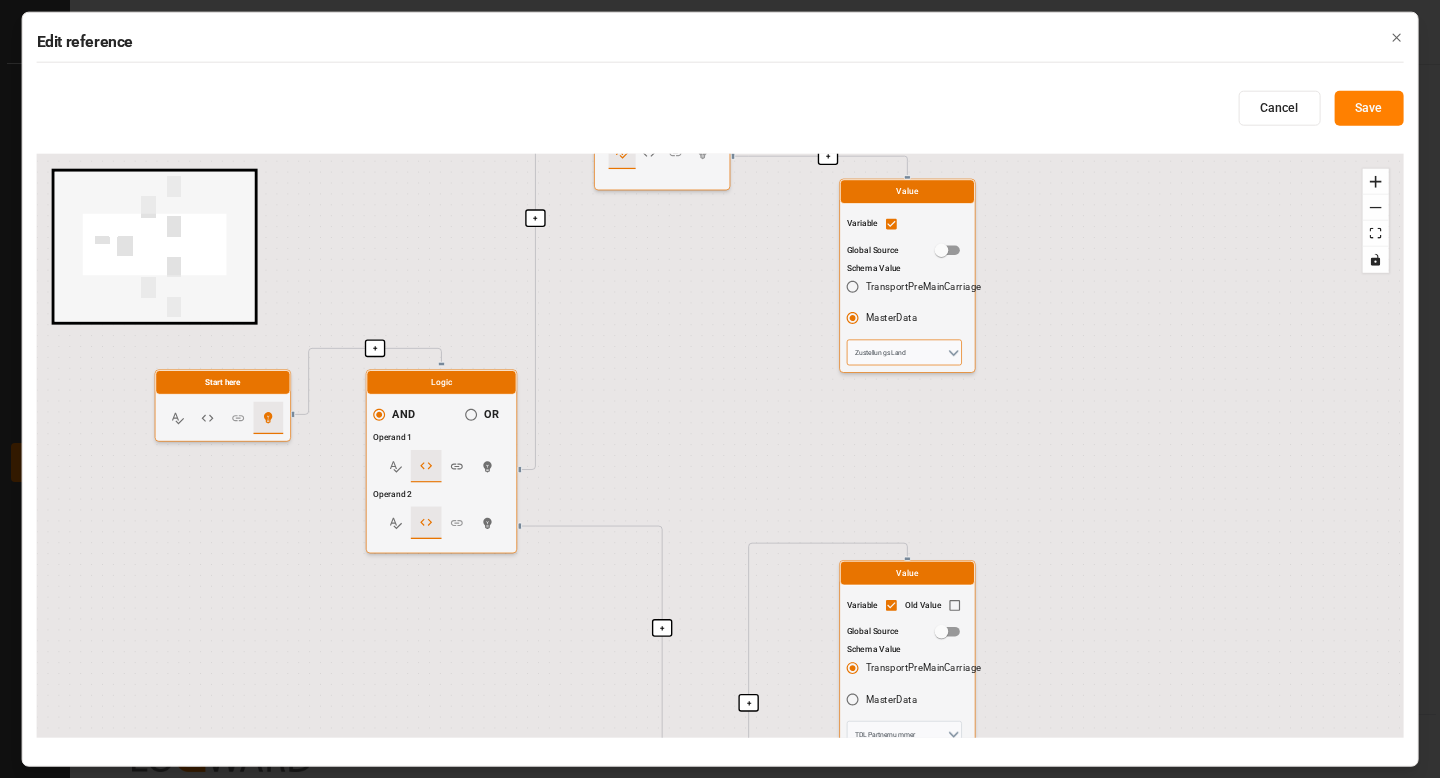 click on "Zustellungs Land" at bounding box center [904, 353] 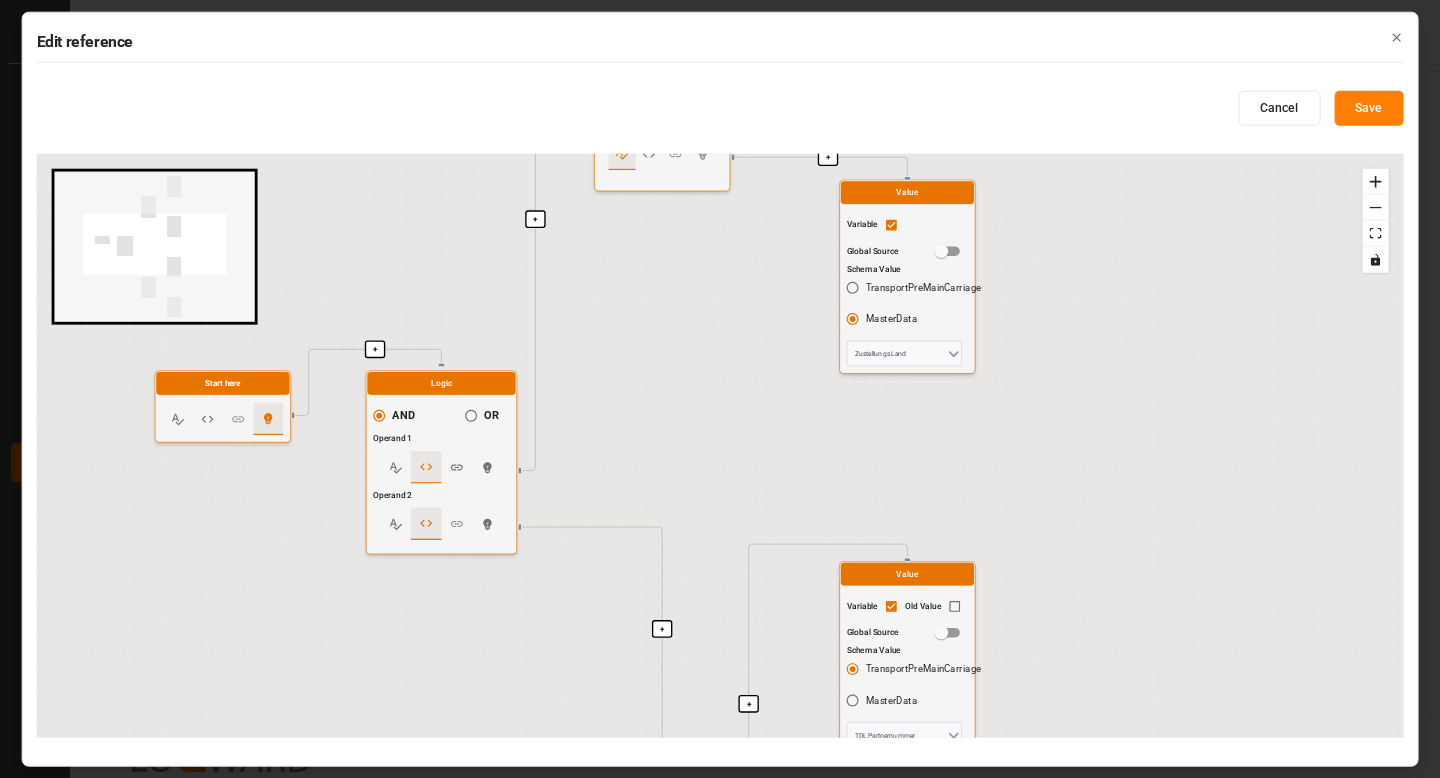 drag, startPoint x: 696, startPoint y: 388, endPoint x: 689, endPoint y: -122, distance: 510.04803 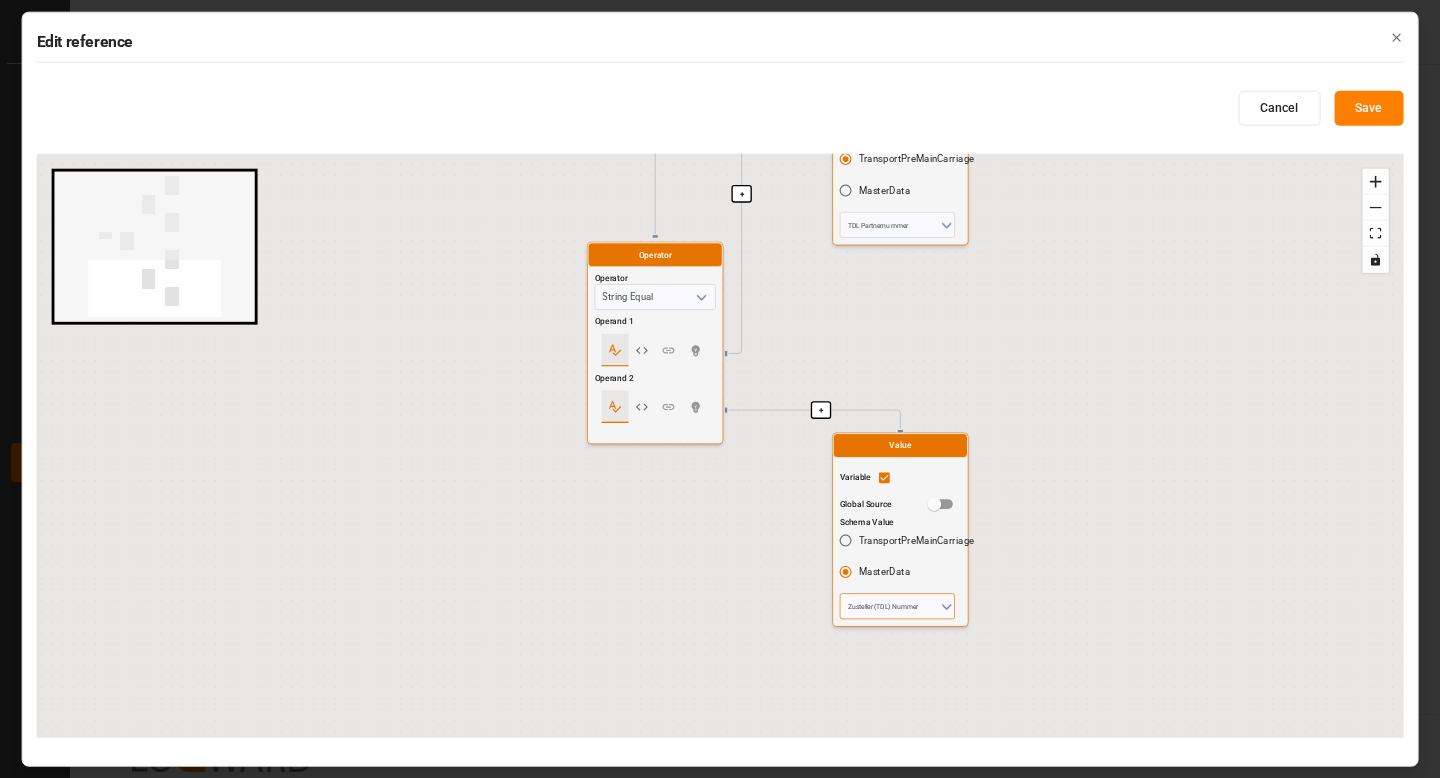 click on "Zusteller (TDL) Nummer" at bounding box center (897, 606) 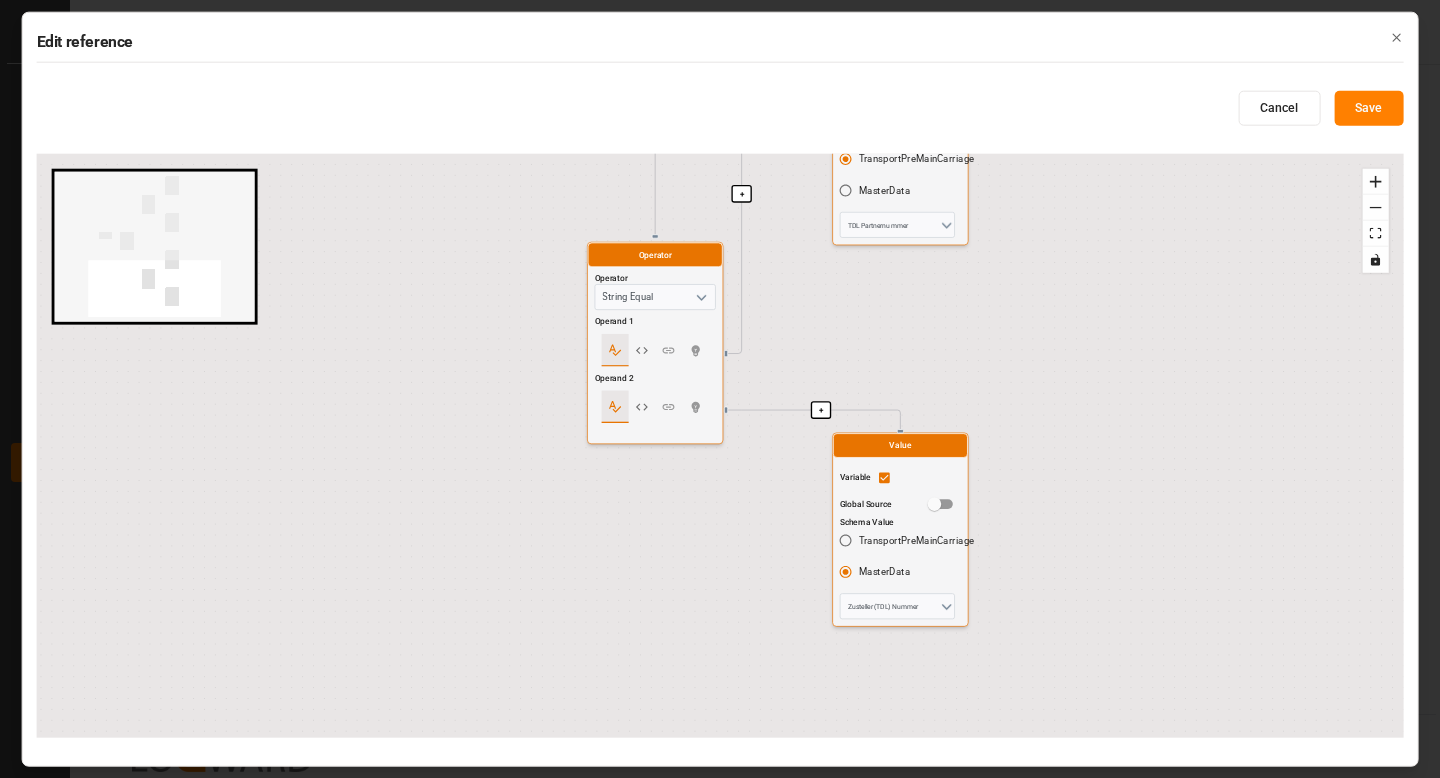 click on "Edit reference Cancel Save + + + + + + + Start here Logic AND OR Operand 1 Operand 2 Operator Operator String Equal Operand 1 Operand 2 Value Variable Old Value Global Source Schema Value TransportPreMainCarriage masterData Zustell Land Value Variable Global Source Schema Value TransportPreMainCarriage masterData Zustellungs Land Operator Operator String Equal Operand 1 Operand 2 Value Variable Old Value Global Source Schema Value TransportPreMainCarriage masterData TDL Partnernummer Value Variable Global Source Schema Value TransportPreMainCarriage masterData Zusteller (TDL) Nummer React Flow mini map Press enter or space to select a node. You can then use the arrow keys to move the node around.  Press delete to remove it and escape to cancel.   Press enter or space to select an edge. You can then press delete to remove it or escape to cancel. Close" at bounding box center [720, 389] 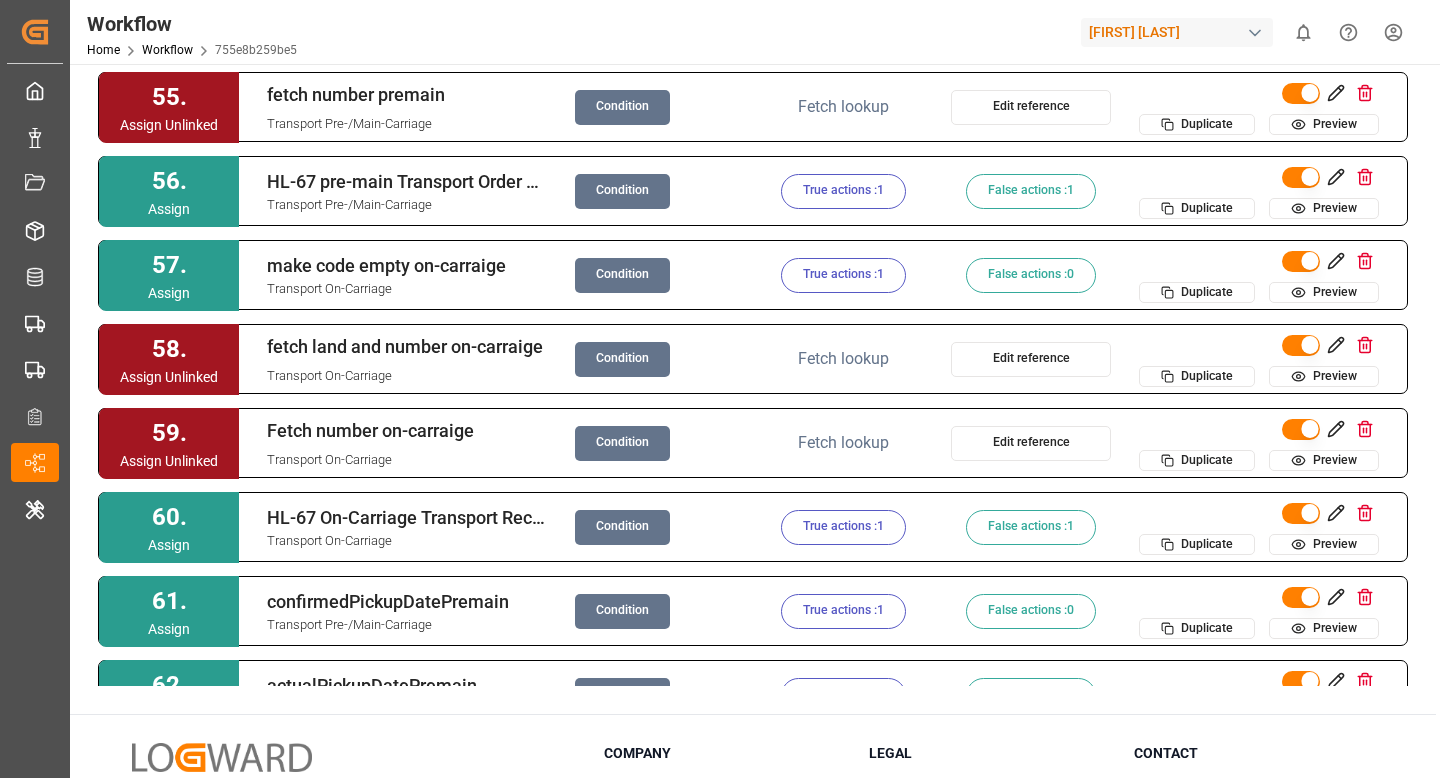 scroll, scrollTop: 4530, scrollLeft: 0, axis: vertical 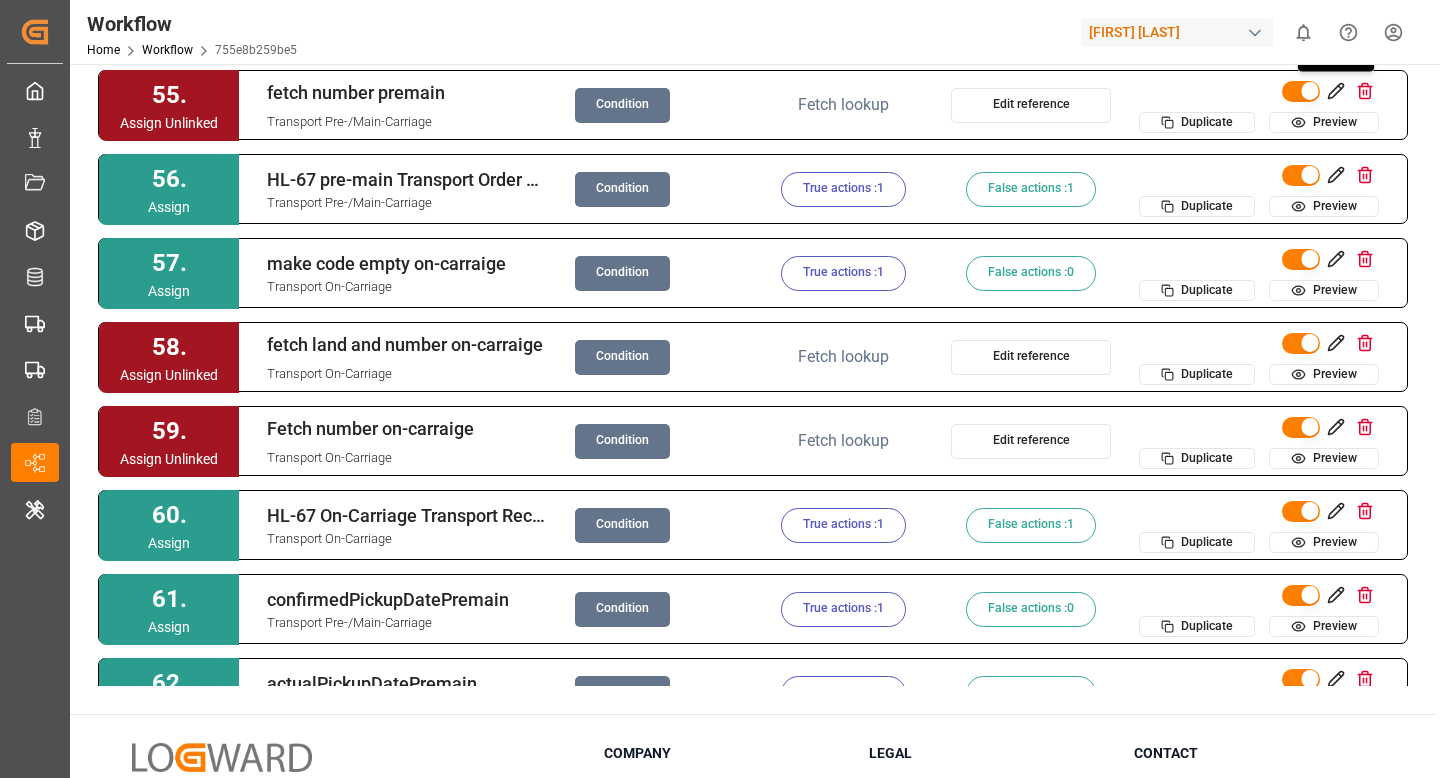 click at bounding box center [1336, 91] 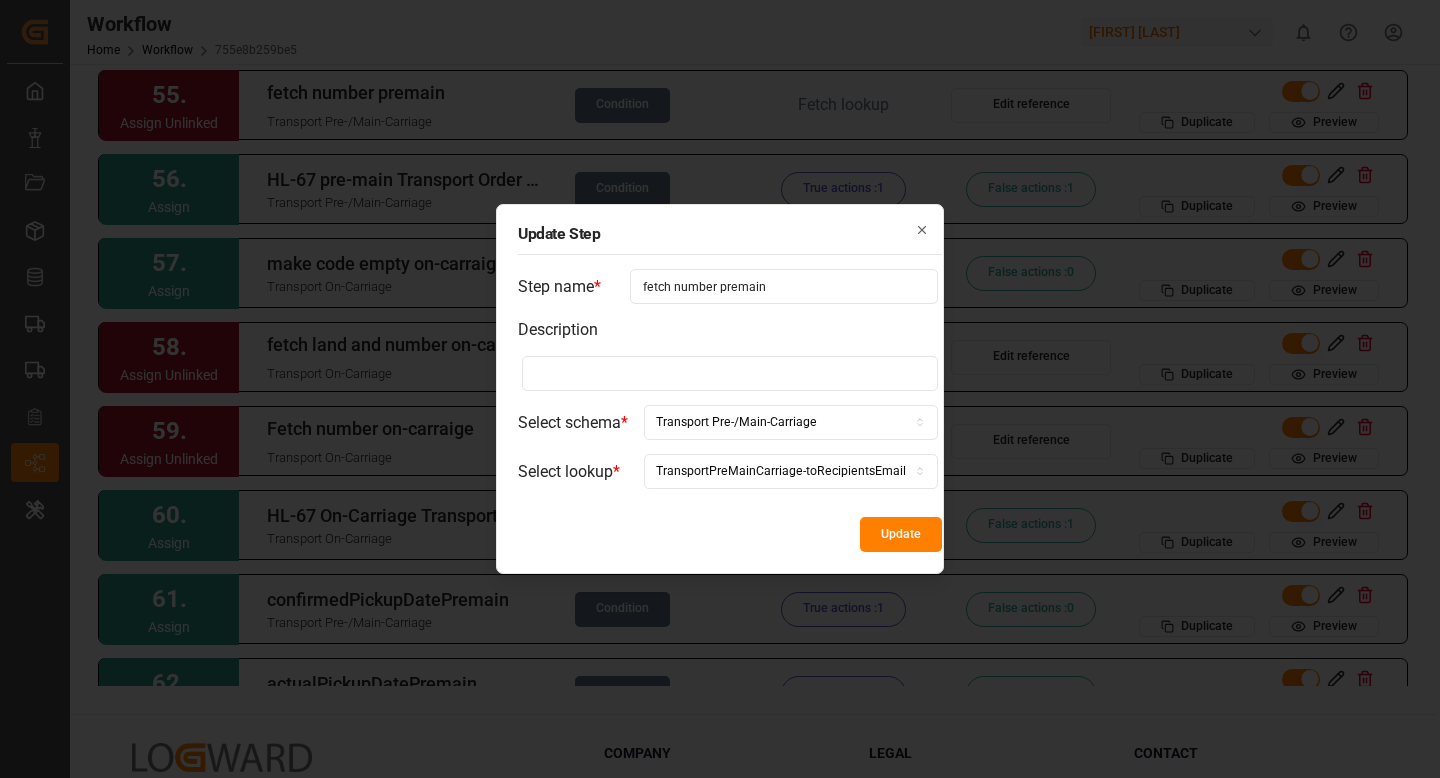click on "fetch number premain" at bounding box center [784, 286] 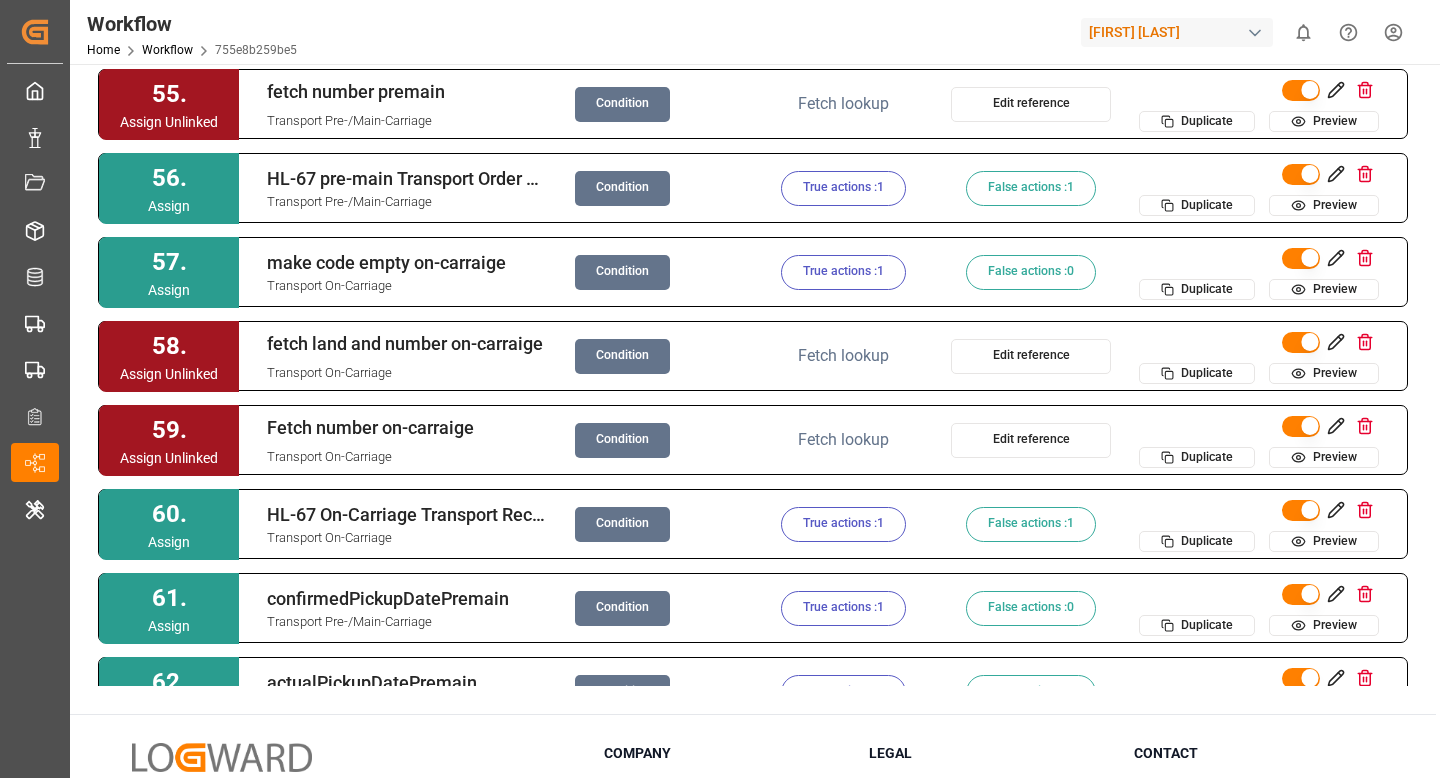 scroll, scrollTop: 4532, scrollLeft: 0, axis: vertical 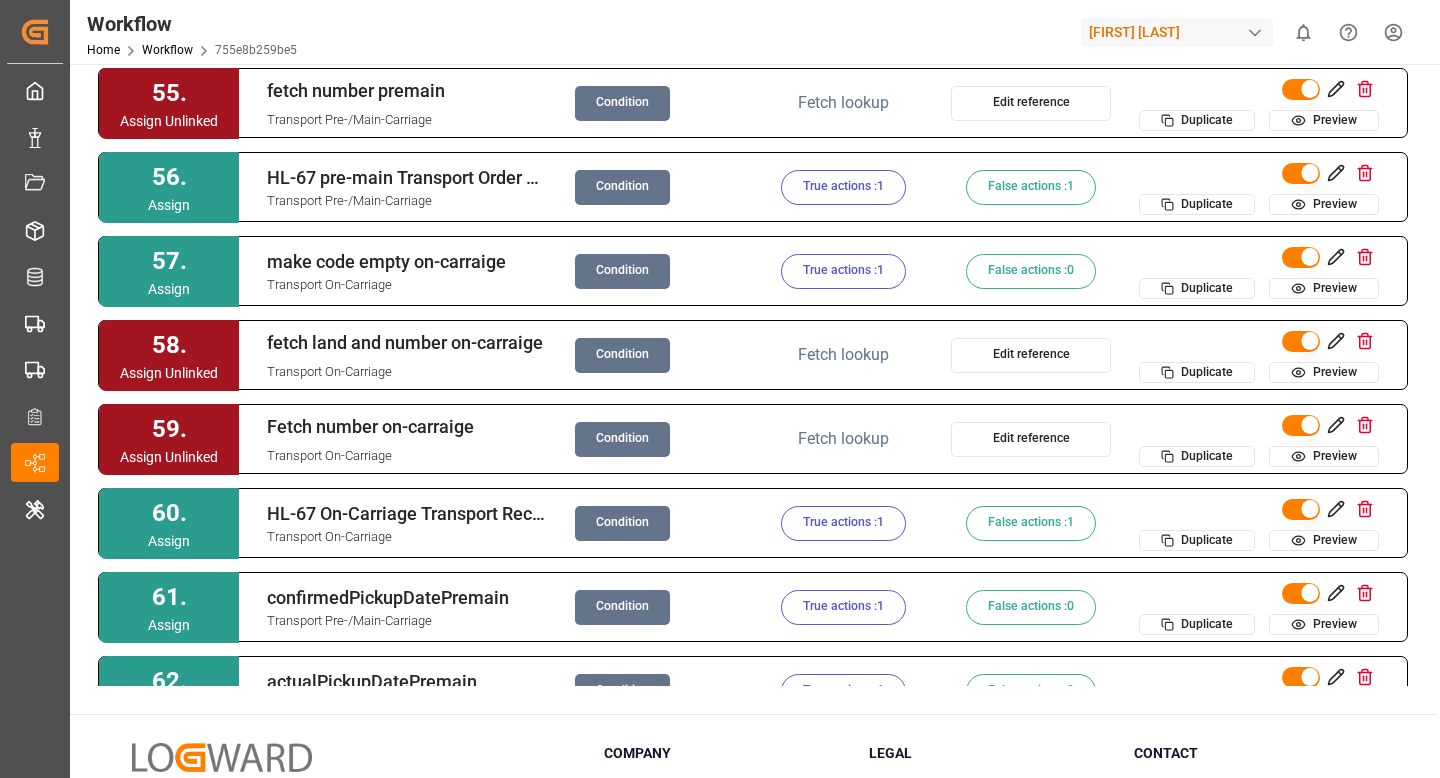 click on "Condition" at bounding box center (622, 103) 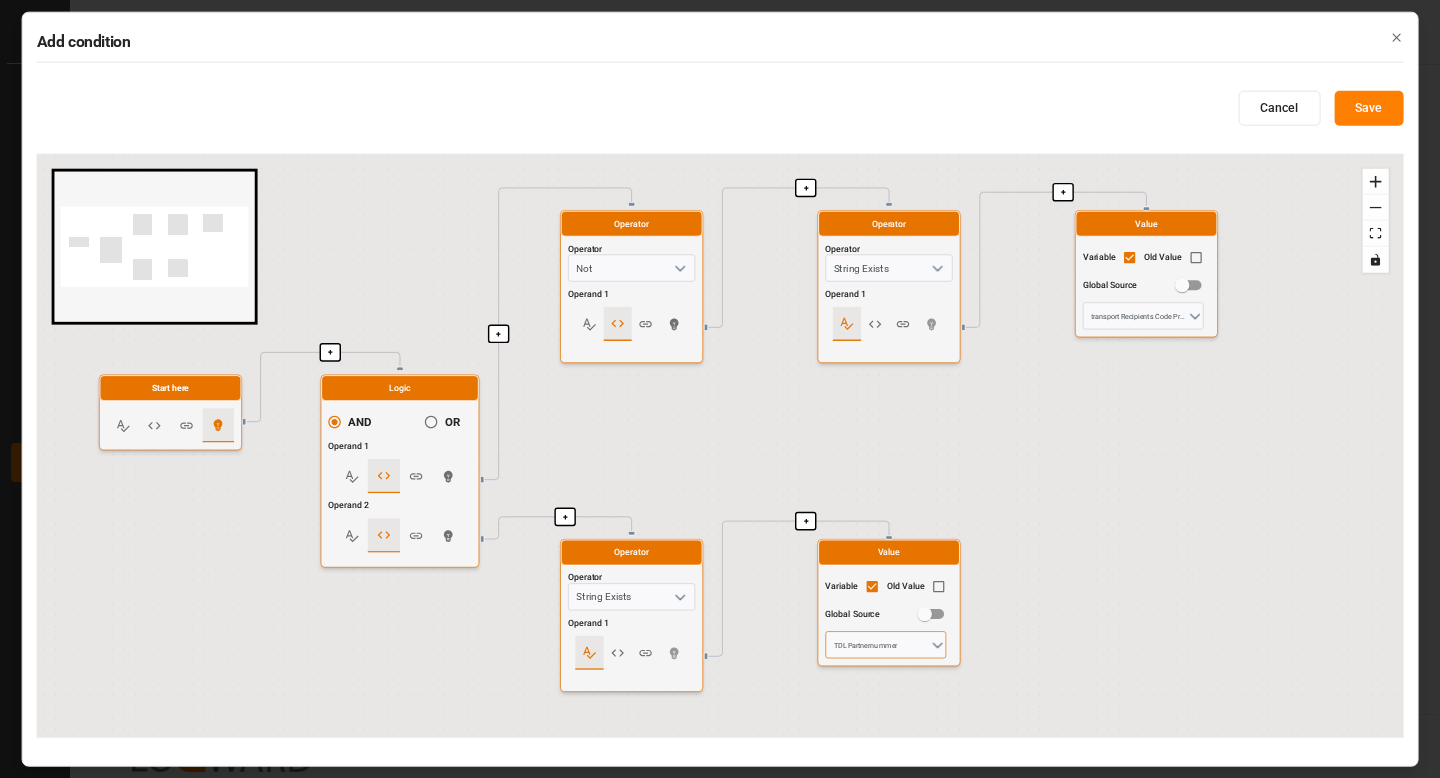 drag, startPoint x: 842, startPoint y: 593, endPoint x: 689, endPoint y: 513, distance: 172.65283 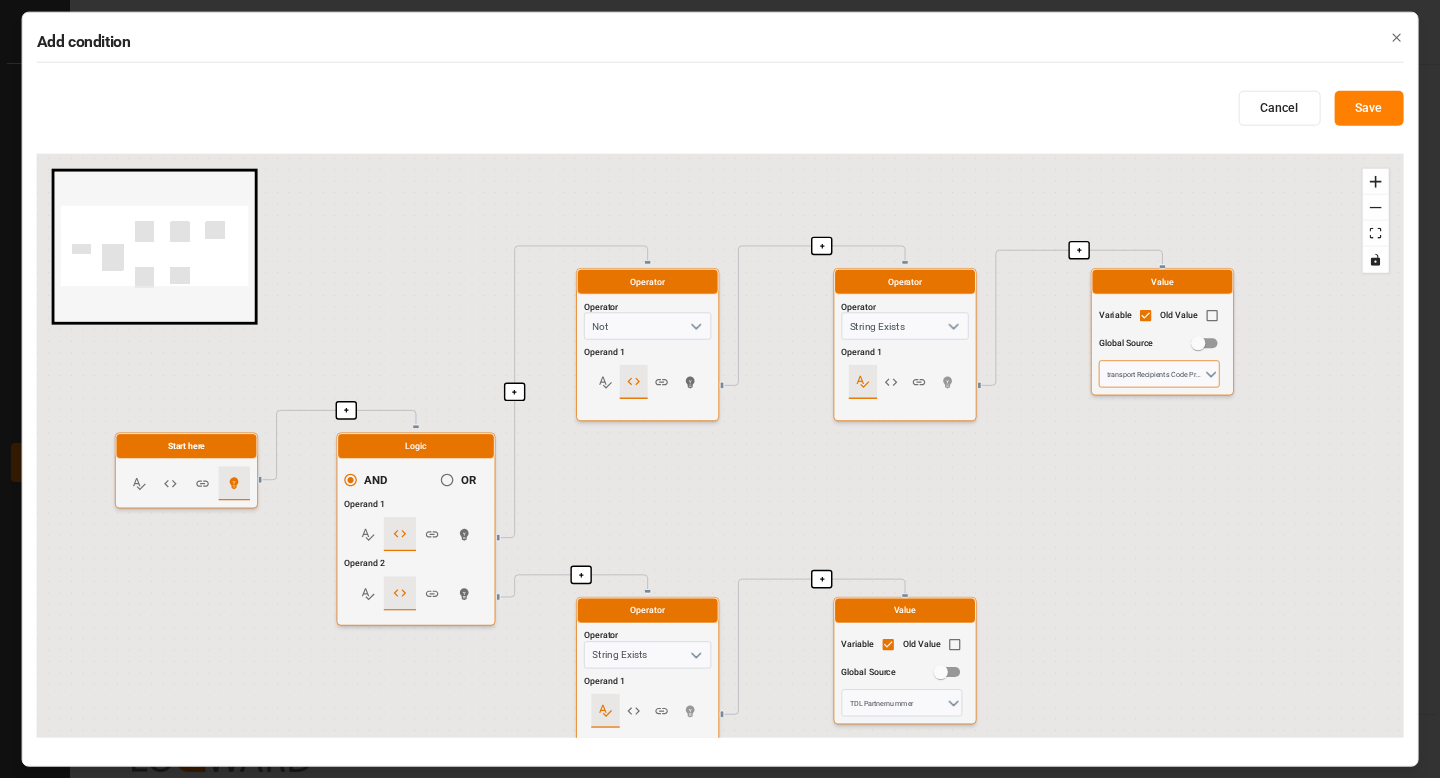 click on "transport Recipients Code Premain" at bounding box center [1159, 373] 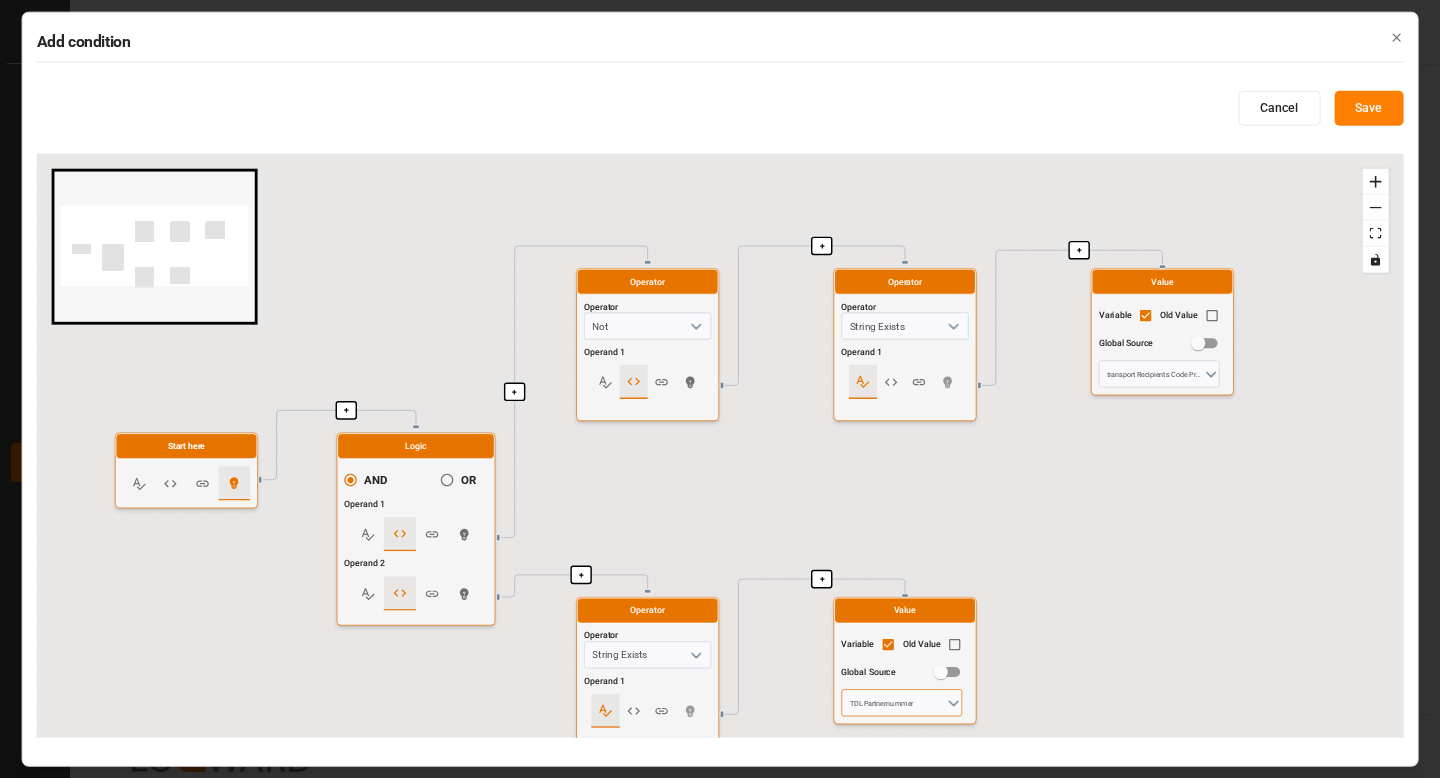 click on "TDL Partnernummer" at bounding box center [901, 702] 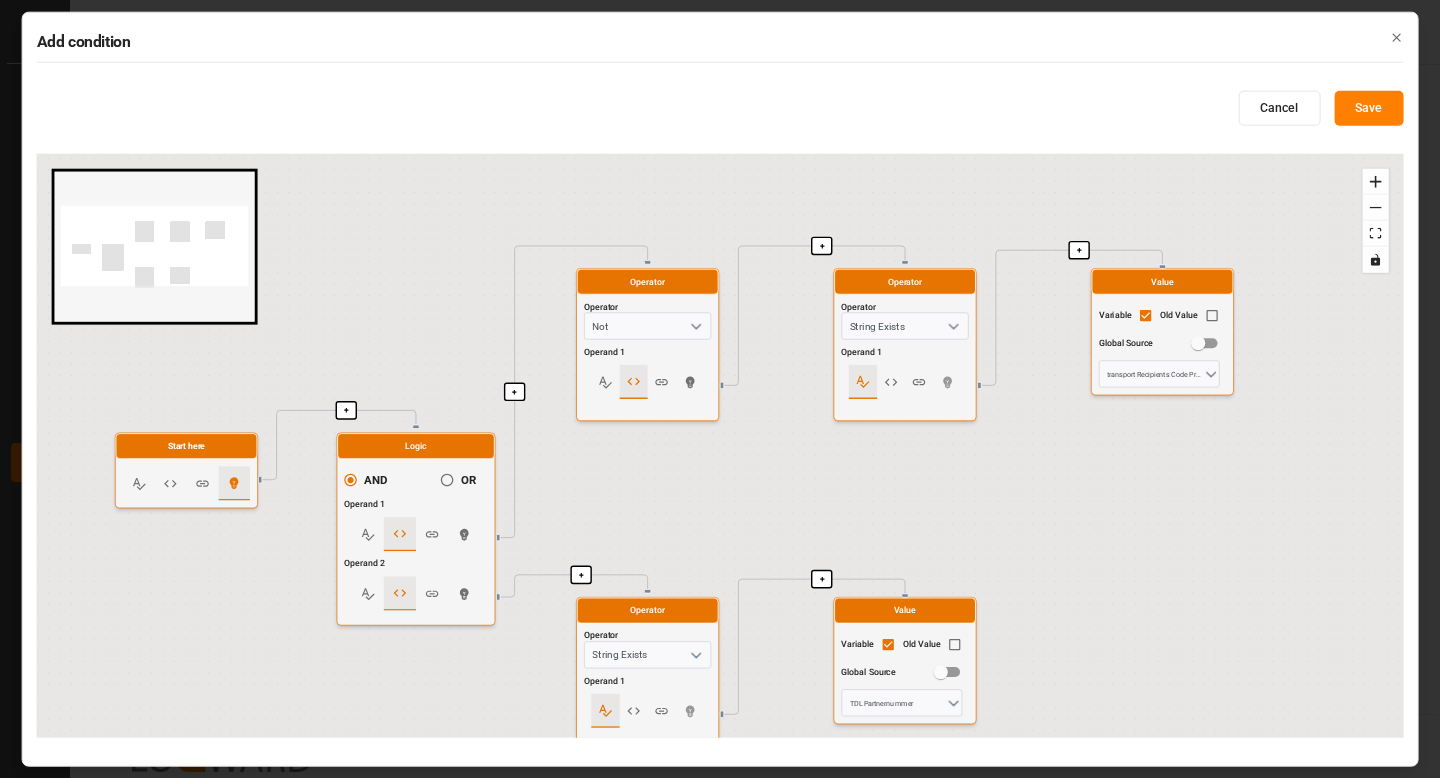 click 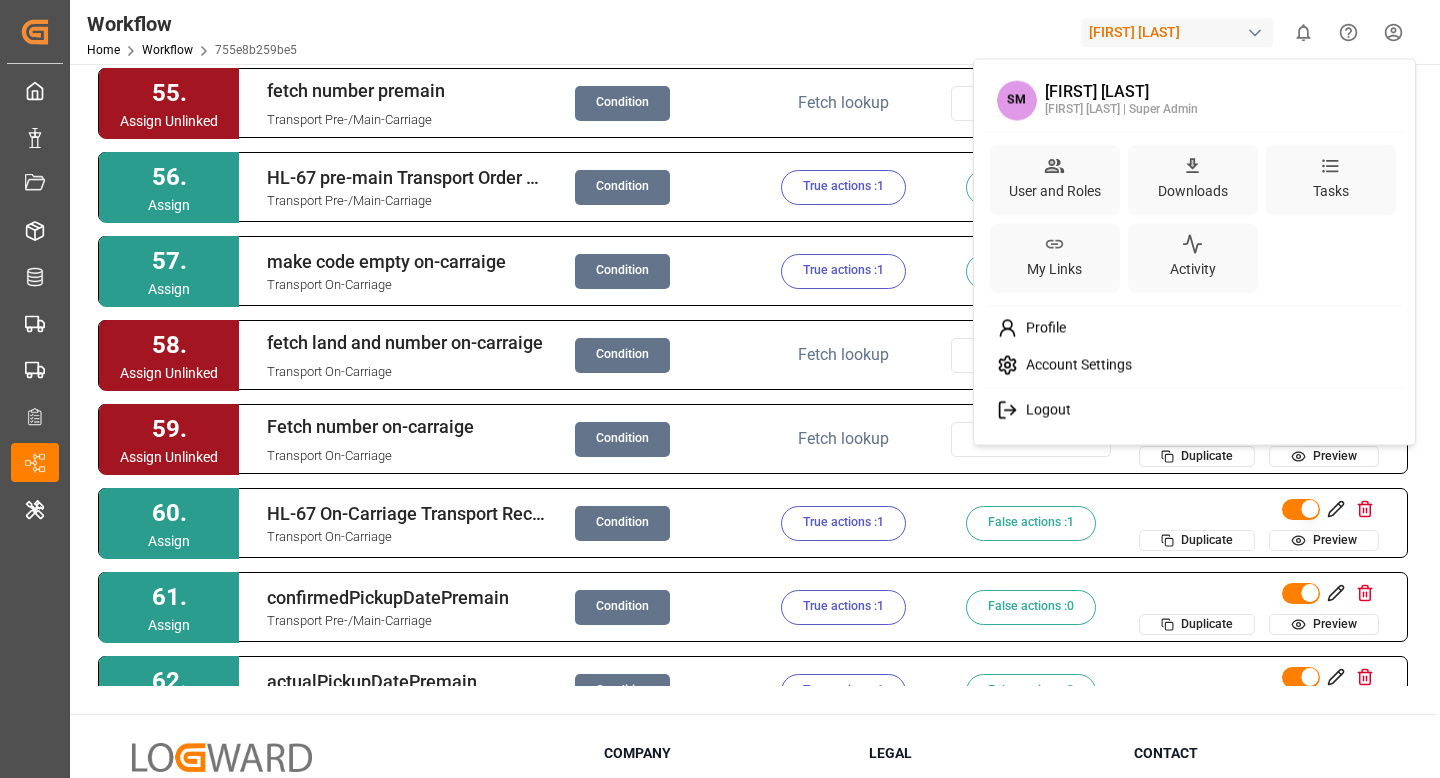click on "Created by potrace 1.15, written by Peter Selinger 2001-2017 Created by potrace 1.15, written by Peter Selinger 2001-2017 My Cockpit My Cockpit Sendung Sendung Document Management Document Management Ladungsträger Ladungsträger Transporteinheit Transporteinheit Transport (Vor-/Hauptlauf) Transport (Vor-/Hauptlauf) Transport (Nachlauf) Transport (Nachlauf) Configuration Audits Configuration Audits Workflow Workflow Internal Tool Internal Tool Back to main menu Workflow Home Workflow 755e8b259be5 Henry Lamotte 0 Notifications Only show unread All Mark all categories read No notifications Version History Fields Variables Add step 1 . Assign Cancelled pre/main admin field Transport Pre-/Main-Carriage Condition True actions :  1 False actions :  0 Duplicate Preview 2 . Assign Cancelled on-carraige Transport On-Carriage Condition True actions :  1 False actions :  0 Duplicate Preview 3 . Assign Unlinked Fetching on-carriage Delivery On Condition Fetch lookup Edit reference Duplicate Preview 4 . Assign Condition 0" at bounding box center [720, 389] 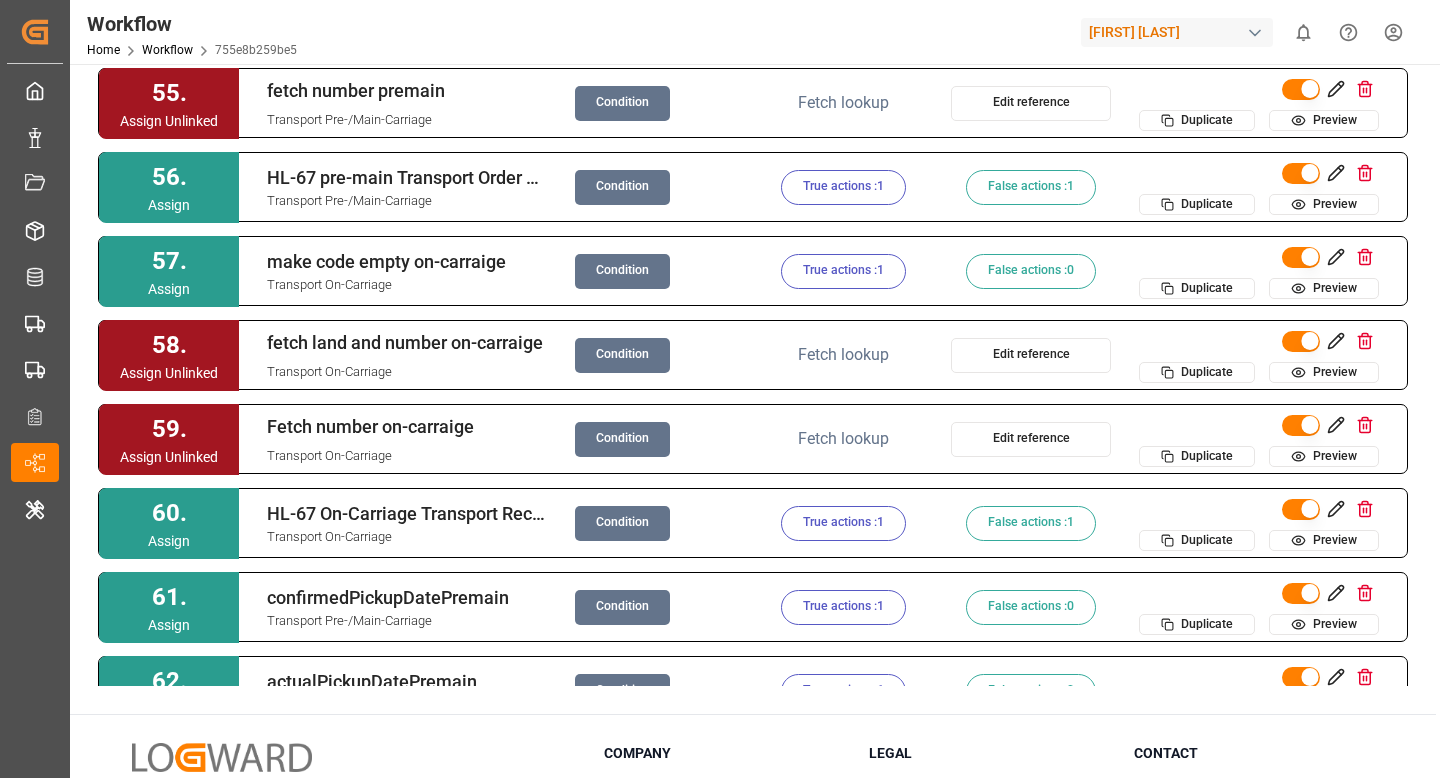 click on "Edit reference" at bounding box center (1031, 439) 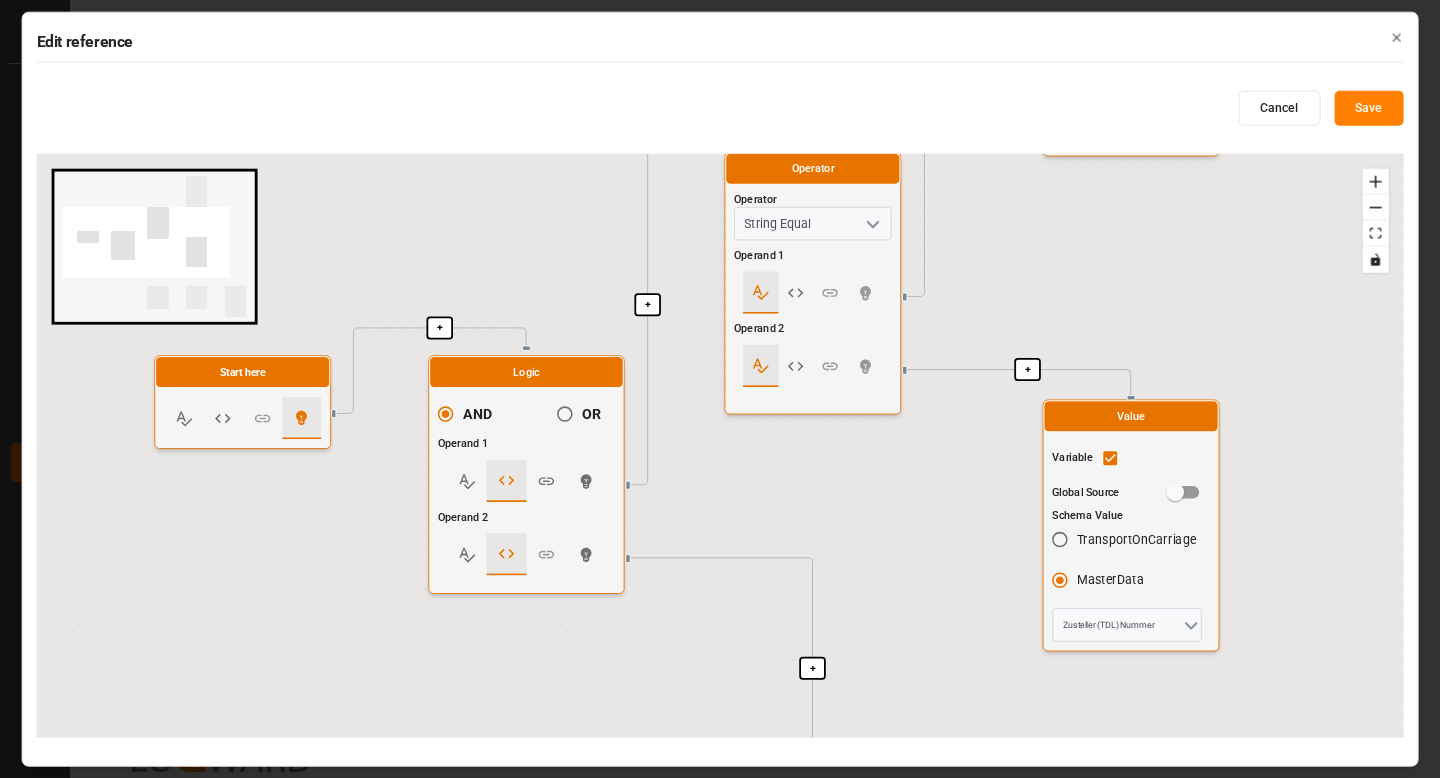 drag, startPoint x: 1052, startPoint y: 672, endPoint x: 1007, endPoint y: 186, distance: 488.0789 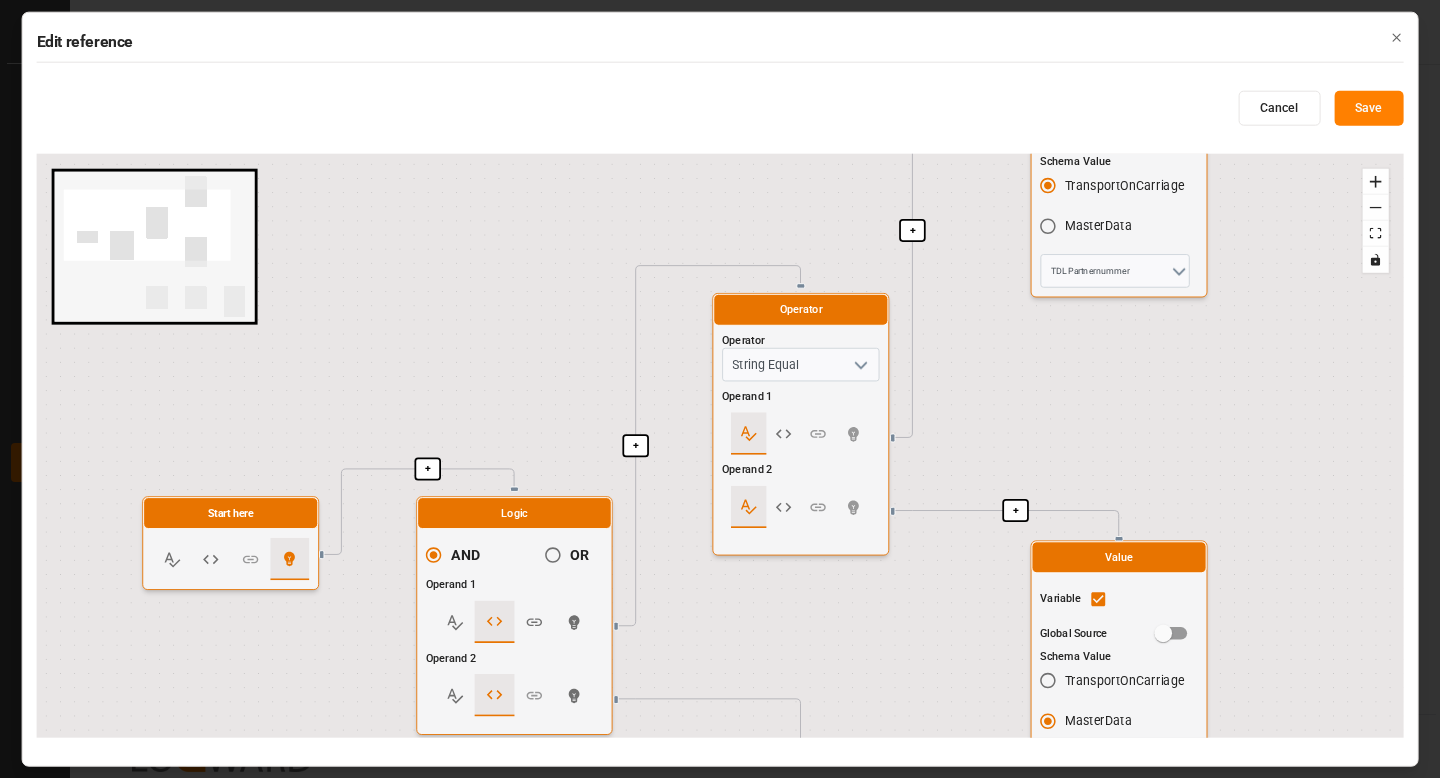 drag, startPoint x: 997, startPoint y: 262, endPoint x: 948, endPoint y: 409, distance: 154.9516 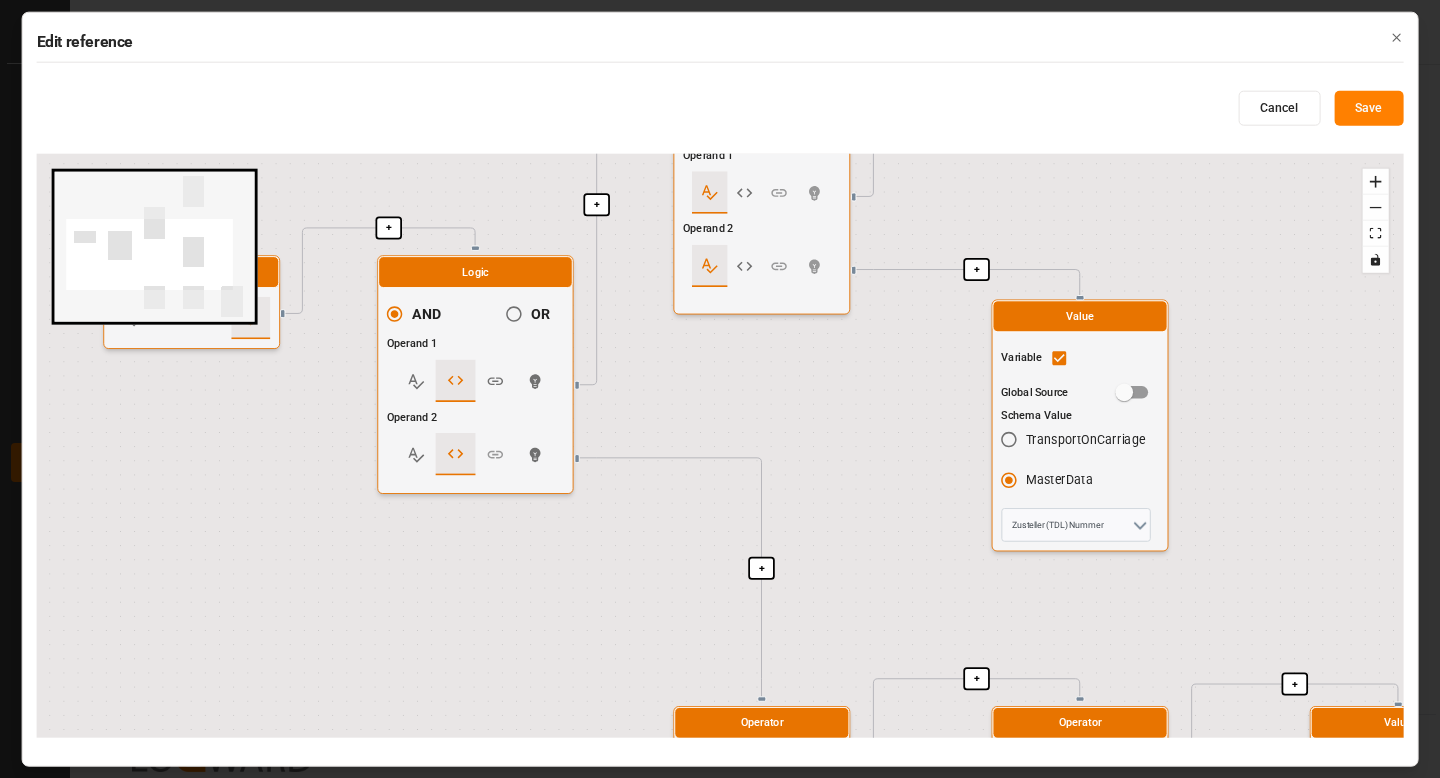 drag, startPoint x: 1055, startPoint y: 454, endPoint x: 998, endPoint y: 27, distance: 430.78766 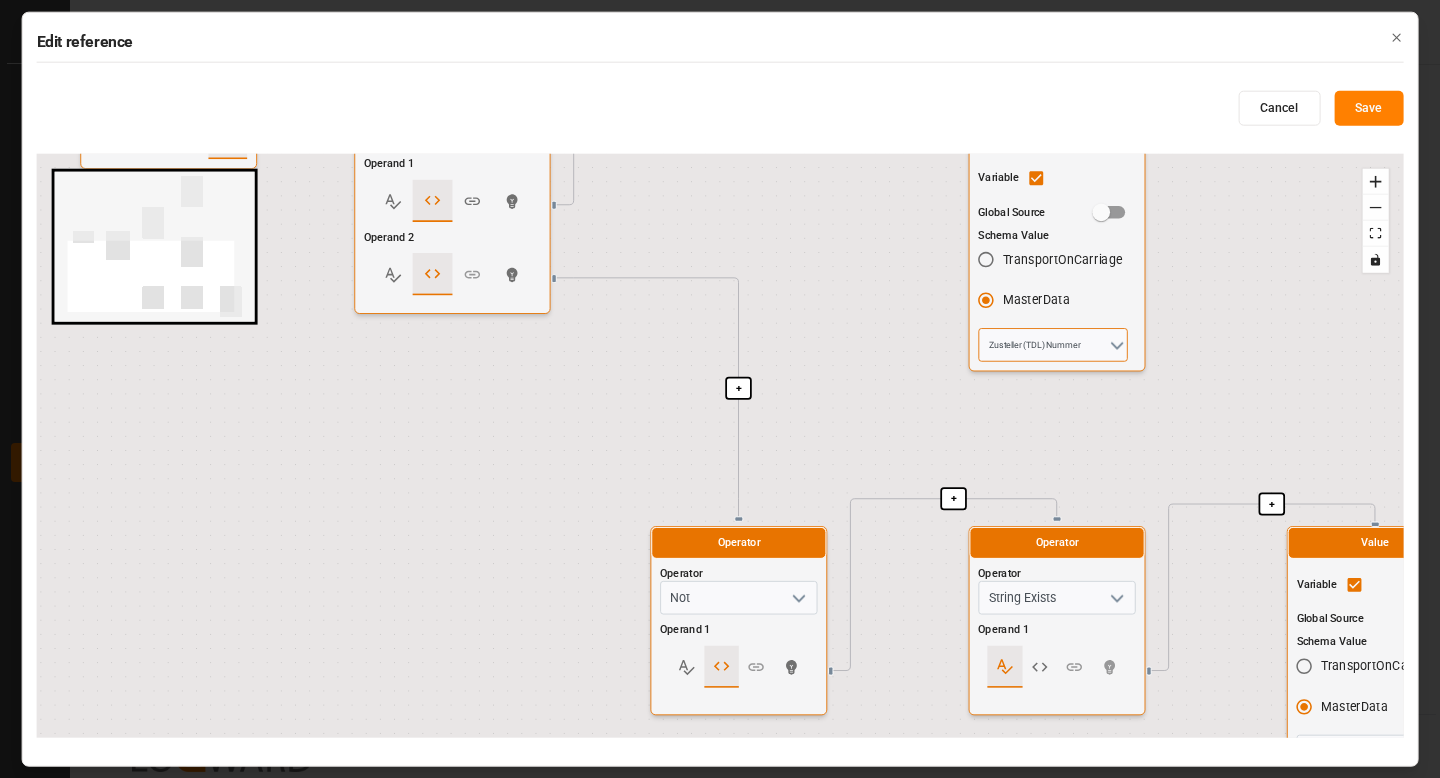 click on "Zusteller (TDL) Nummer" at bounding box center [1052, 345] 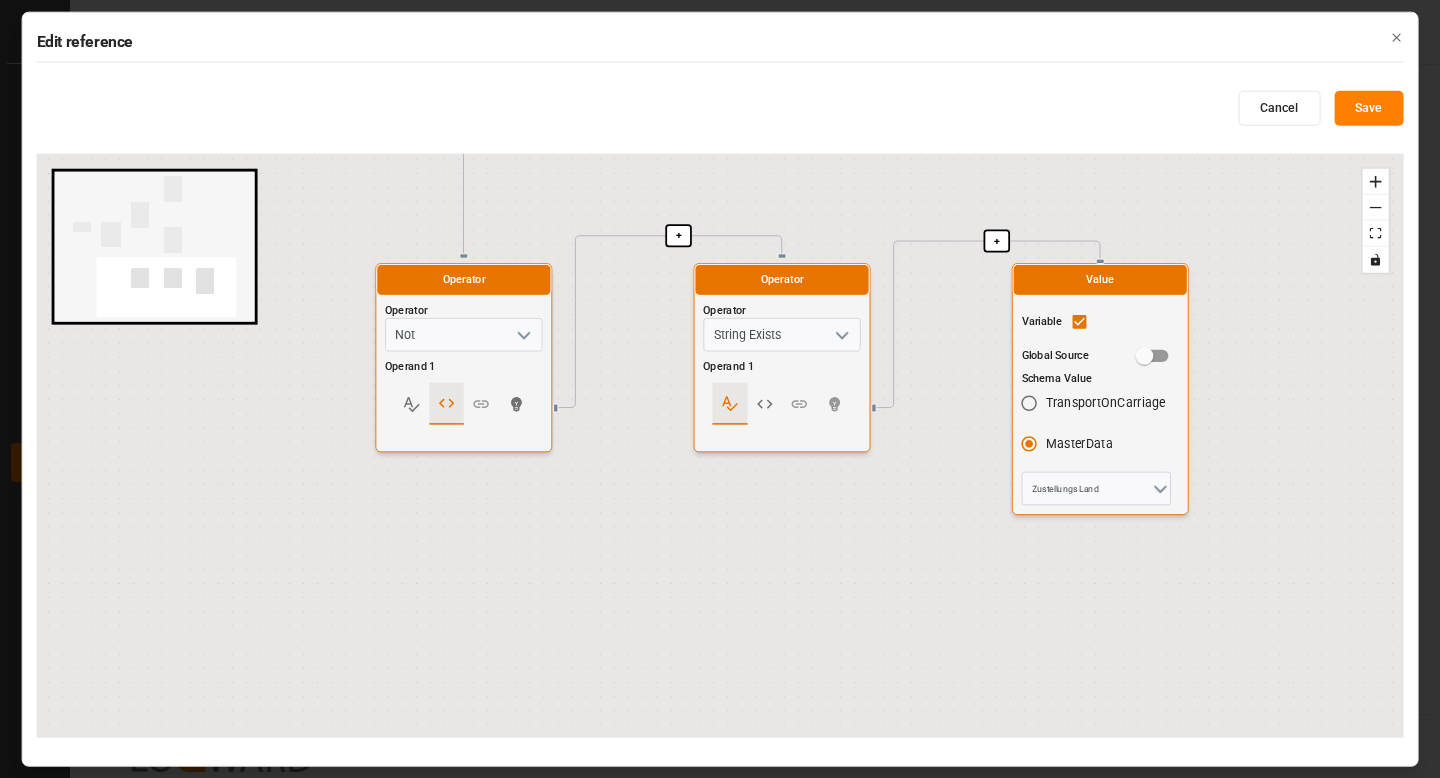 drag, startPoint x: 604, startPoint y: 416, endPoint x: 277, endPoint y: 103, distance: 452.65662 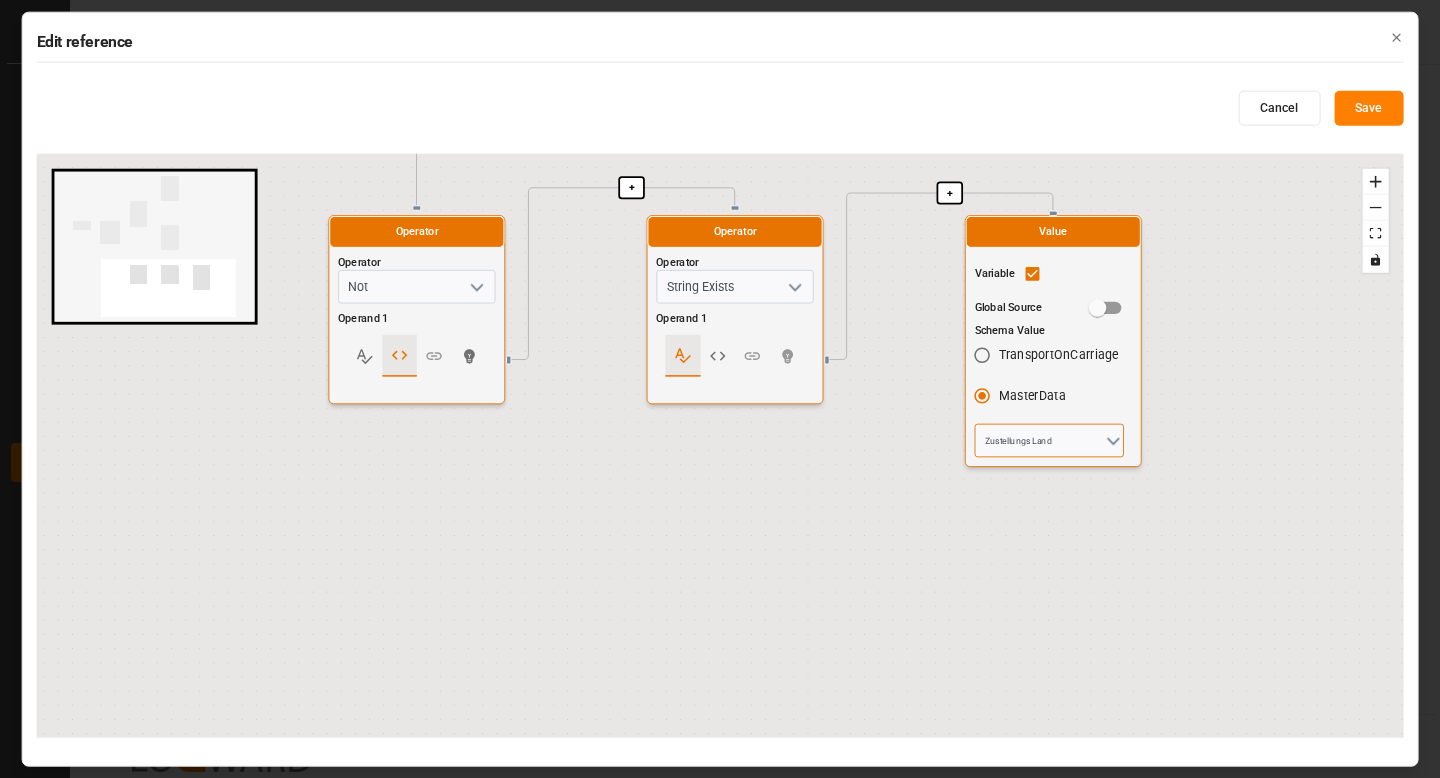 click on "Zustellungs Land" at bounding box center [1049, 441] 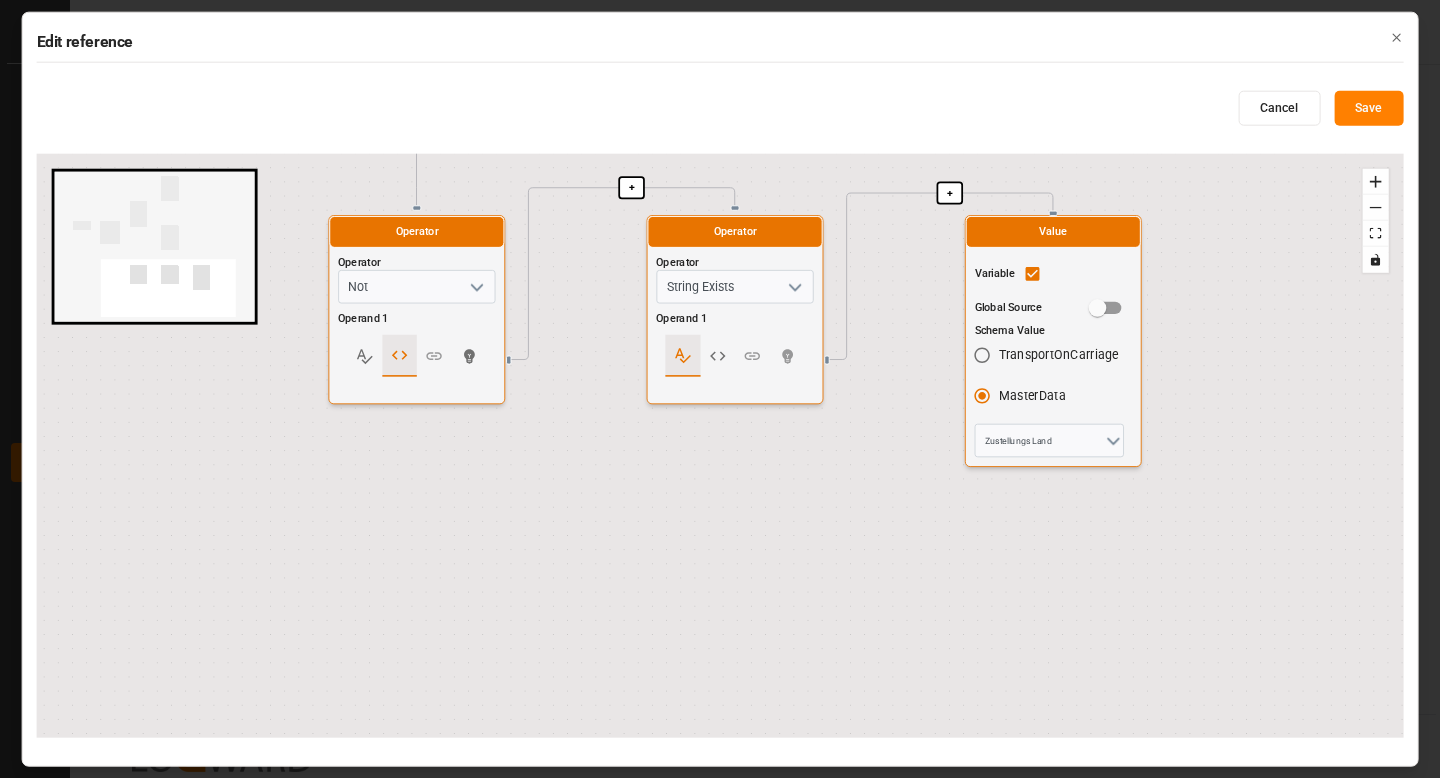 click 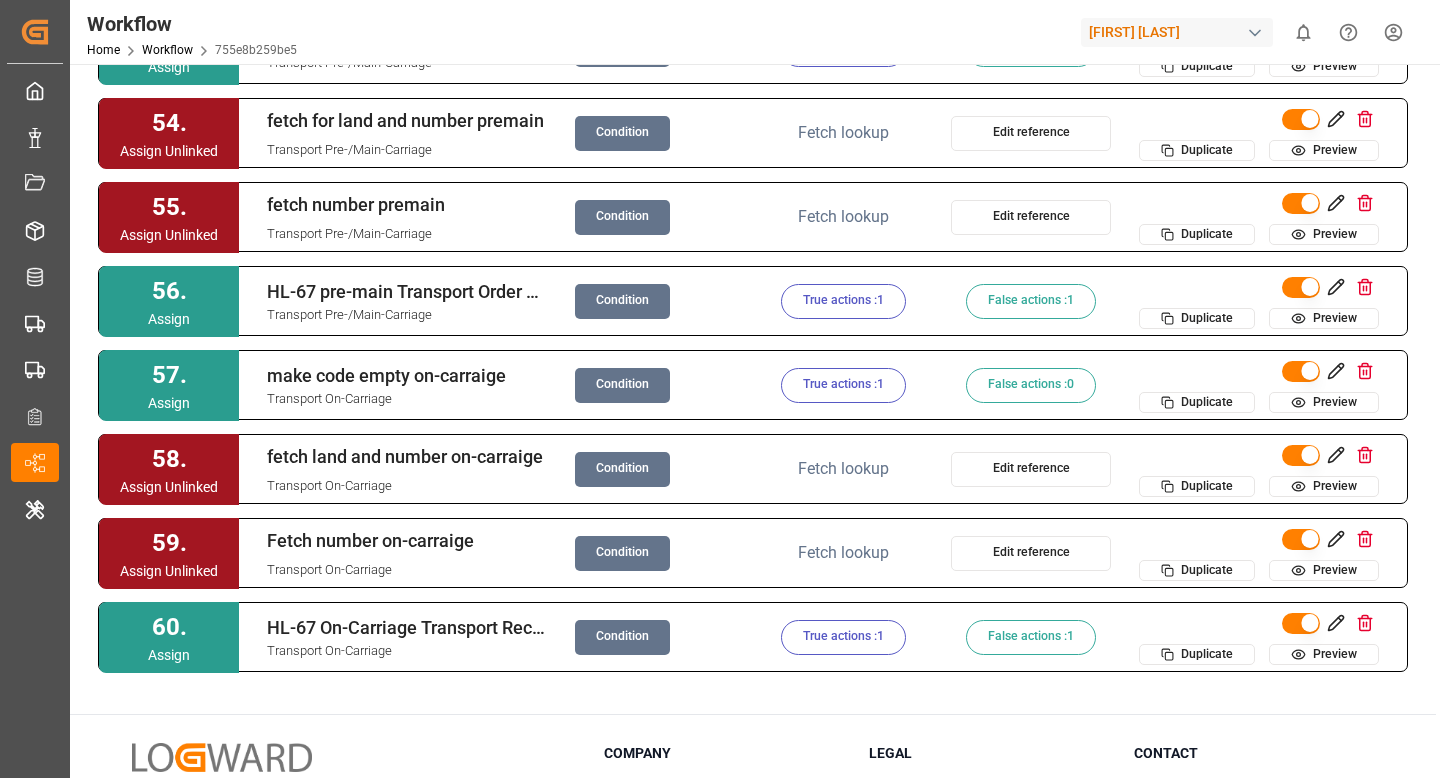 scroll, scrollTop: 4397, scrollLeft: 0, axis: vertical 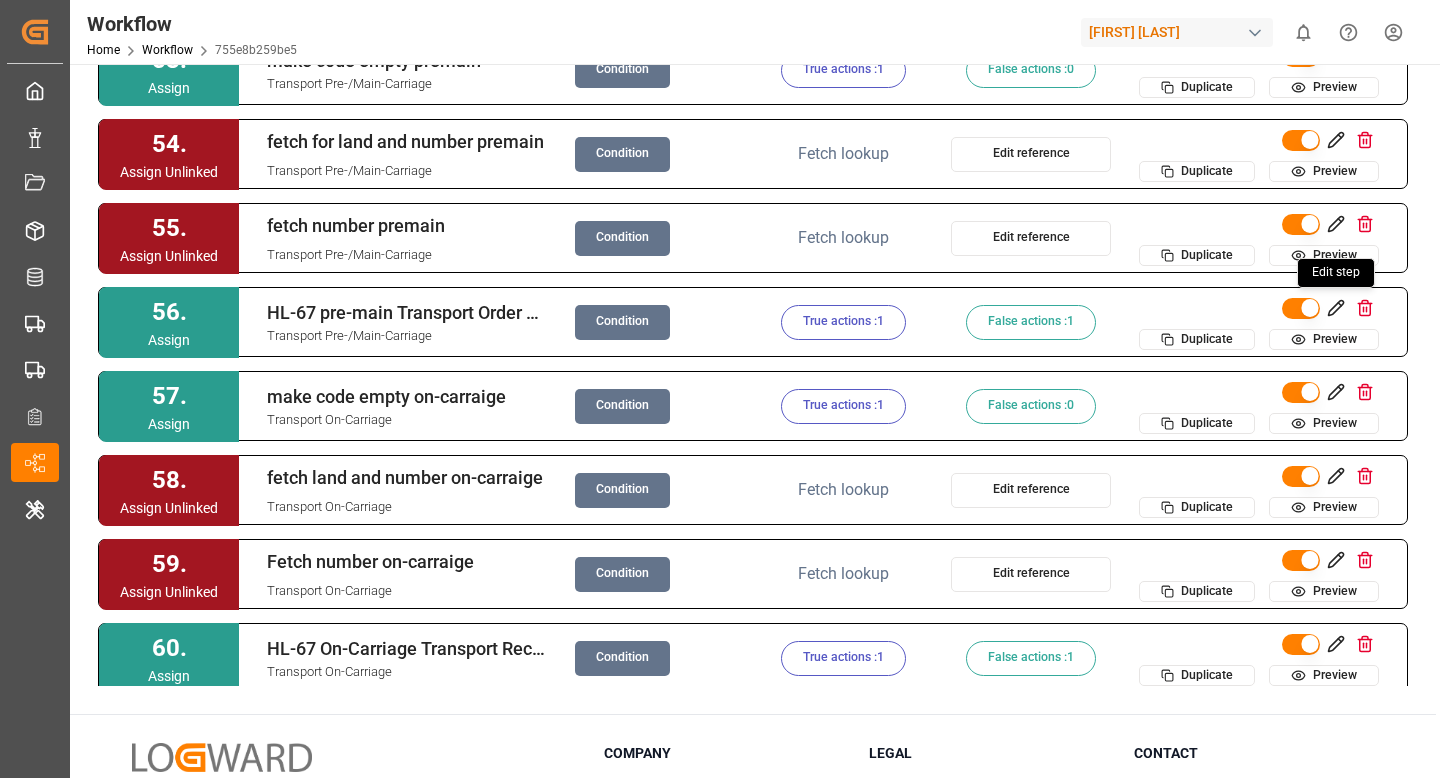 click 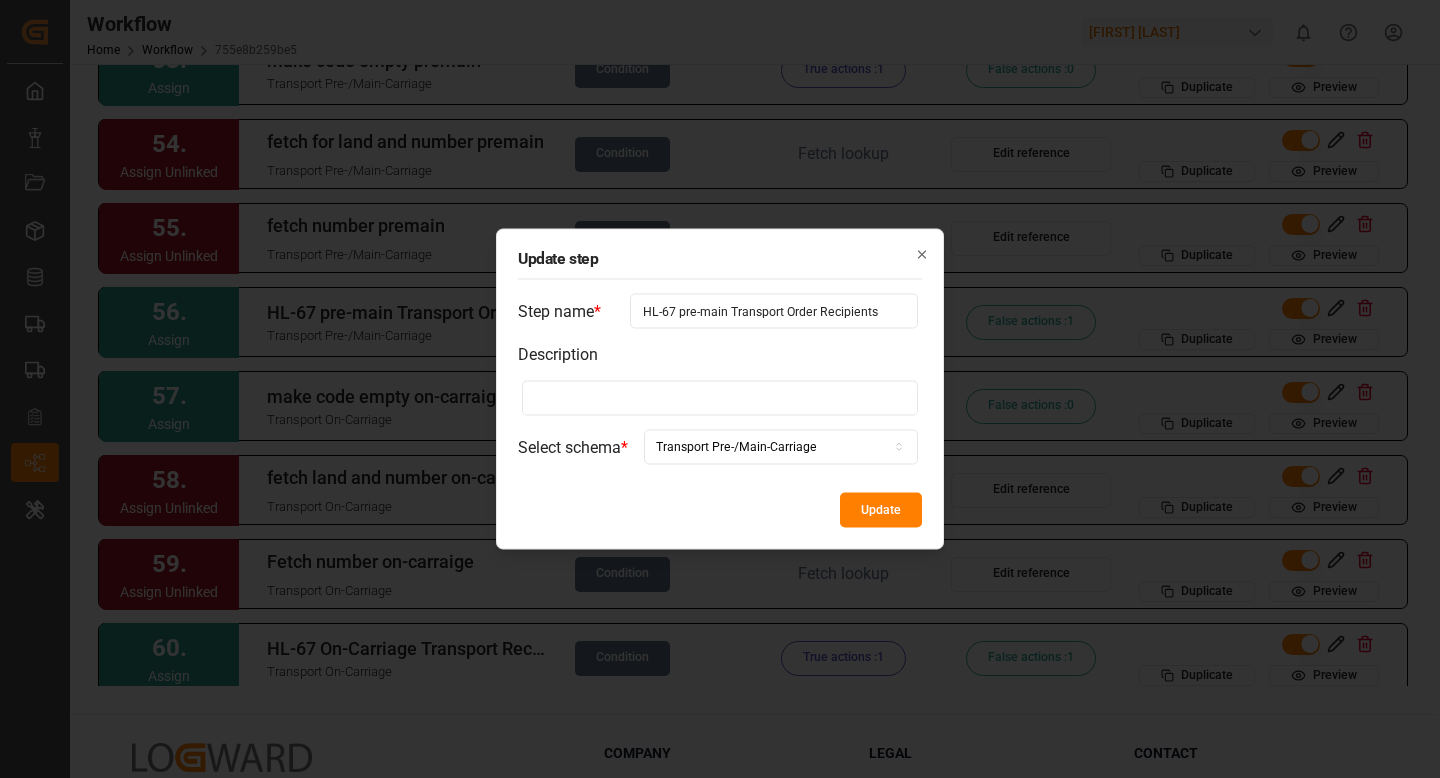click on "HL-67 pre-main Transport Order Recipients" at bounding box center (774, 311) 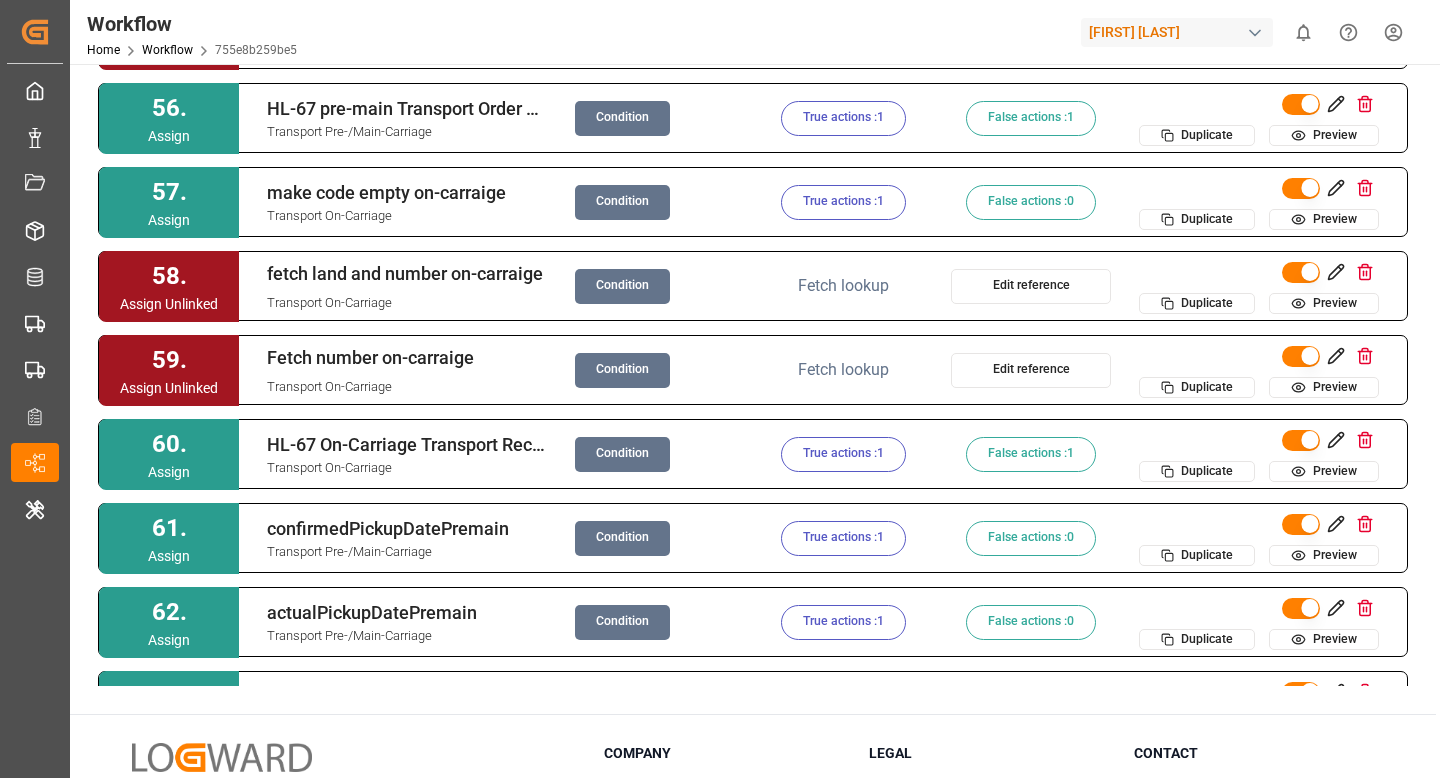 scroll, scrollTop: 4606, scrollLeft: 0, axis: vertical 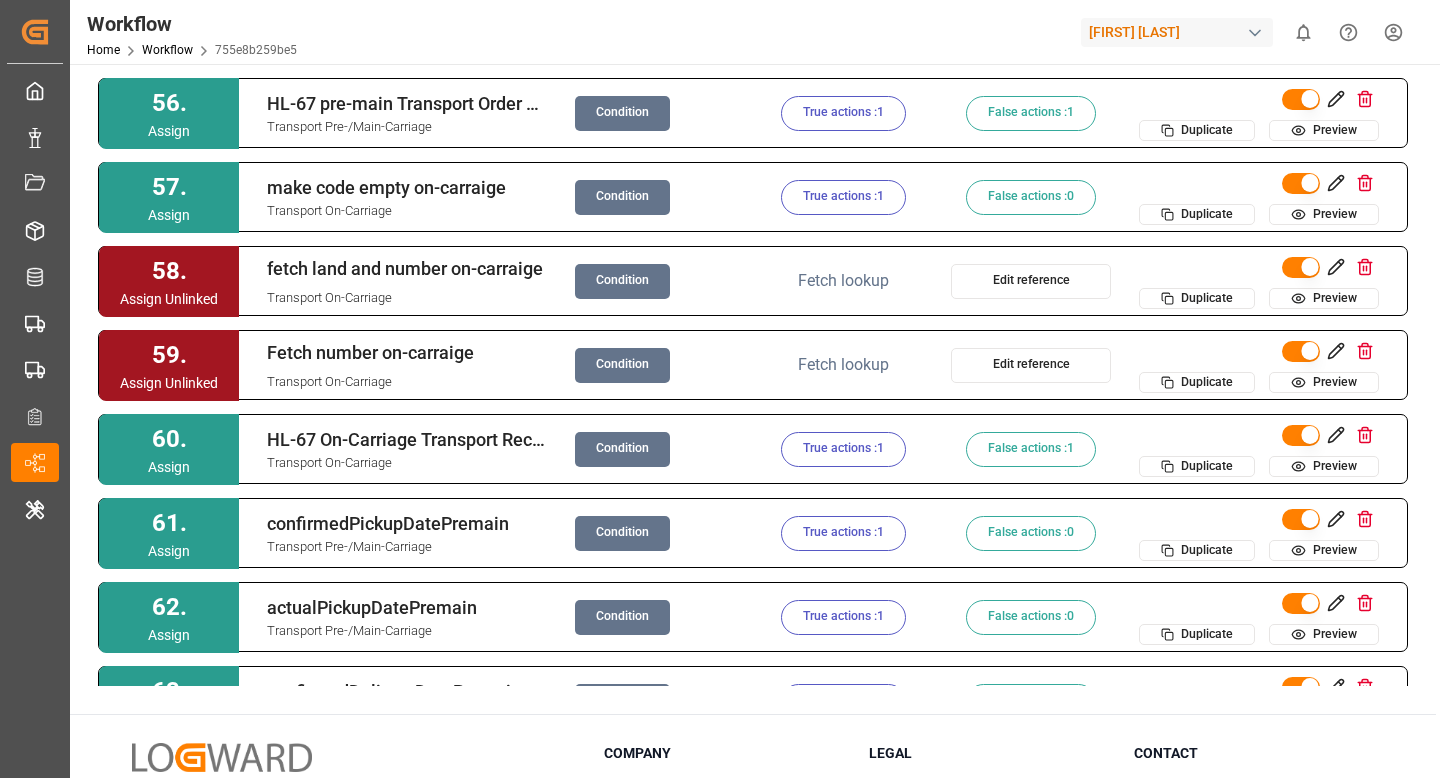 click on "Condition" at bounding box center (622, 113) 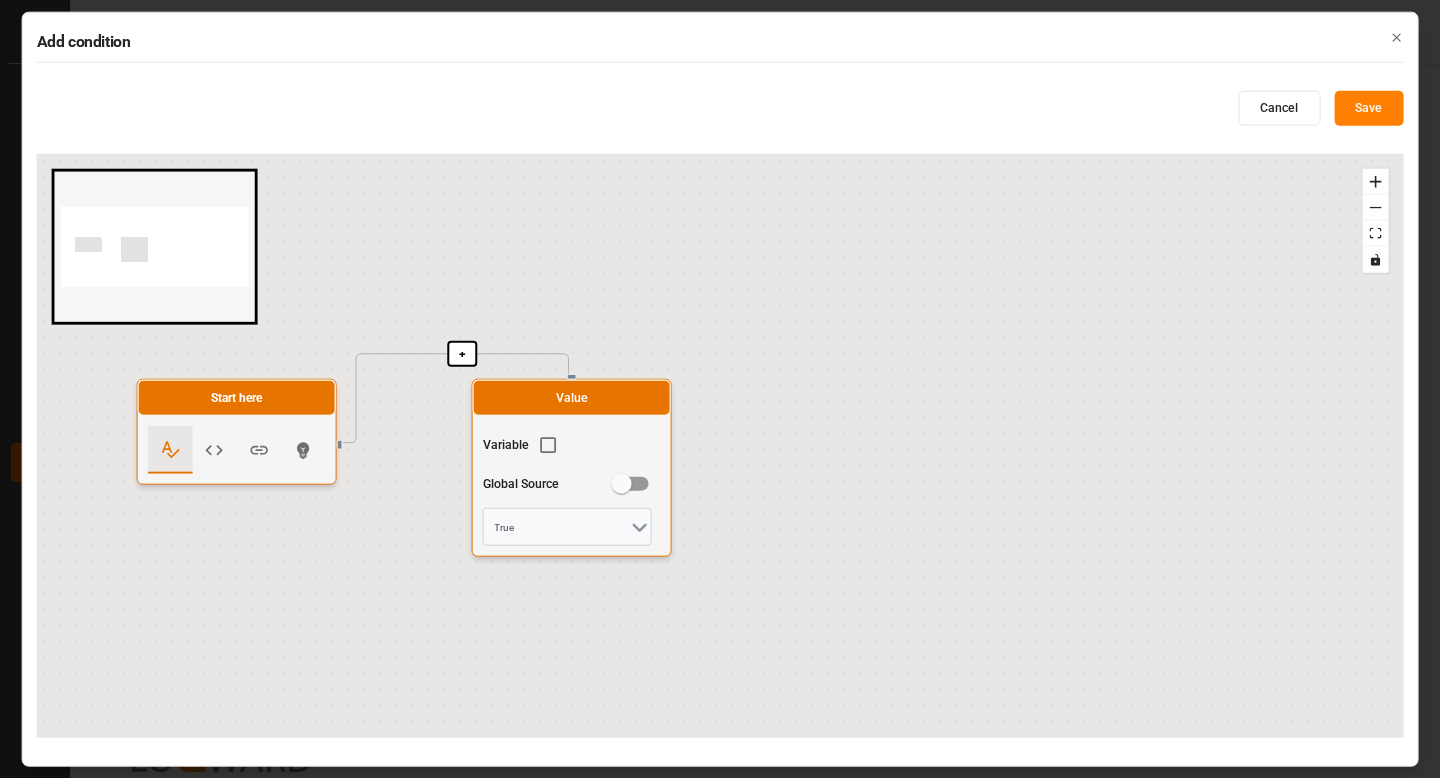 click on "Close" at bounding box center (1396, 37) 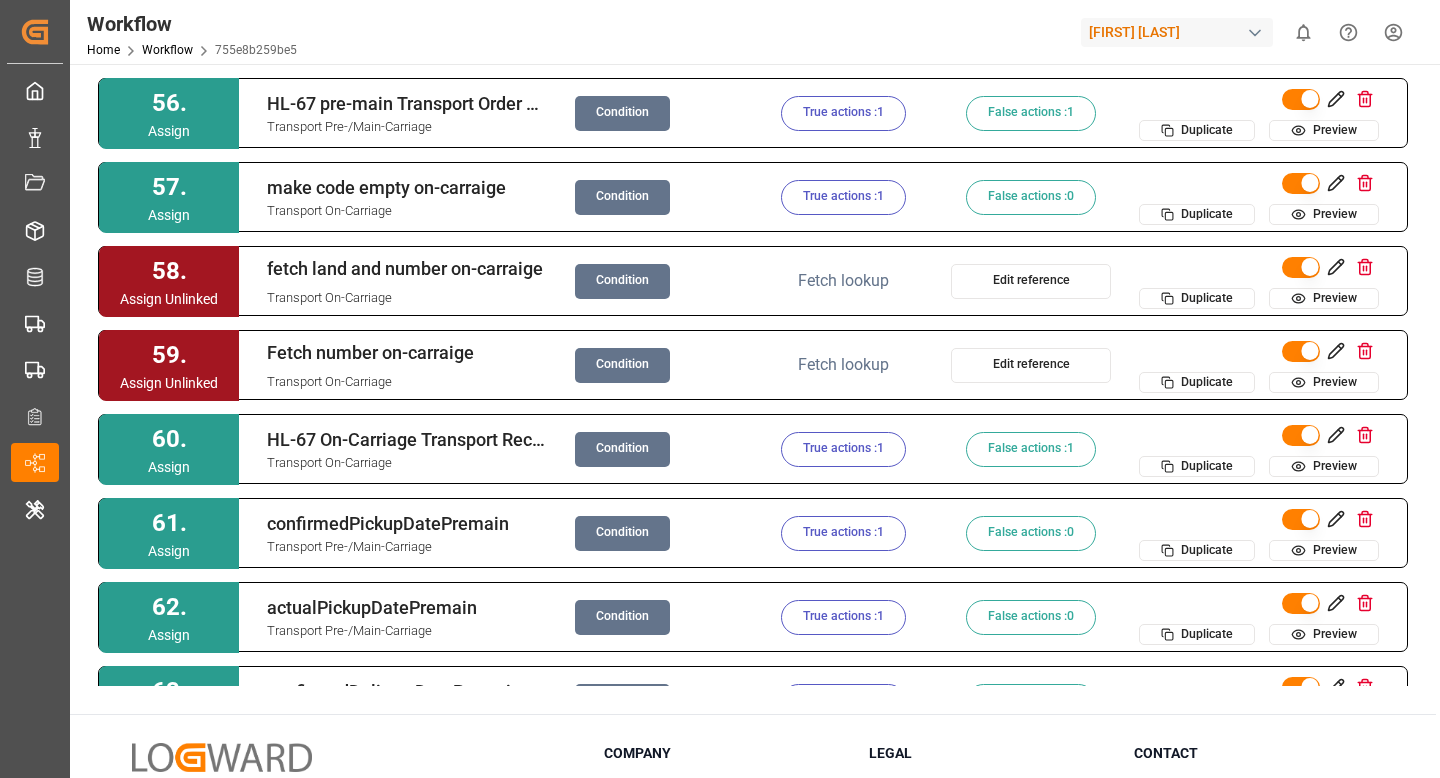 click on "True actions :  1" at bounding box center (843, 113) 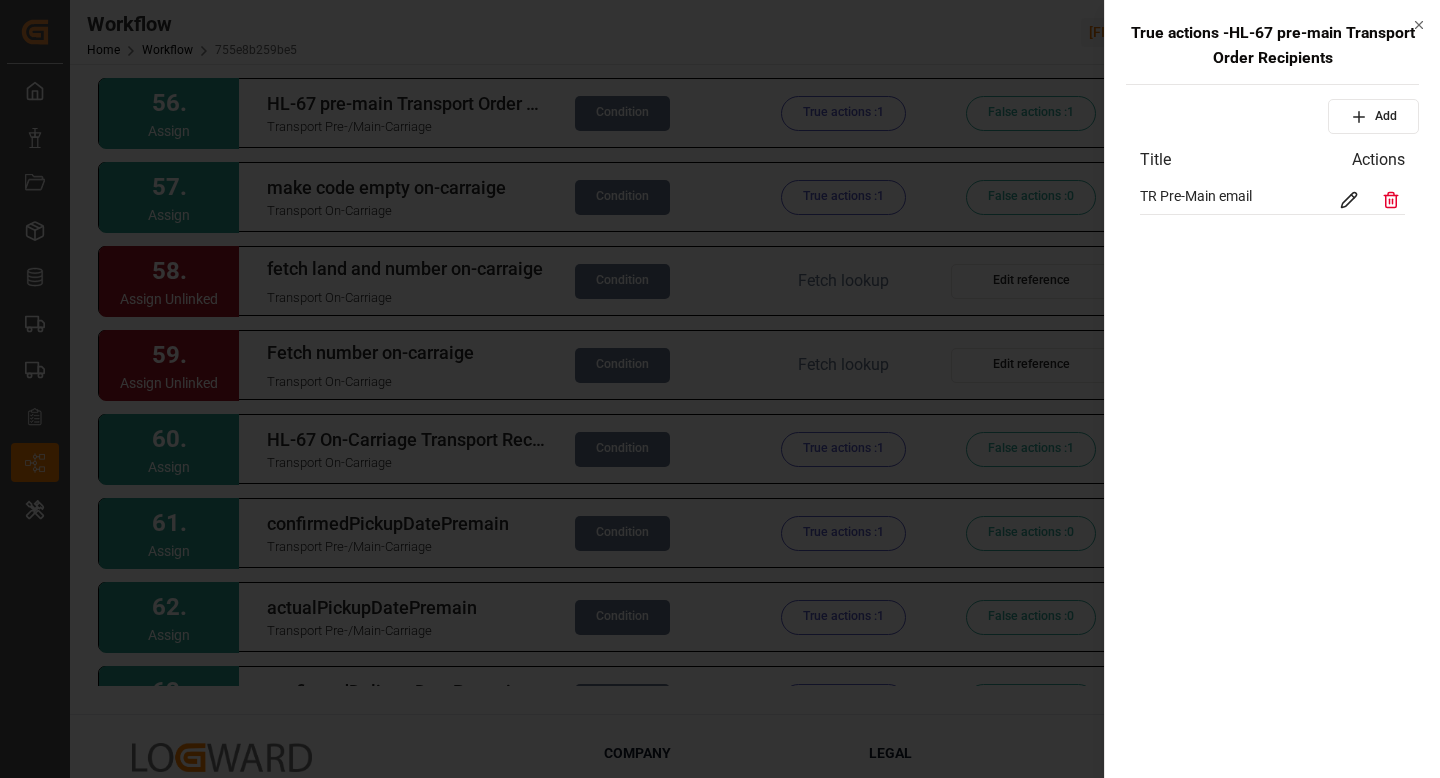 click 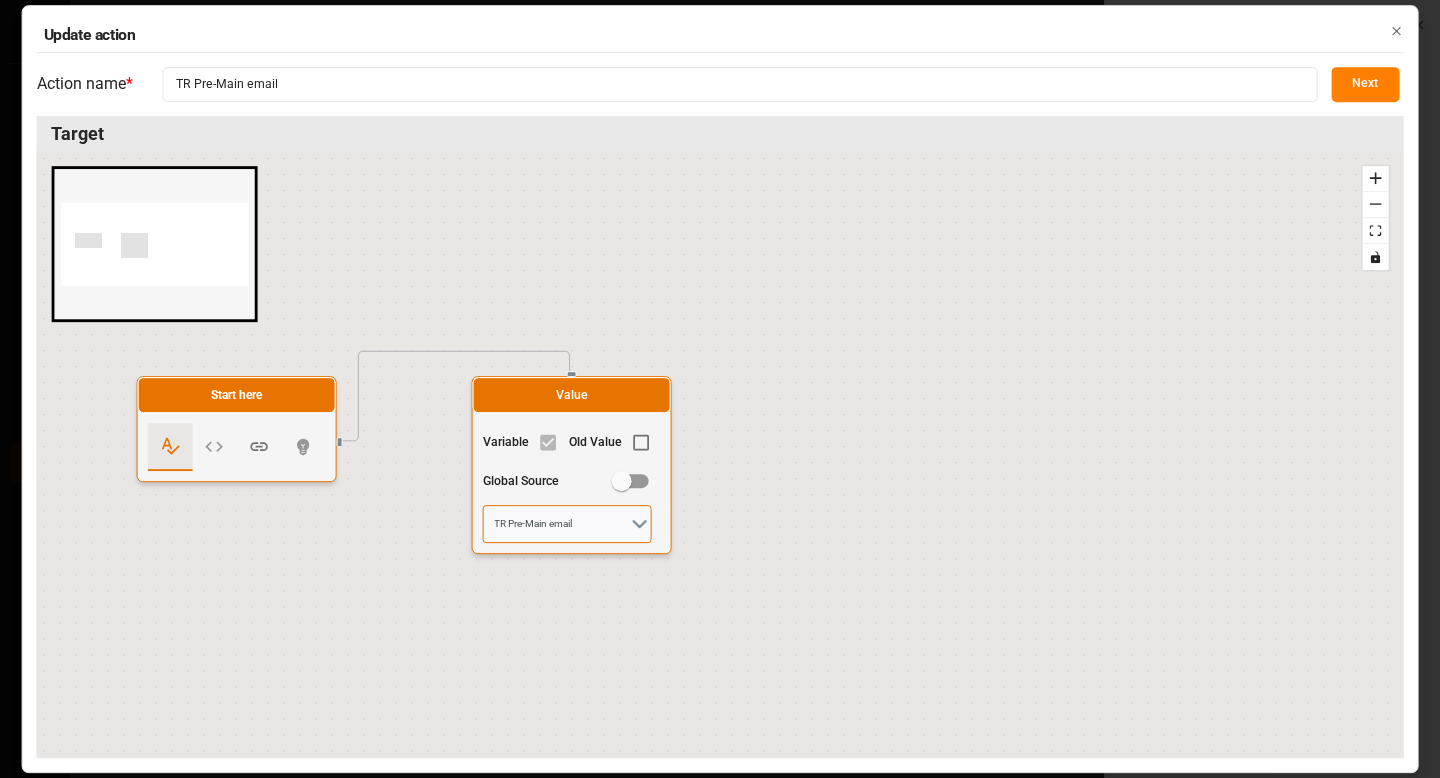 click on "TR Pre-Main email" at bounding box center [567, 524] 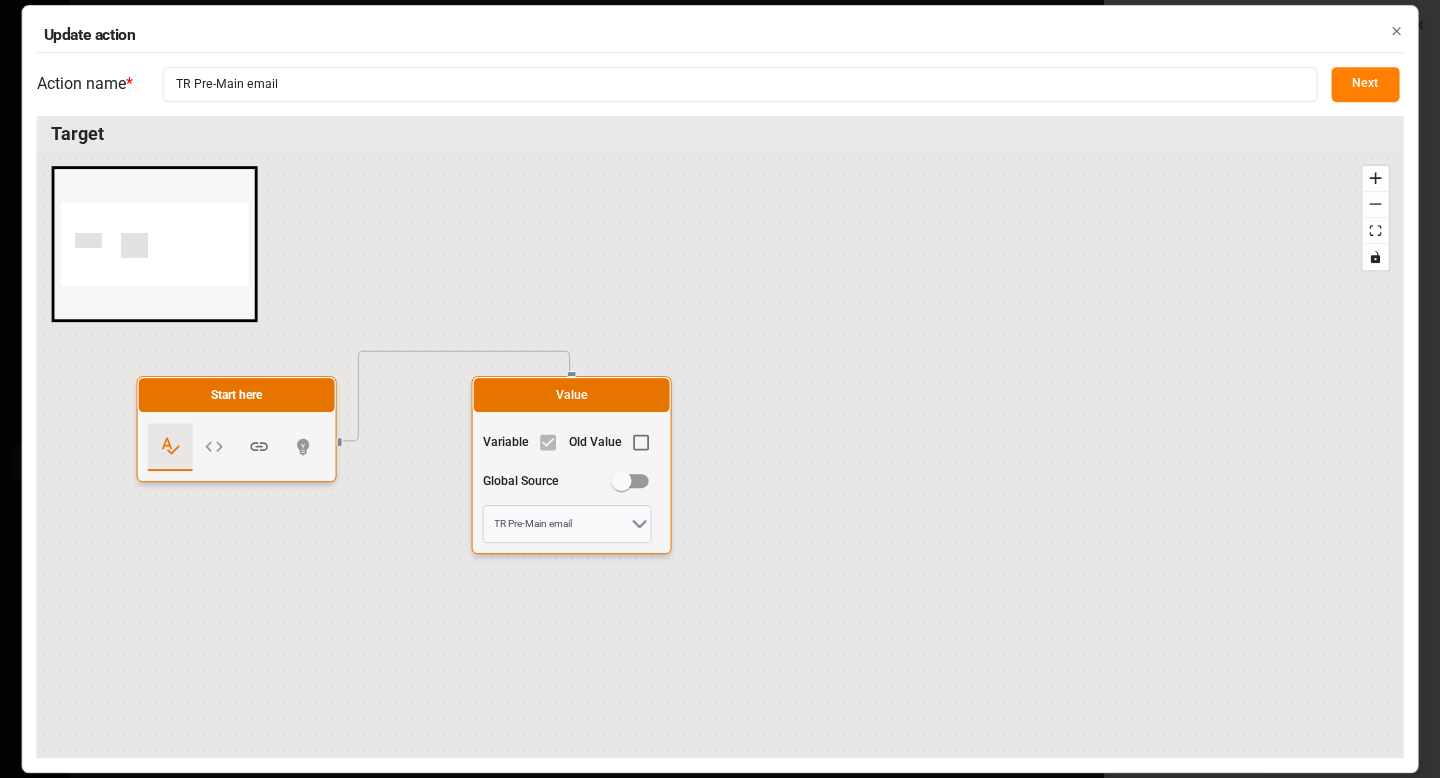 click on "Next" at bounding box center [1365, 84] 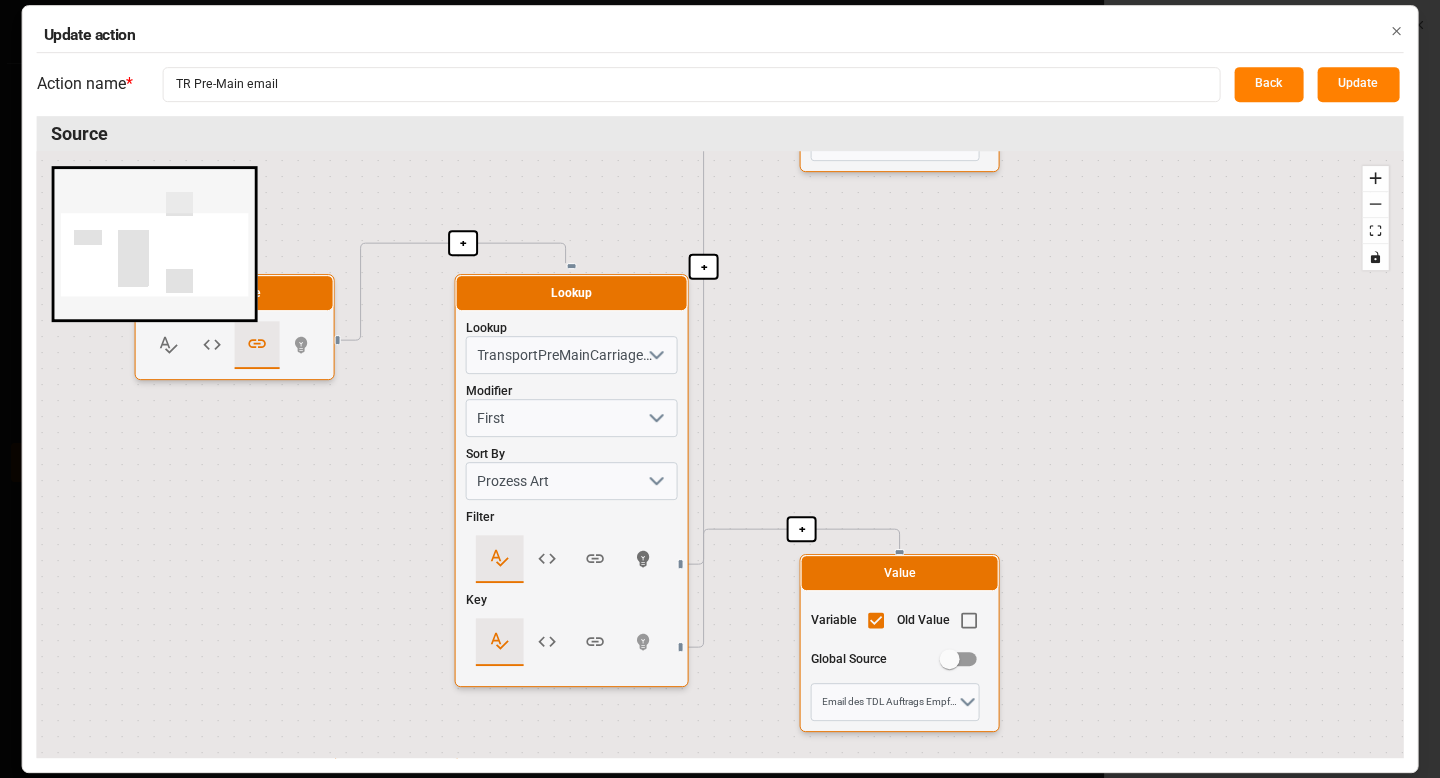 drag, startPoint x: 1004, startPoint y: 657, endPoint x: 1001, endPoint y: 275, distance: 382.01178 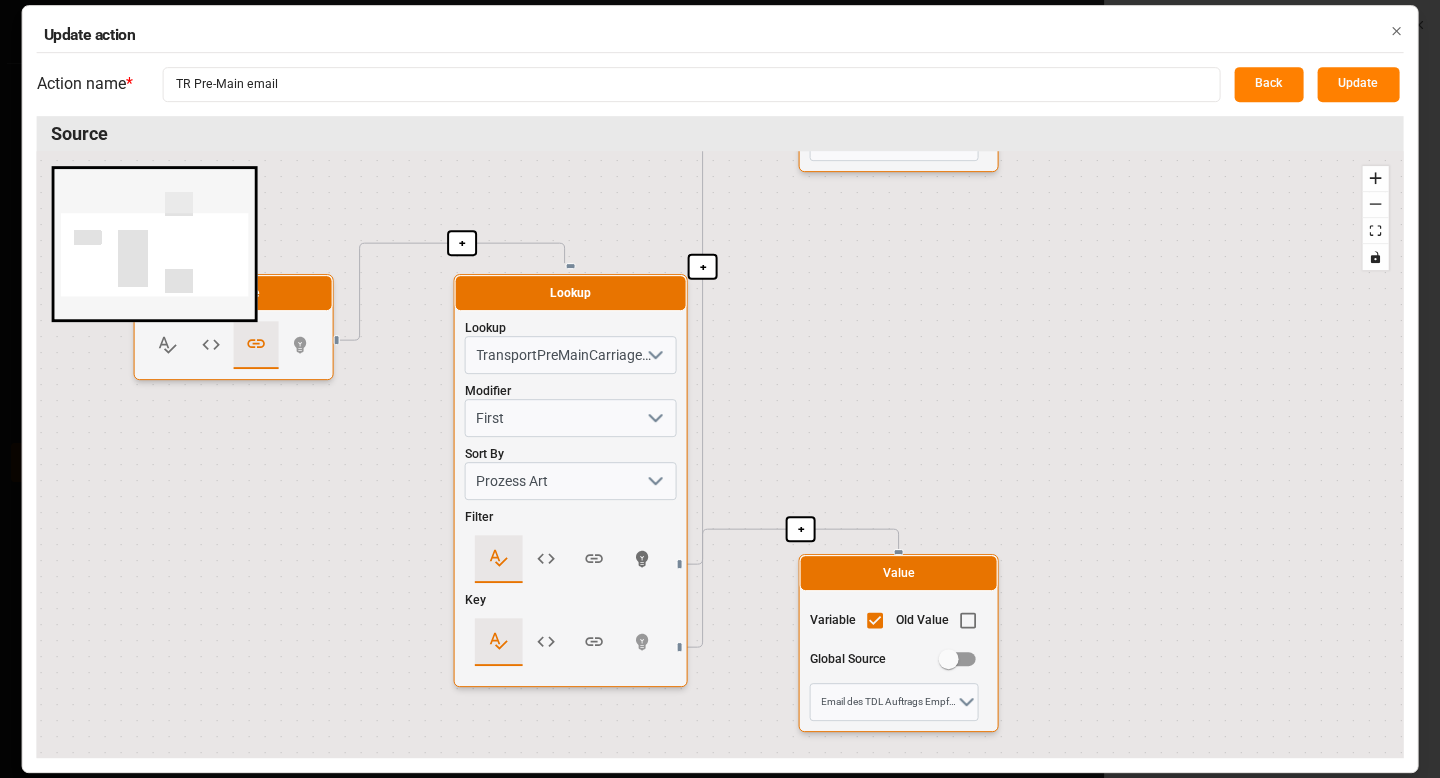 click 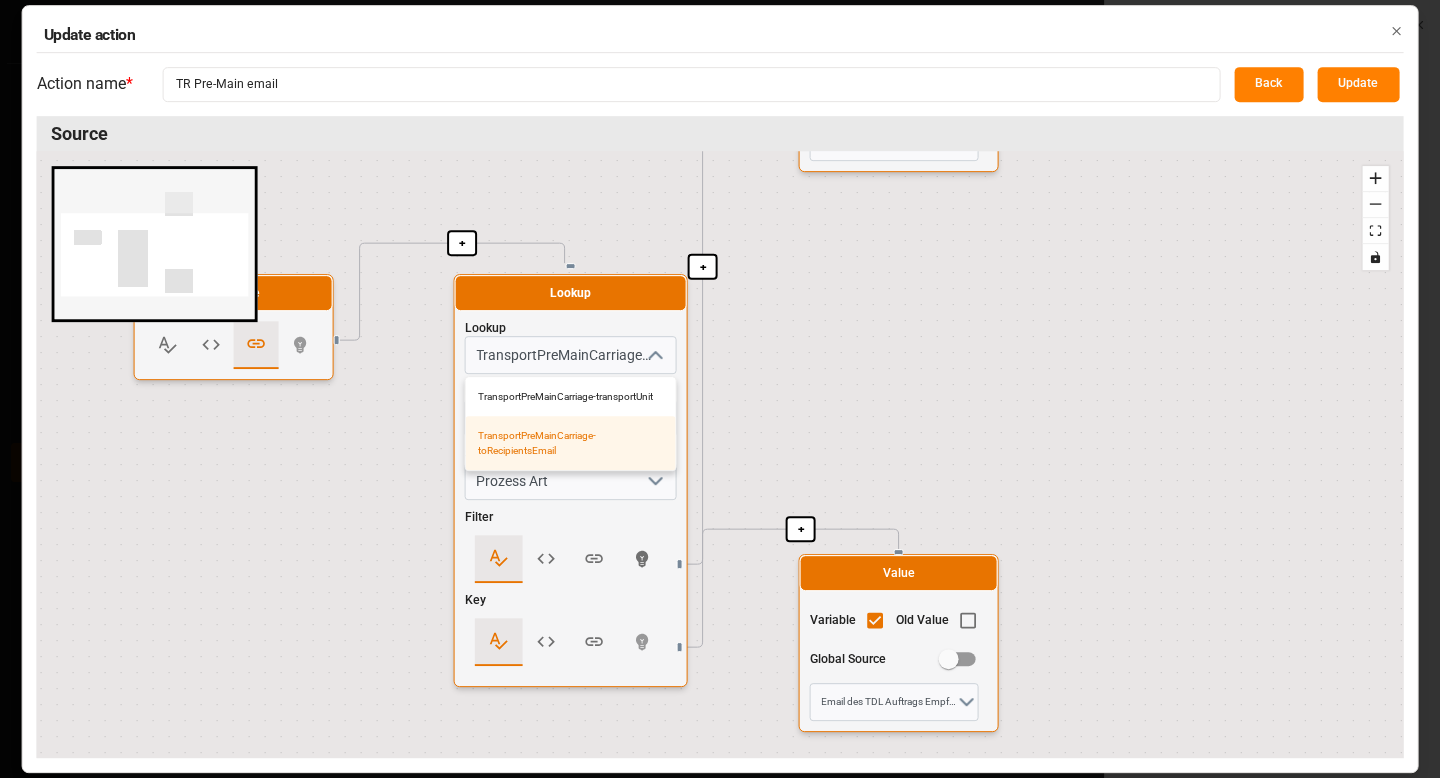 click 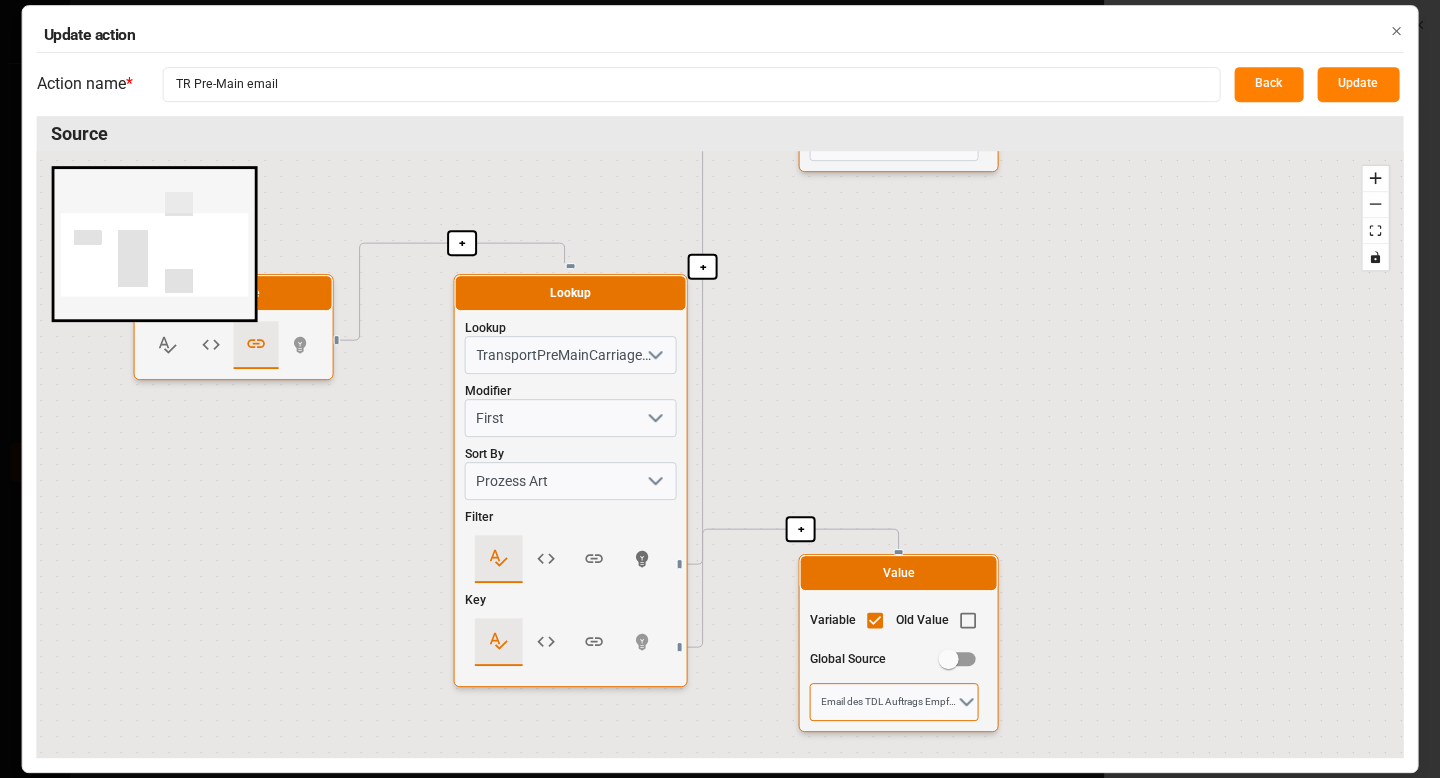 click on "Email des TDL Auftrags Empfänger" at bounding box center [894, 702] 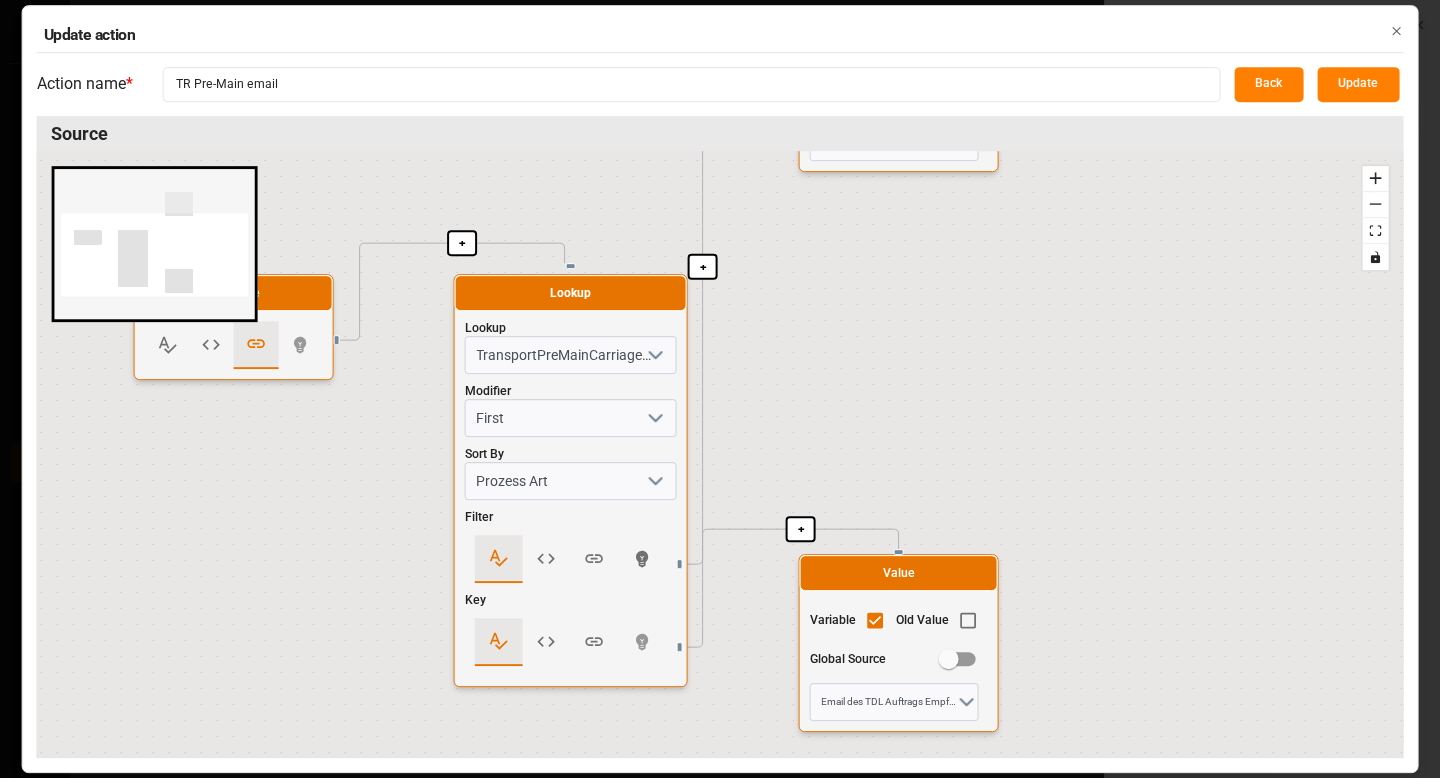 click 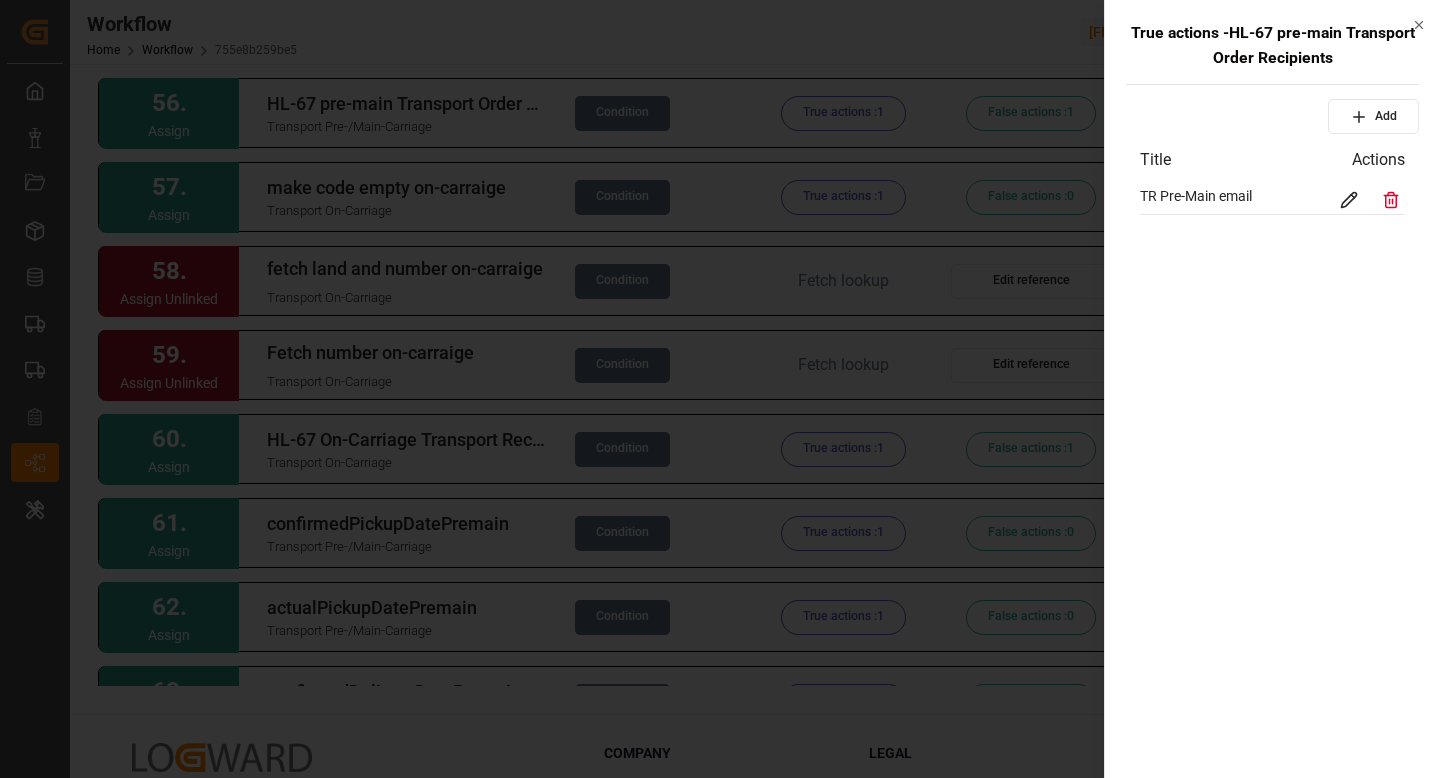 click at bounding box center [720, 389] 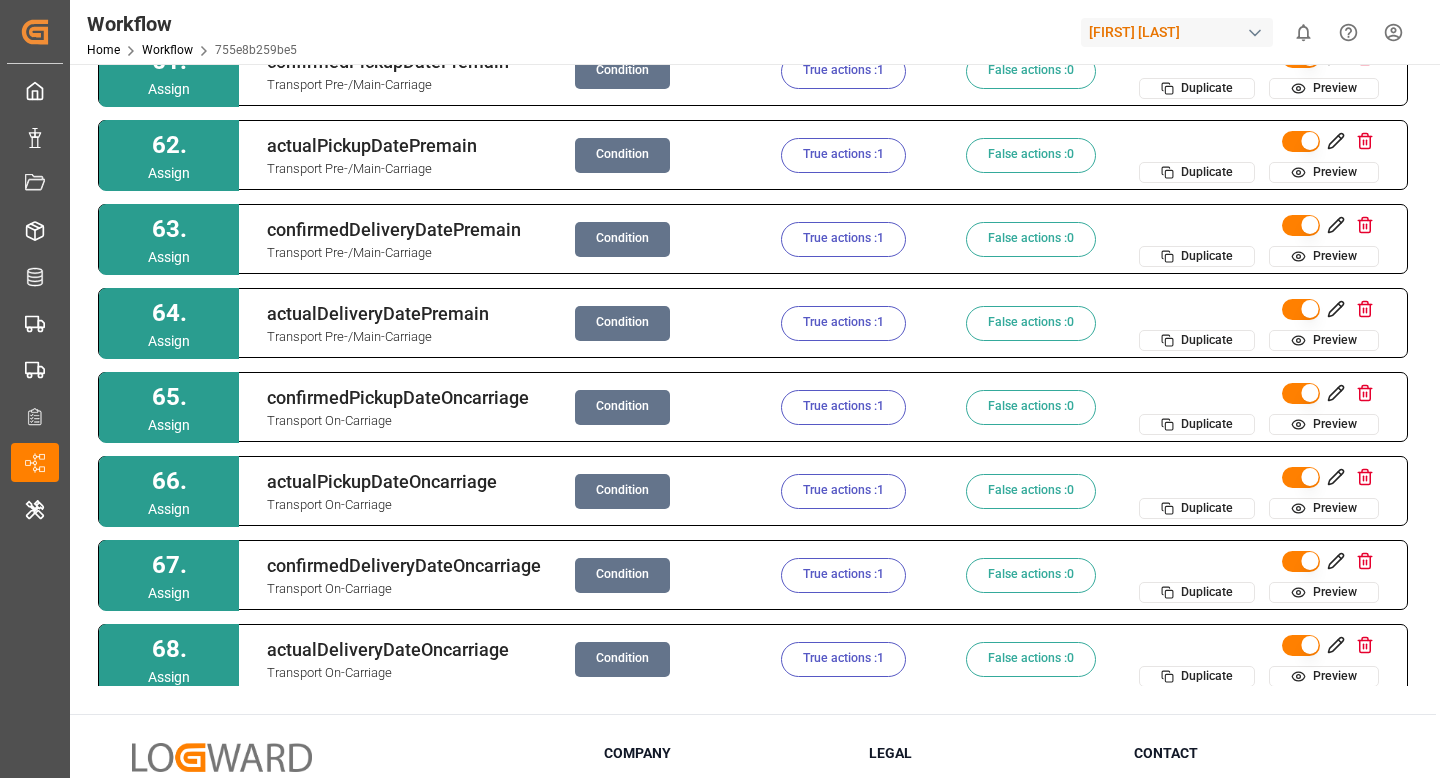 scroll, scrollTop: 5341, scrollLeft: 0, axis: vertical 